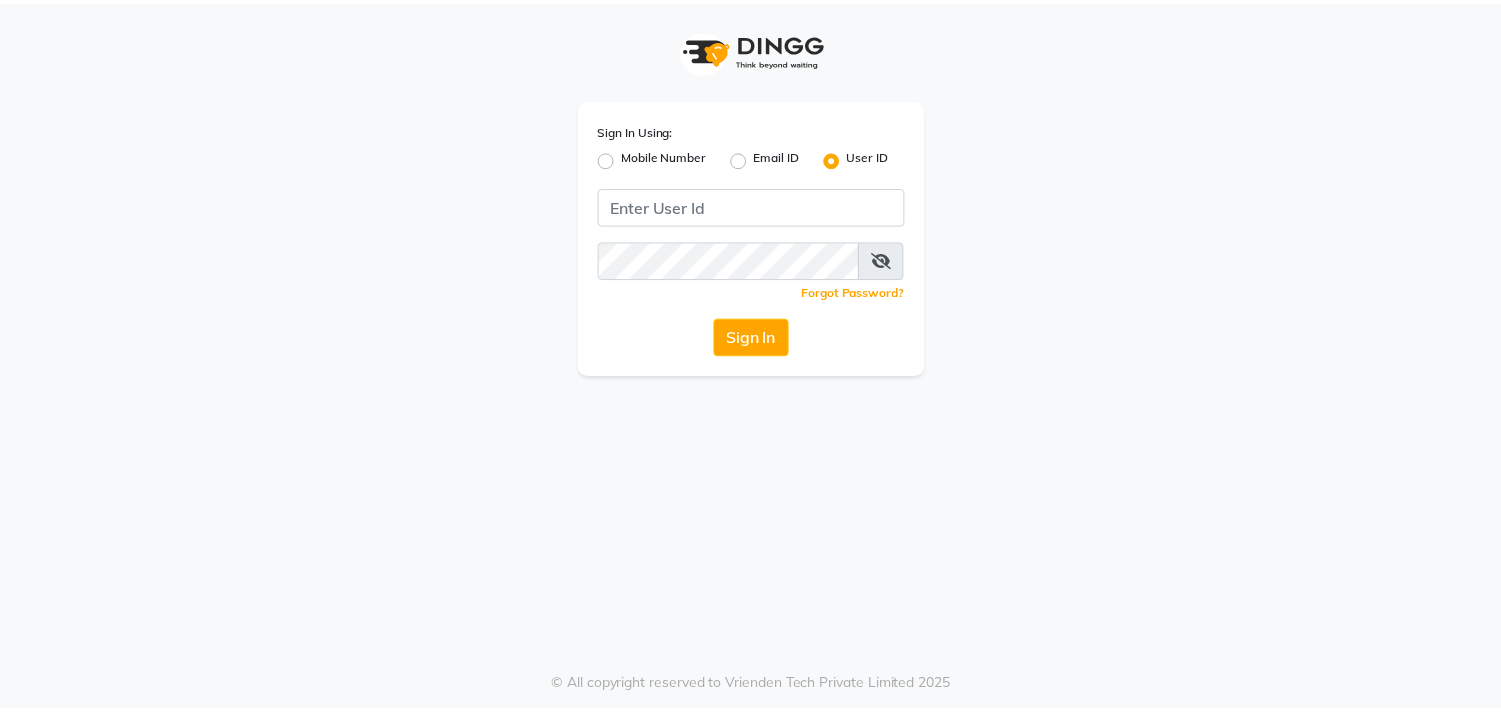scroll, scrollTop: 0, scrollLeft: 0, axis: both 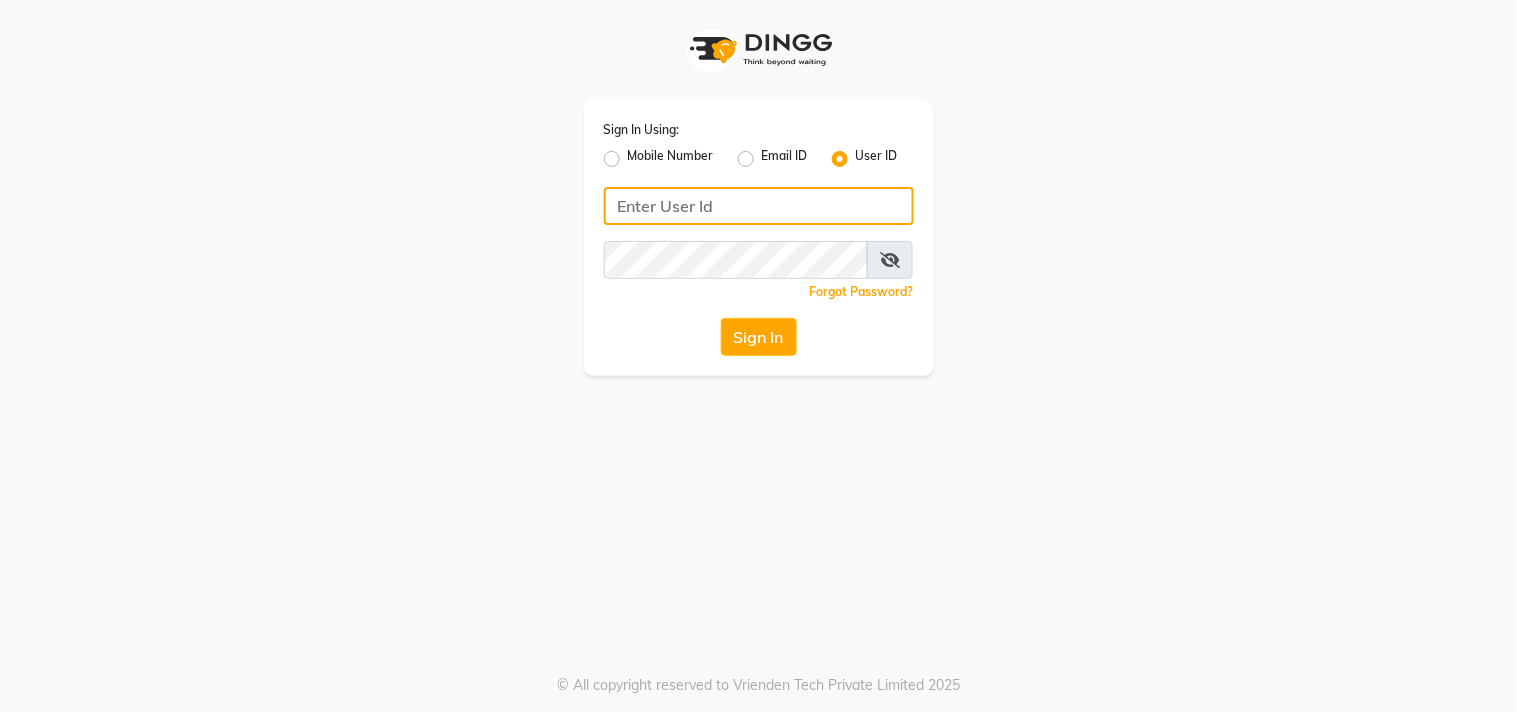 click 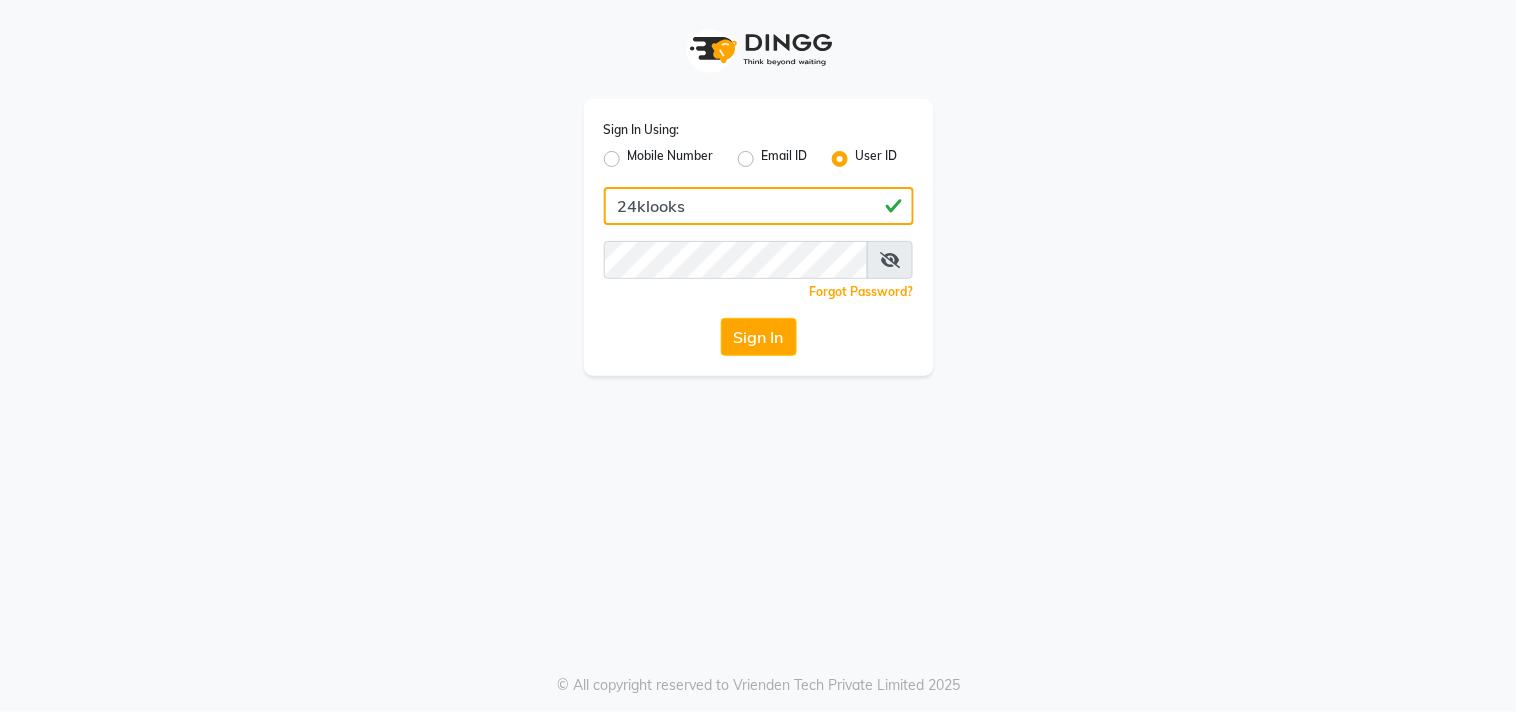 type on "24klooks" 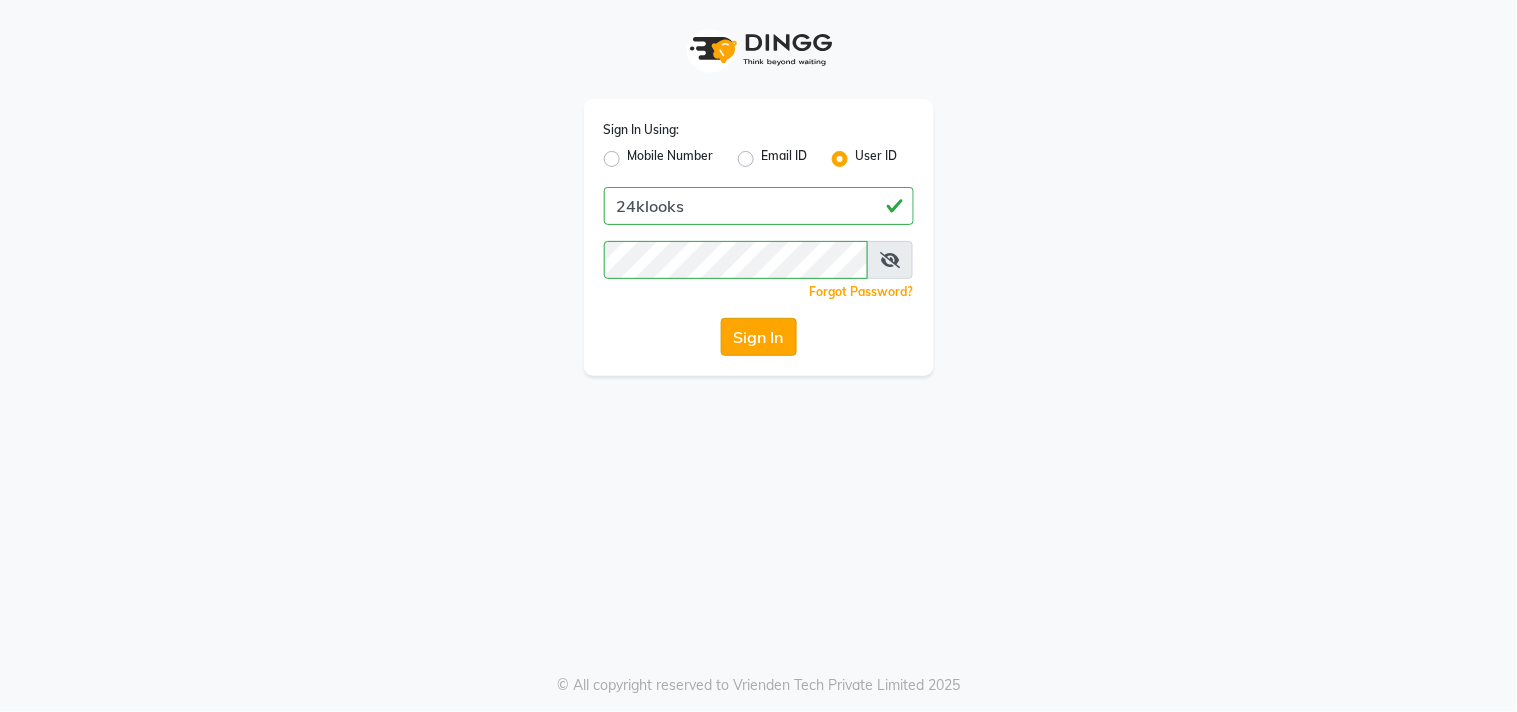click on "Sign In" 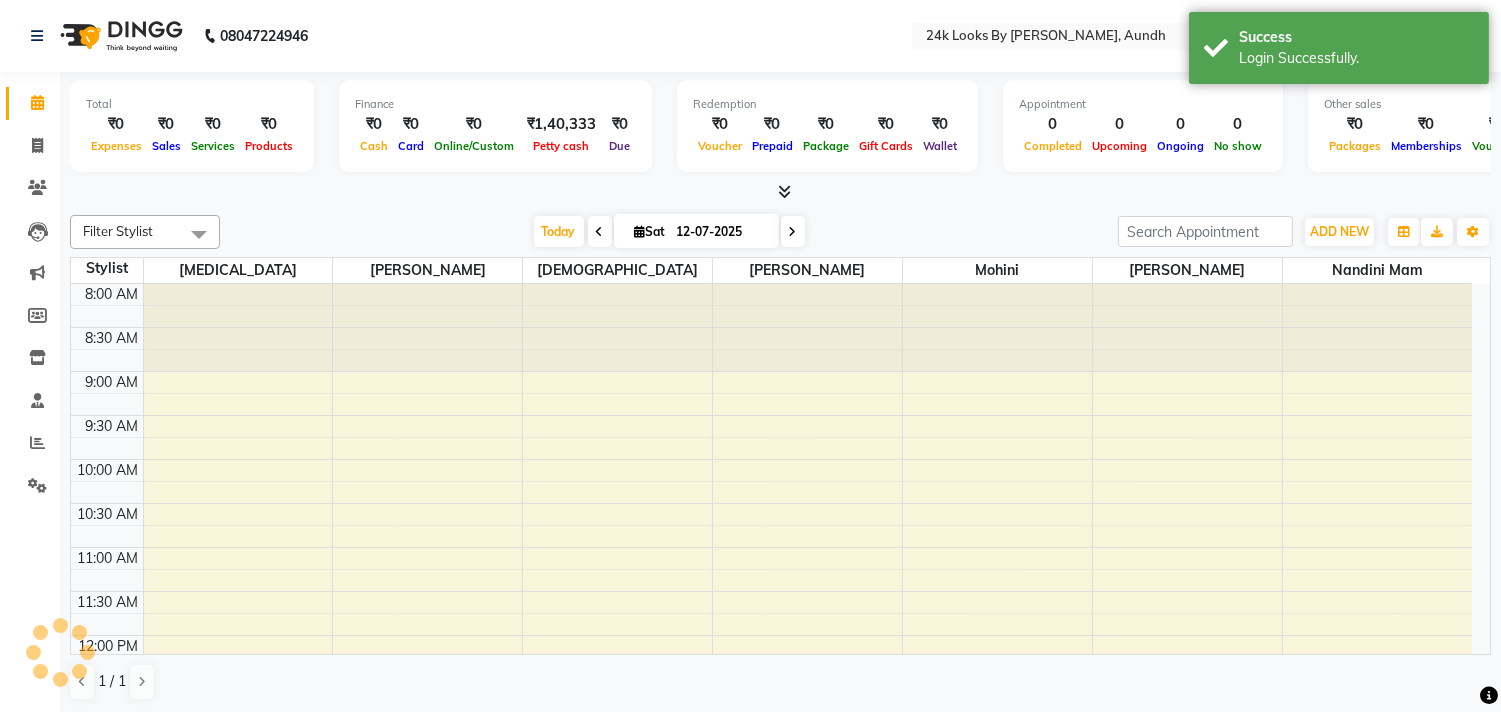 scroll, scrollTop: 0, scrollLeft: 0, axis: both 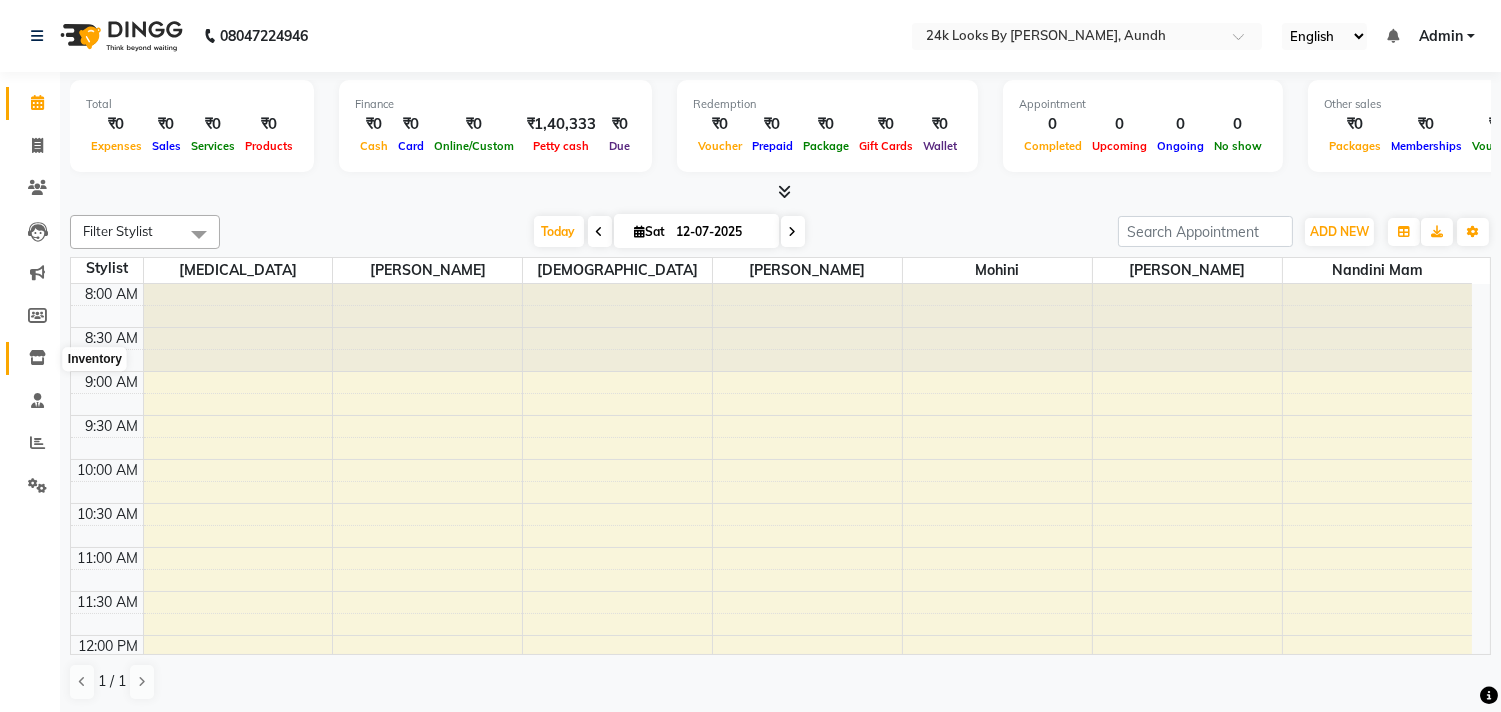 click 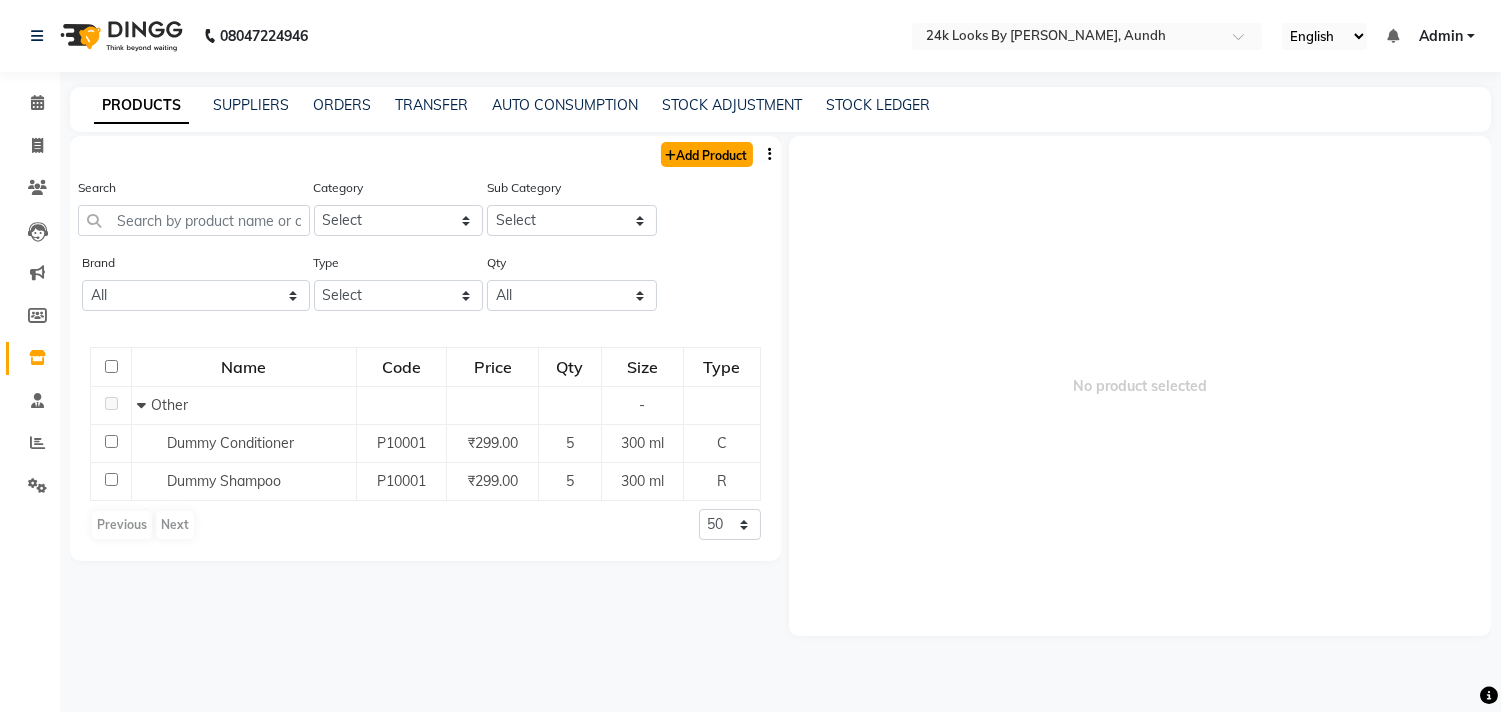click on "Add Product" 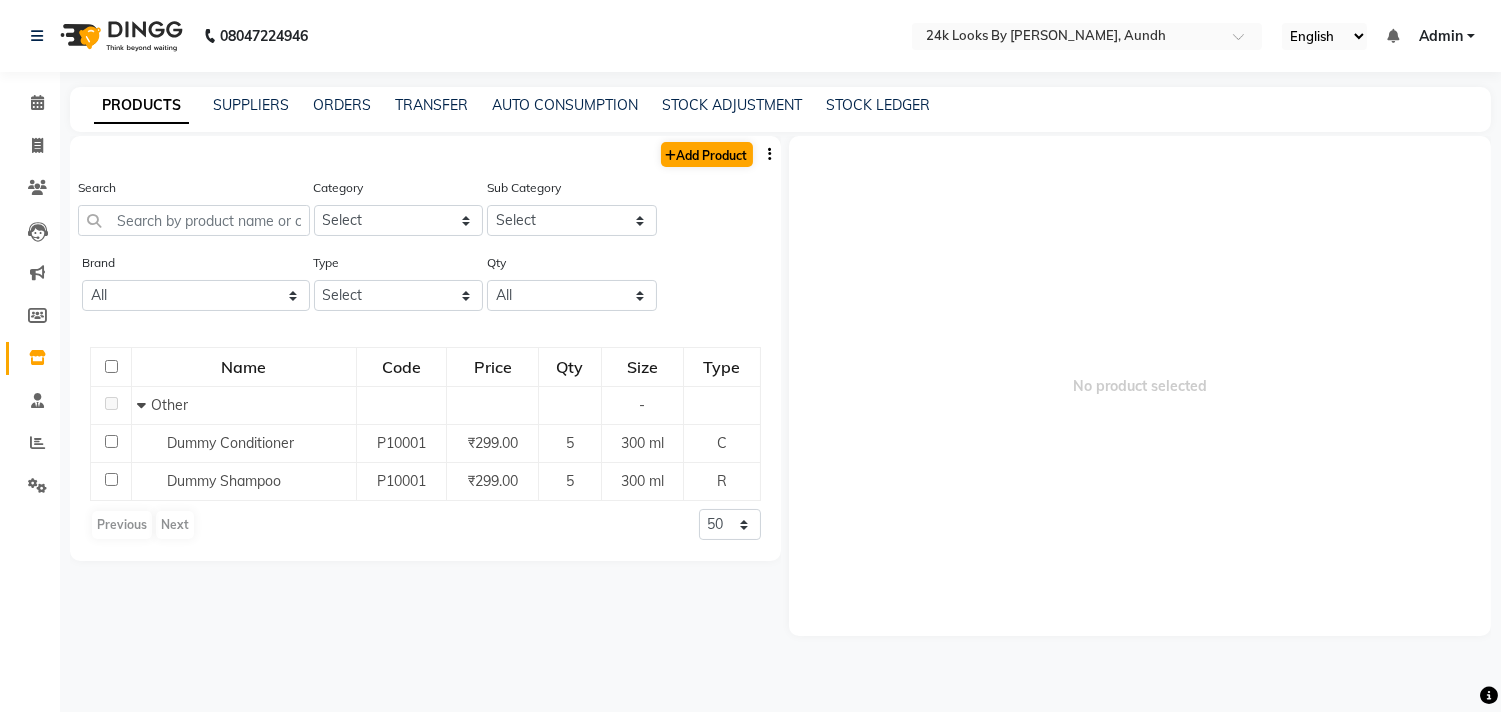 select on "true" 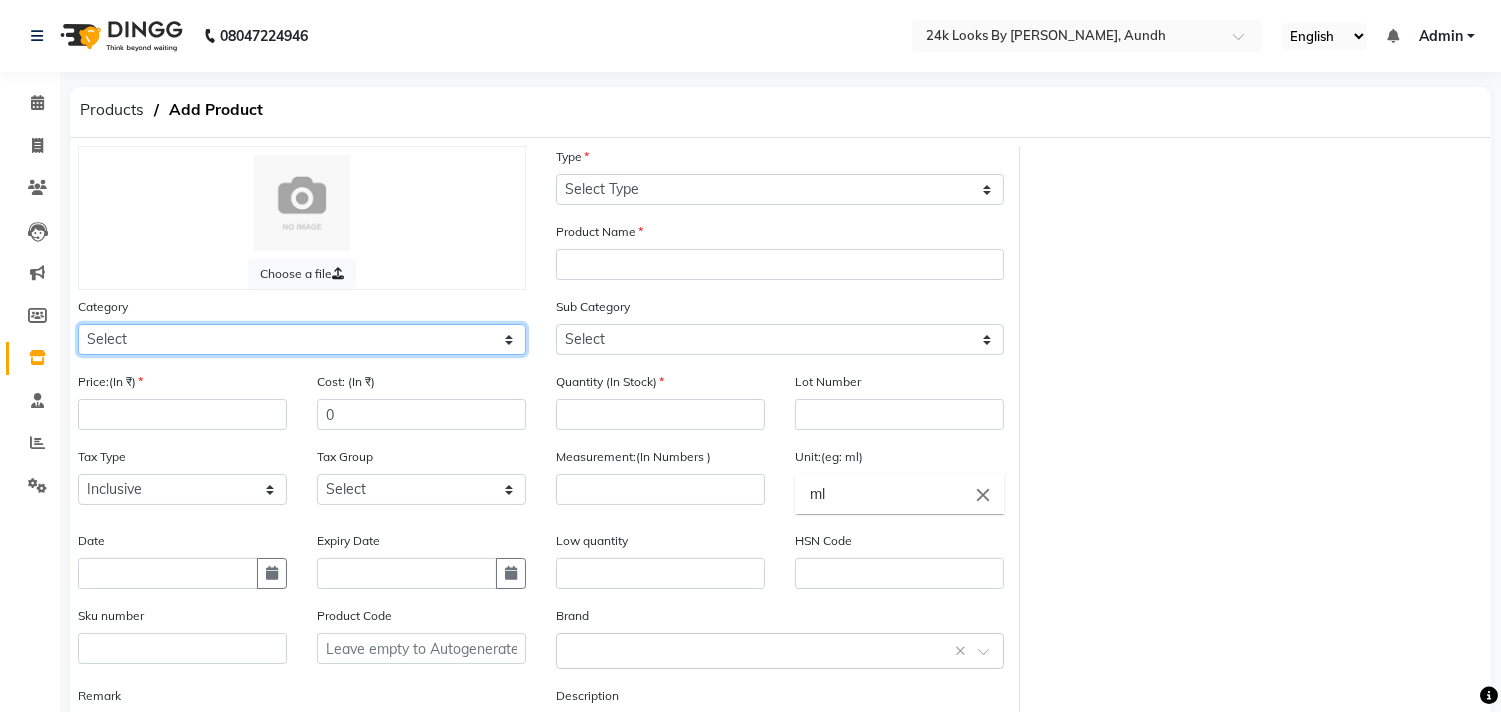 click on "Select Hair Skin Makeup Personal Care Appliances Beard Waxing Disposable Threading Hands and Feet Beauty Planet Botox Cadiveu Casmara Cheryls Loreal Olaplex Other" 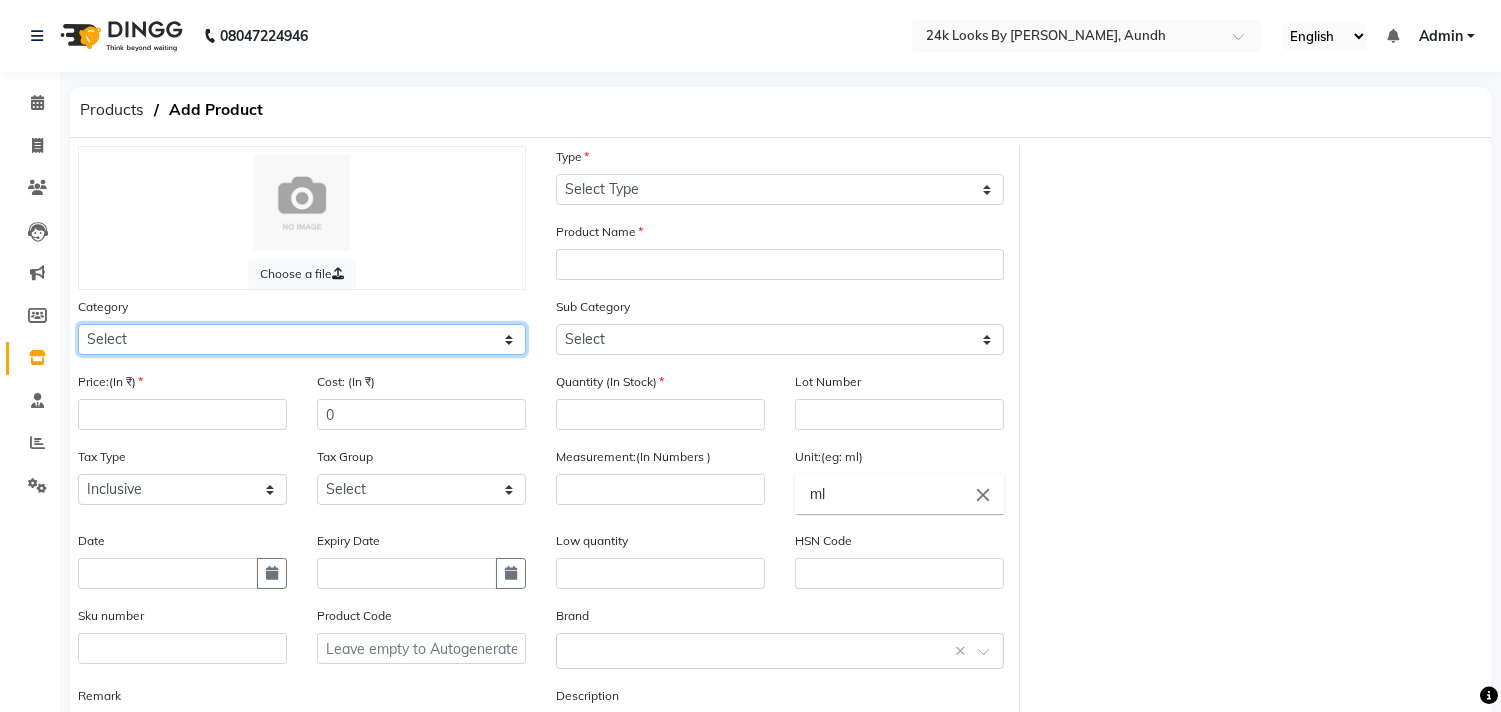 select on "1305001100" 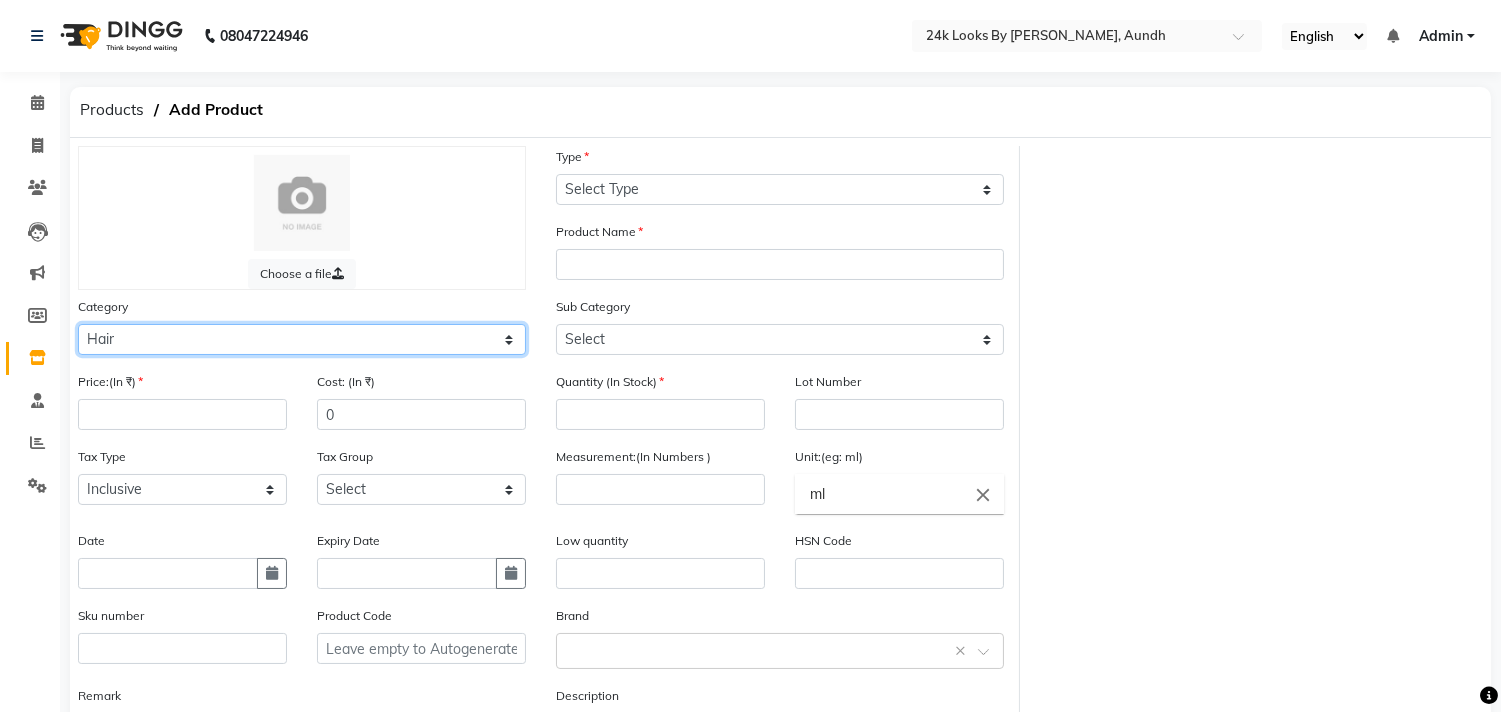 click on "Select Hair Skin Makeup Personal Care Appliances Beard Waxing Disposable Threading Hands and Feet Beauty Planet Botox Cadiveu Casmara Cheryls Loreal Olaplex Other" 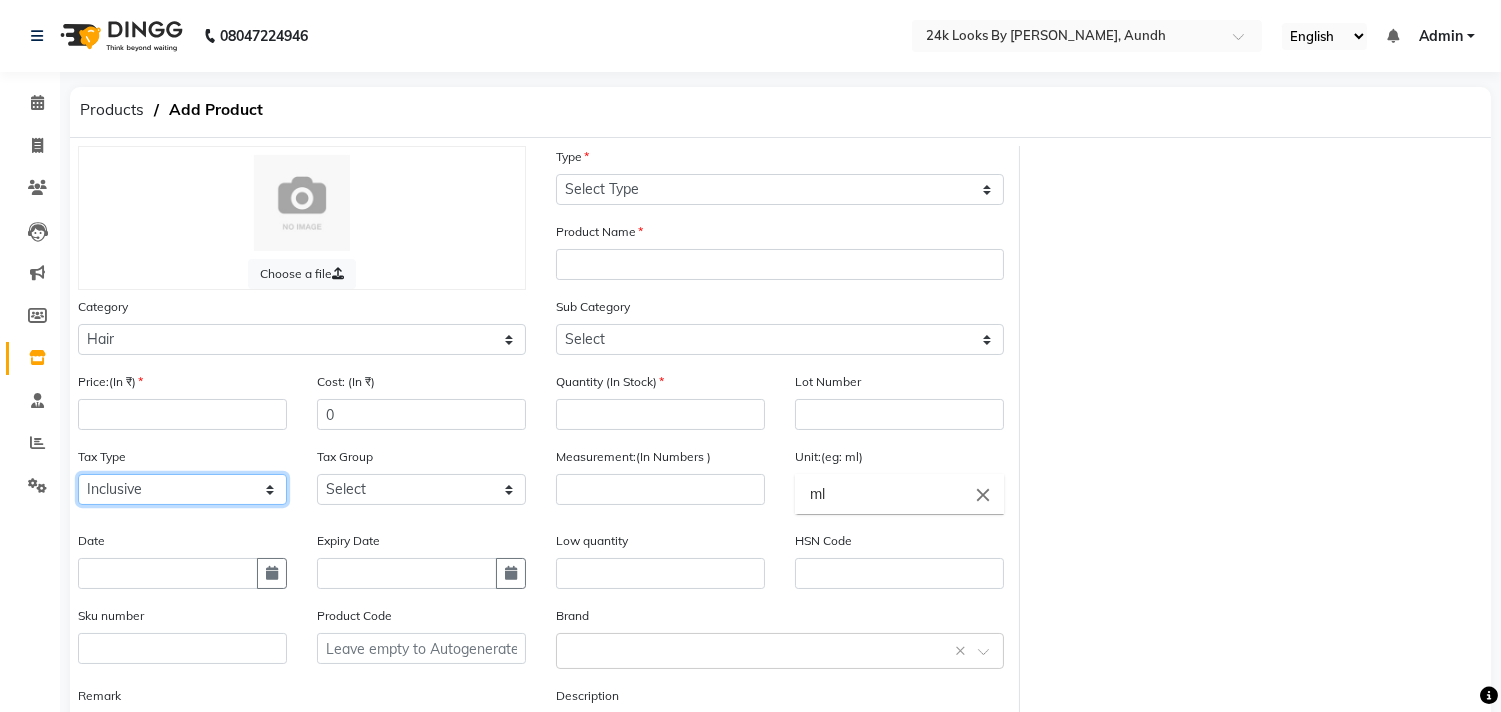 click on "Select Inclusive Exclusive" 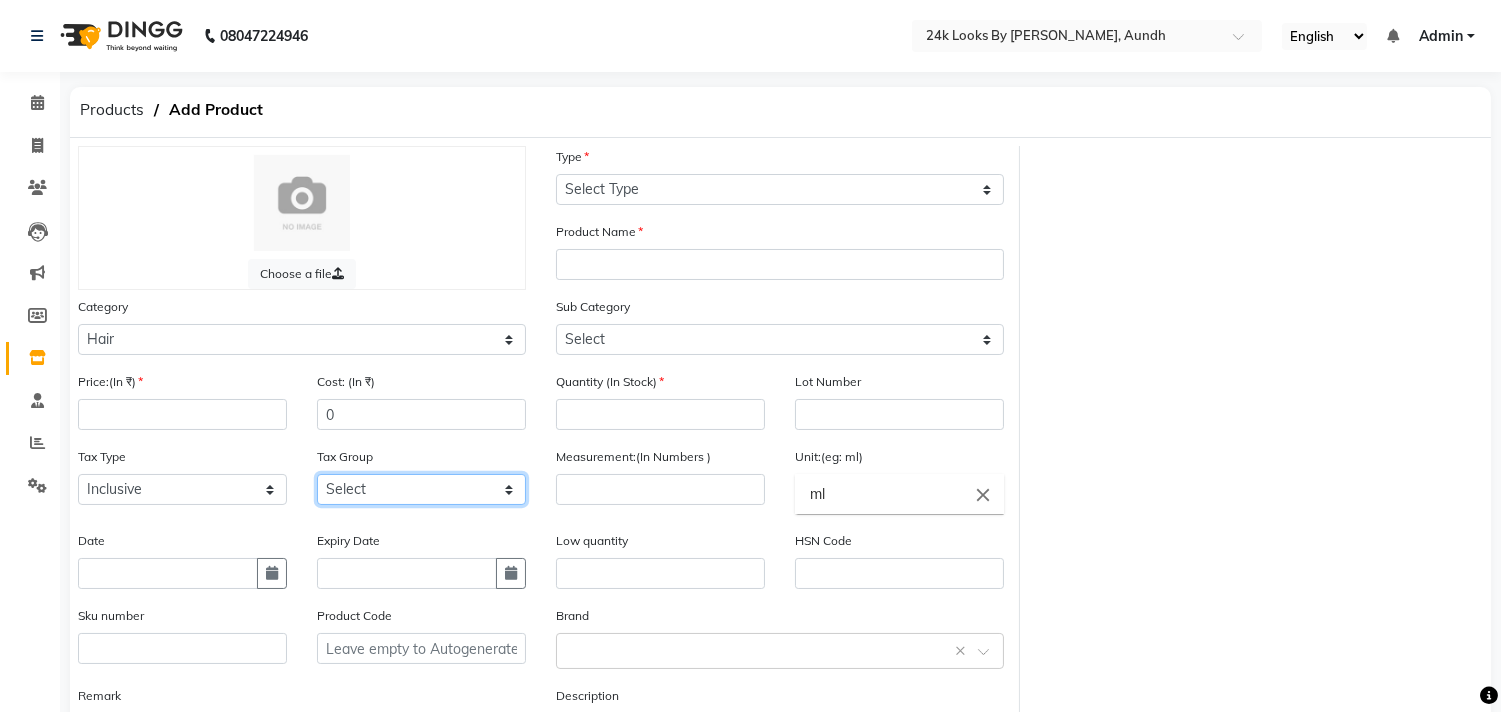 click on "Select GST" 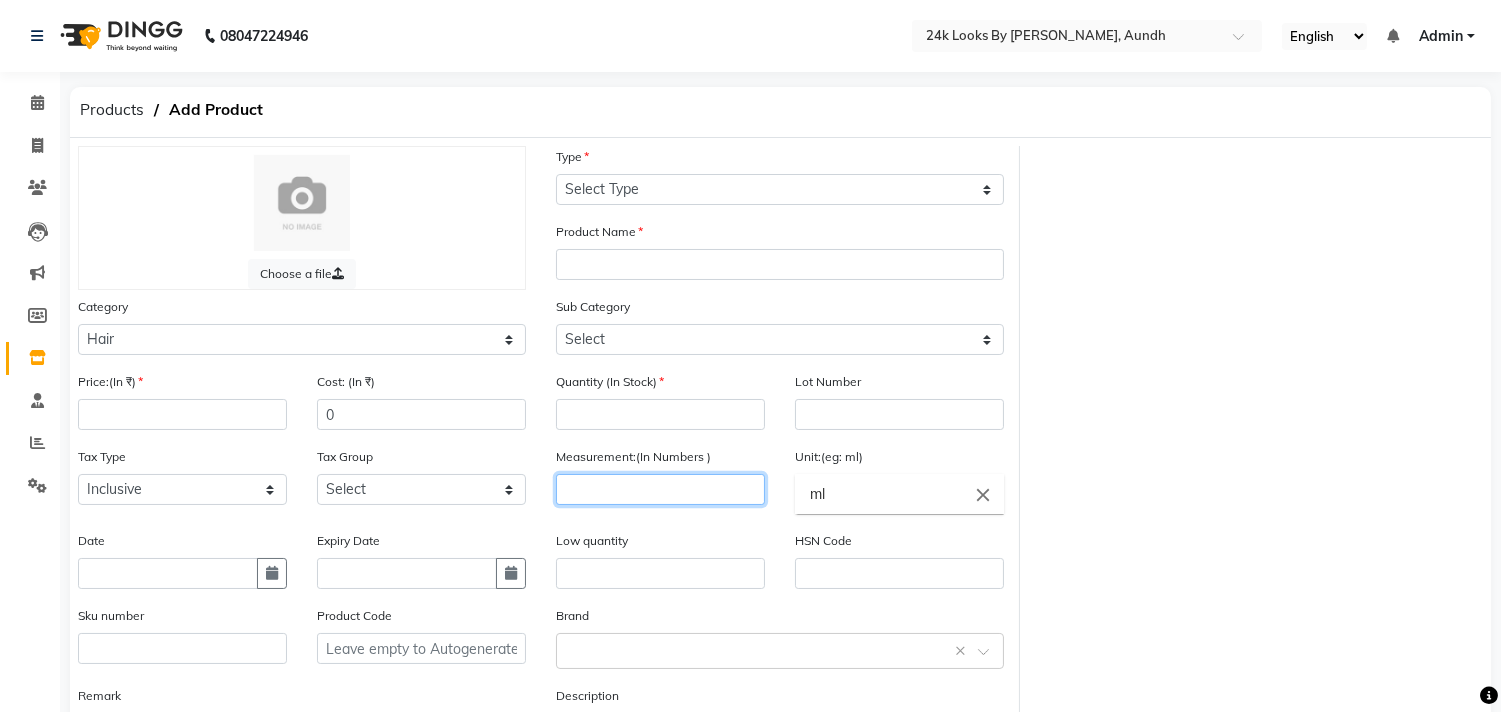 click 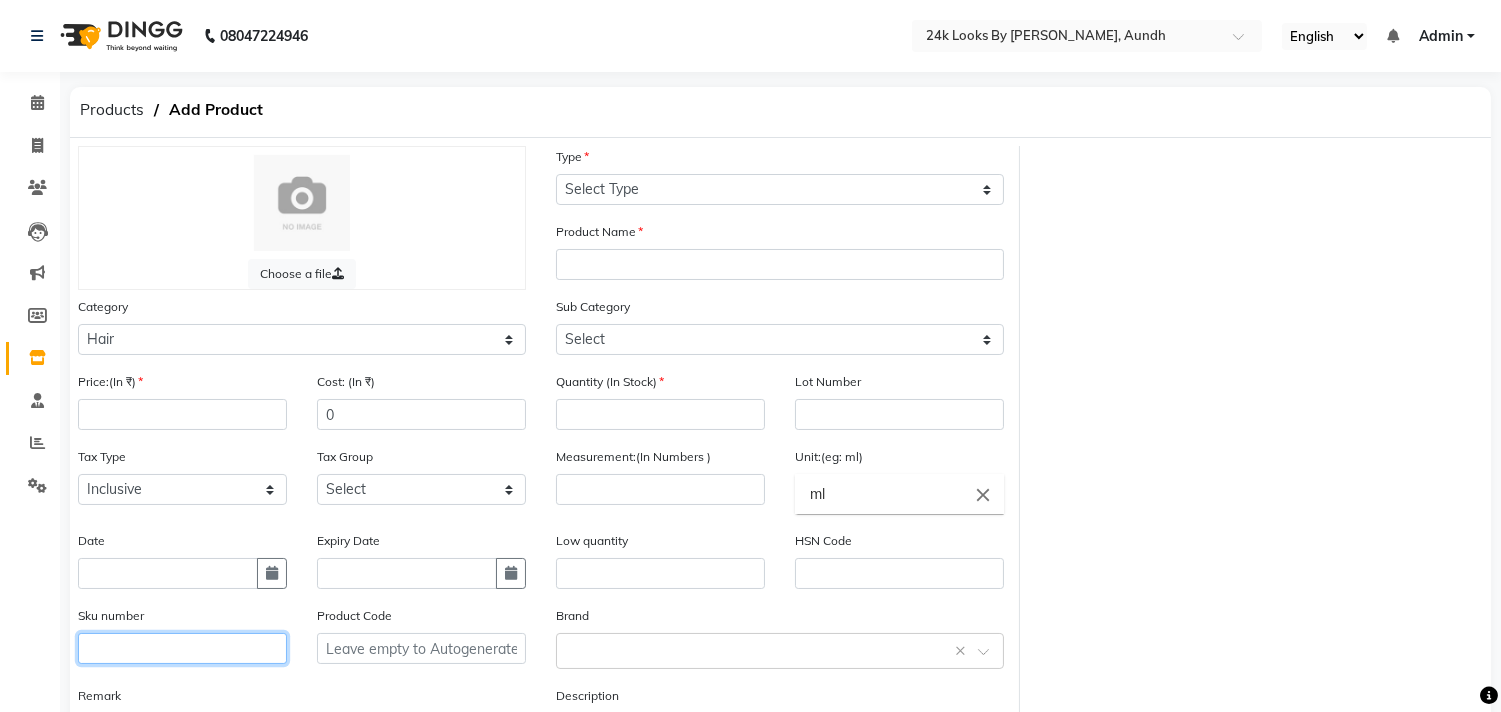 click 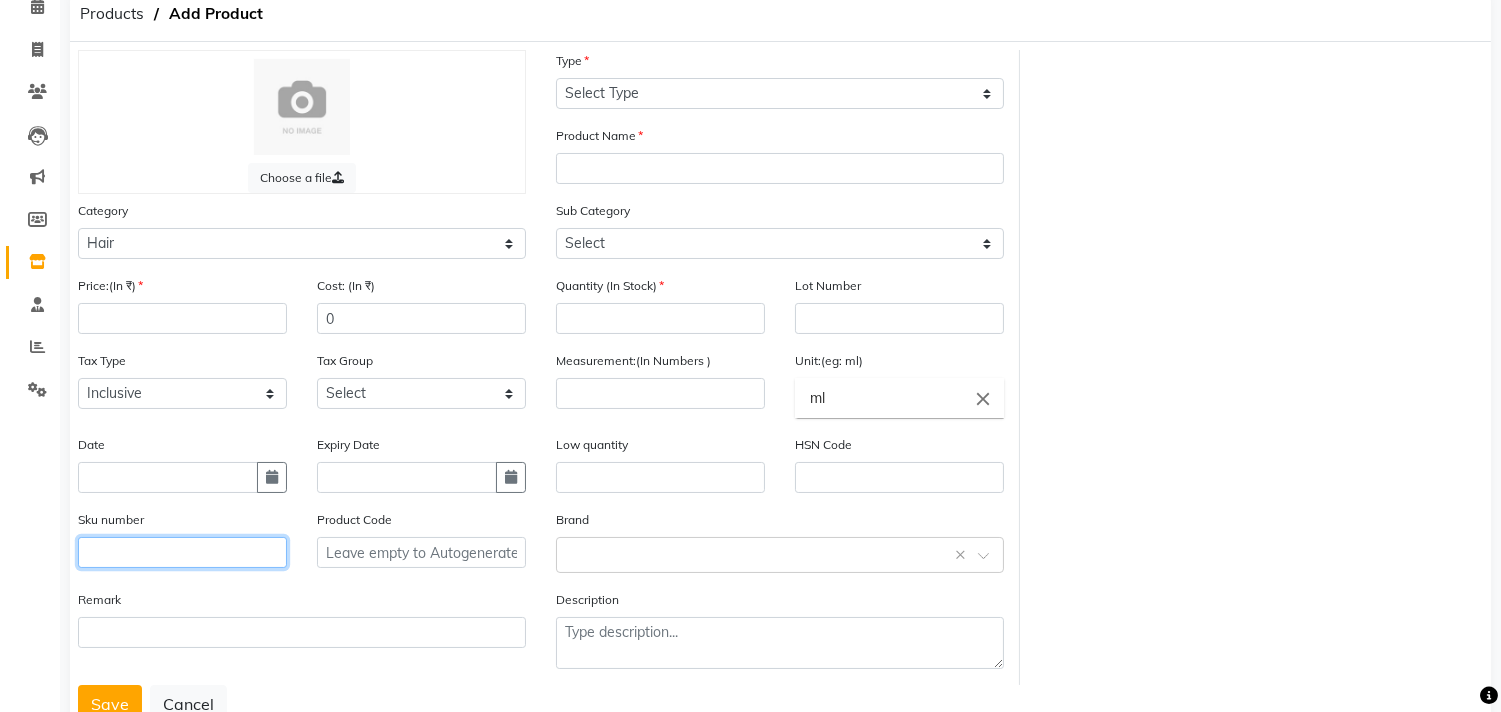 scroll, scrollTop: 166, scrollLeft: 0, axis: vertical 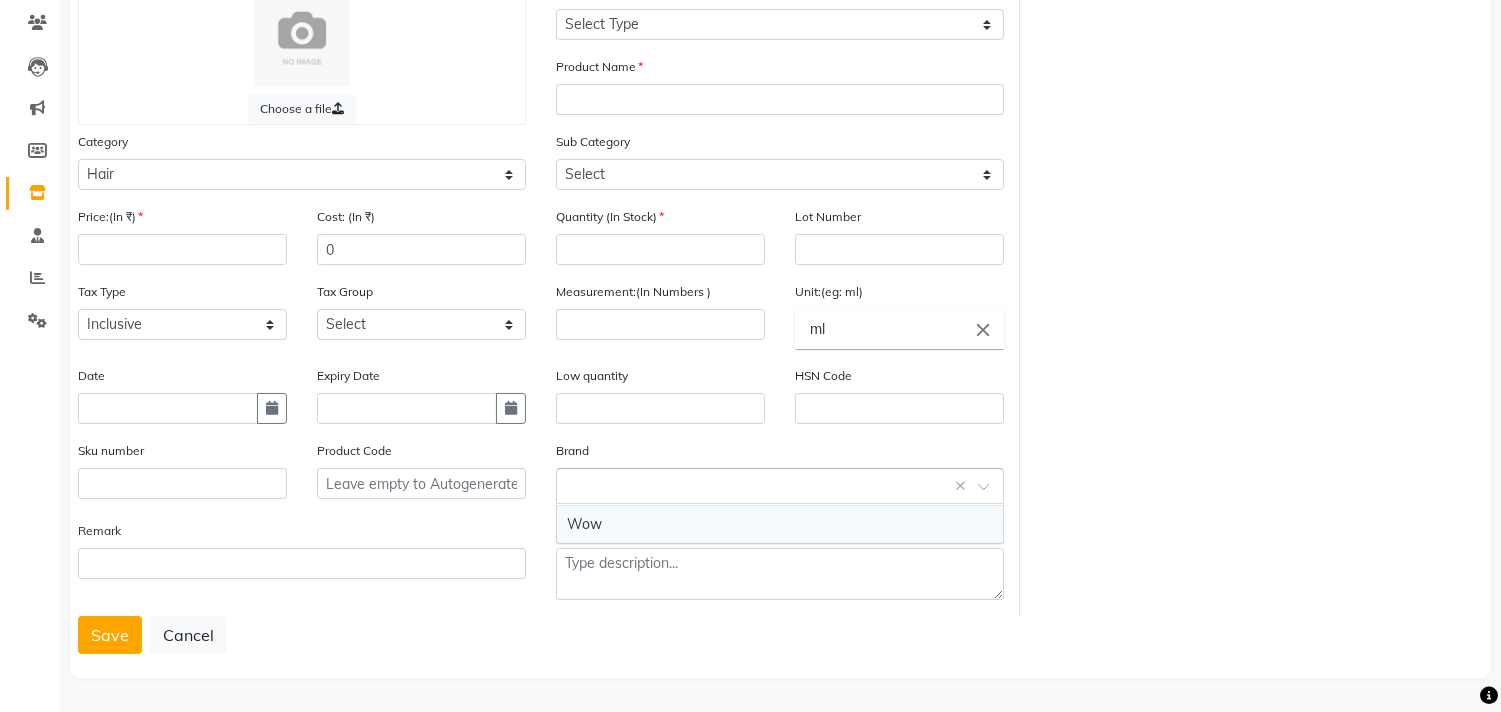 click 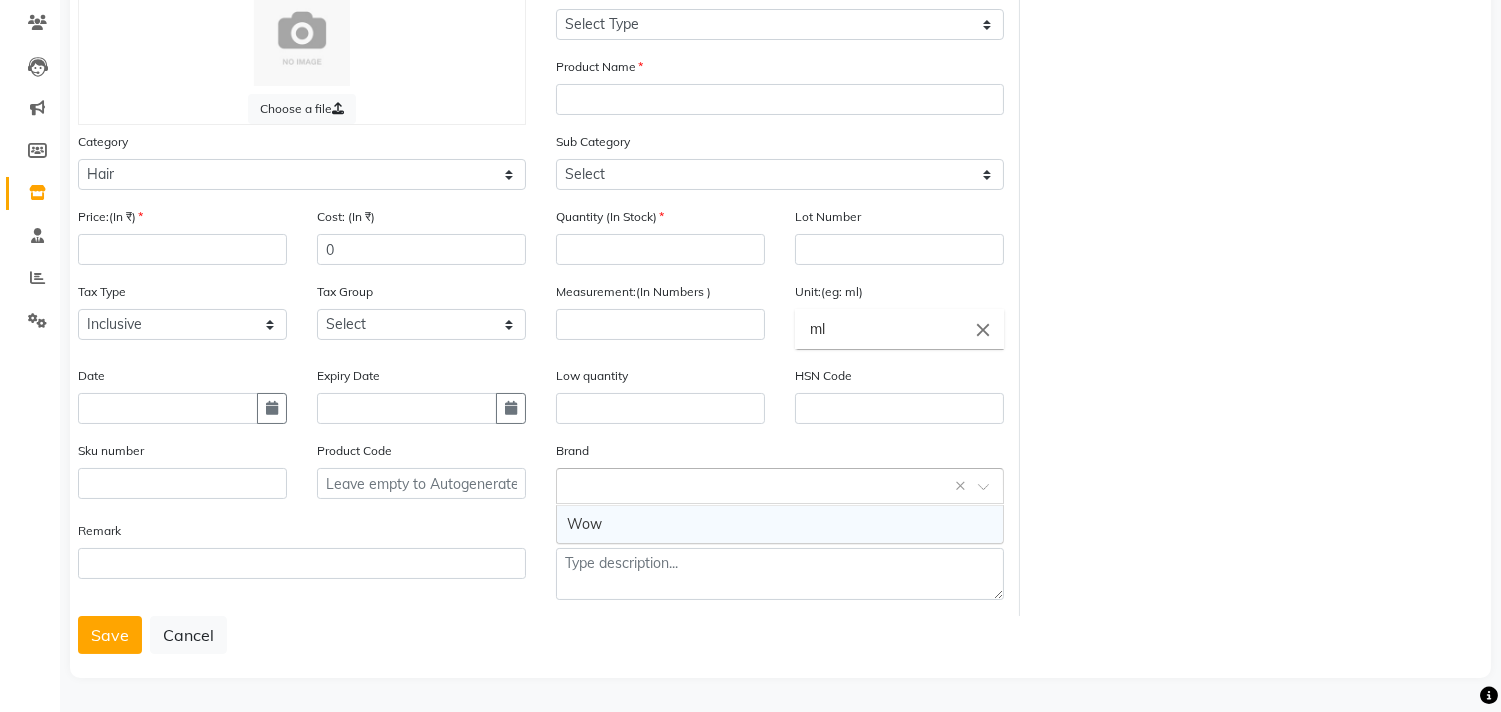 click 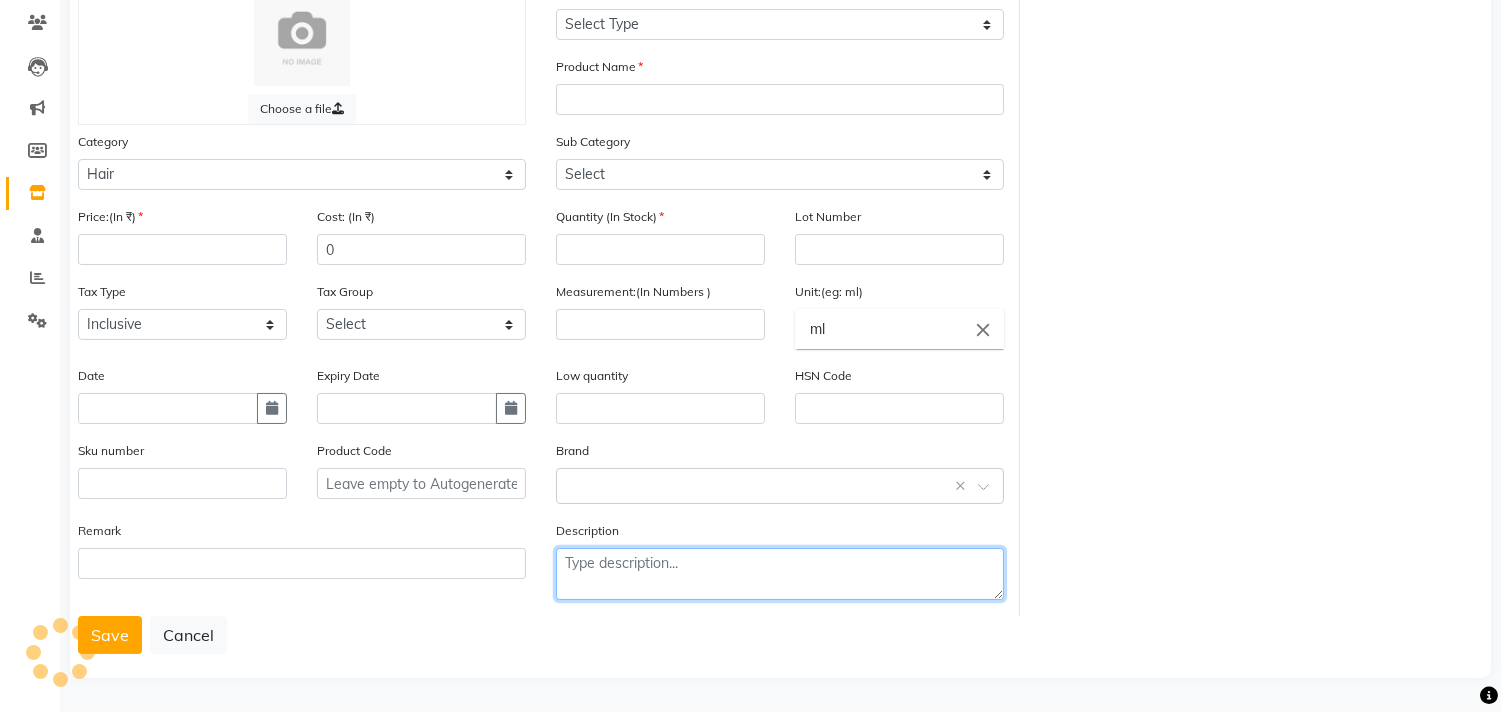 click 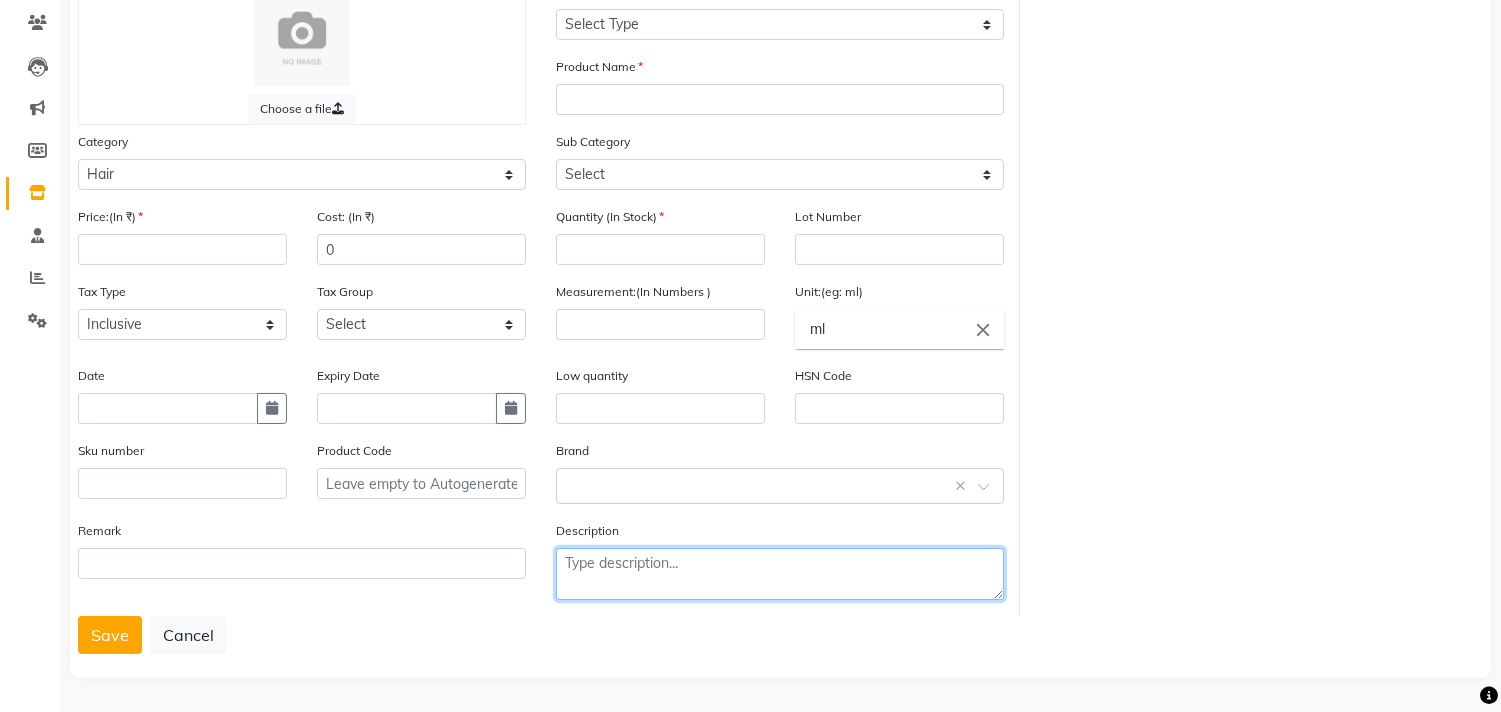 scroll, scrollTop: 45, scrollLeft: 0, axis: vertical 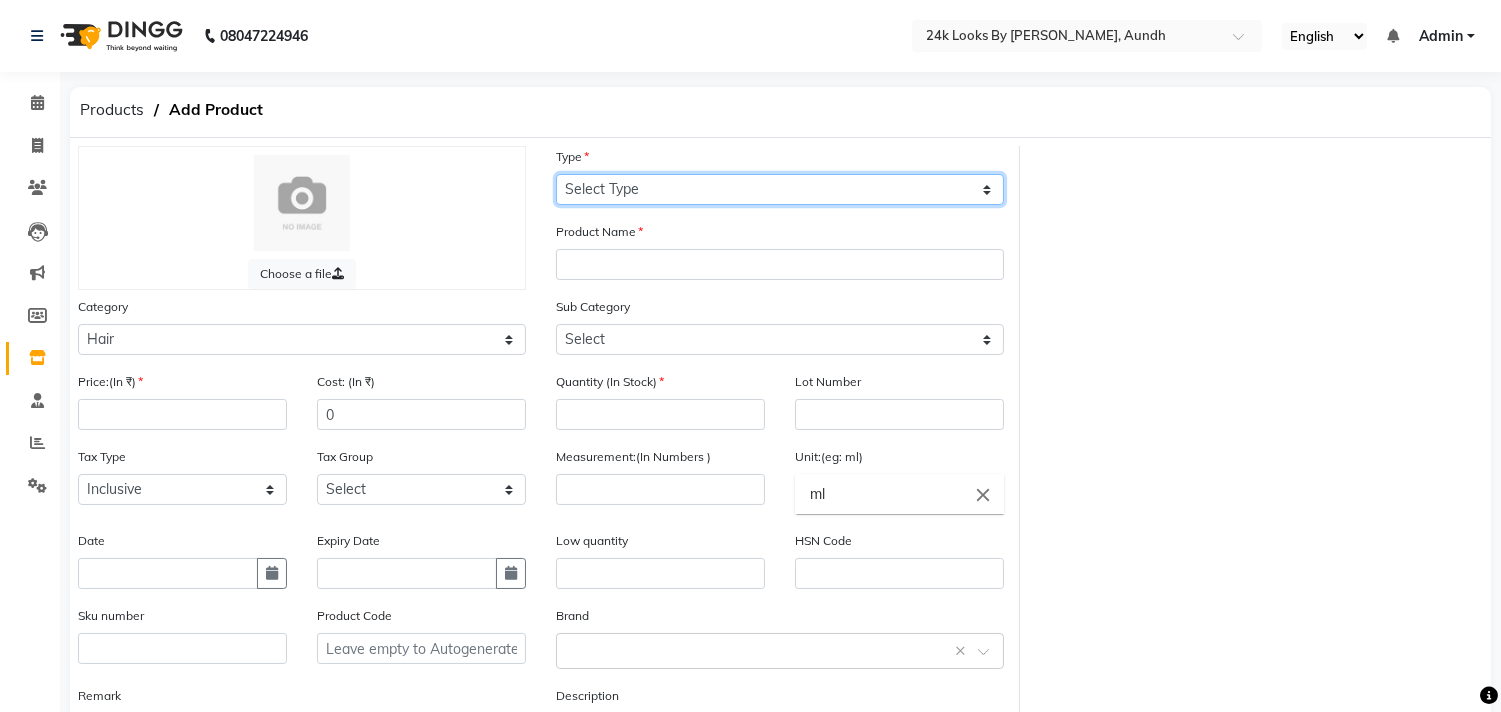 click on "Select Type Both Retail Consumable" 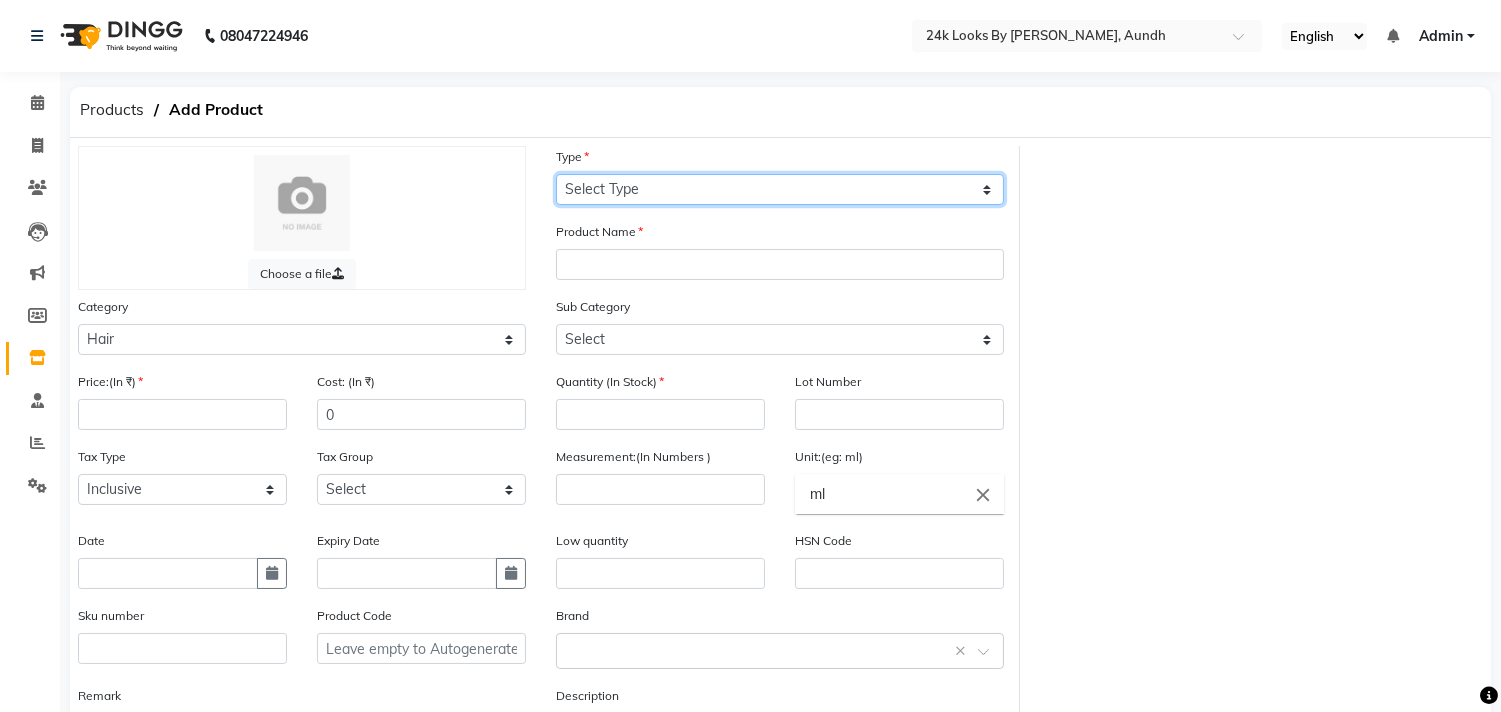 select on "R" 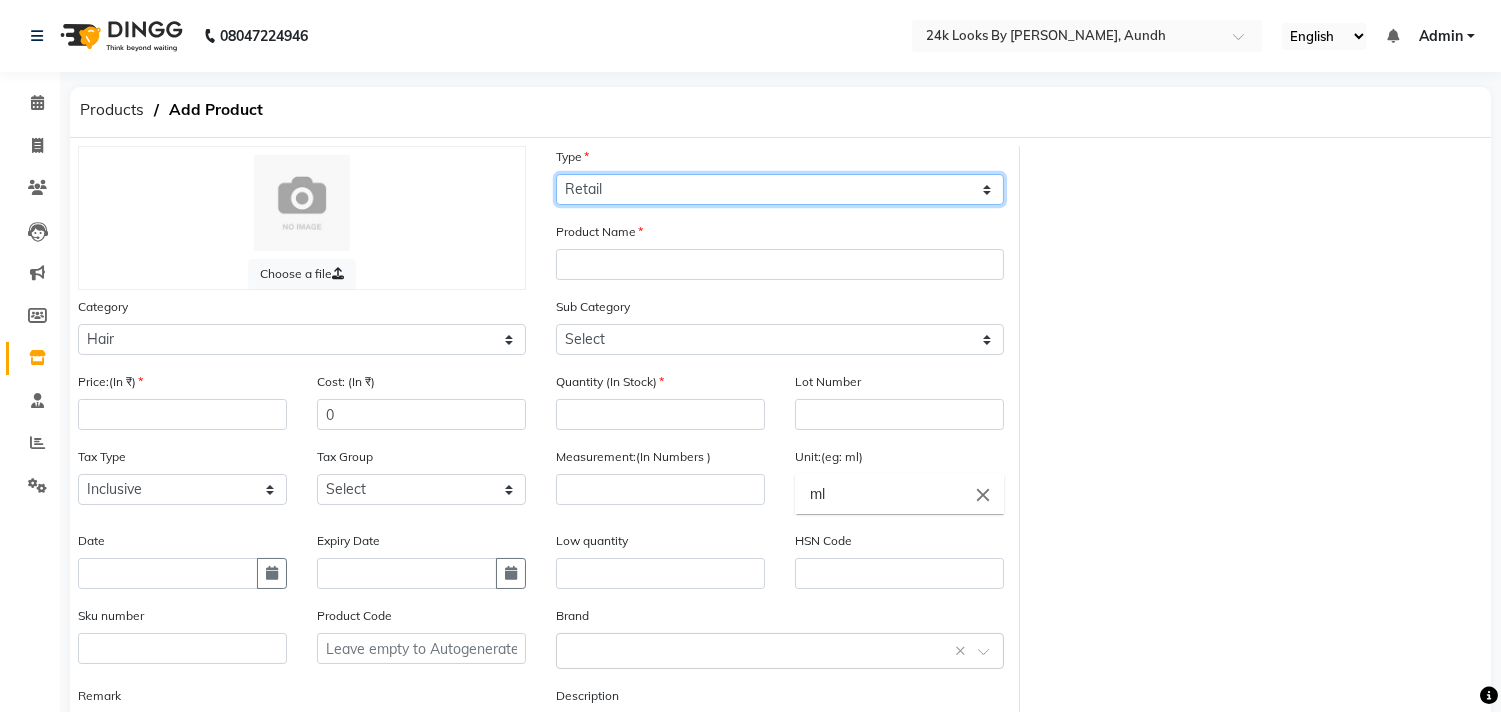click on "Select Type Both Retail Consumable" 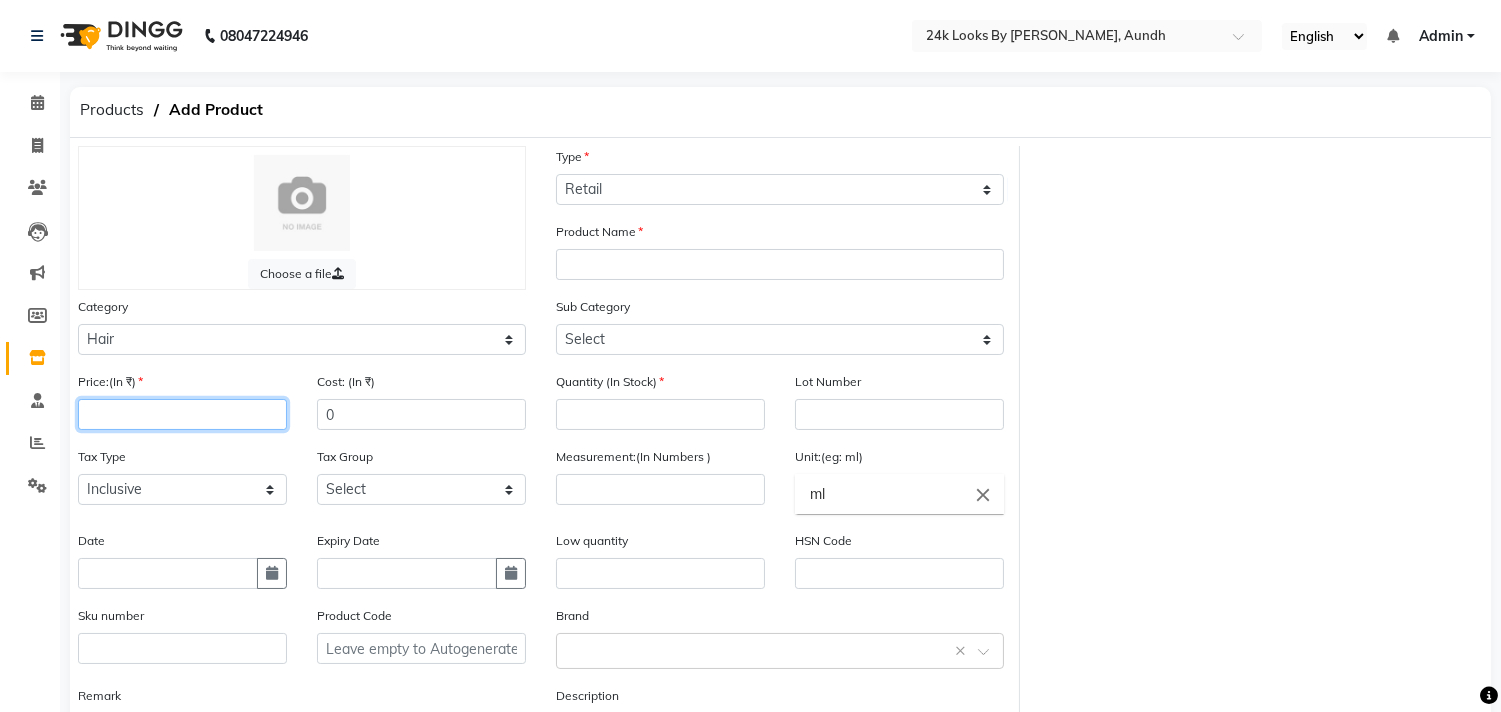 click 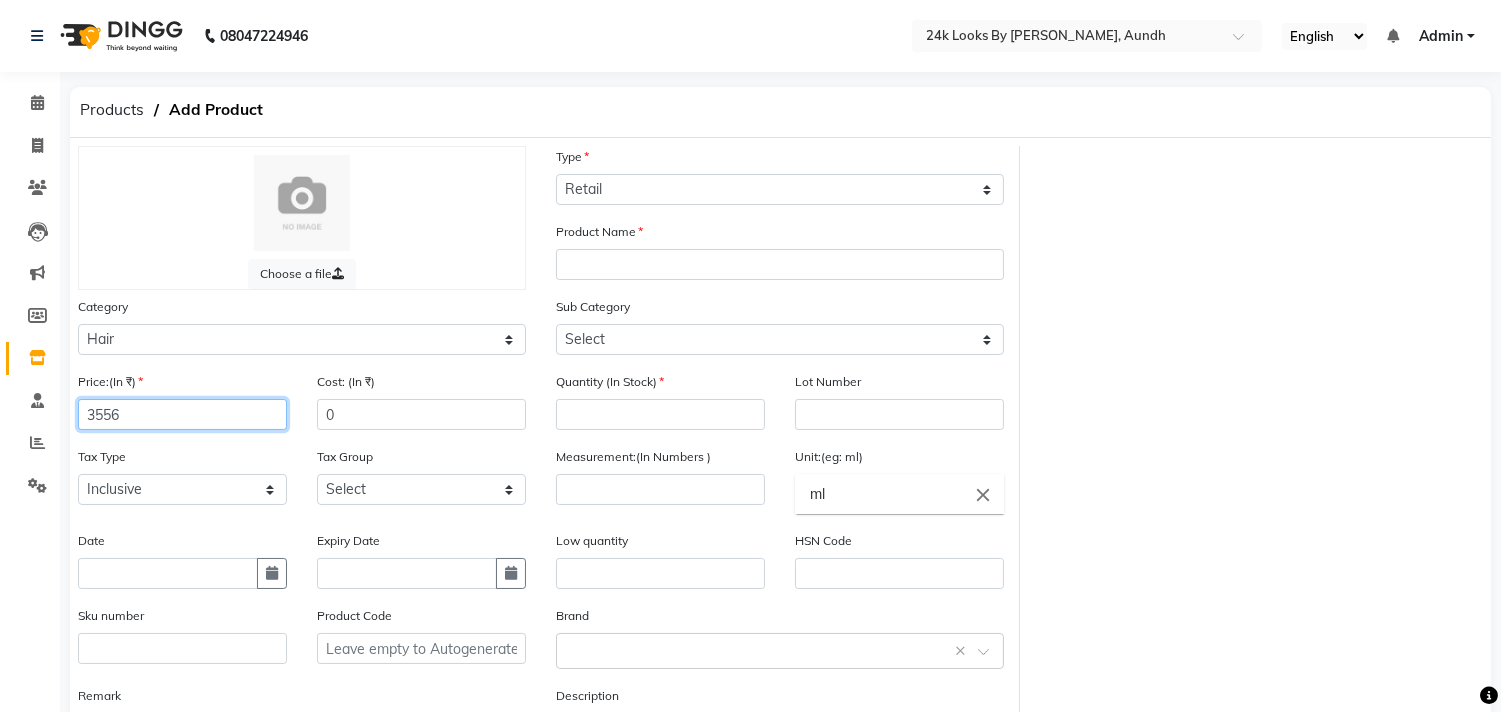 click on "3556" 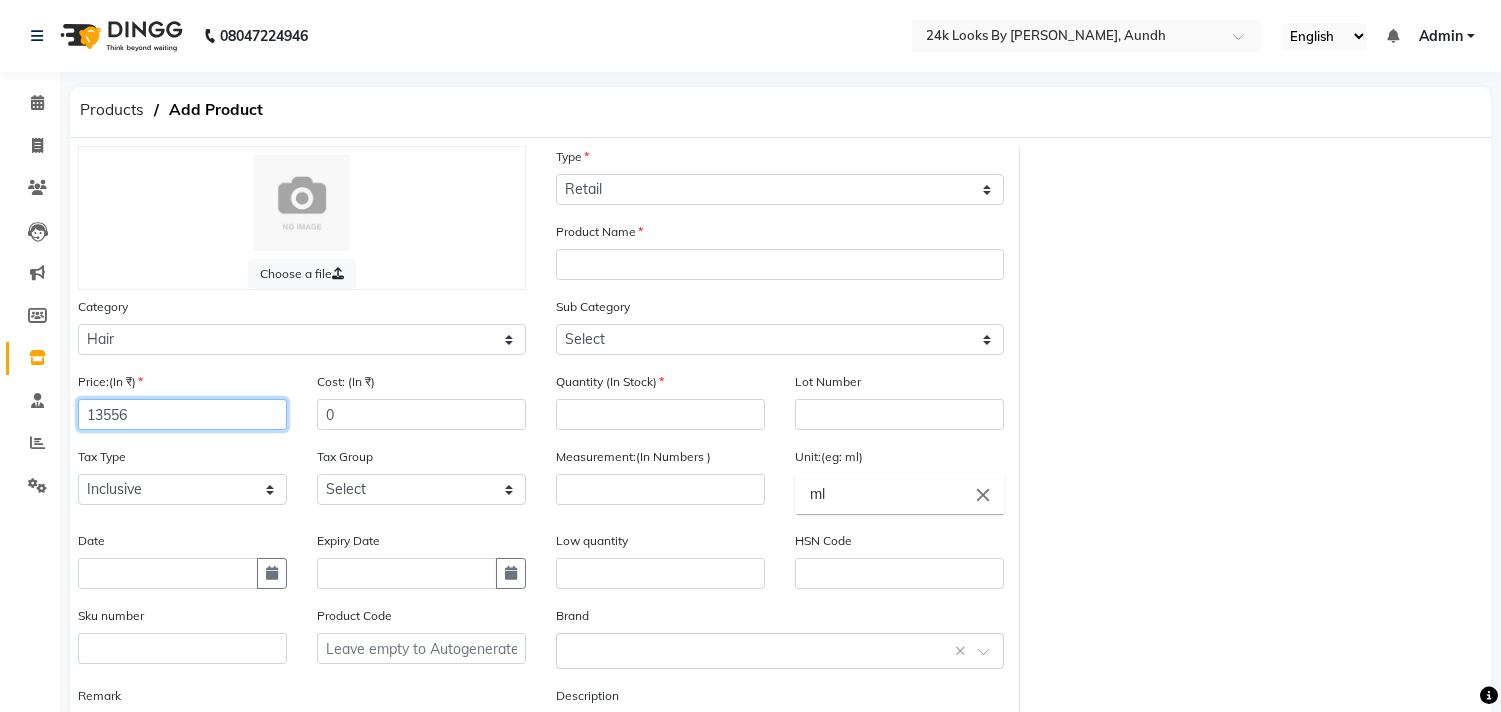 type on "13556" 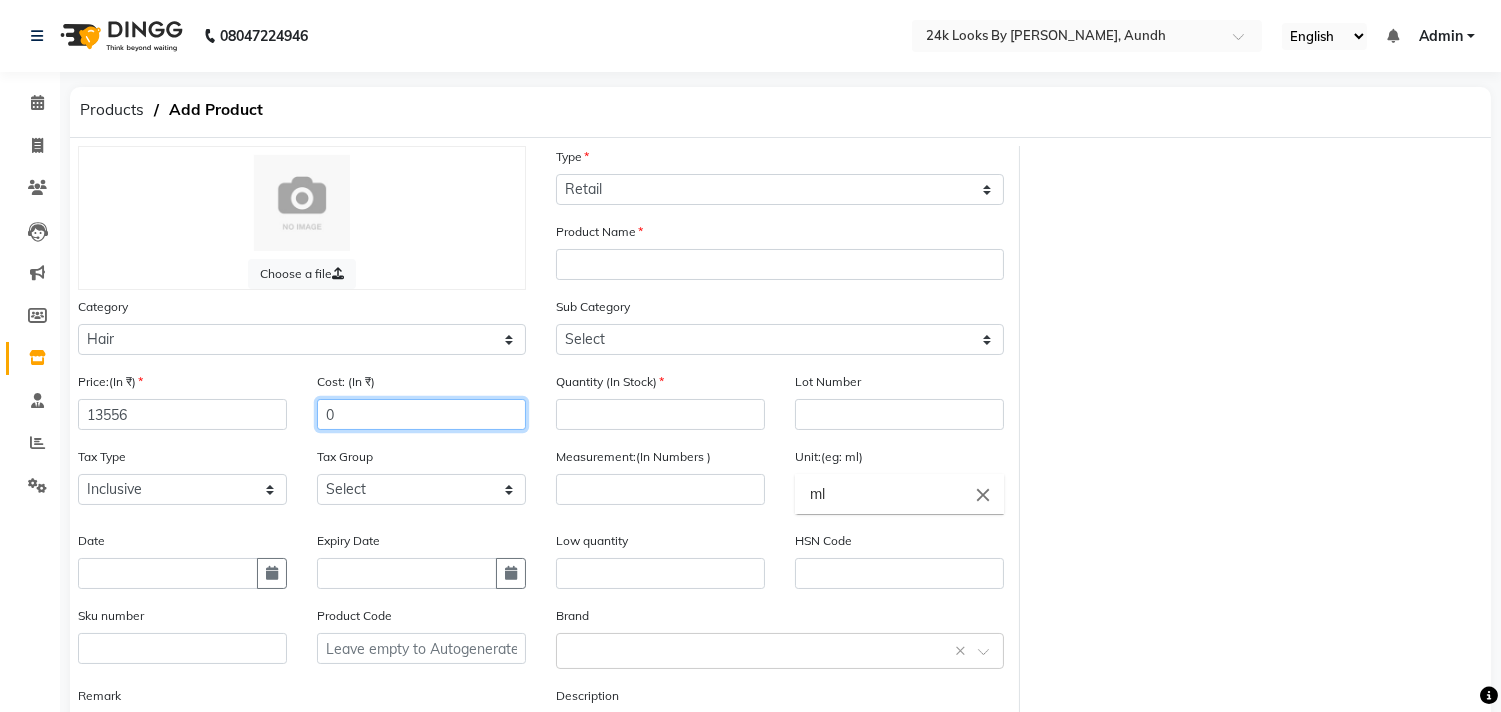 click on "0" 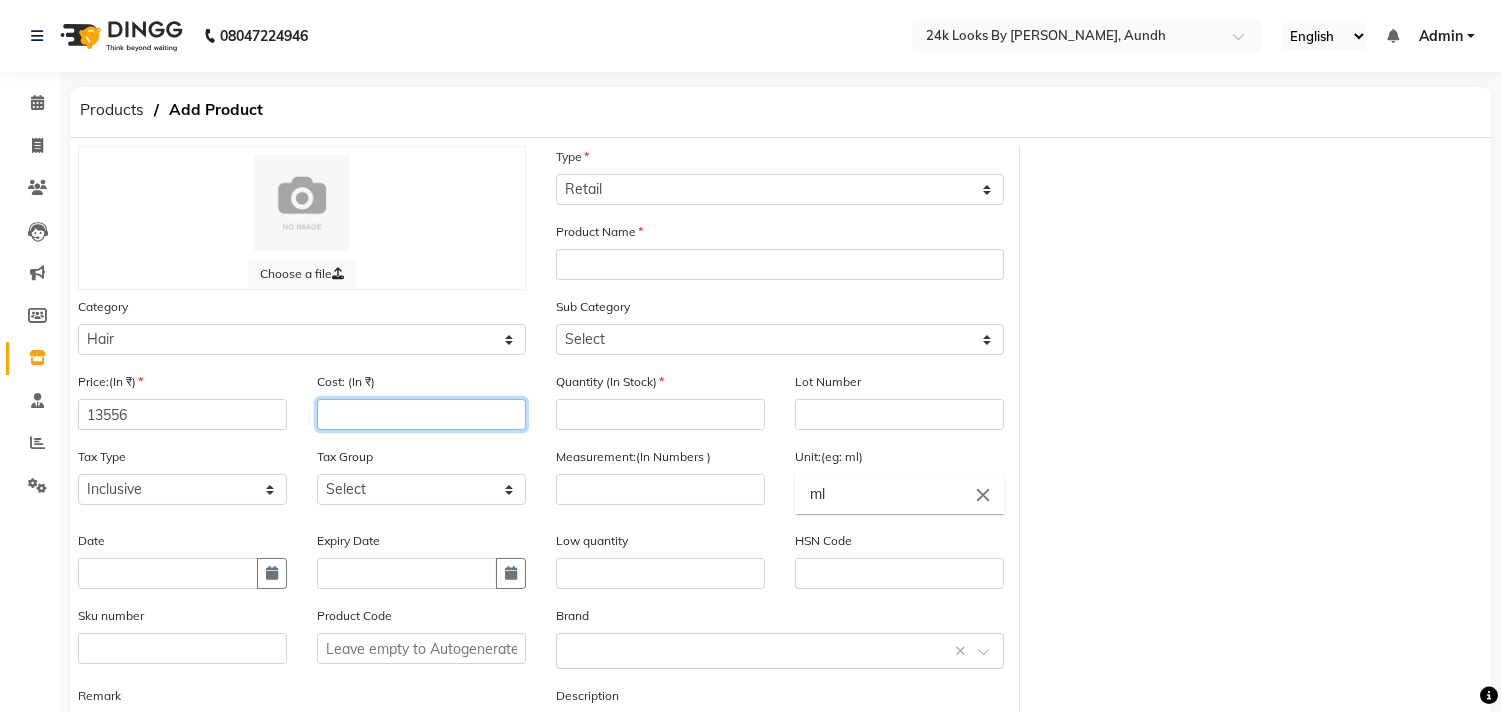 click 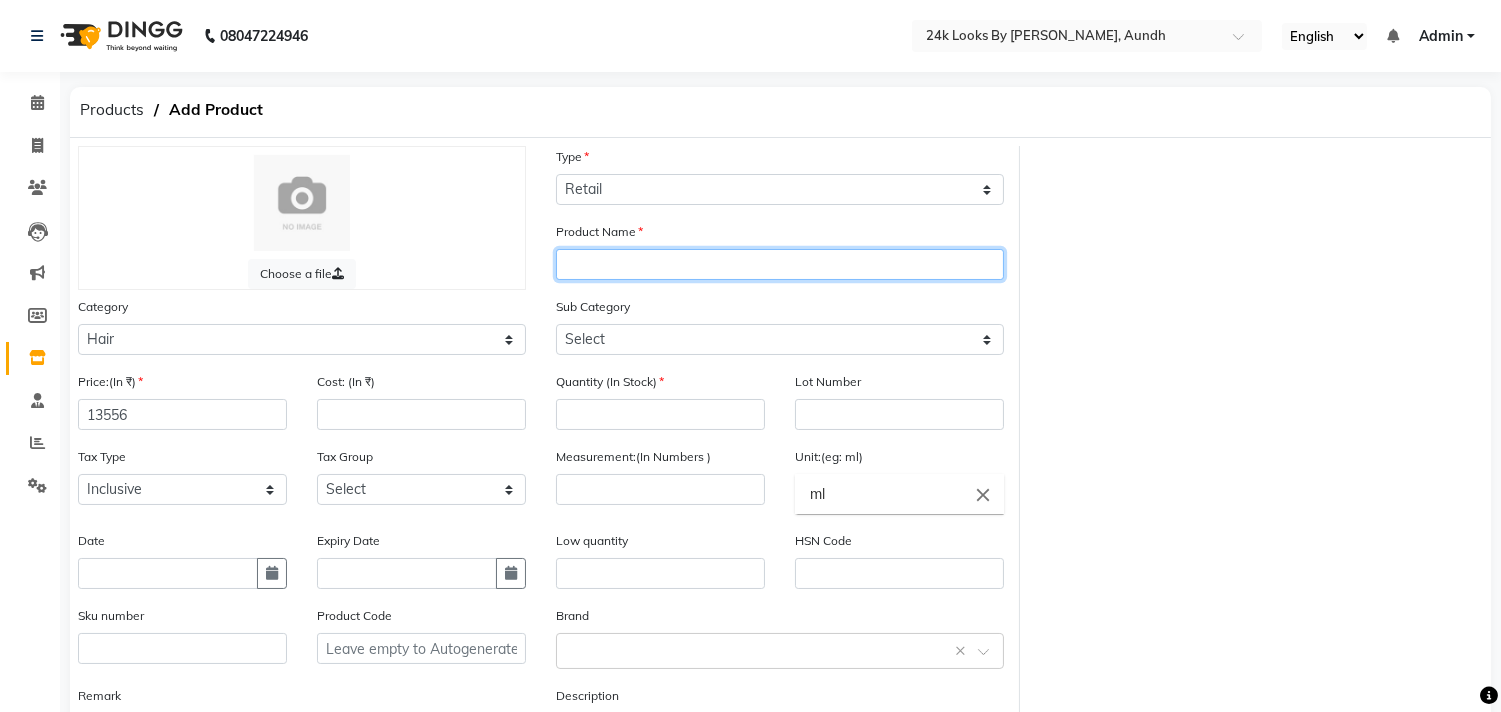 click 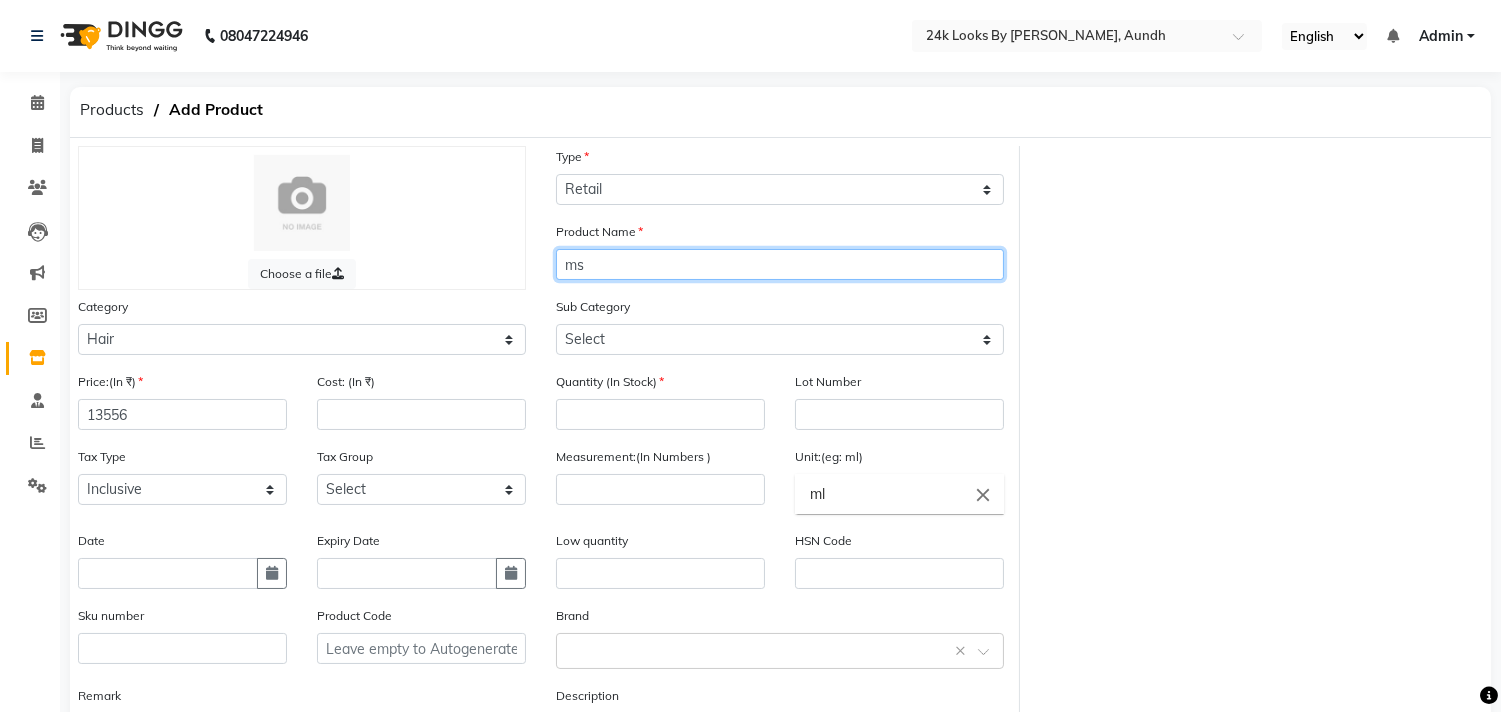 type on "m" 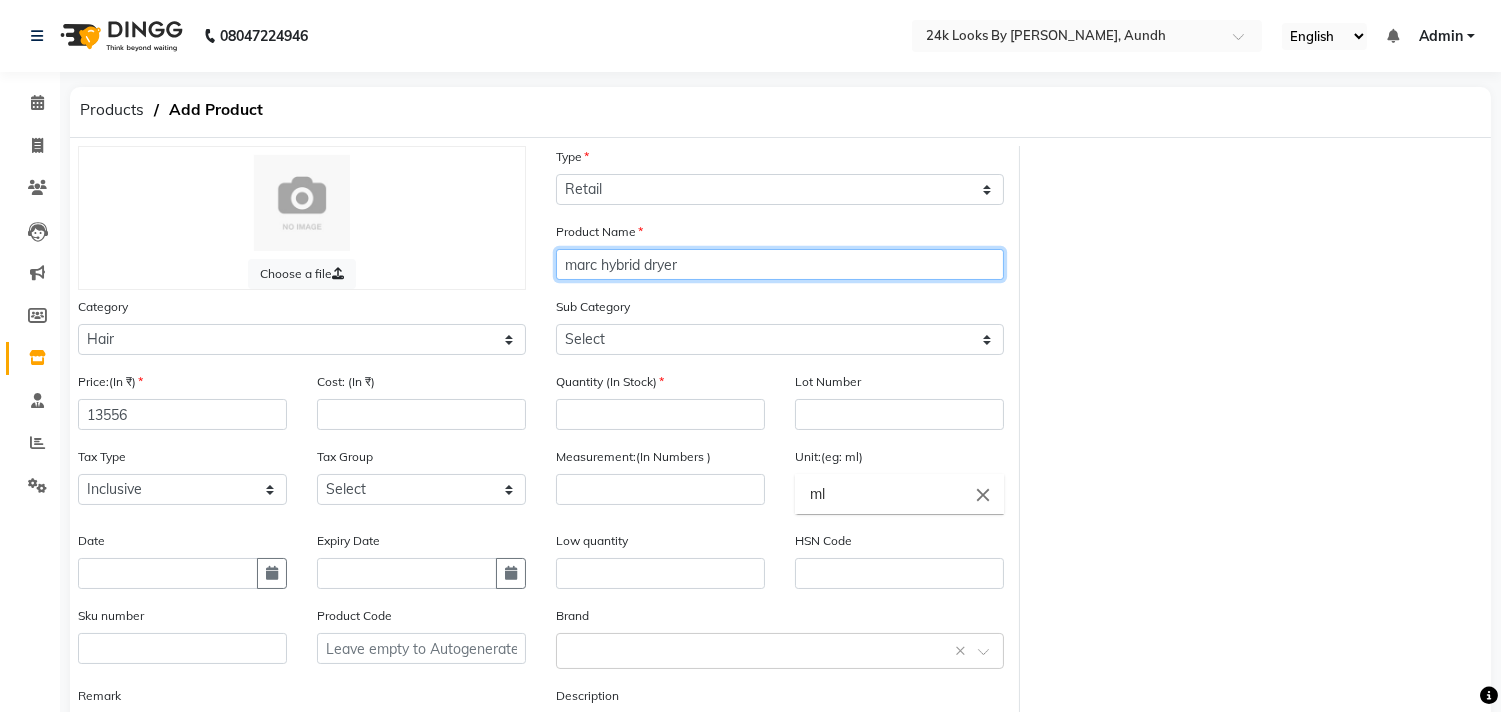 click on "marc hybrid dryer" 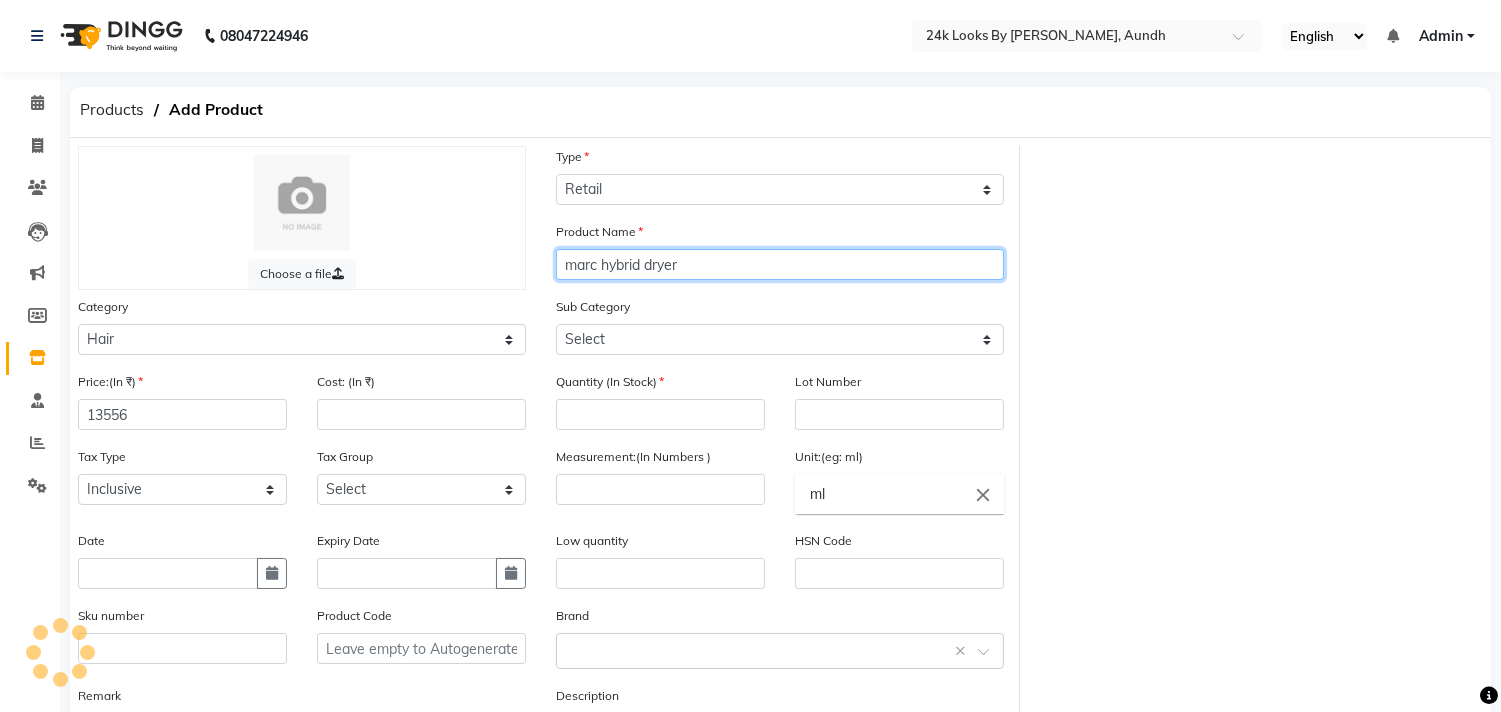 type on "marc hybrid dryer" 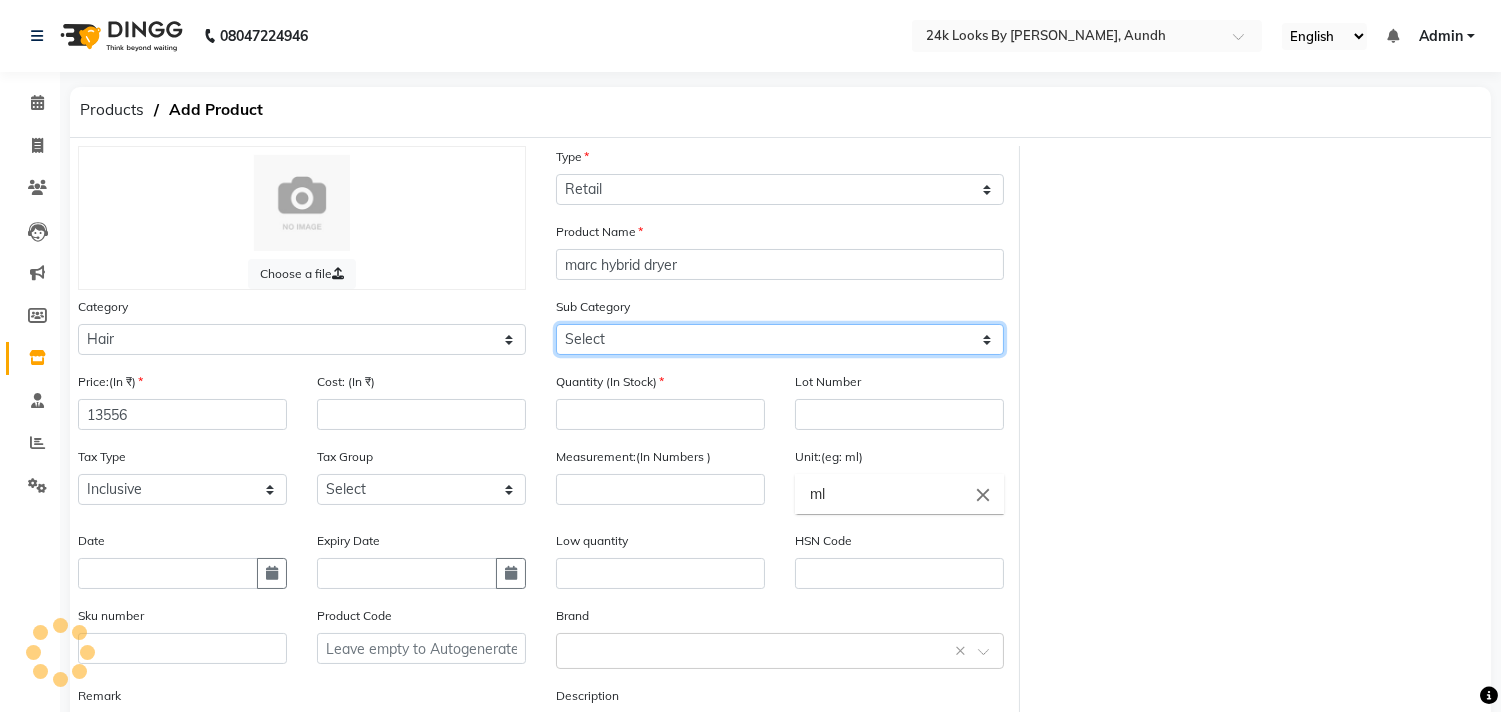 click on "Select Shampoo Conditioner Cream Mask Oil Serum Color Appliances Treatment Styling Kit & Combo Other MARC HYBRID Drayer with stand" 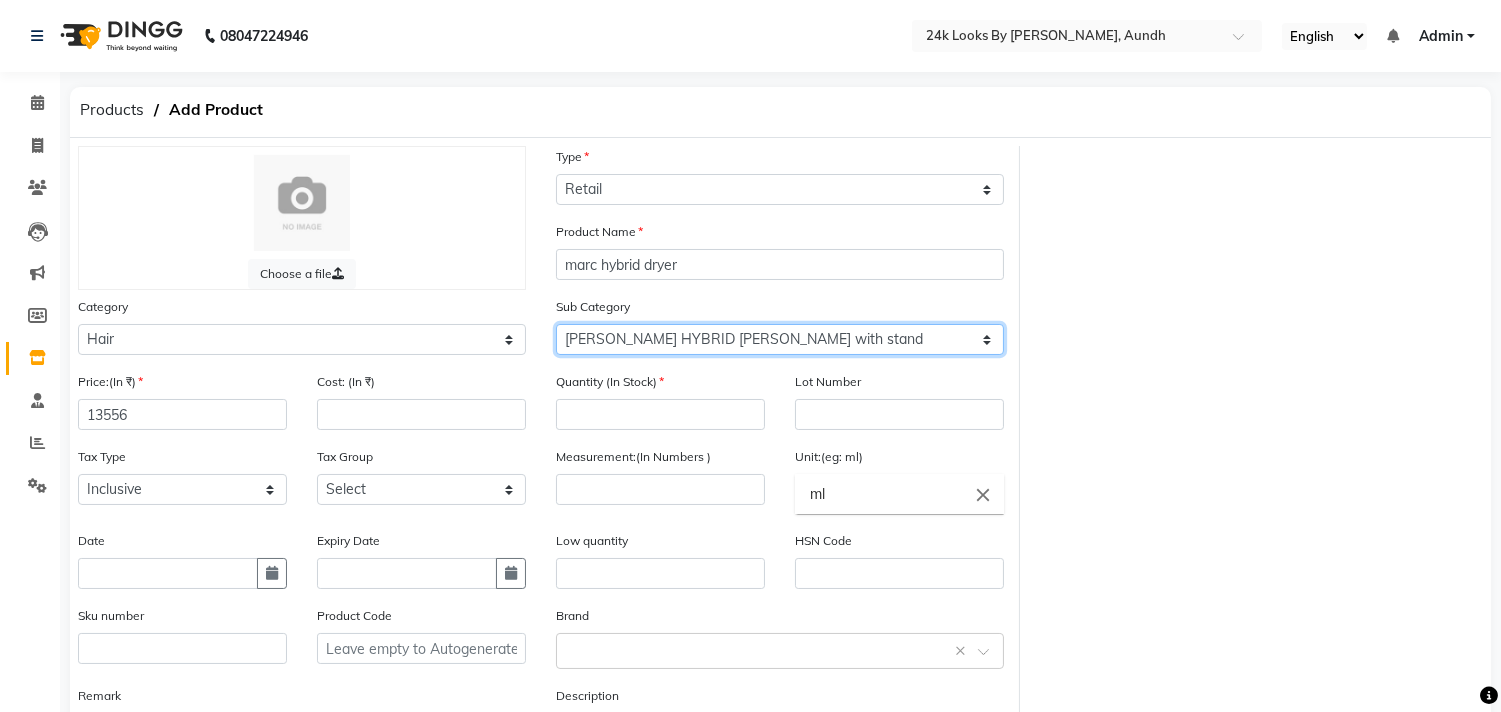 click on "Select Shampoo Conditioner Cream Mask Oil Serum Color Appliances Treatment Styling Kit & Combo Other MARC HYBRID Drayer with stand" 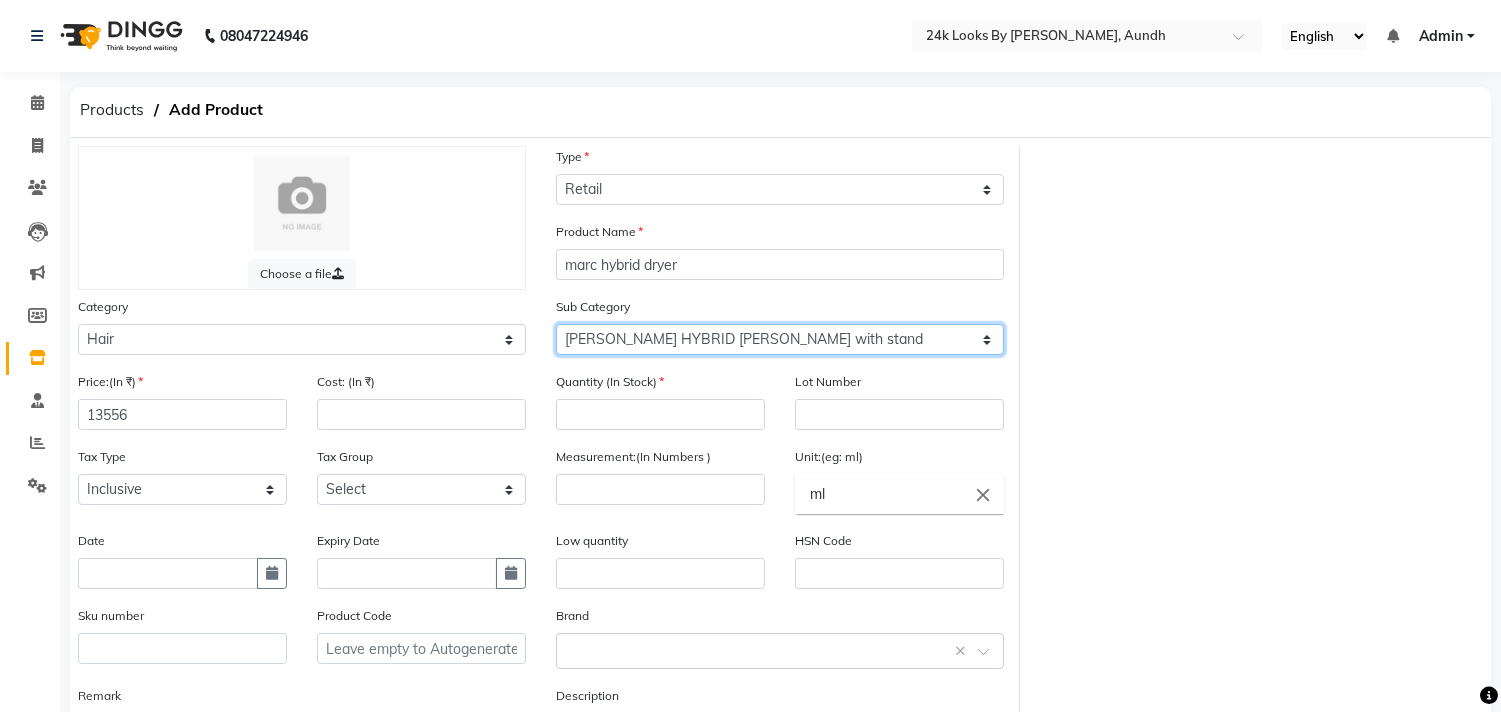 select on "1305001112" 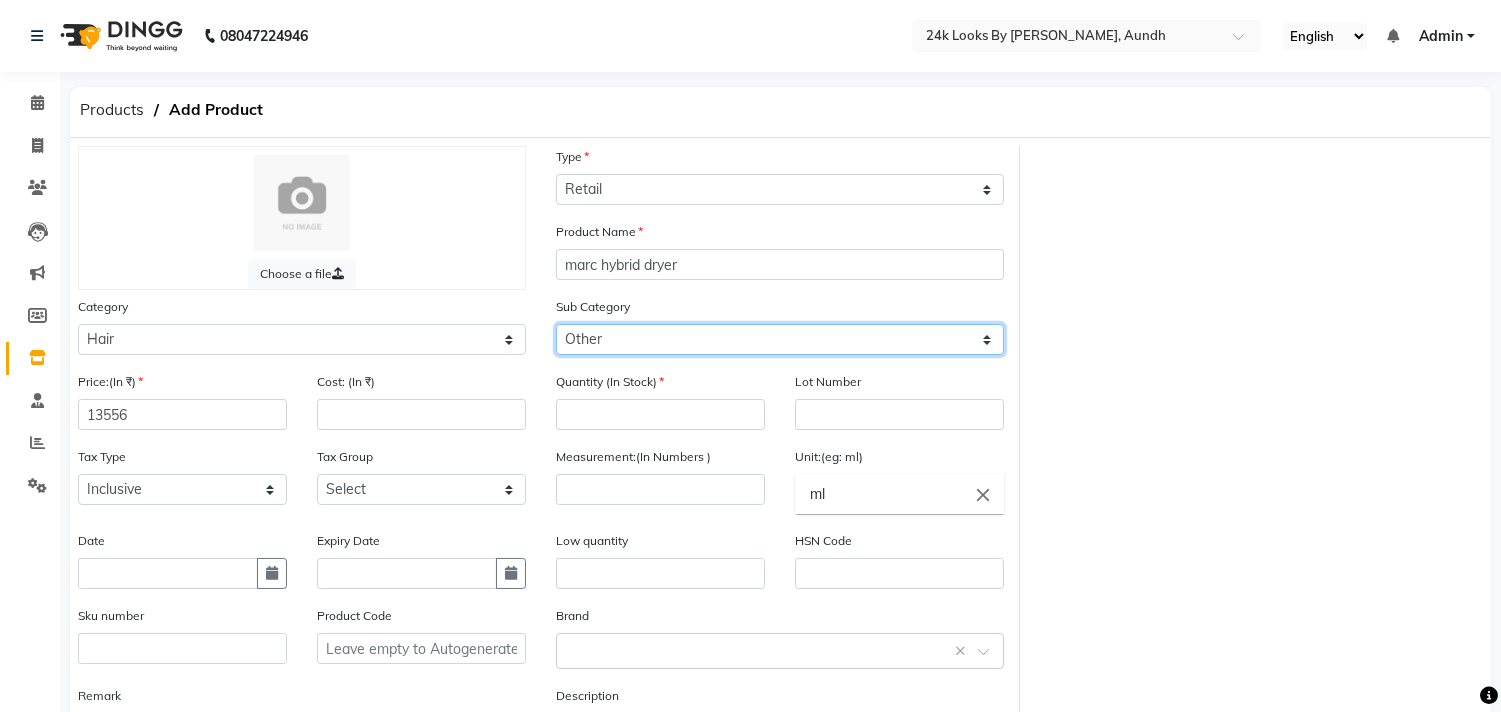 click on "Select Shampoo Conditioner Cream Mask Oil Serum Color Appliances Treatment Styling Kit & Combo Other MARC HYBRID Drayer with stand" 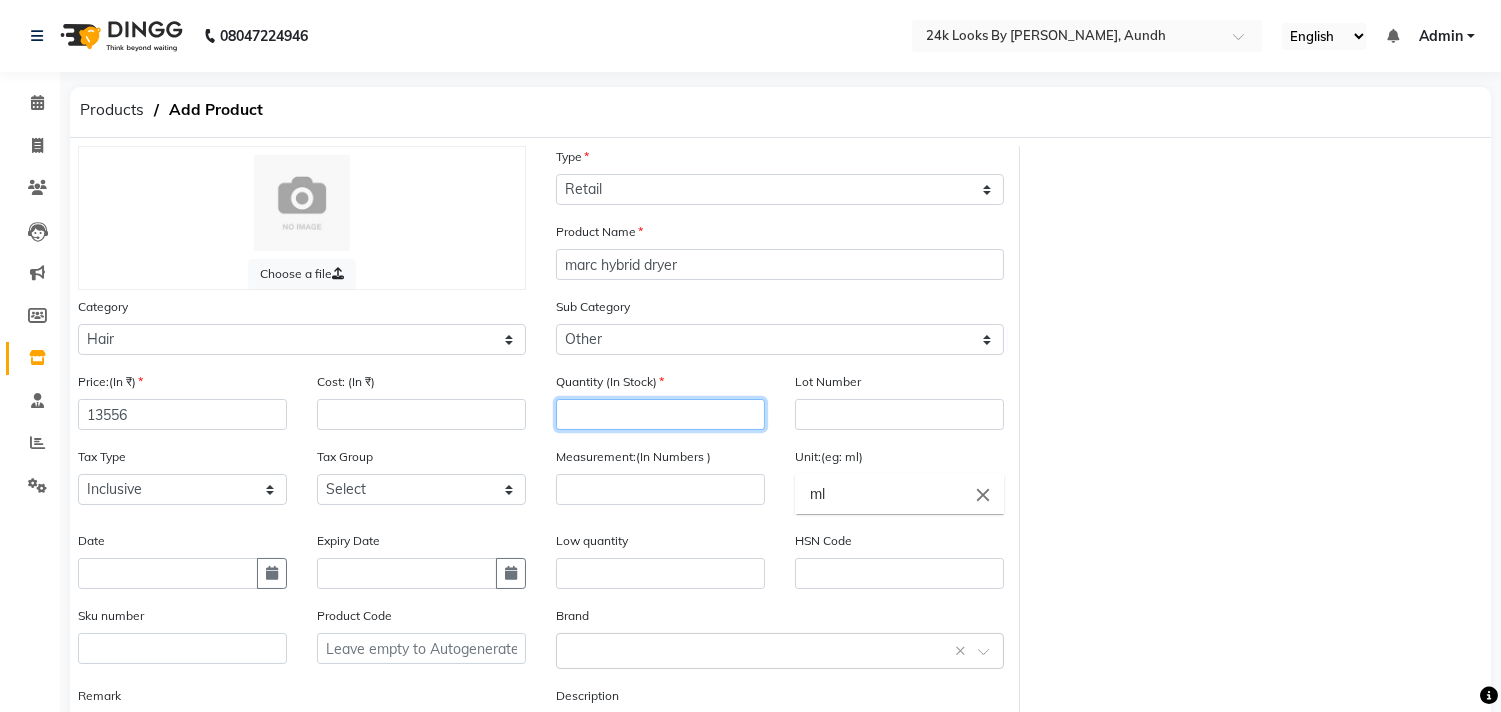 click 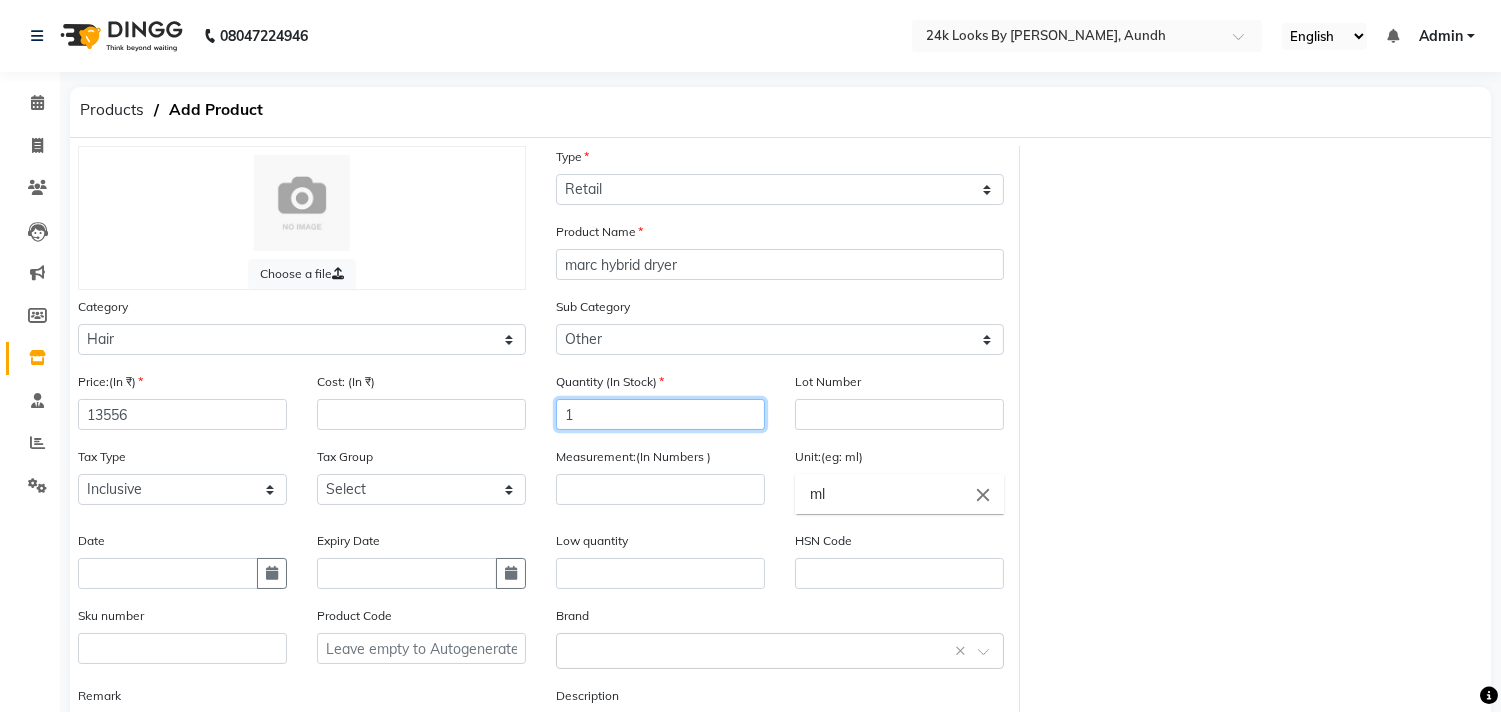 type on "1" 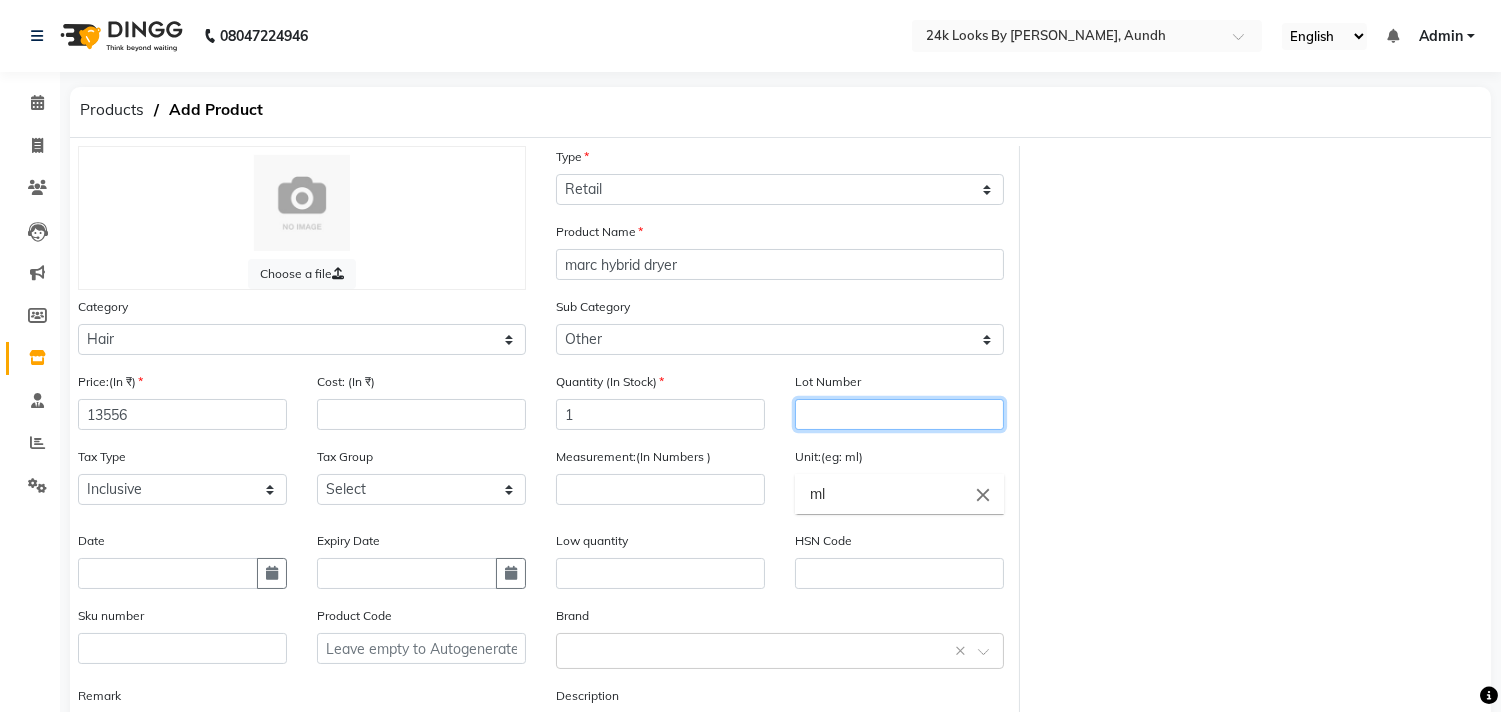click 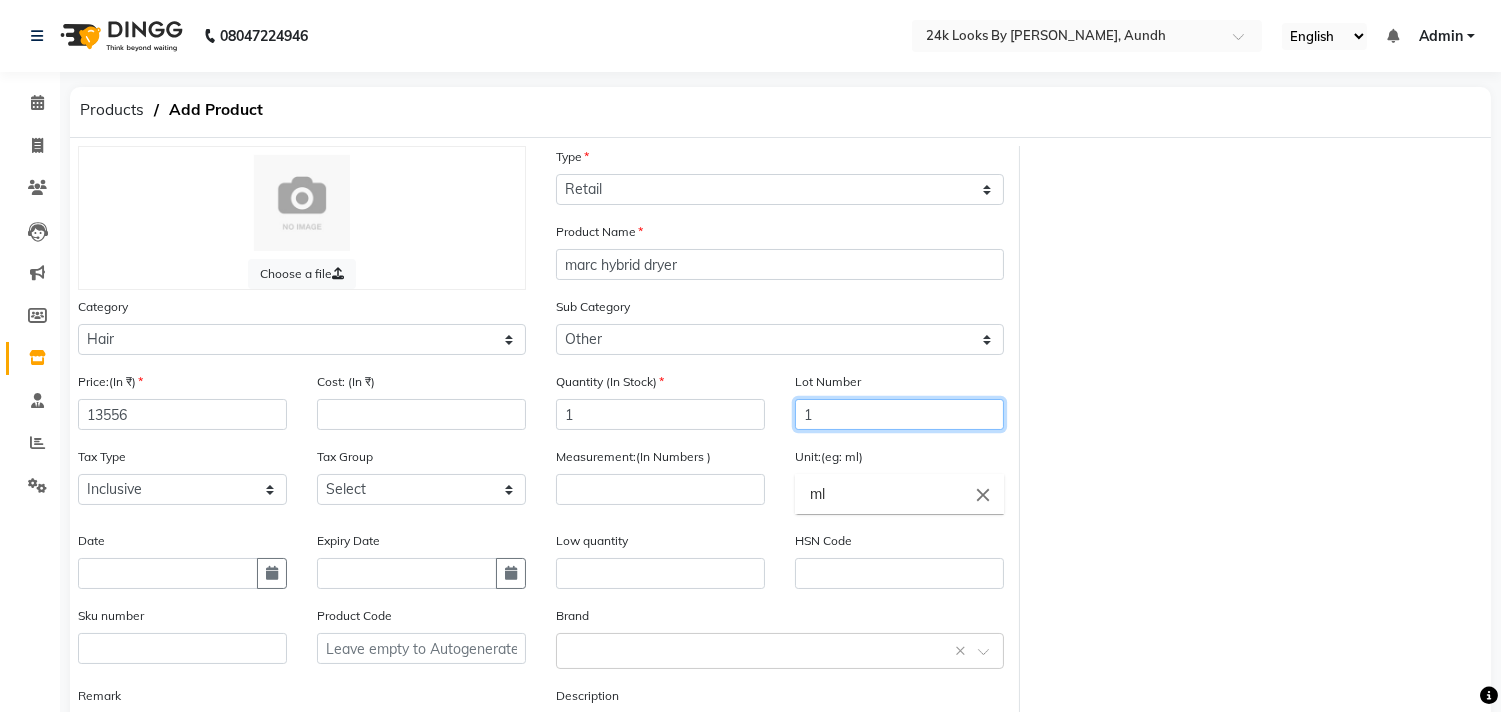 type on "1" 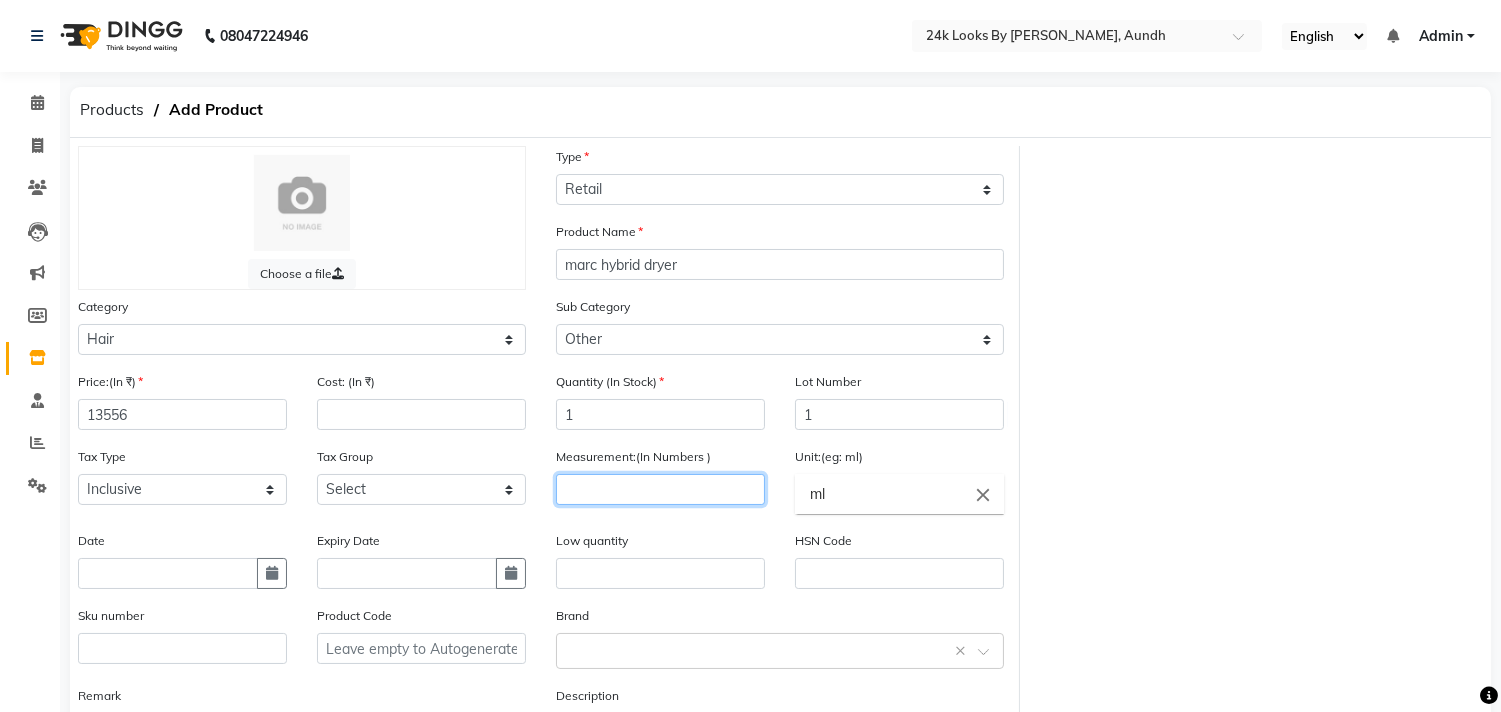 click 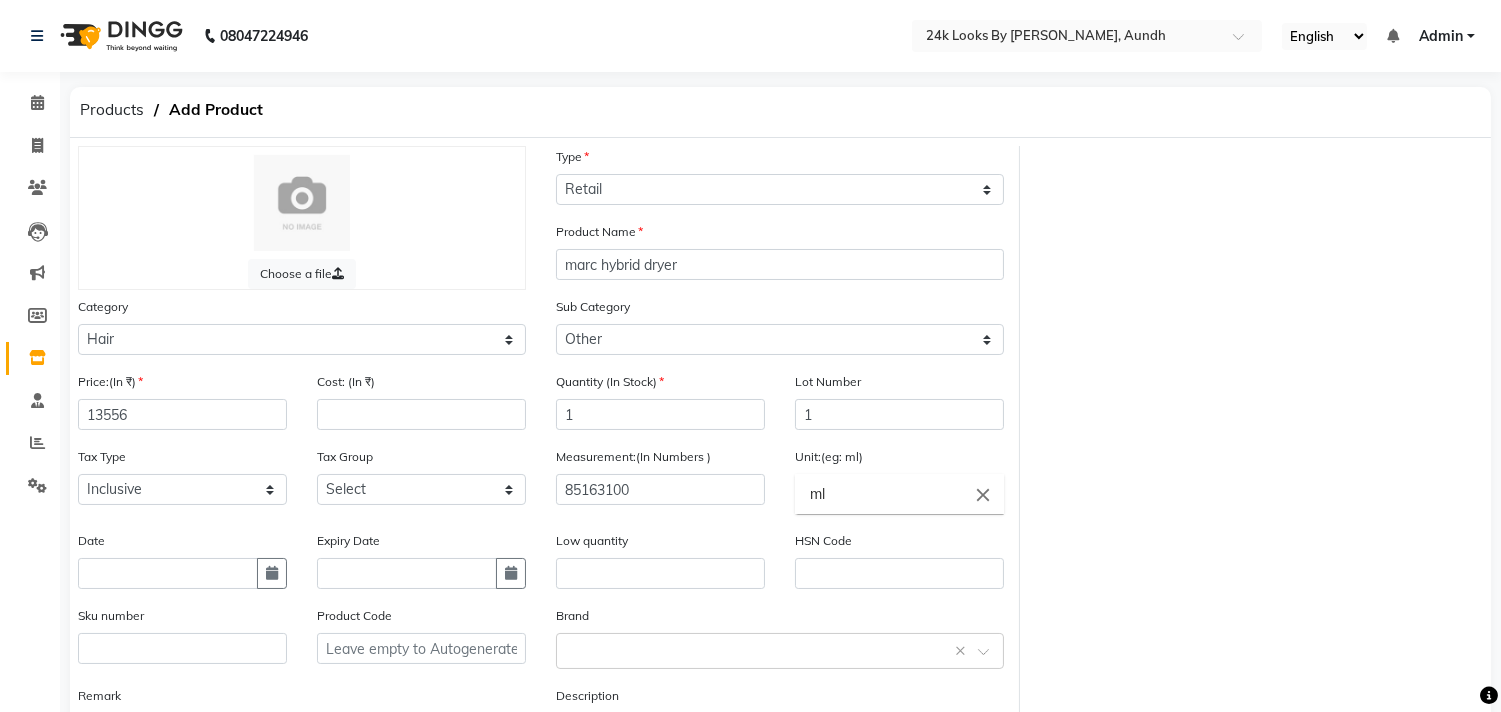 click on "ml" 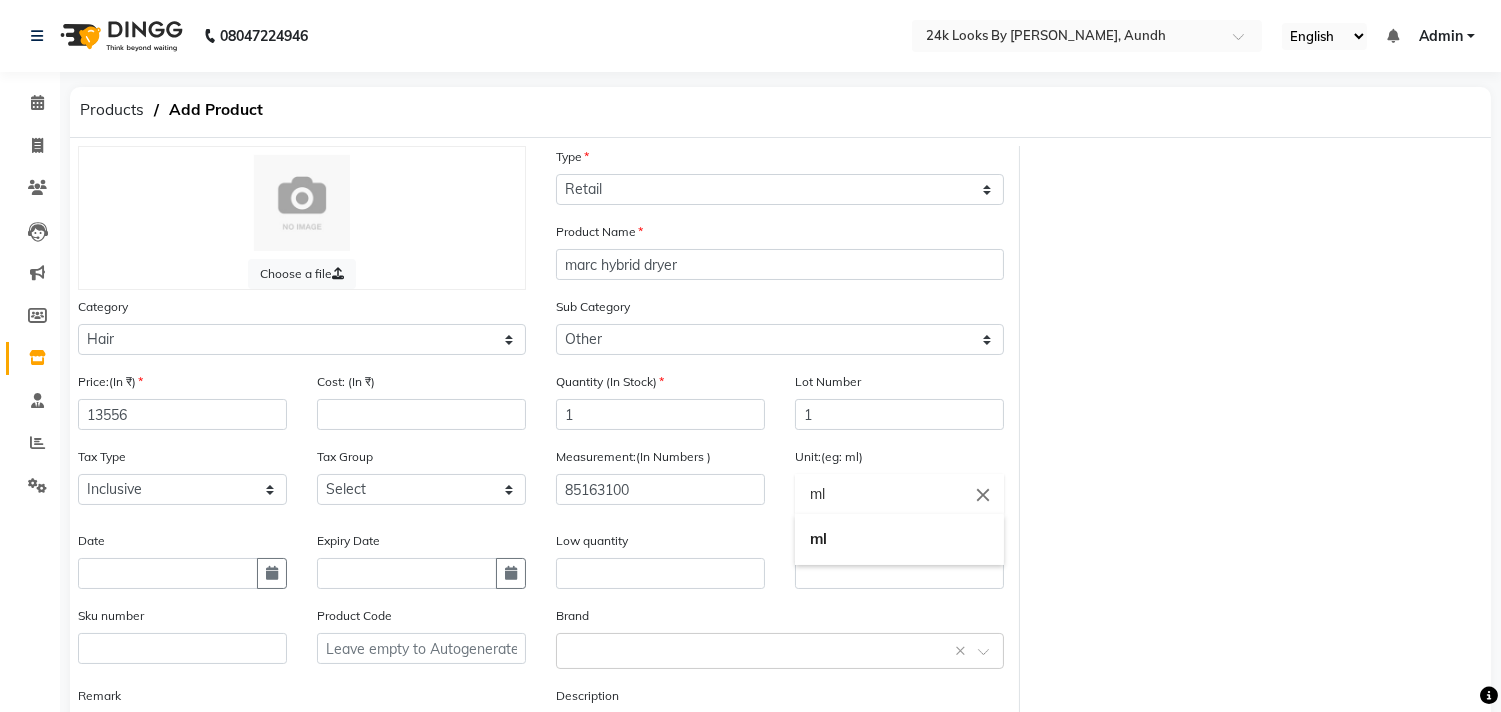 click 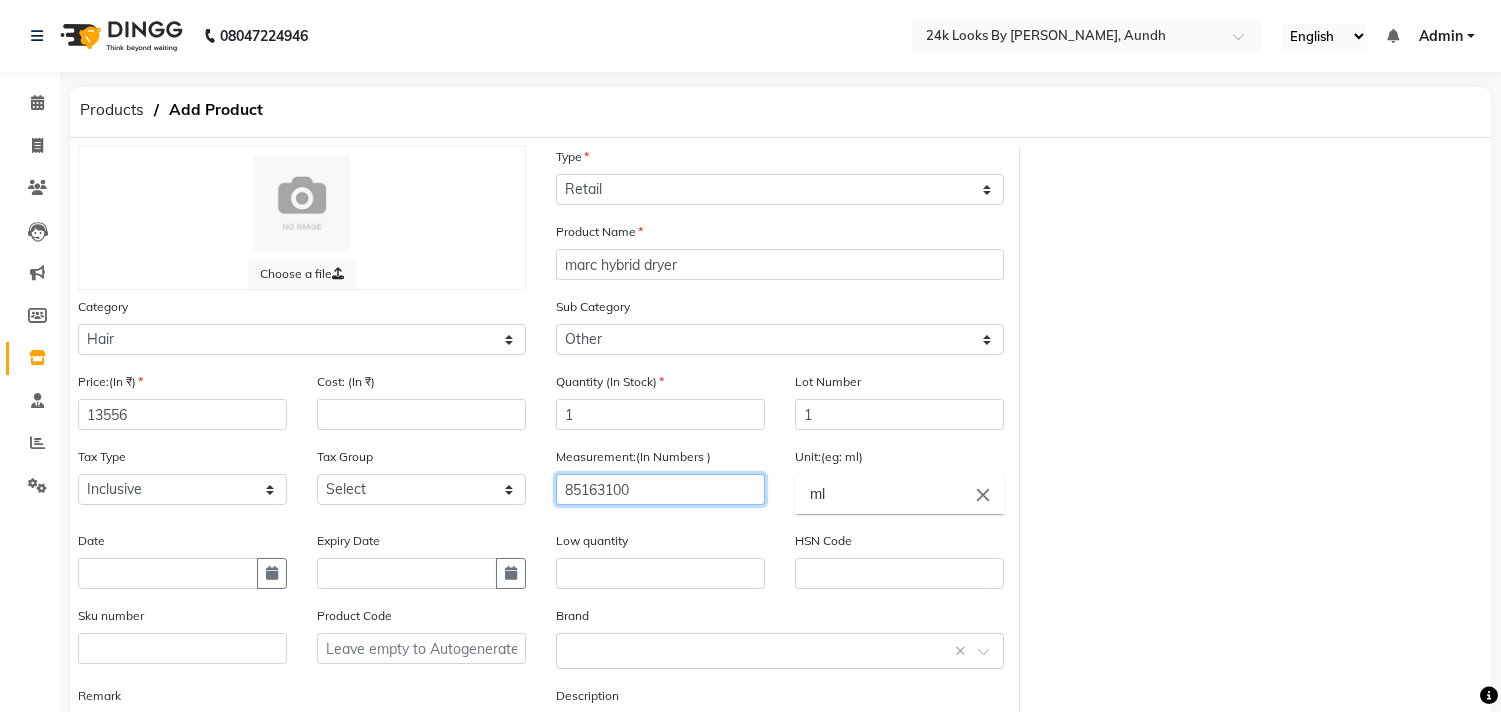 click on "85163100" 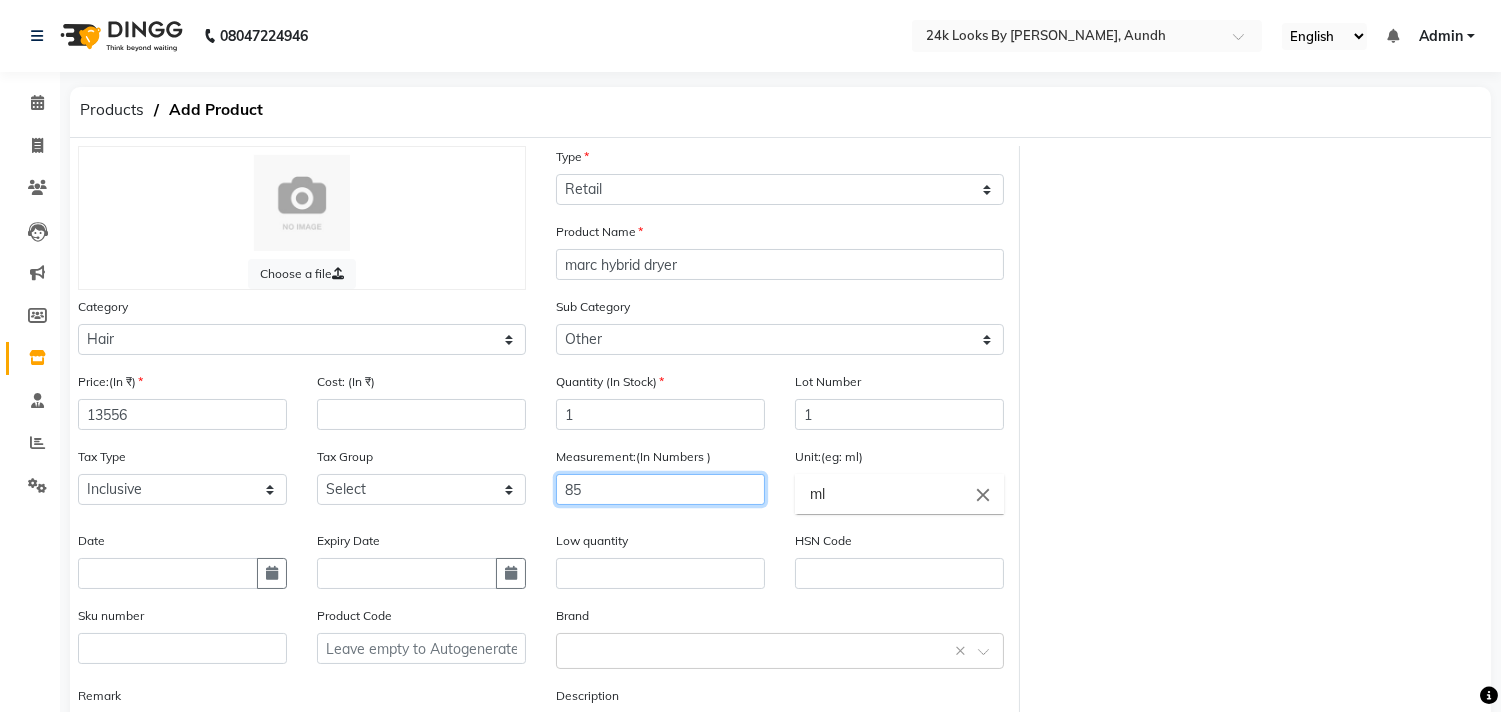 type on "8" 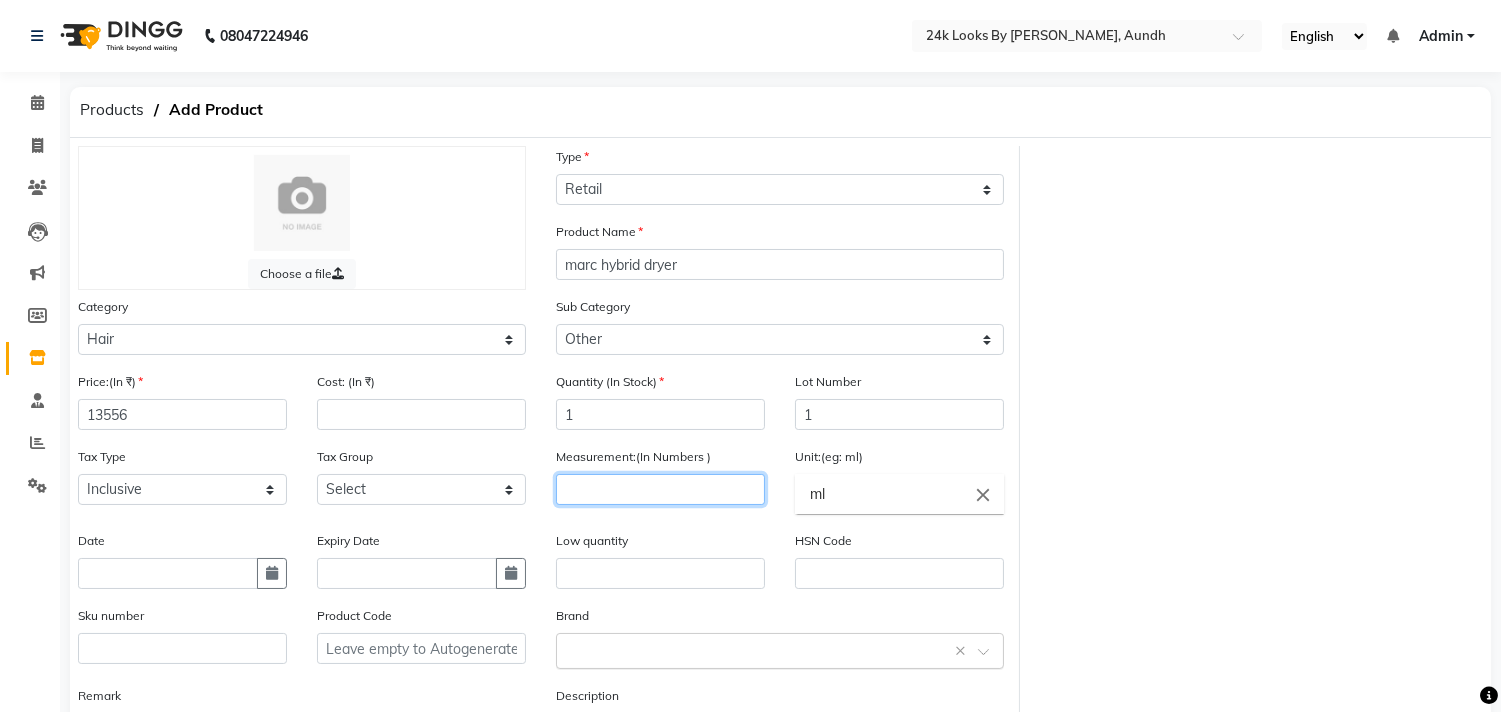 type 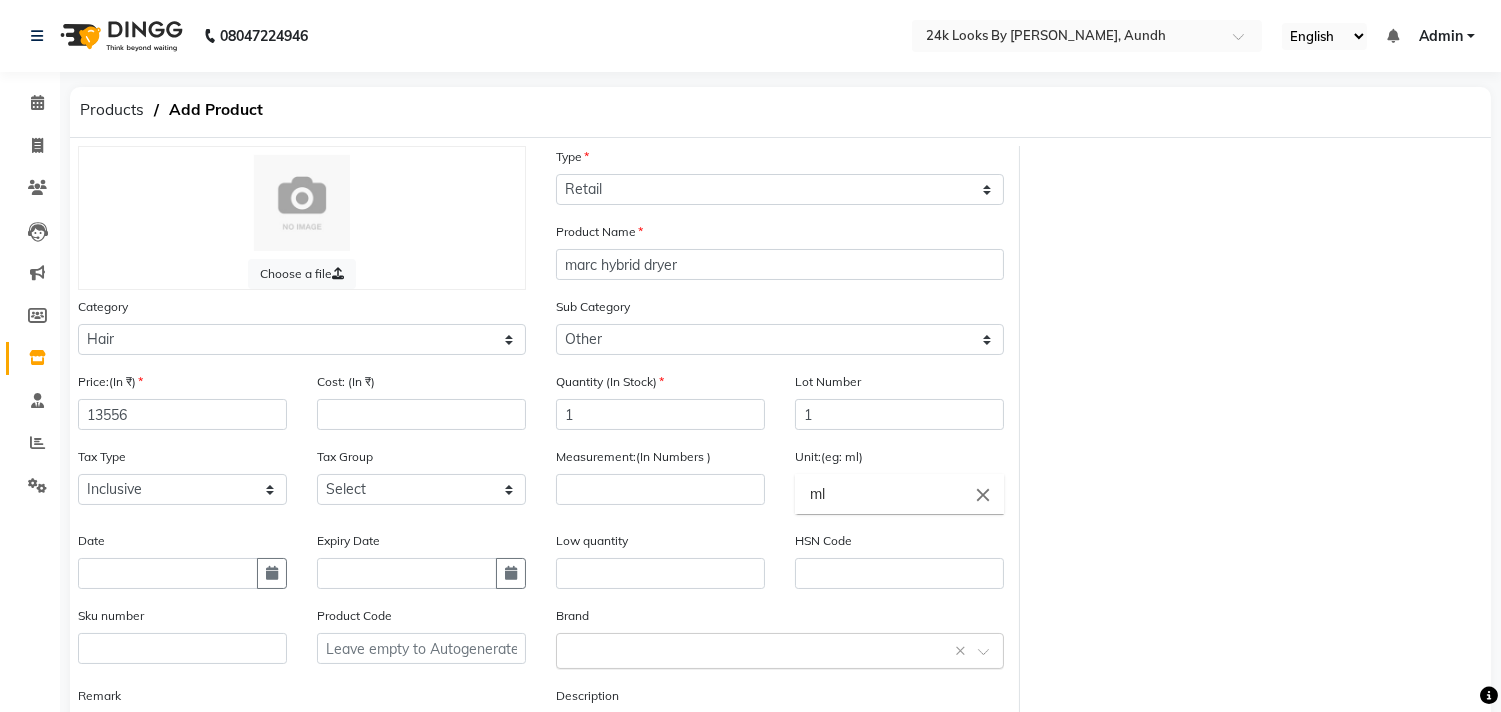 click on "Select brand or add custom brand    ×" 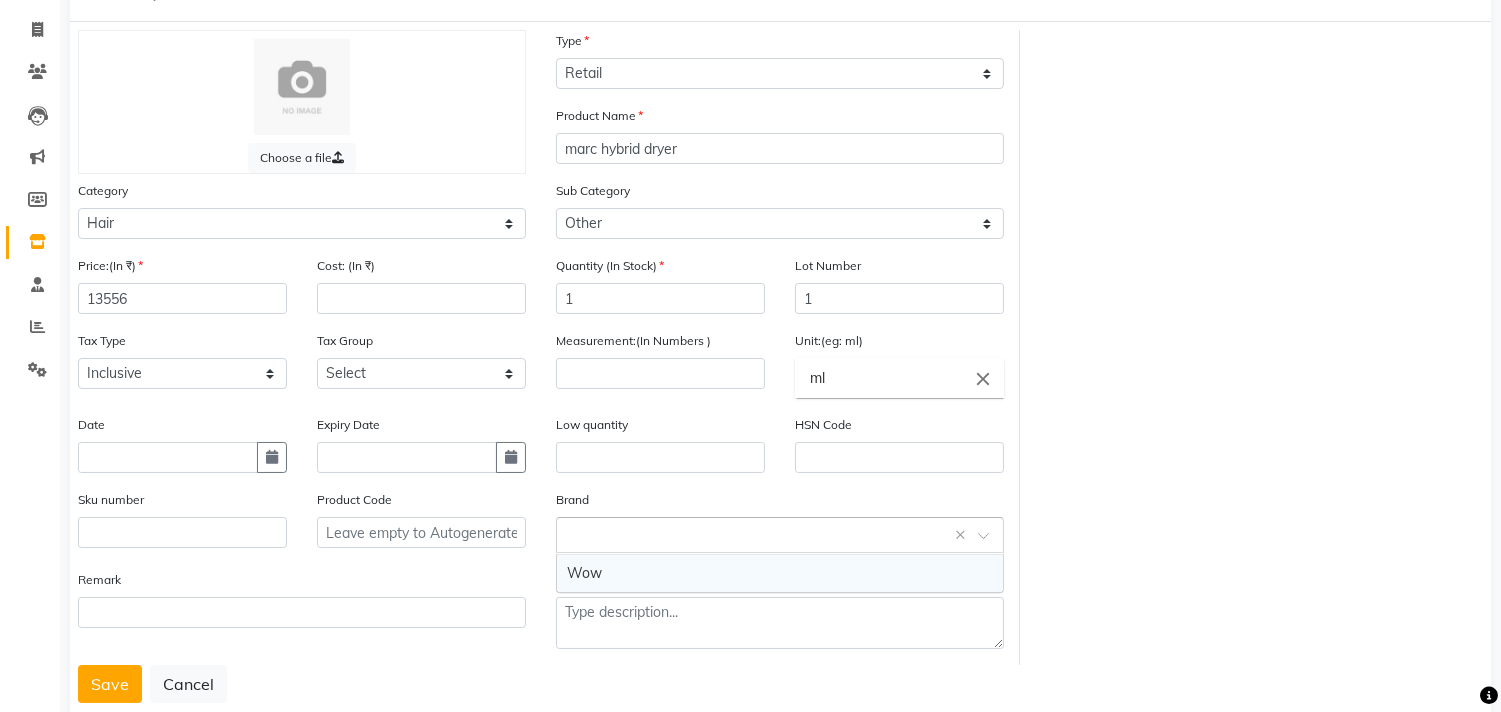 scroll, scrollTop: 166, scrollLeft: 0, axis: vertical 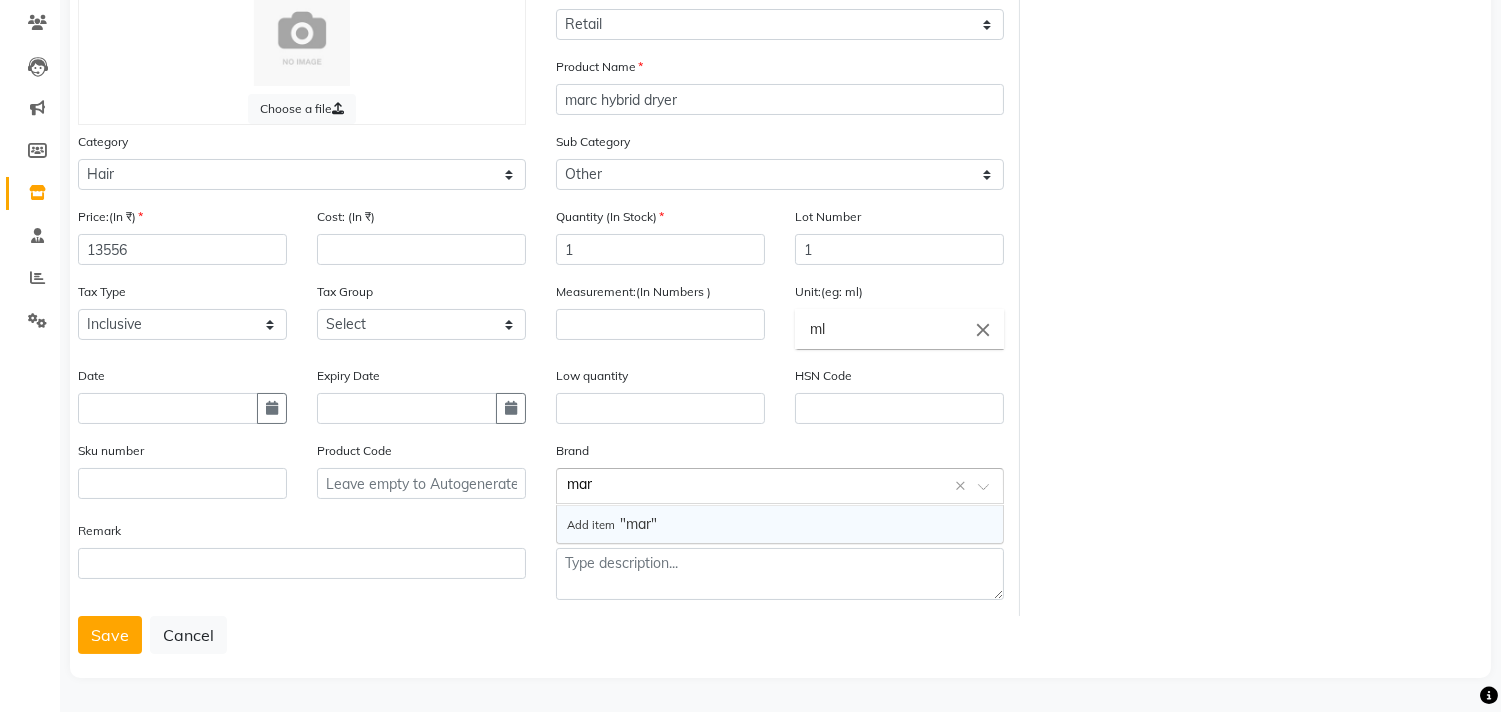 type on "marc" 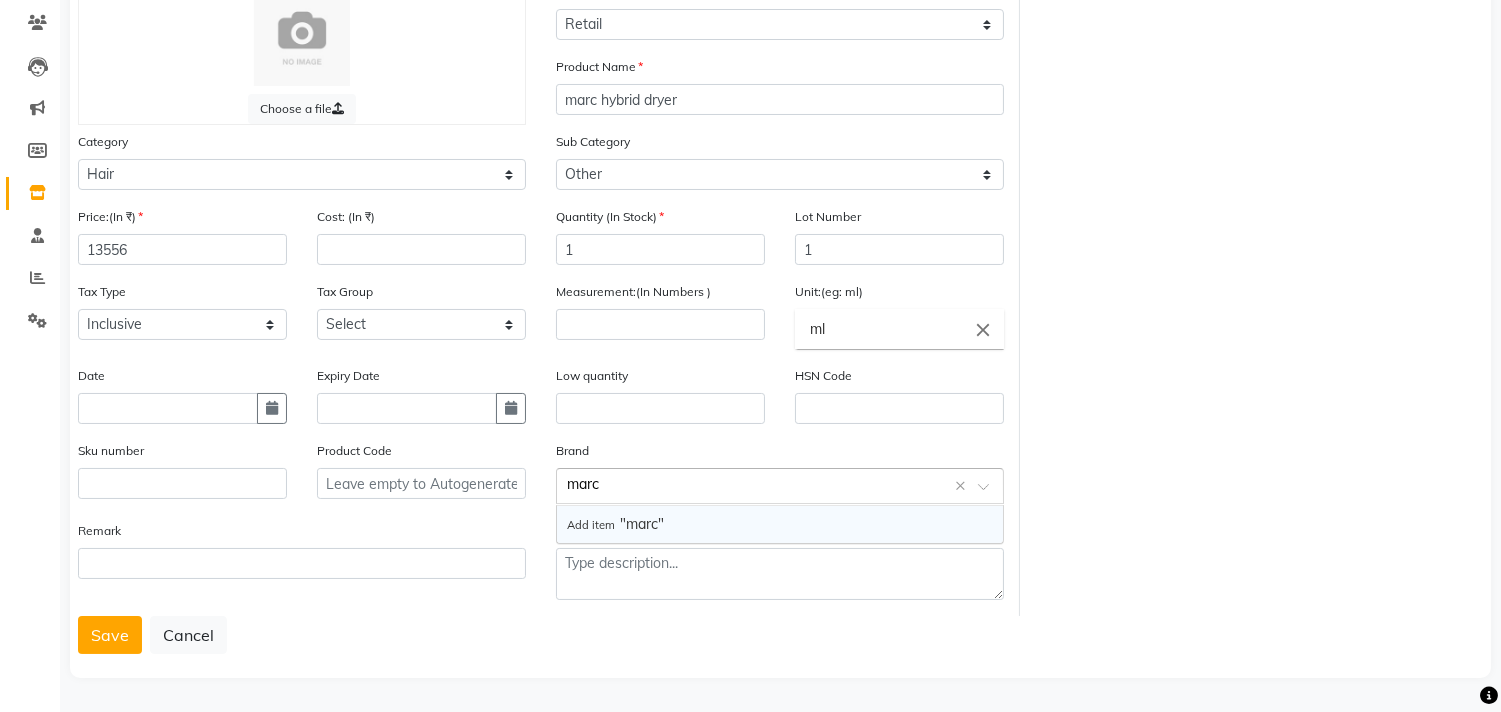 click on "Add item" at bounding box center [593, 525] 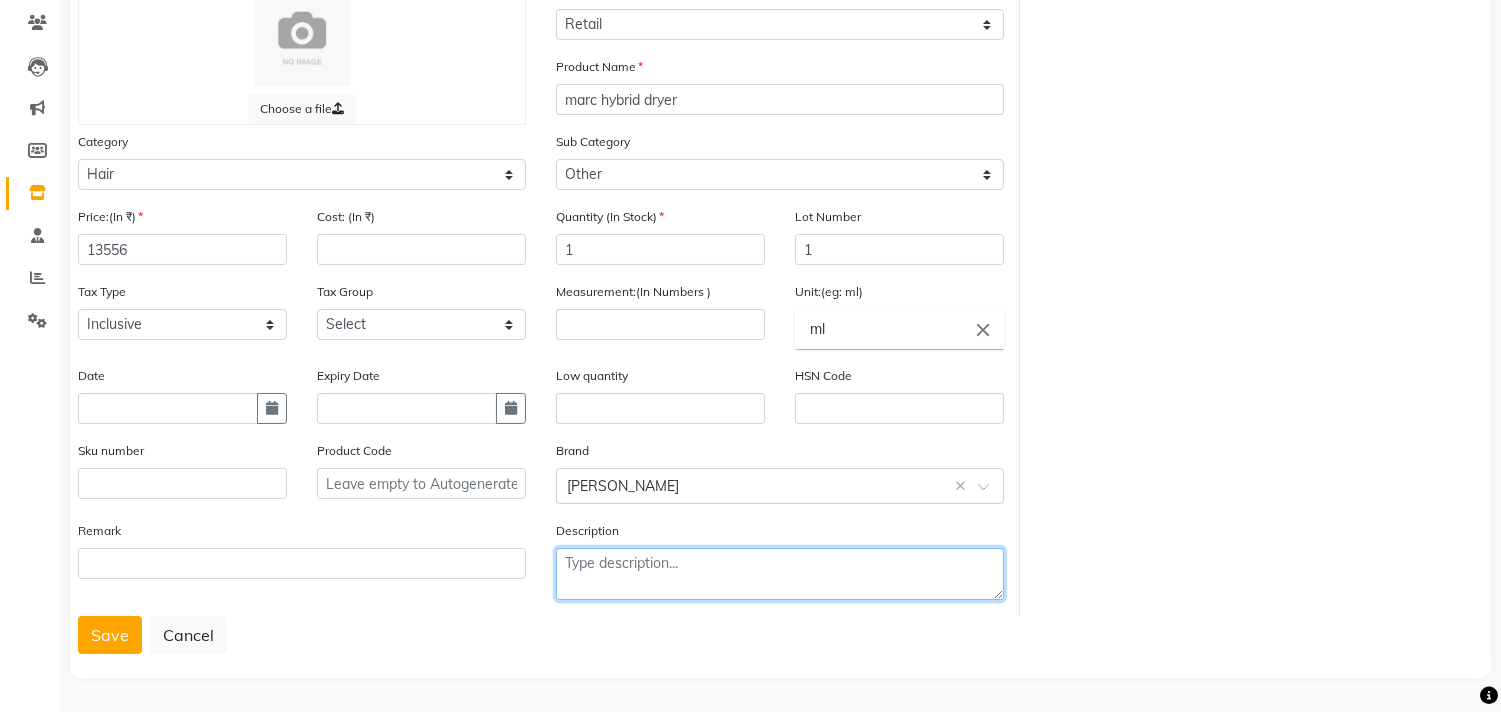 click 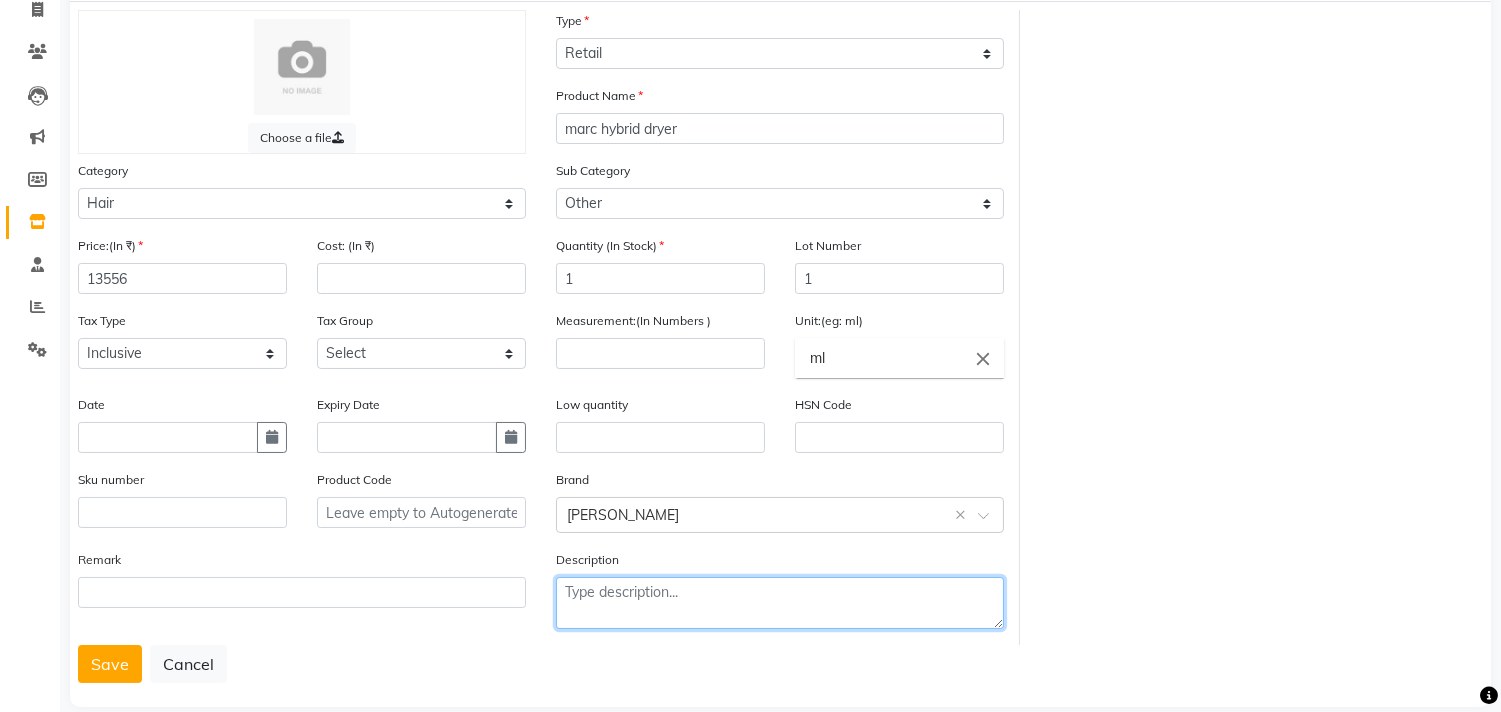 scroll, scrollTop: 166, scrollLeft: 0, axis: vertical 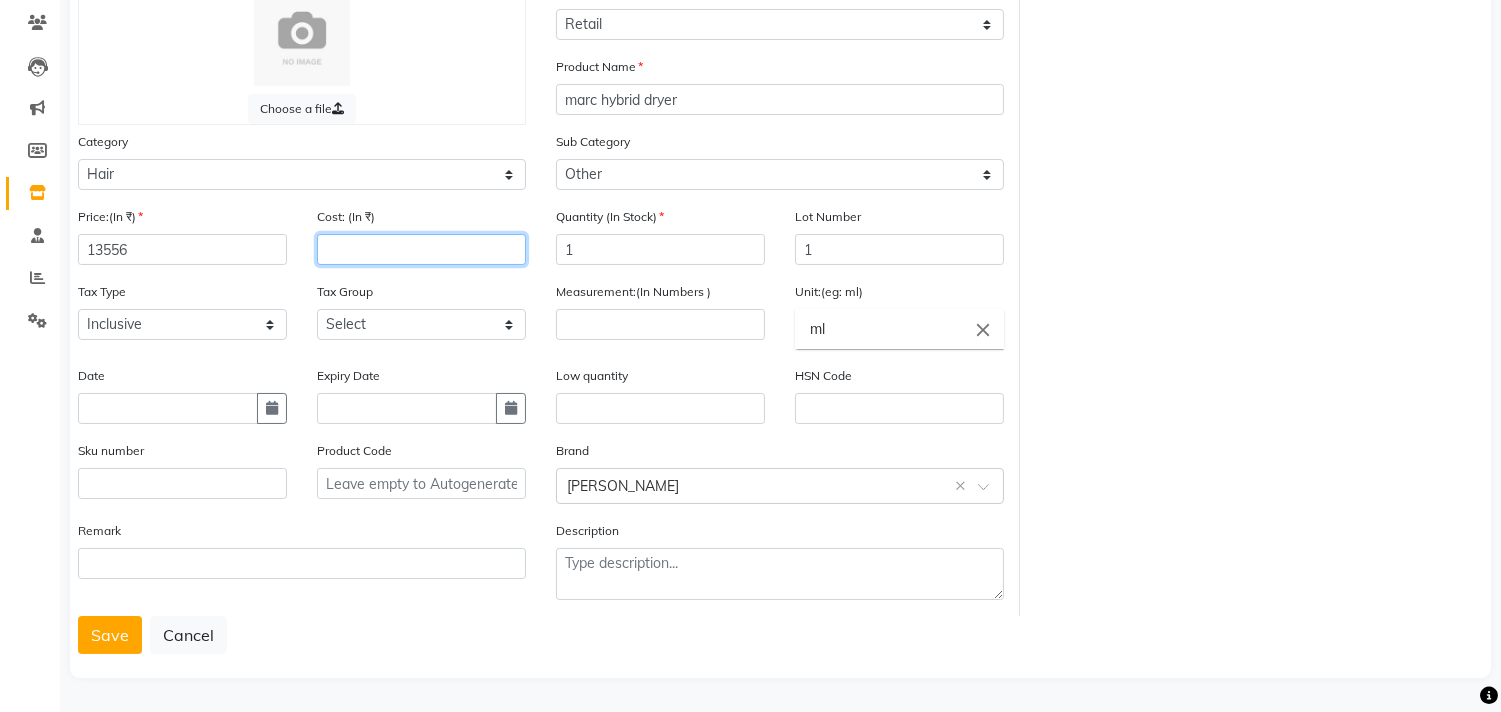 click 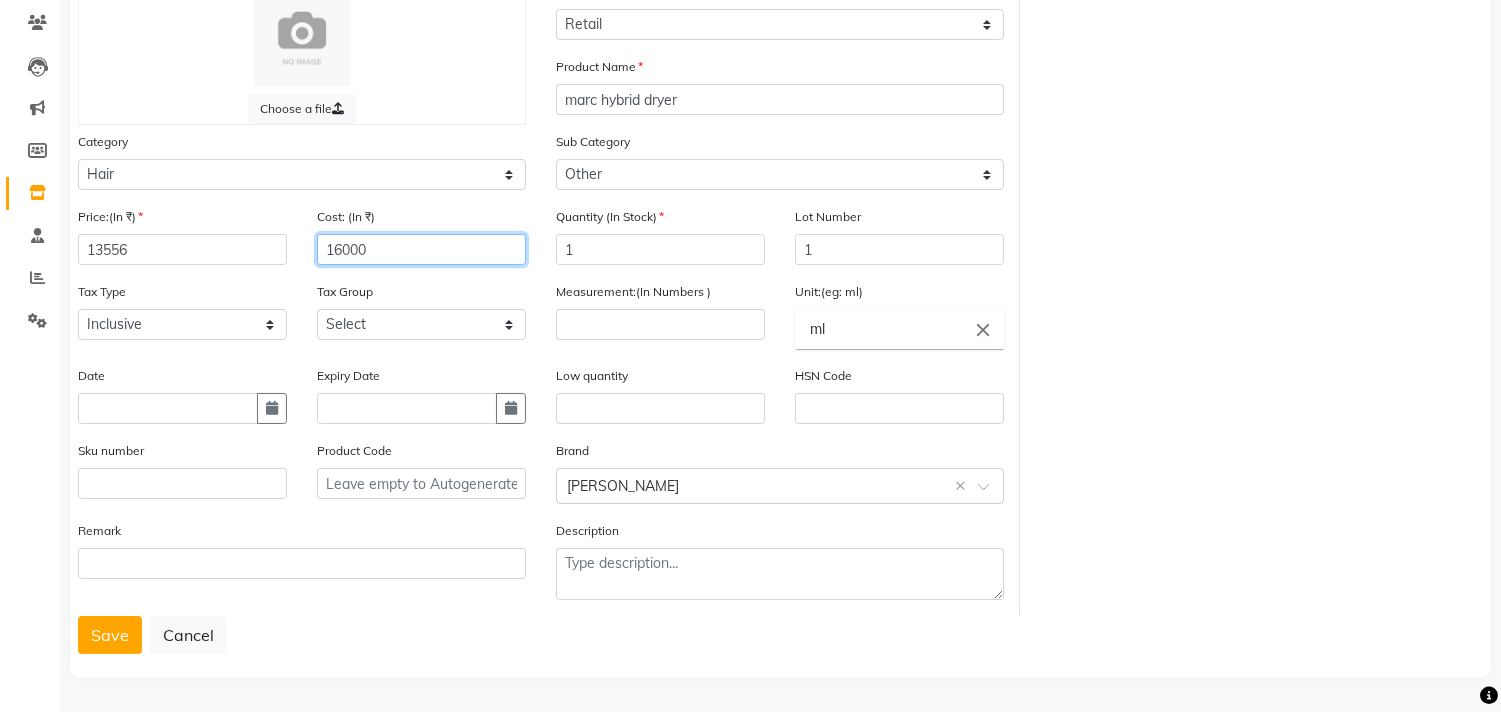 type on "16000" 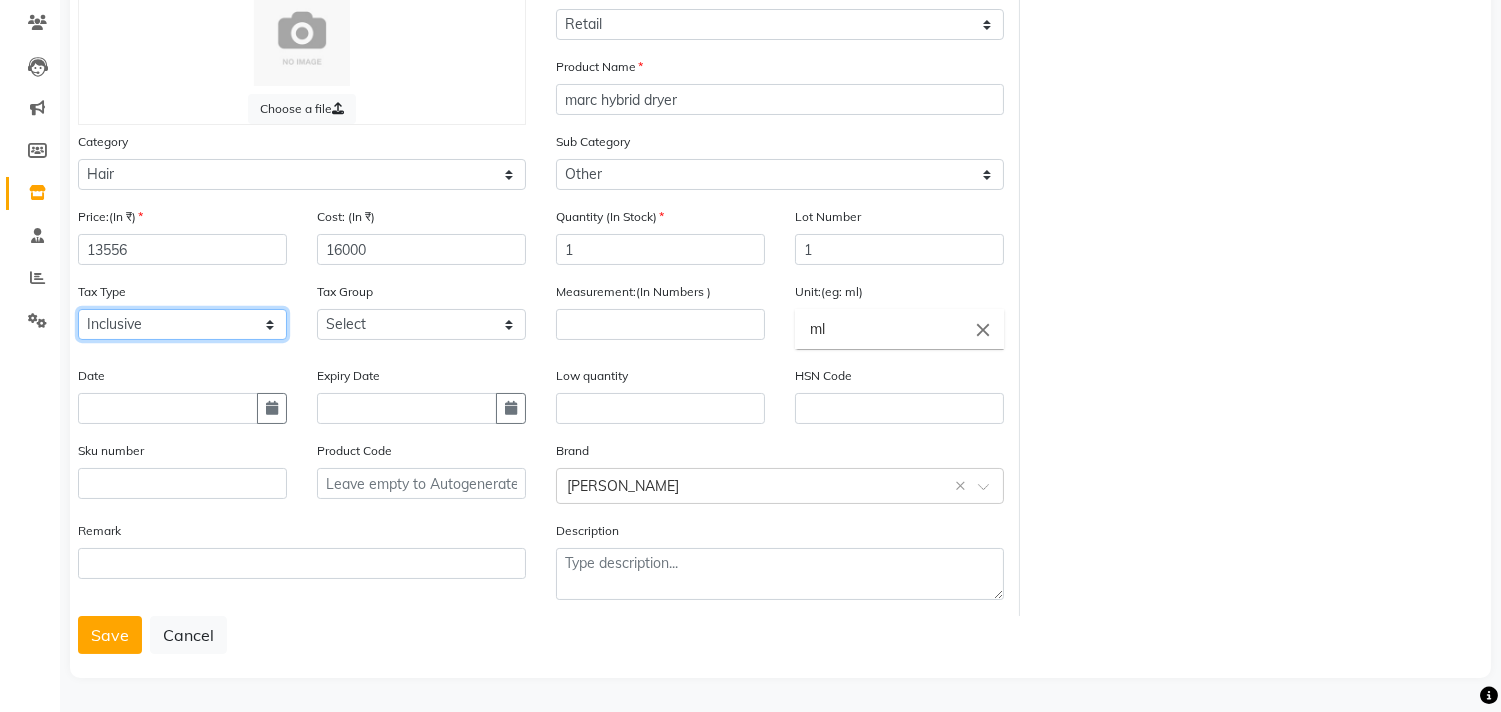 click on "Select Inclusive Exclusive" 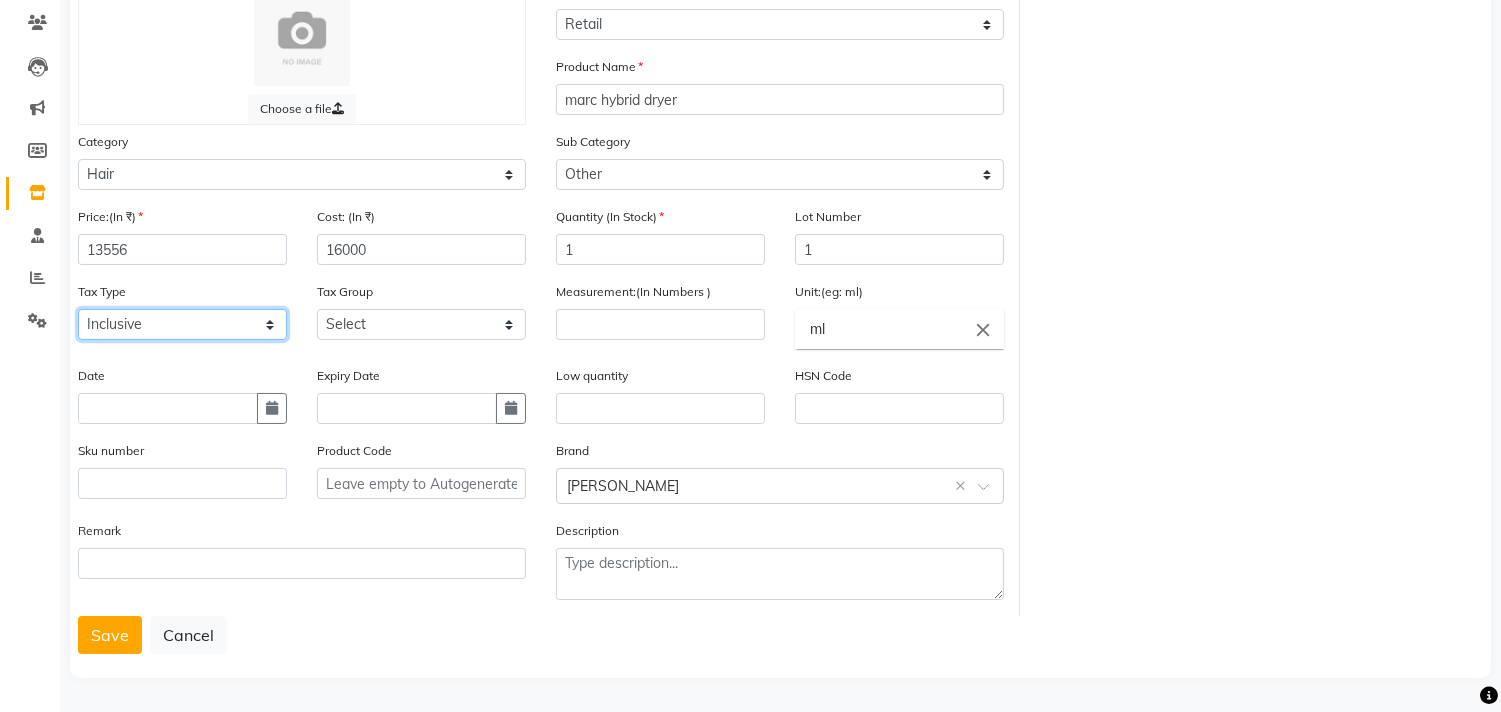 click on "Select Inclusive Exclusive" 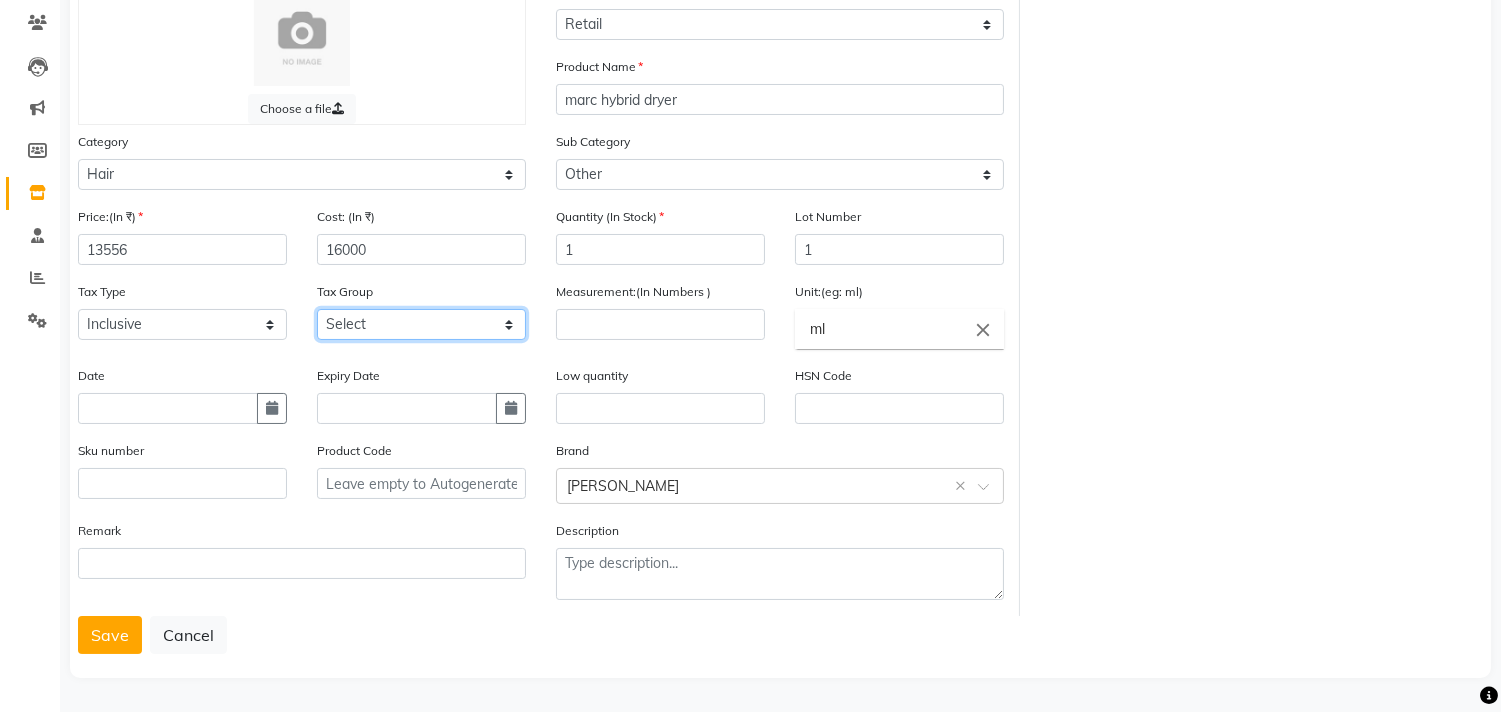 click on "Select GST" 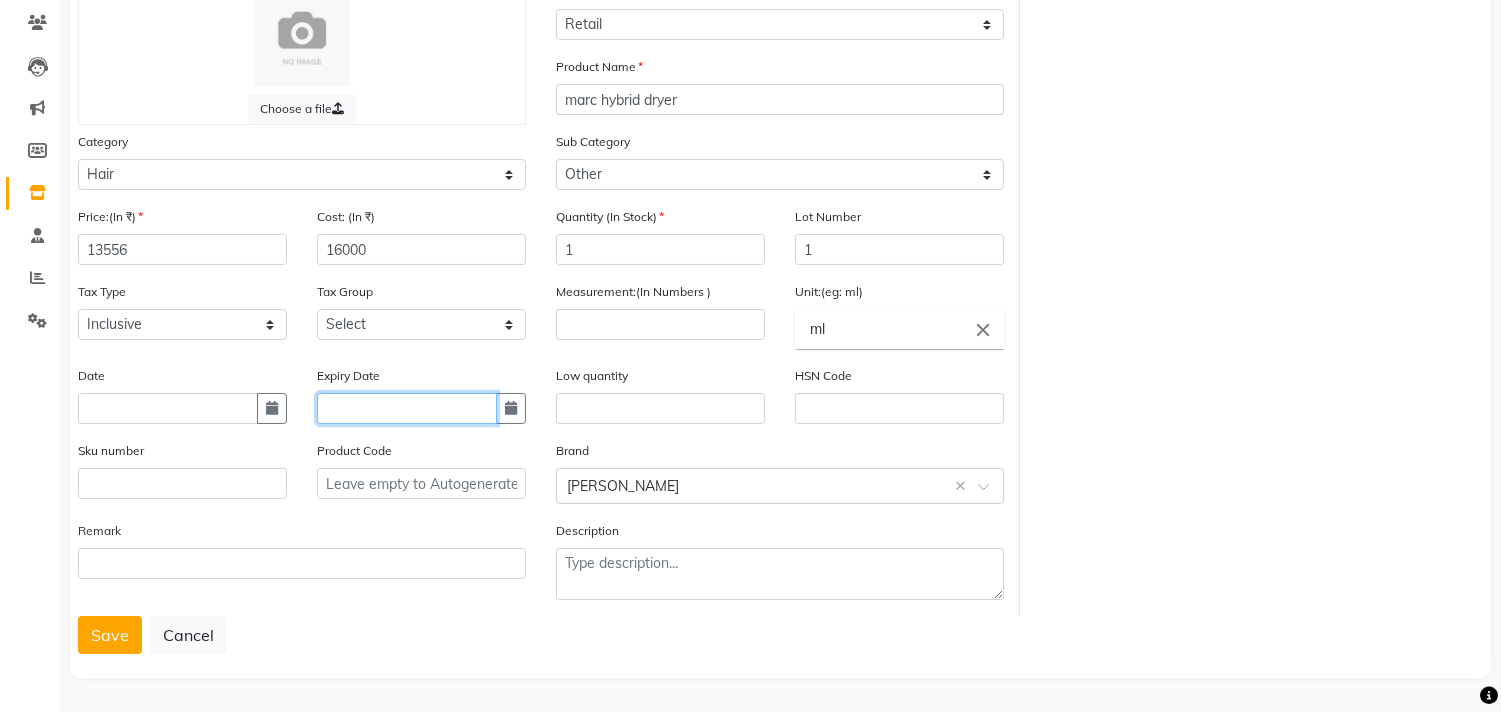 click 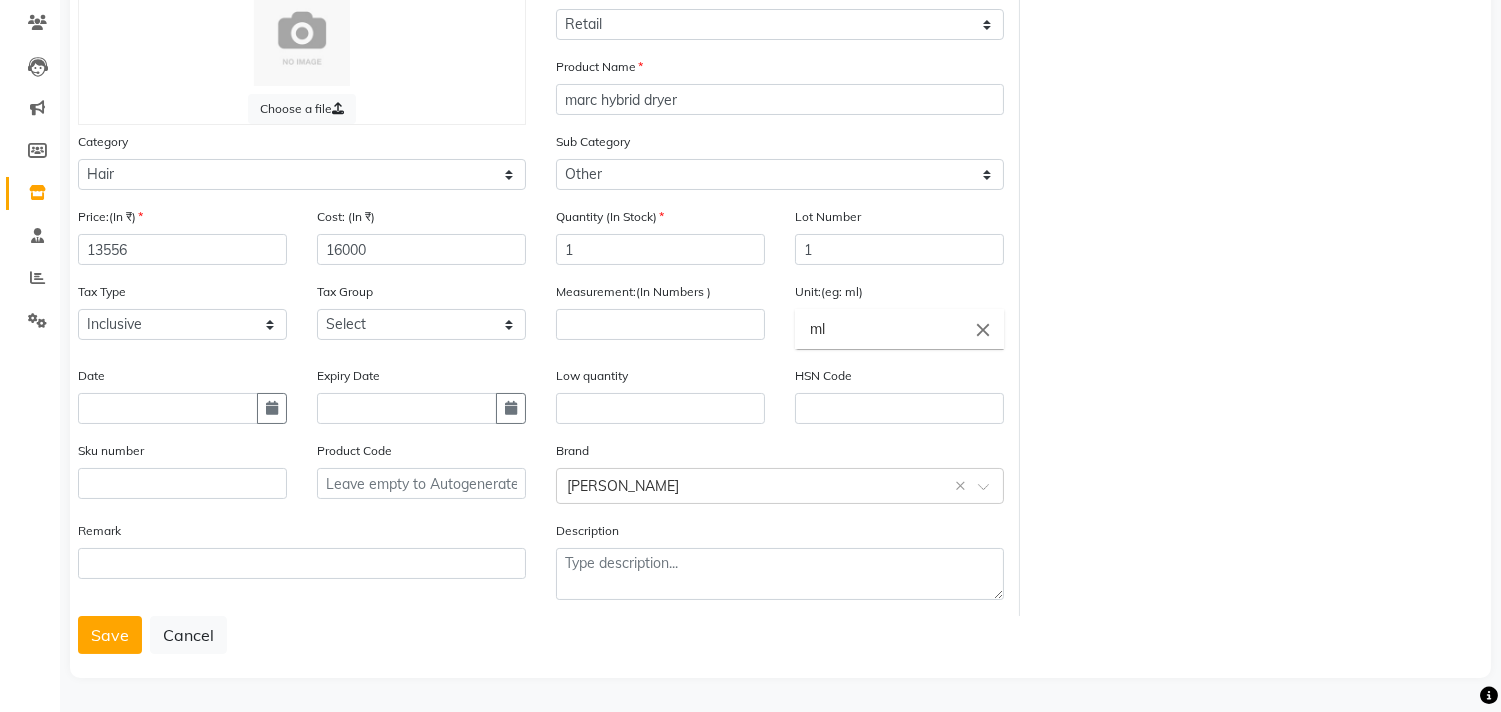 select on "7" 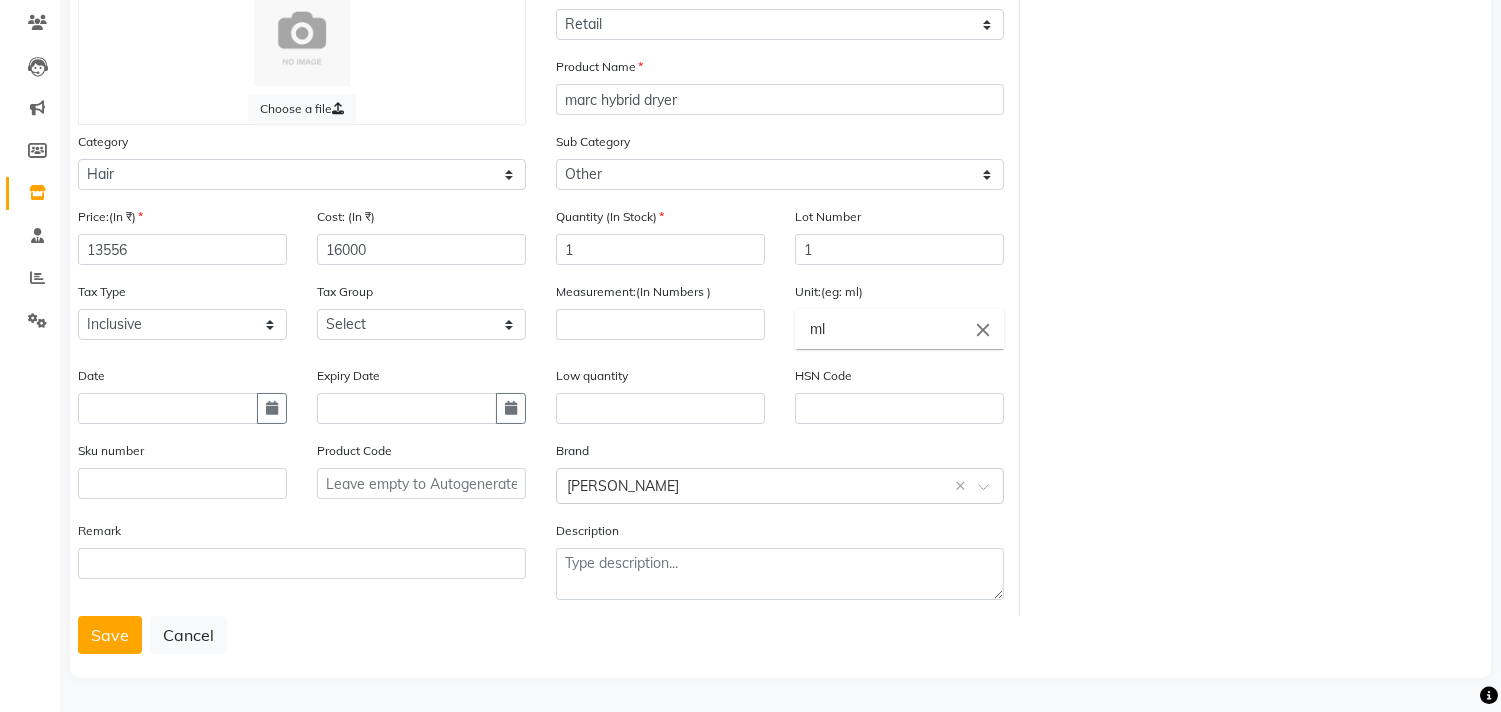 select on "2025" 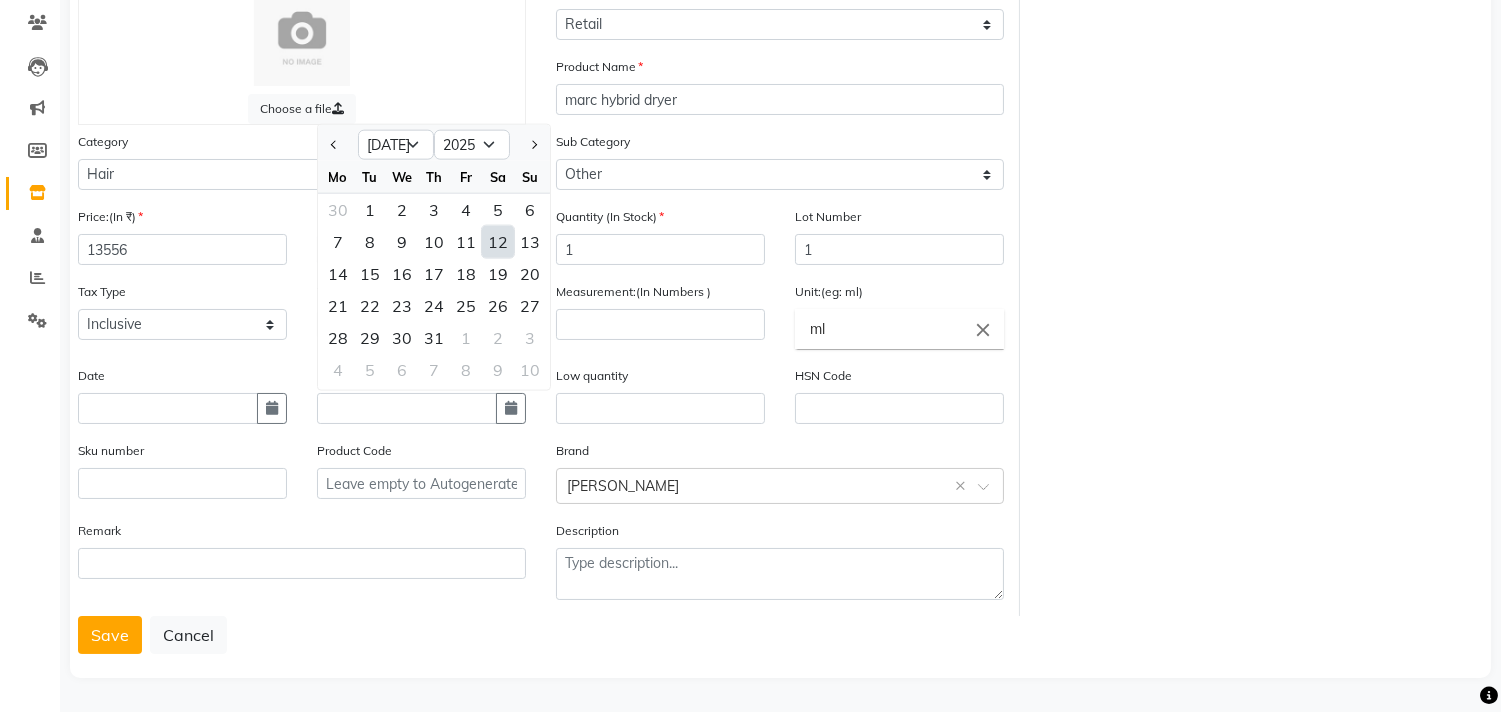 click on "12" 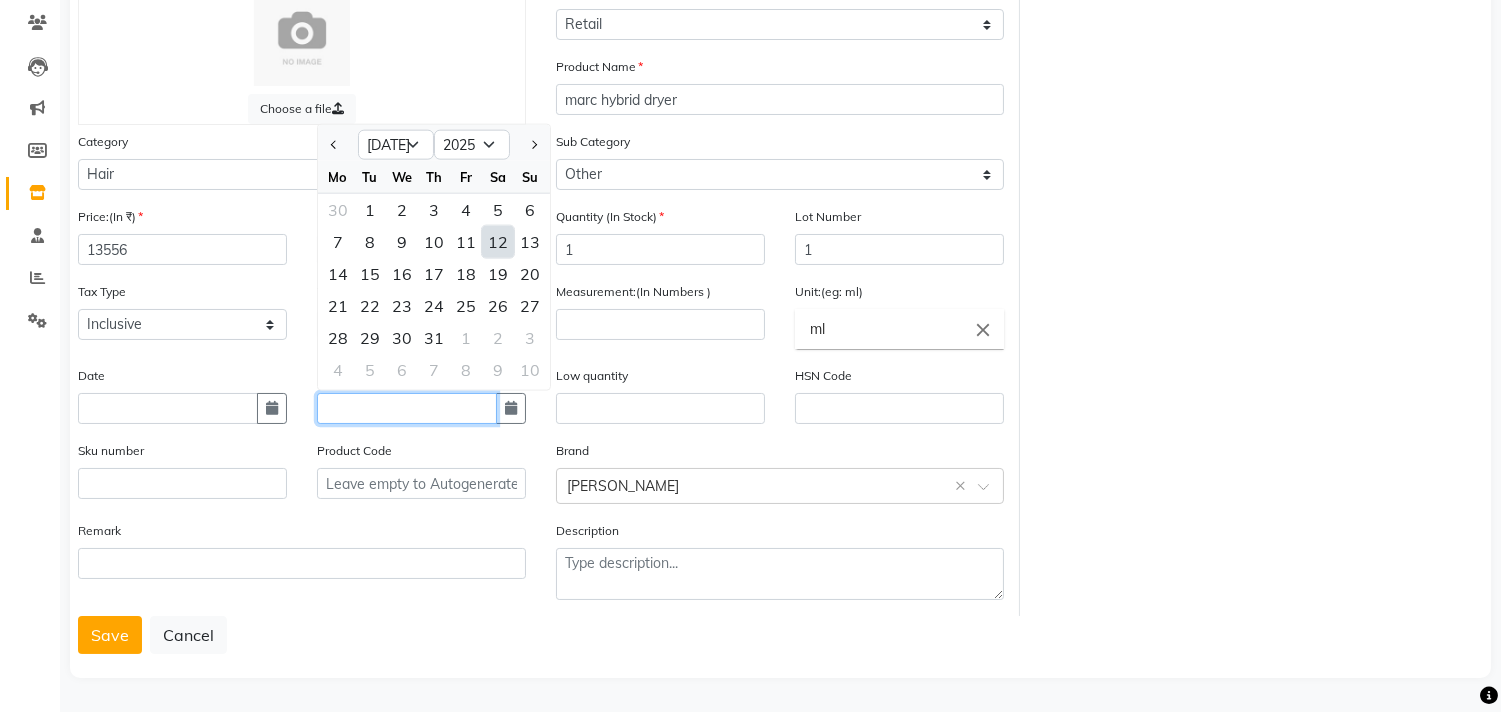 type on "12-07-2025" 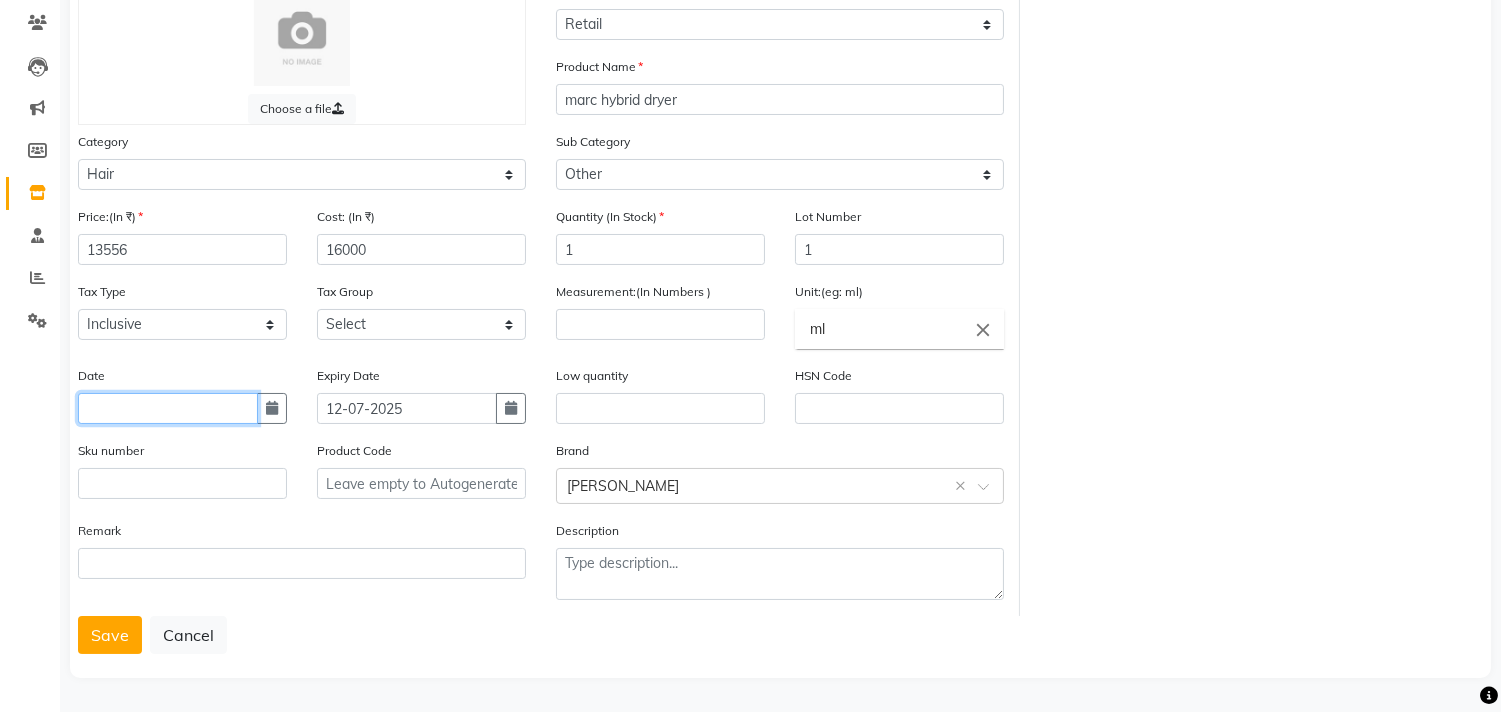 click 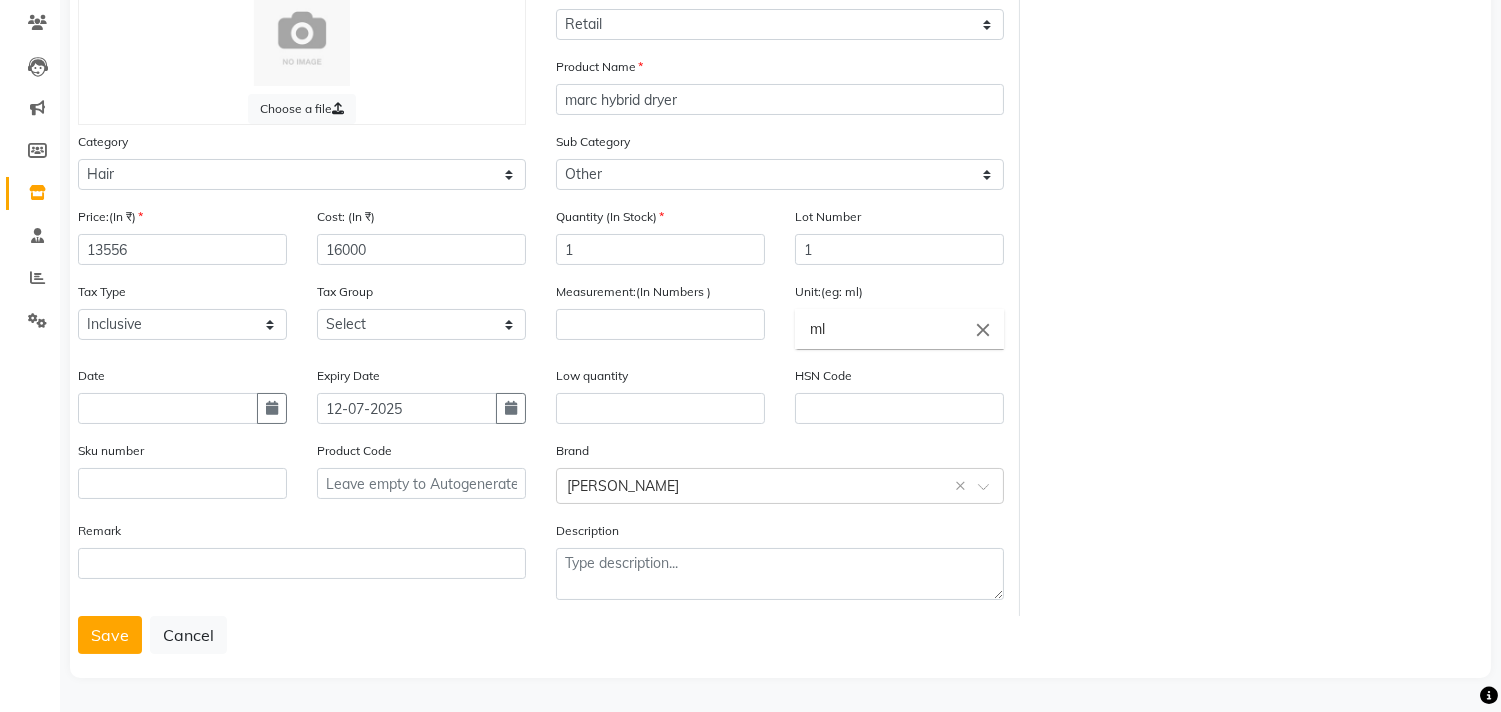 select on "7" 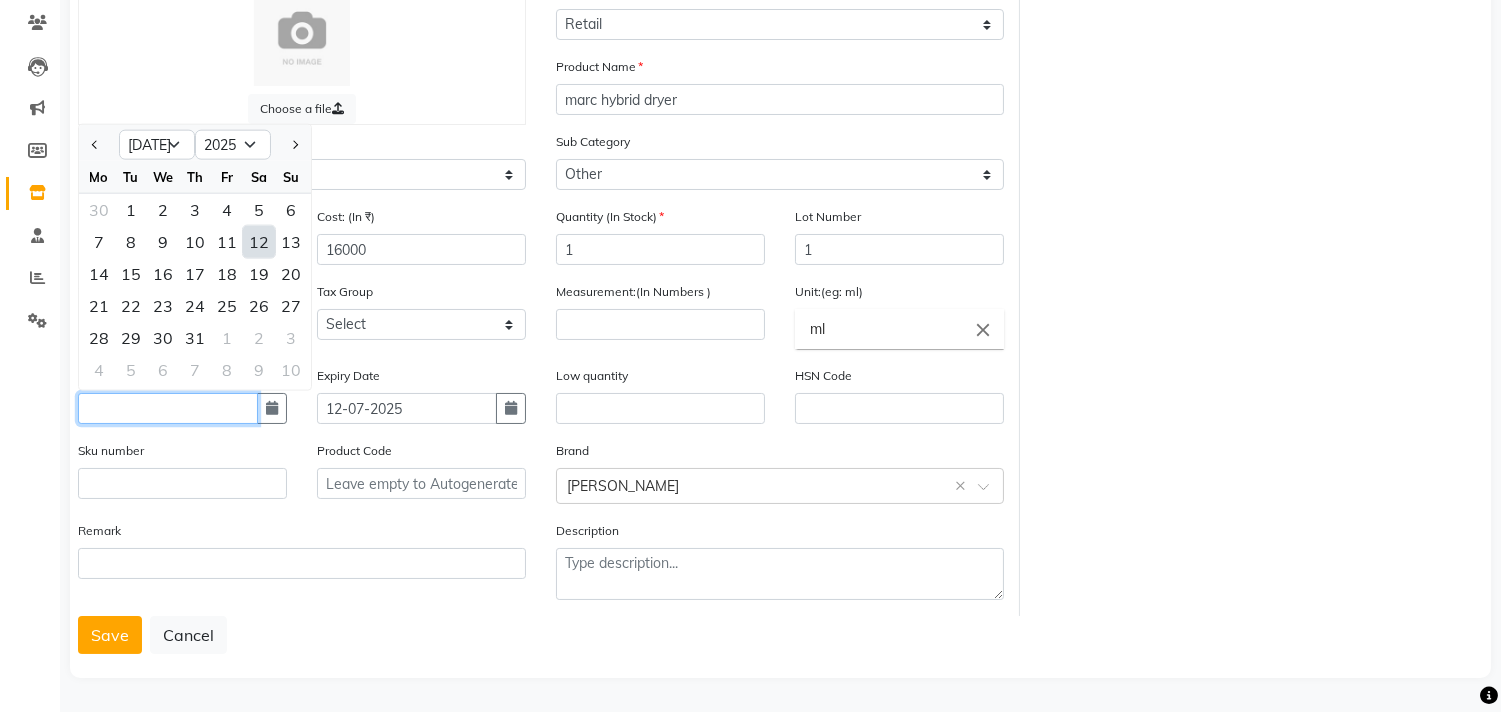 click 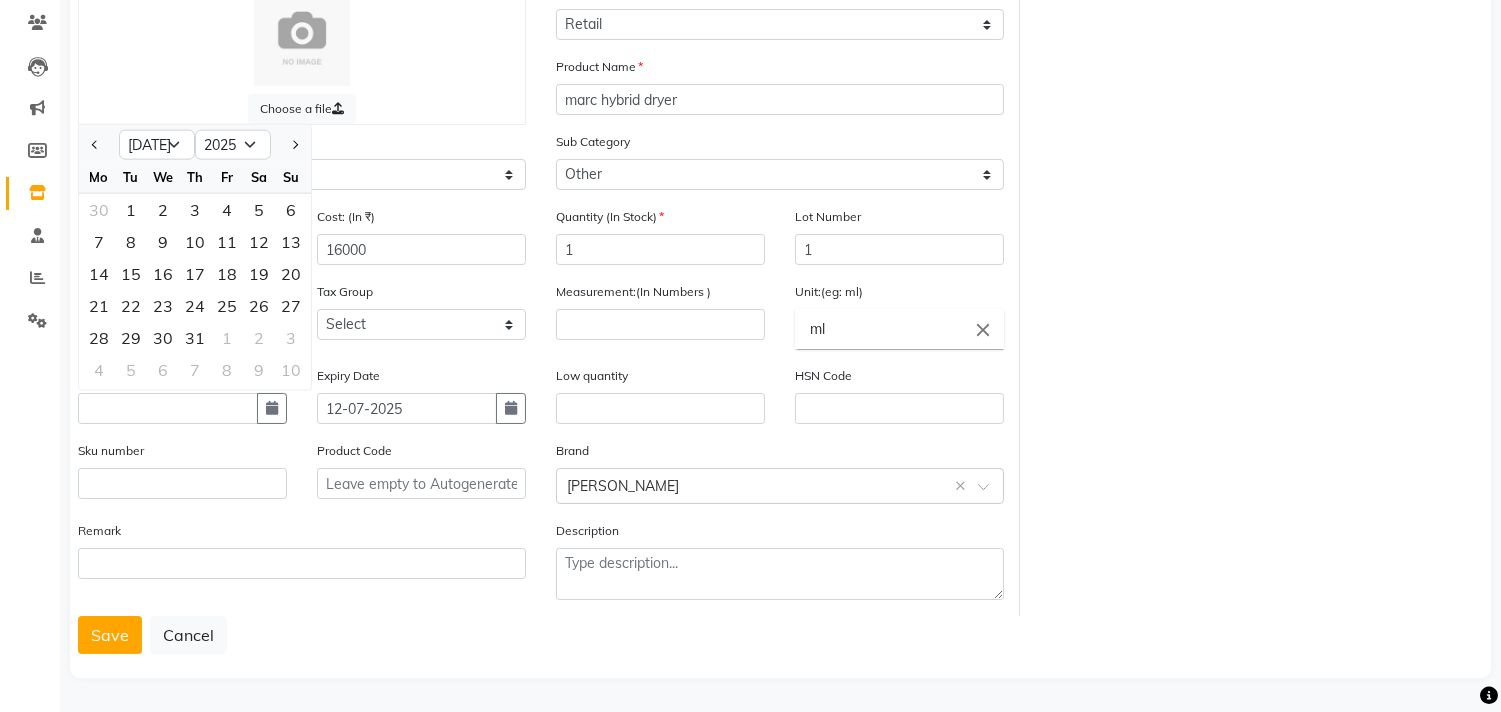 click on "Sku number" 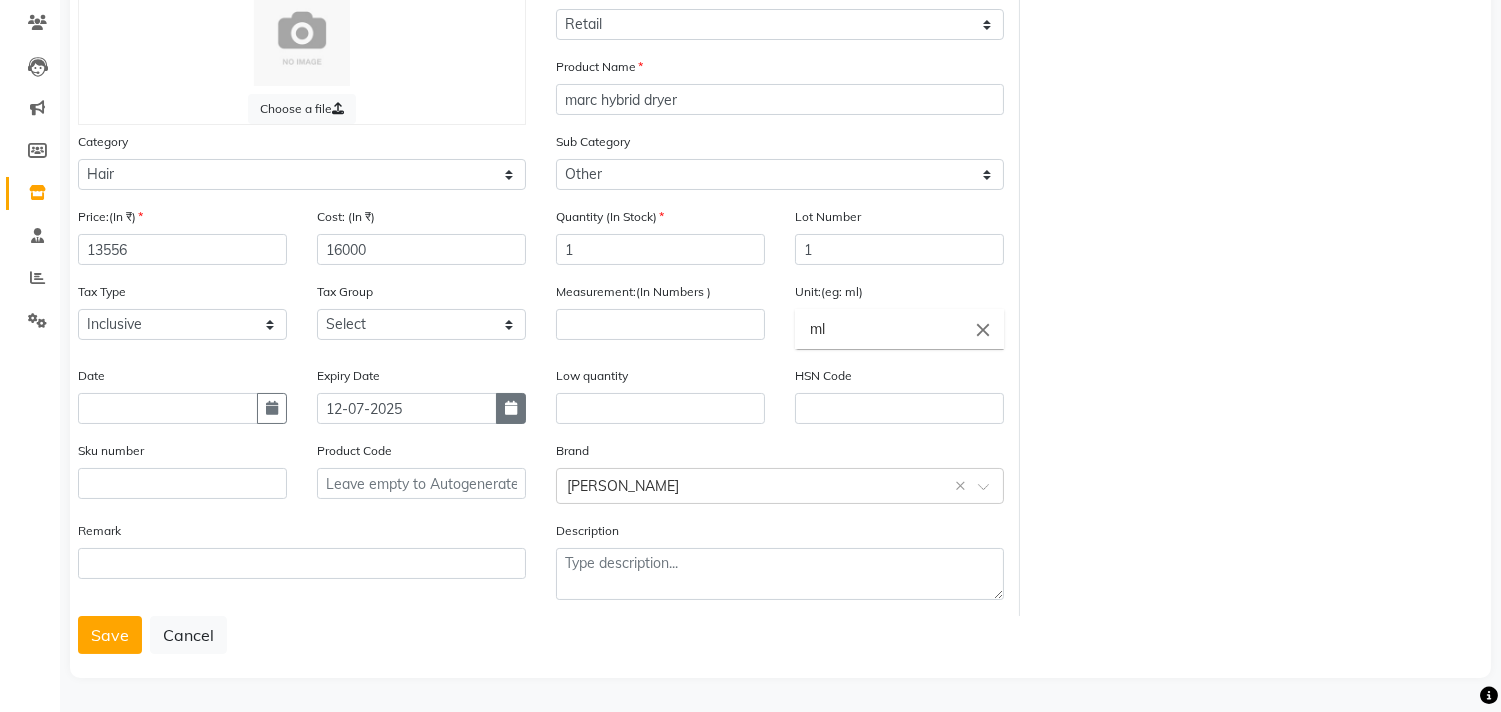 click 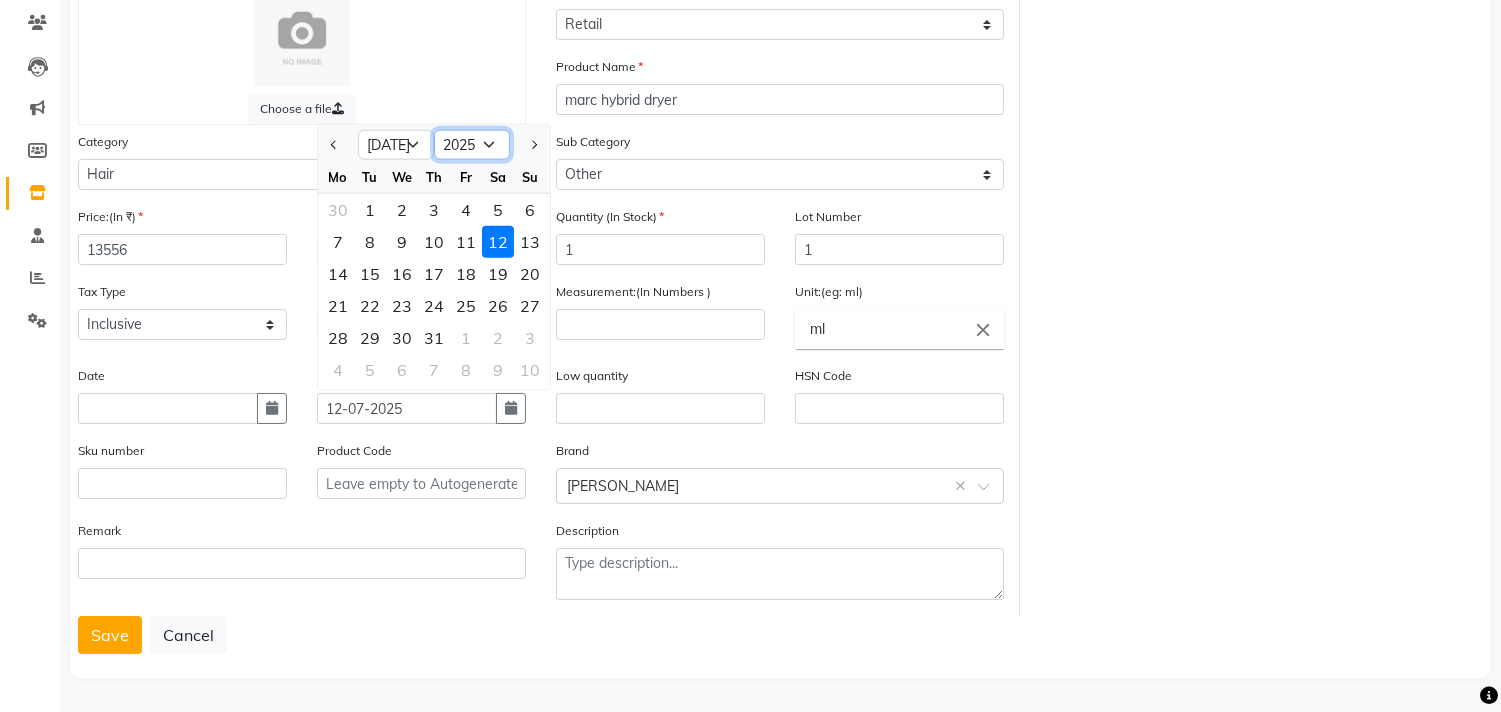 click on "2015 2016 2017 2018 2019 2020 2021 2022 2023 2024 2025 2026 2027 2028 2029 2030 2031 2032 2033 2034 2035" 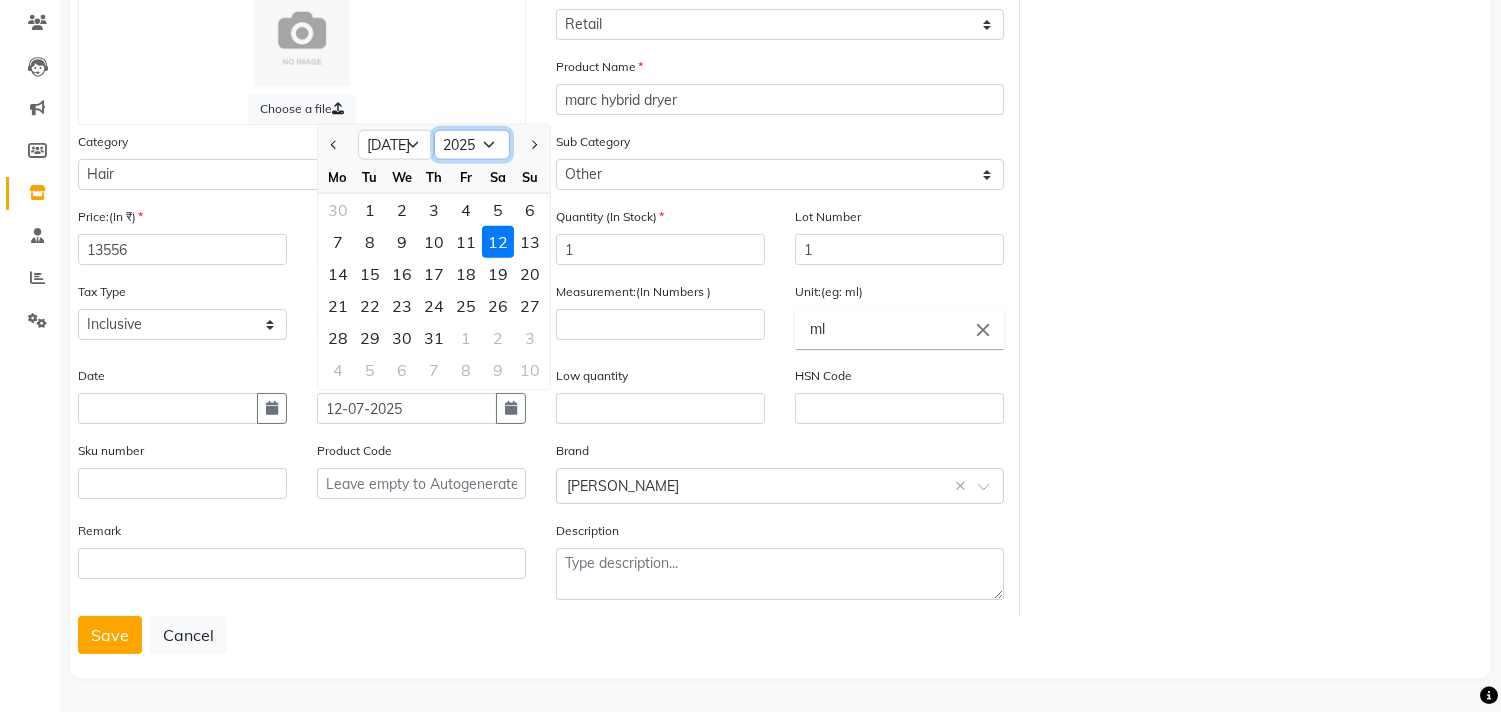 select on "2026" 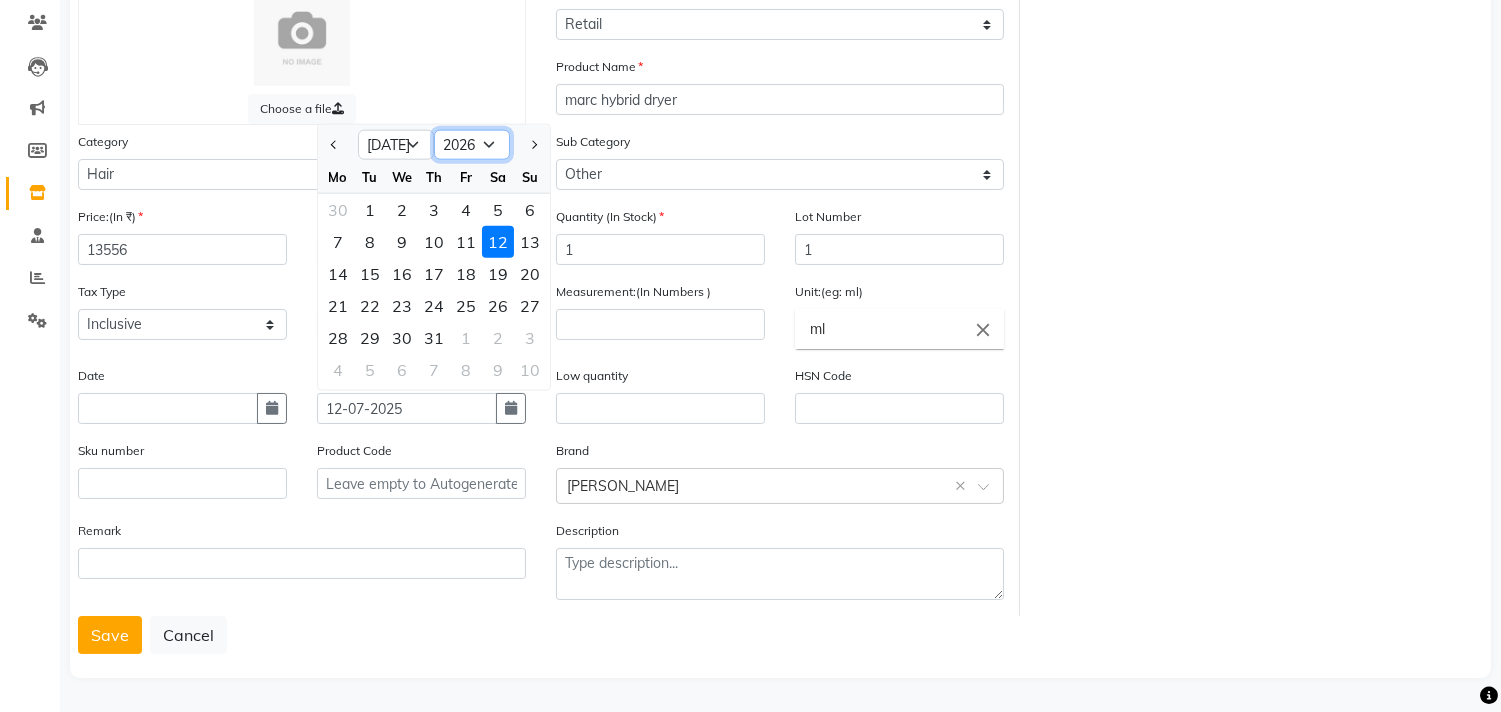 click on "2015 2016 2017 2018 2019 2020 2021 2022 2023 2024 2025 2026 2027 2028 2029 2030 2031 2032 2033 2034 2035" 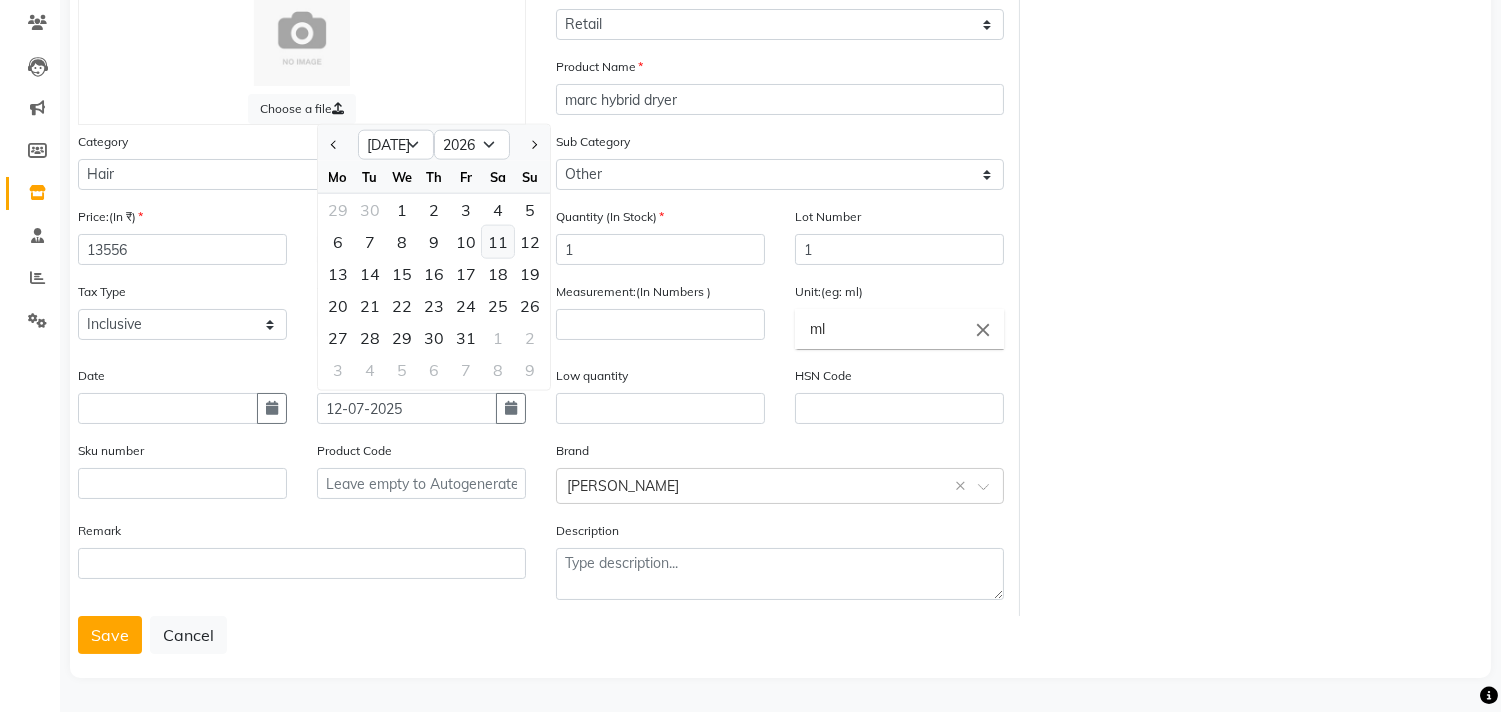 click on "11" 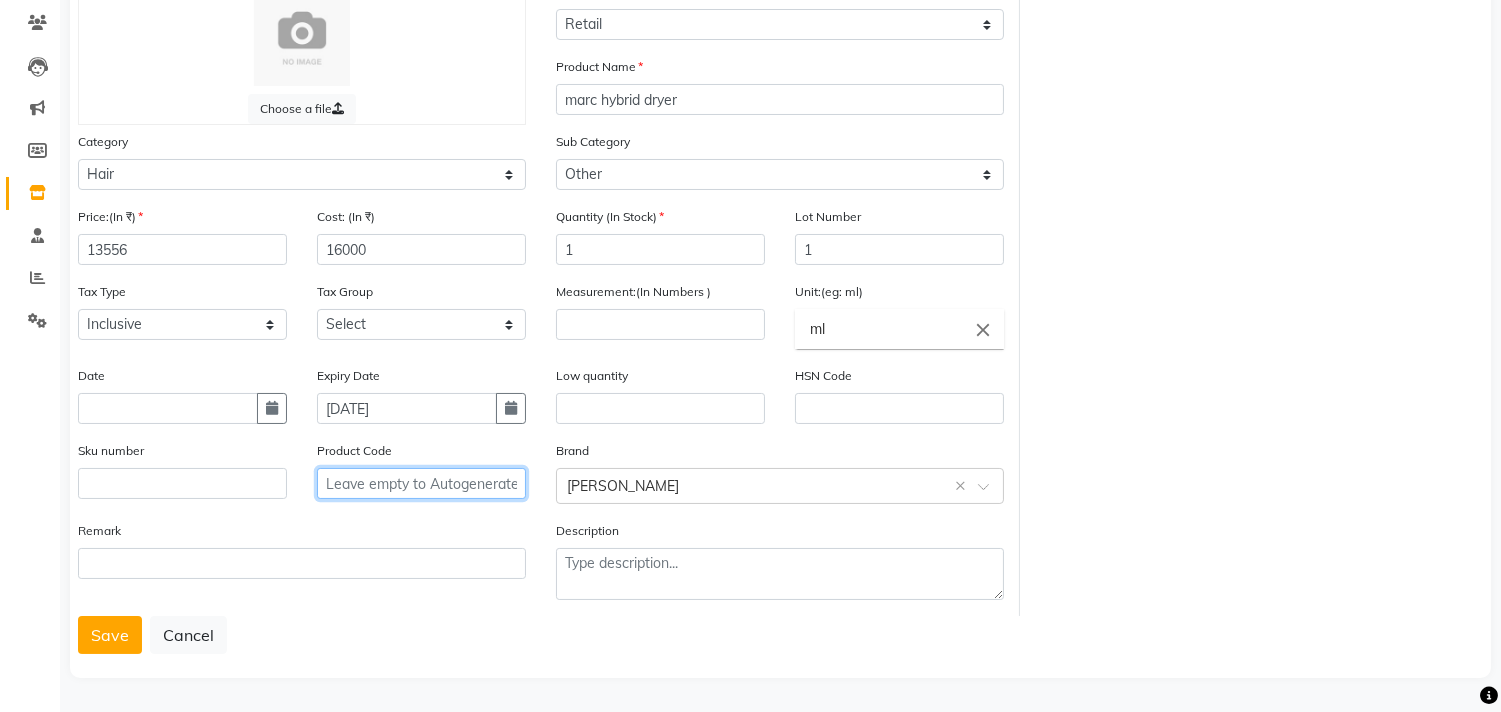 click 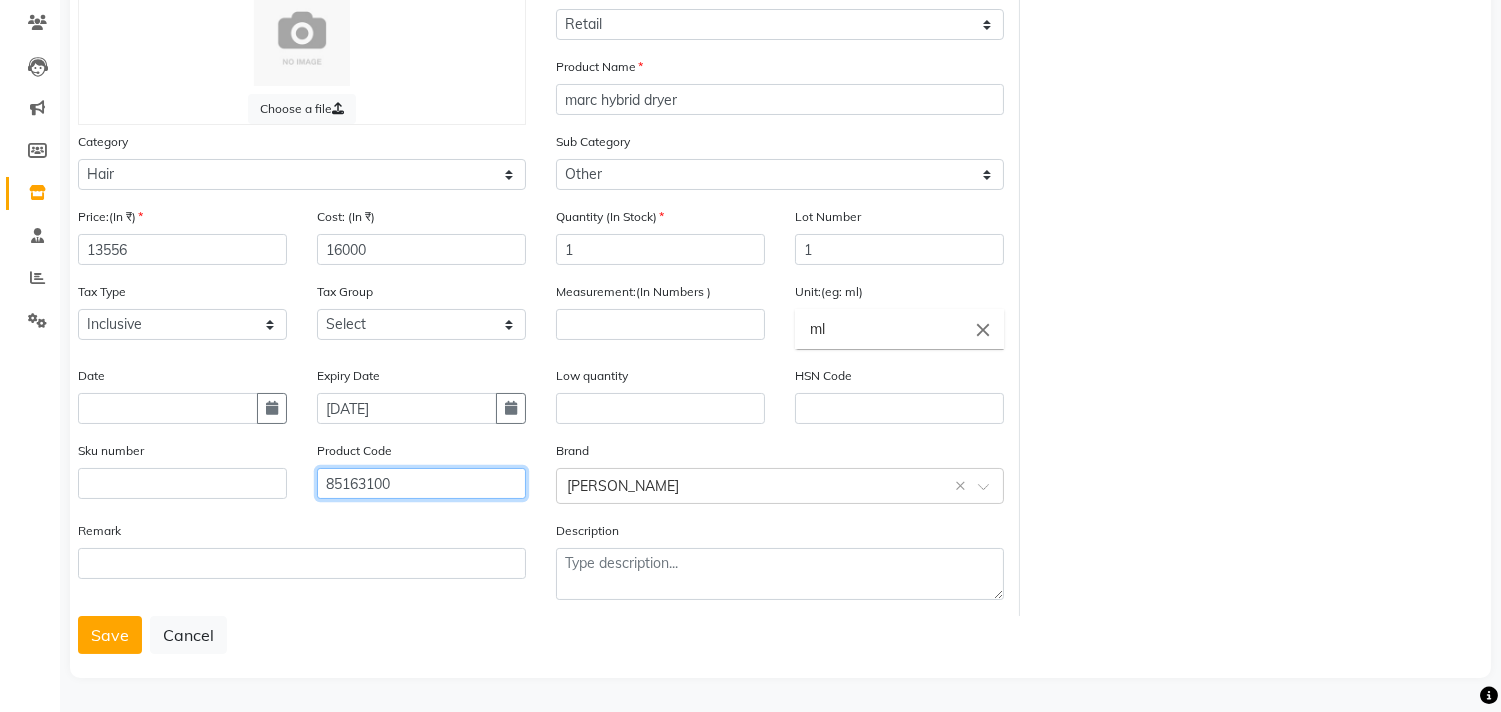 type on "85163100" 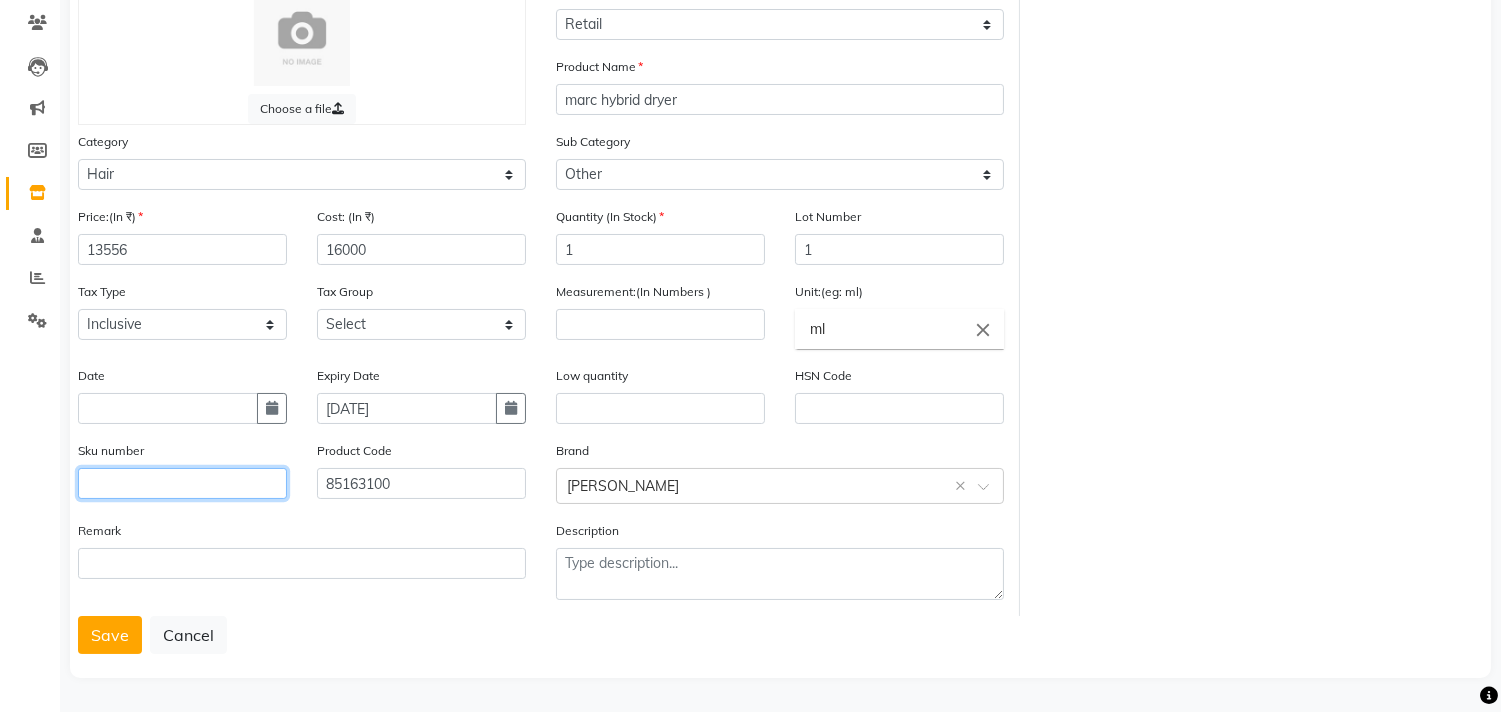click 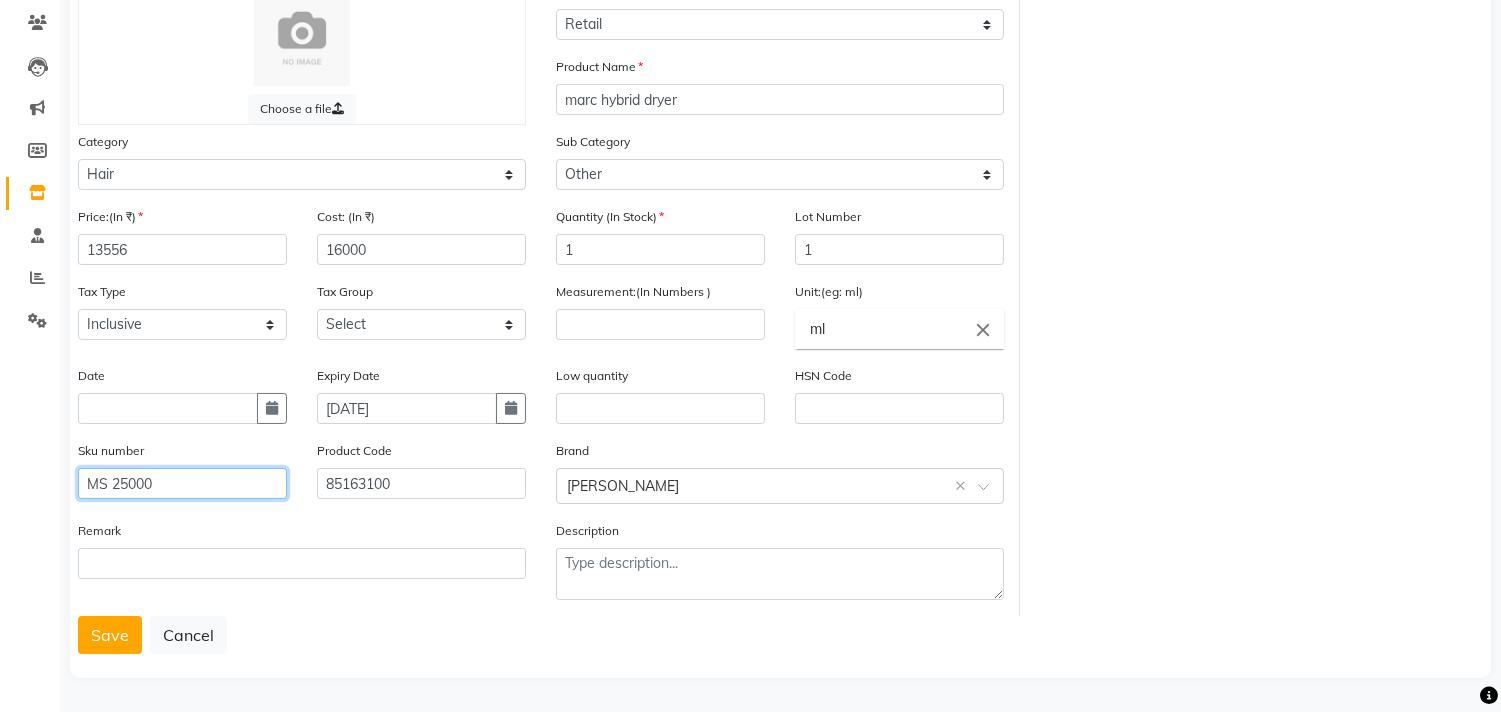 type on "MS 25000" 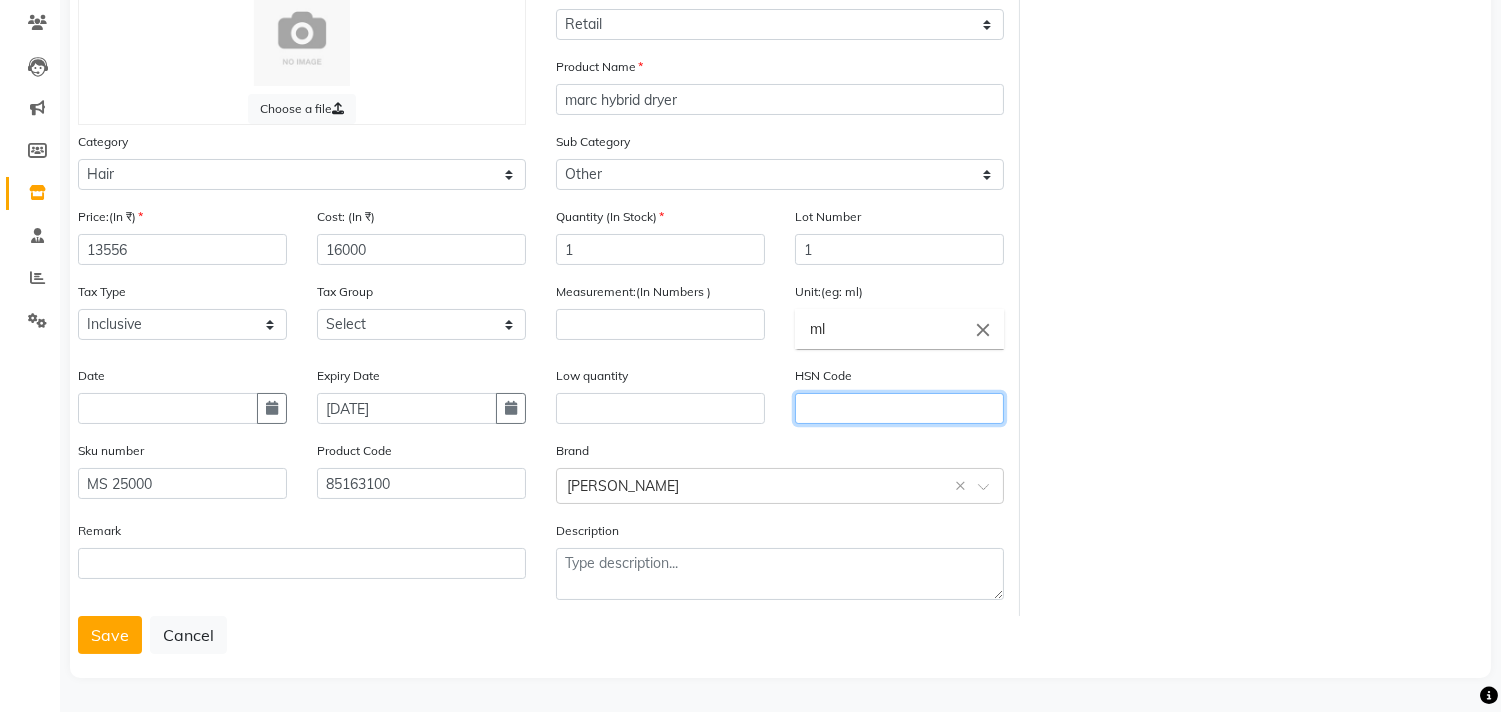click 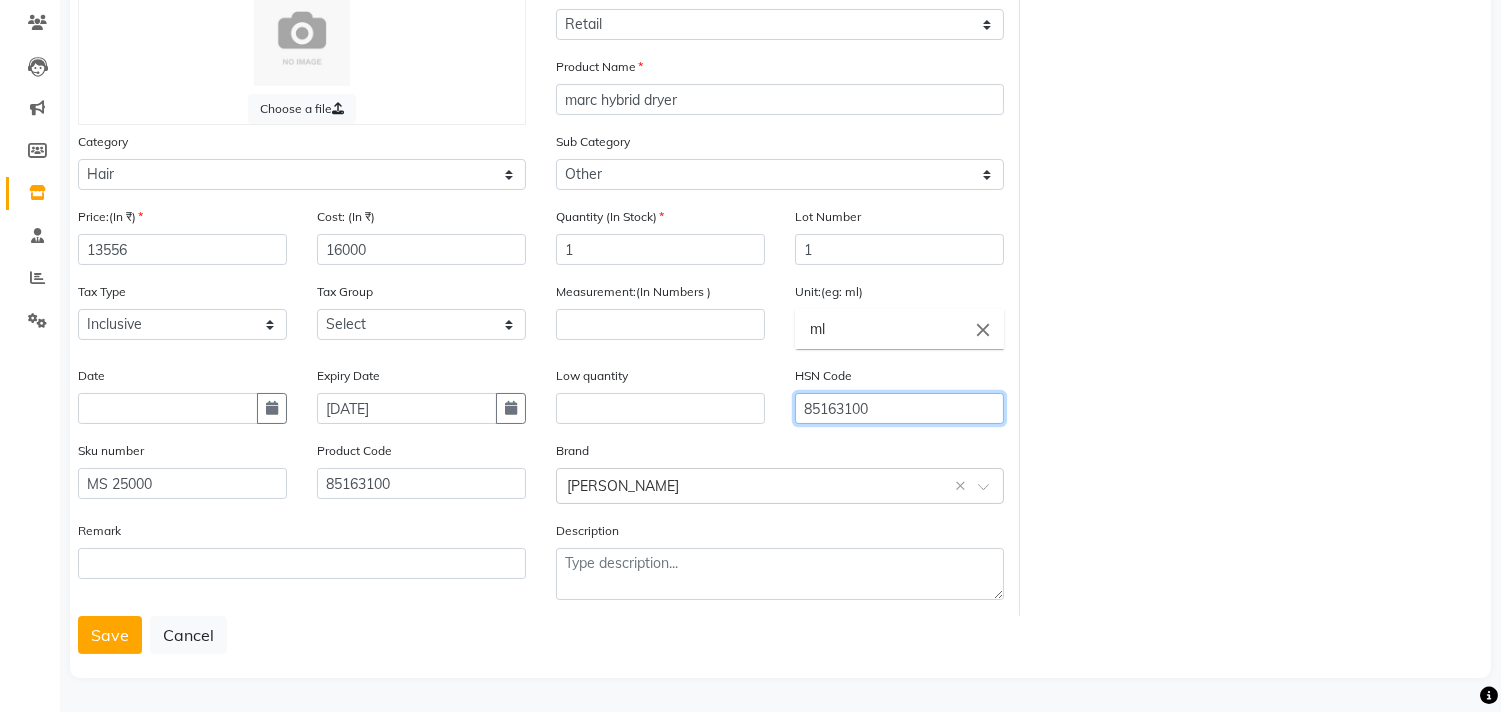type on "85163100" 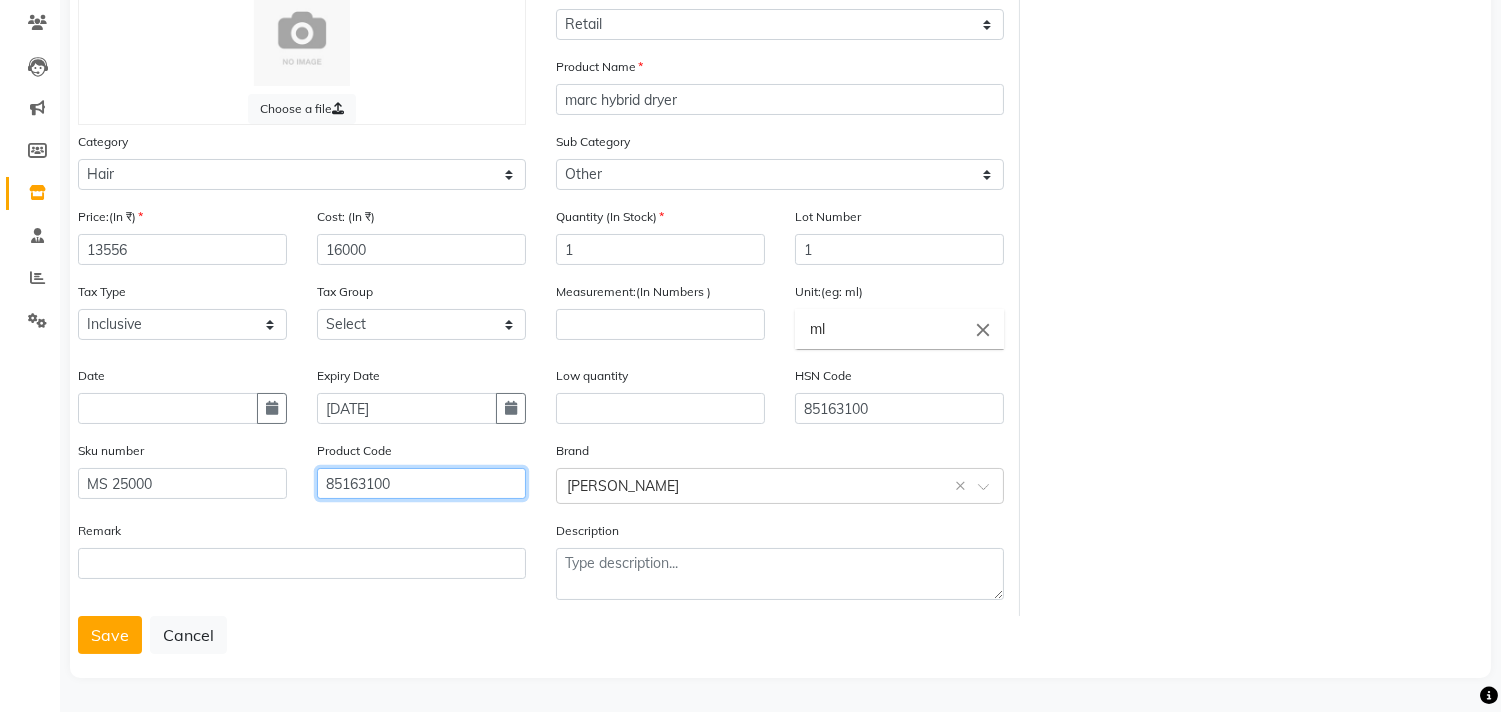 click on "85163100" 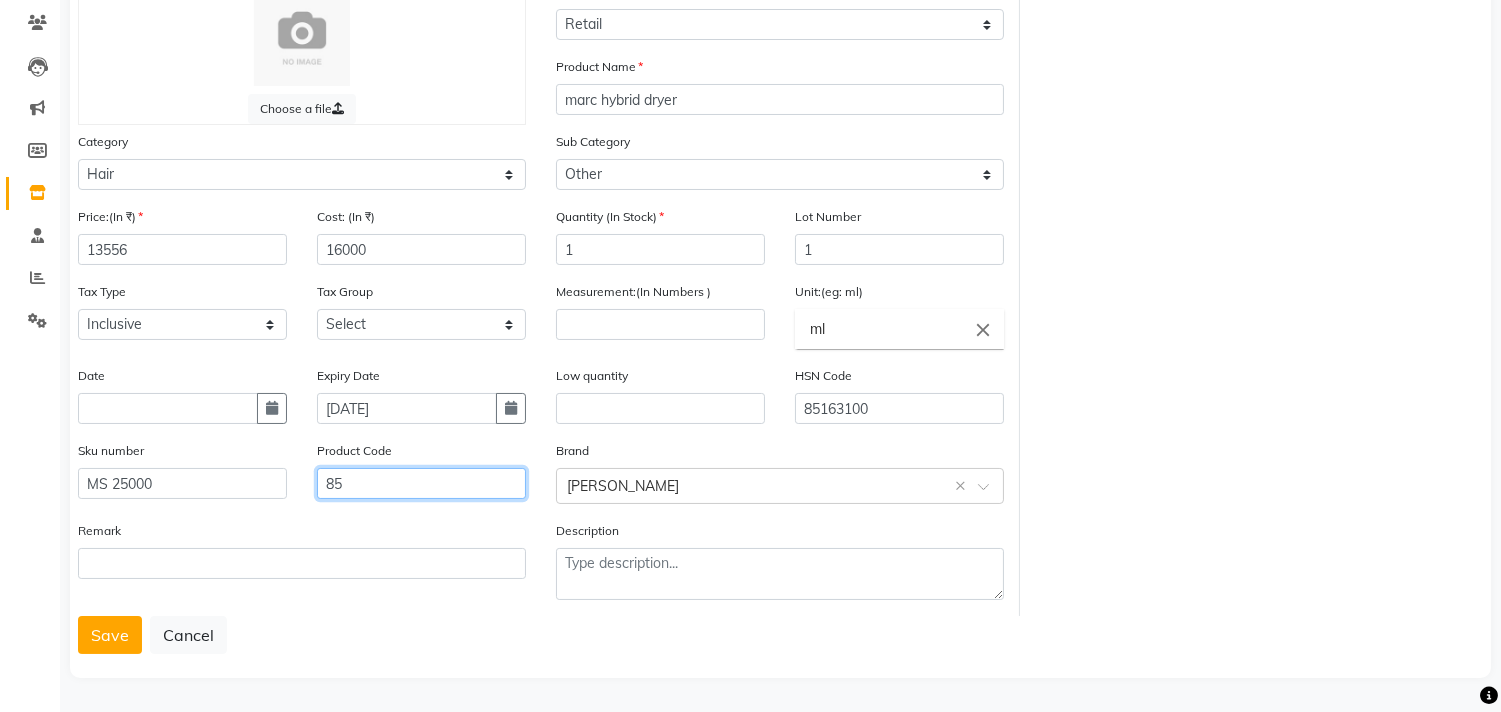 type on "8" 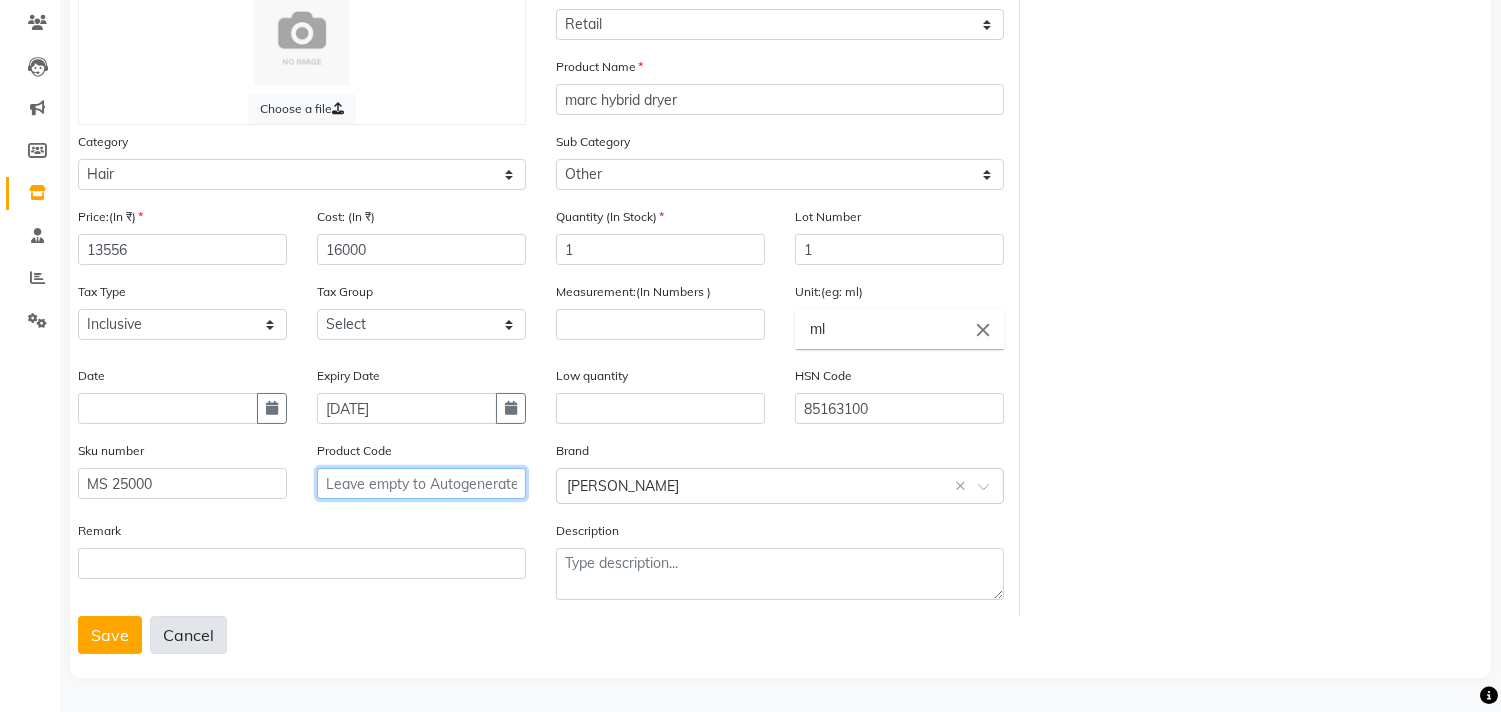 type 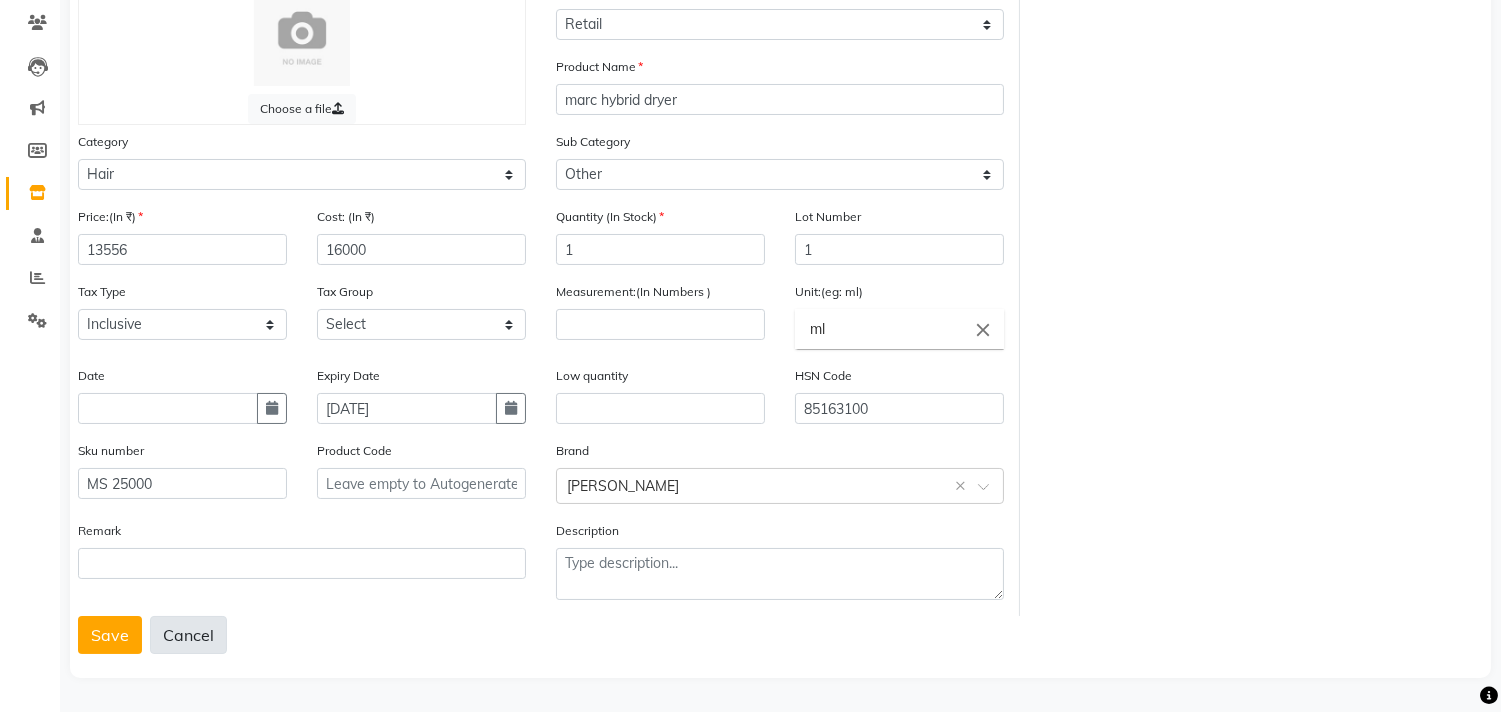 click on "Cancel" 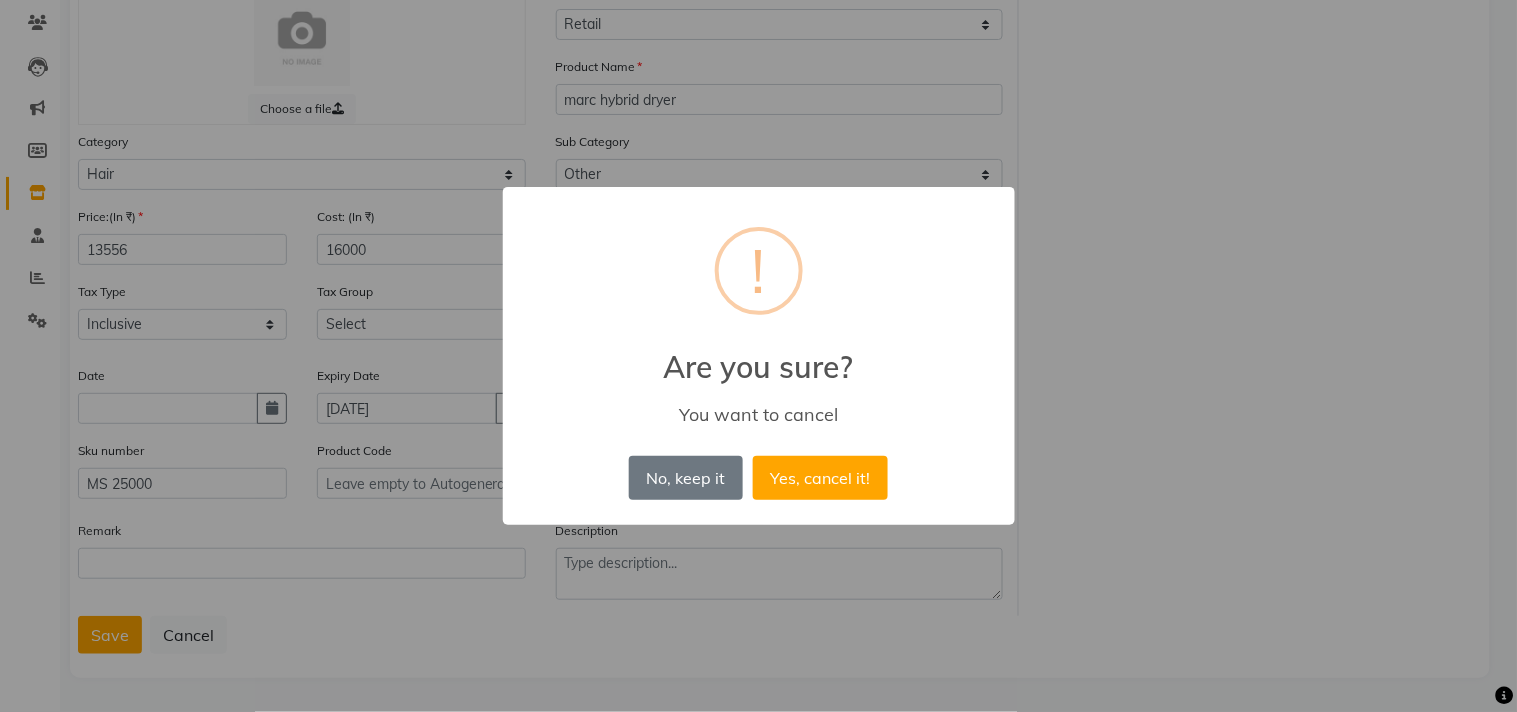 click on "× ! Are you sure? You want to cancel No, keep it No Yes, cancel it!" at bounding box center (758, 356) 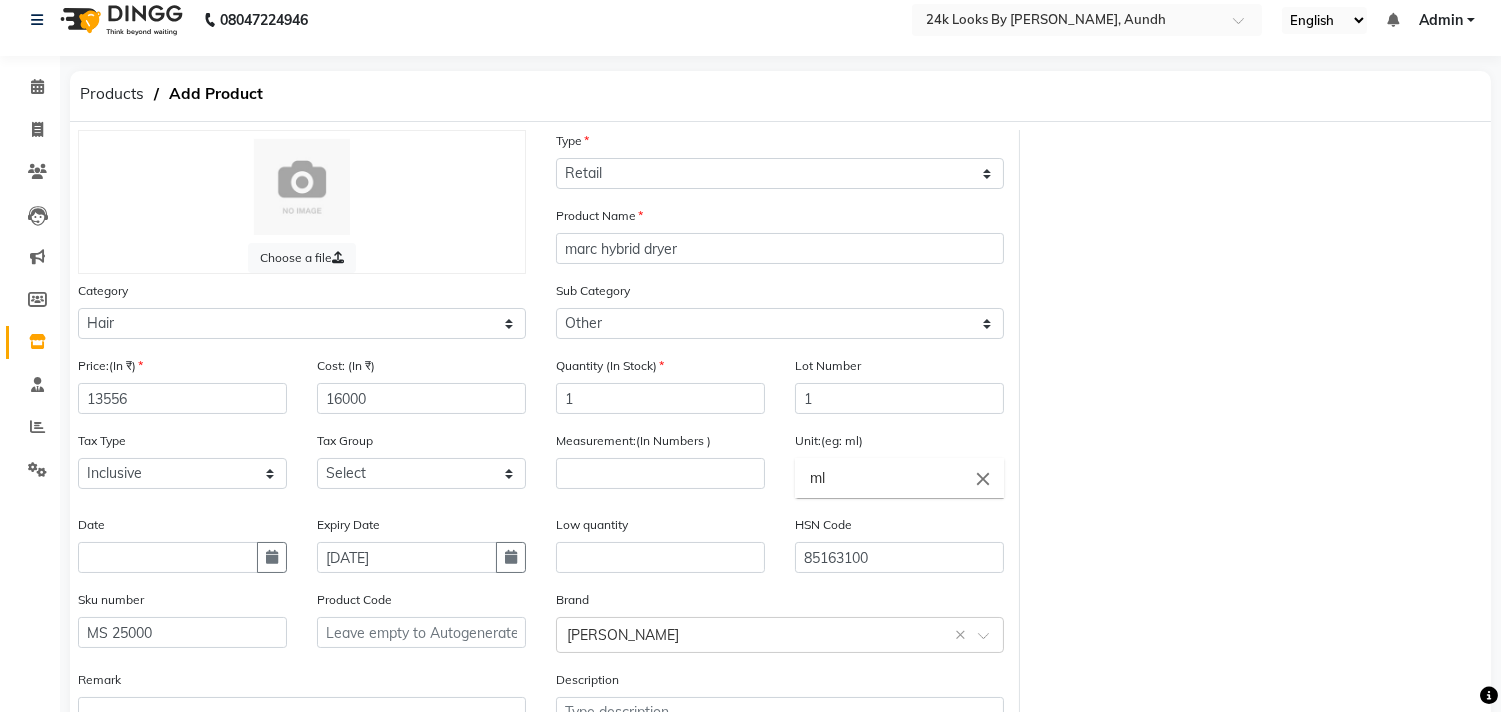 scroll, scrollTop: 0, scrollLeft: 0, axis: both 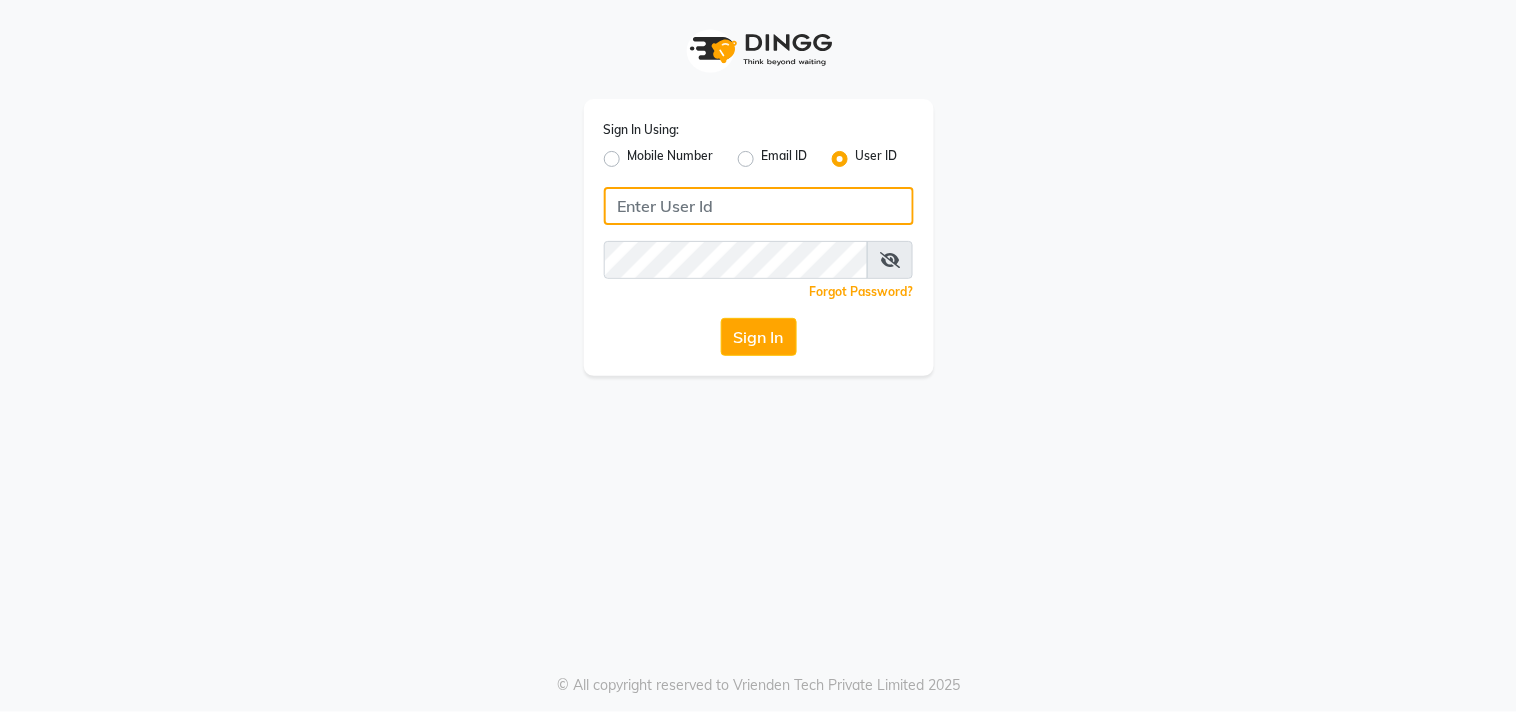 click 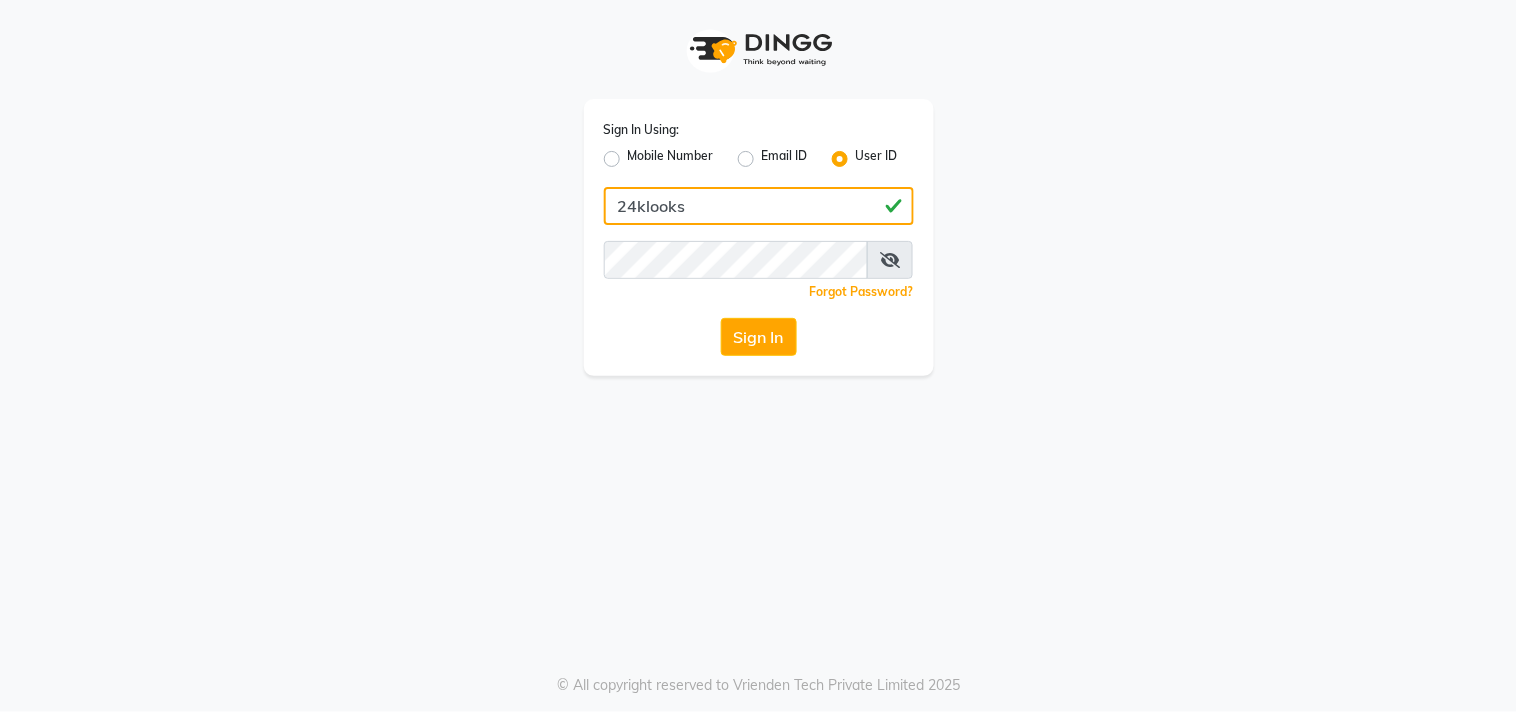 type on "24klooks" 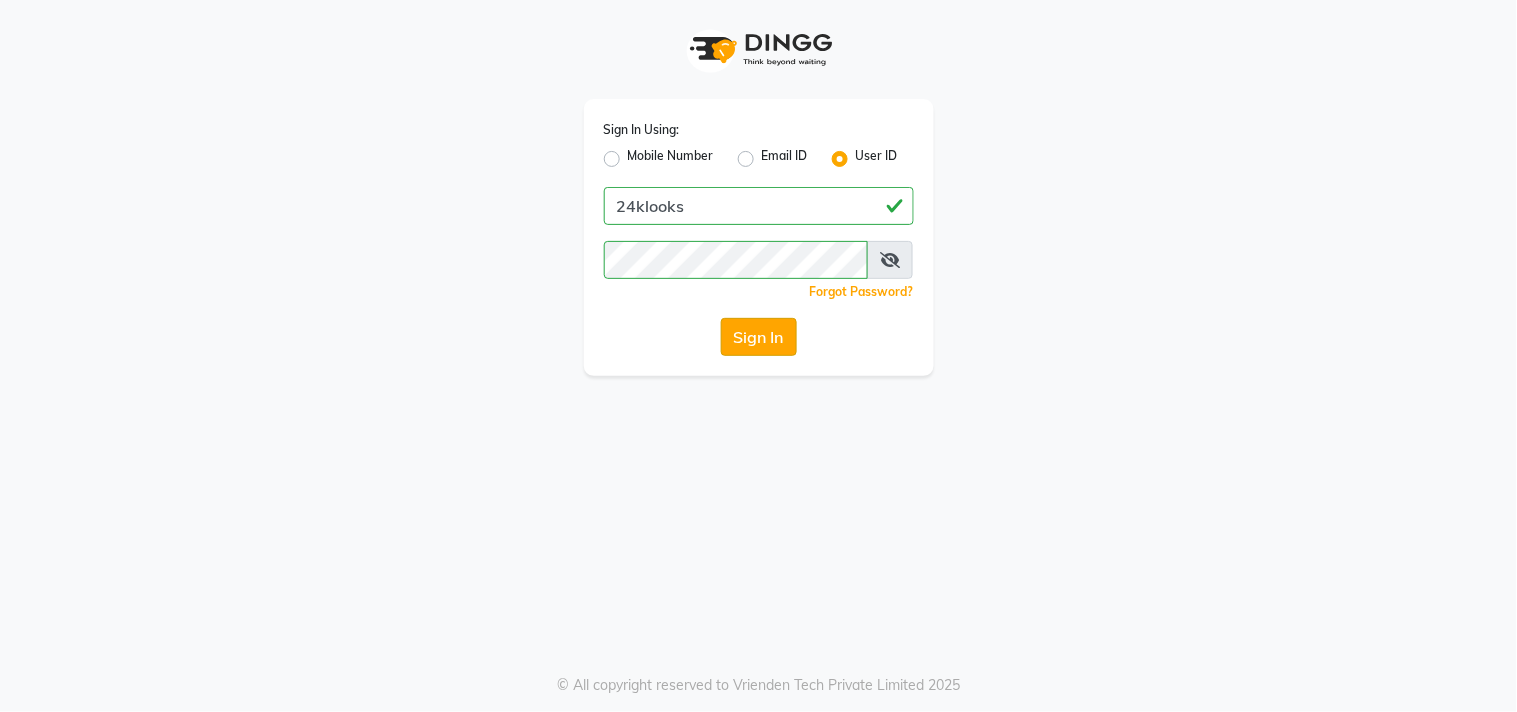 click on "Sign In" 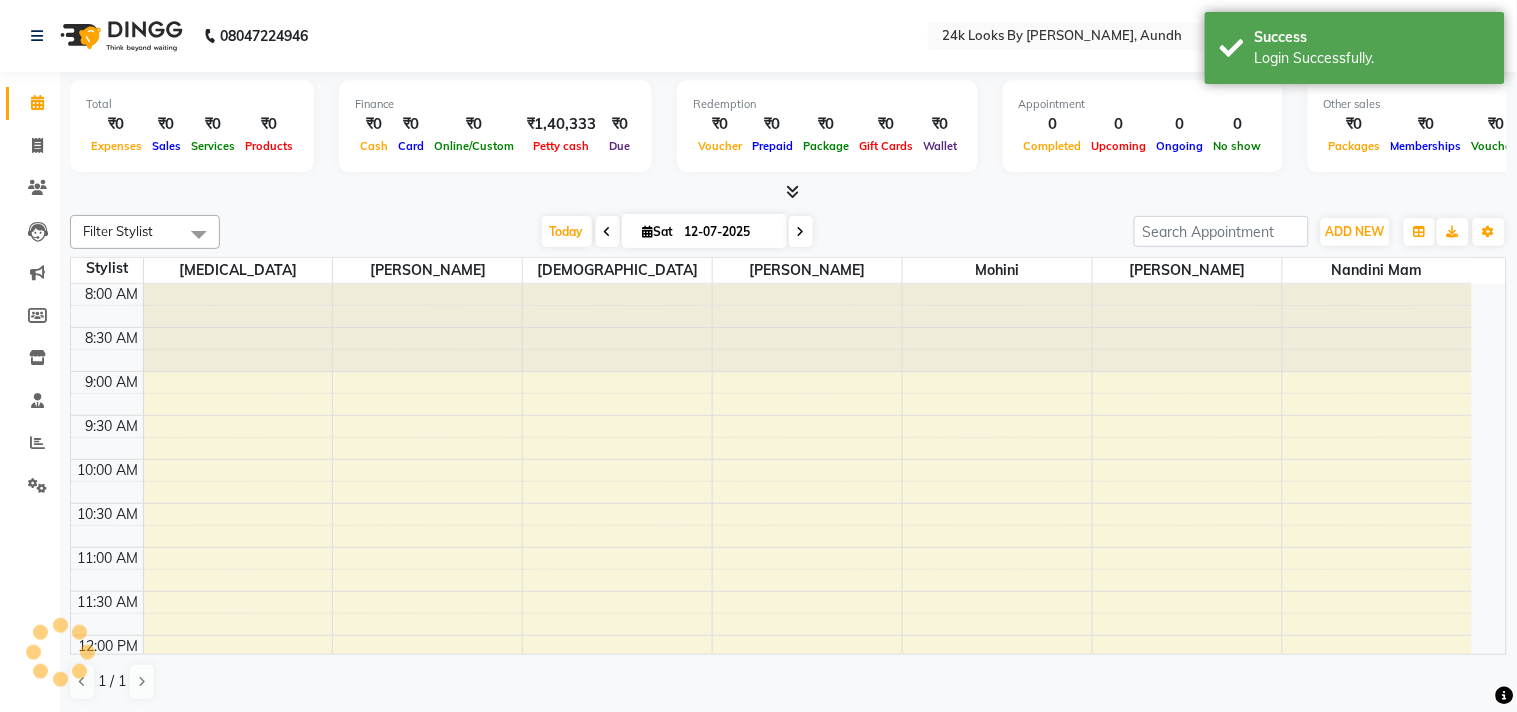 select on "en" 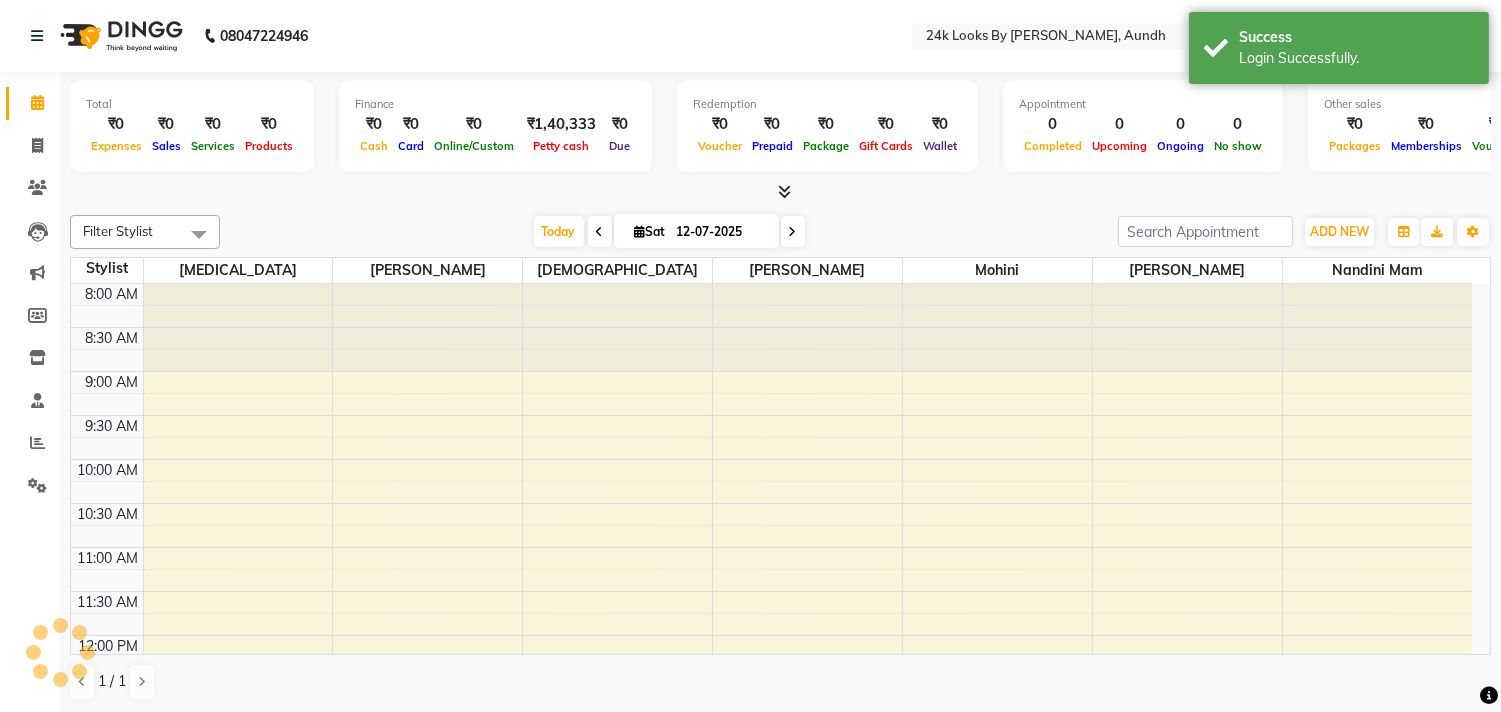 scroll, scrollTop: 740, scrollLeft: 0, axis: vertical 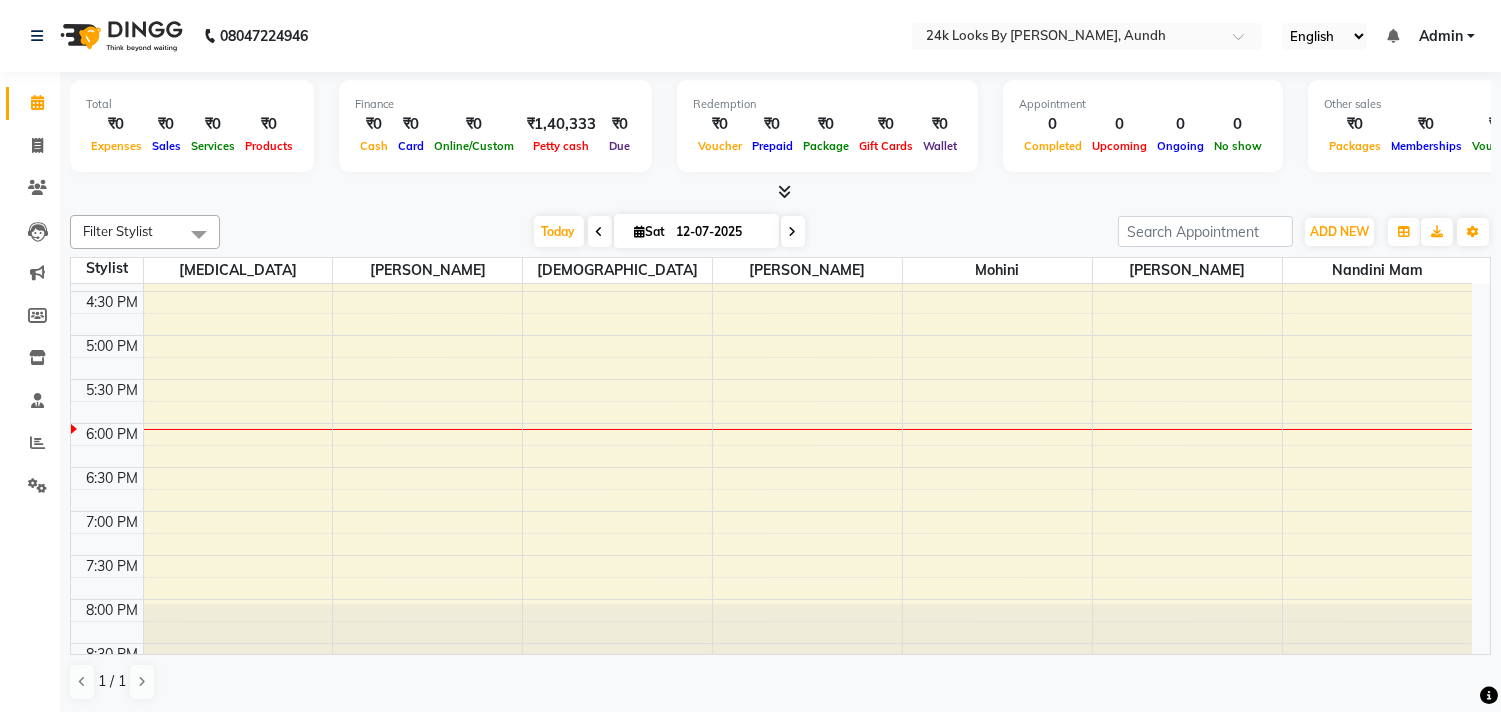 click at bounding box center [780, 192] 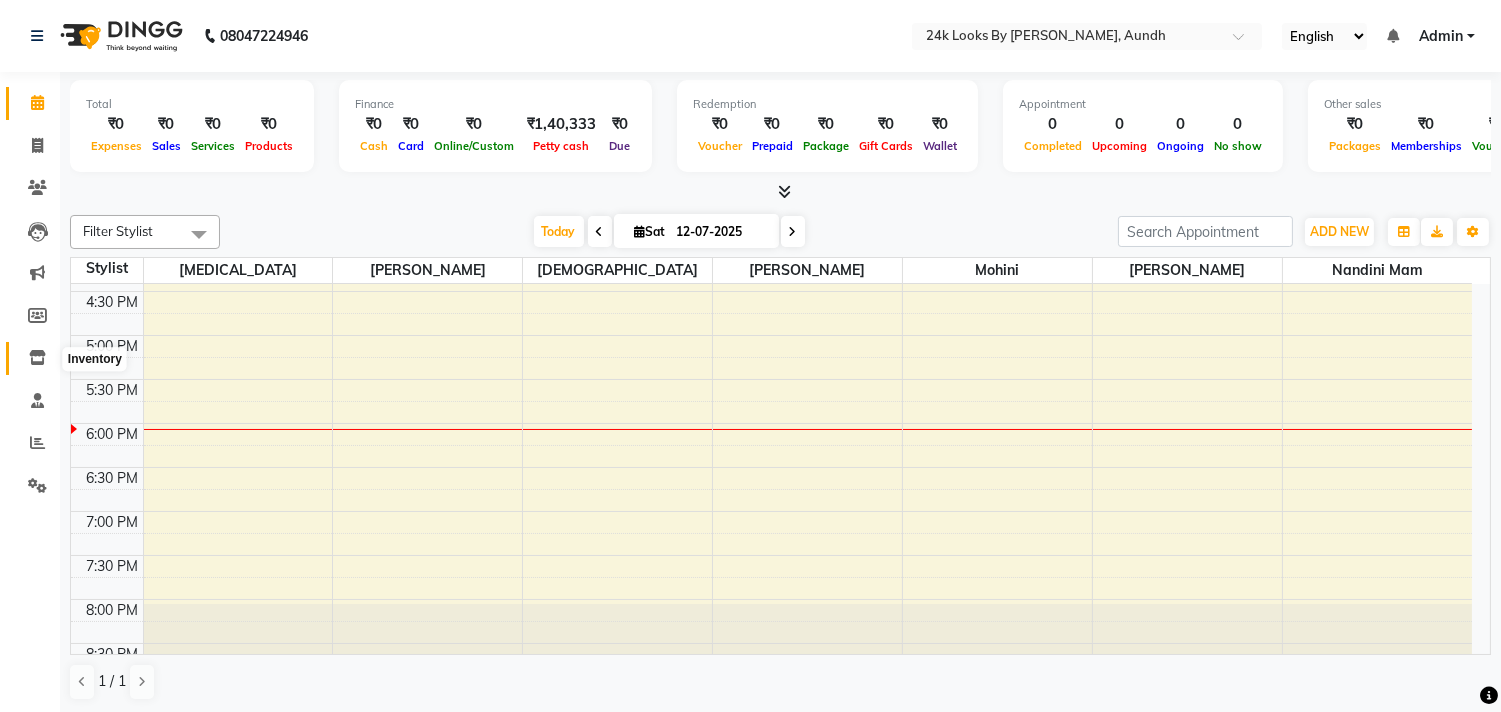click 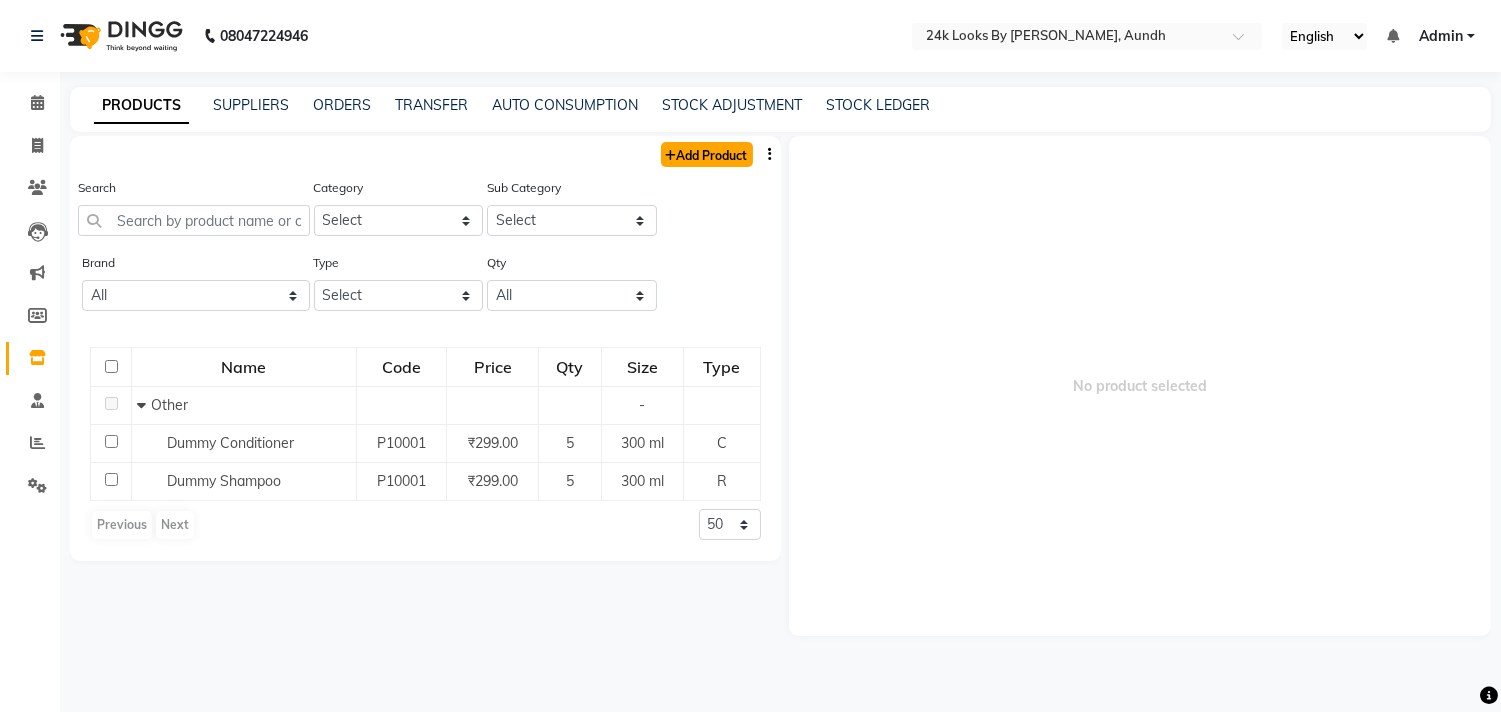 click on "Add Product" 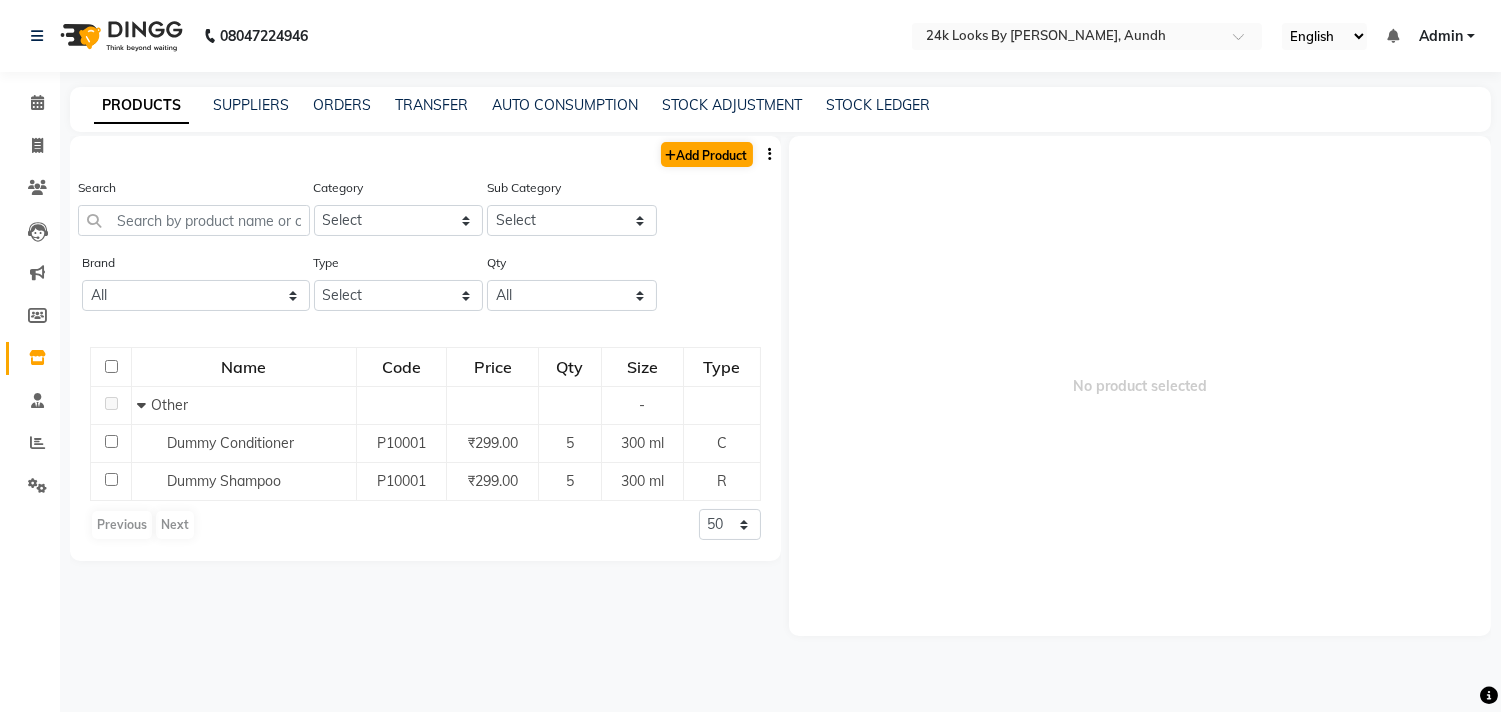 select on "true" 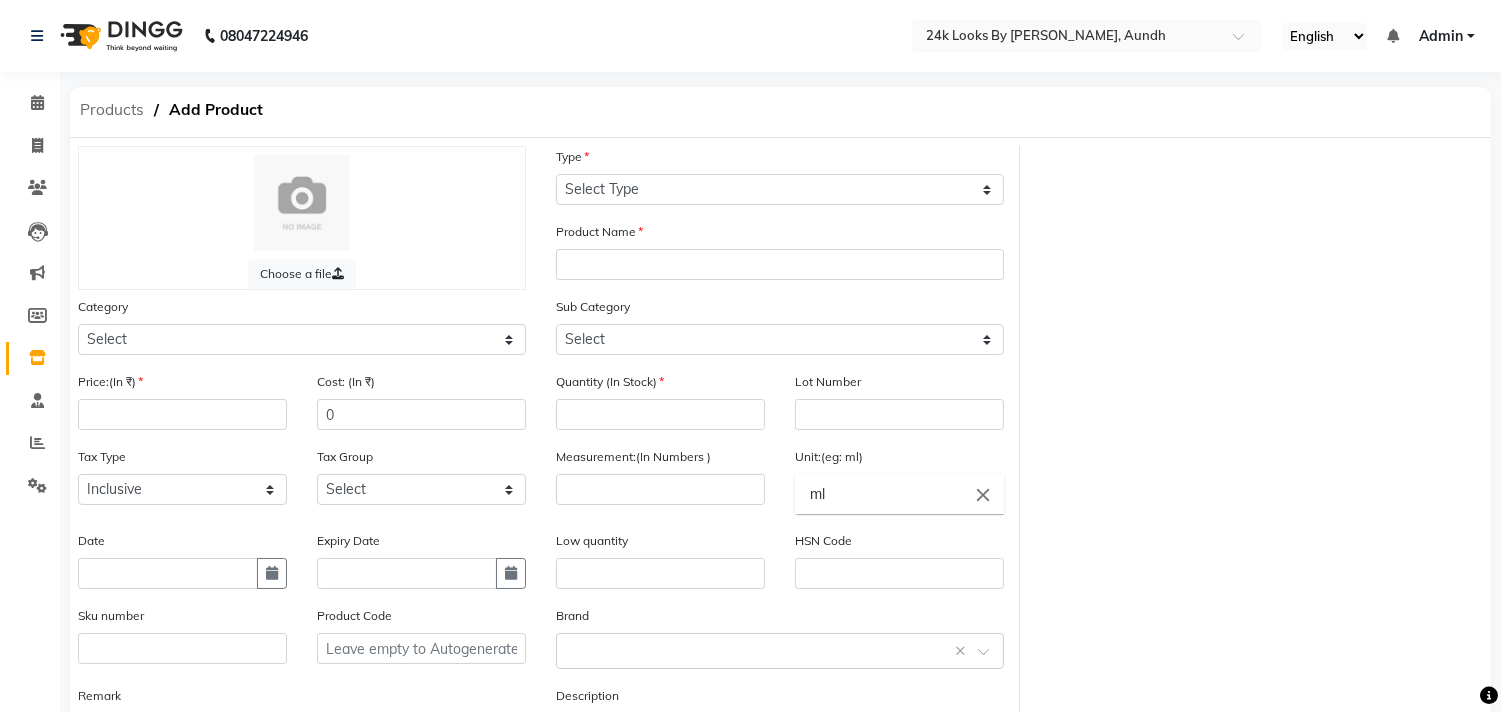 click on "Products" 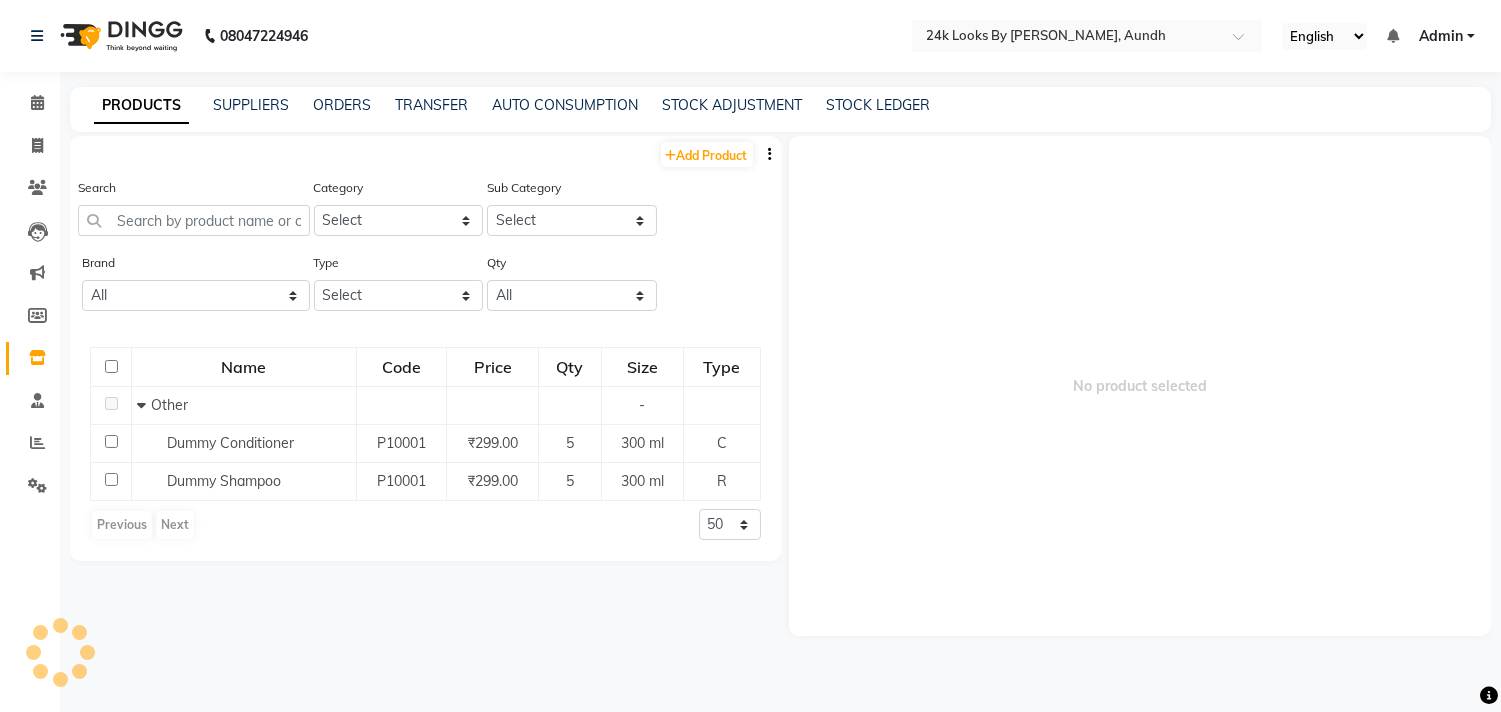 click 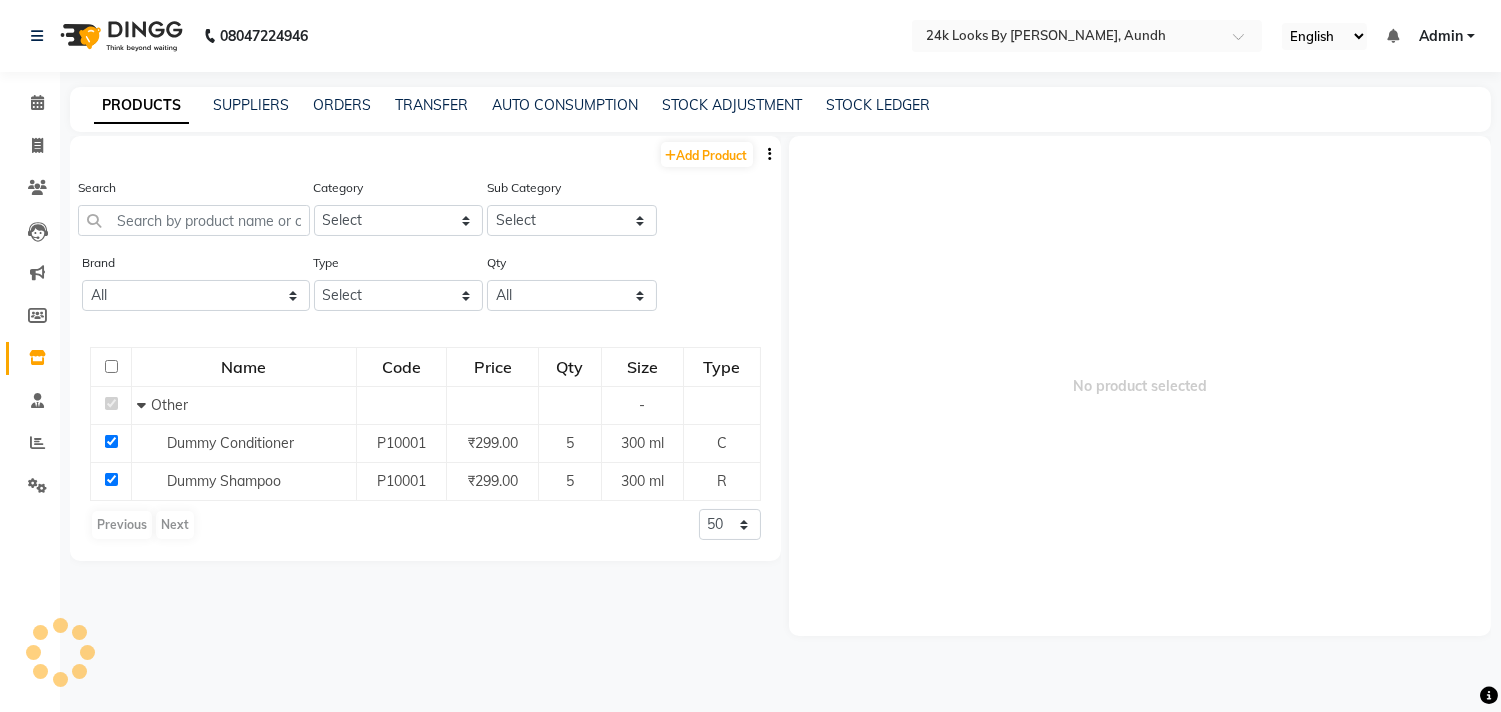 checkbox on "true" 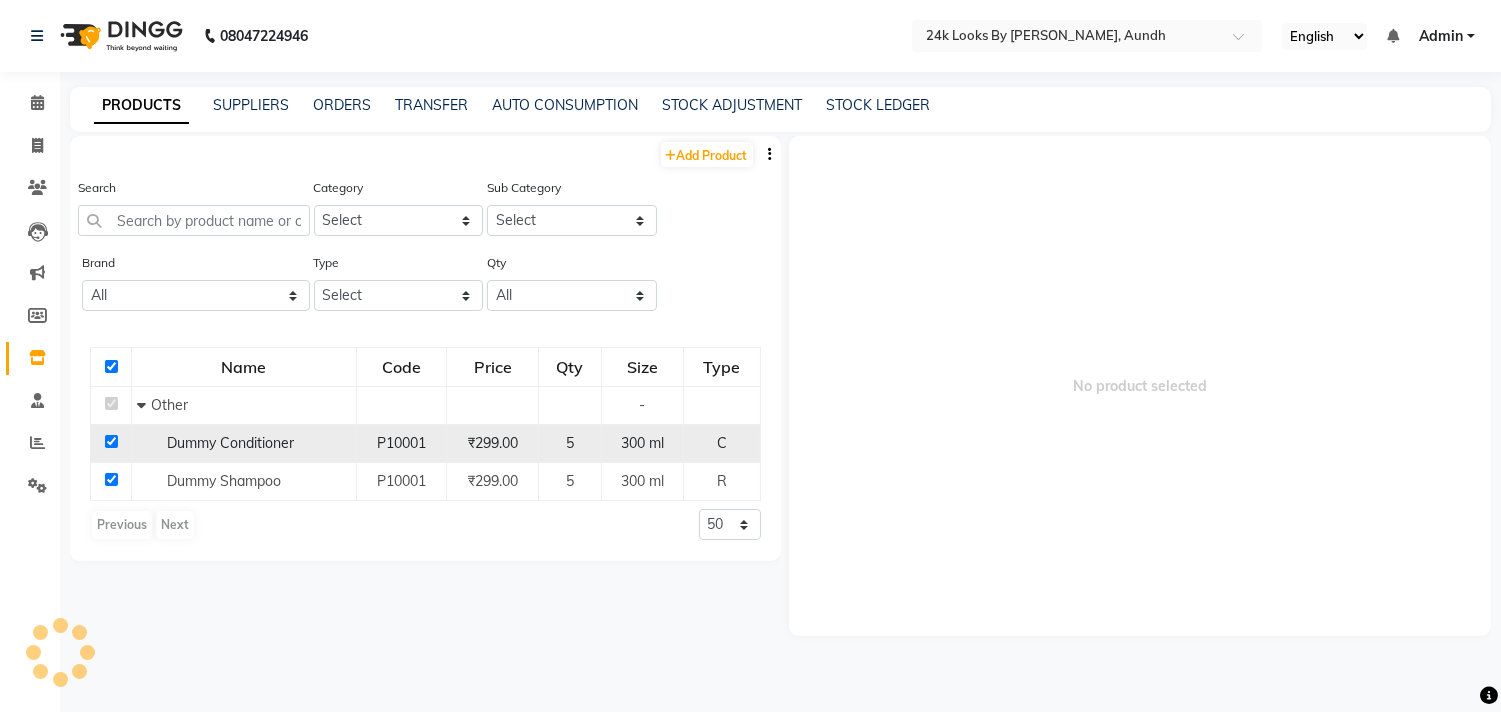 checkbox on "true" 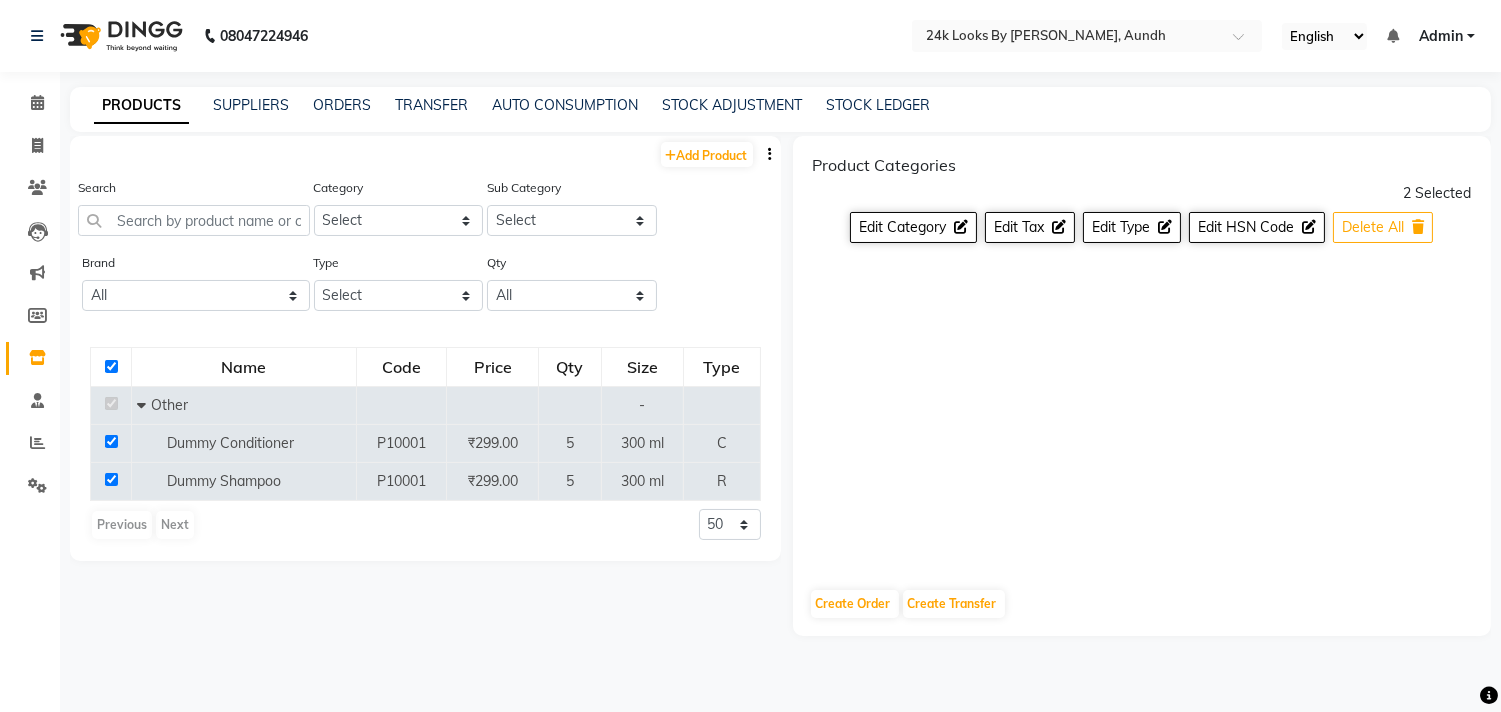 click on "Delete All" 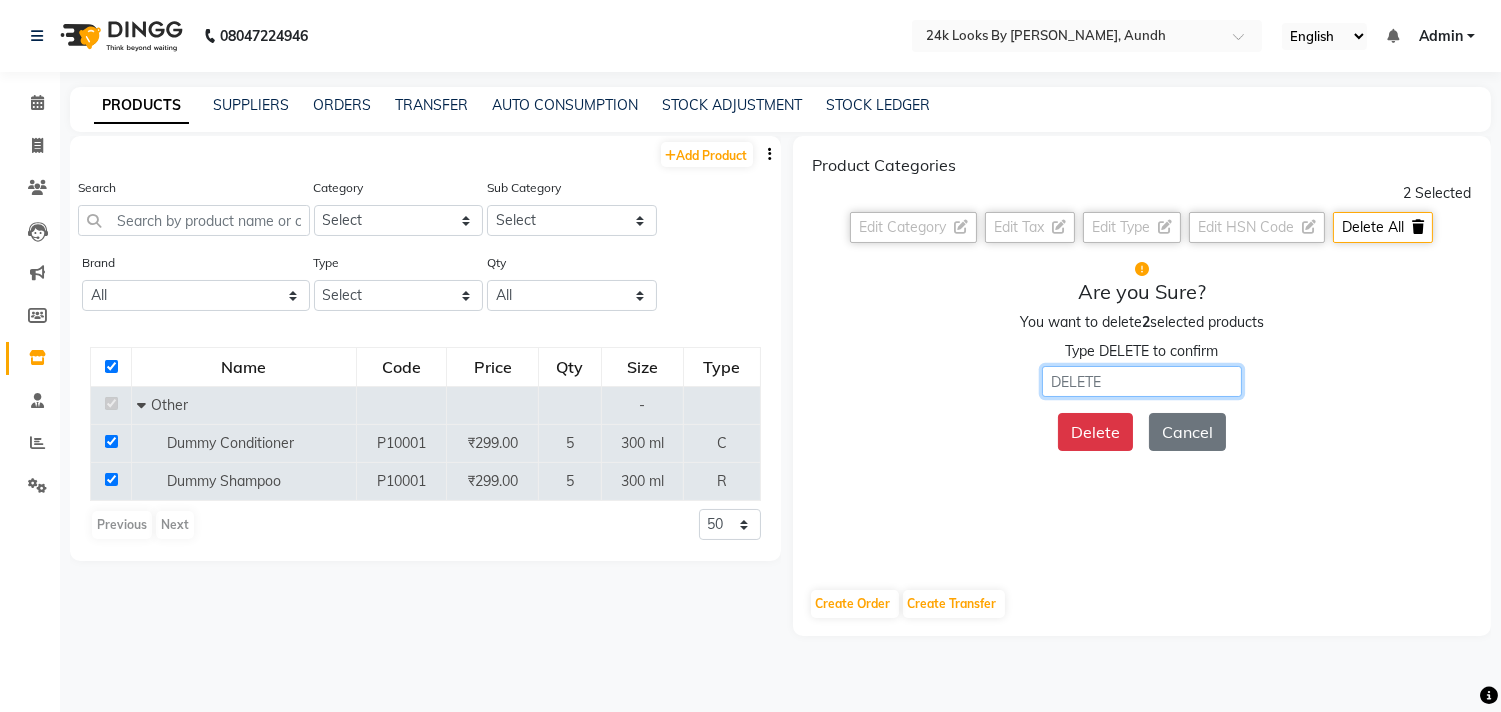 click 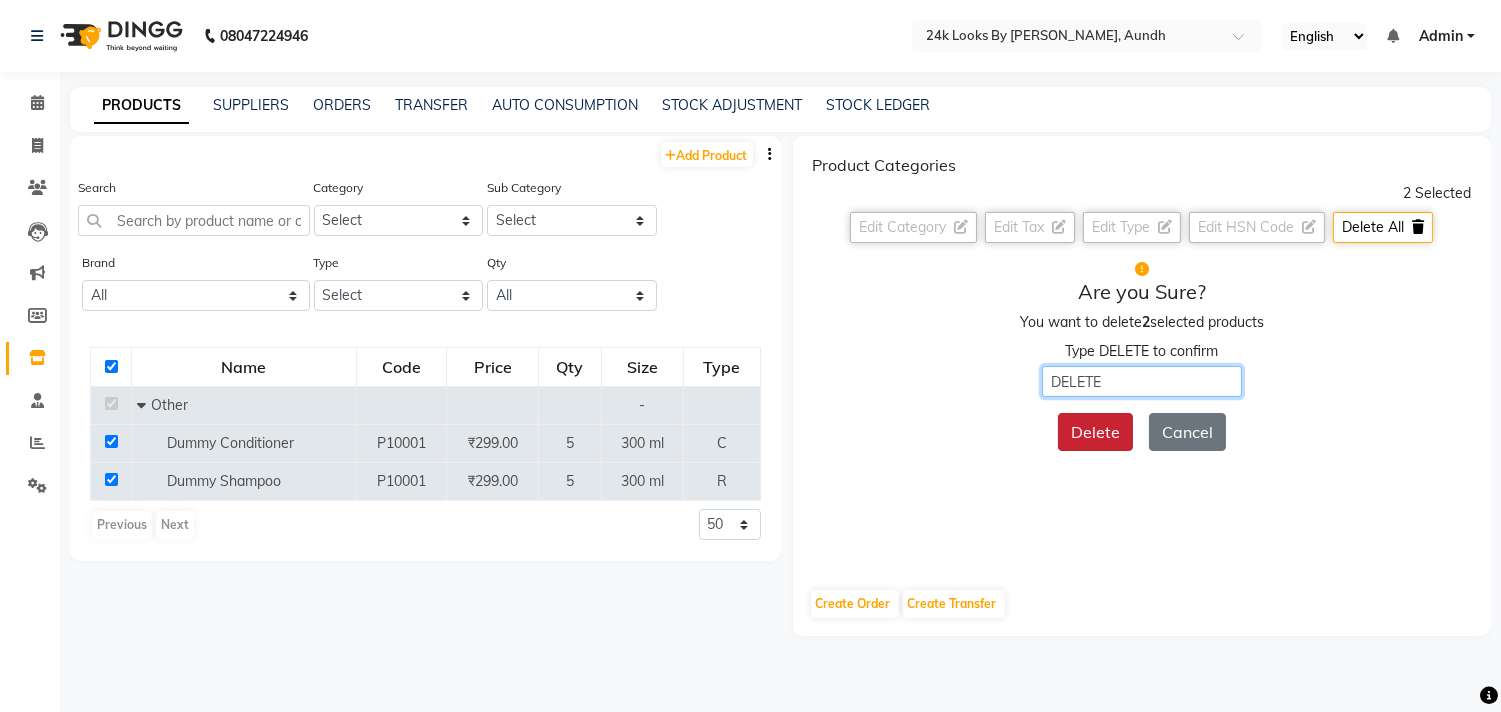 type on "DELETE" 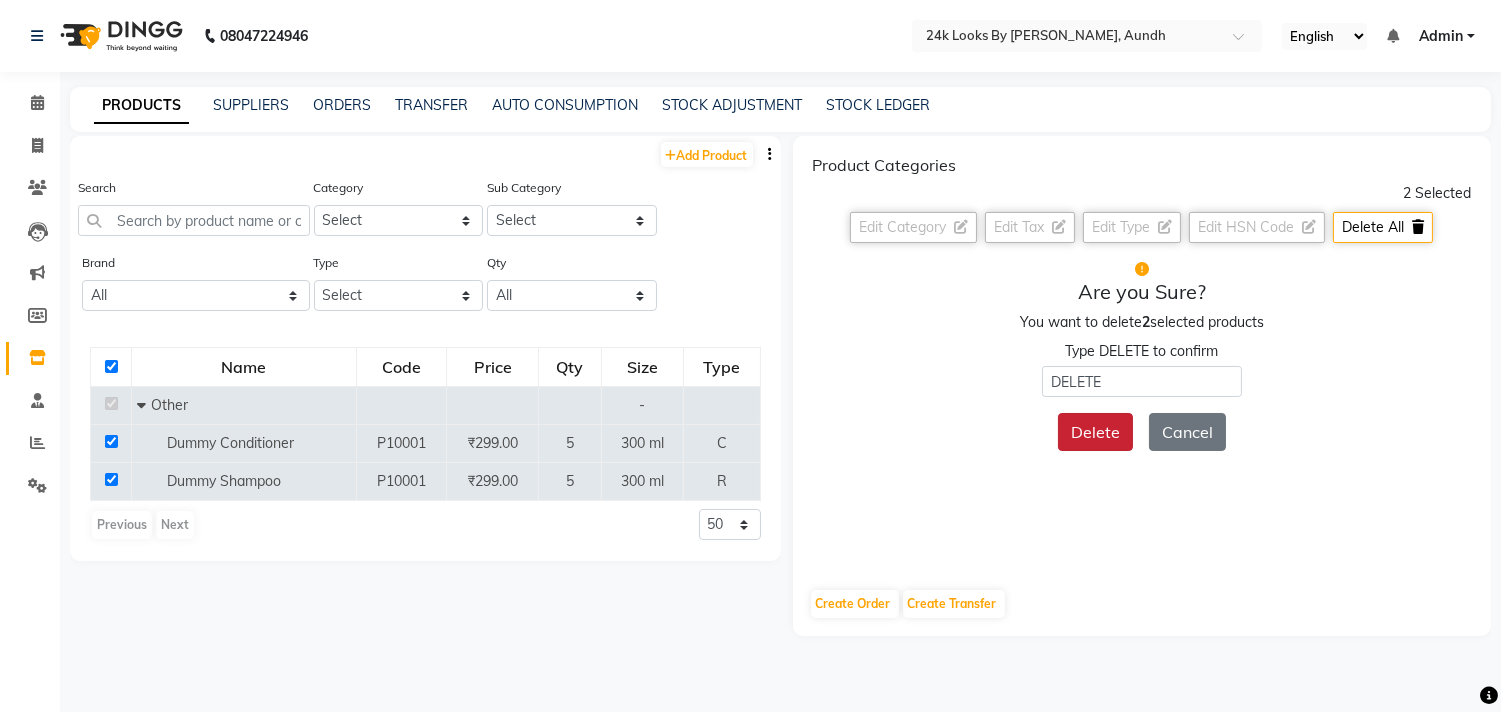 click on "Delete" 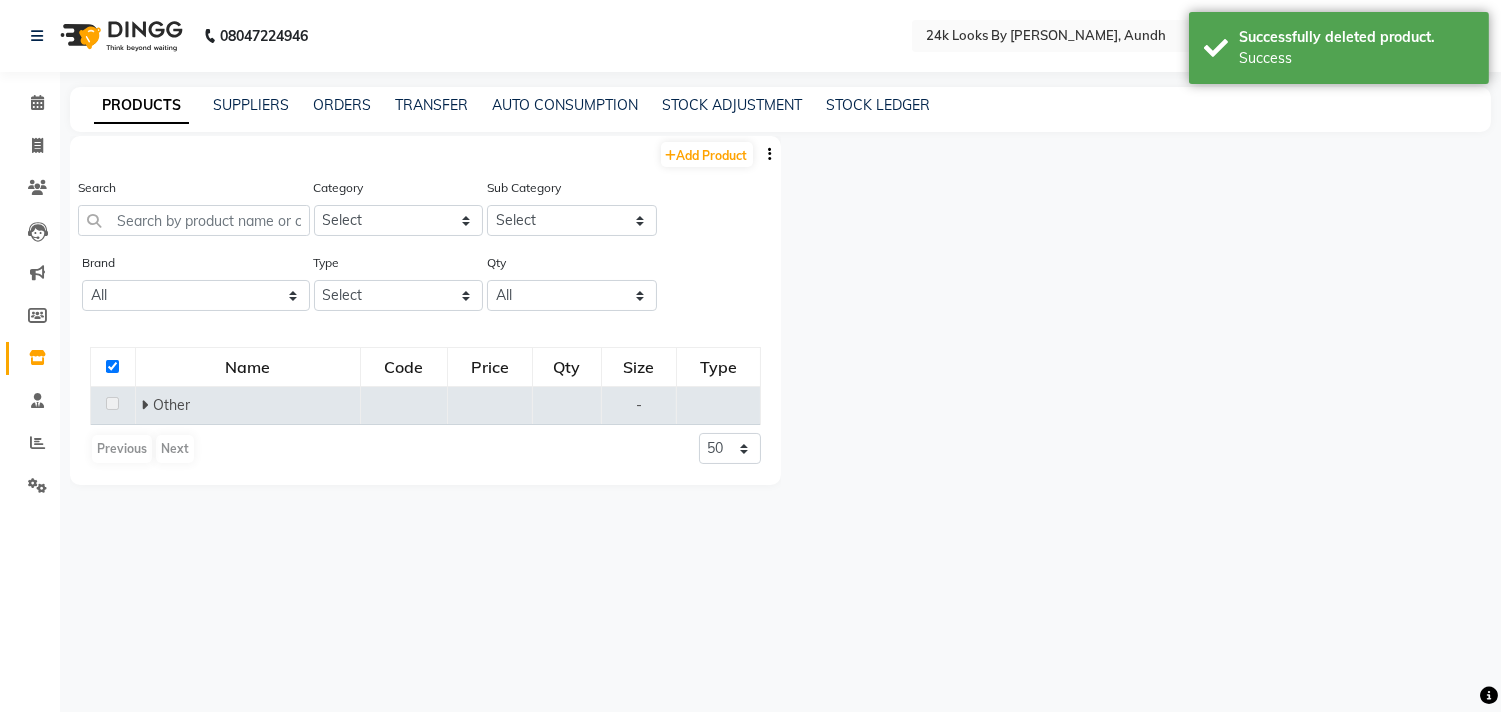 checkbox on "false" 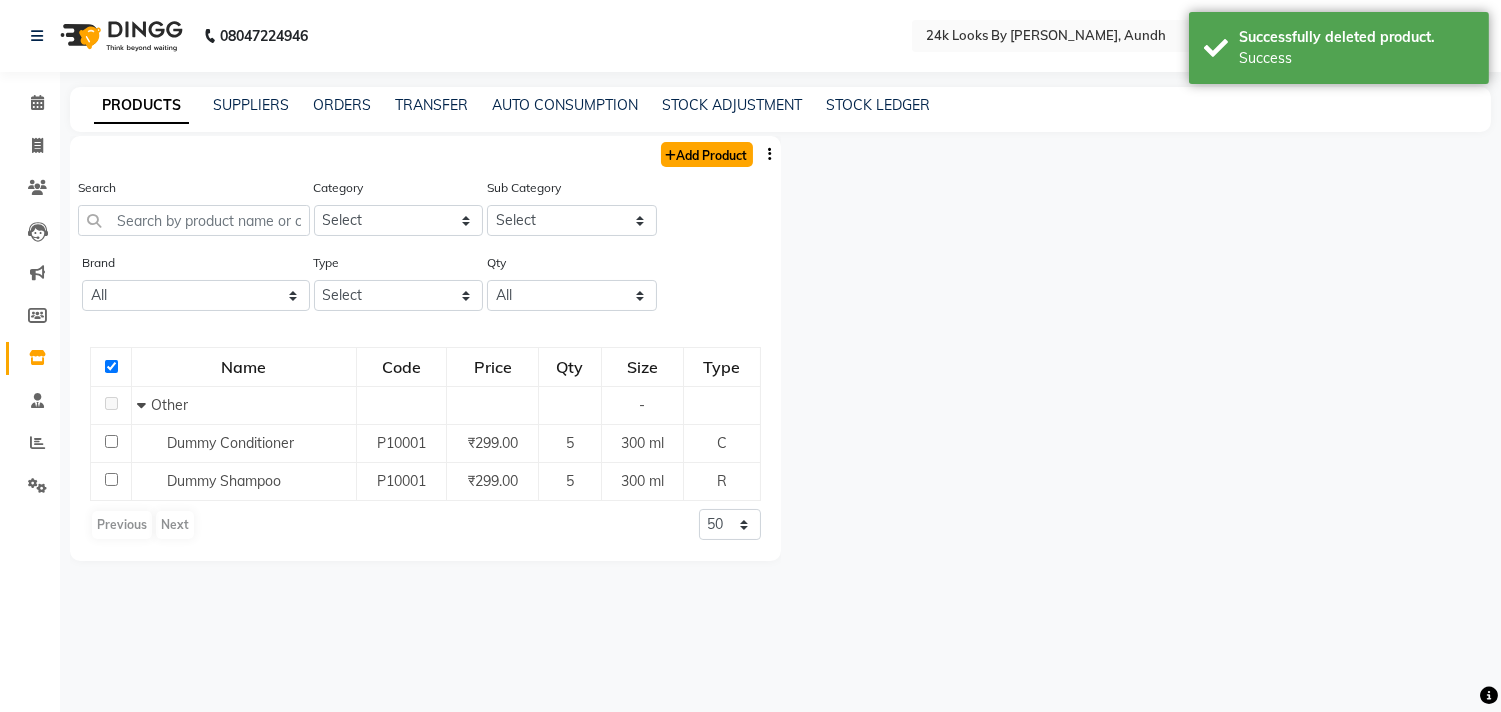 click on "Add Product" 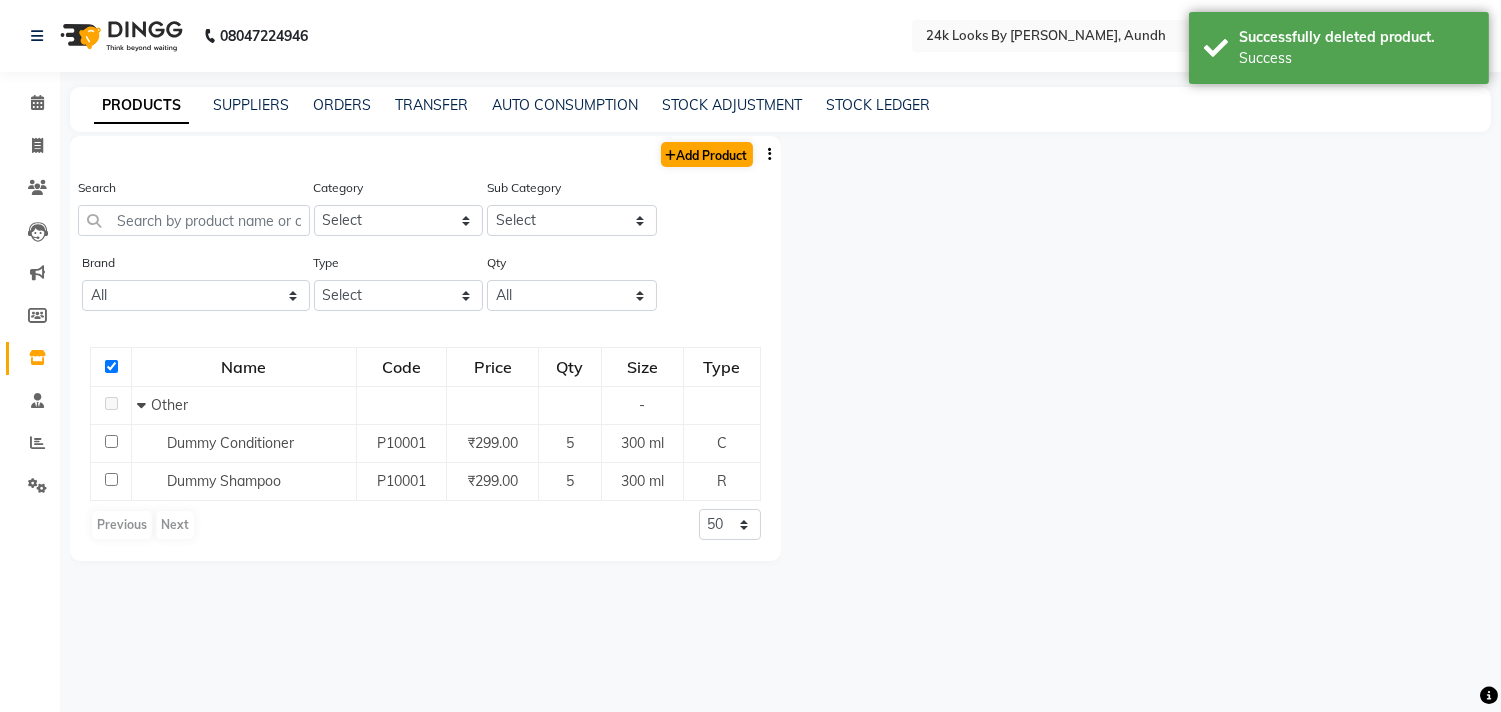 select on "true" 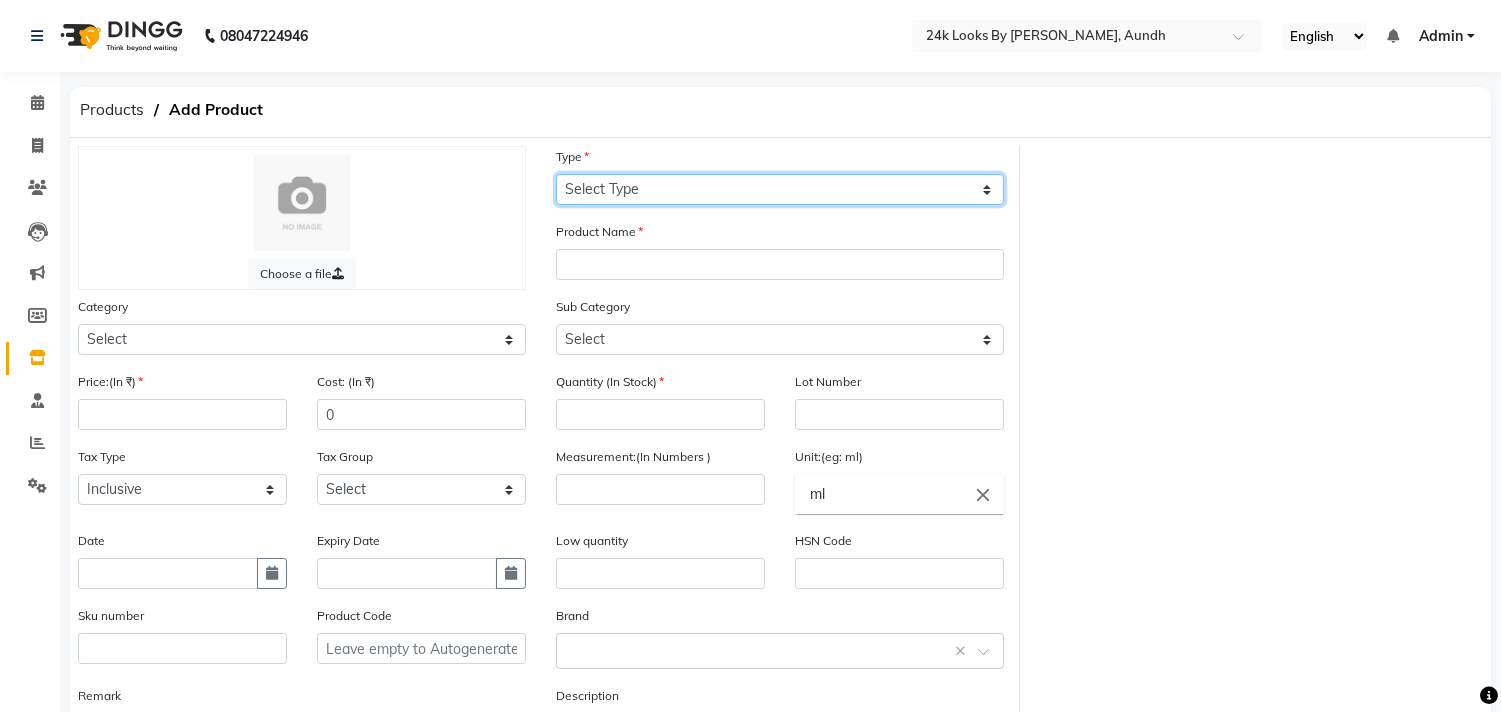 drag, startPoint x: 988, startPoint y: 185, endPoint x: 745, endPoint y: 188, distance: 243.01852 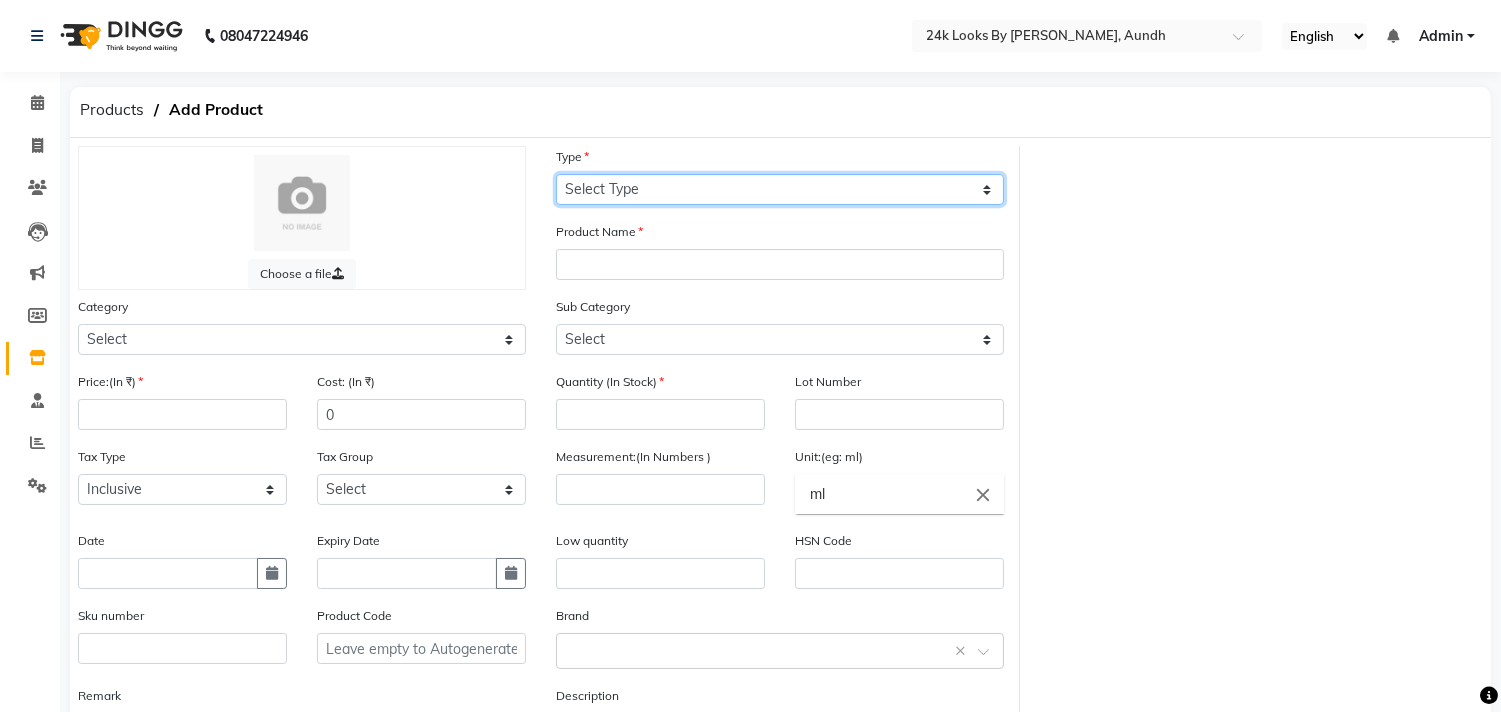 click on "Select Type Both Retail Consumable" 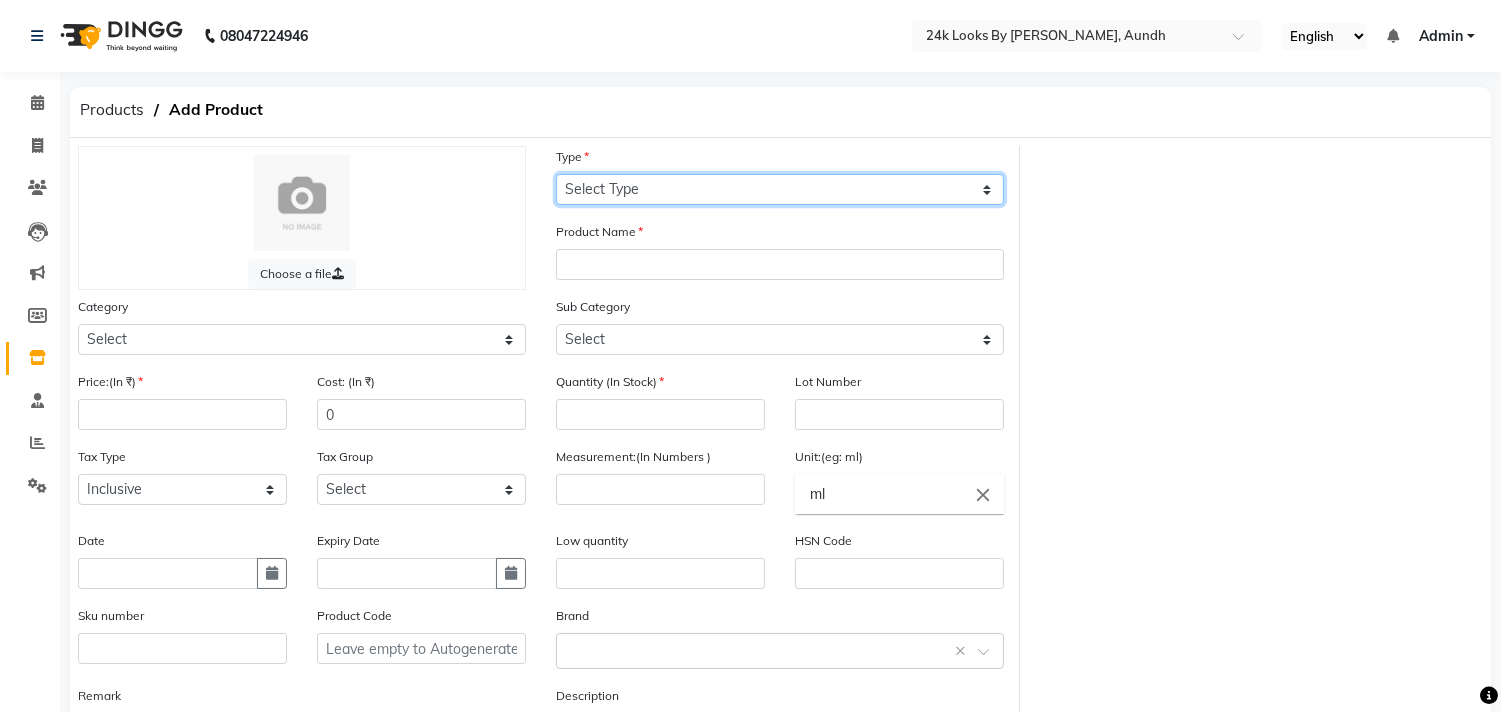 select on "R" 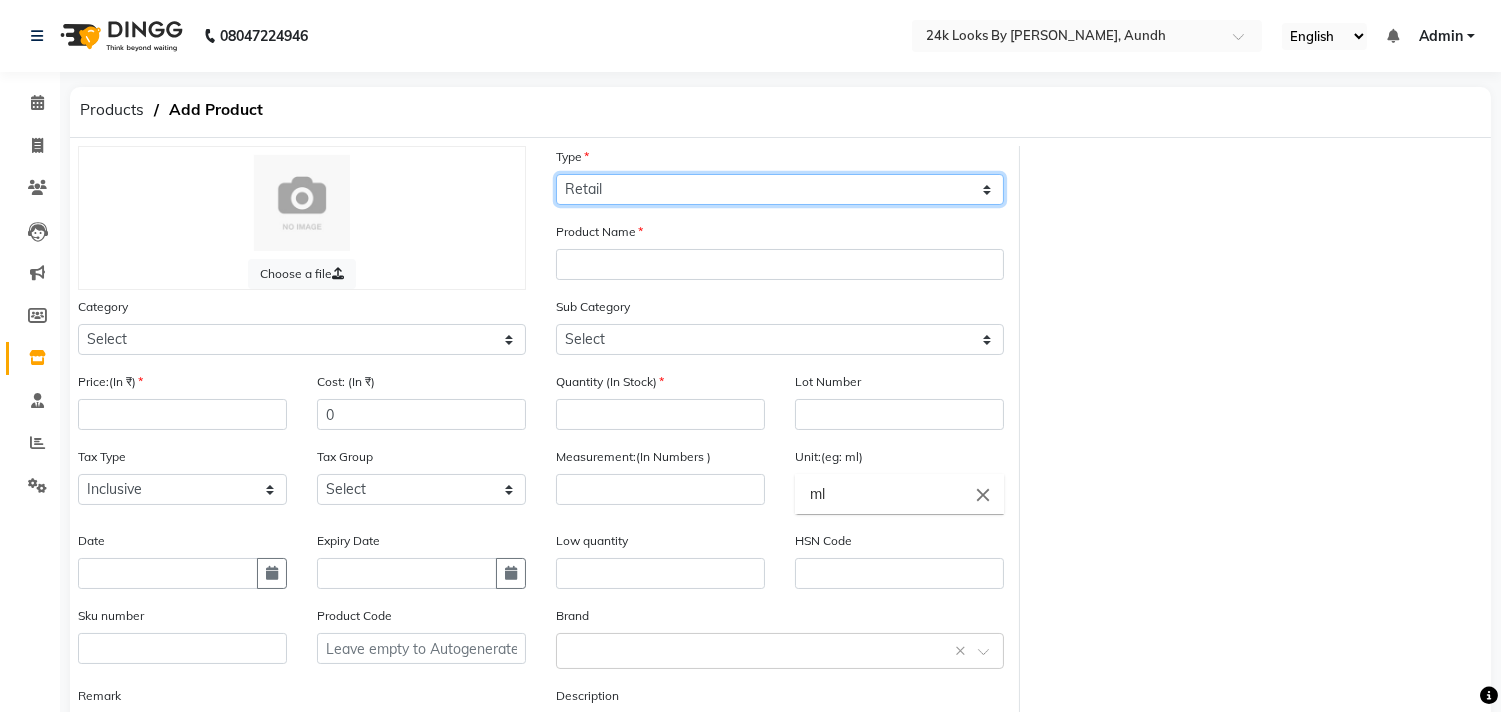 click on "Select Type Both Retail Consumable" 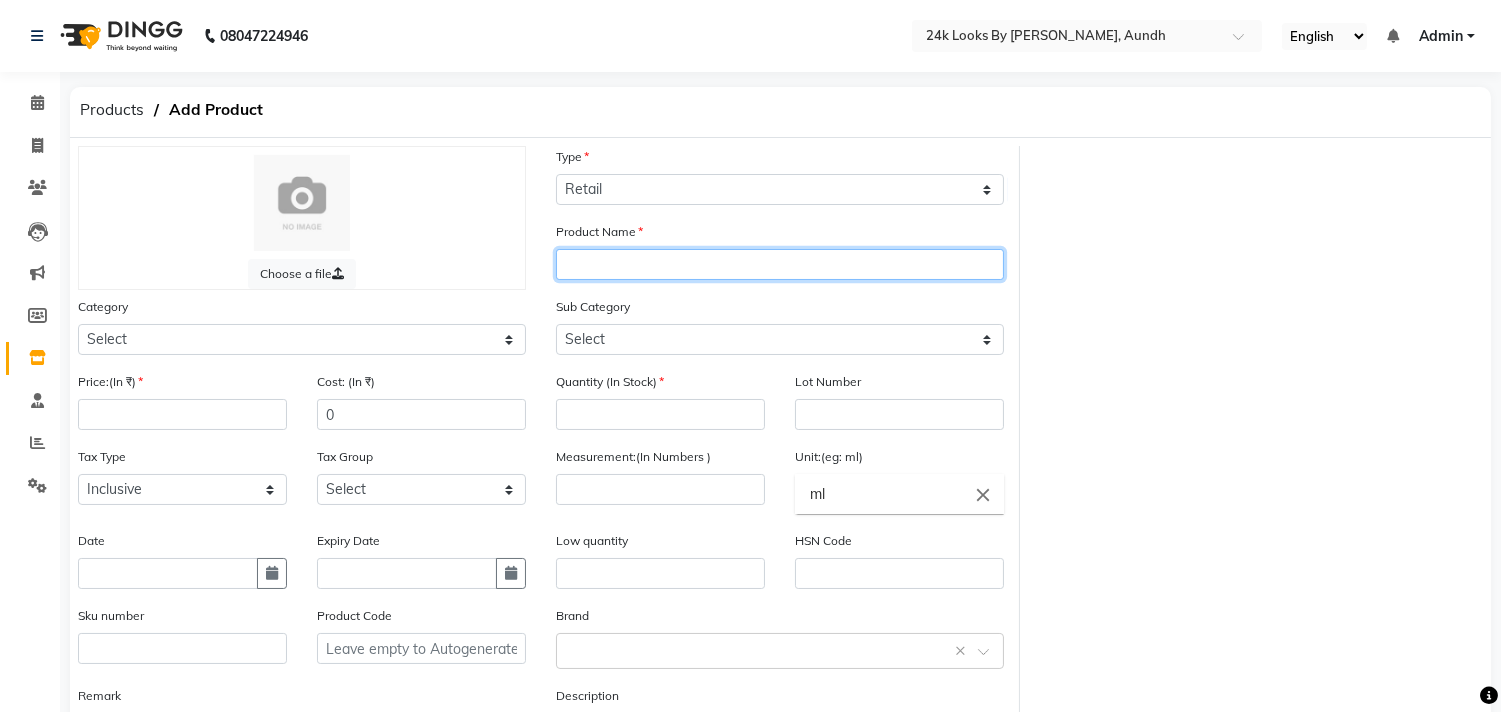 click 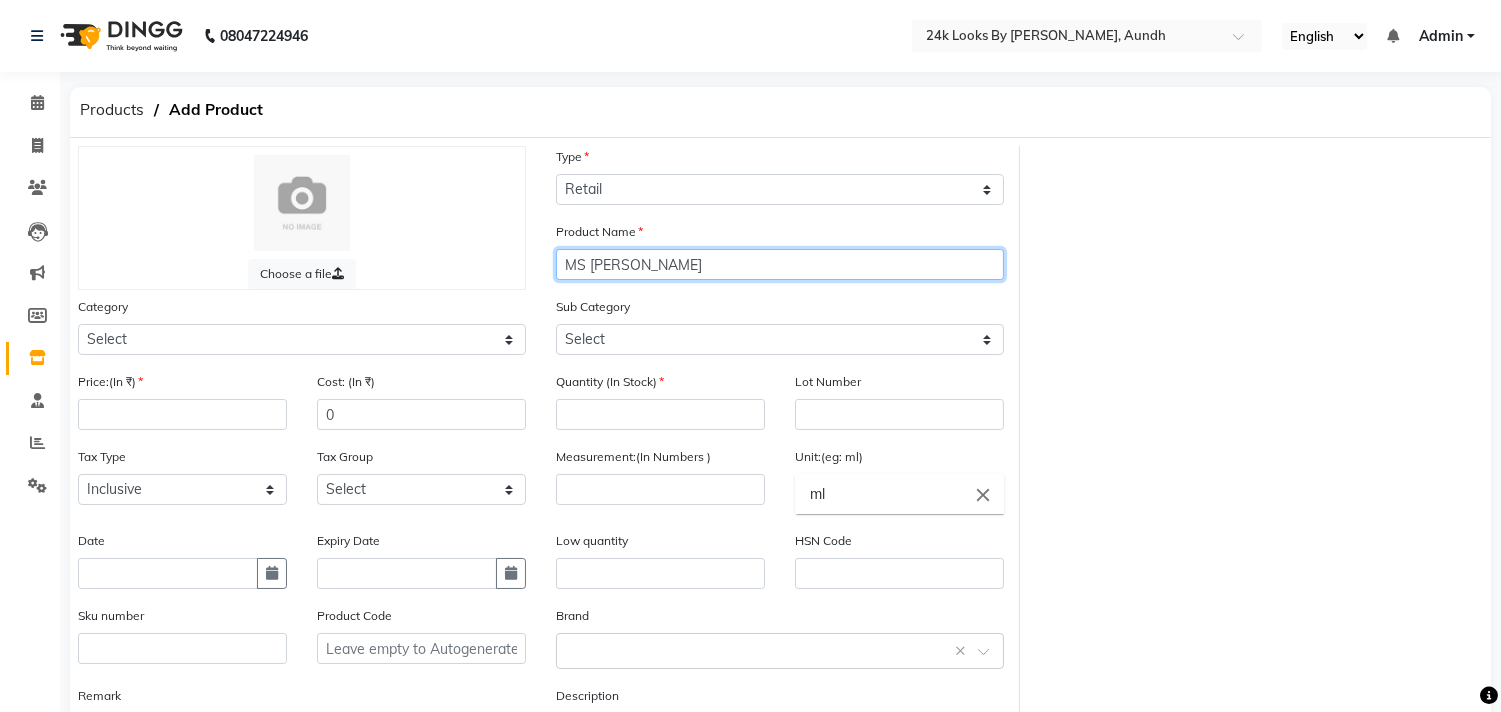 type on "MS [PERSON_NAME]" 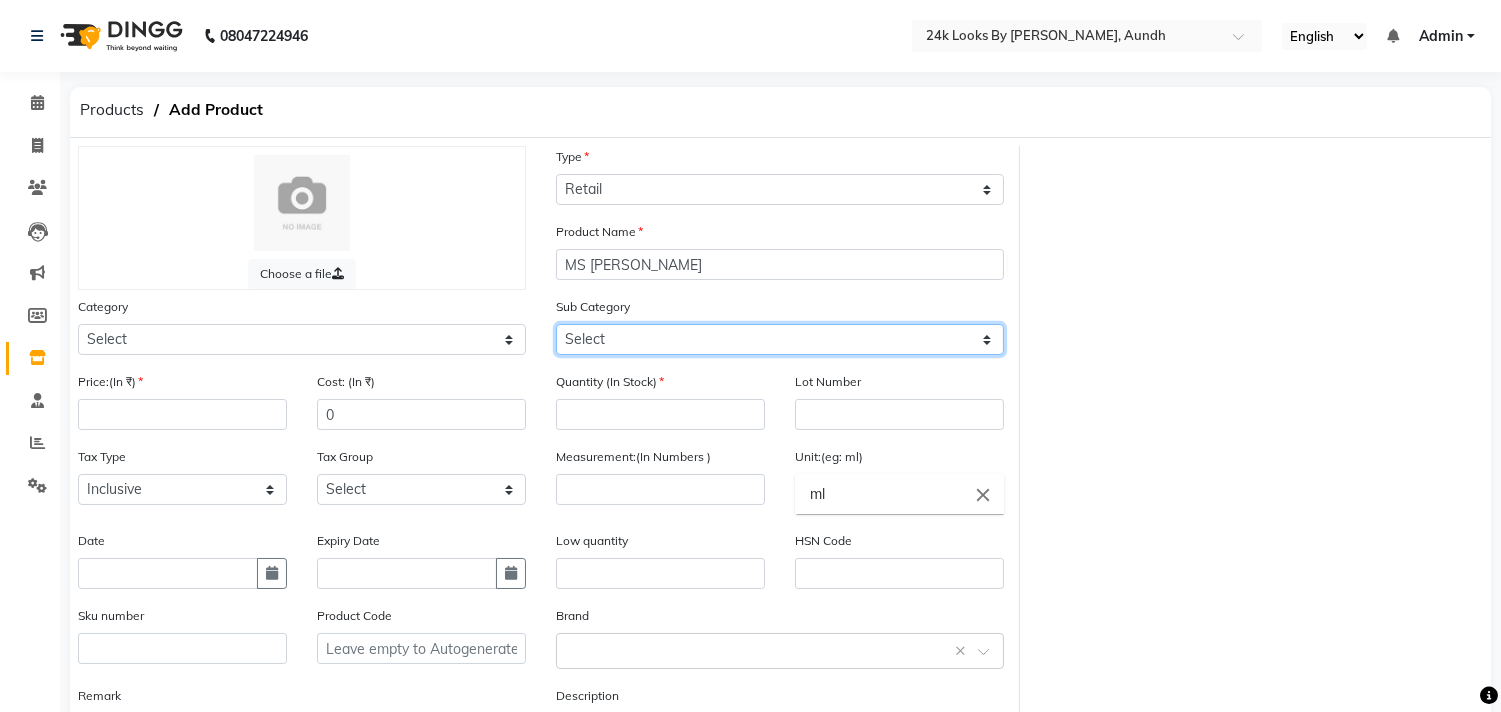 click on "Select" 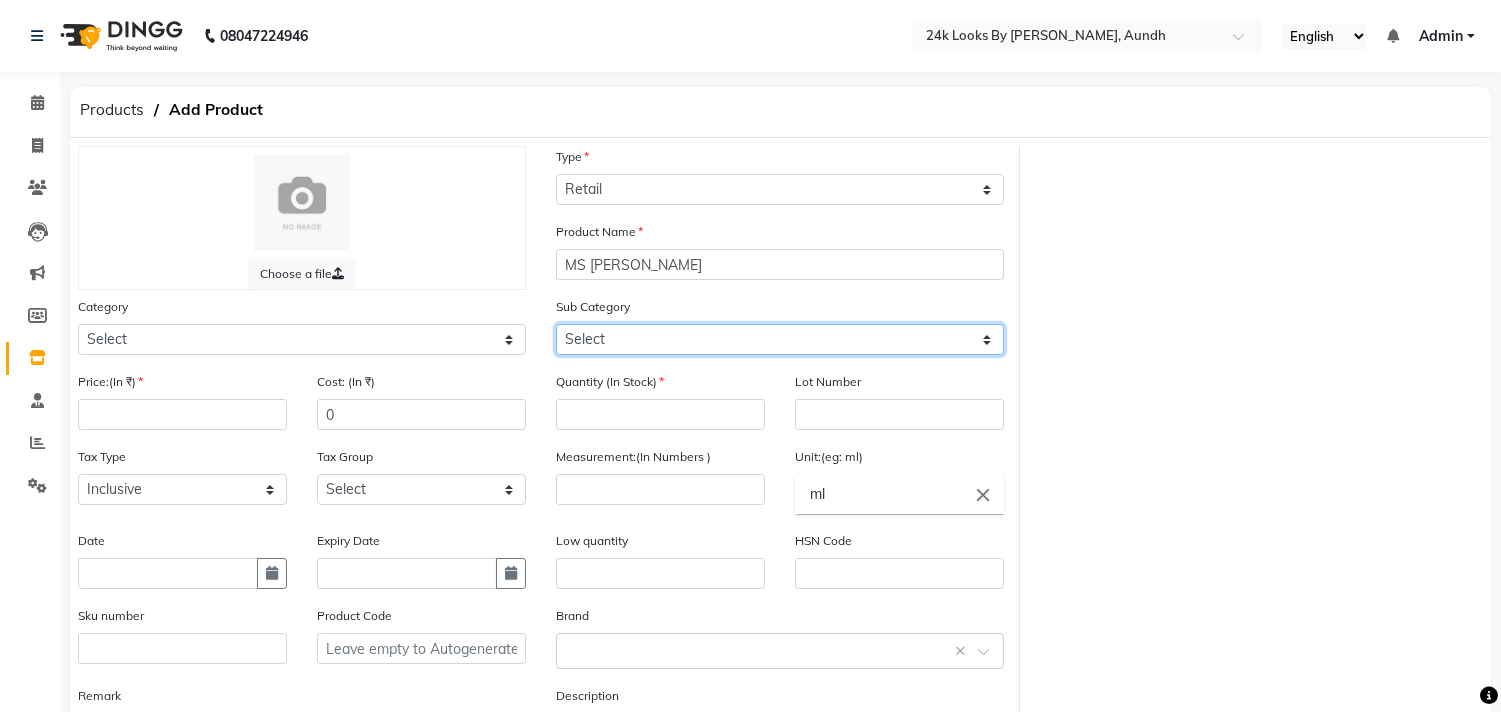 click on "Select" 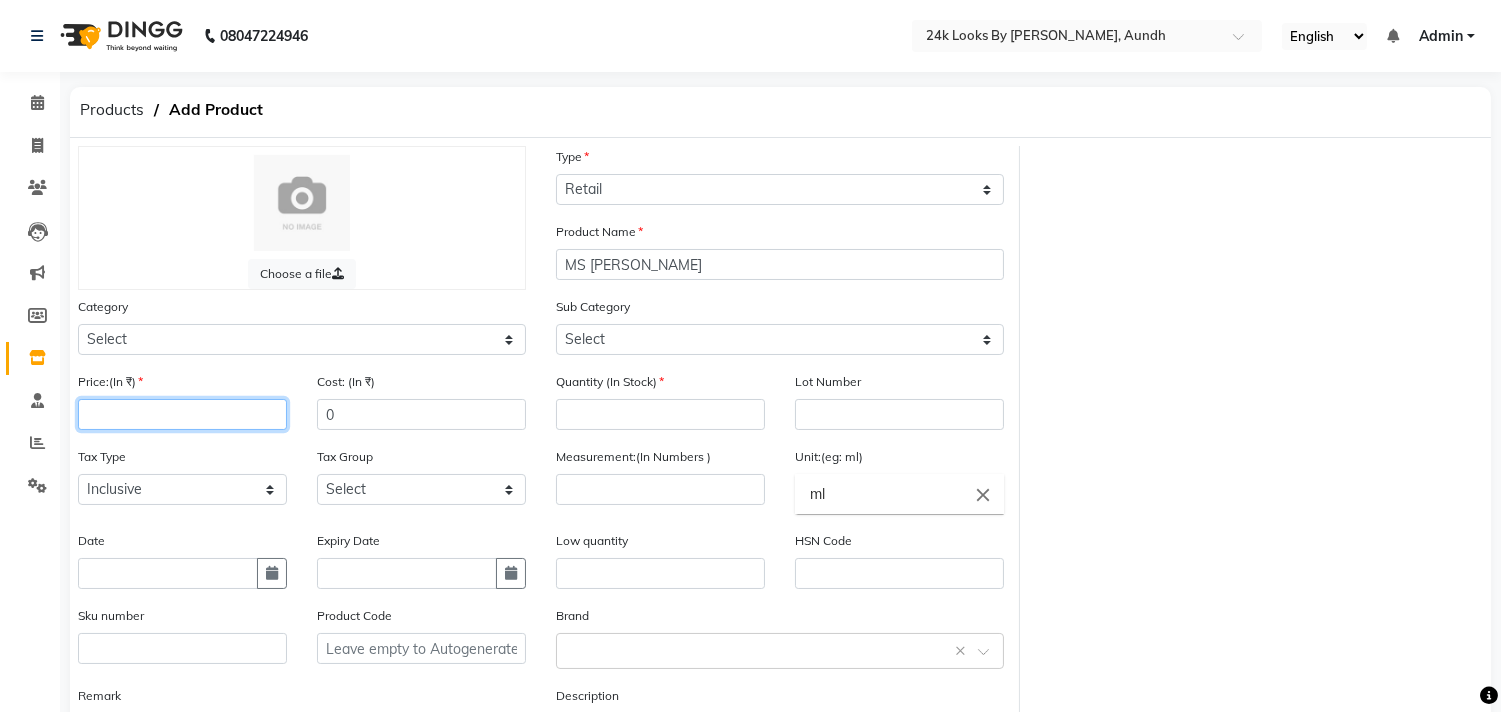 click 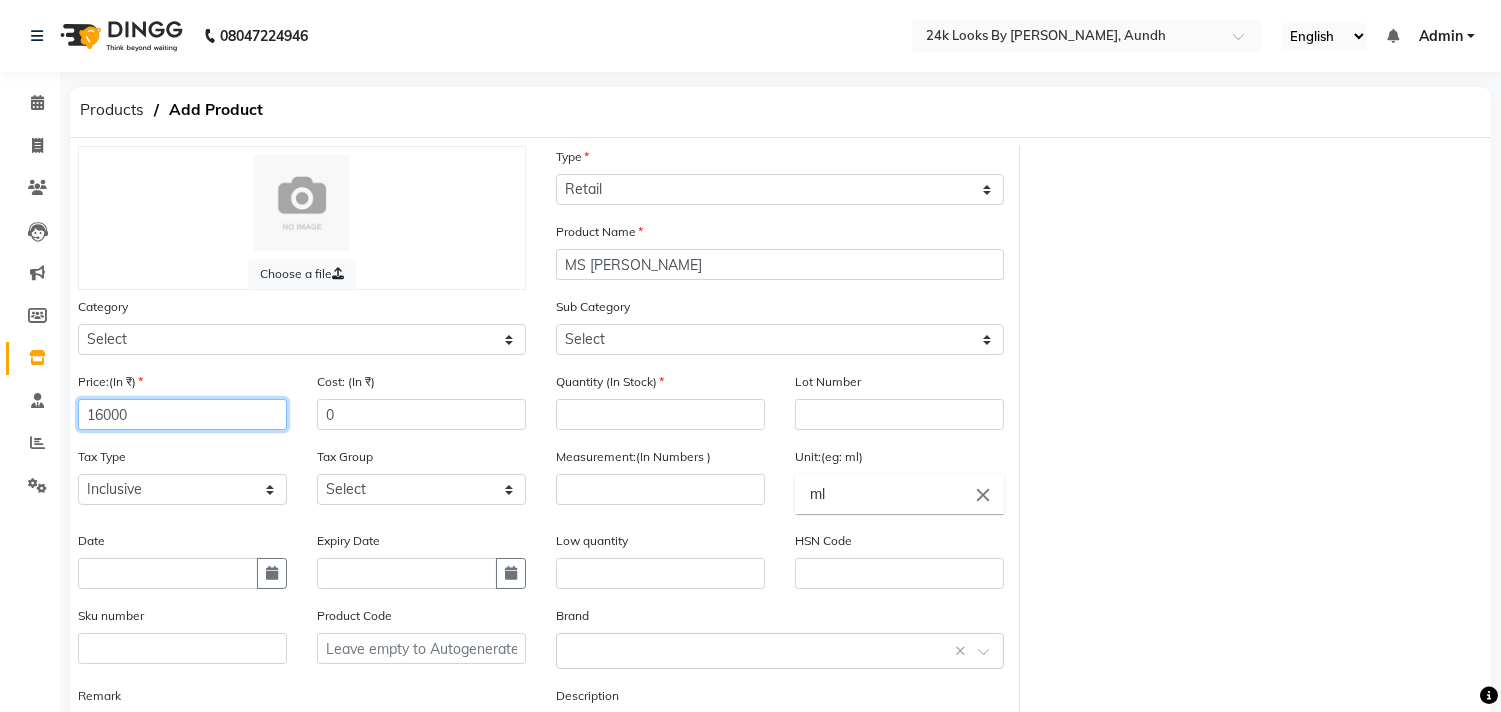 type on "16000" 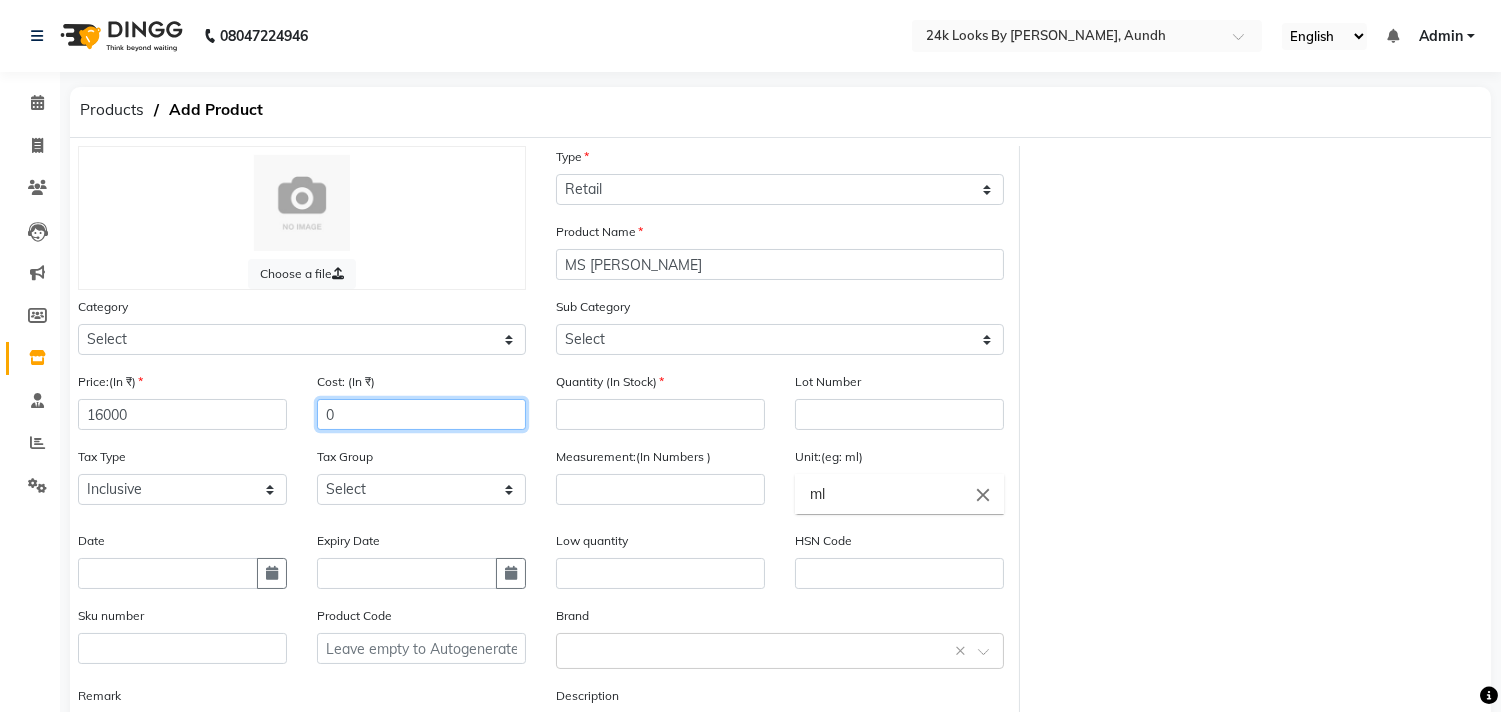 click on "0" 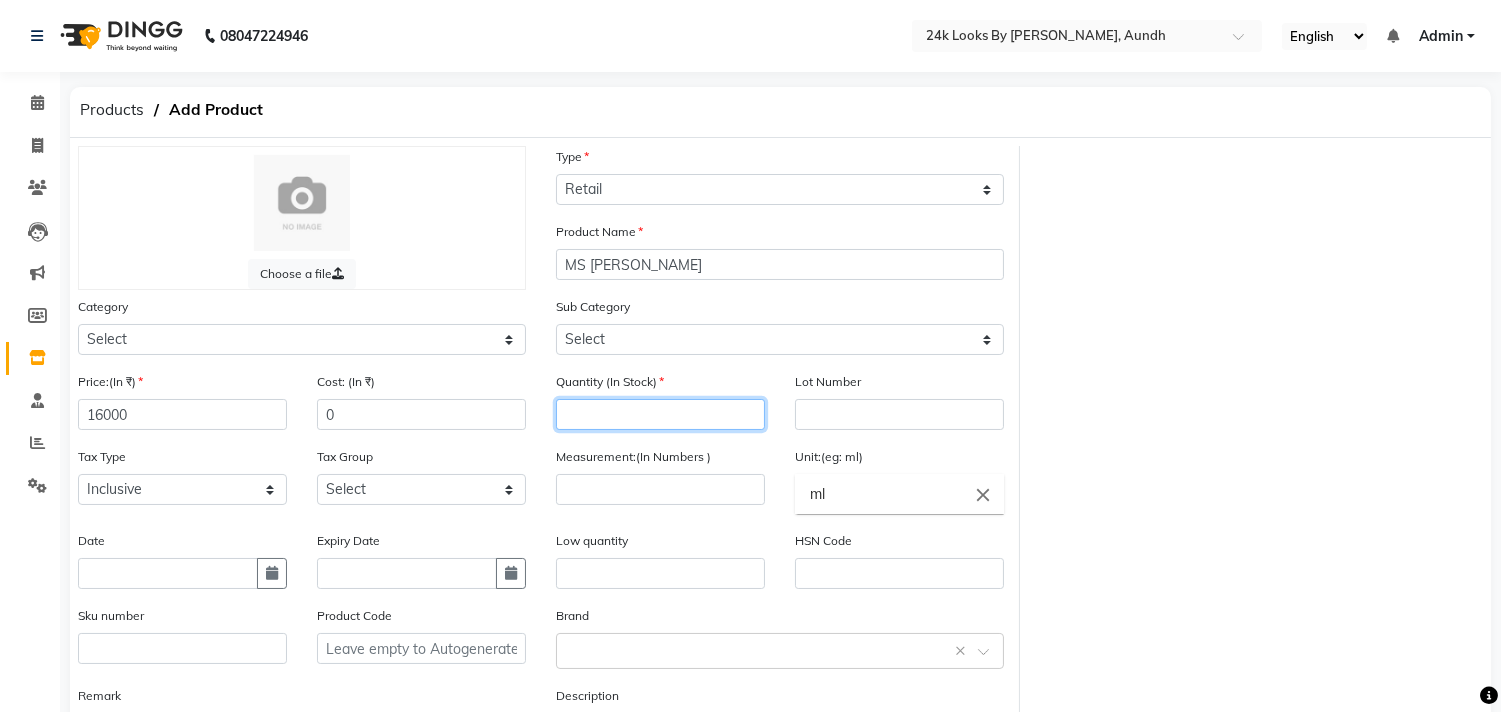 click 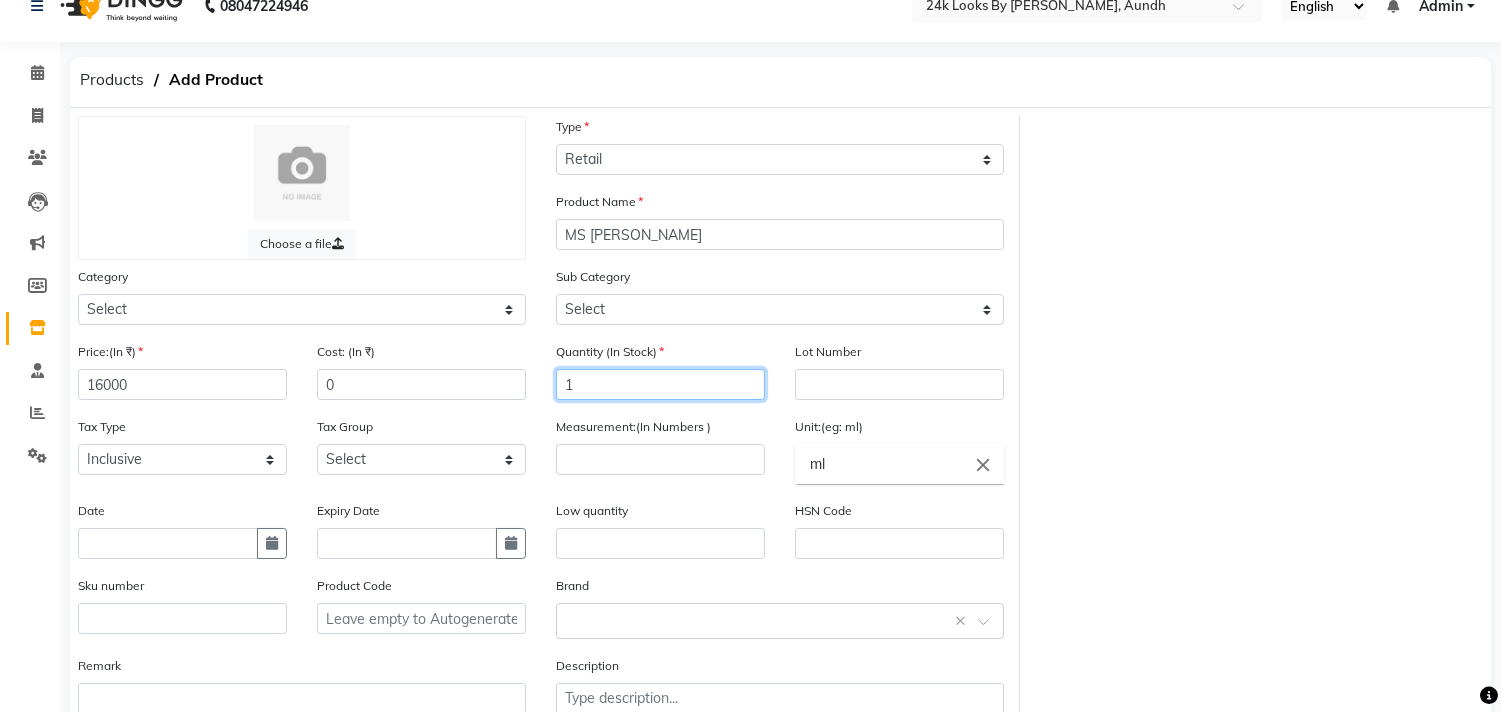 scroll, scrollTop: 166, scrollLeft: 0, axis: vertical 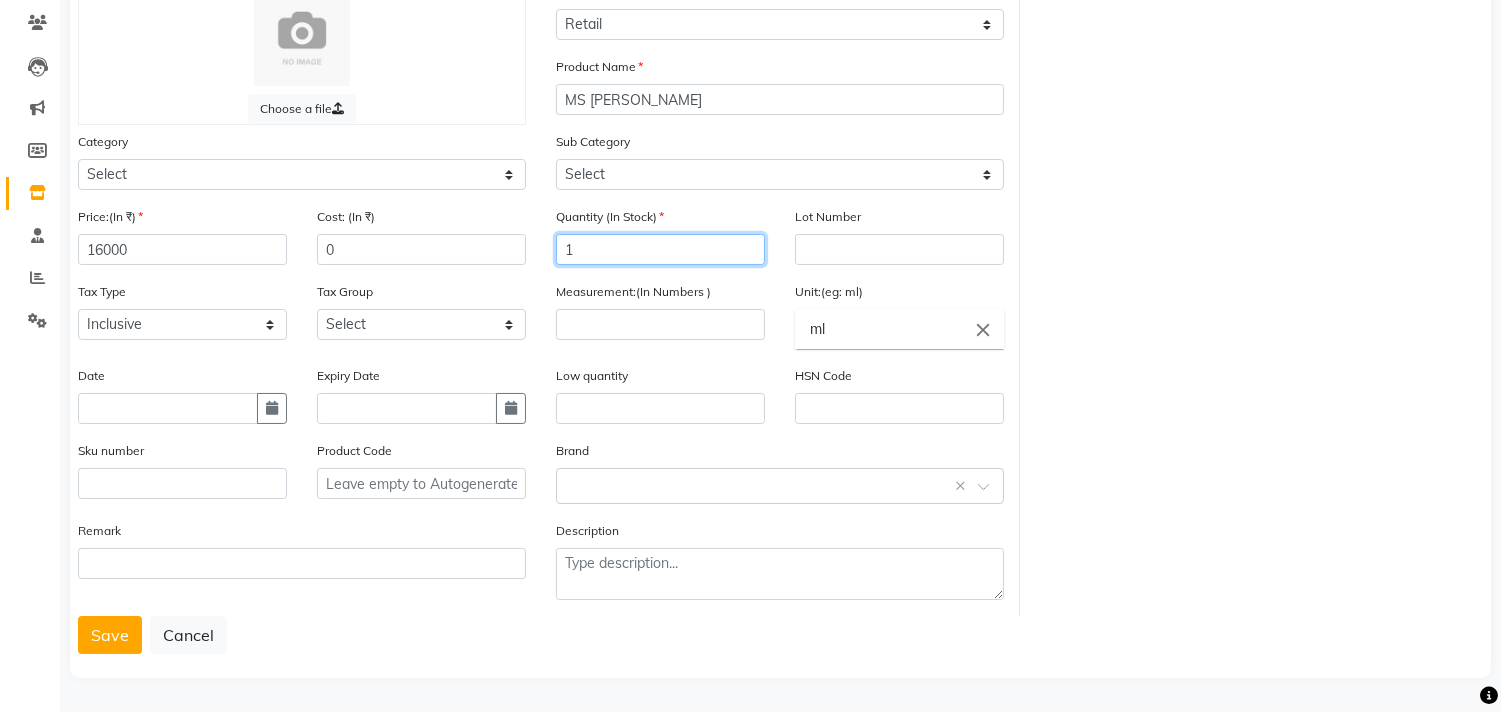 type on "1" 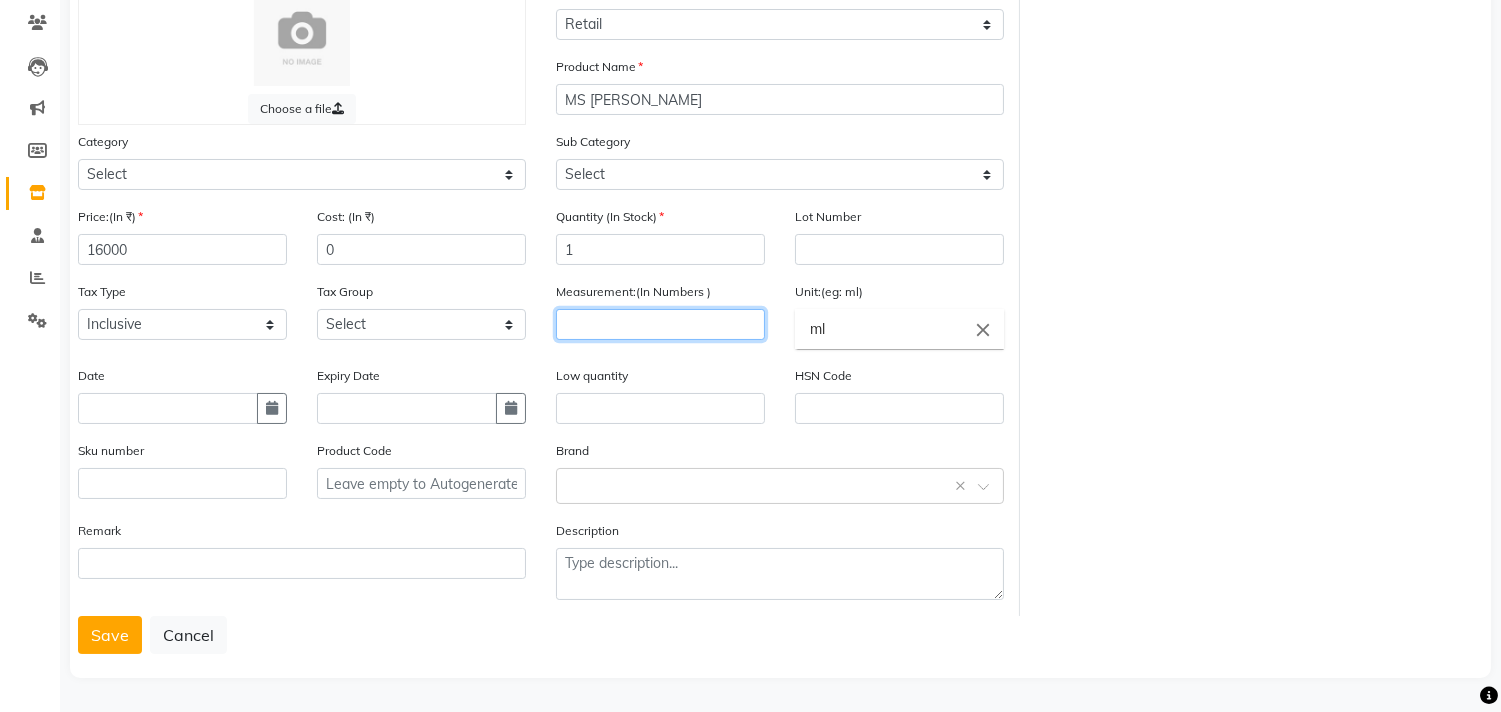 click 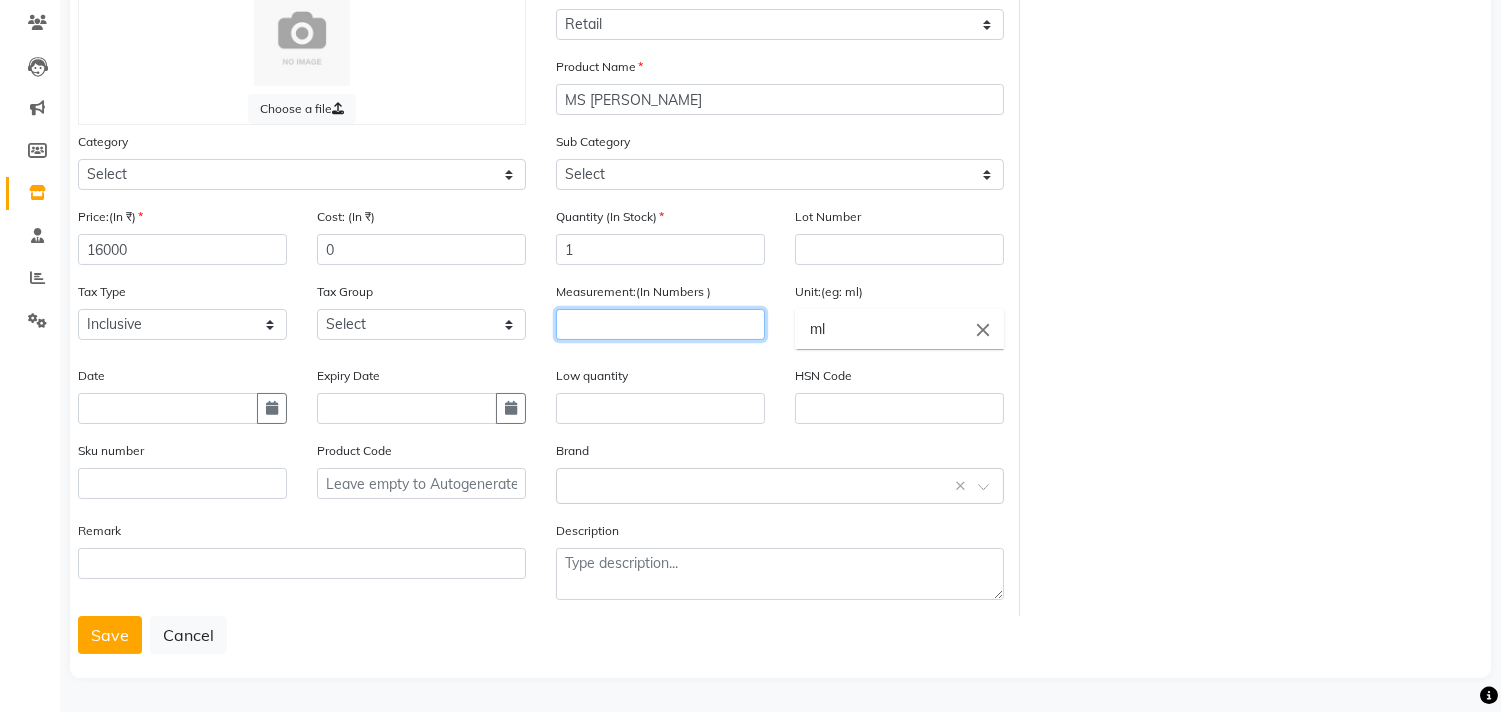 click 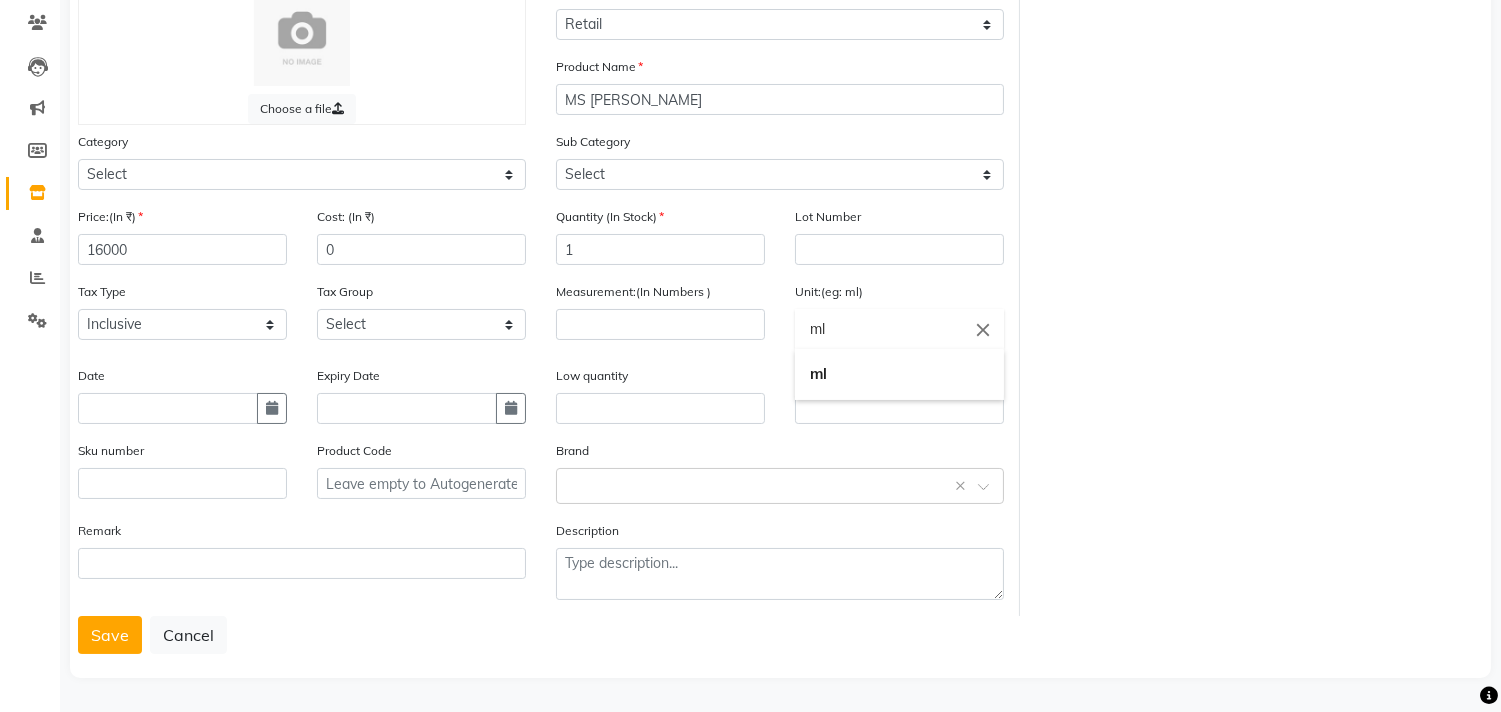 click on "ml" 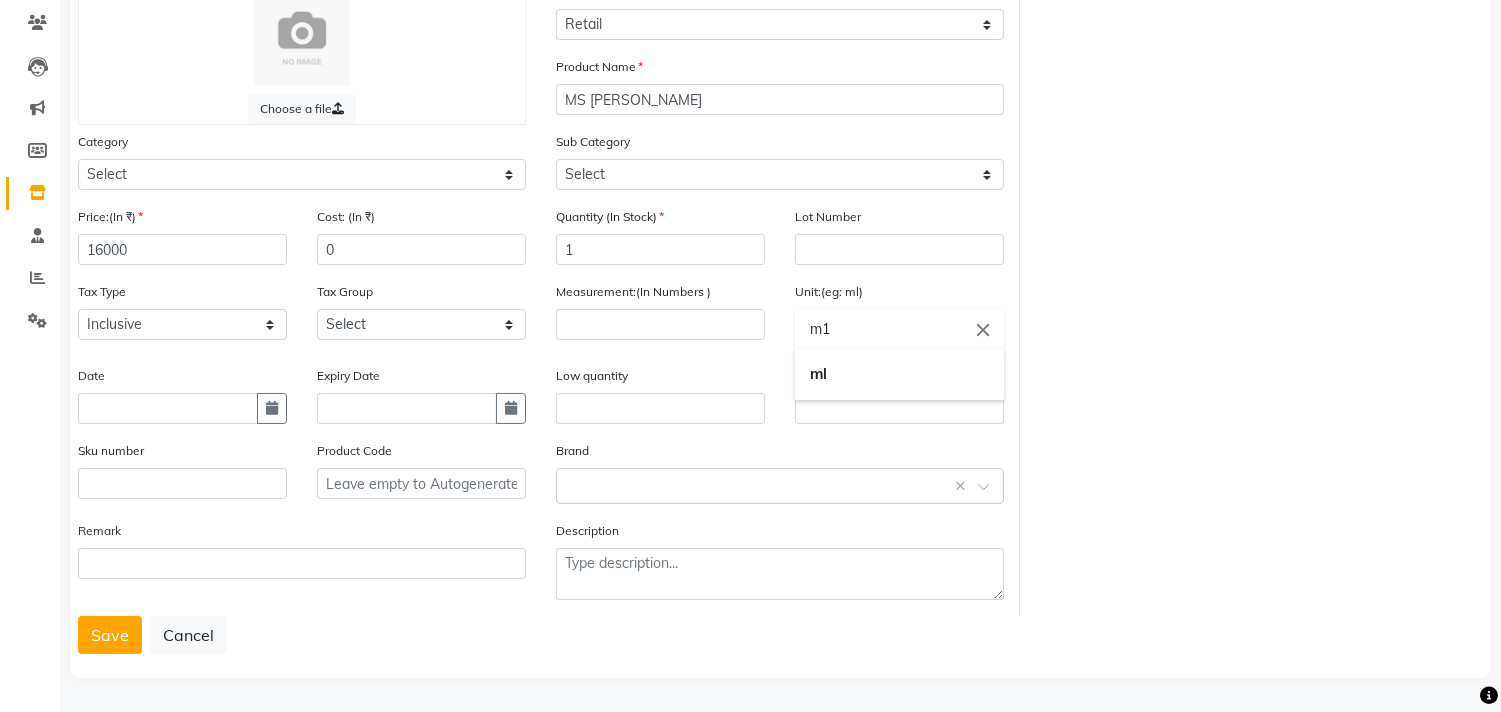 type on "m" 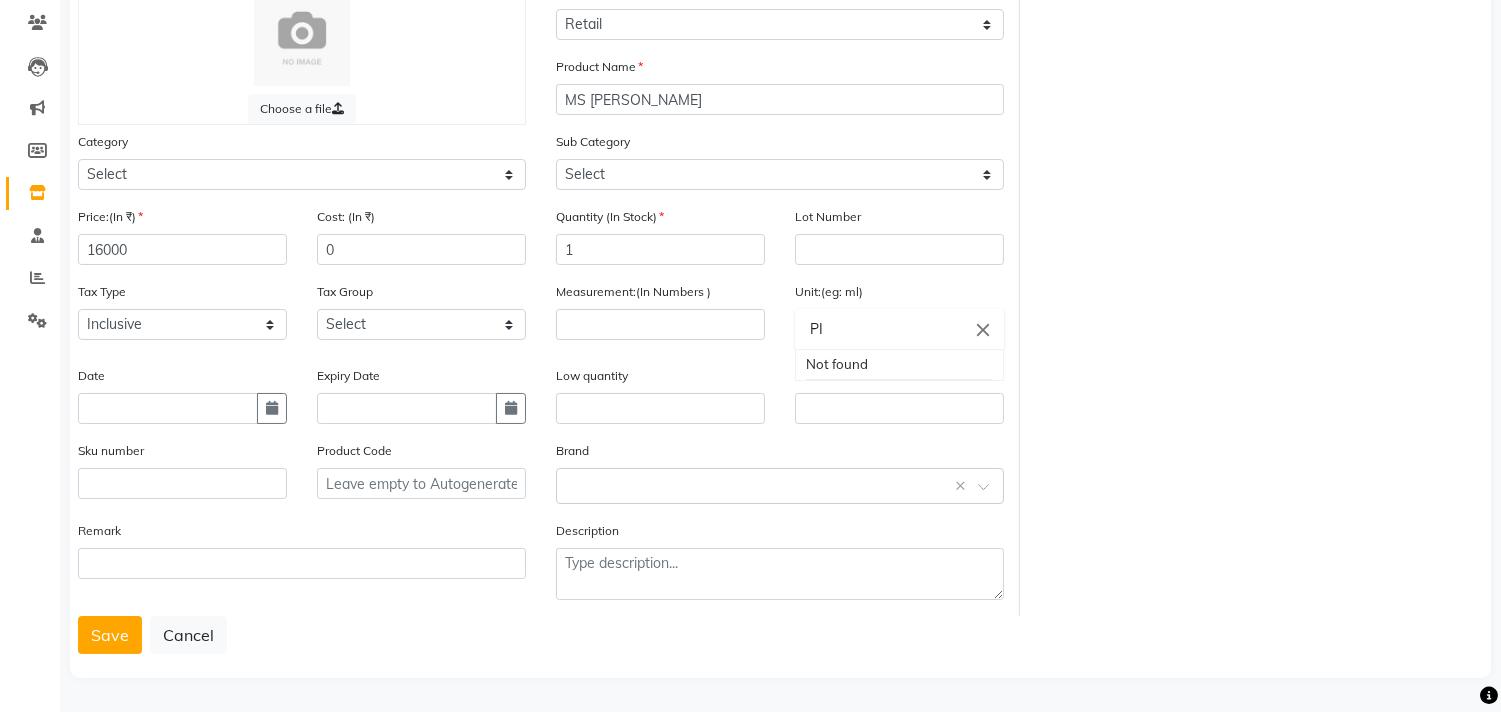 type on "P" 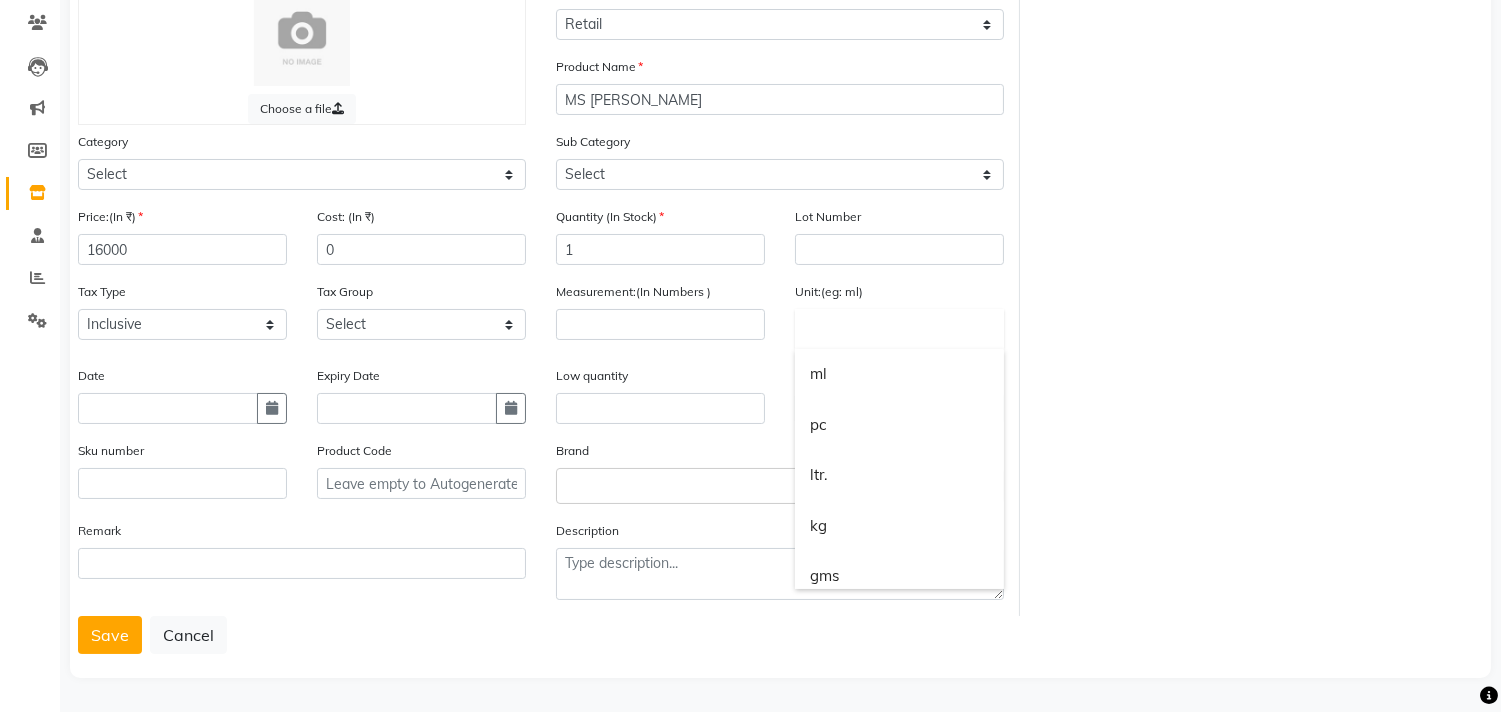 type 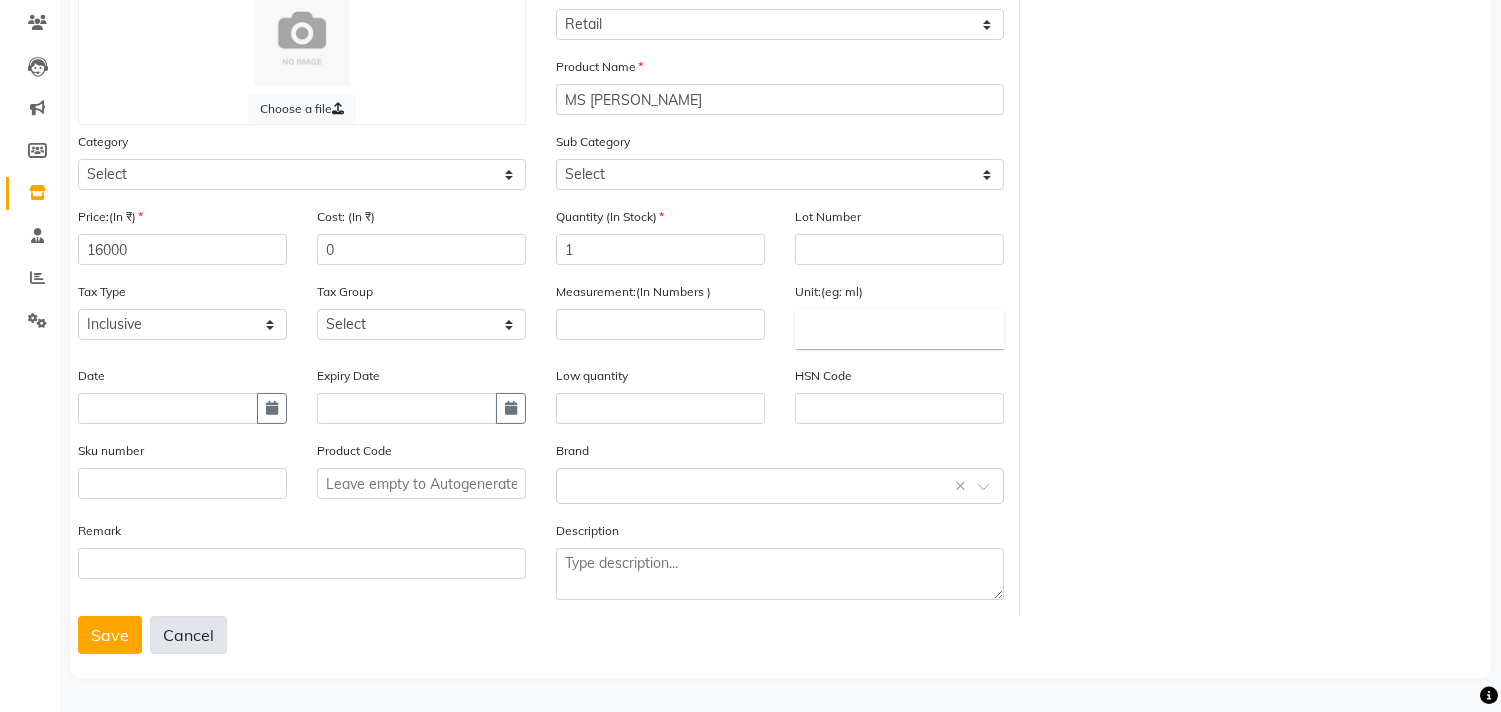 click on "Cancel" 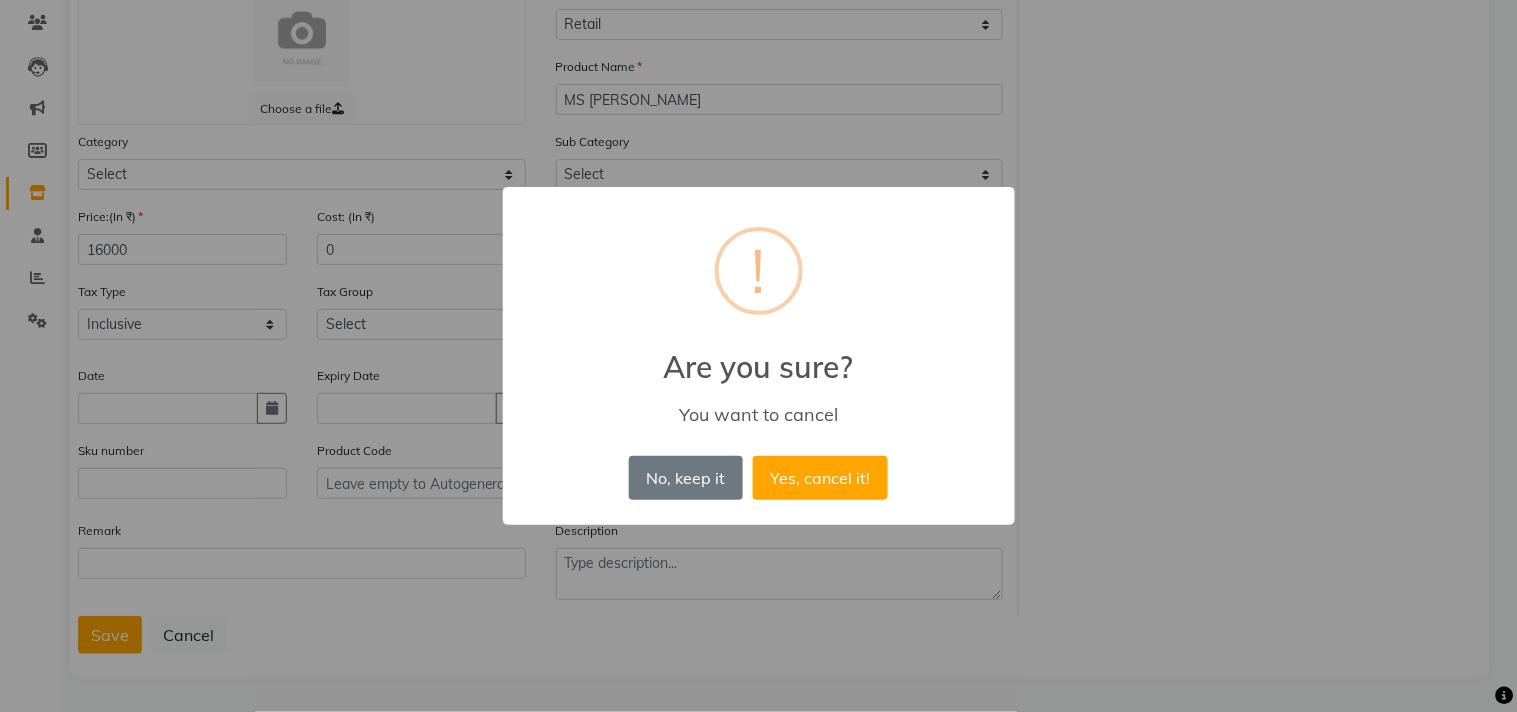 click on "× ! Are you sure? You want to cancel No, keep it No Yes, cancel it!" at bounding box center [758, 356] 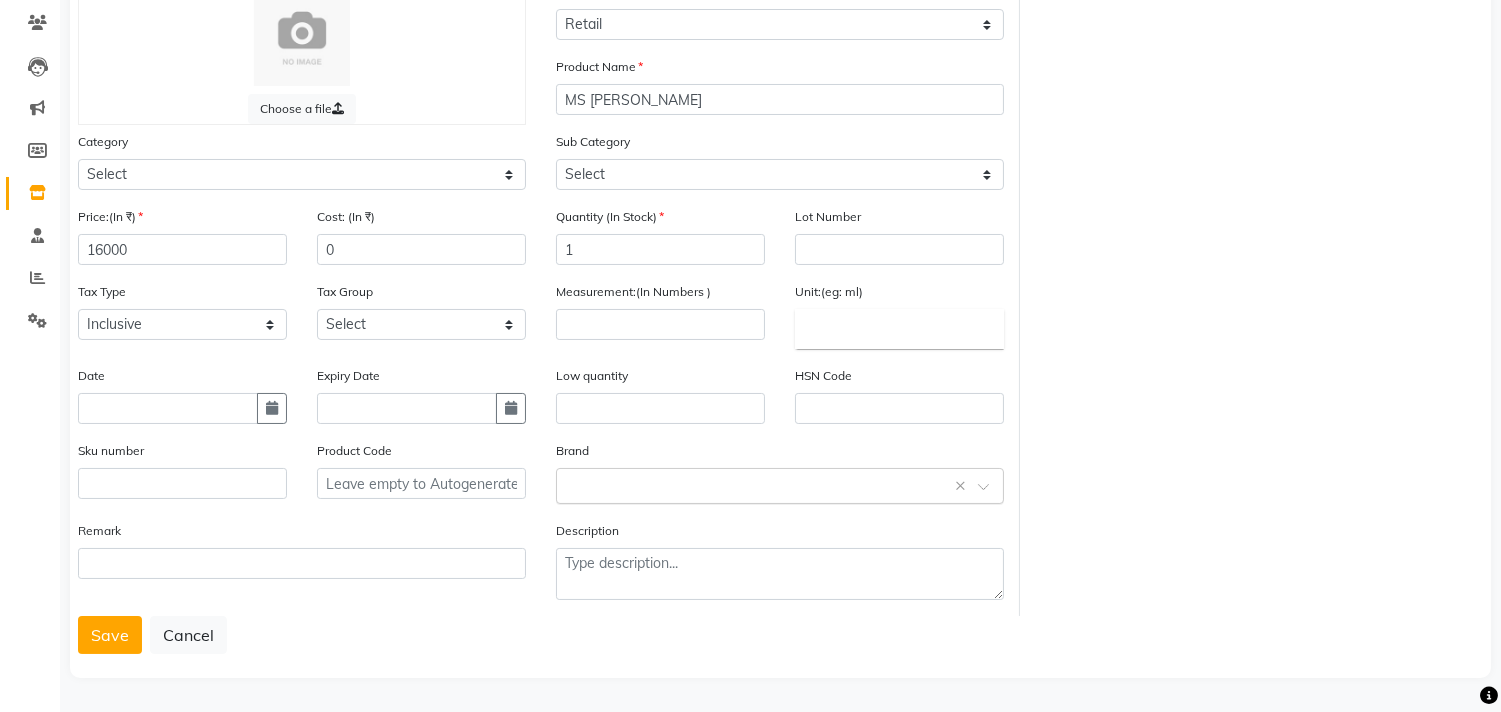 click on "Select brand or add custom brand    ×" 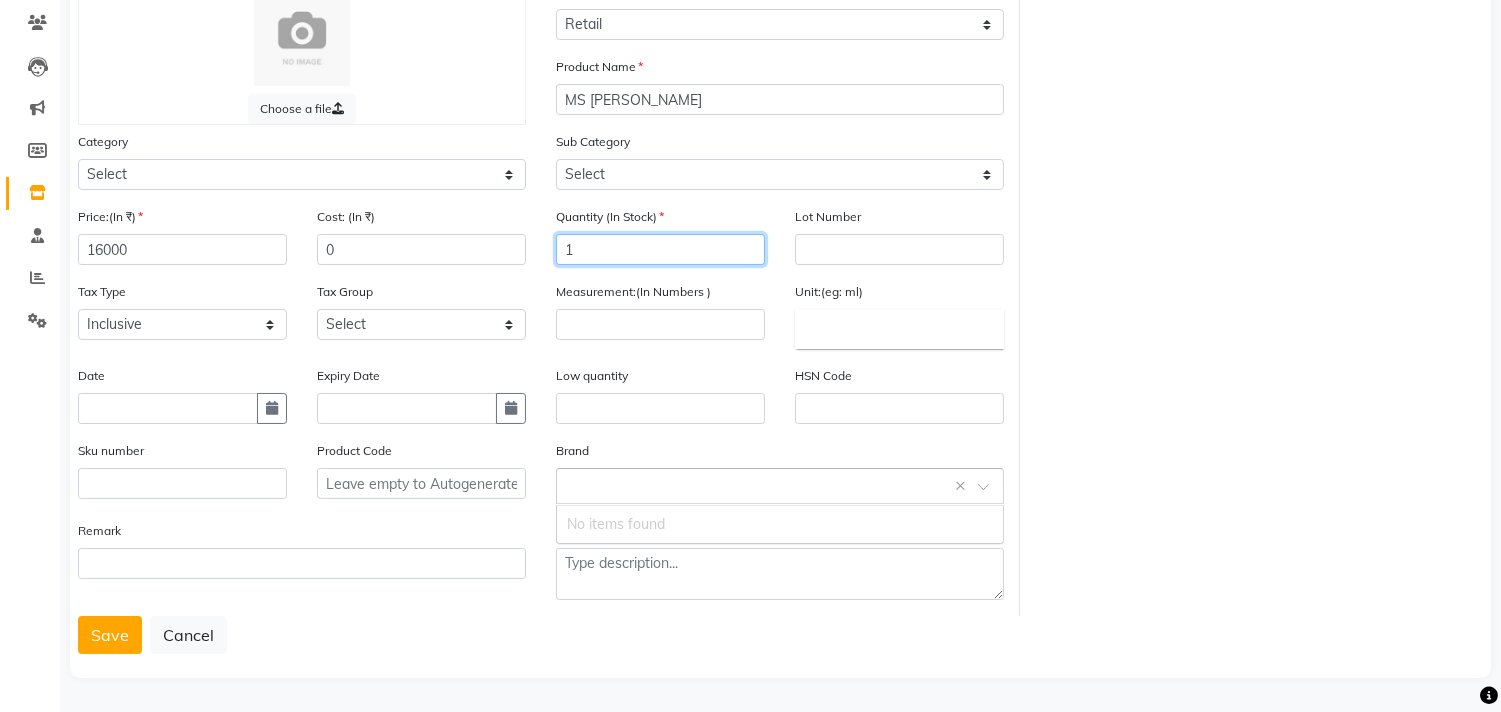 click on "1" 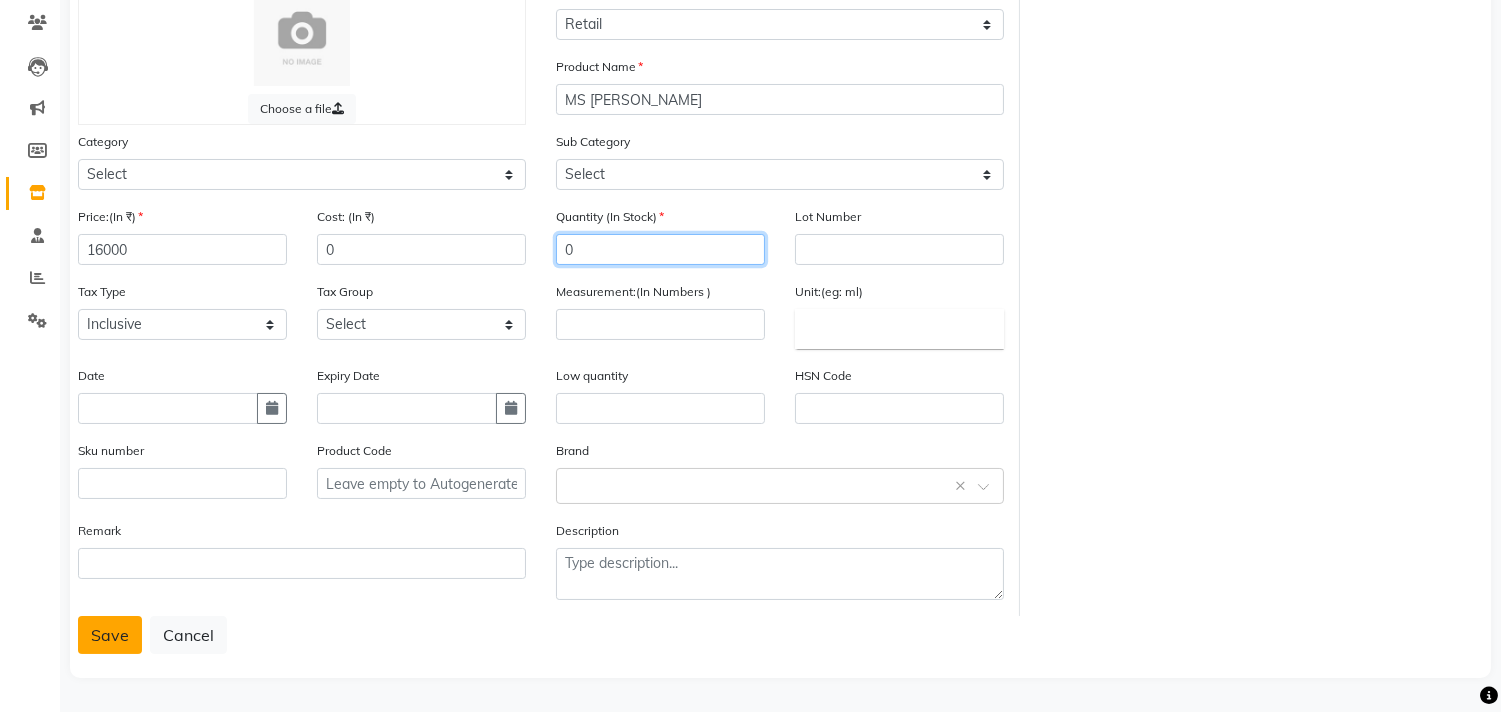 type on "0" 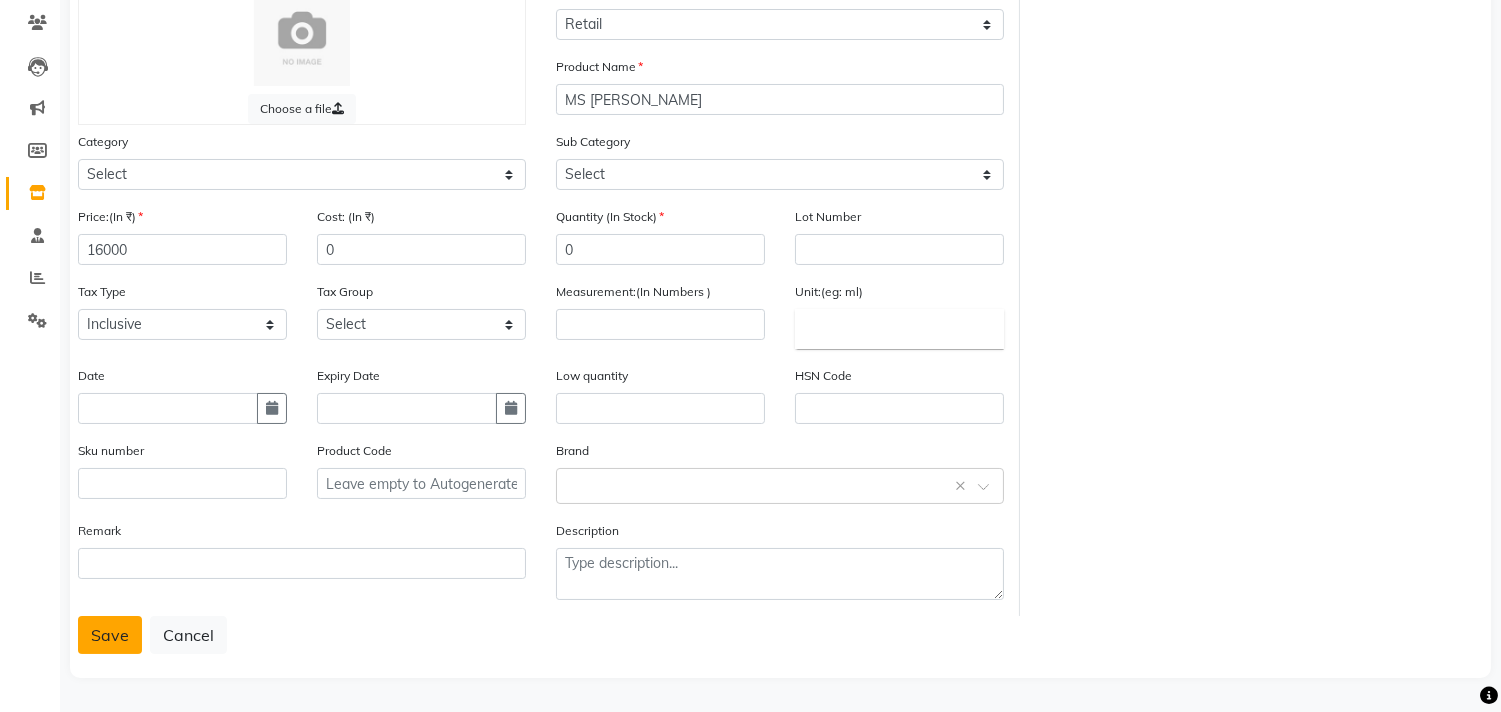 click on "Save" 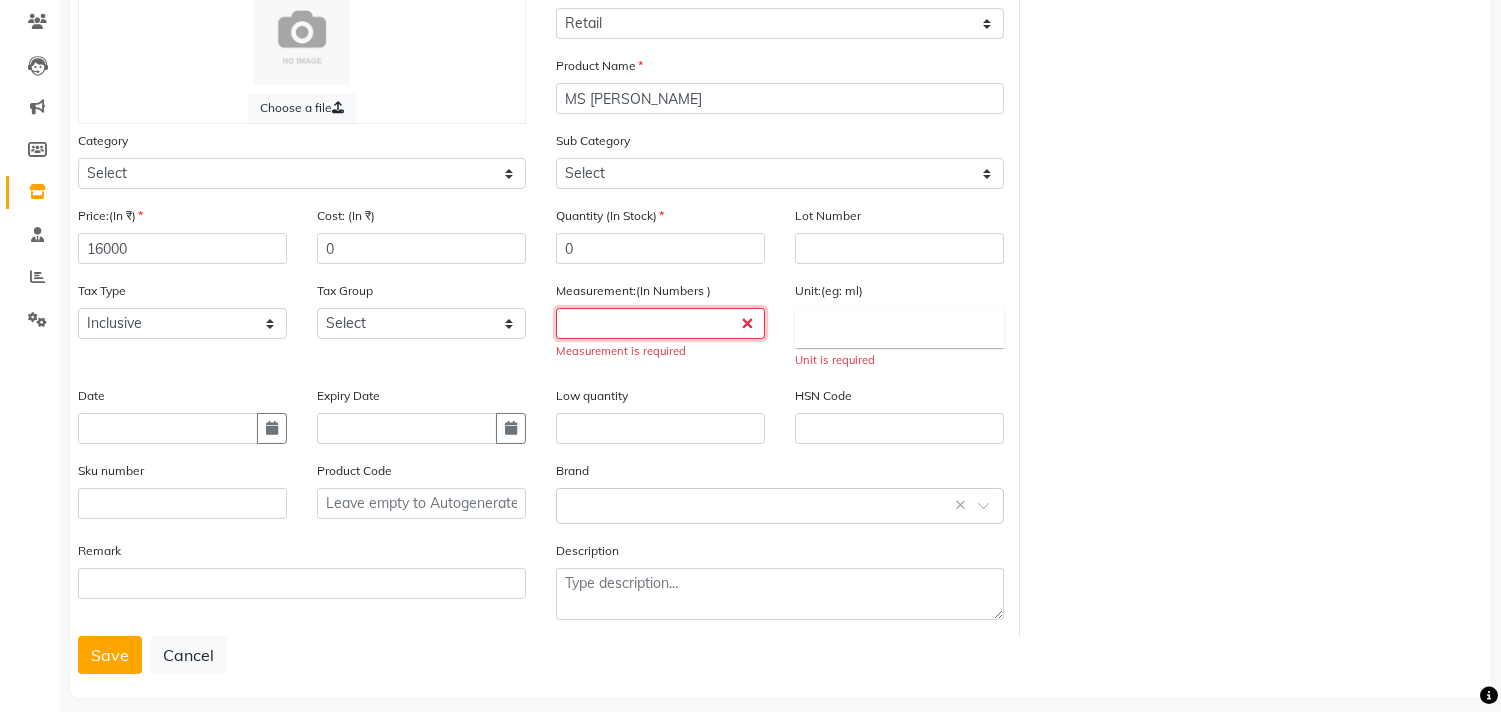 click 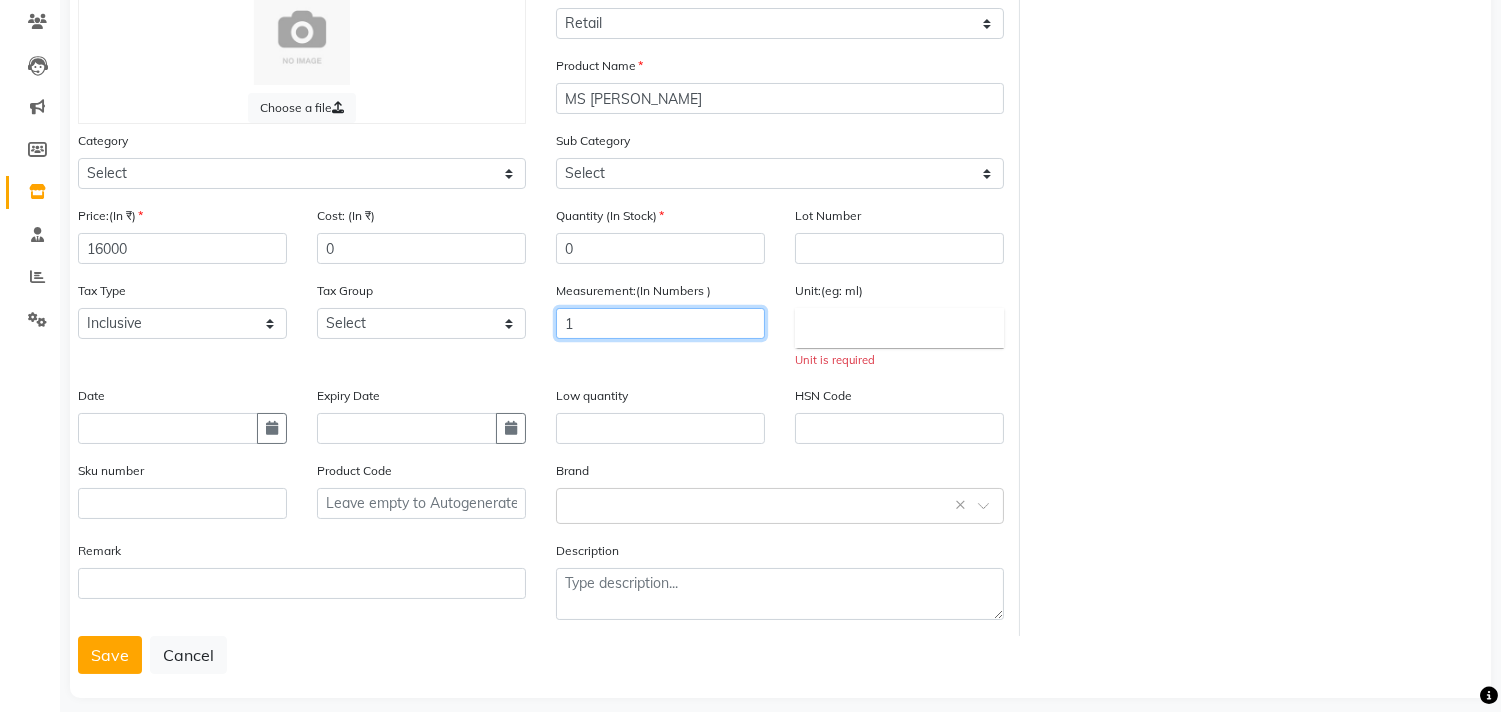 type on "1" 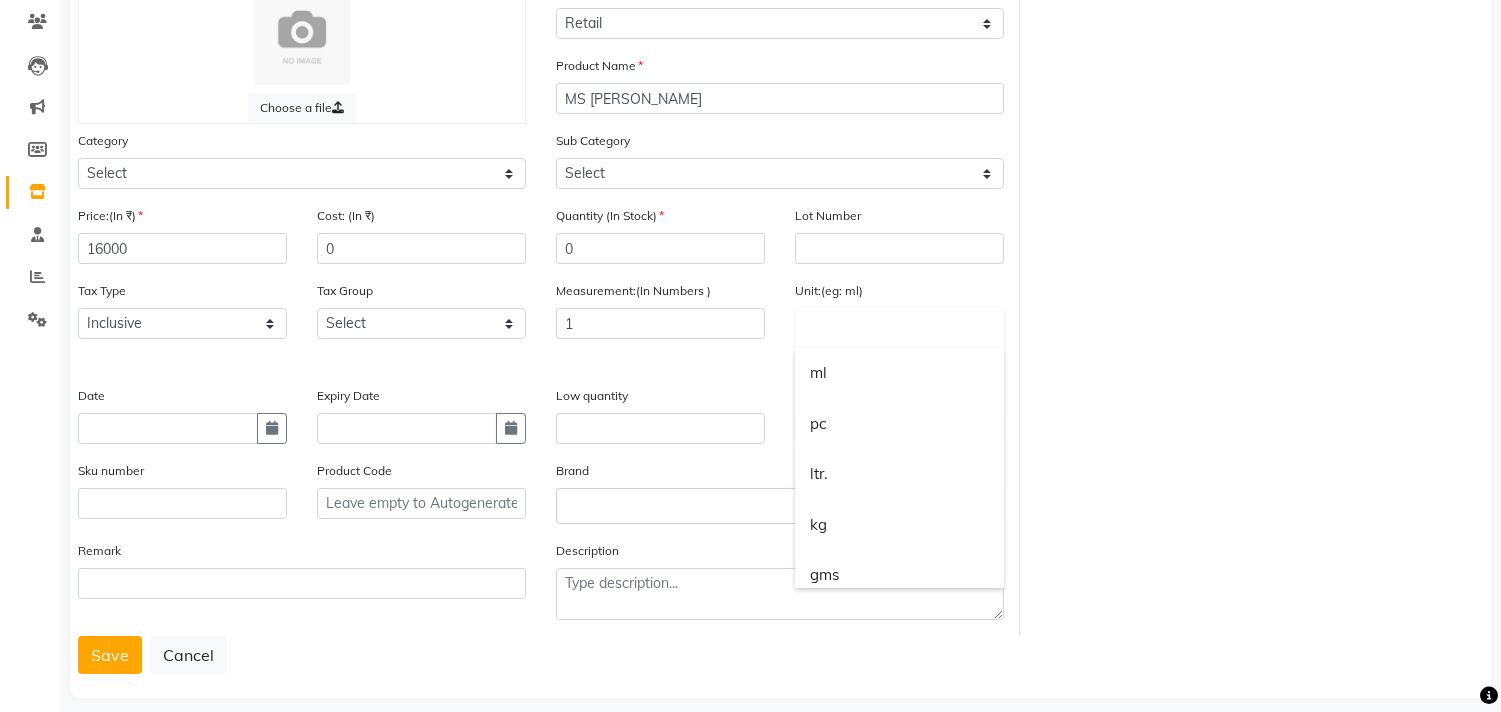 click 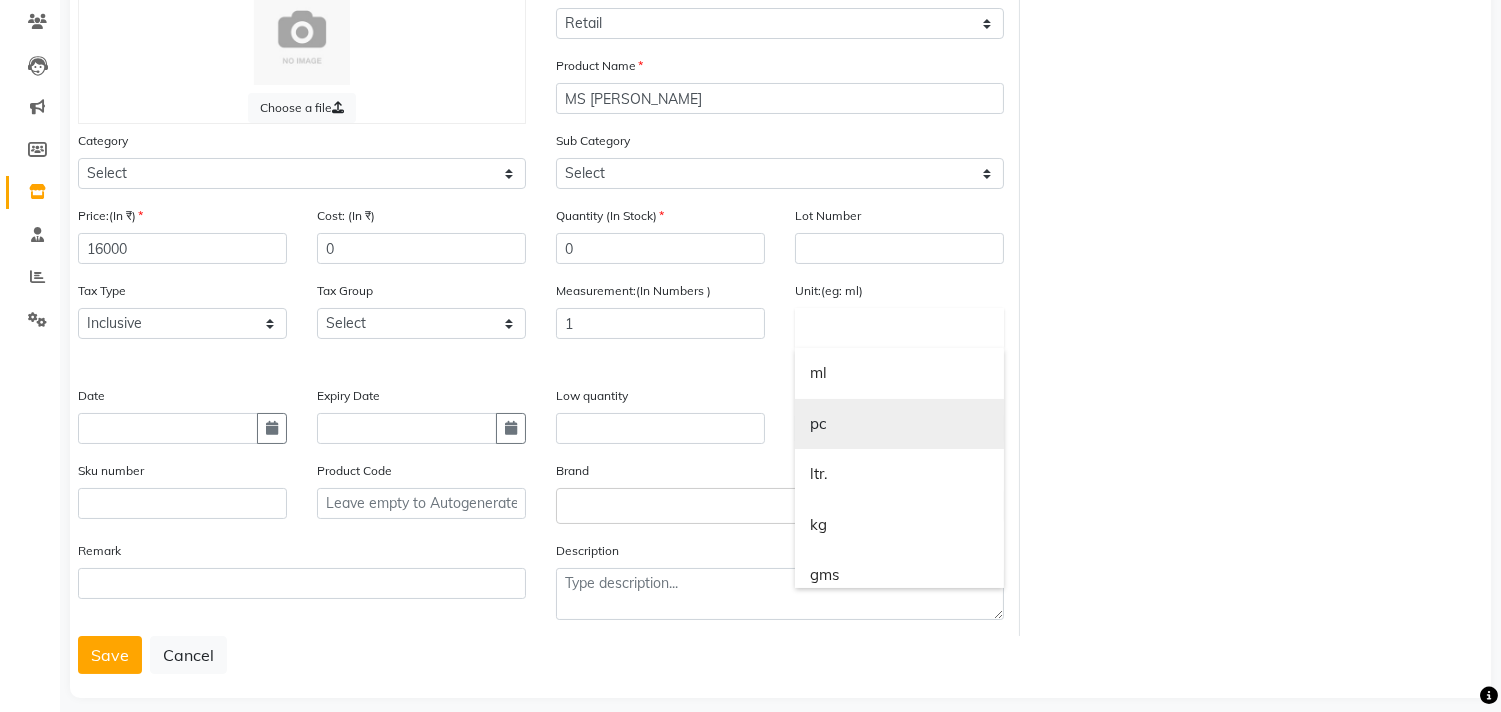 click on "pc" at bounding box center (899, 424) 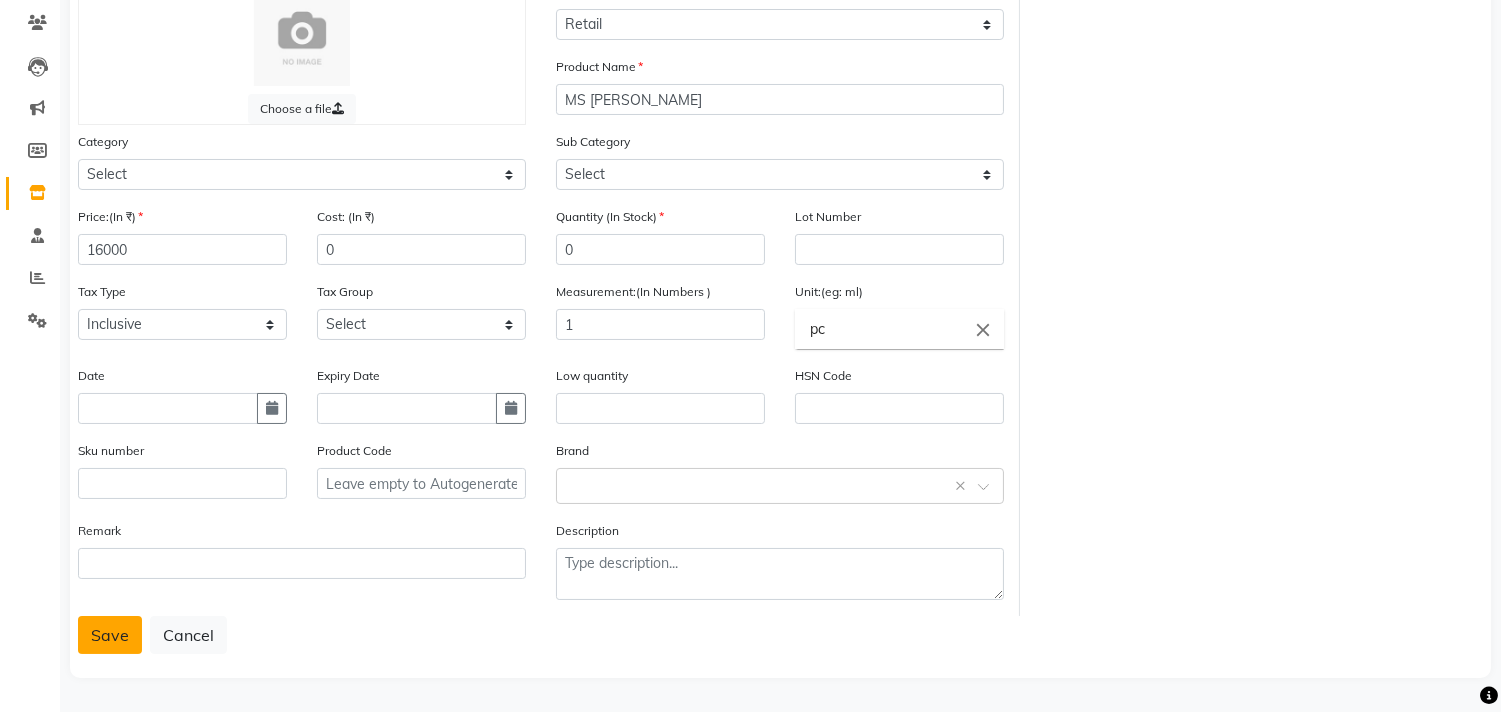 click on "Save" 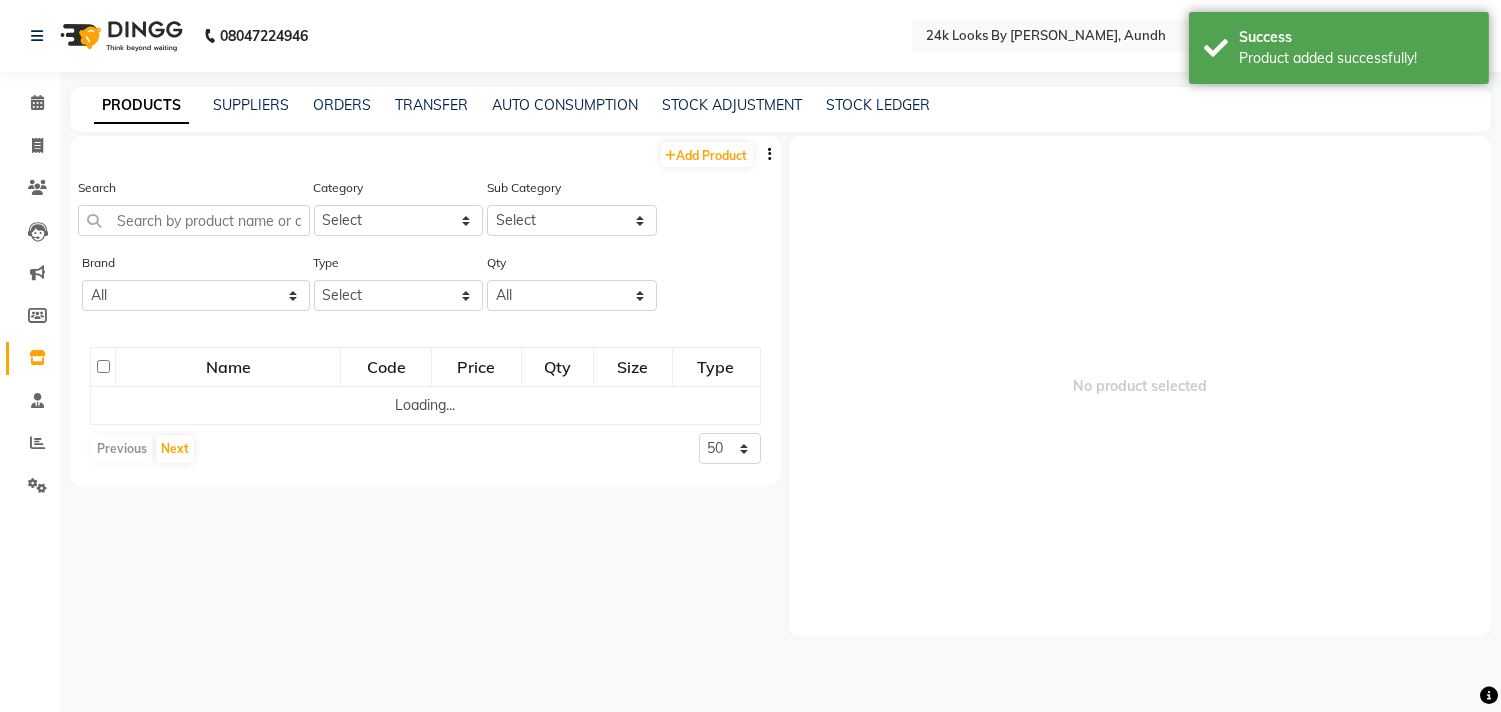 scroll, scrollTop: 0, scrollLeft: 0, axis: both 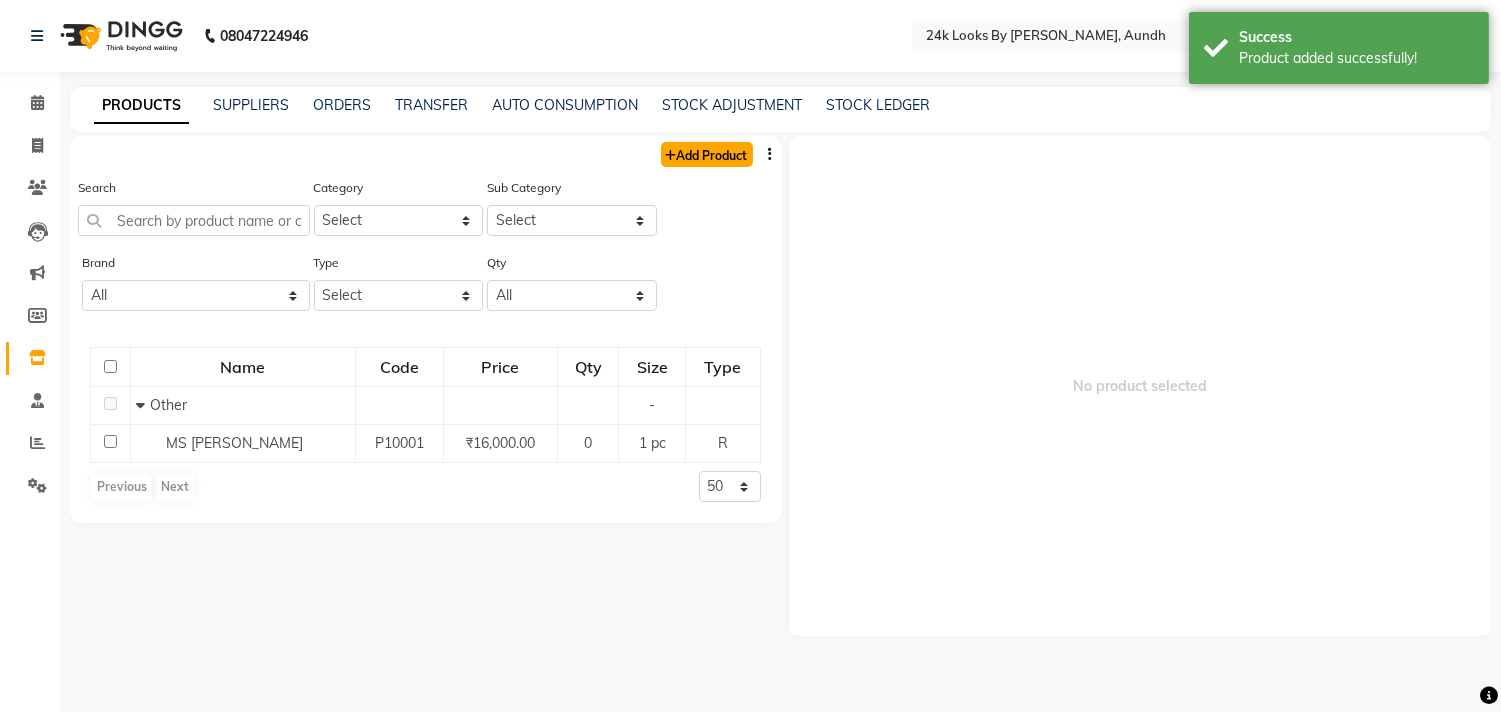 click on "Add Product" 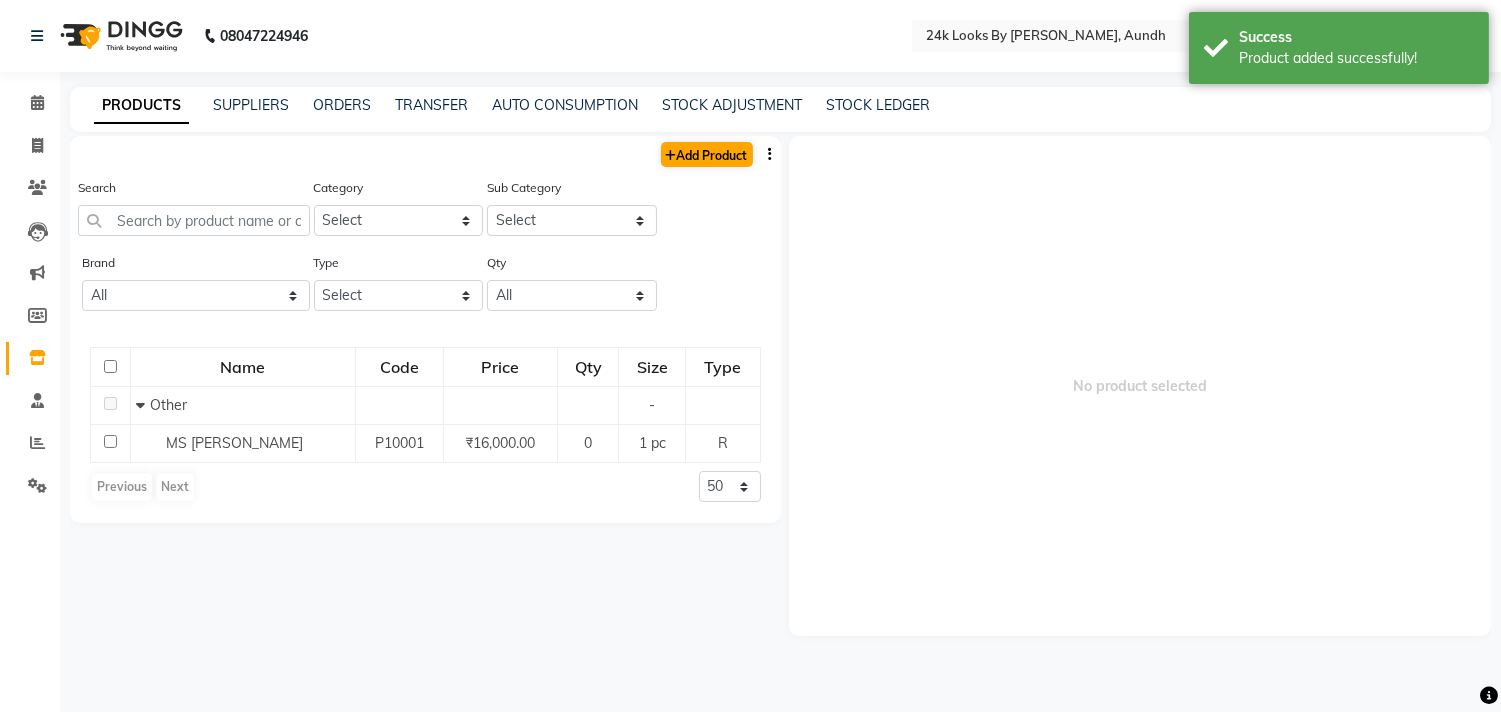select on "true" 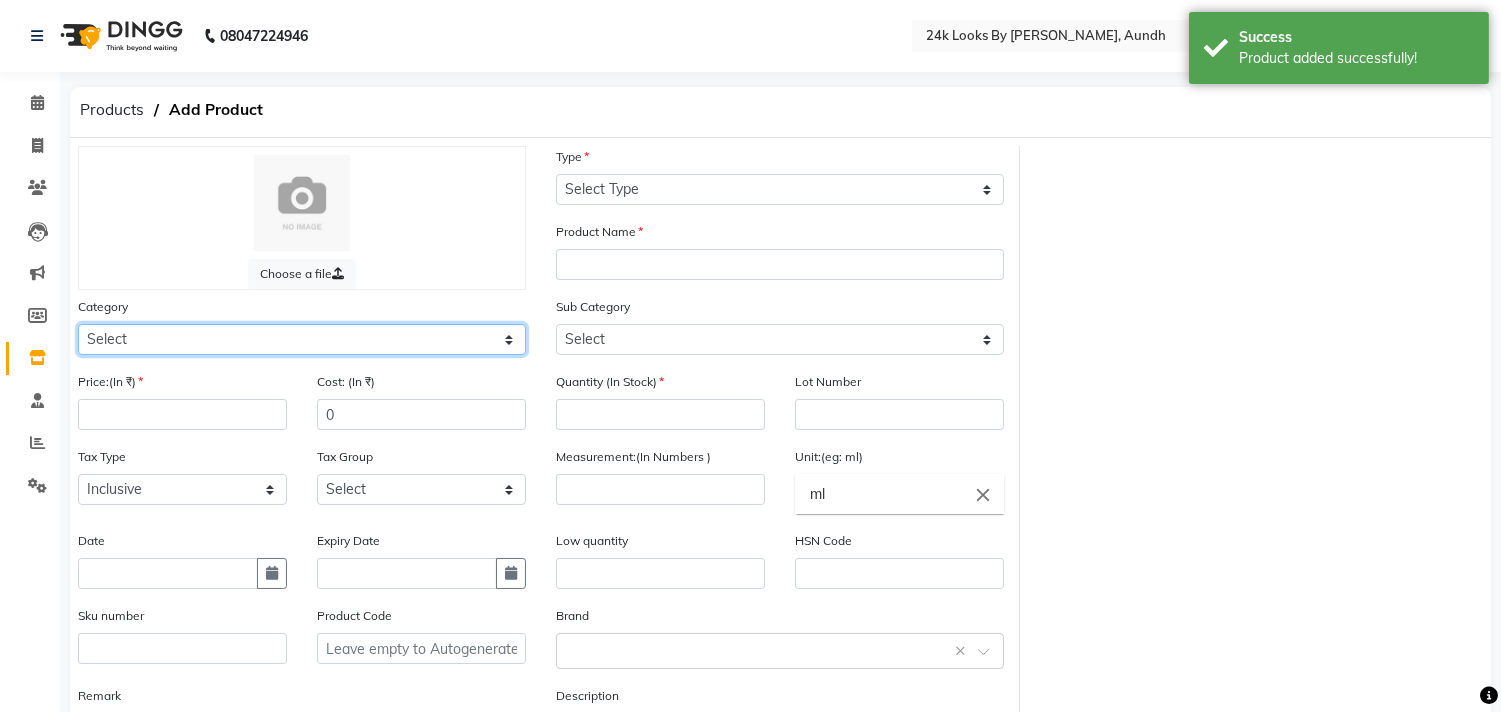 click on "Select Hair Skin Makeup Personal Care Appliances Beard Waxing Disposable Threading Hands and Feet Beauty Planet Botox Cadiveu Casmara Cheryls Loreal Olaplex Other" 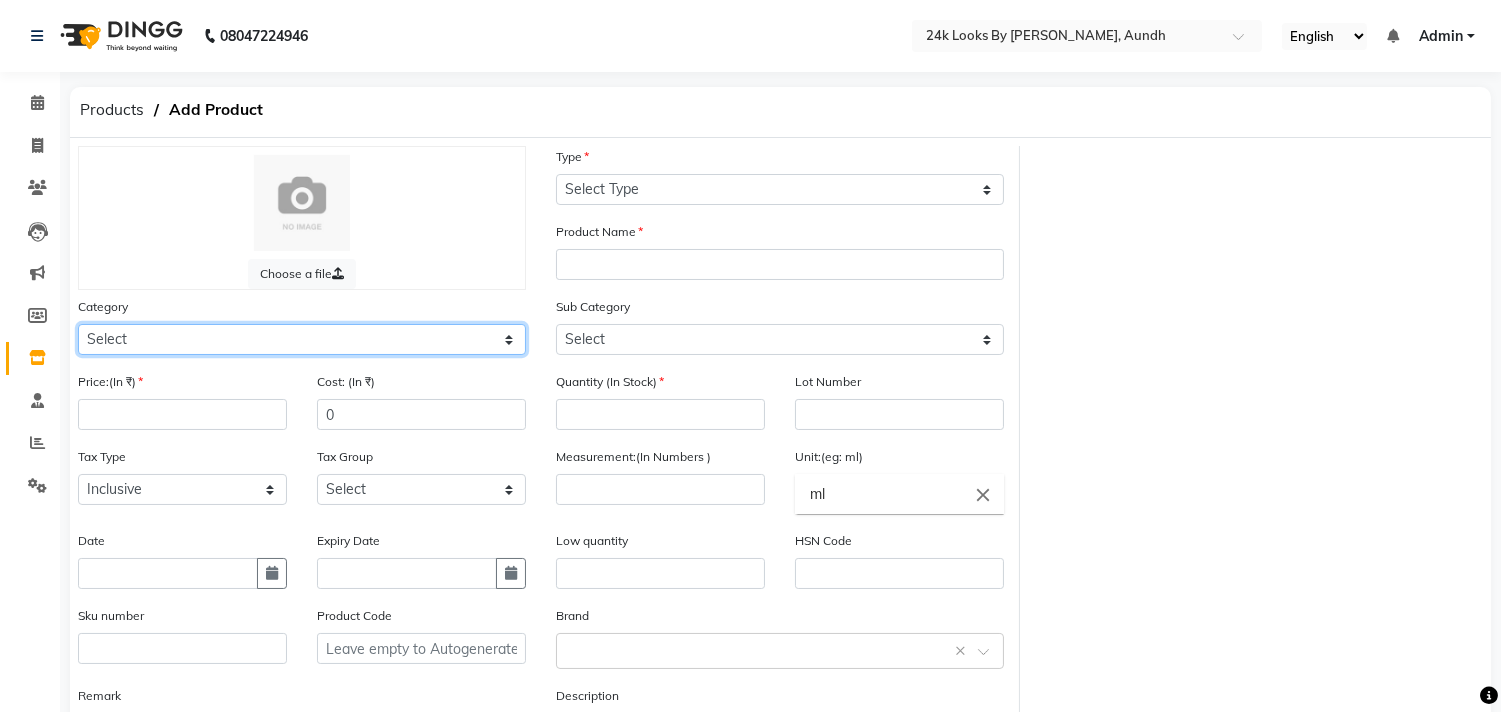 select on "1305001300" 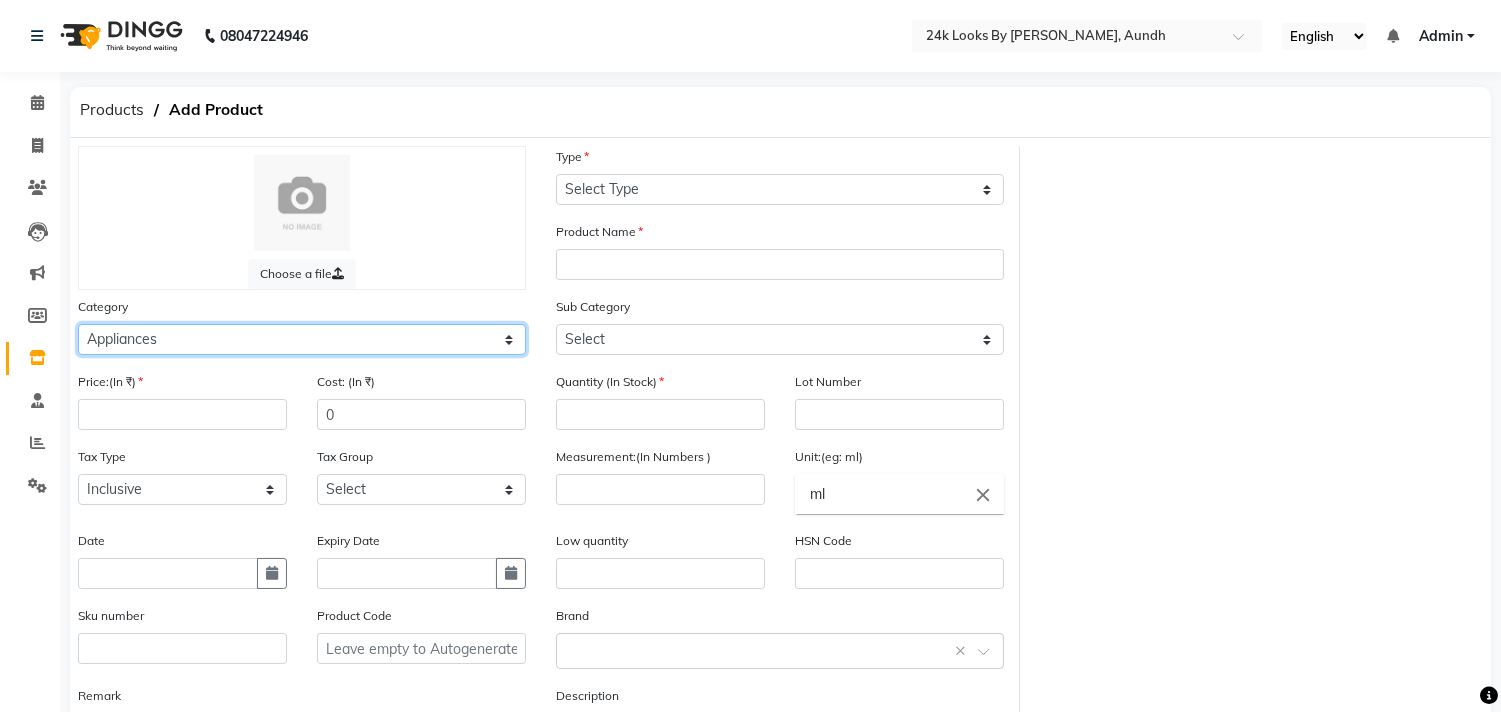 click on "Select Hair Skin Makeup Personal Care Appliances Beard Waxing Disposable Threading Hands and Feet Beauty Planet Botox Cadiveu Casmara Cheryls Loreal Olaplex Other" 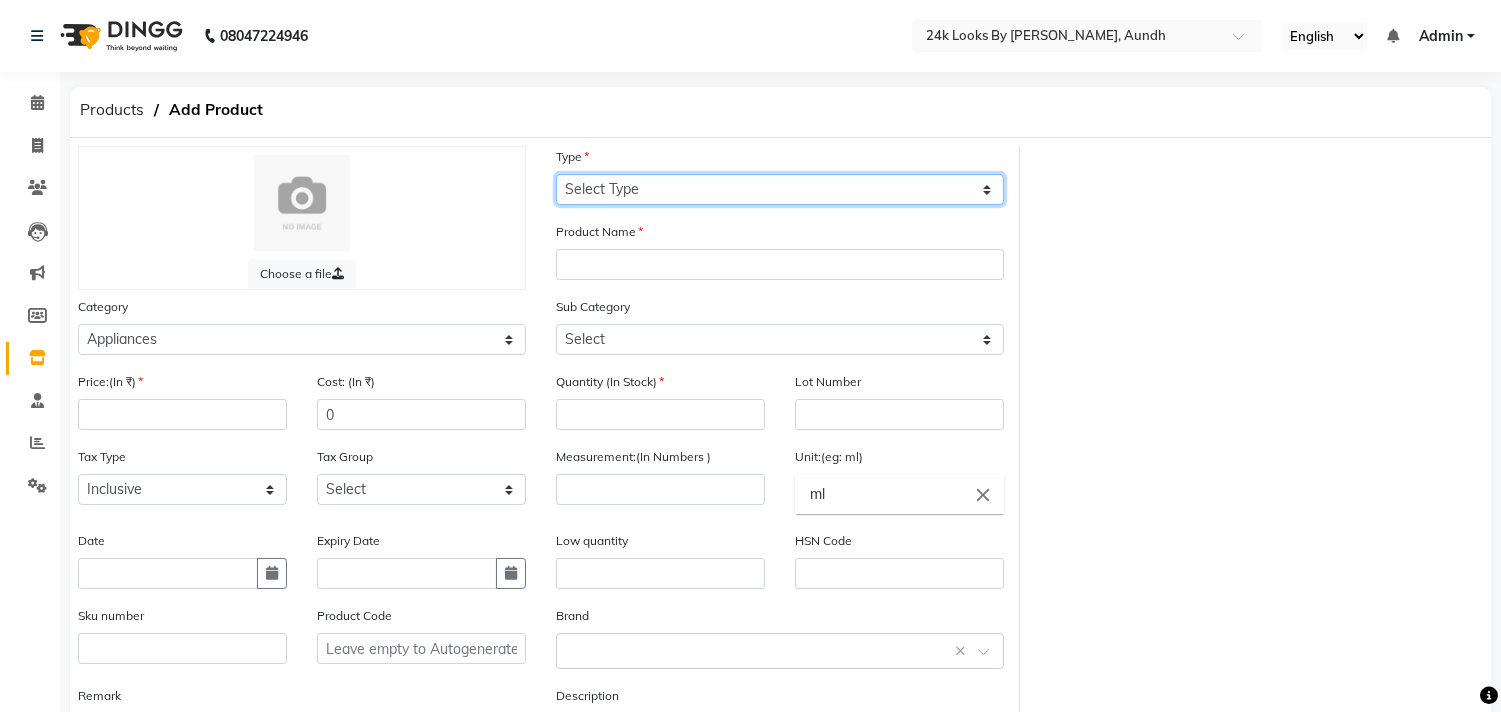 click on "Select Type Both Retail Consumable" 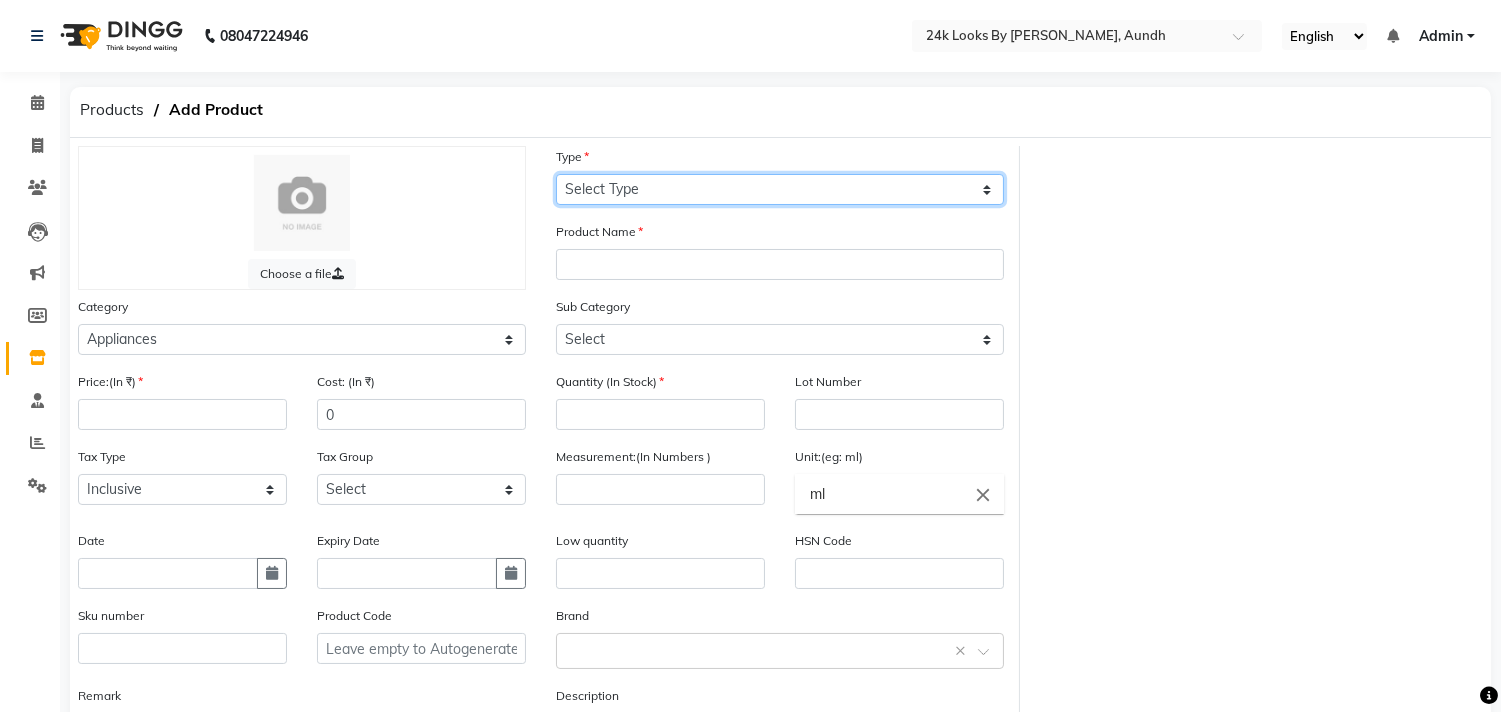 select on "R" 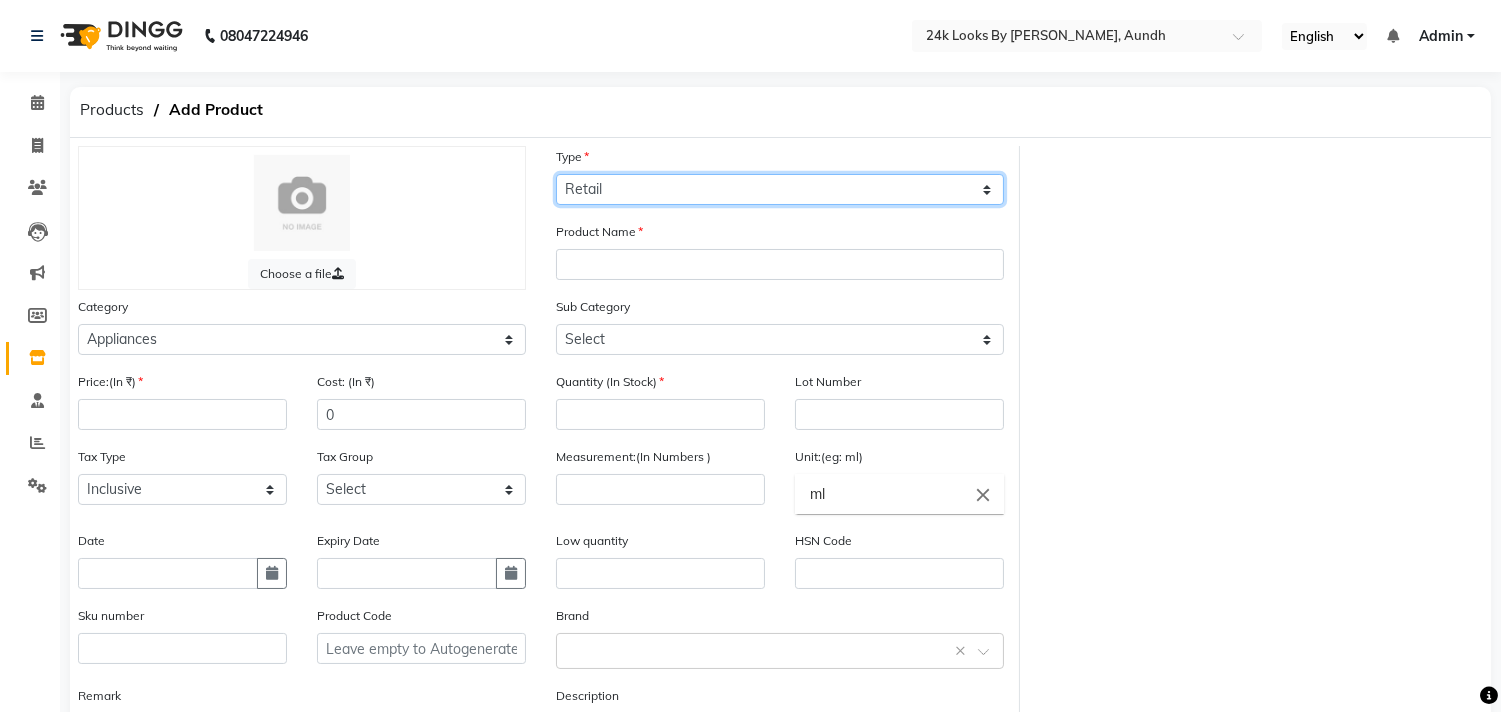 click on "Select Type Both Retail Consumable" 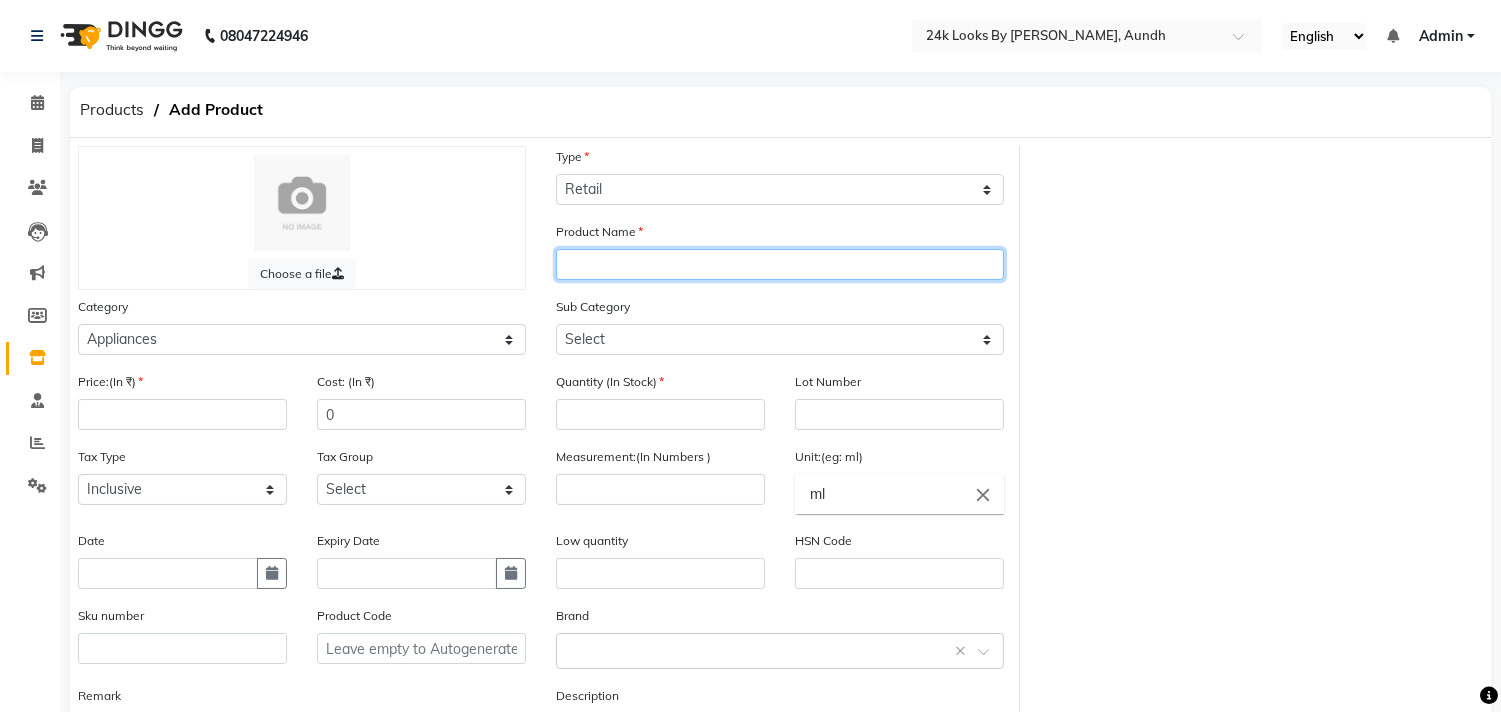 click 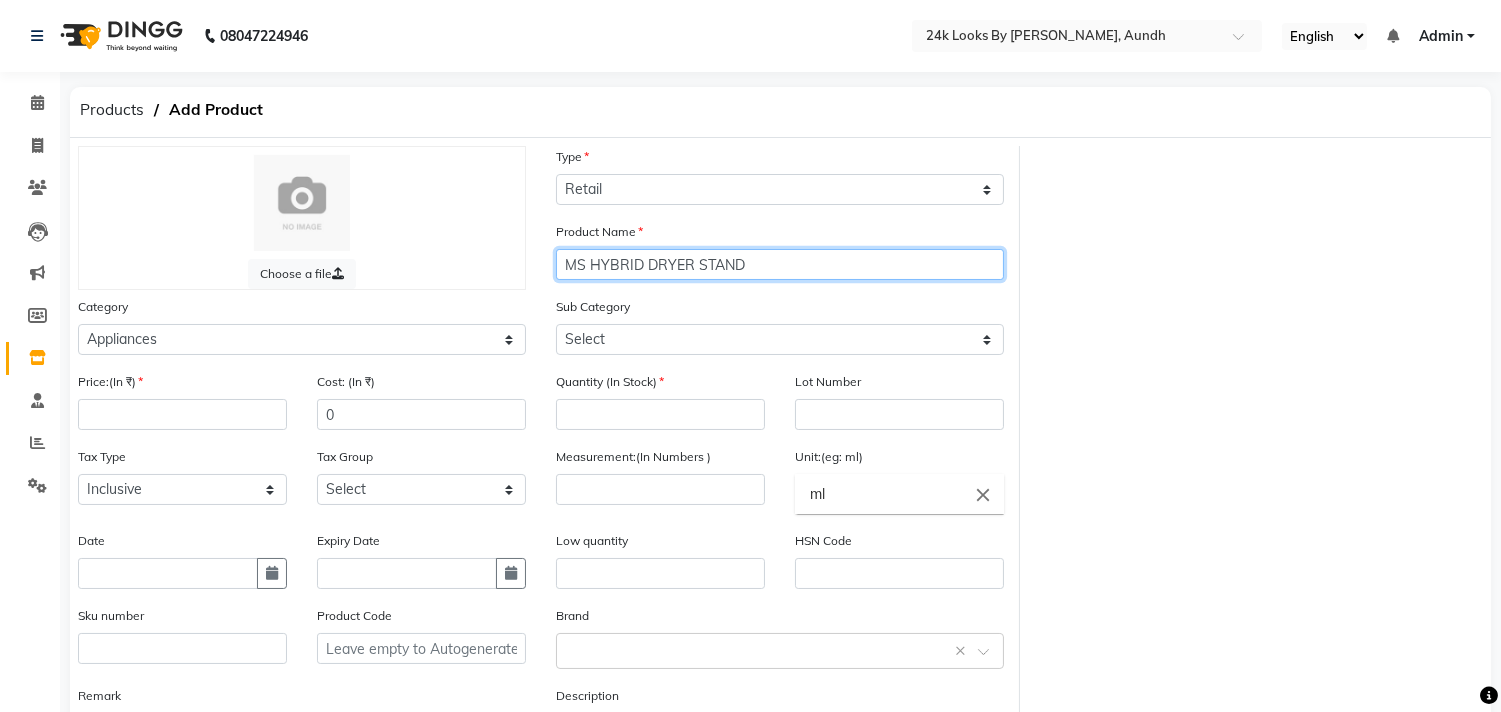 type on "MS HYBRID DRYER STAND" 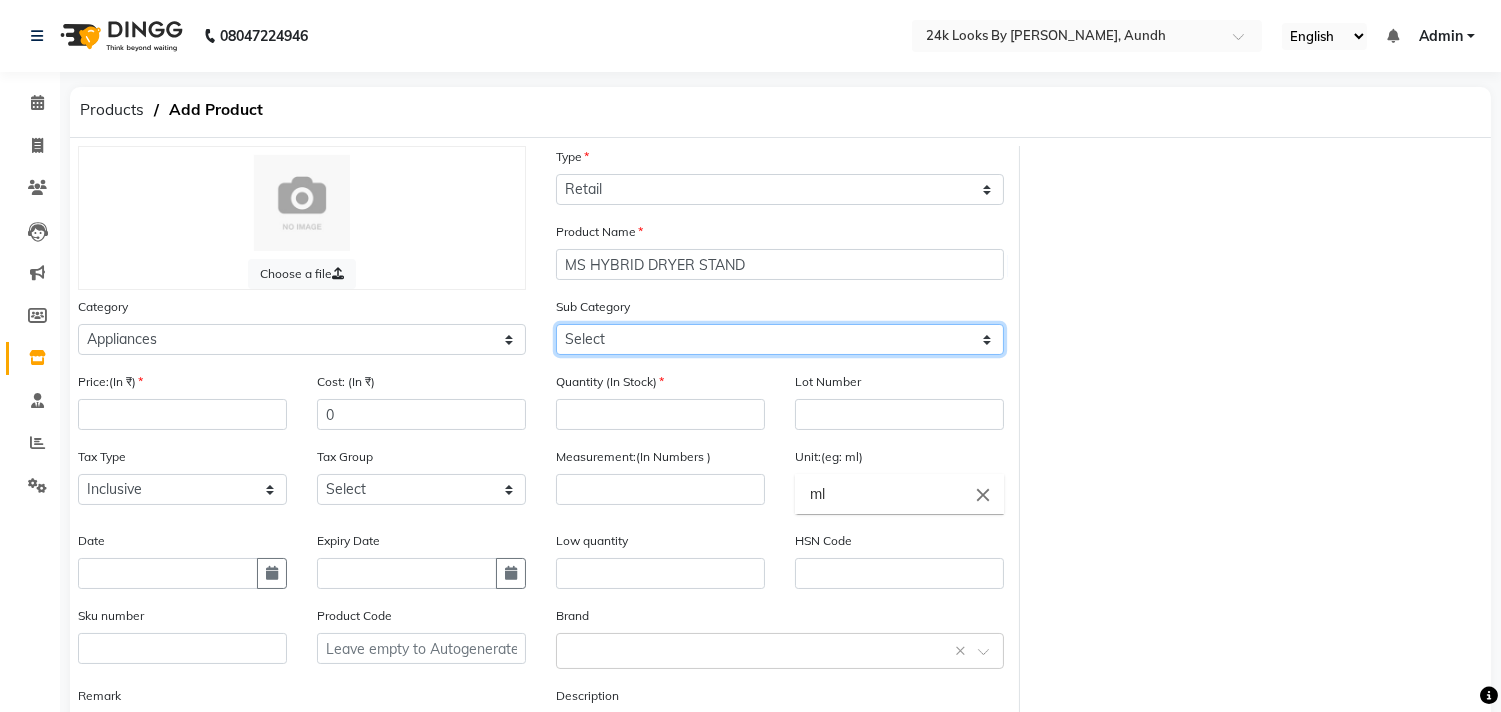 click on "Select Hair Shaving Face Massage Foot Other Appliances" 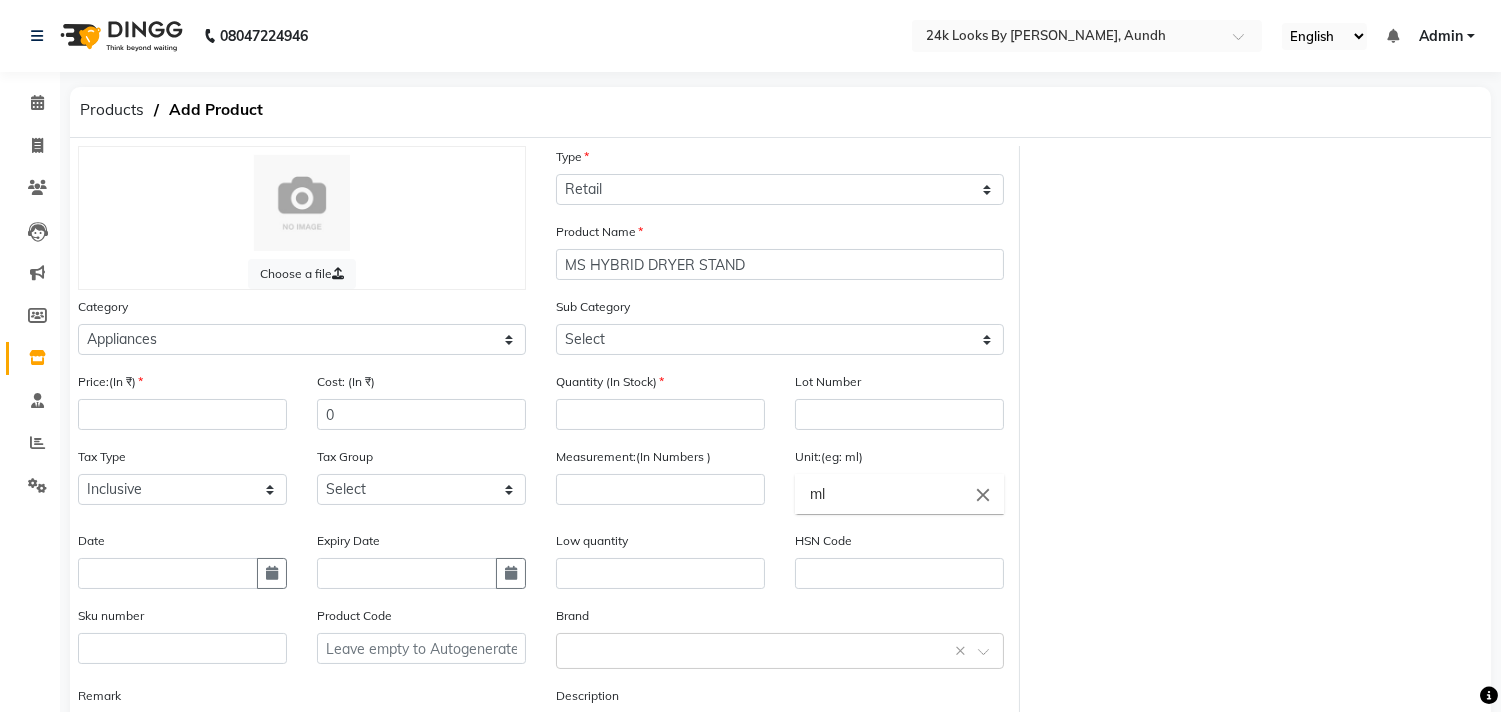 click on "Choose a file Type Select Type Both Retail Consumable Product Name MS HYBRID DRYER STAND Category Select Hair Skin Makeup Personal Care Appliances Beard Waxing Disposable Threading Hands and Feet Beauty Planet Botox Cadiveu Casmara Cheryls Loreal Olaplex Other Sub Category Select Hair Shaving Face Massage Foot Other Appliances Price:(In ₹) Cost: (In ₹) 0 Quantity (In Stock) Lot Number Tax Type Select Inclusive Exclusive Tax Group Select GST Measurement:(In Numbers ) Unit:(eg: ml) ml close Date Expiry Date Low quantity HSN Code Sku number Product Code Brand Select brand or add custom brand    × Remark Description" 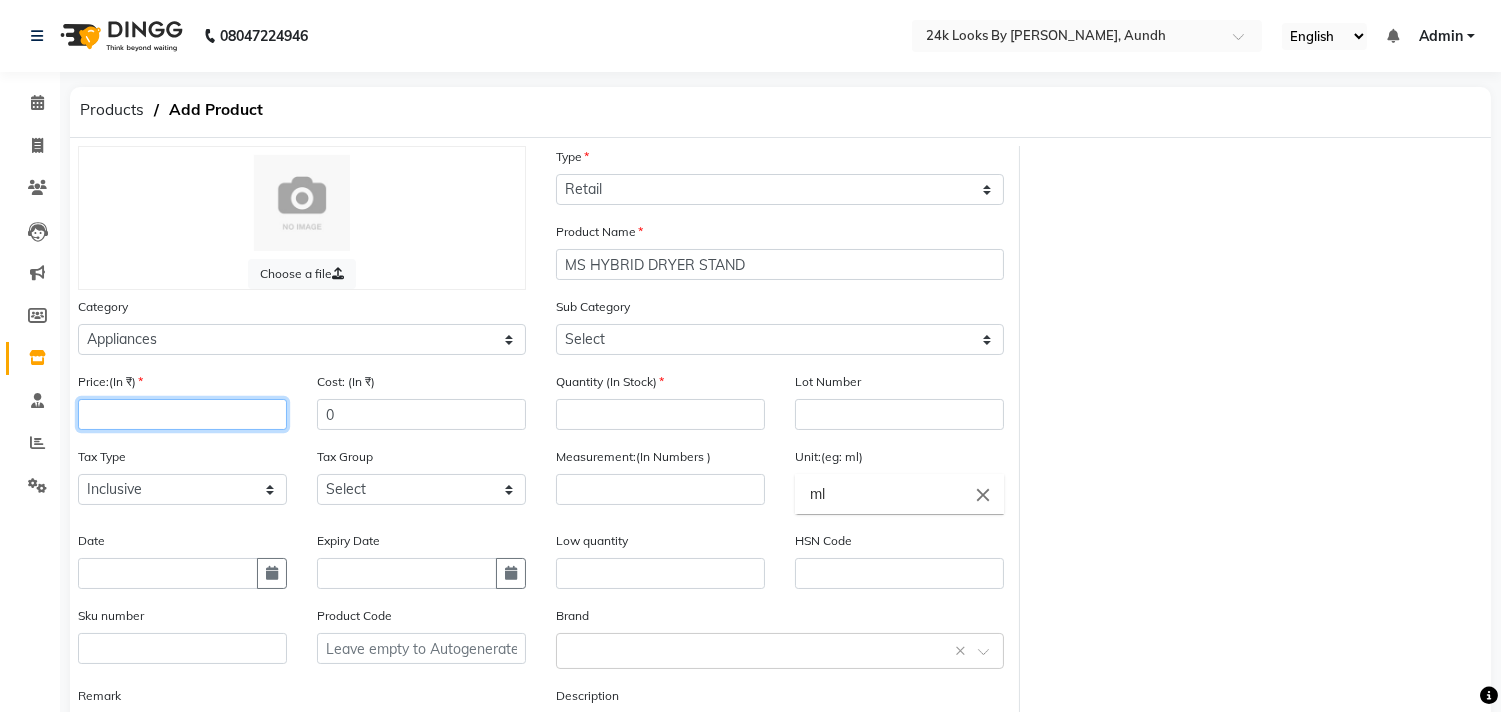click 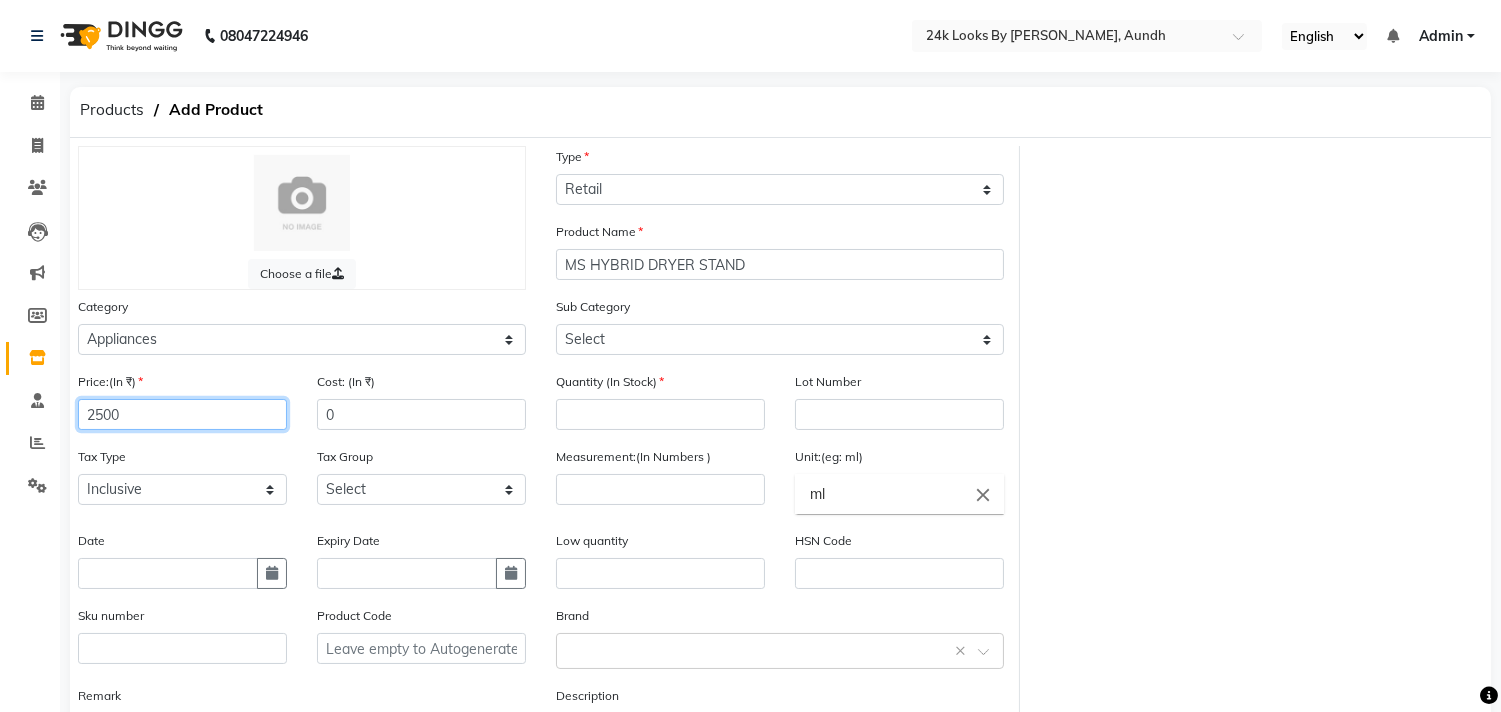 type on "2500" 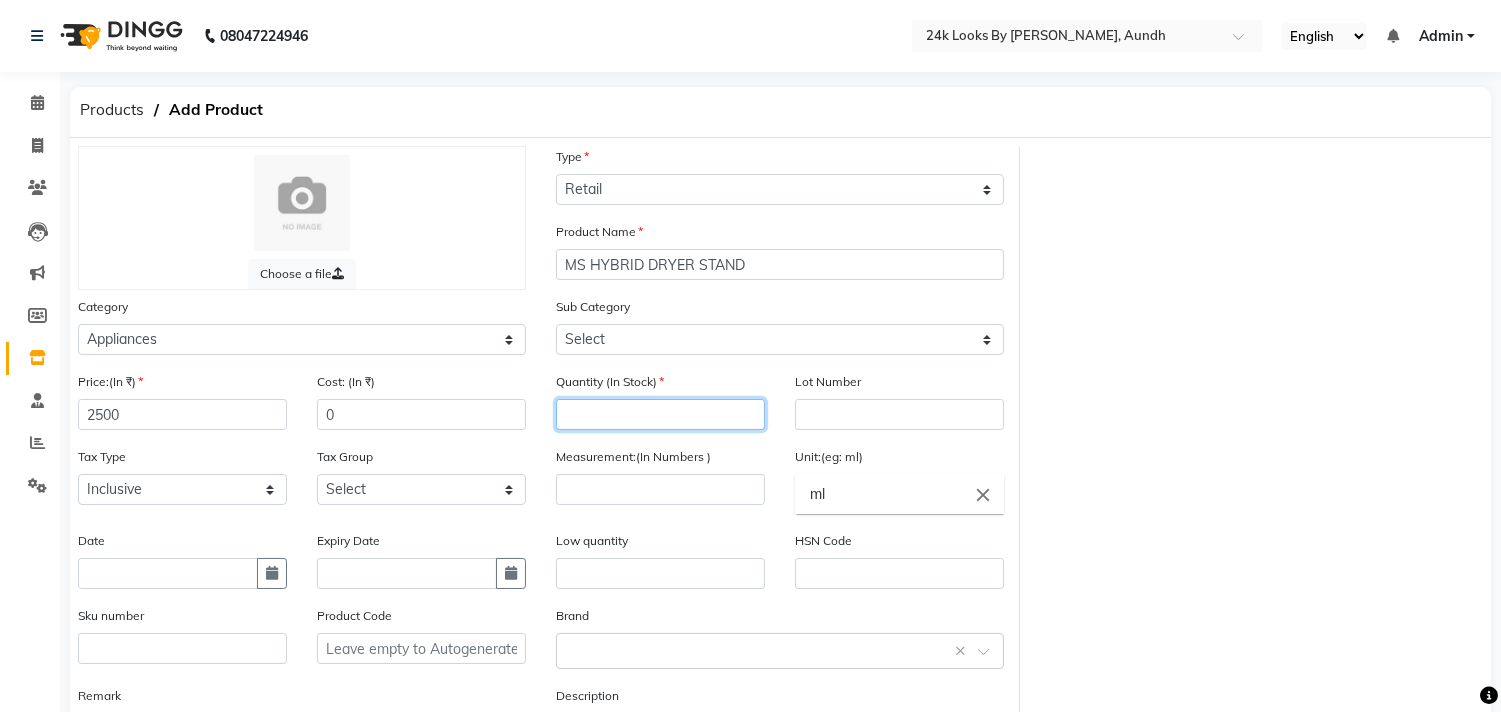 click 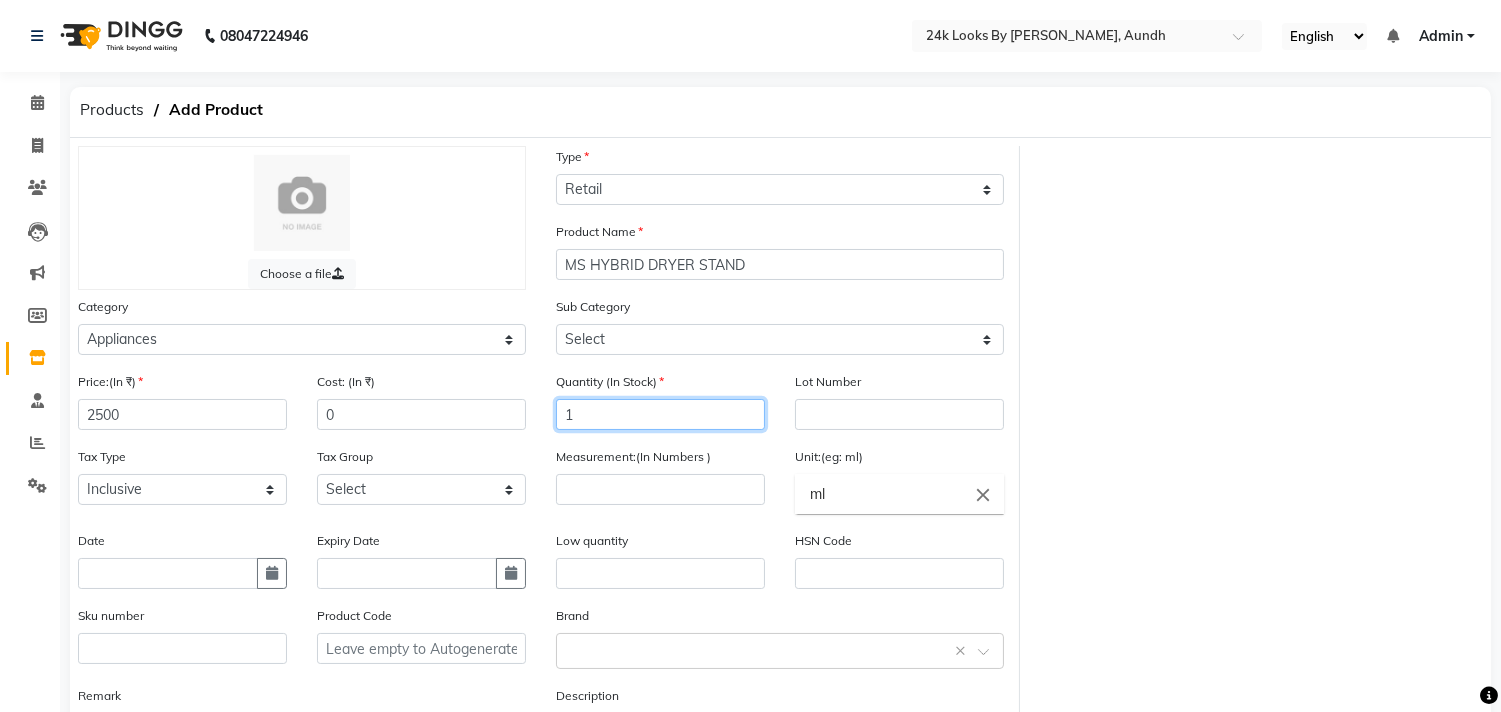 type on "1" 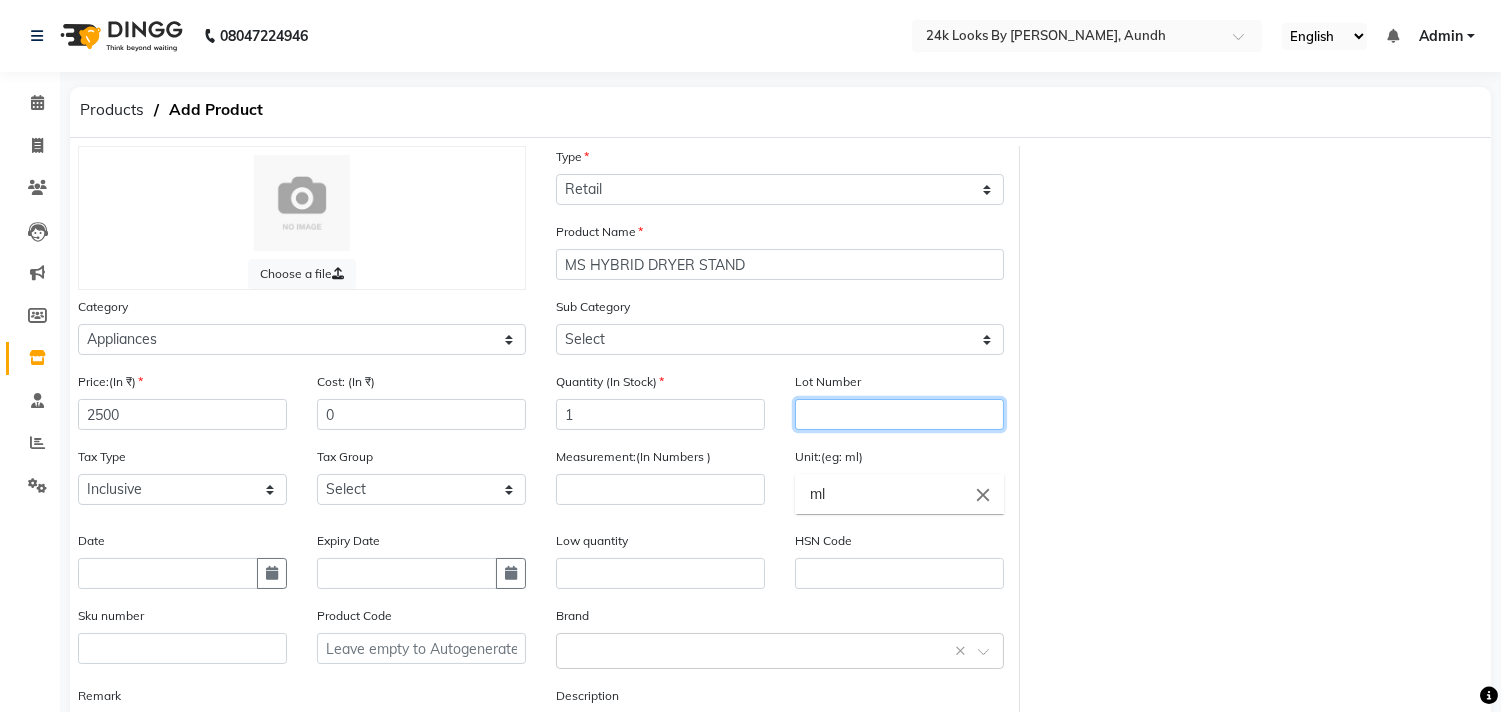 click 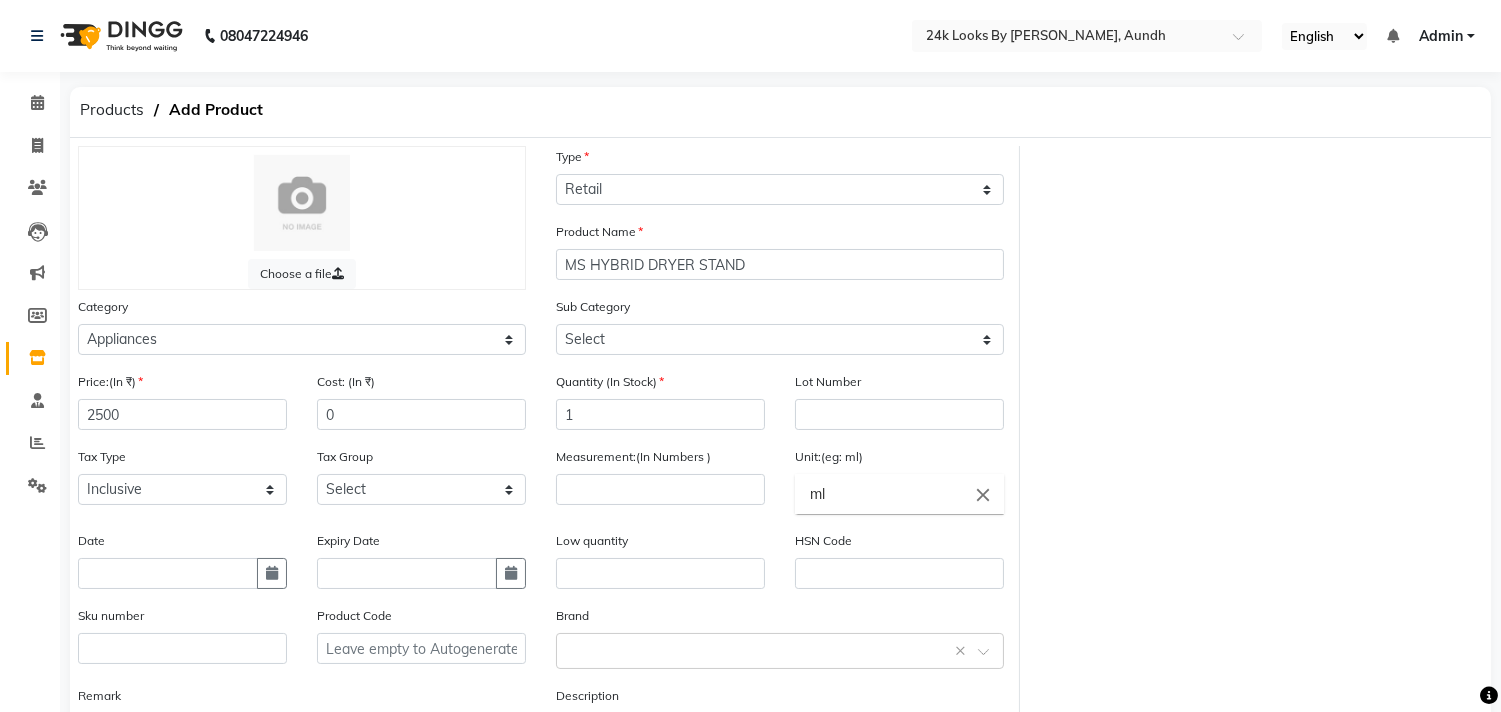 click on "ml" 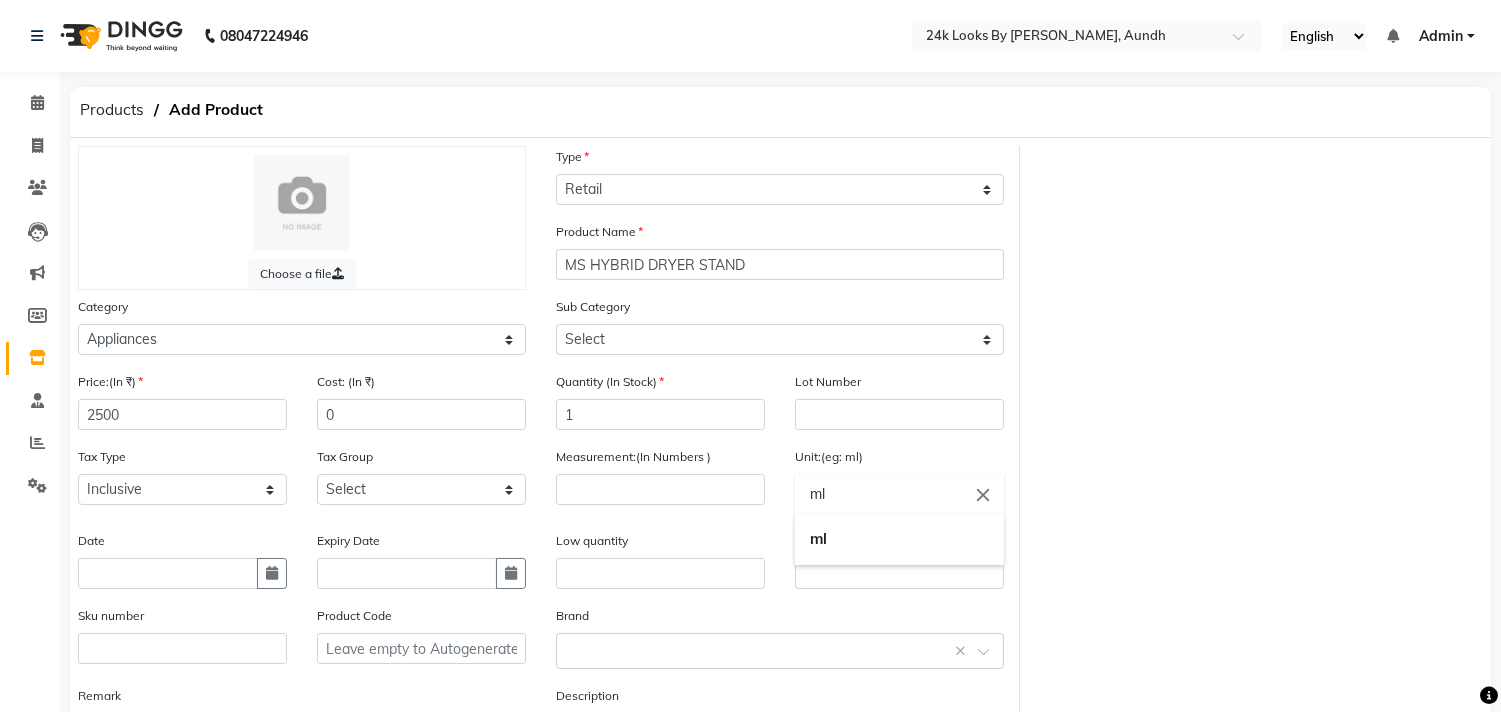 click on "ml" 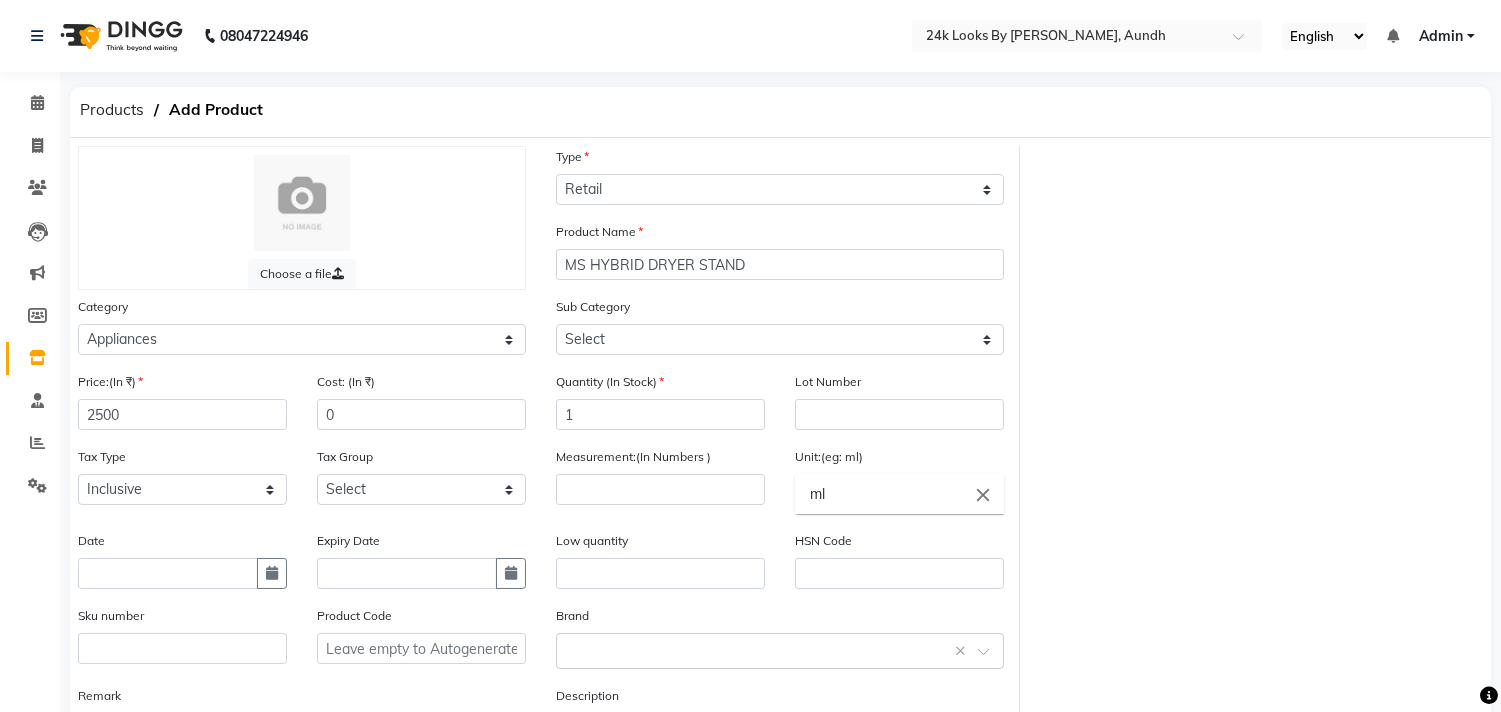 click on "close" 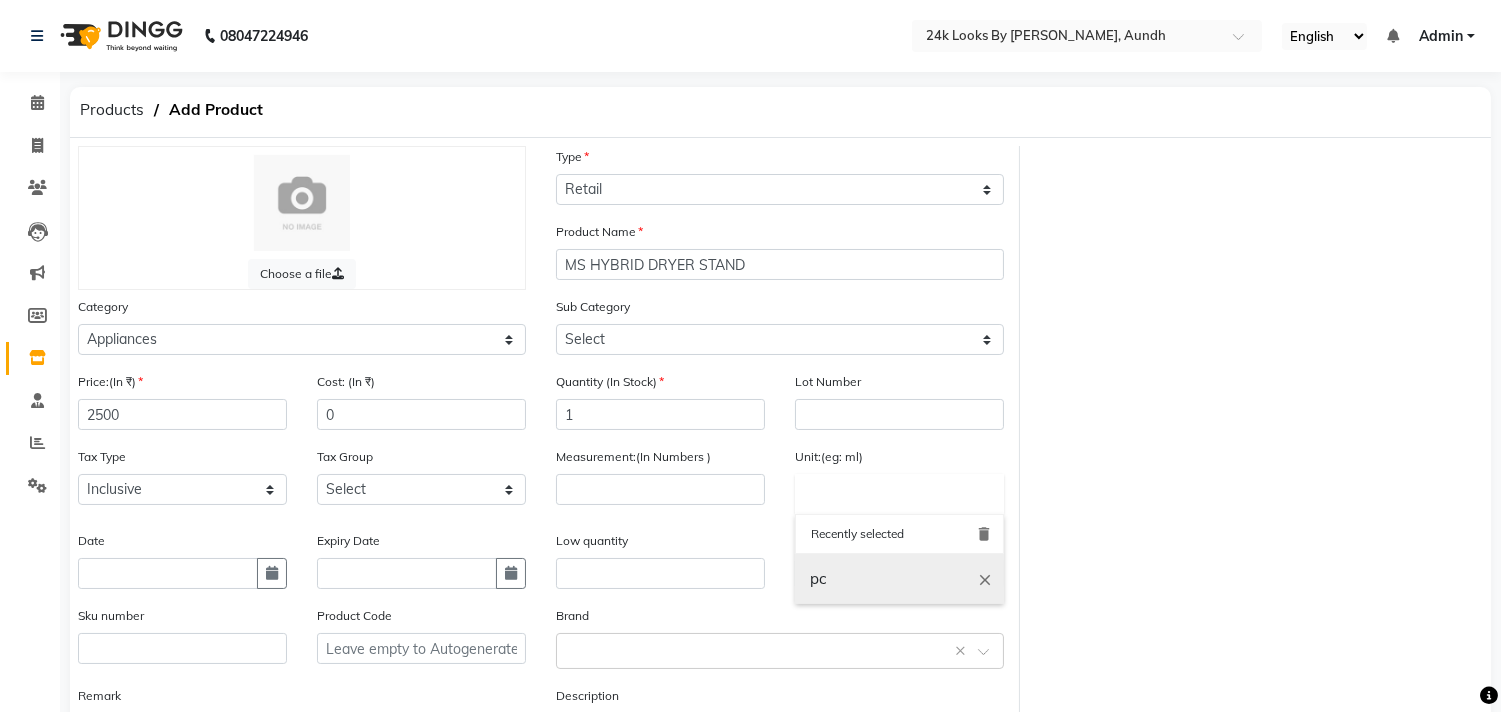 click on "pc" at bounding box center (899, 579) 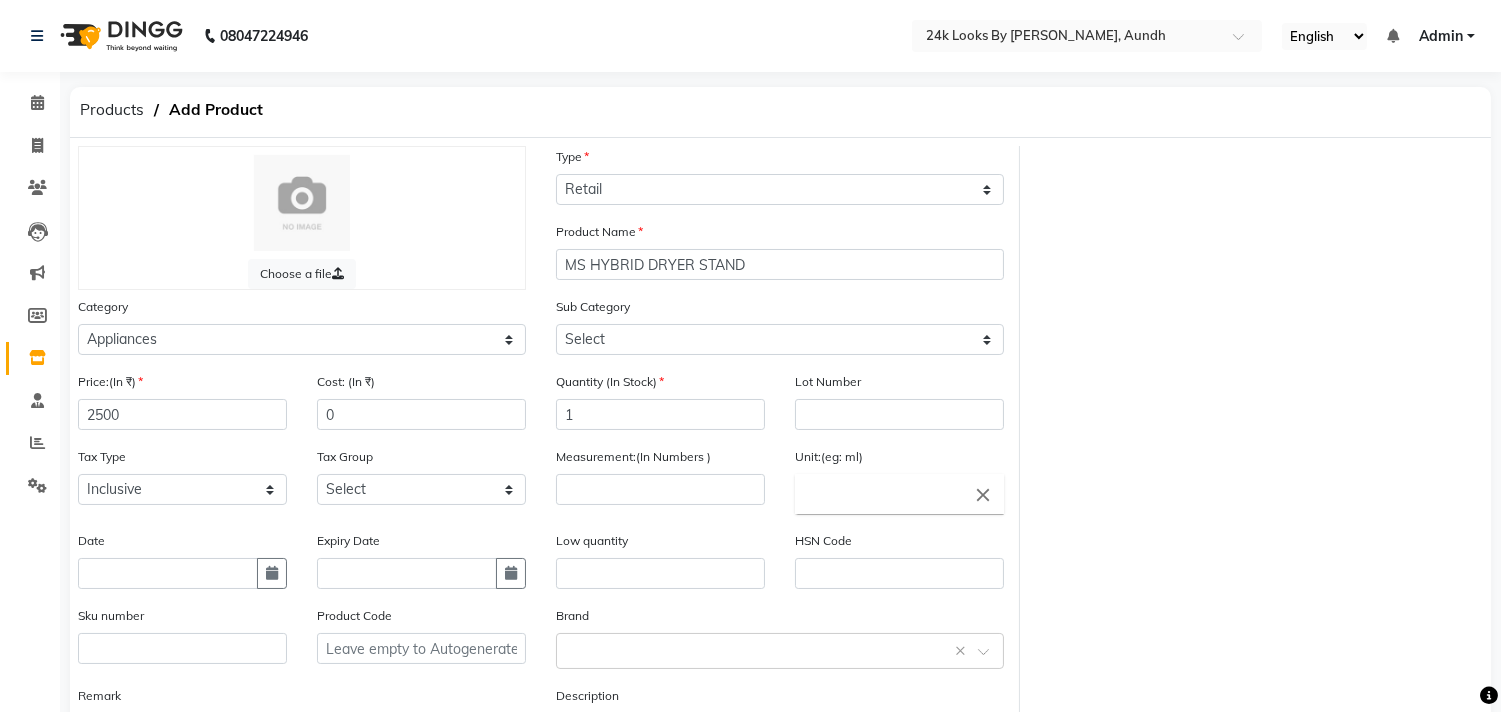 type on "pc" 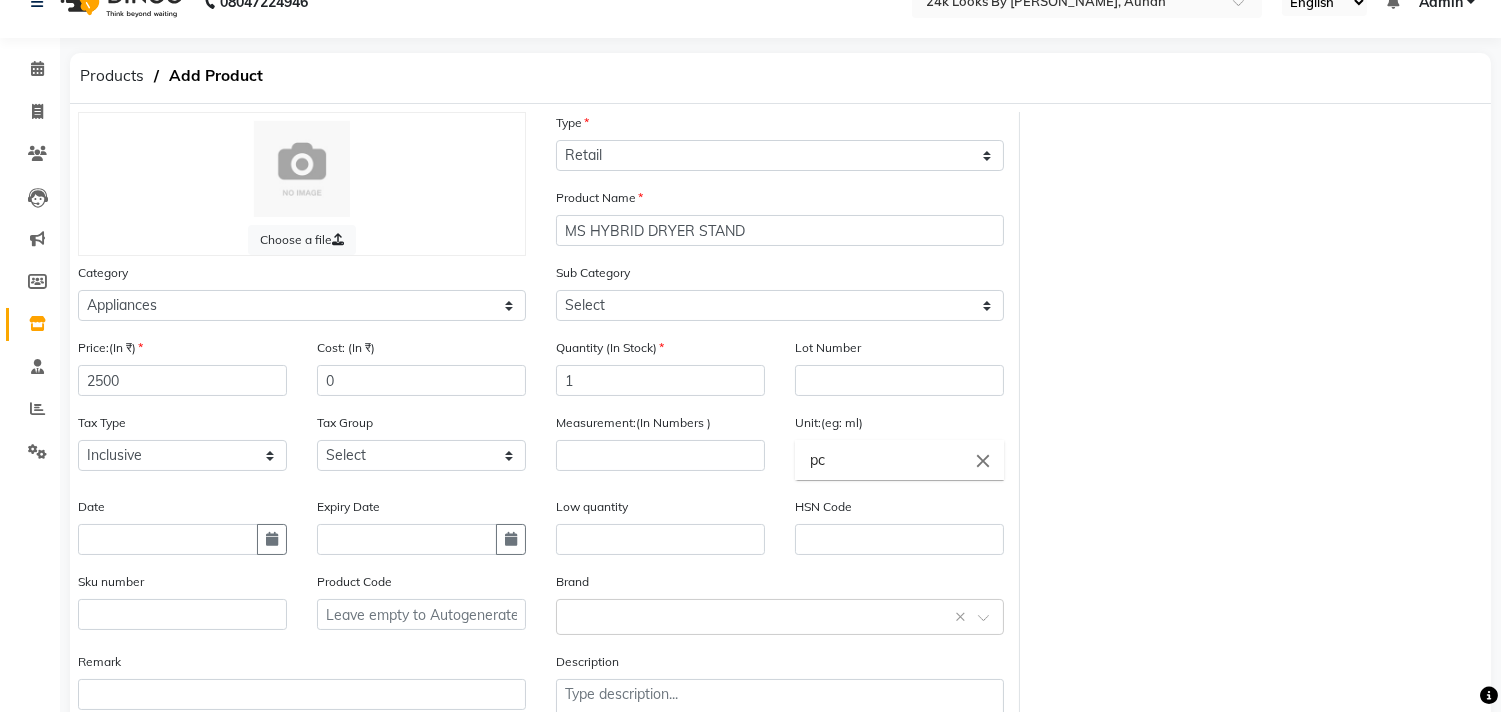 scroll, scrollTop: 0, scrollLeft: 0, axis: both 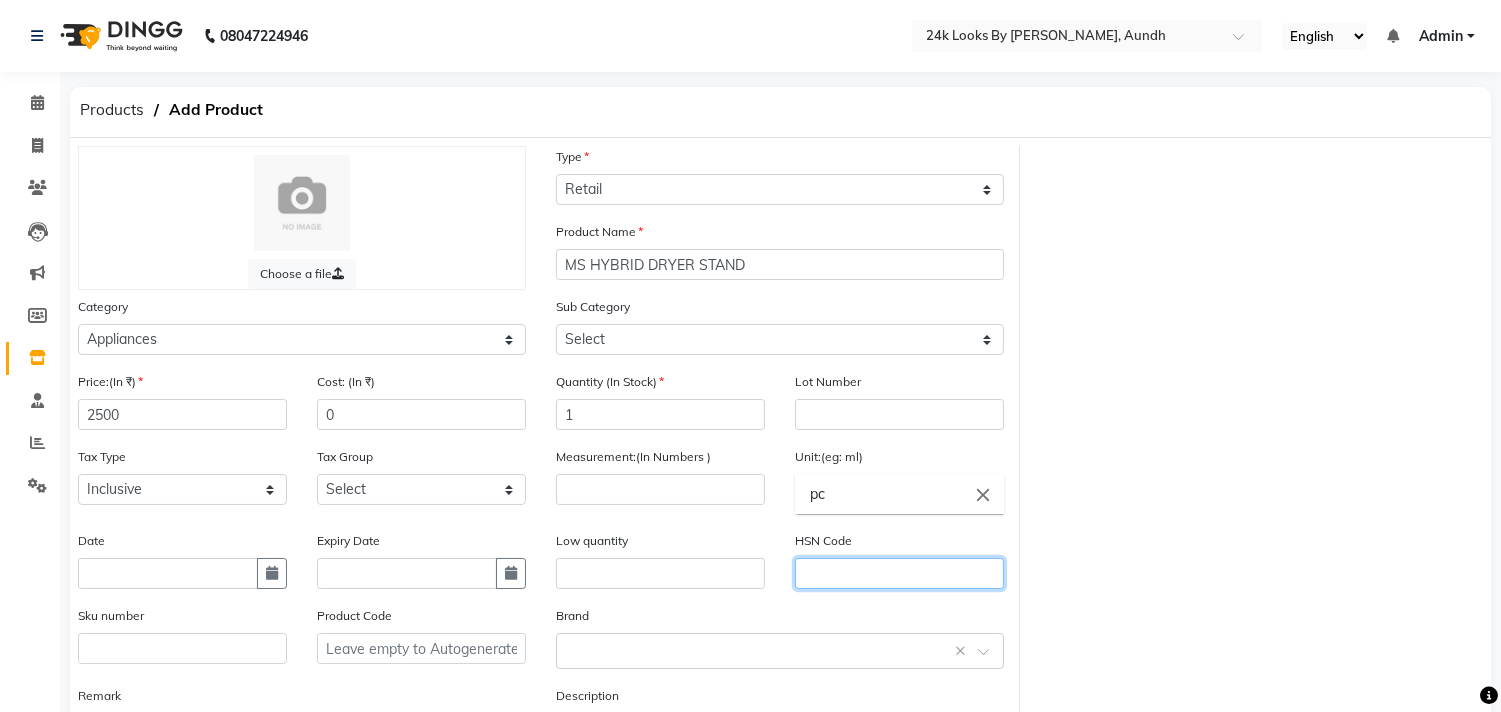 click 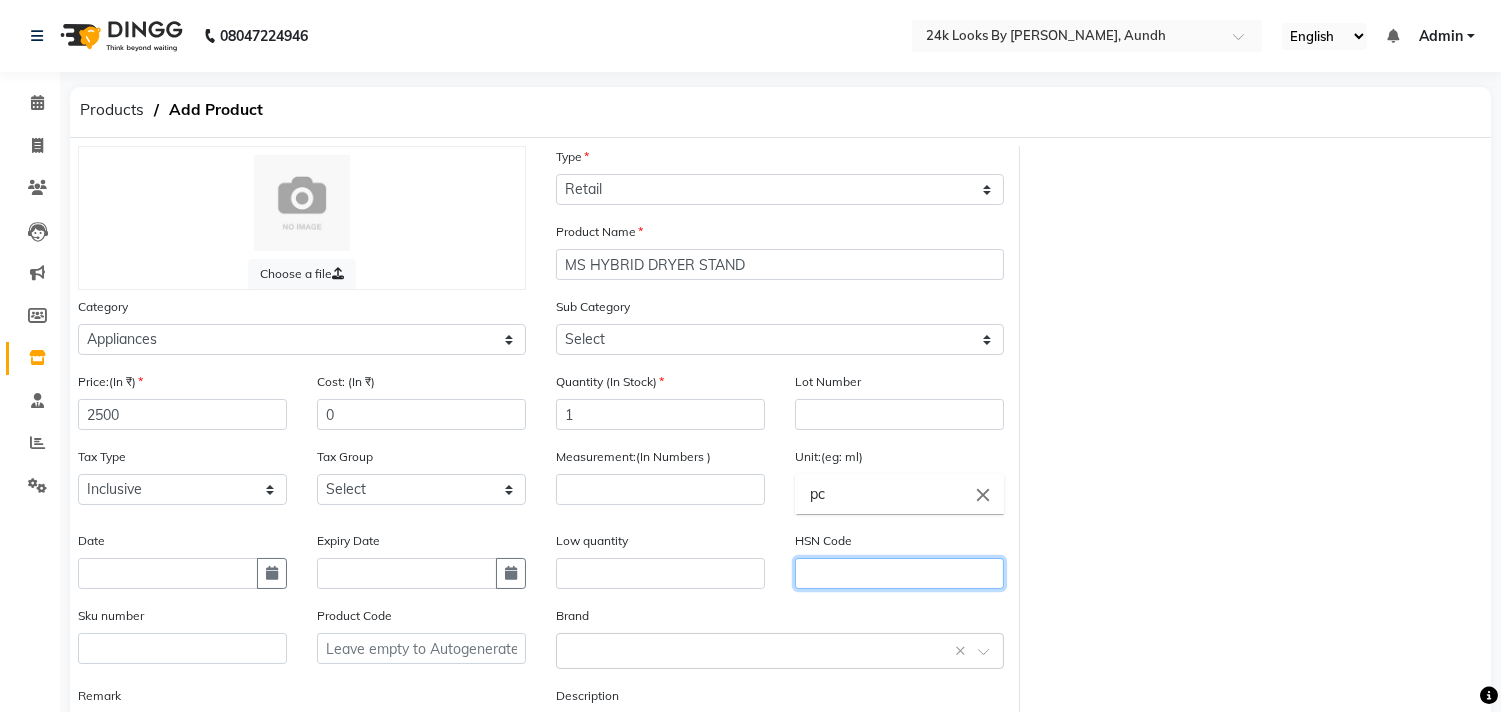 scroll, scrollTop: 166, scrollLeft: 0, axis: vertical 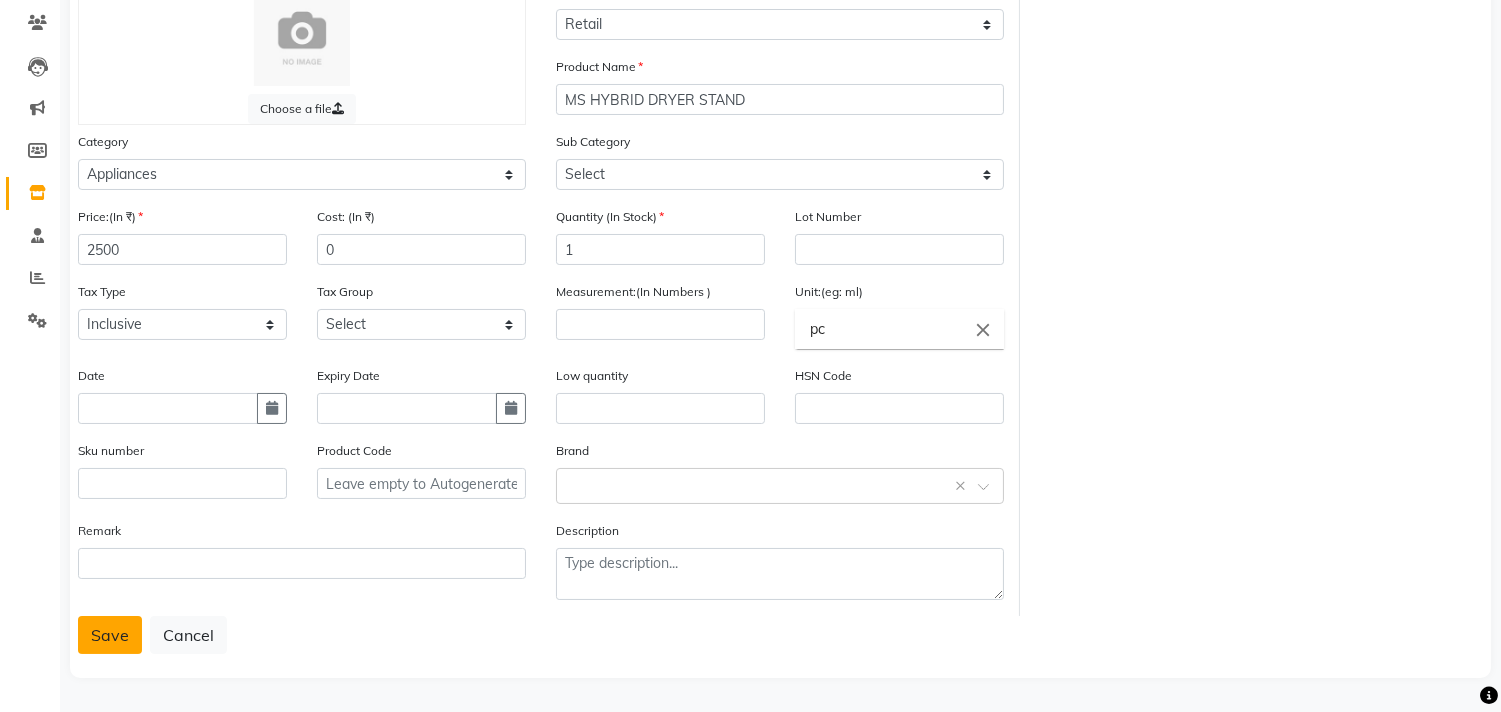 click on "Save" 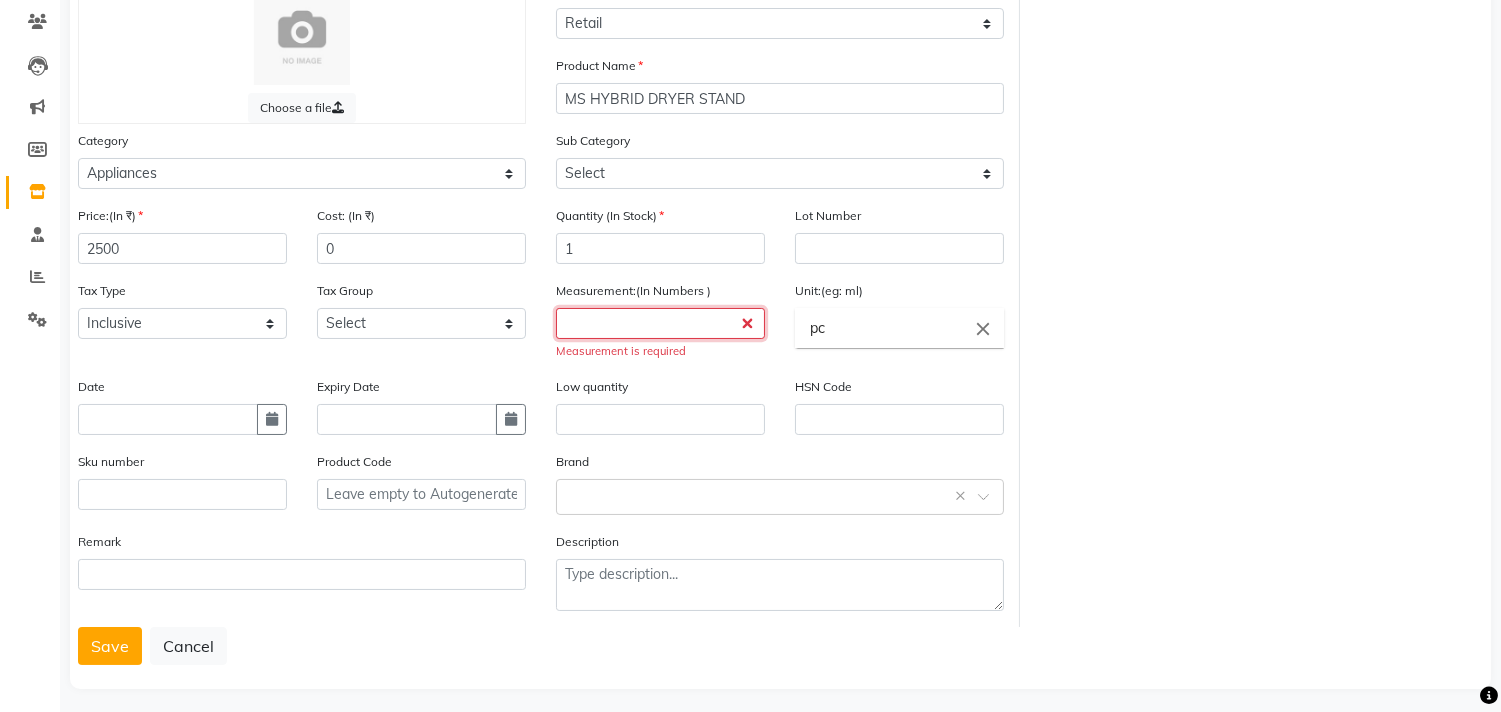 click 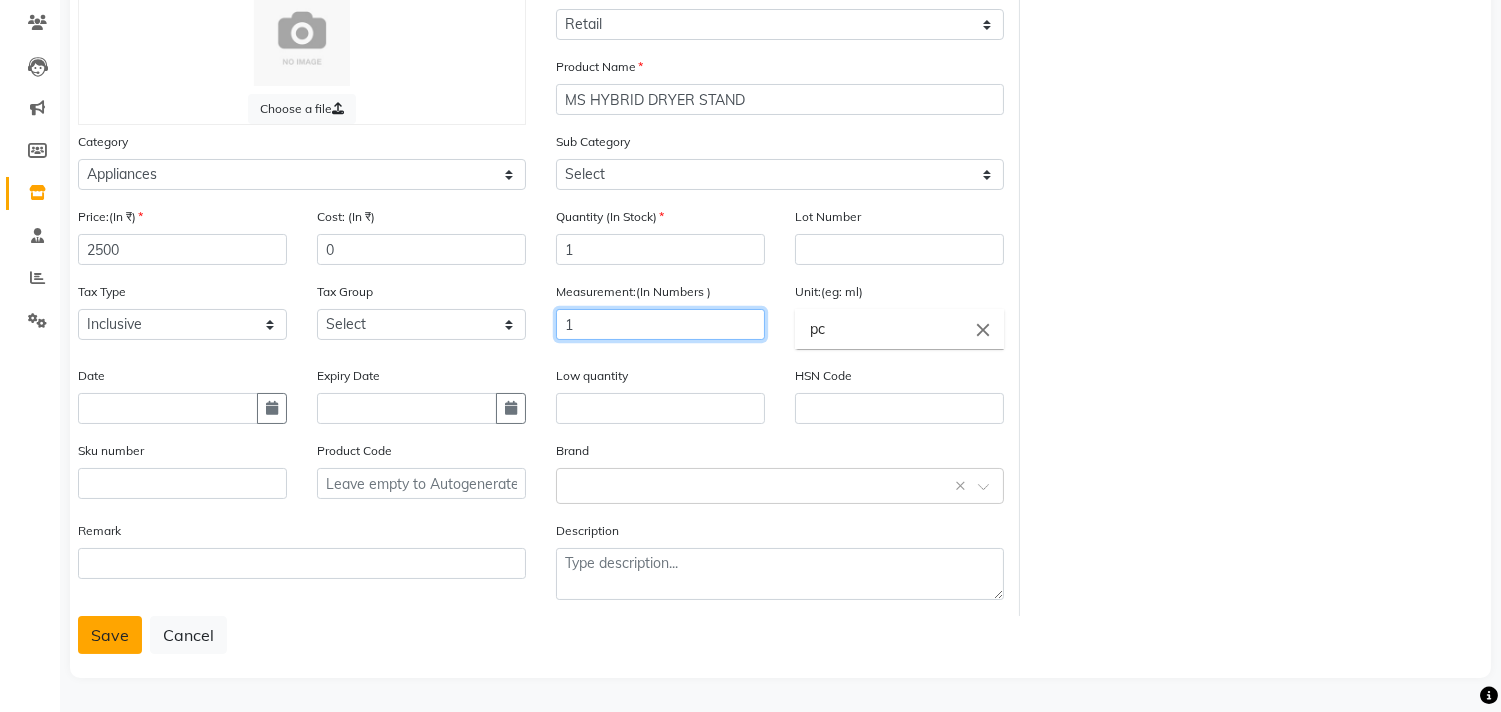 type on "1" 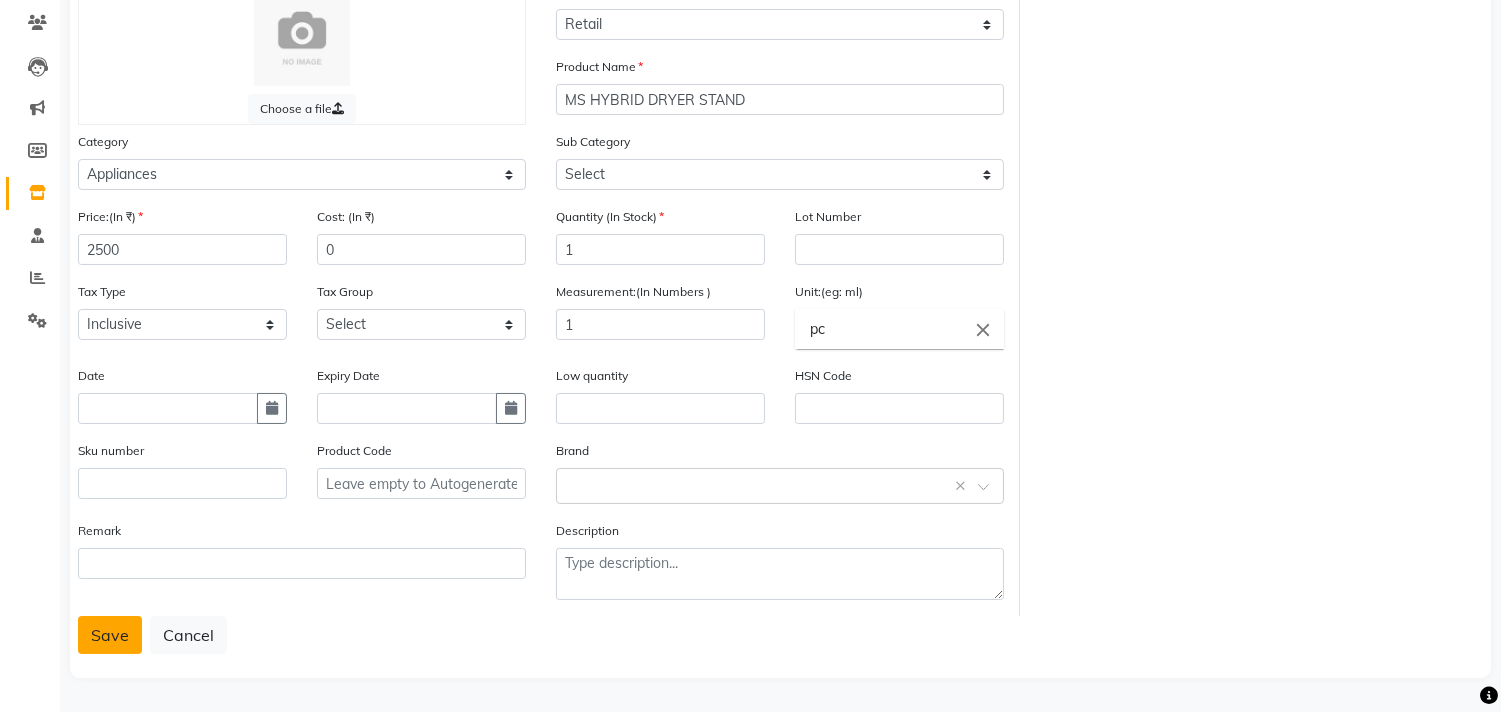 click on "Save" 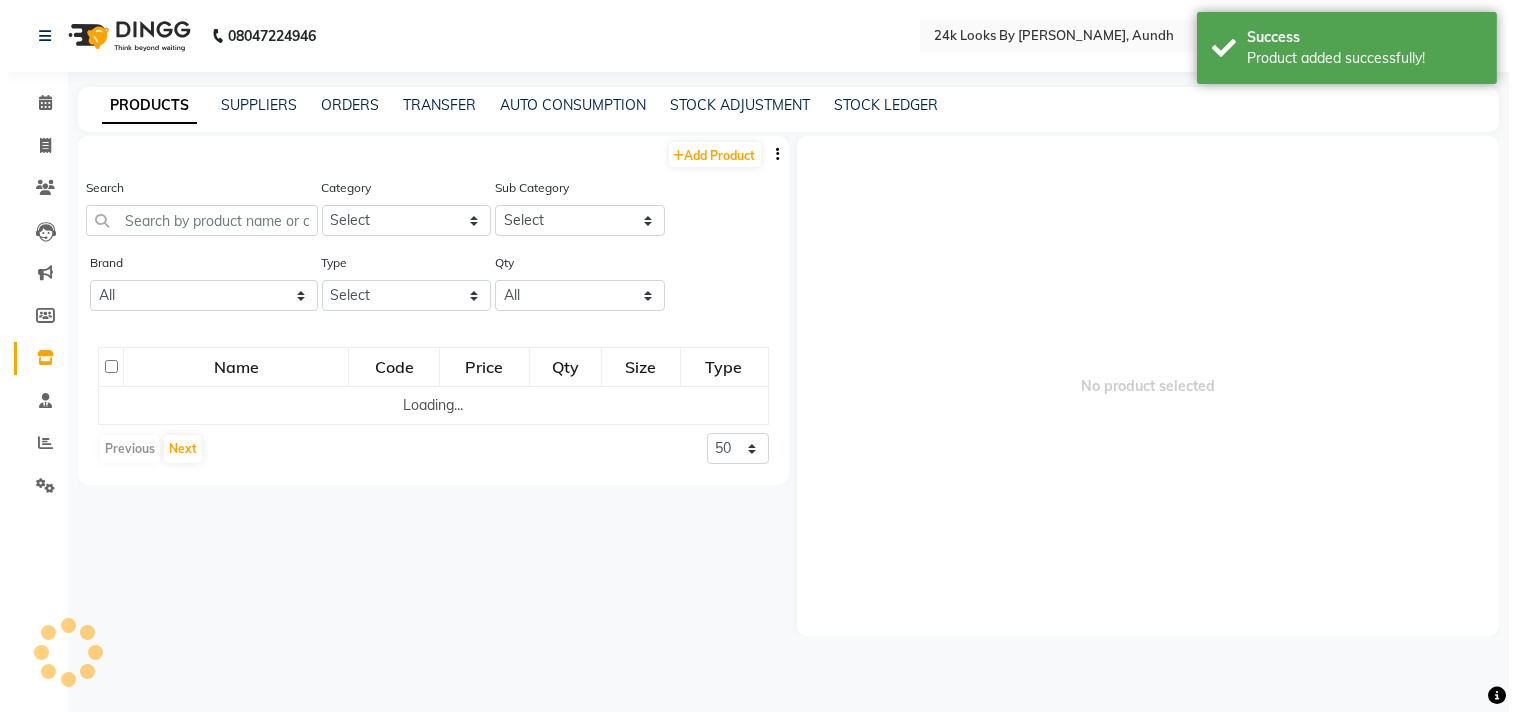 scroll, scrollTop: 0, scrollLeft: 0, axis: both 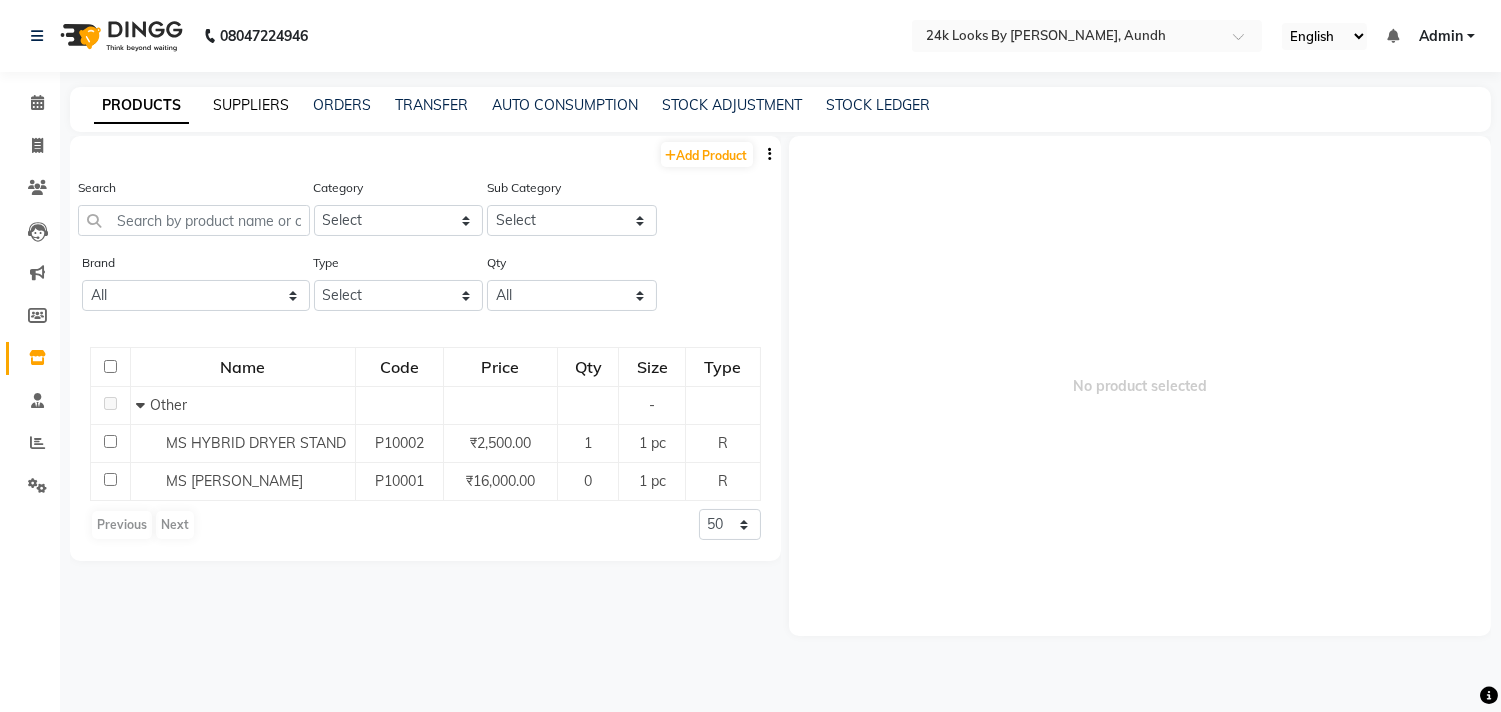 click on "SUPPLIERS" 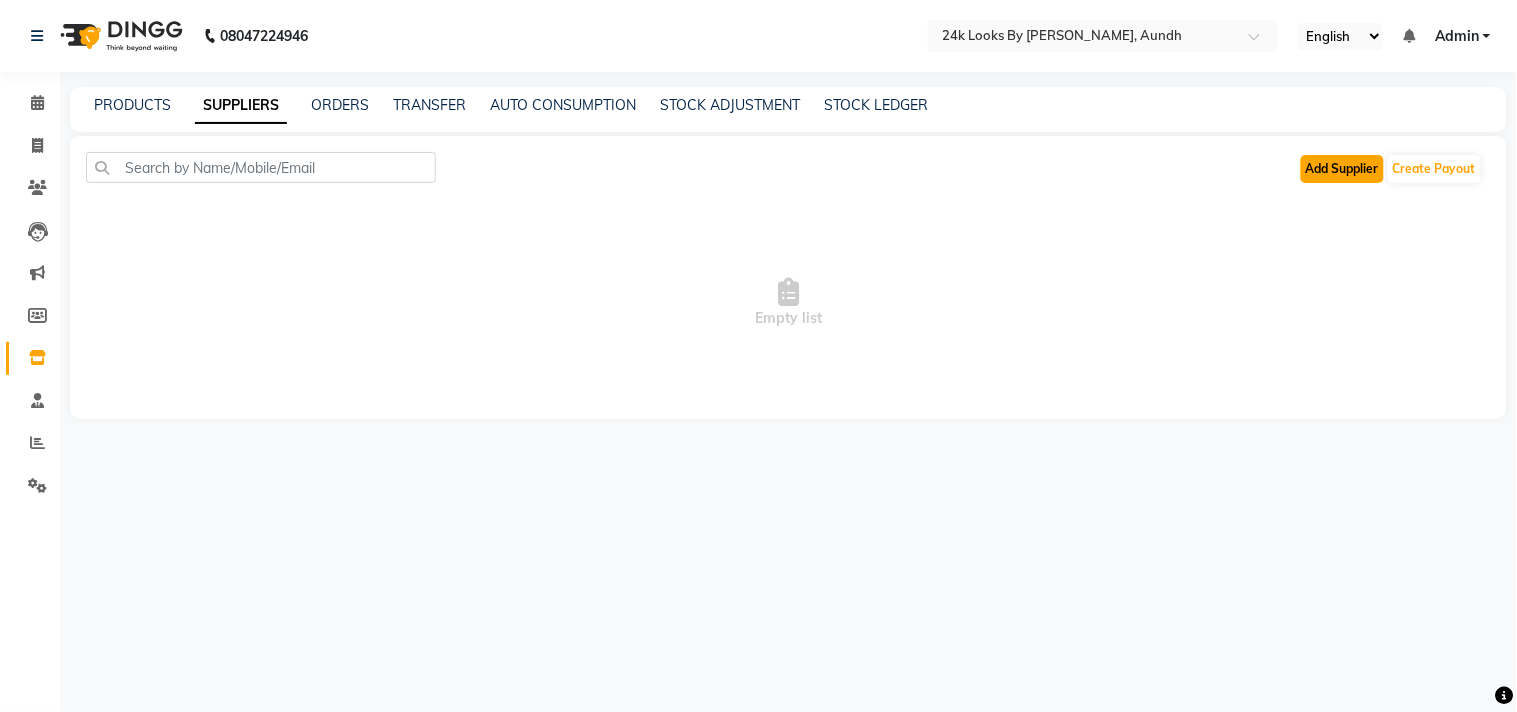 click on "Add Supplier" 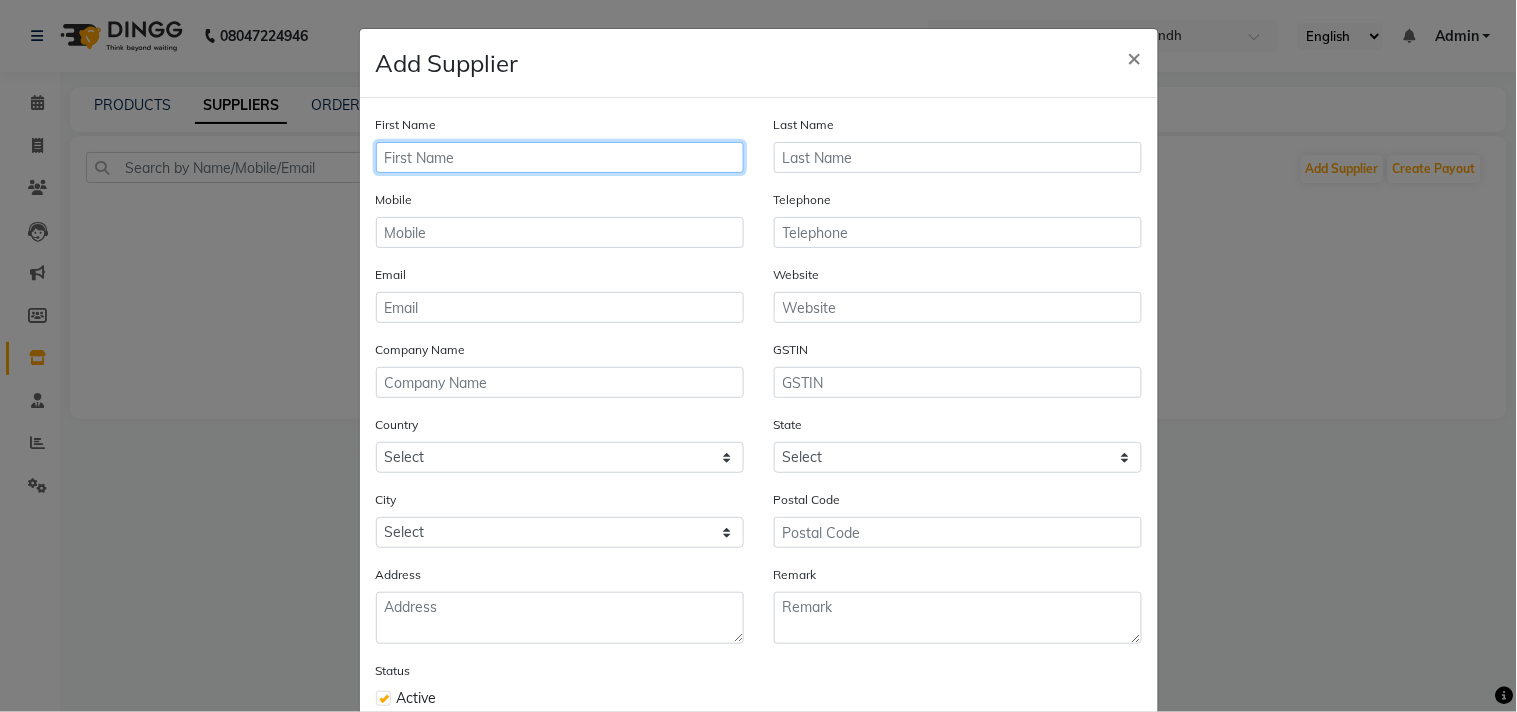 click 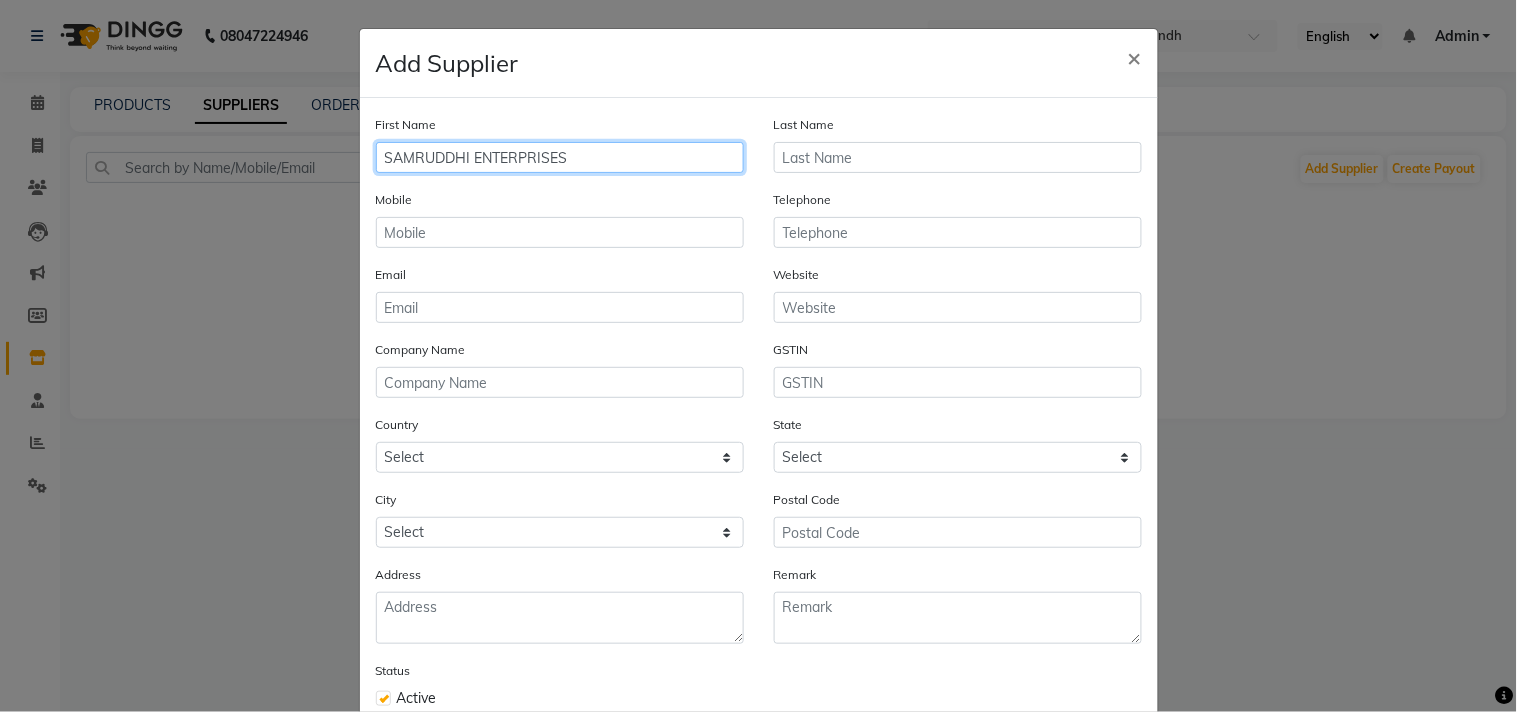type on "SAMRUDDHI ENTERPRISES" 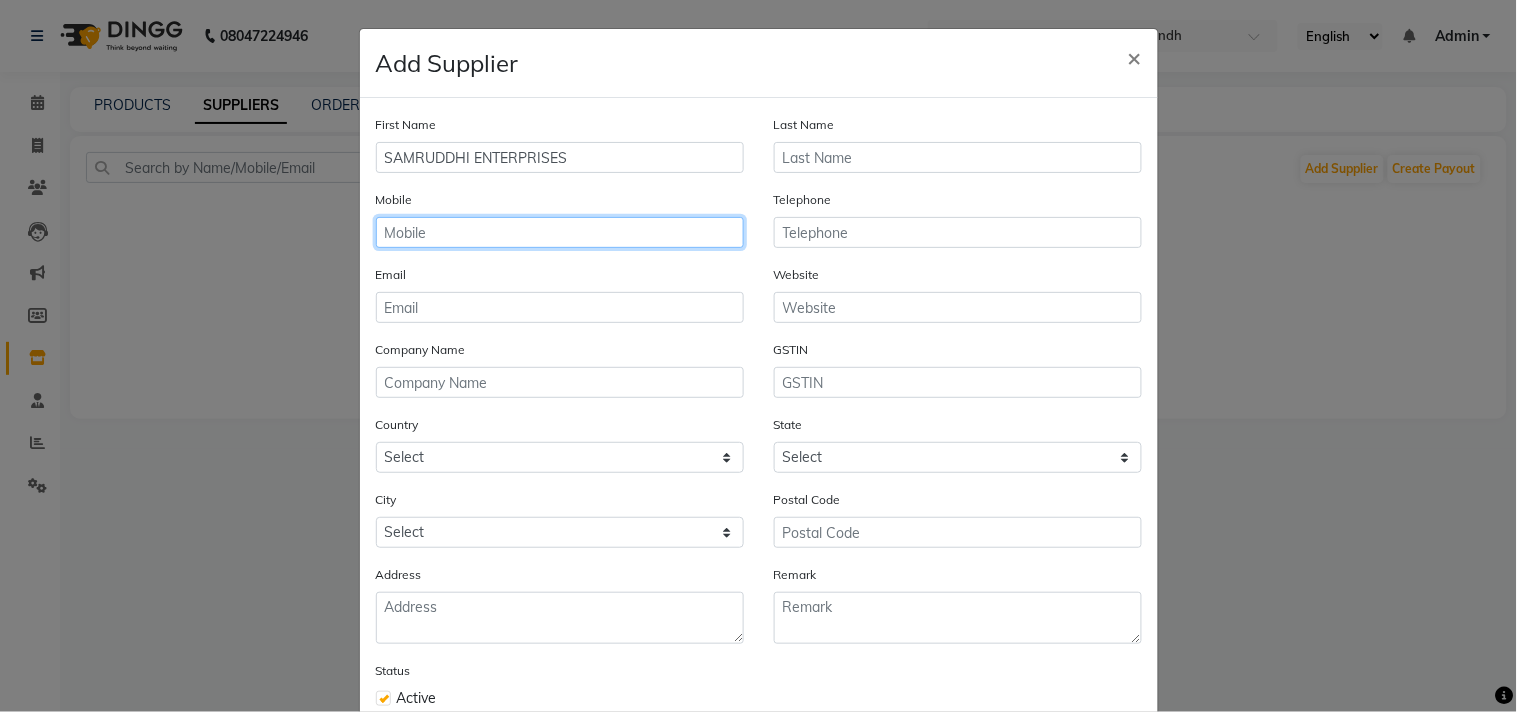 click 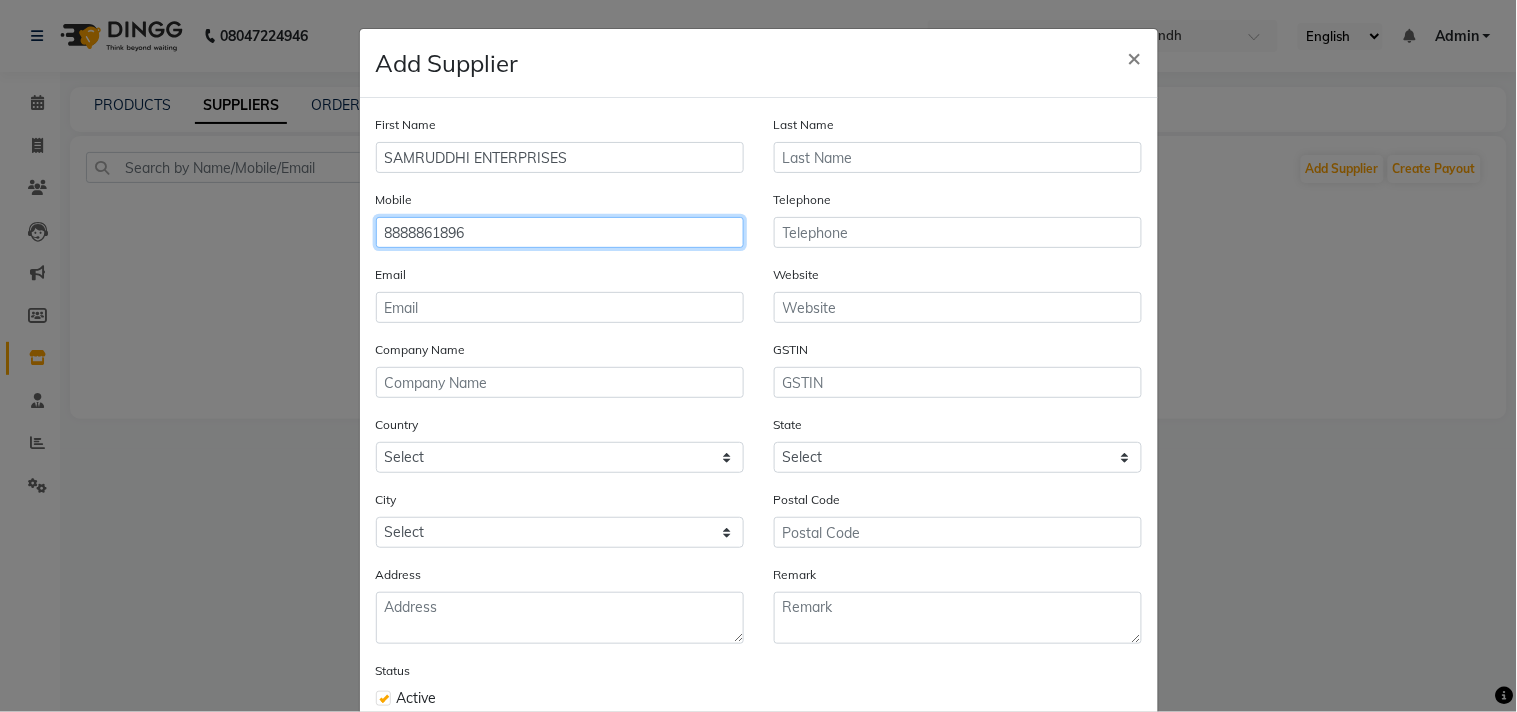 type on "8888861896" 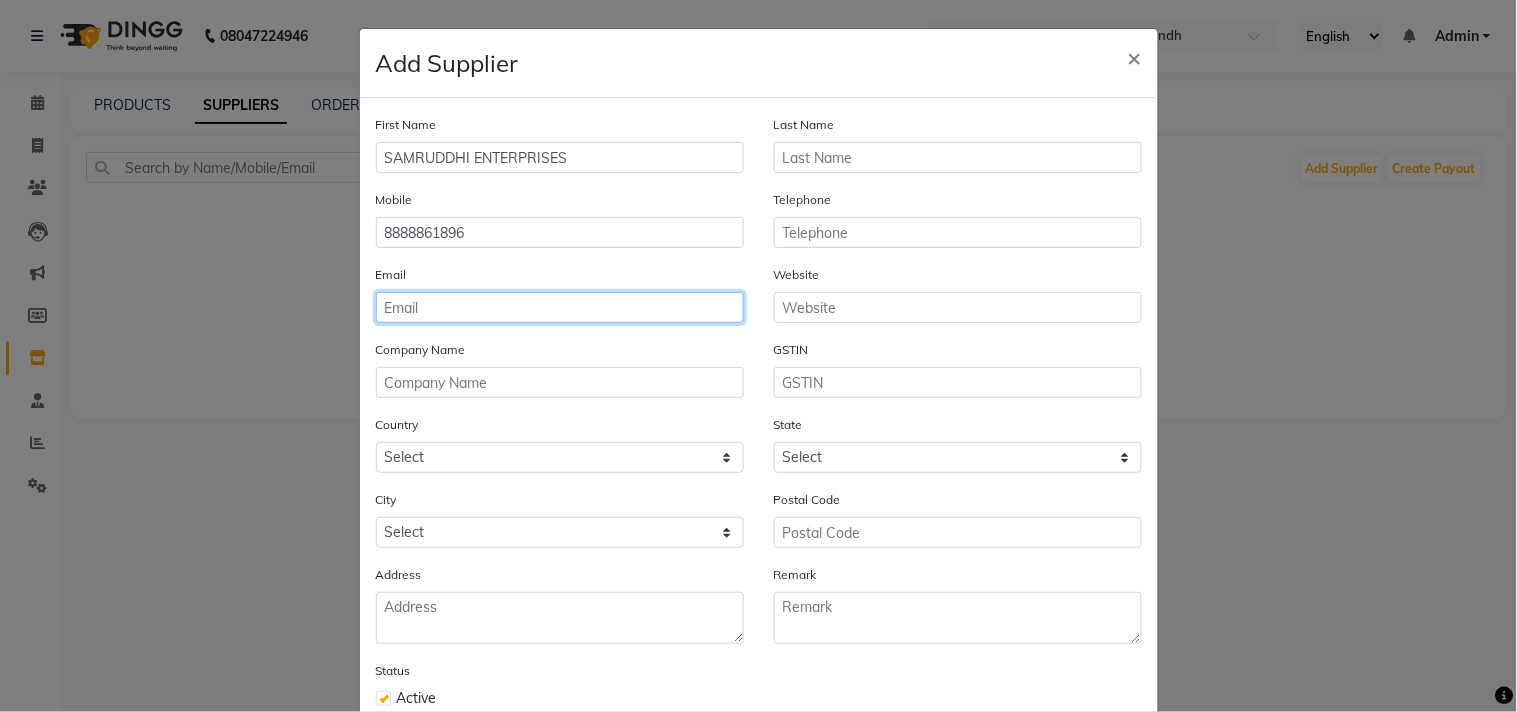 click 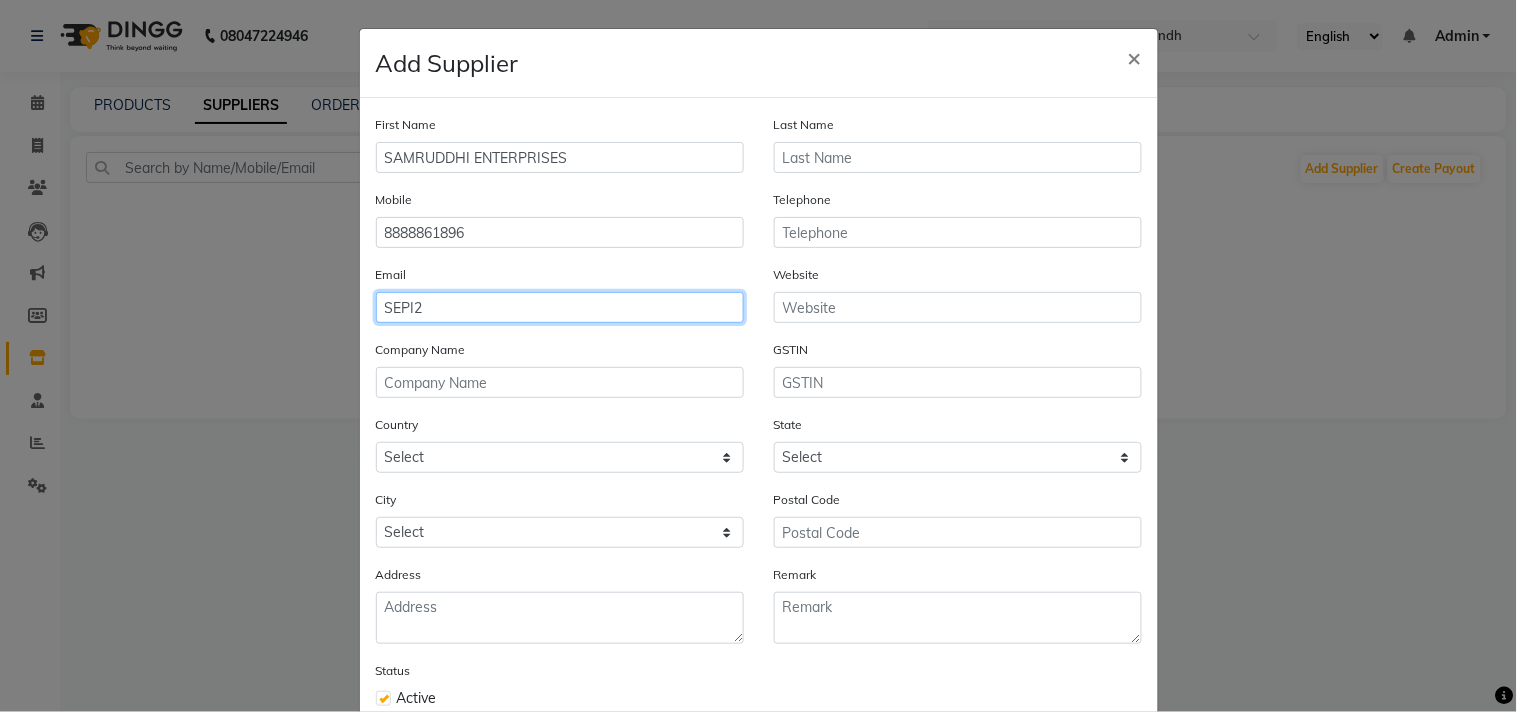 click on "SEPI2" 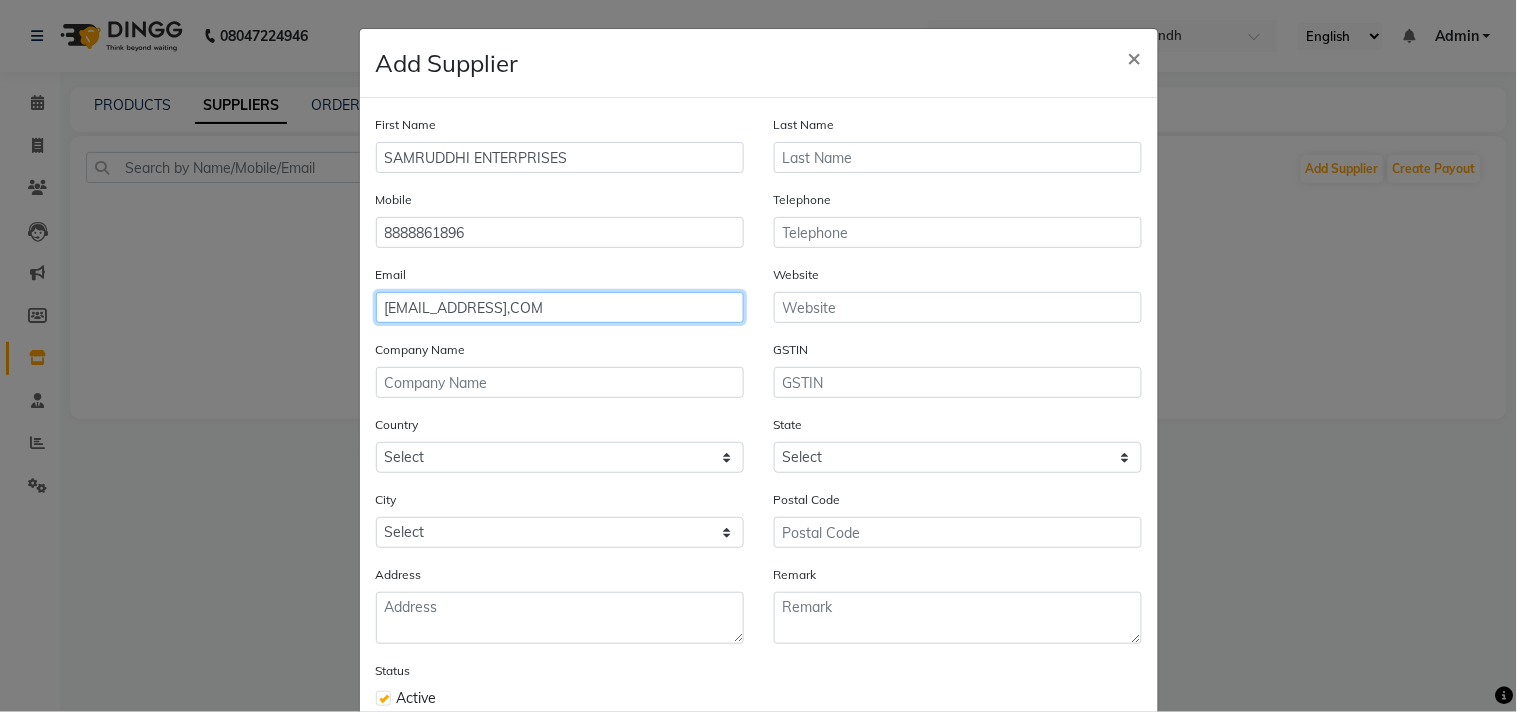 click on "SEPI2W@GMAIL,COM" 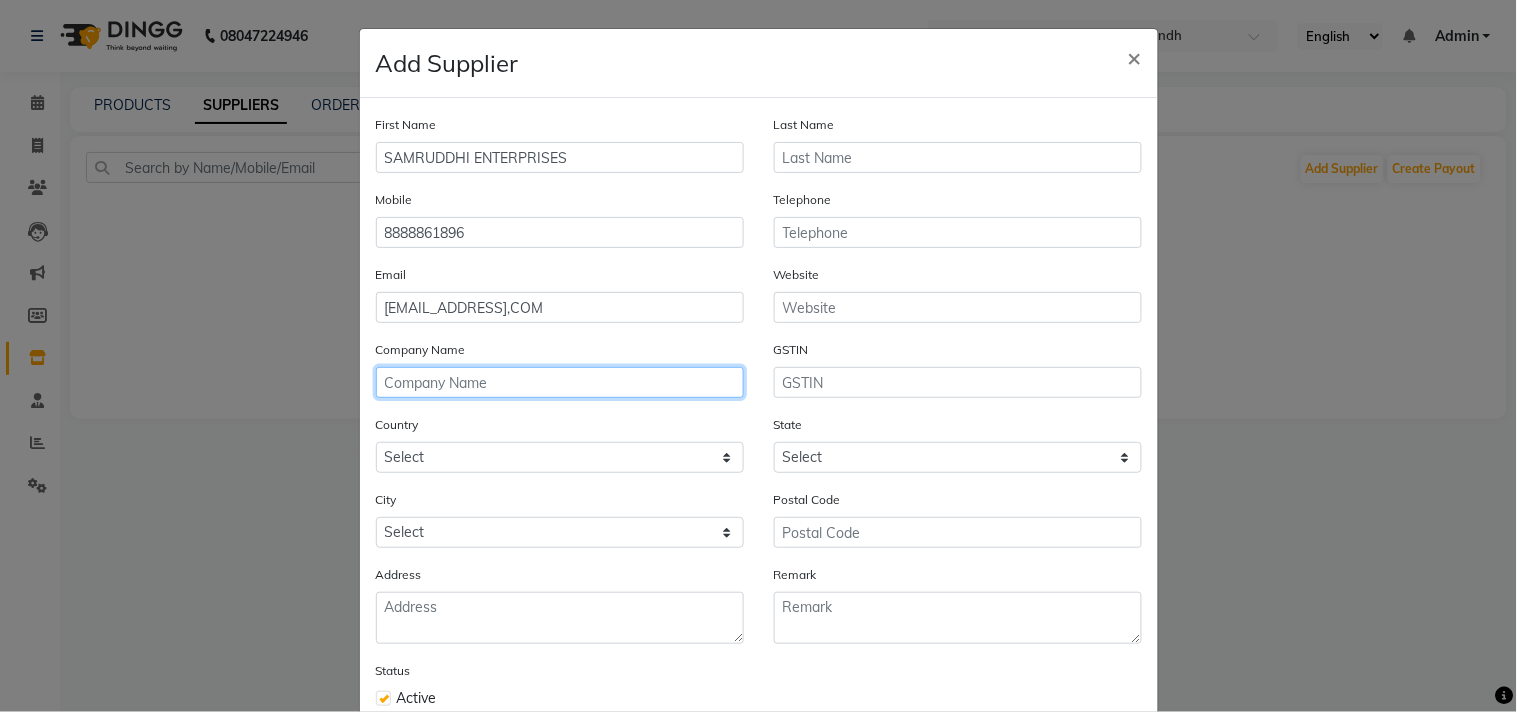 click 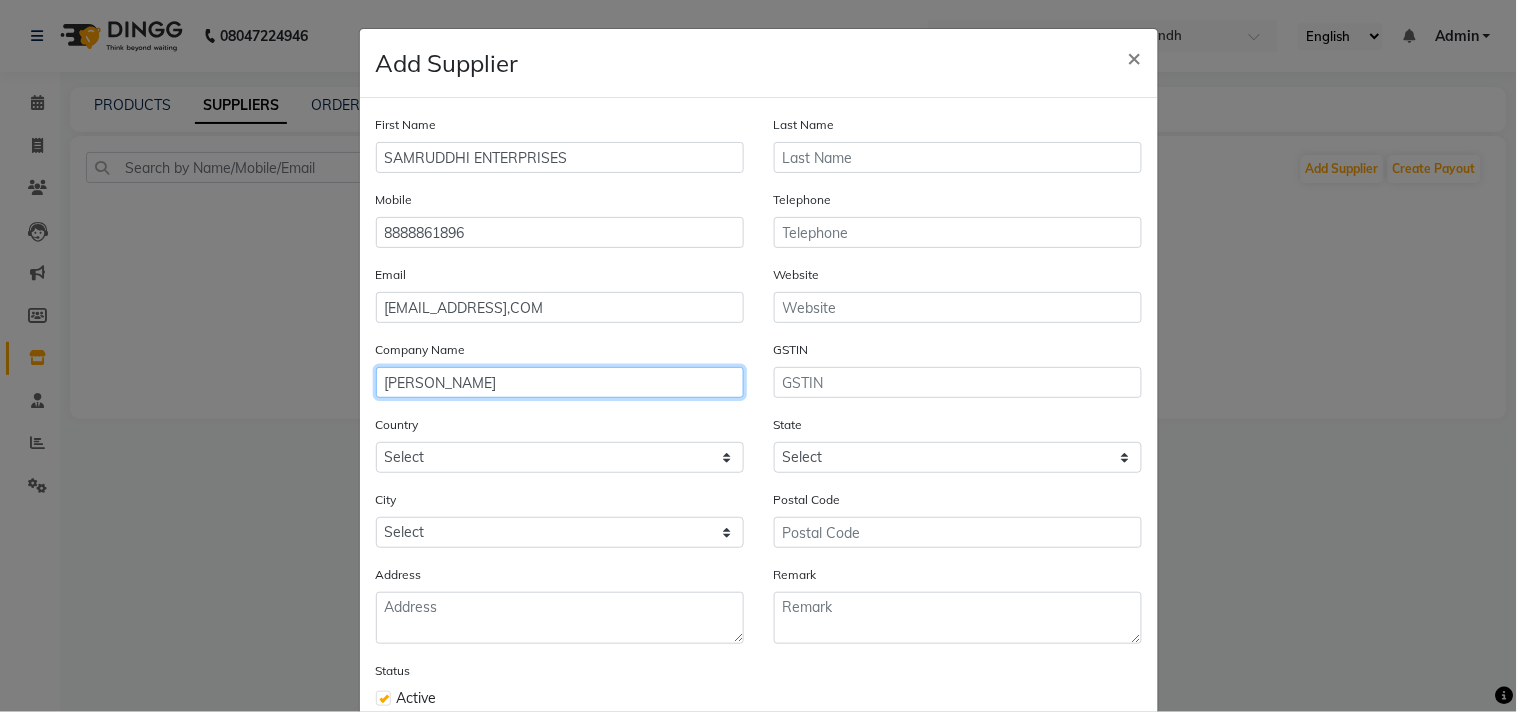 type on "[PERSON_NAME]" 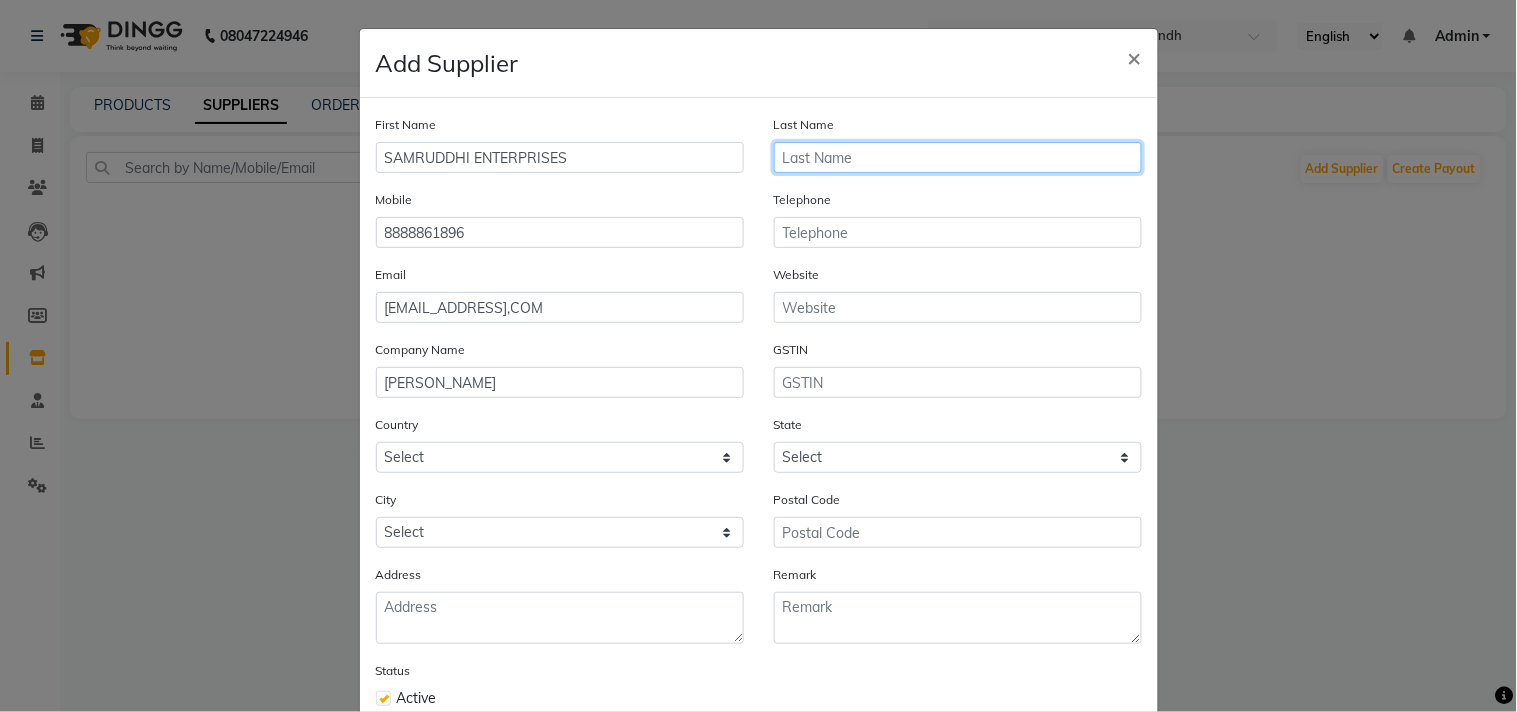 click 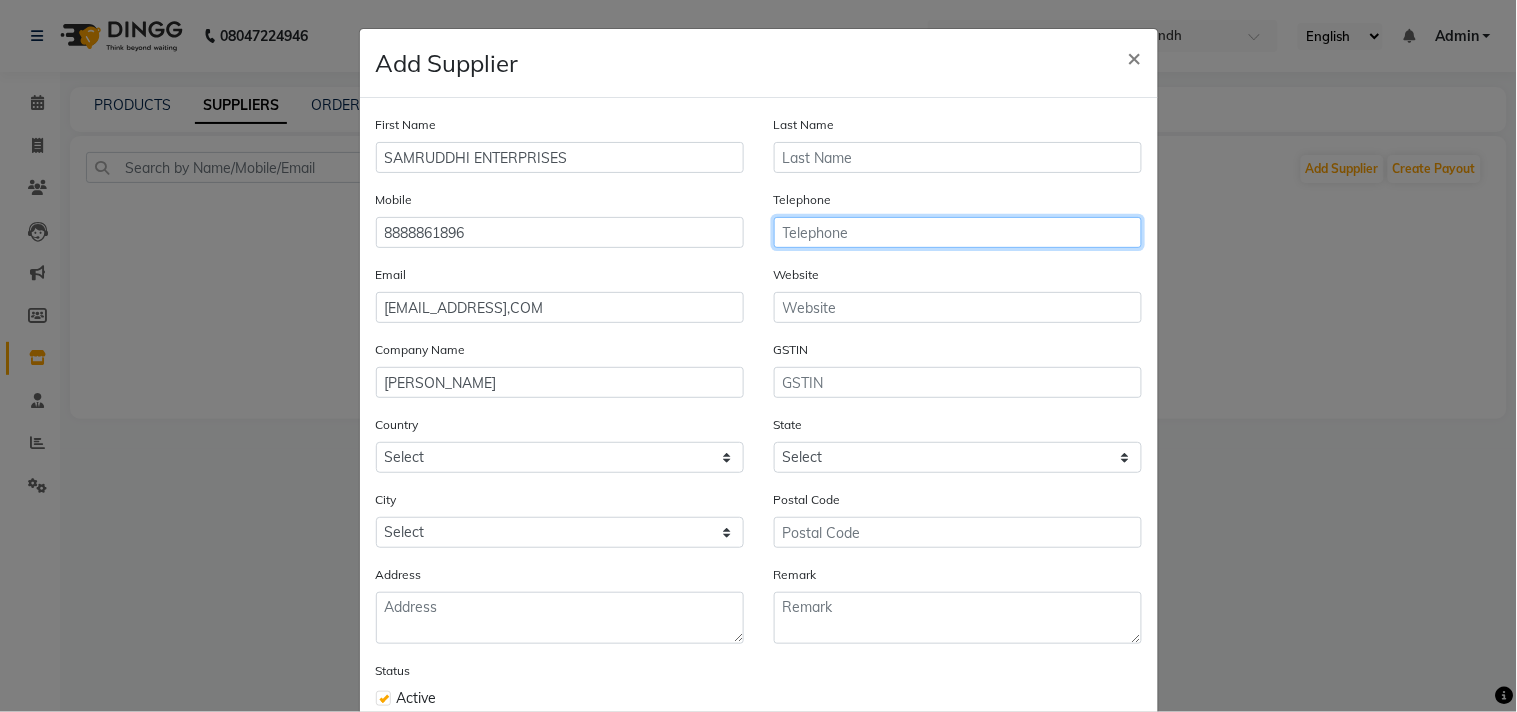 click 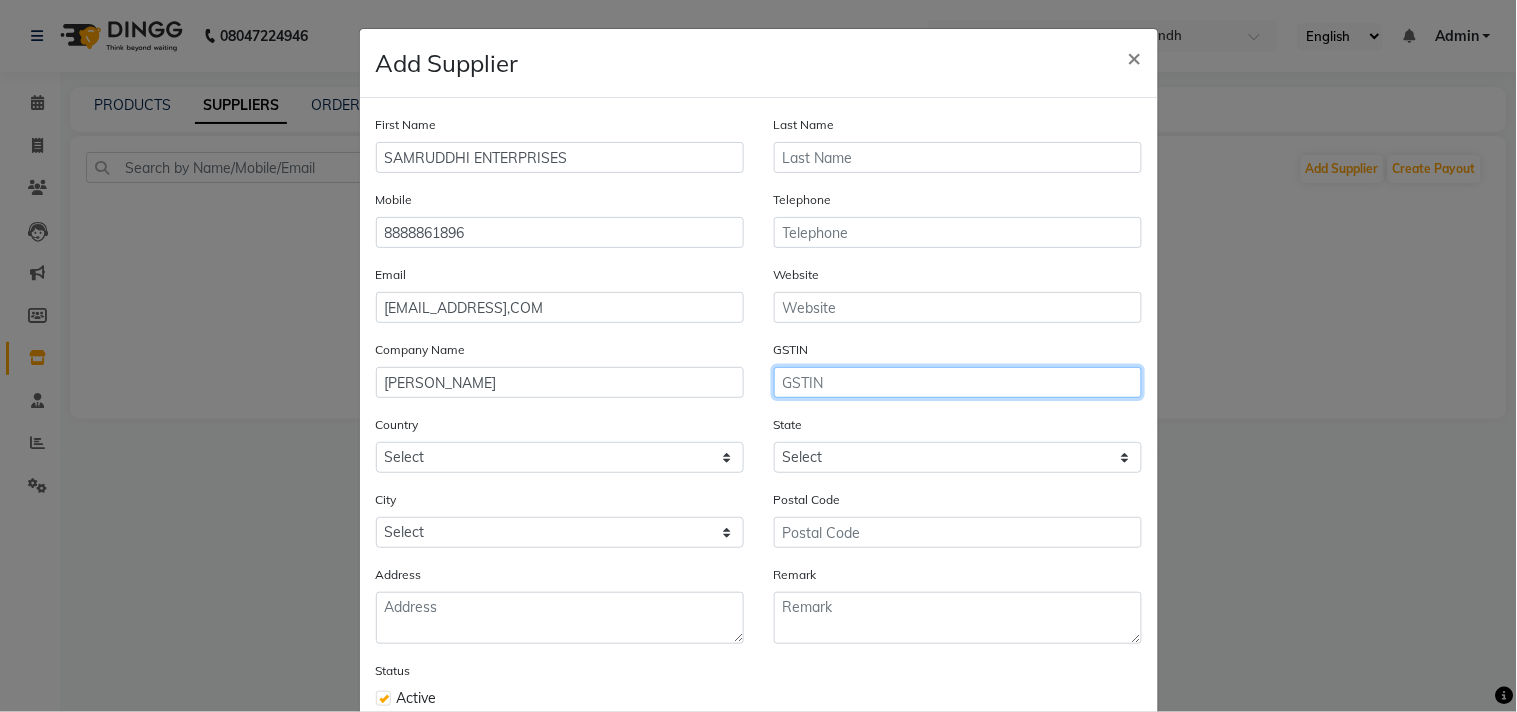 click 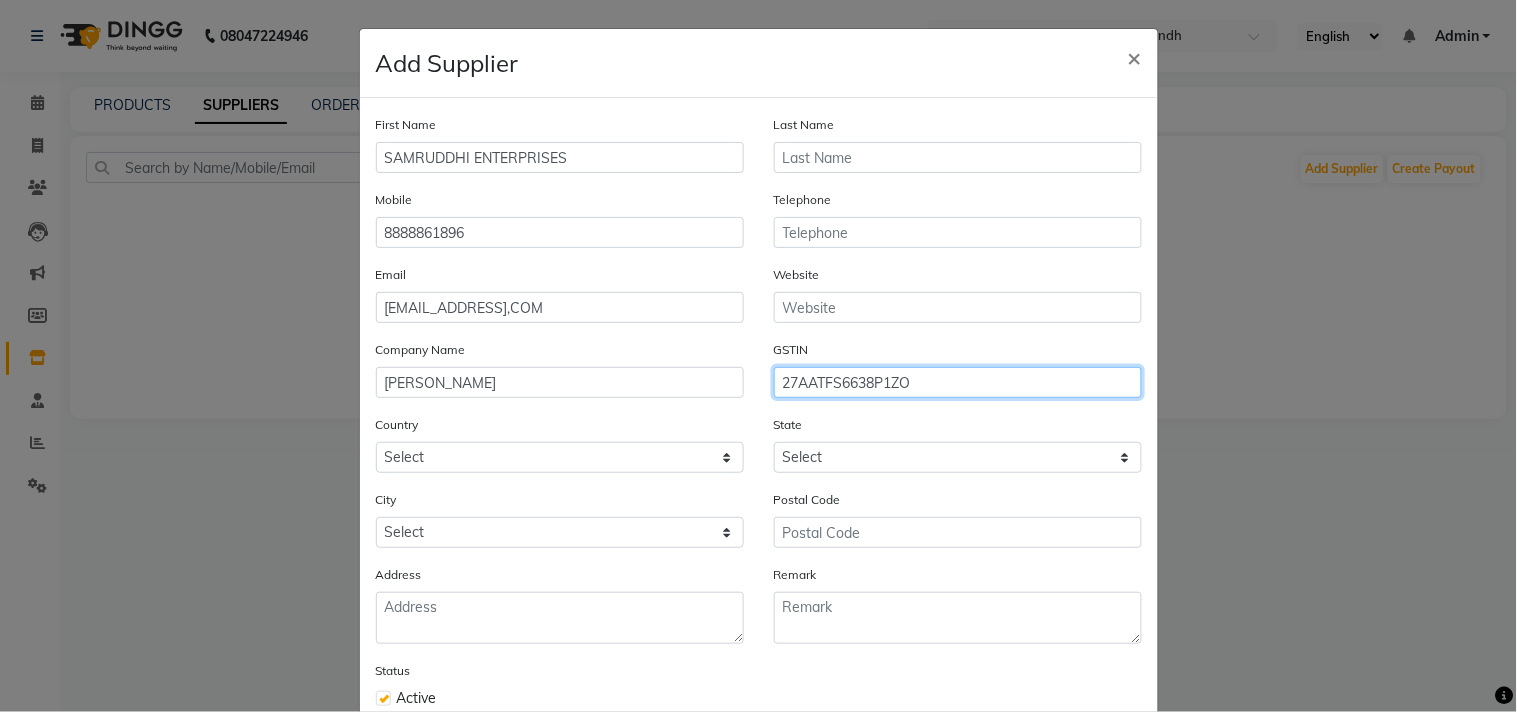 type on "27AATFS6638P1ZO" 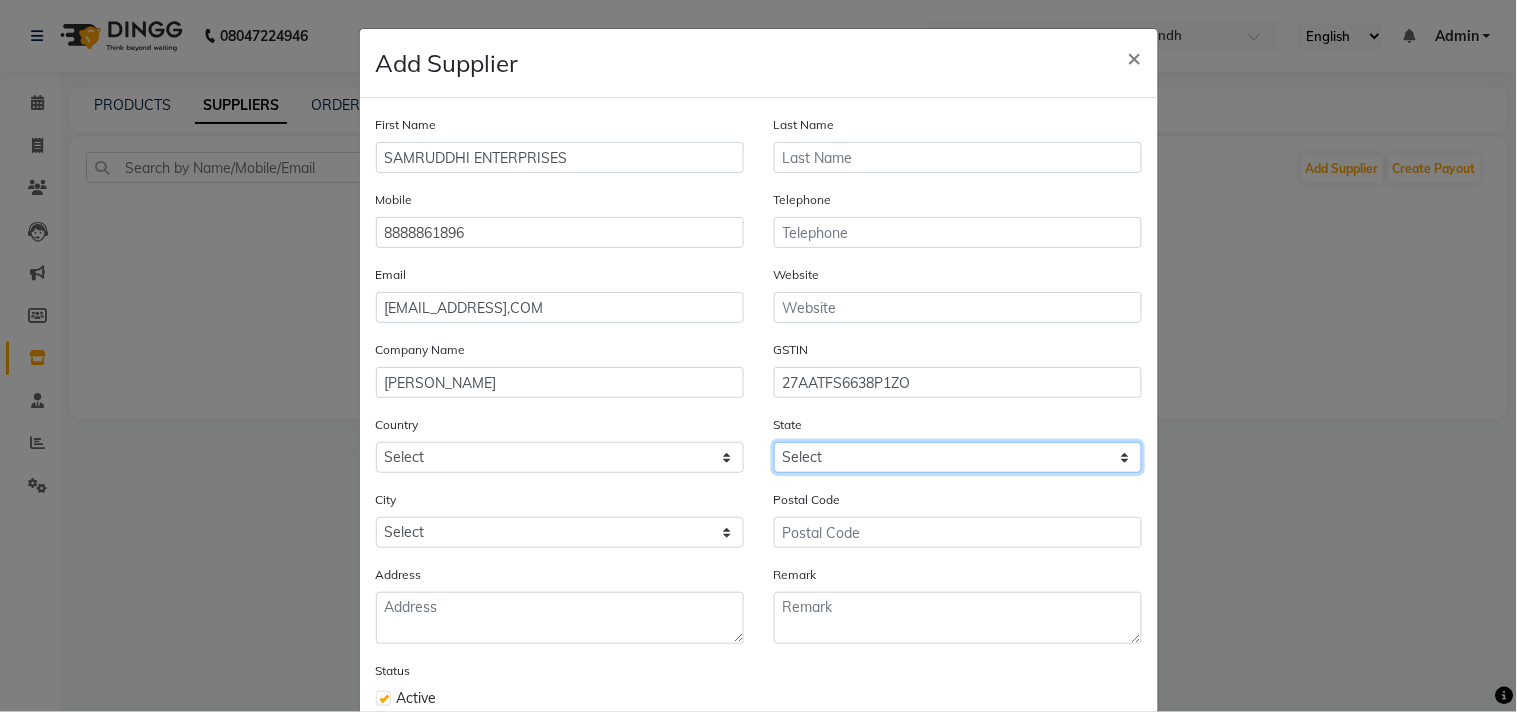 click on "Select" 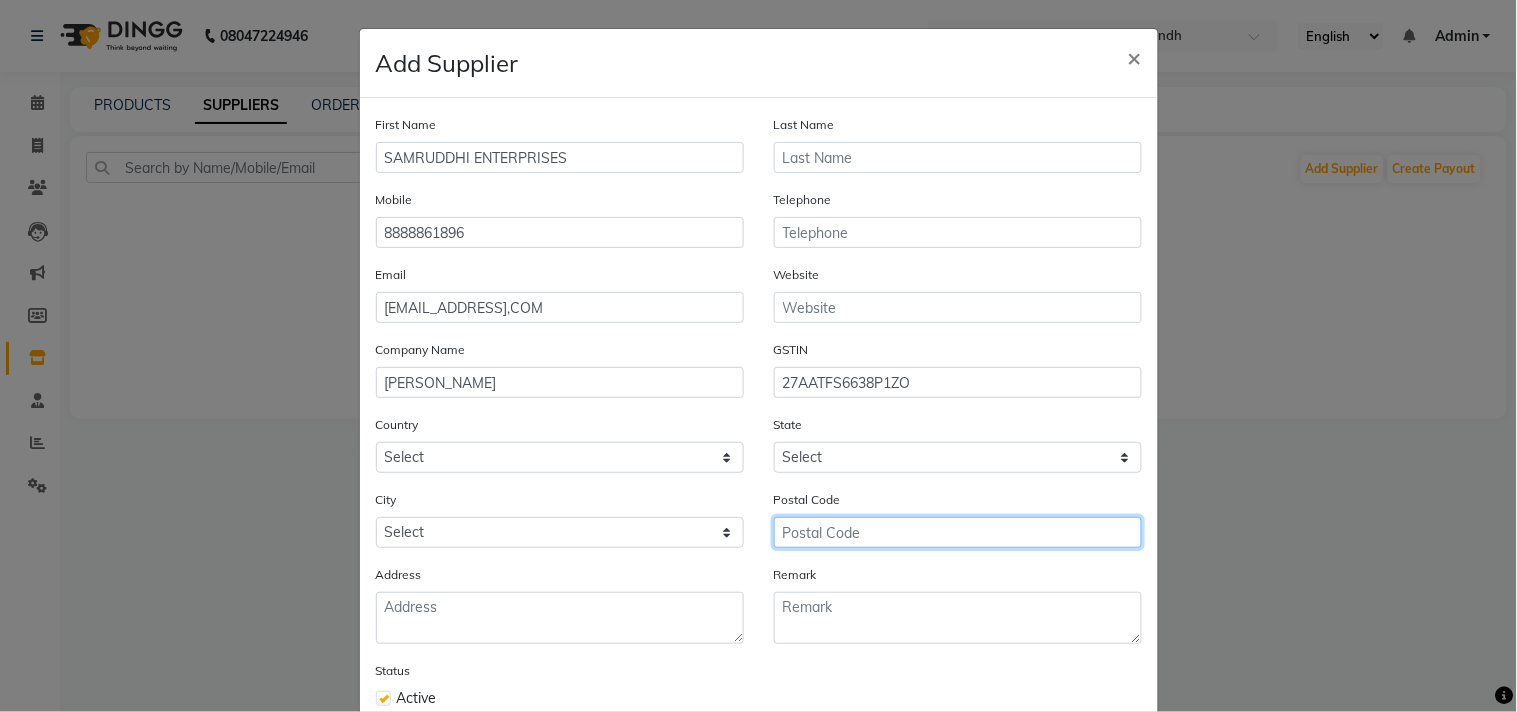 click 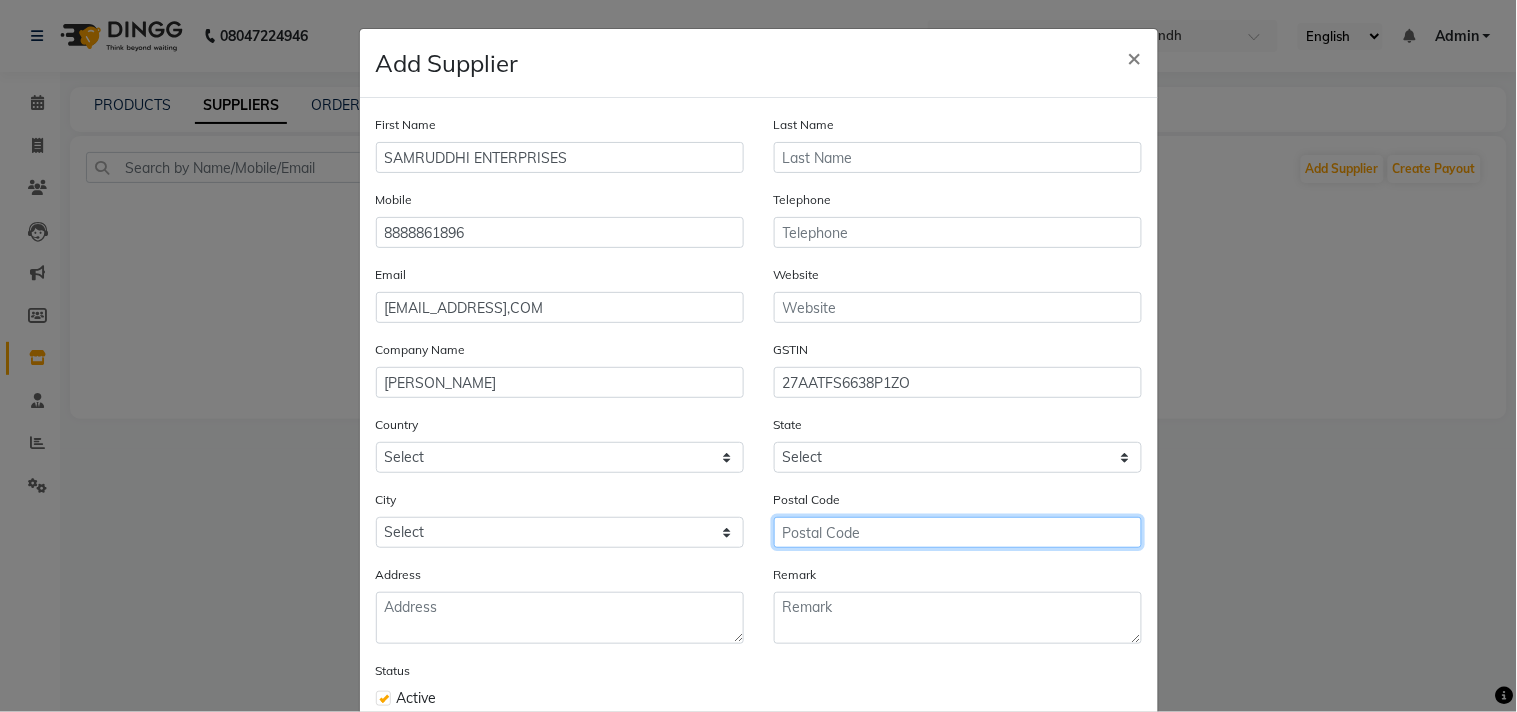 type on "4" 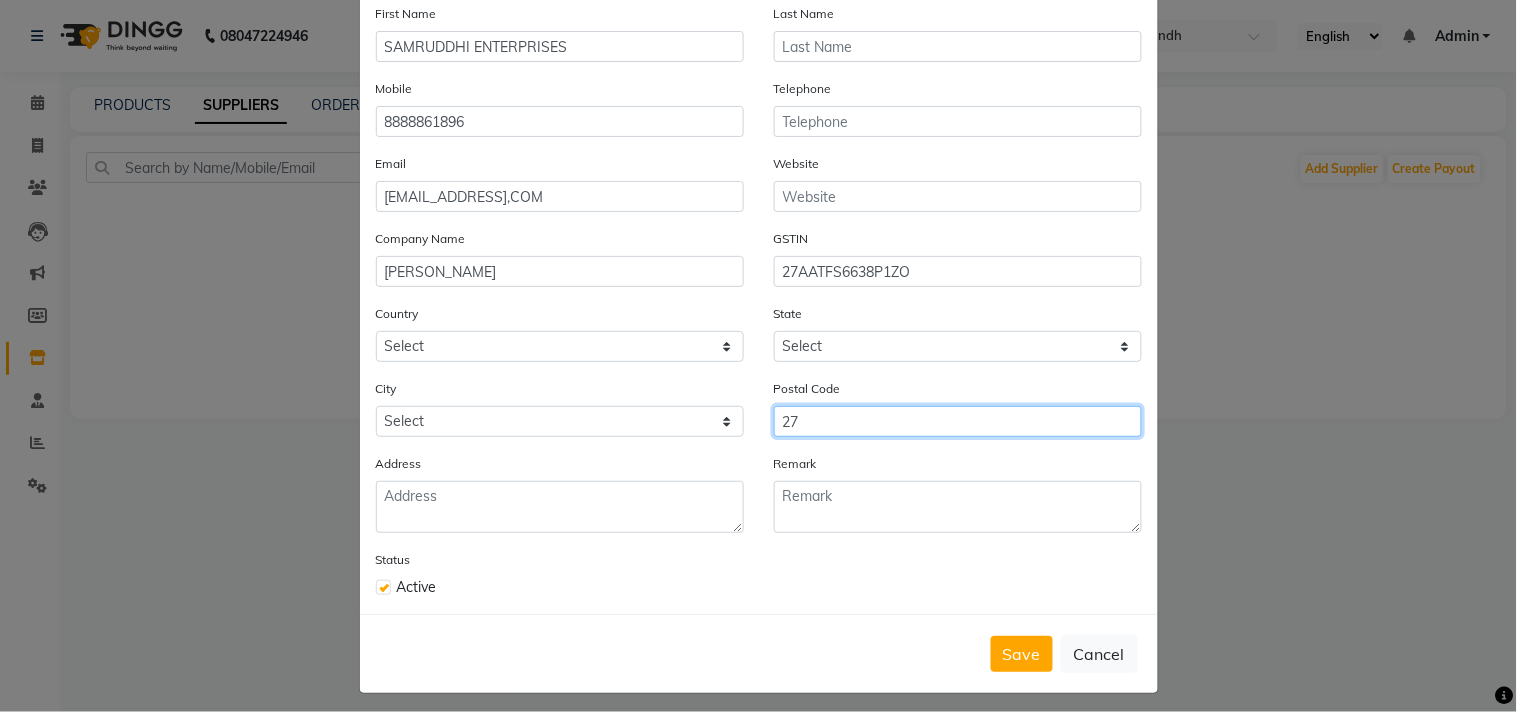 scroll, scrollTop: 123, scrollLeft: 0, axis: vertical 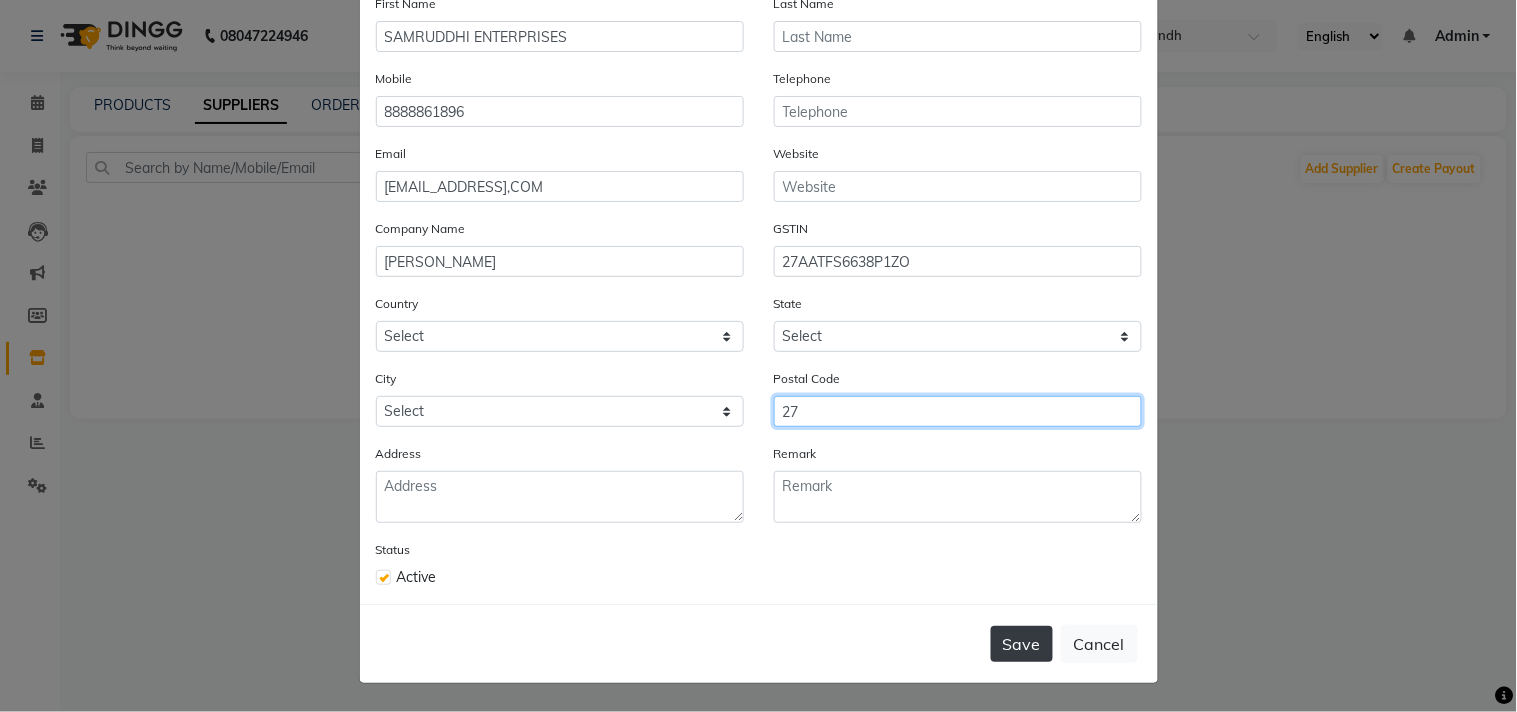 type on "27" 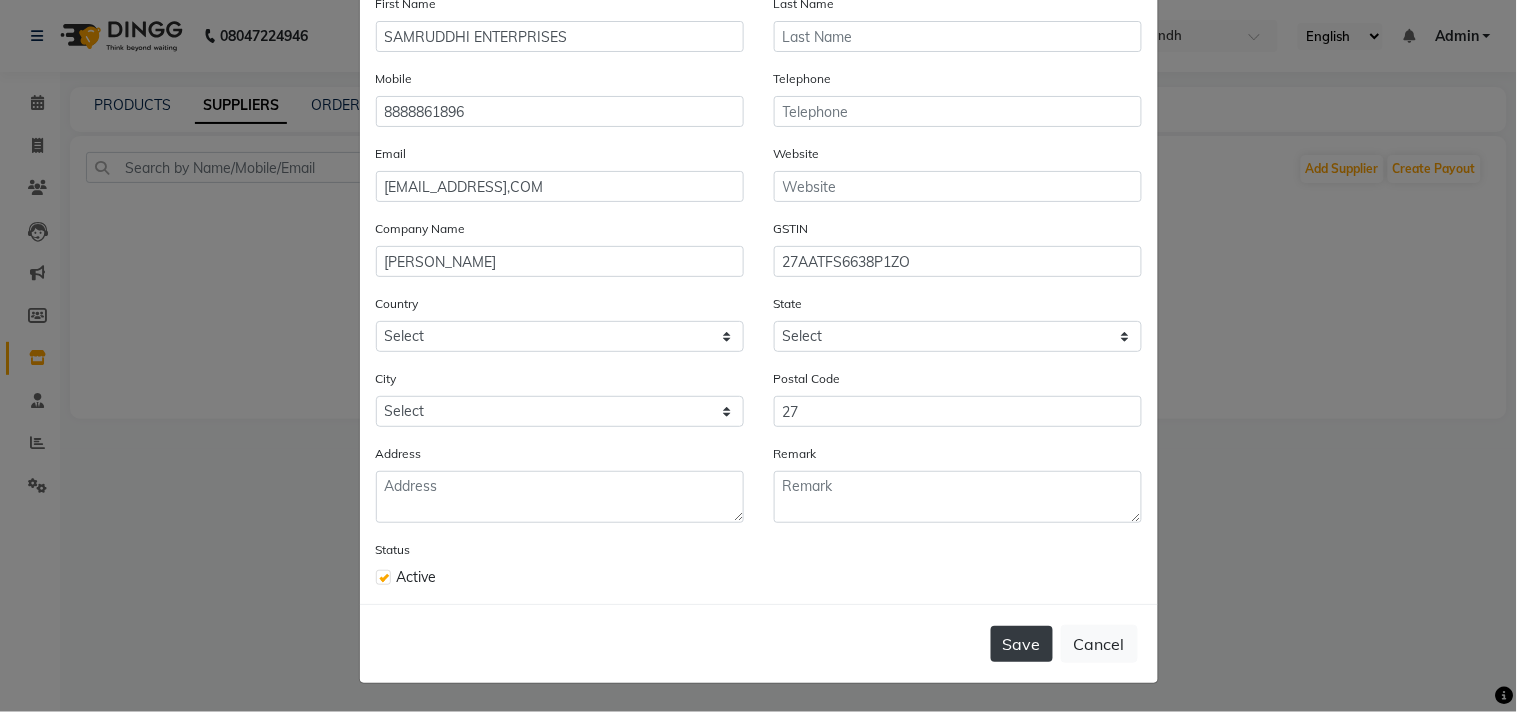 click on "Save" 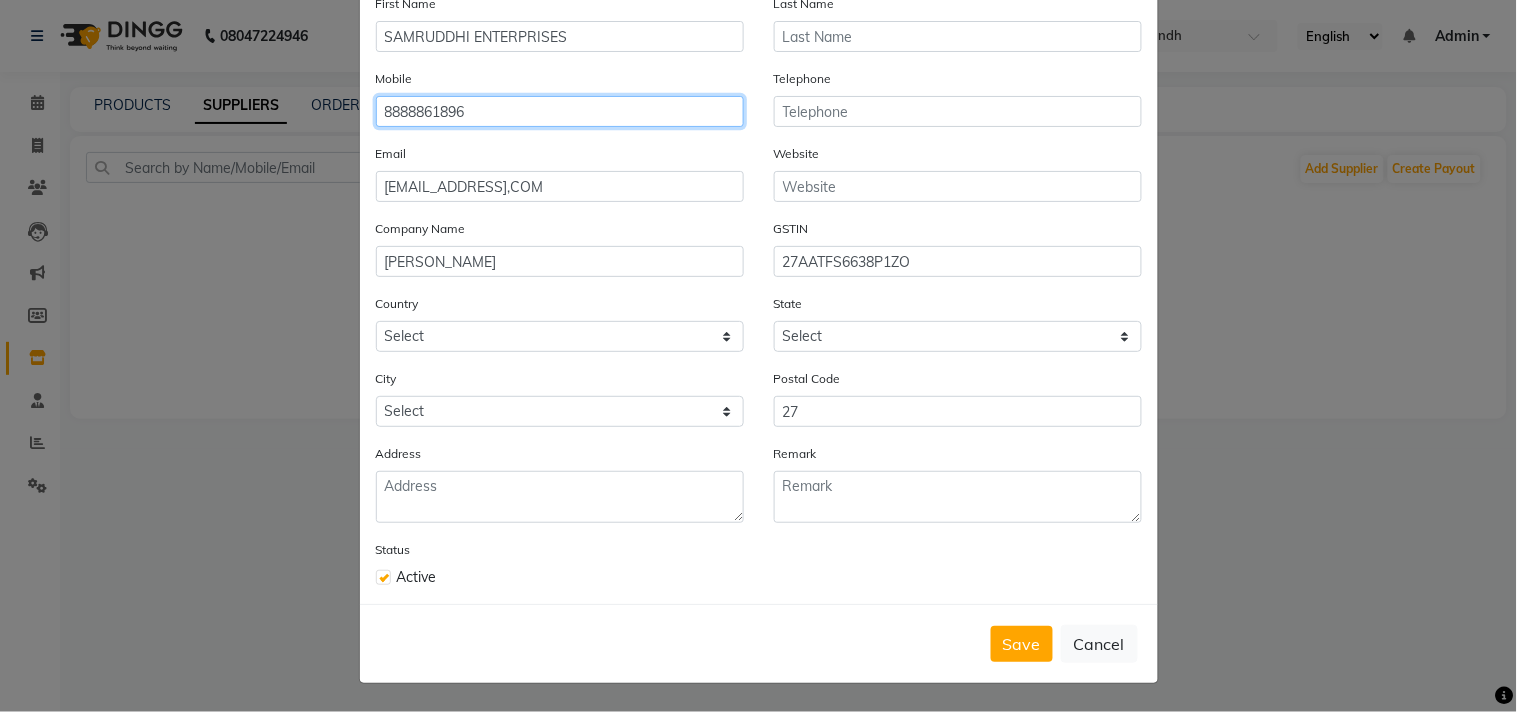 click on "8888861896" 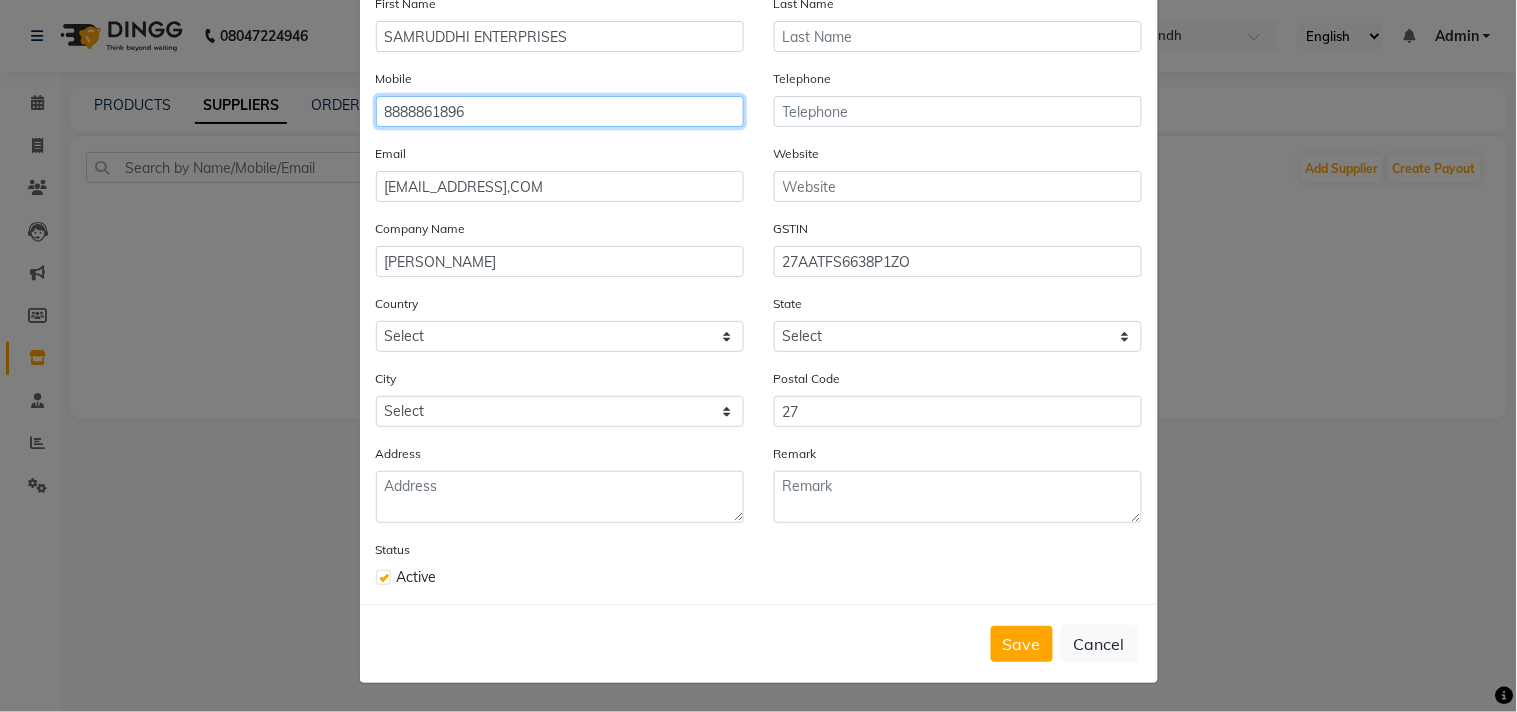 click on "8888861896" 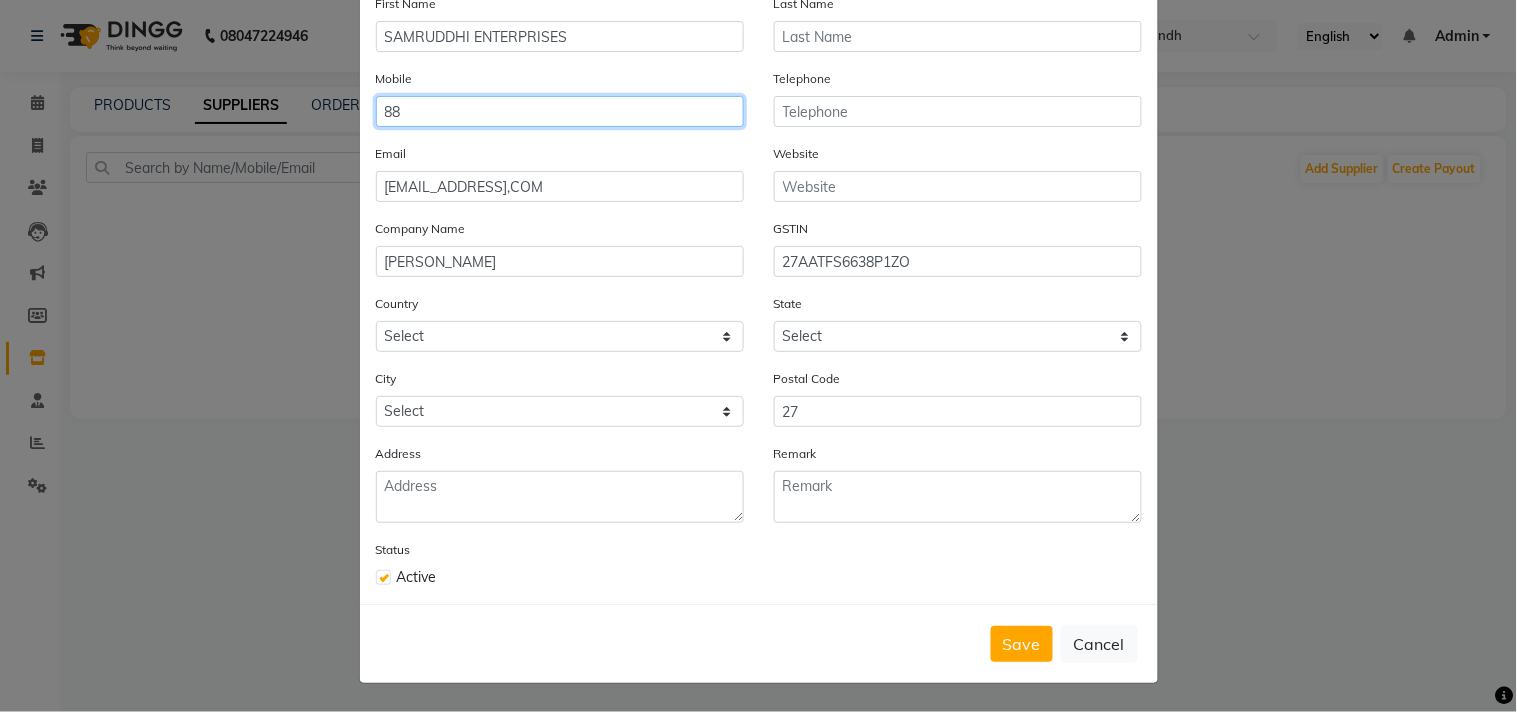 type on "8" 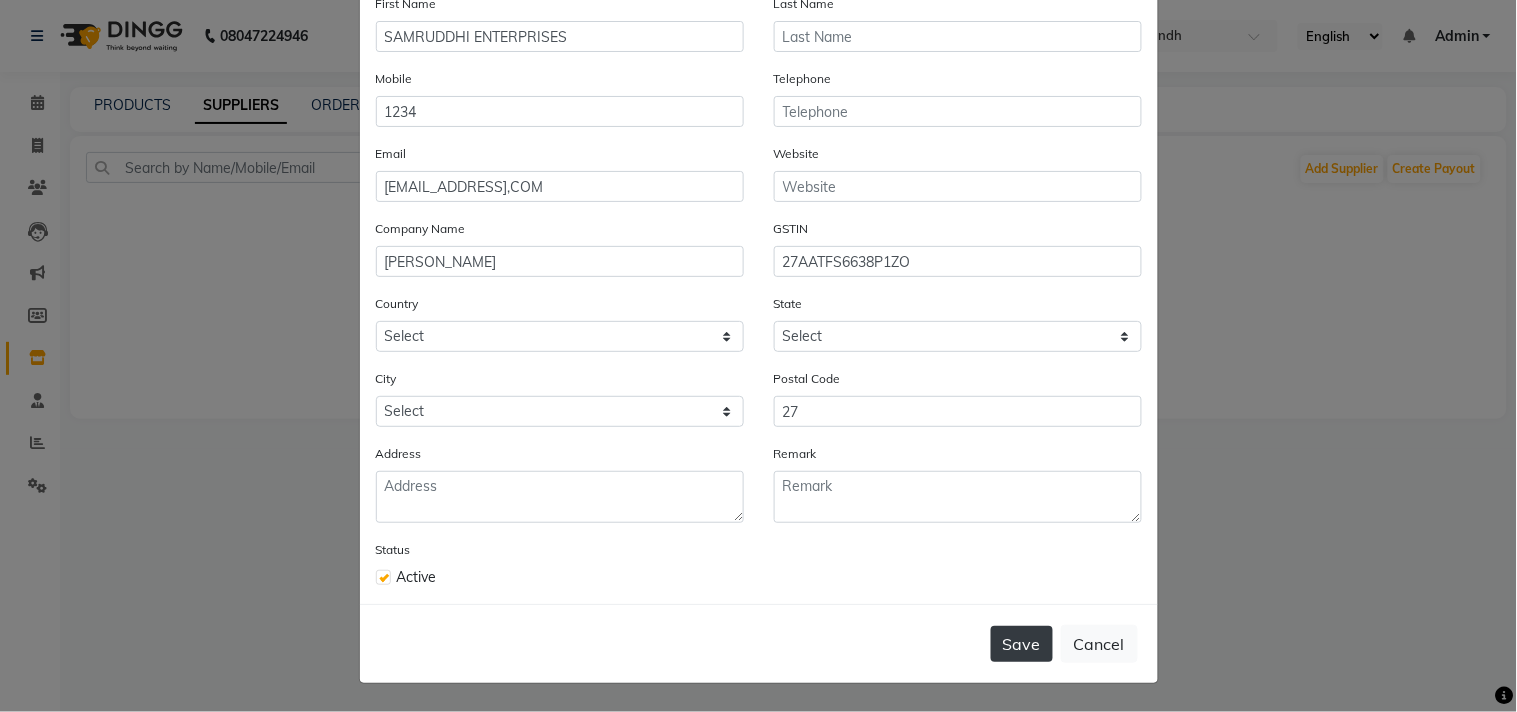 click on "Save" 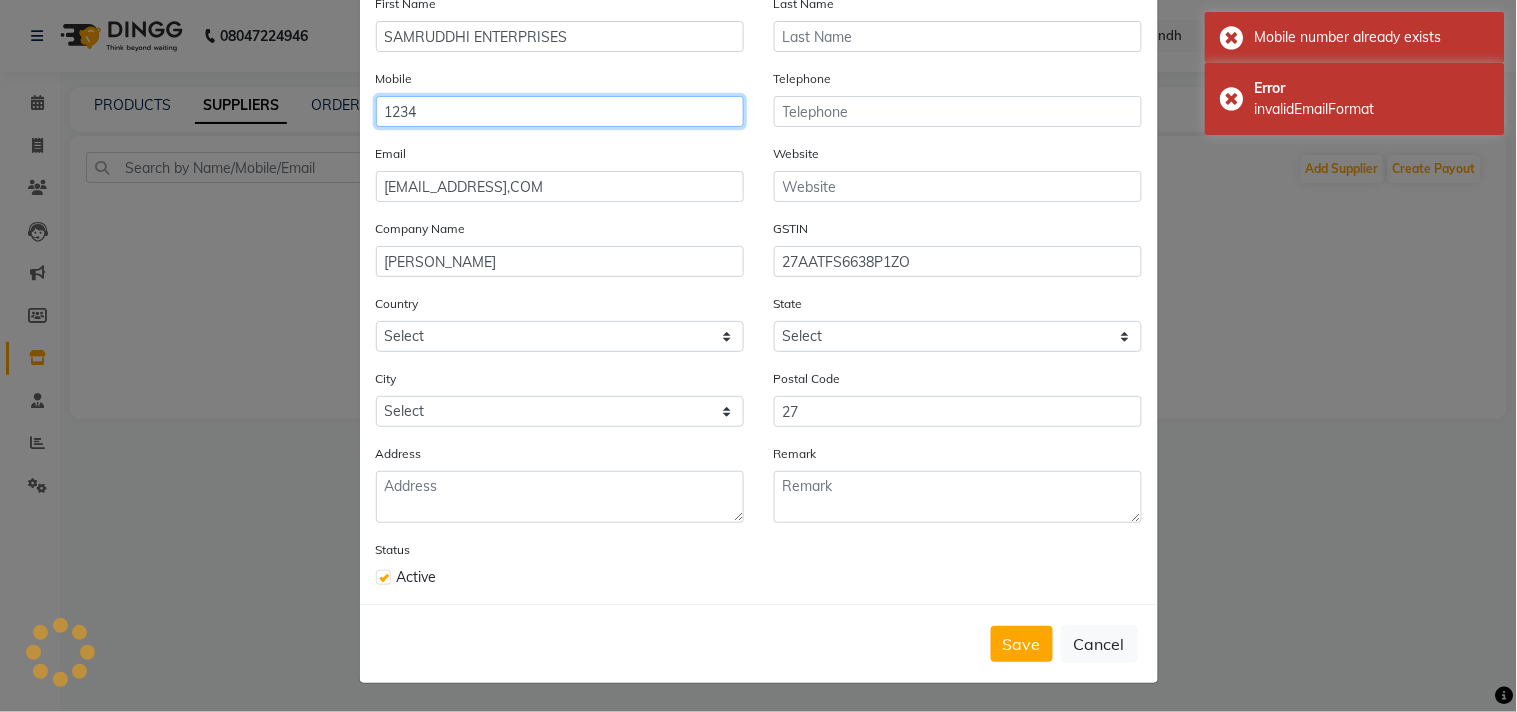 click on "1234" 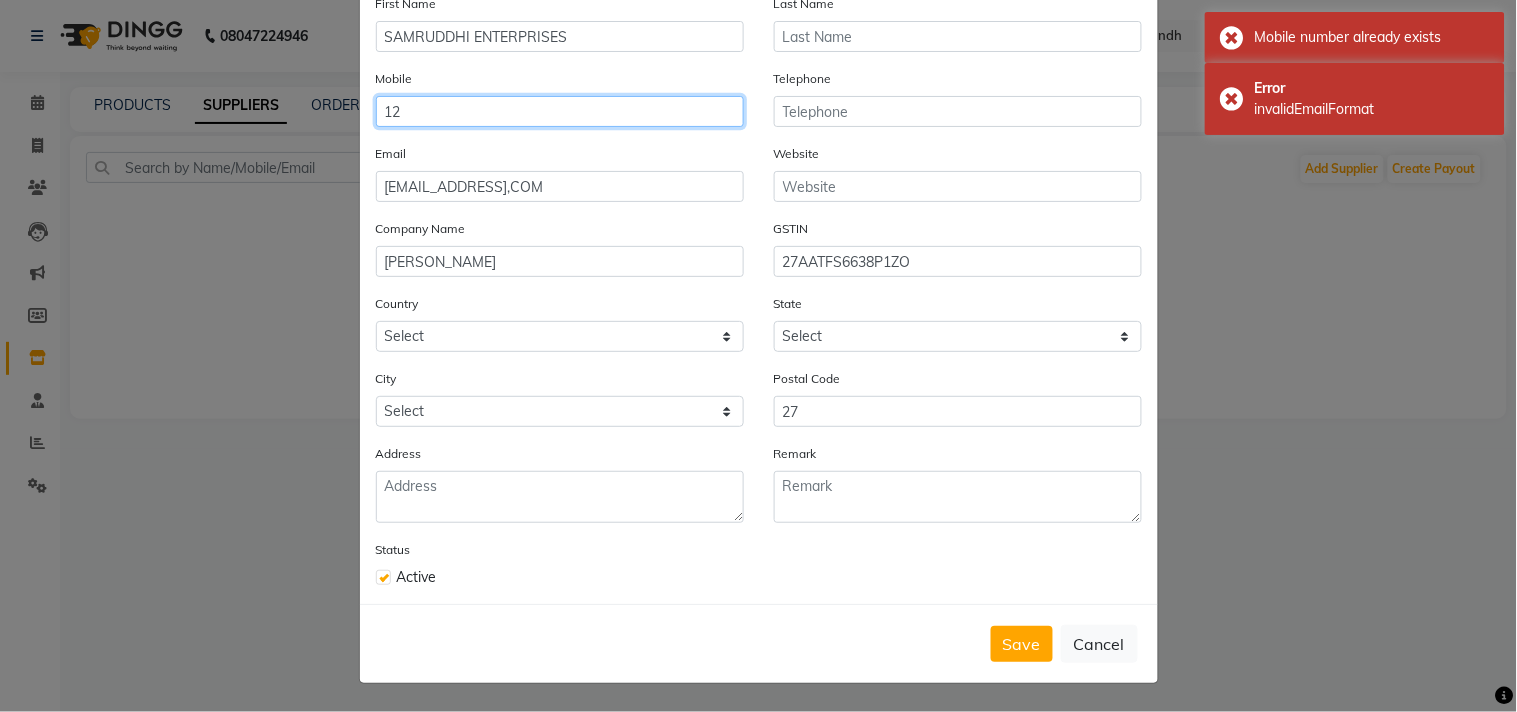 type on "1" 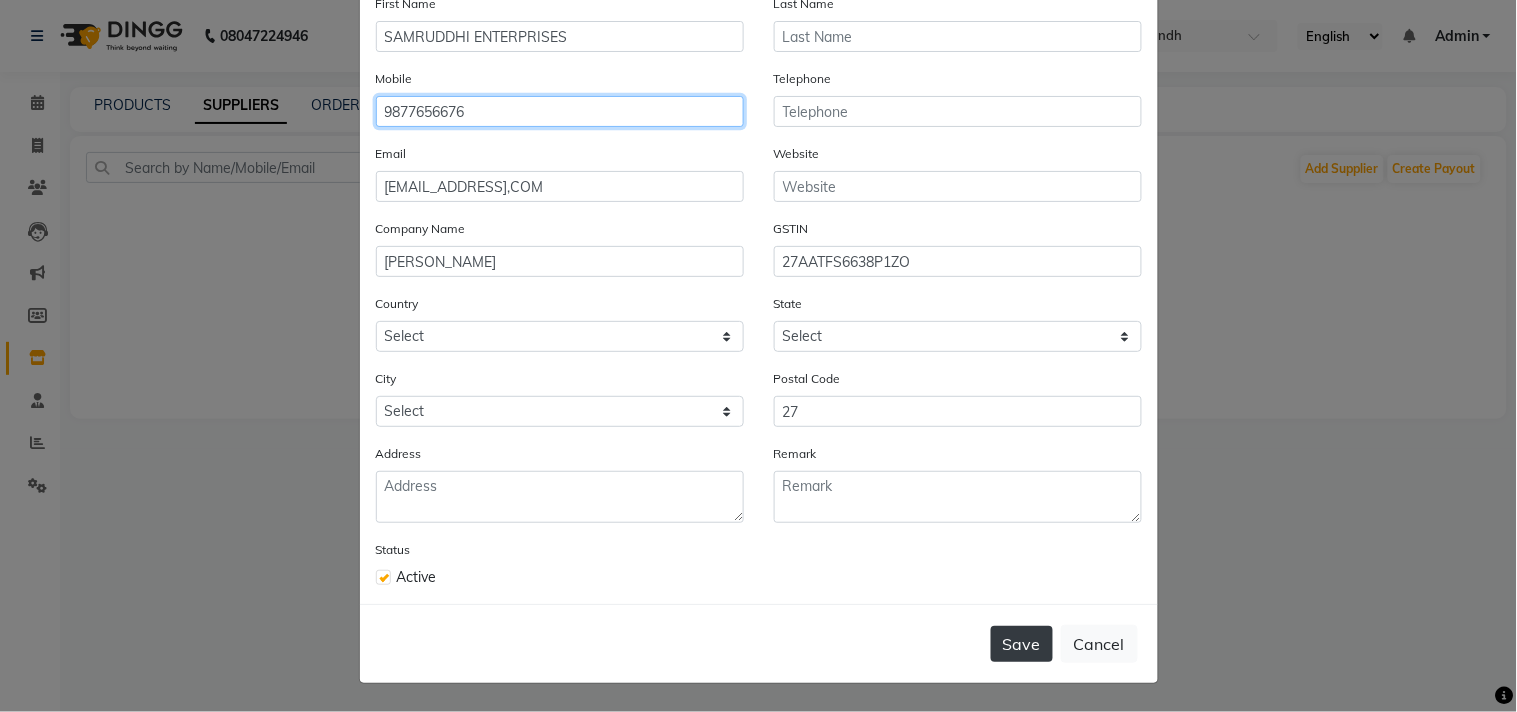 type on "9877656676" 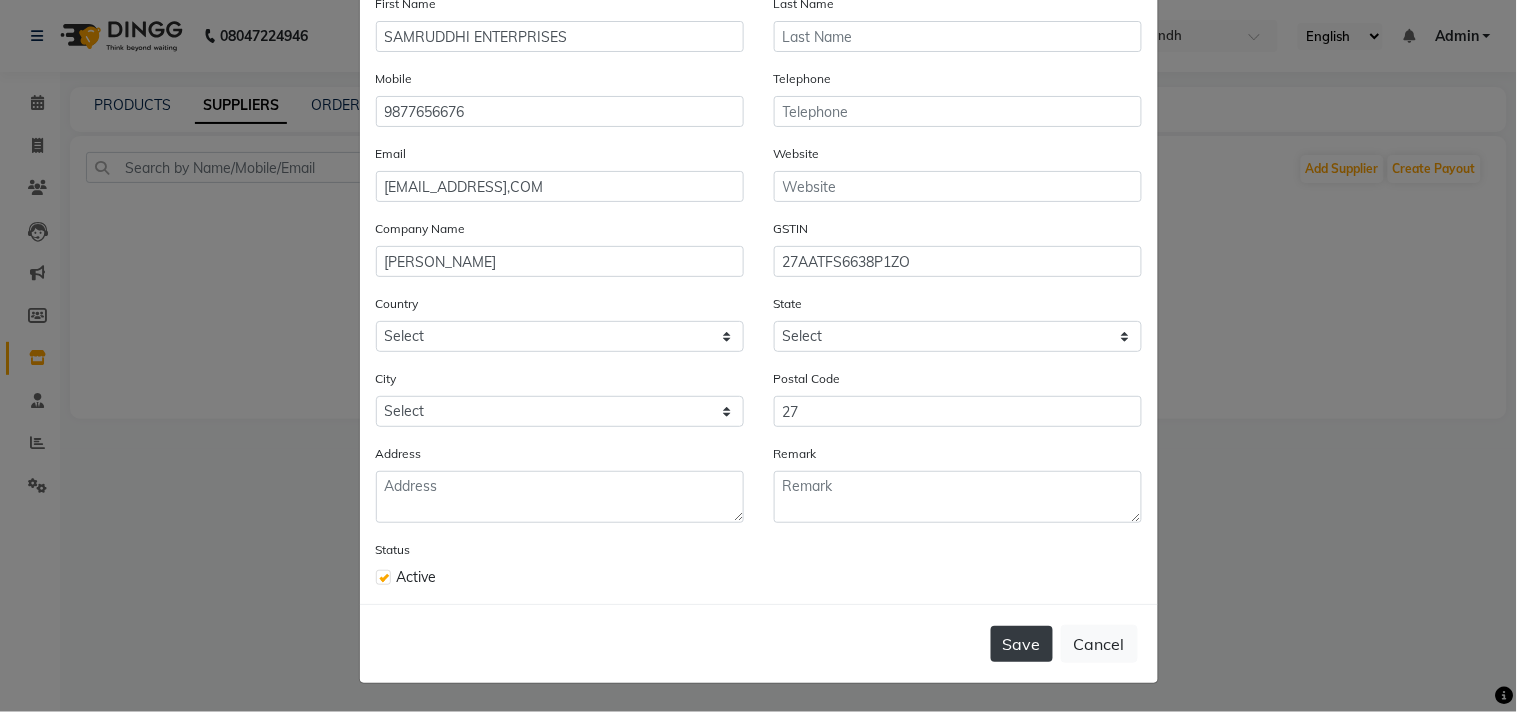 click on "Save" 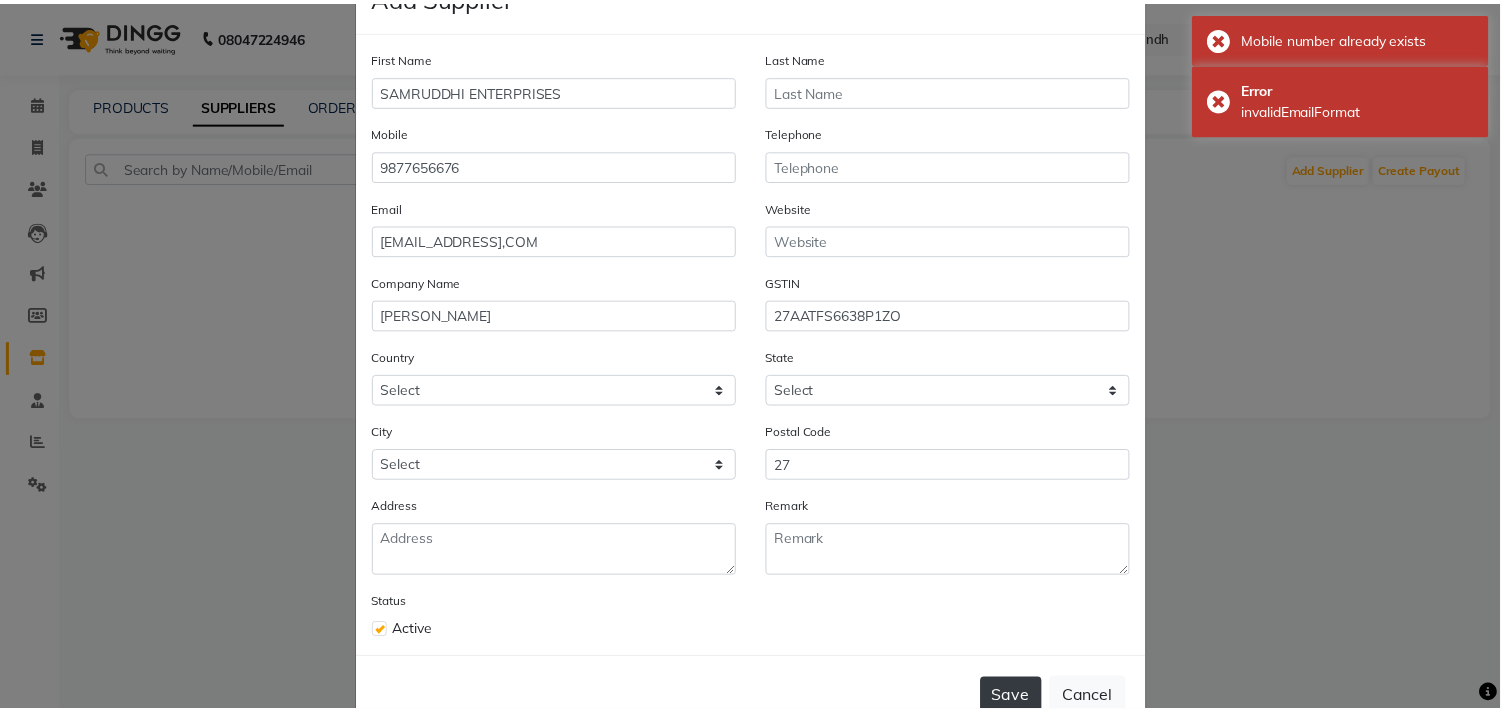 scroll, scrollTop: 123, scrollLeft: 0, axis: vertical 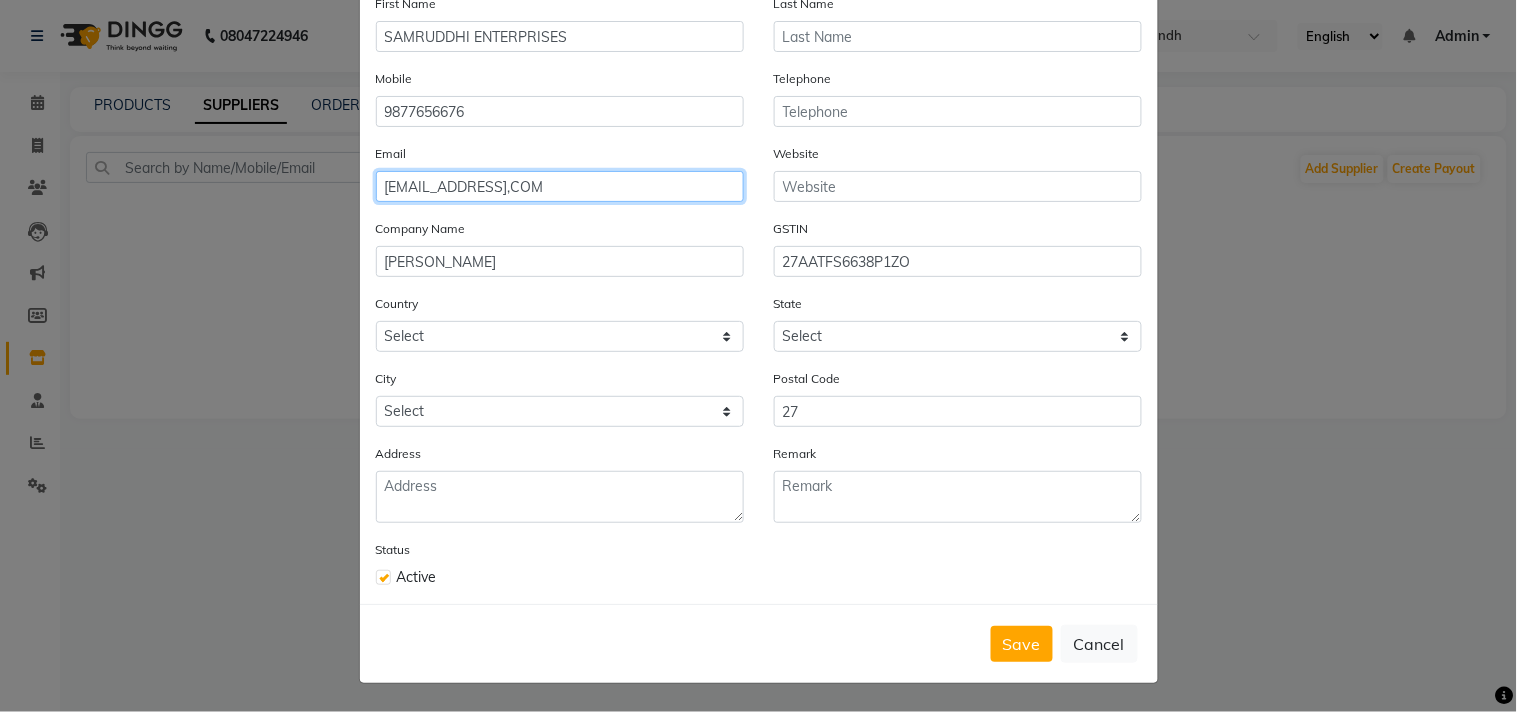 click on "SEPI2W@GMAIL,COM" 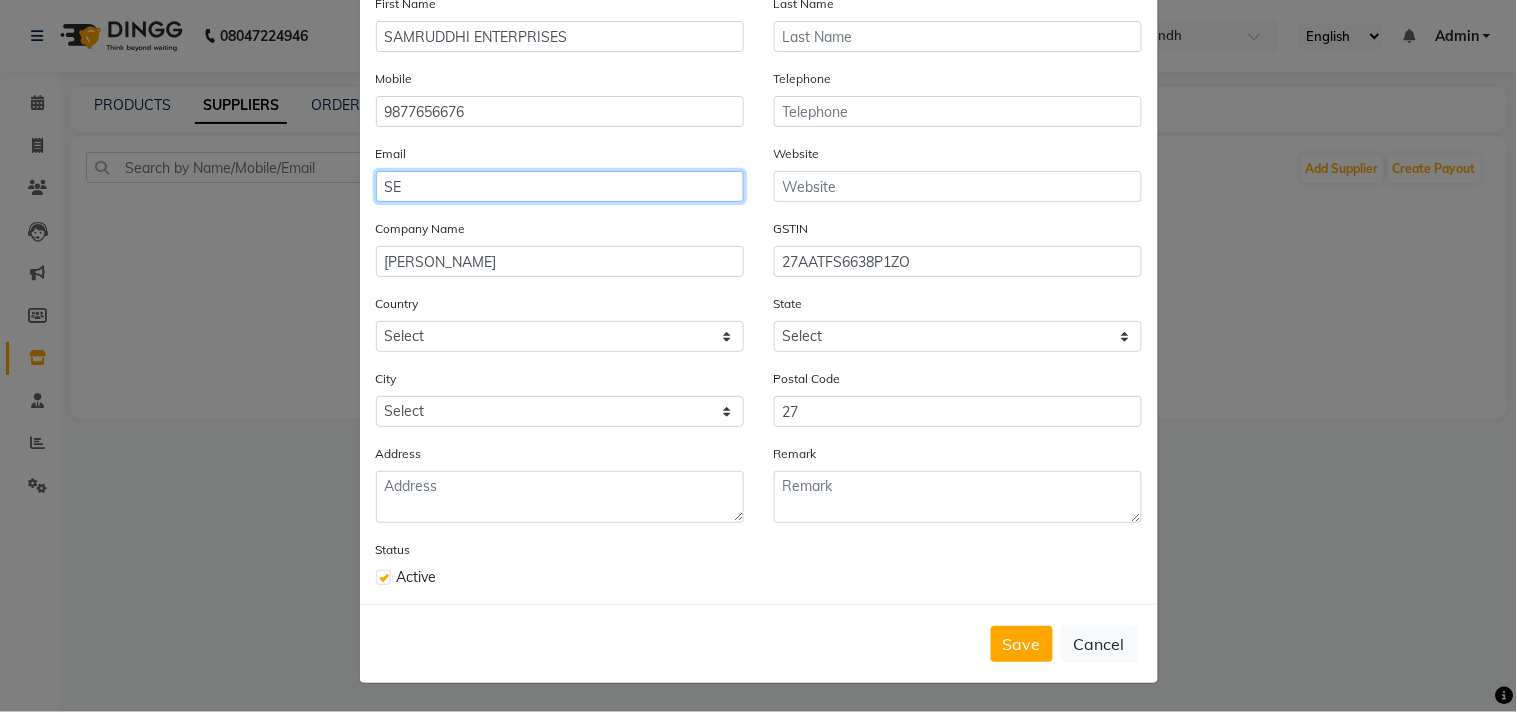type on "S" 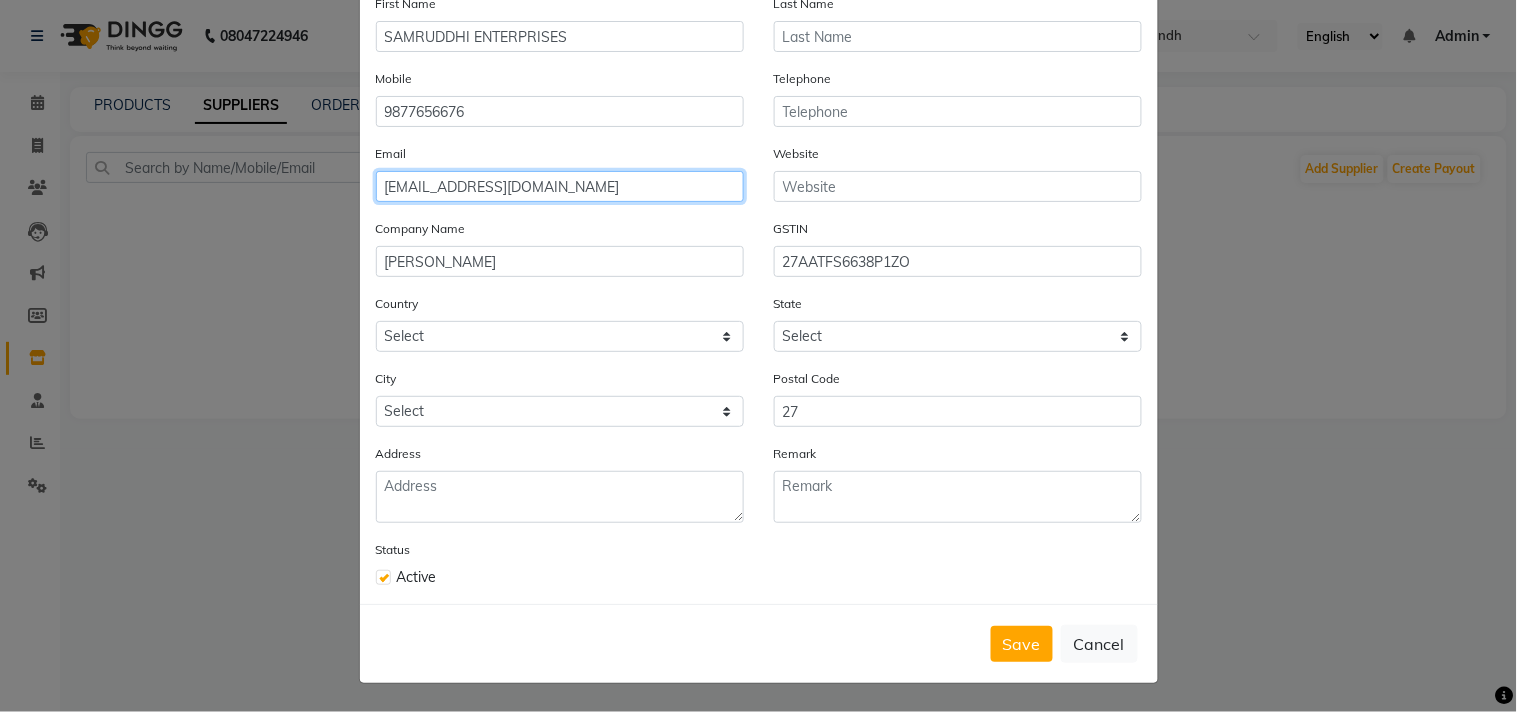 type on "sepi2w@gmail.com" 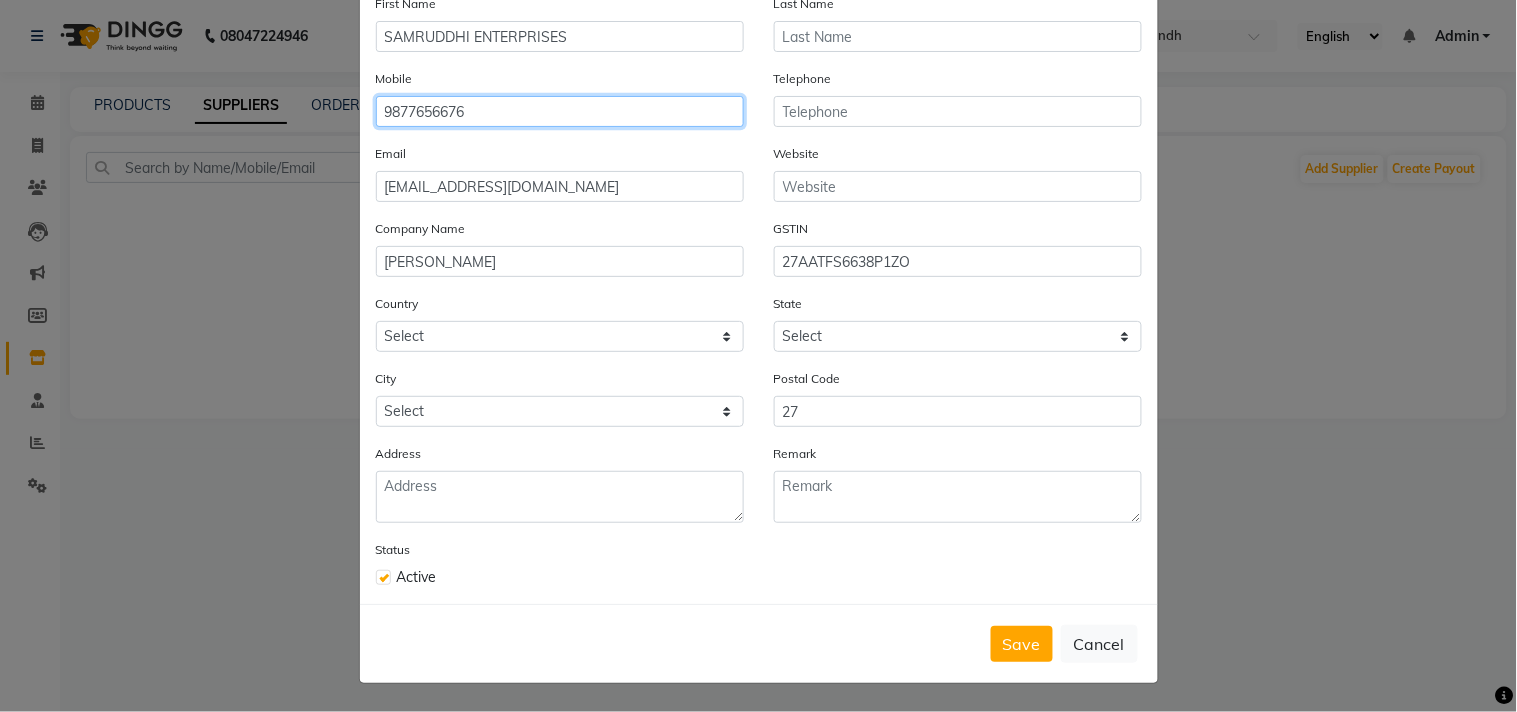 click on "9877656676" 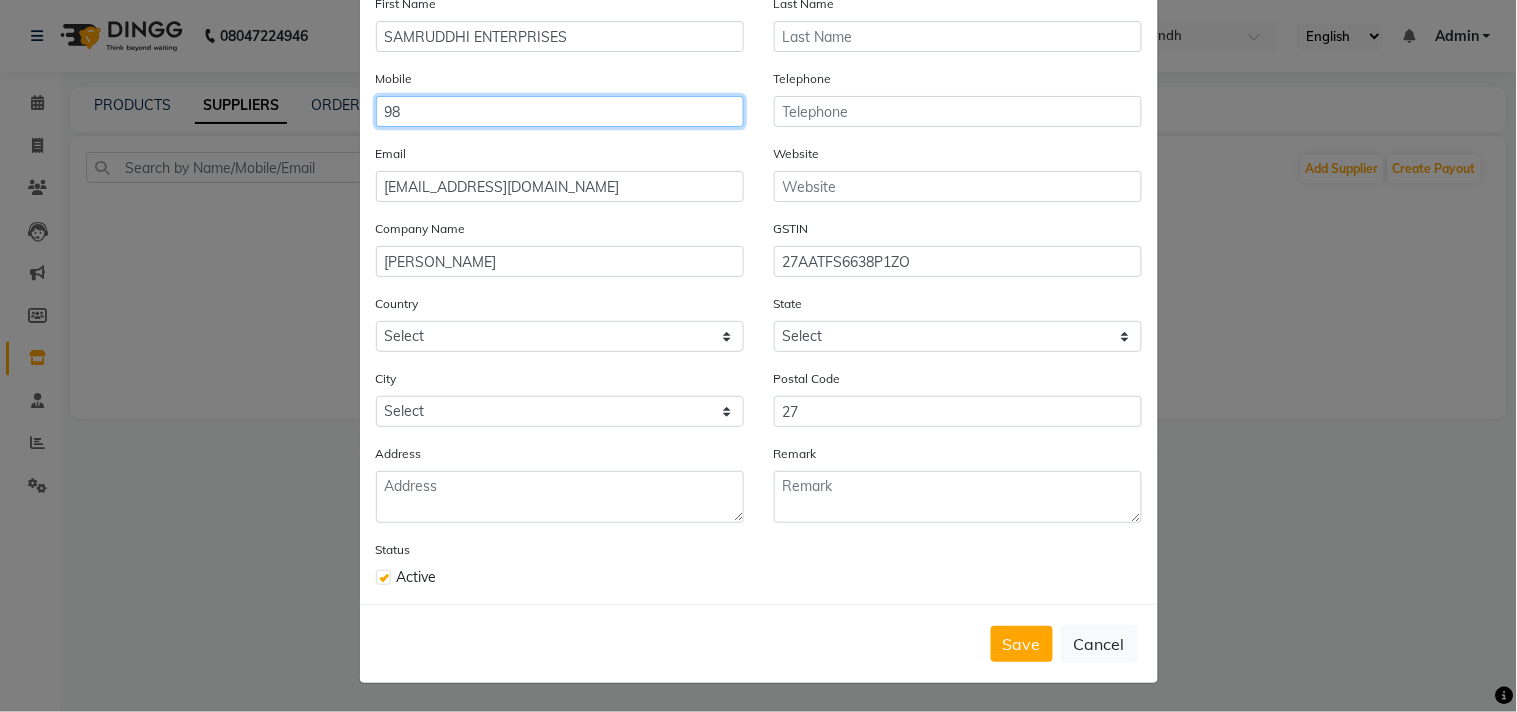 type on "9" 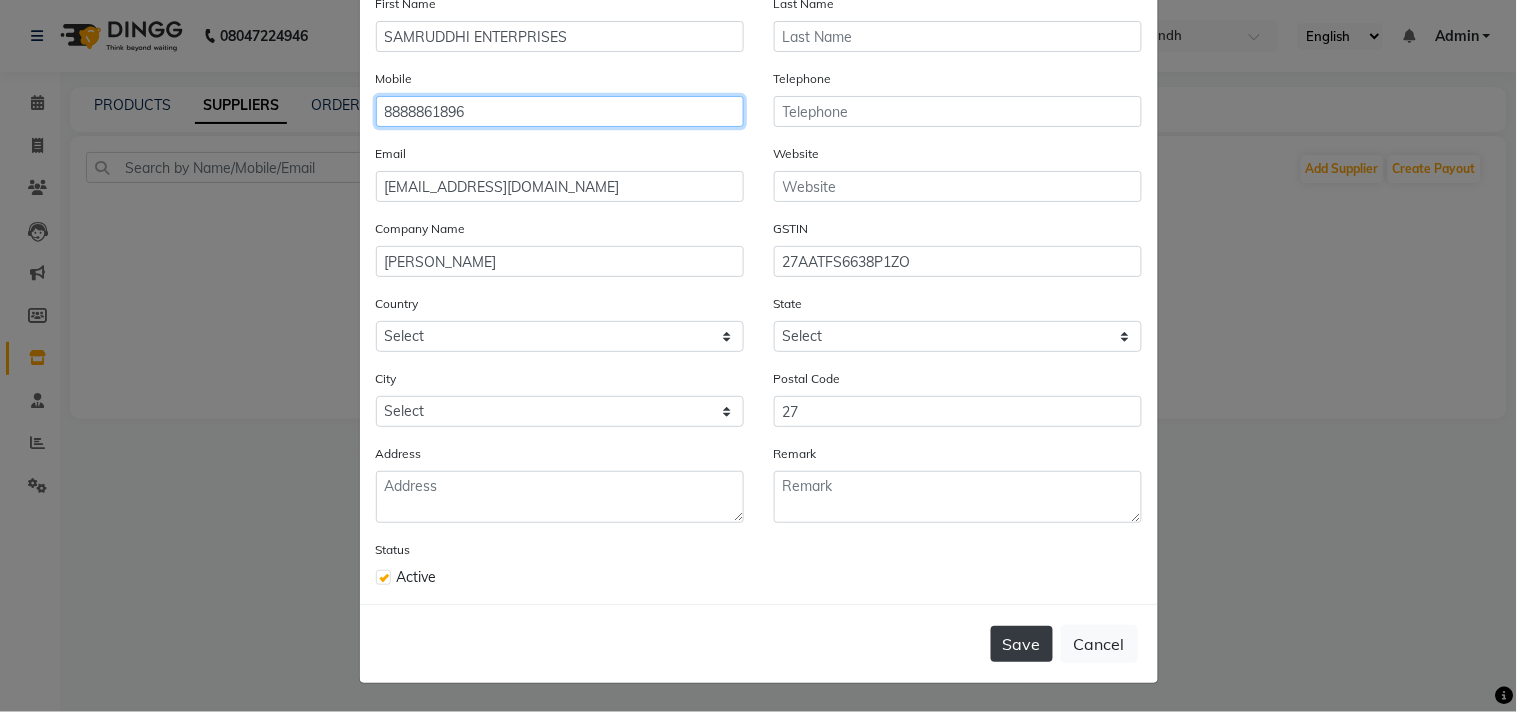type on "8888861896" 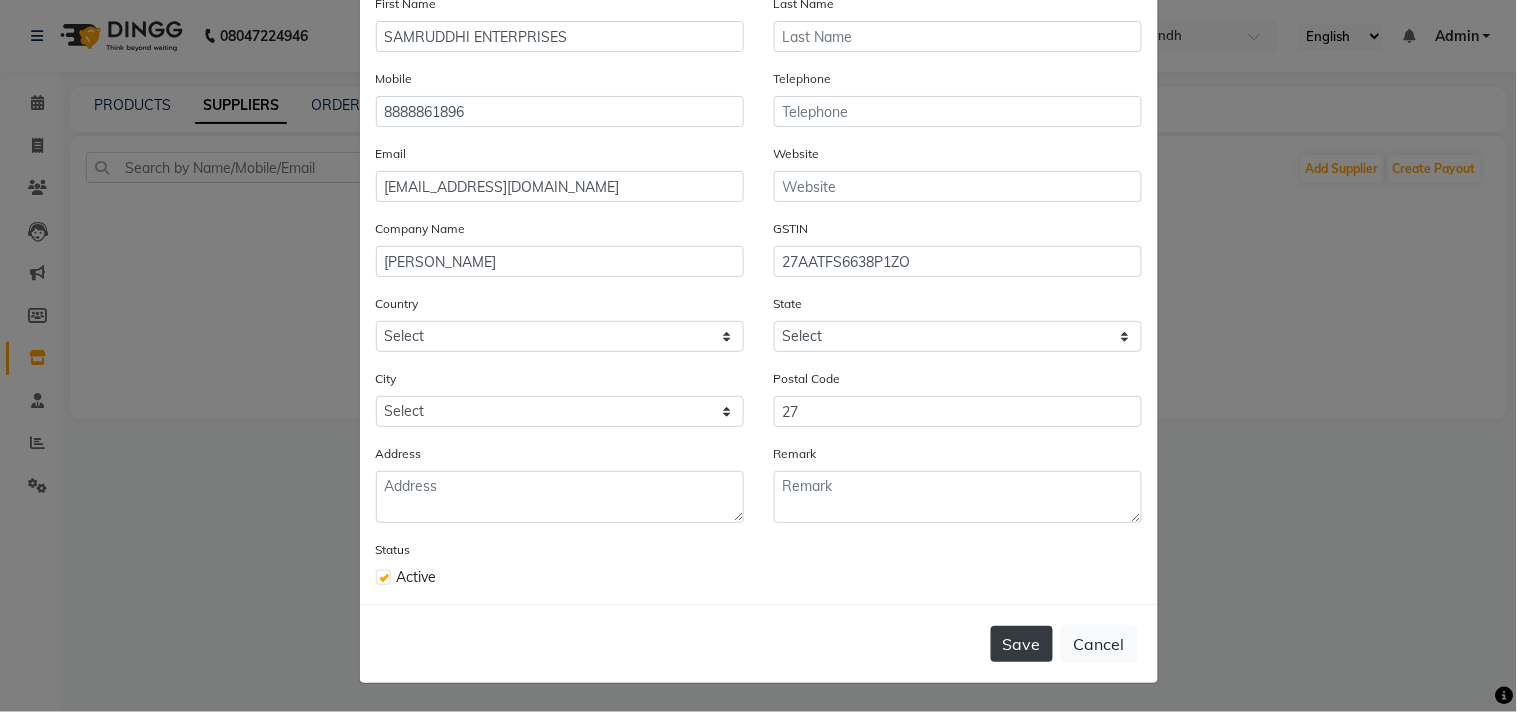 click on "Save" 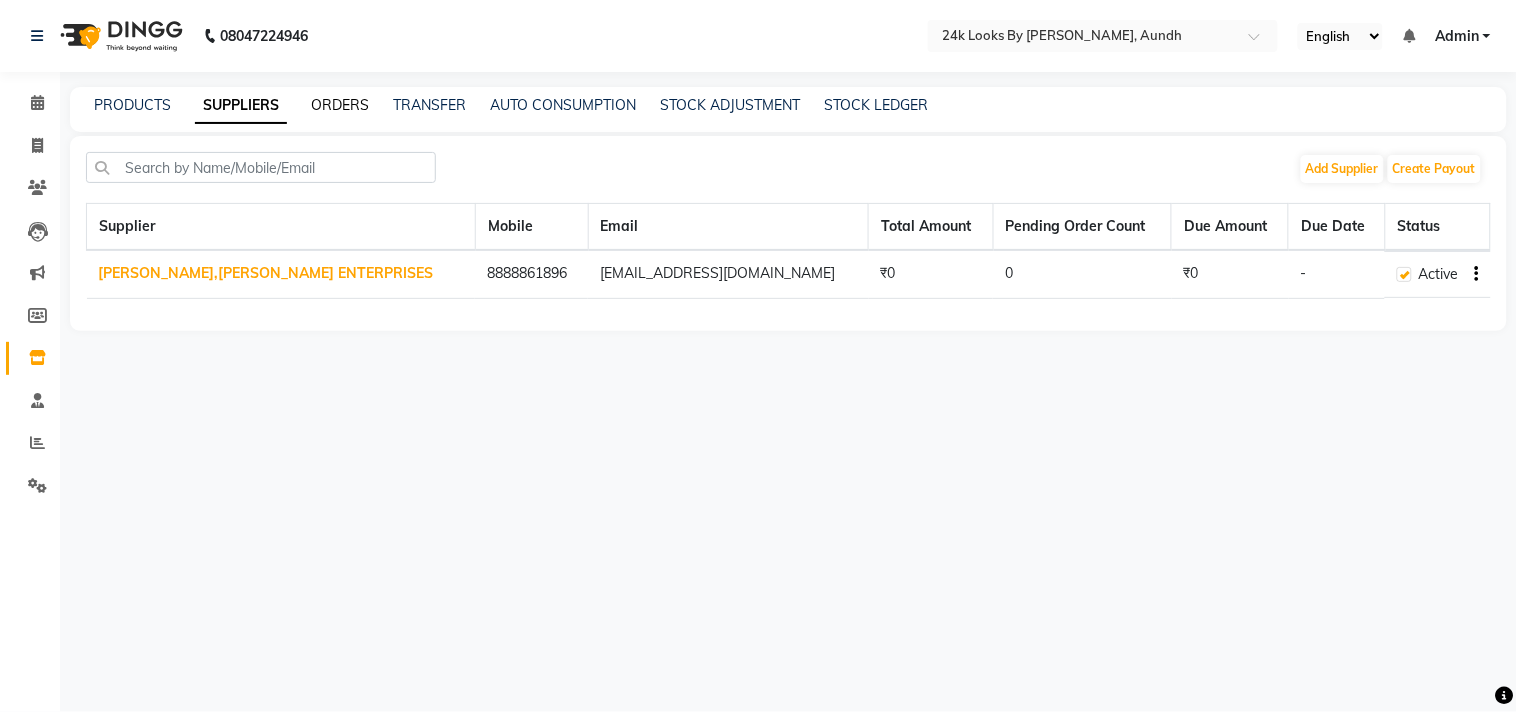 click on "ORDERS" 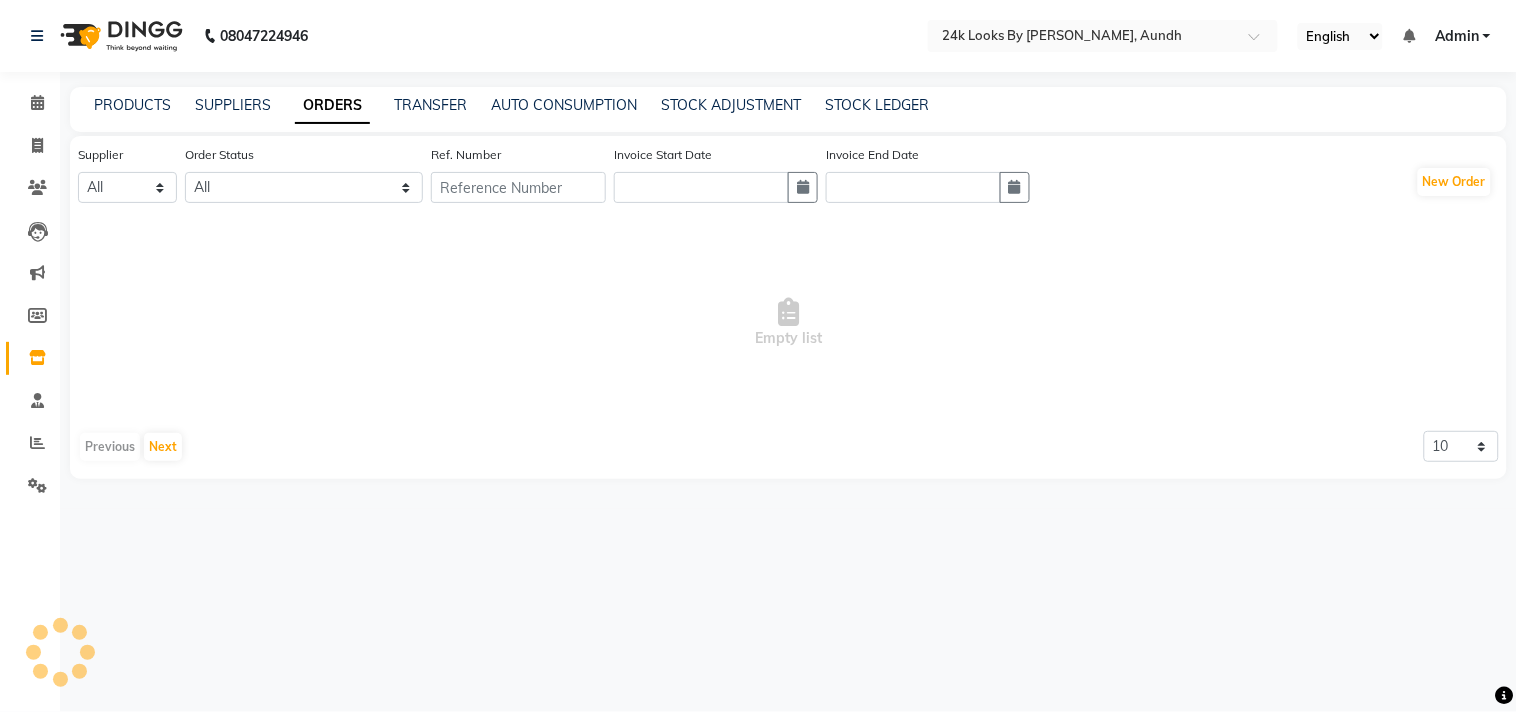 click on "ORDERS" 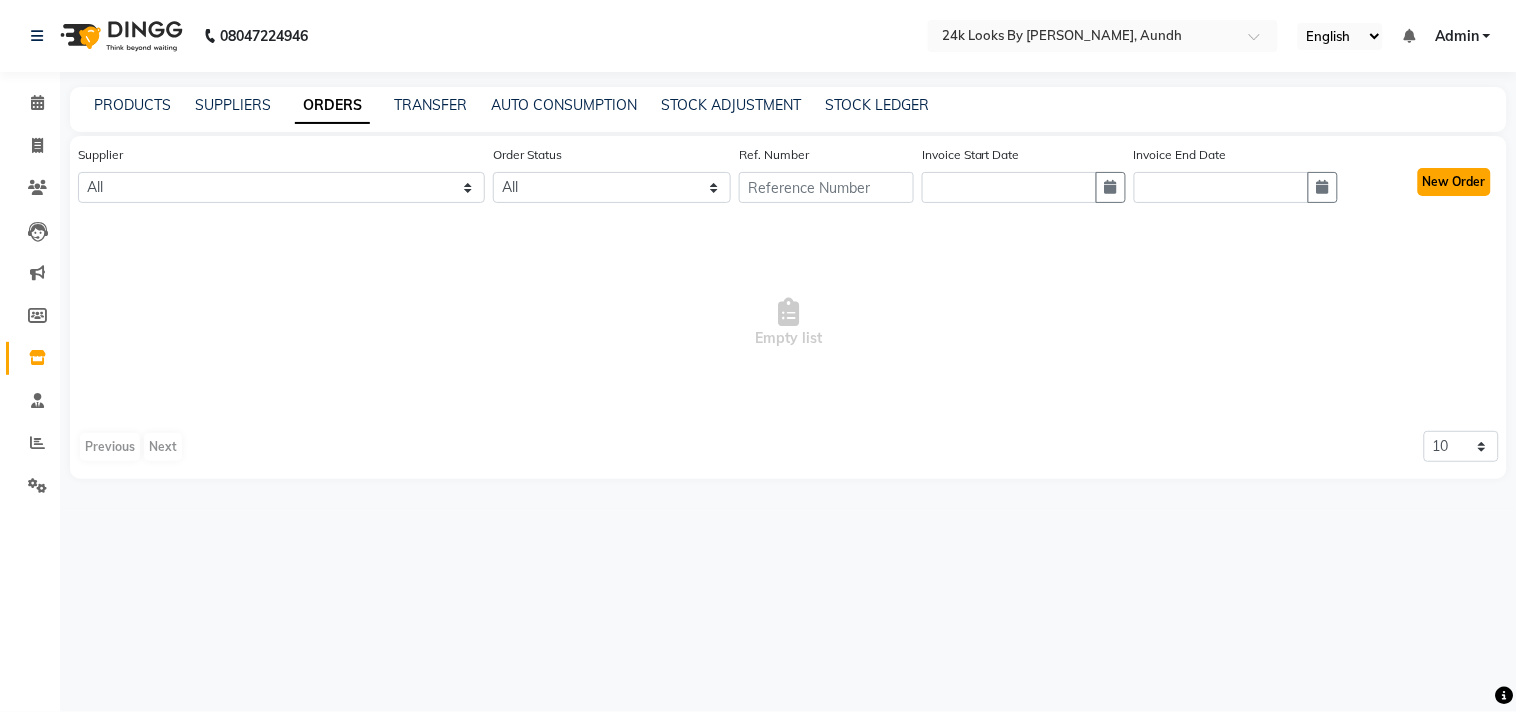 click on "New Order" 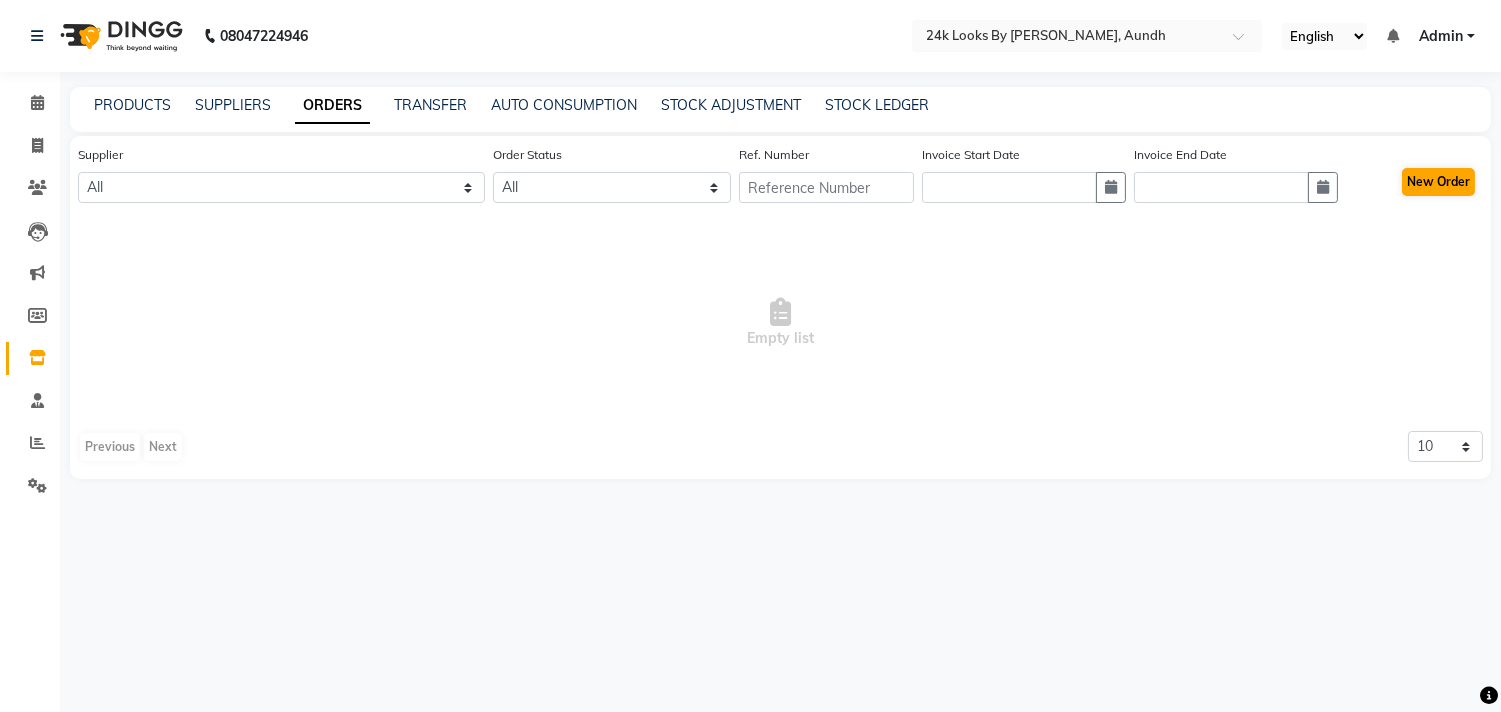 select on "true" 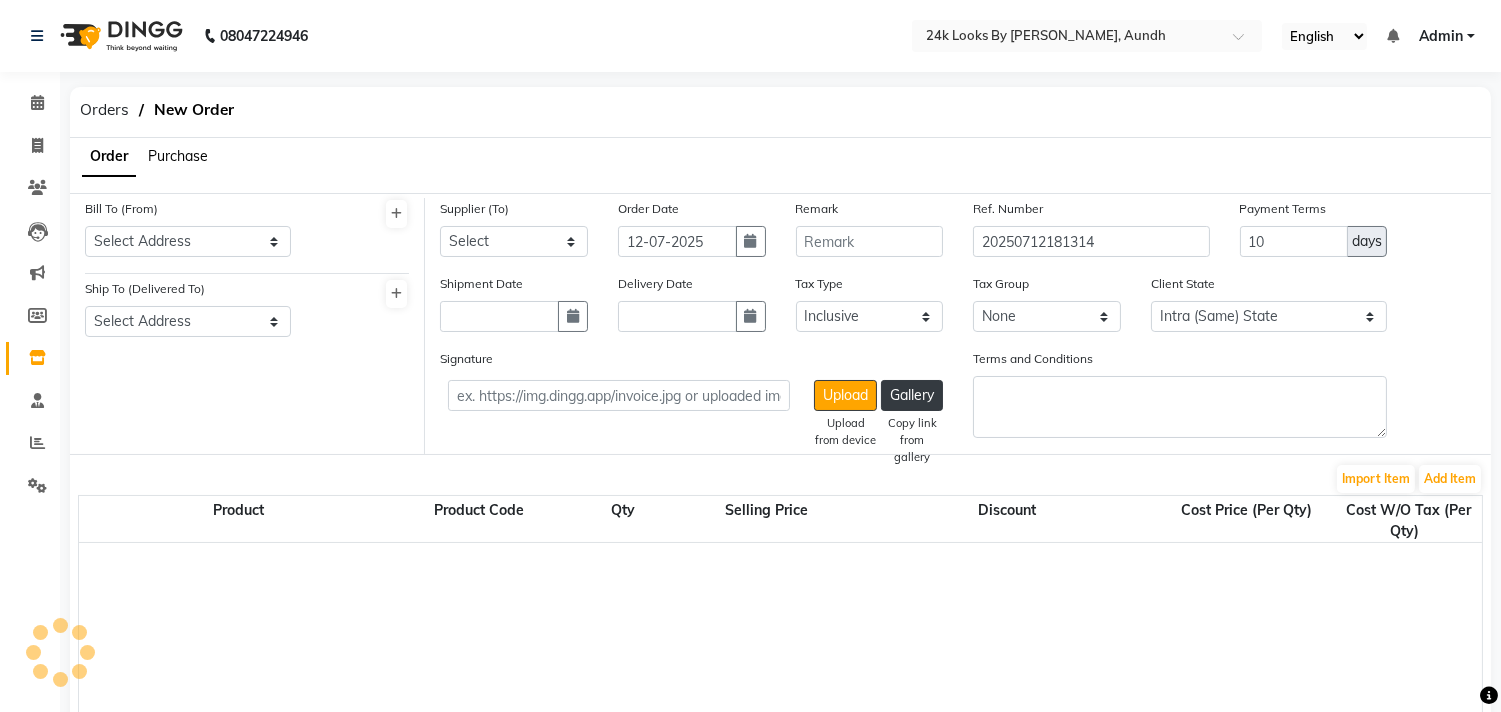 select on "3294" 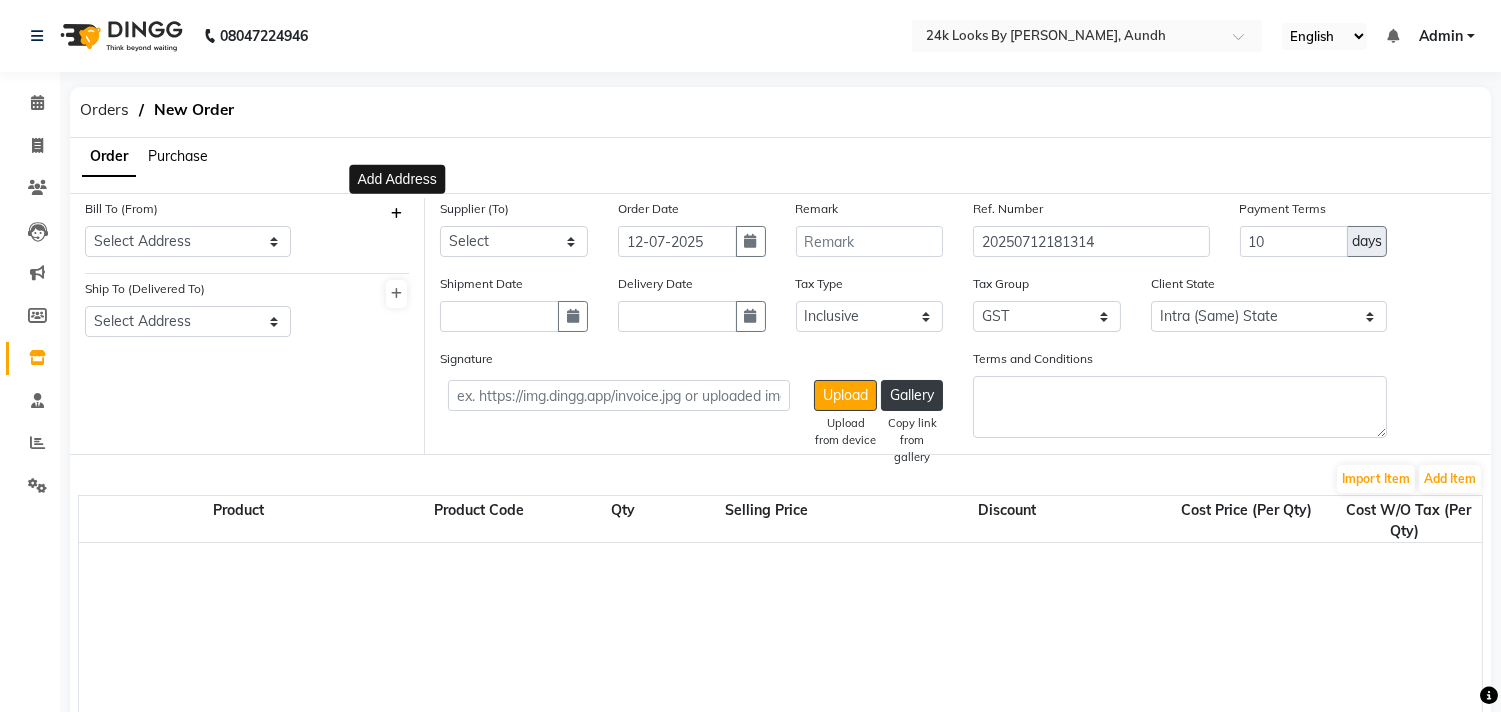 click 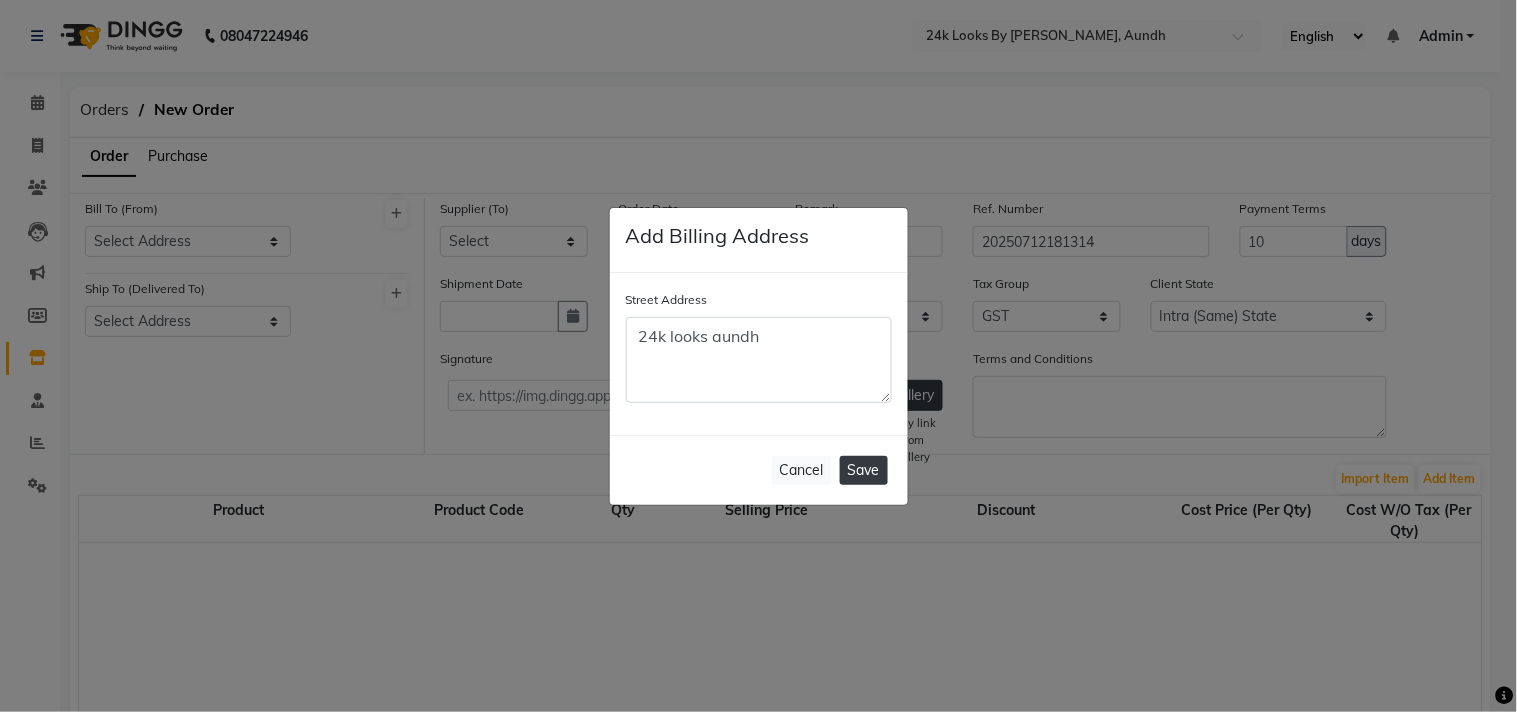 type on "24k looks aundh" 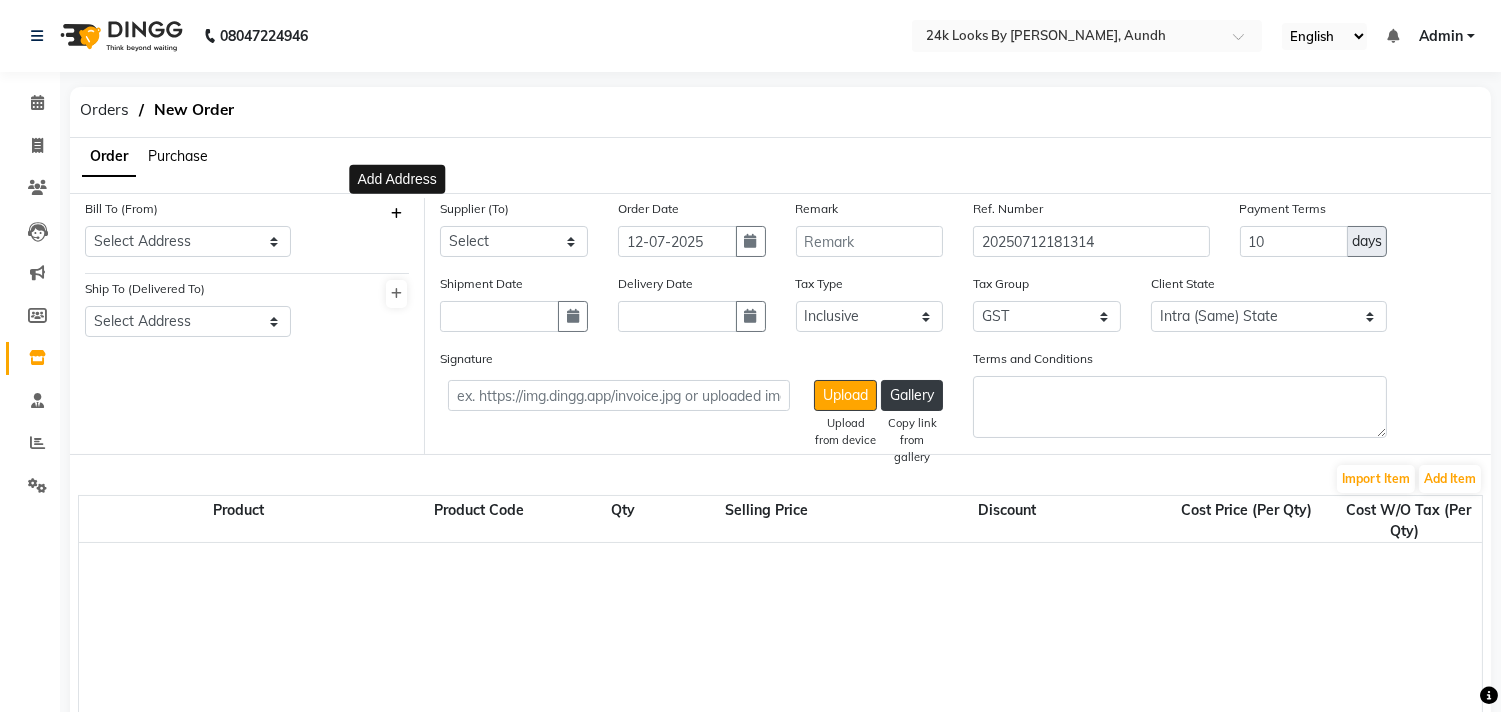 click 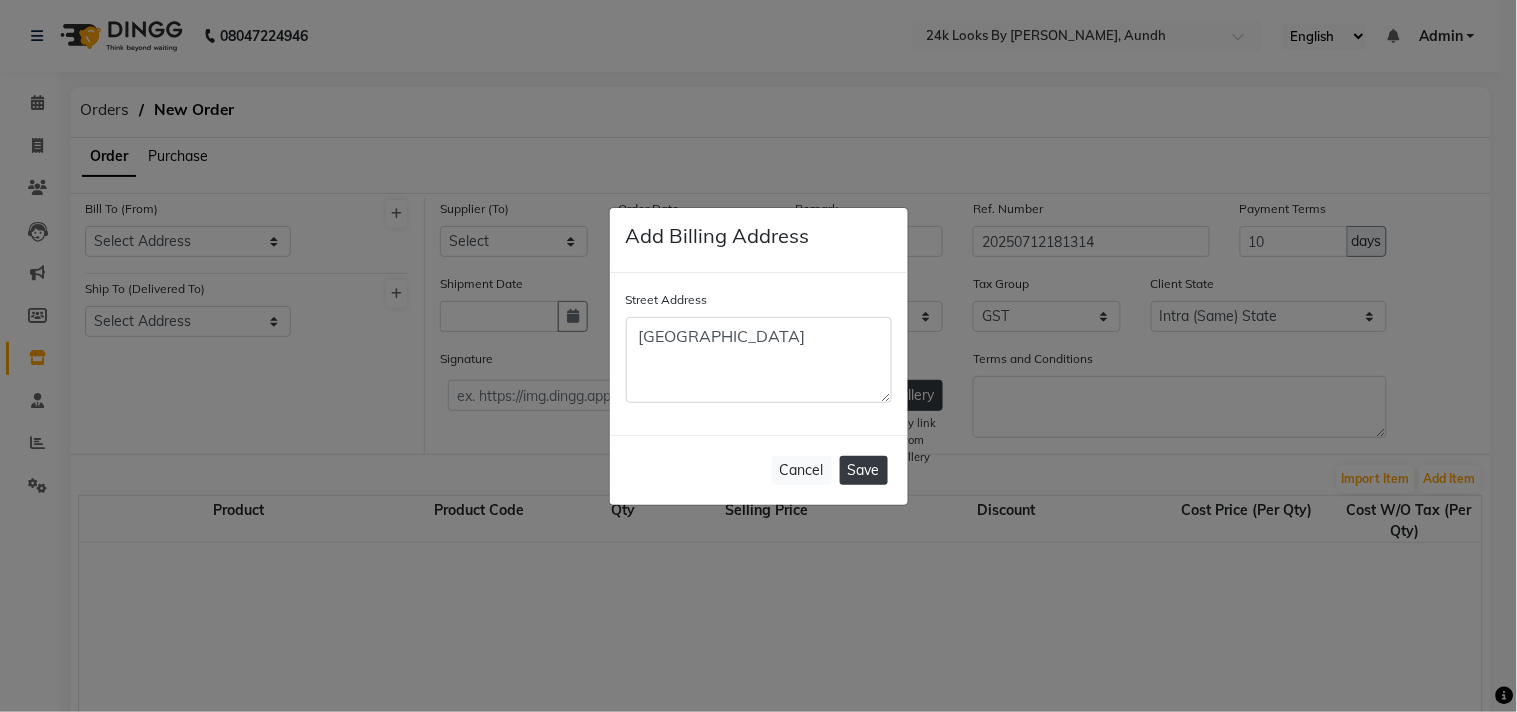 type on "[GEOGRAPHIC_DATA]" 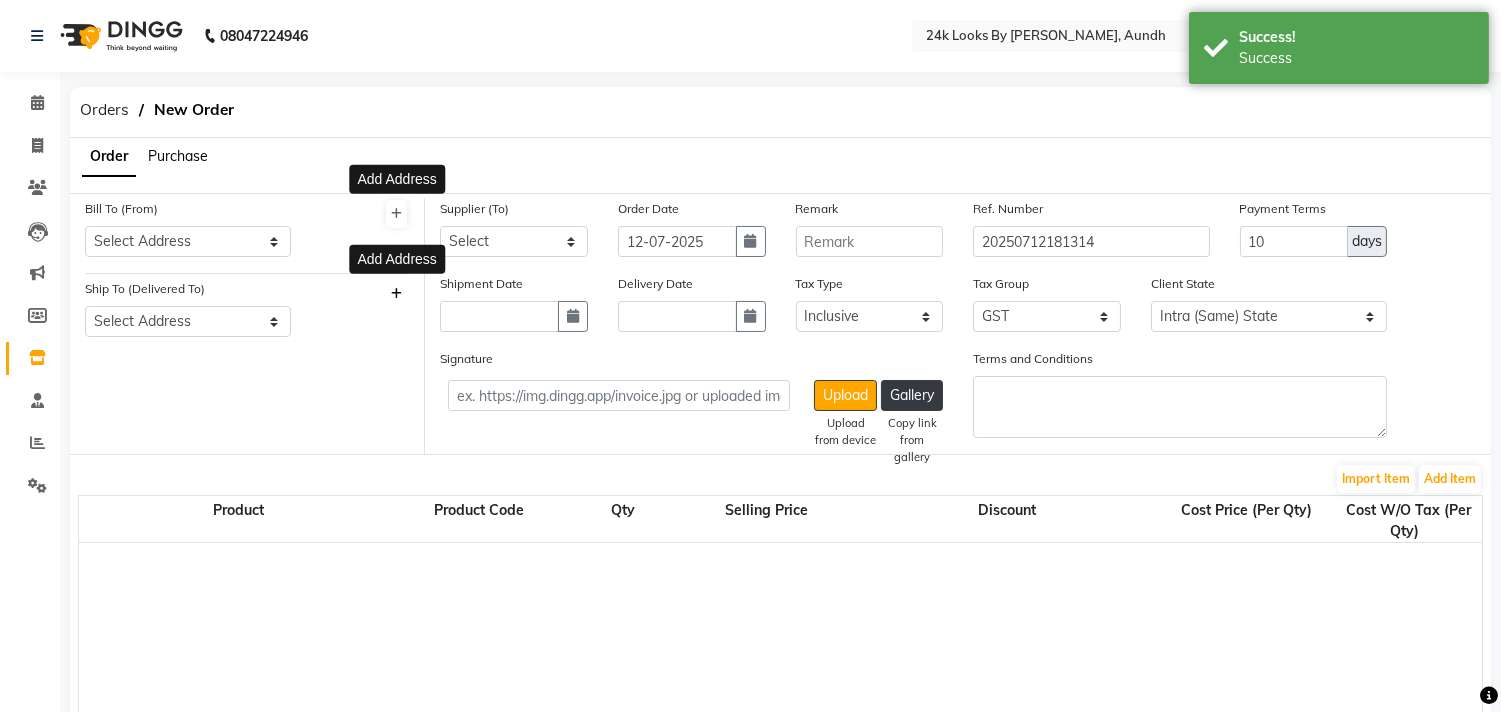 click 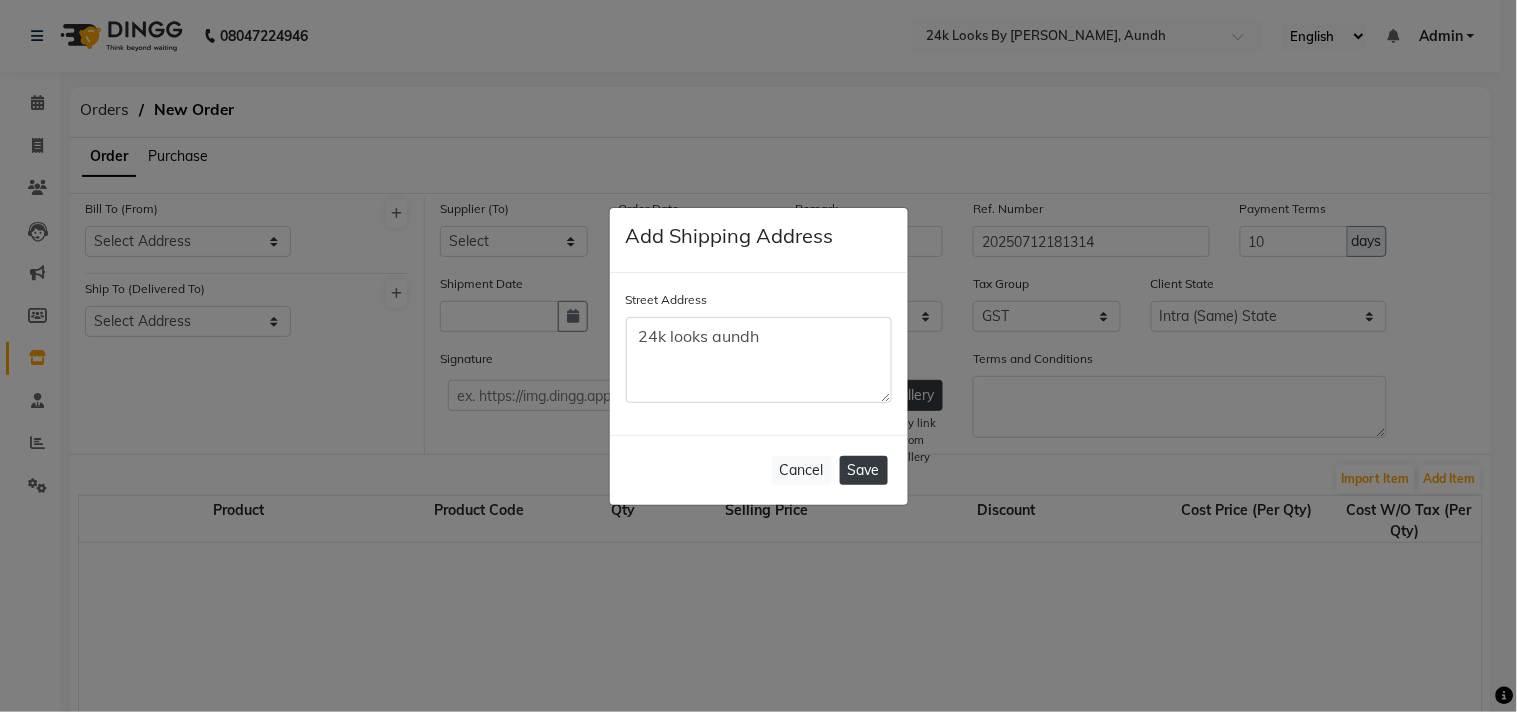 type on "24k looks aundh" 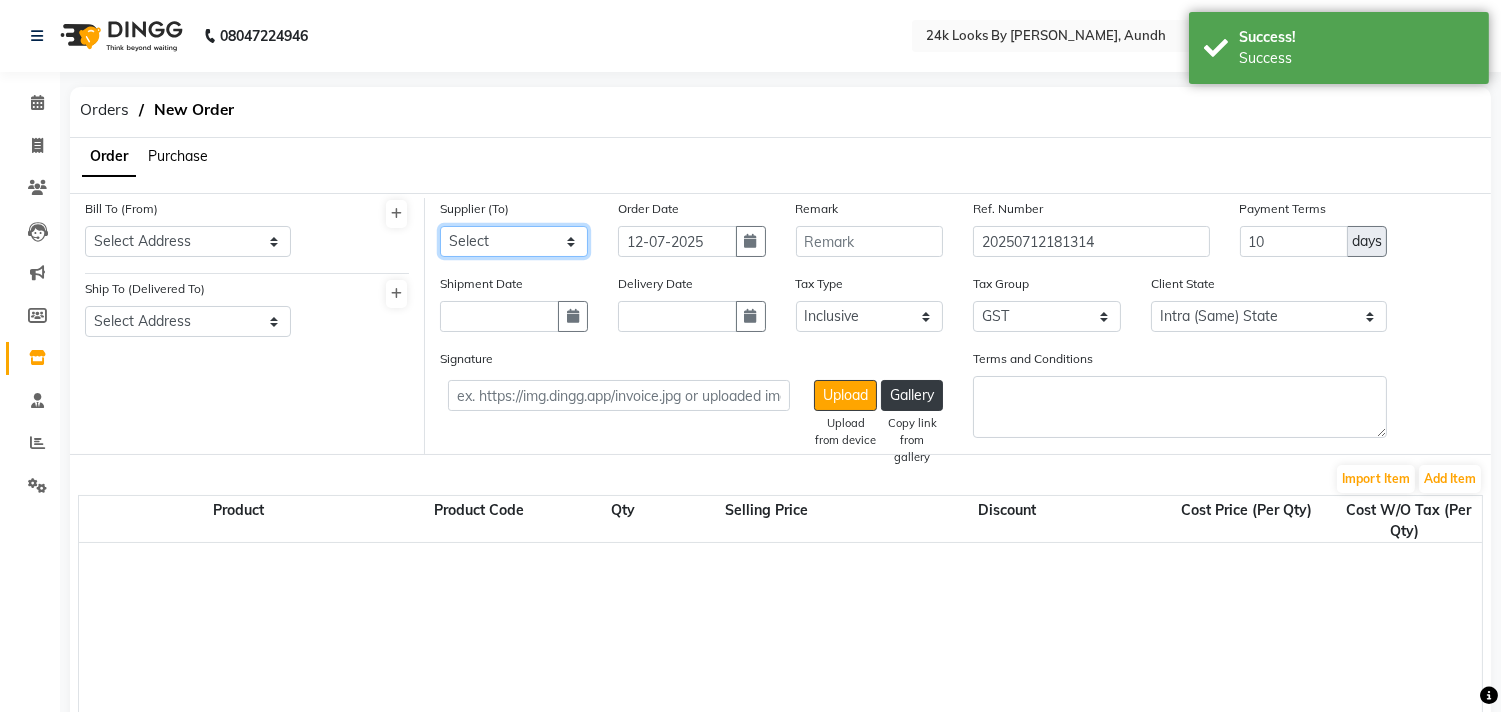click on "Select LOREAL,[PERSON_NAME] ENTERPRISES" 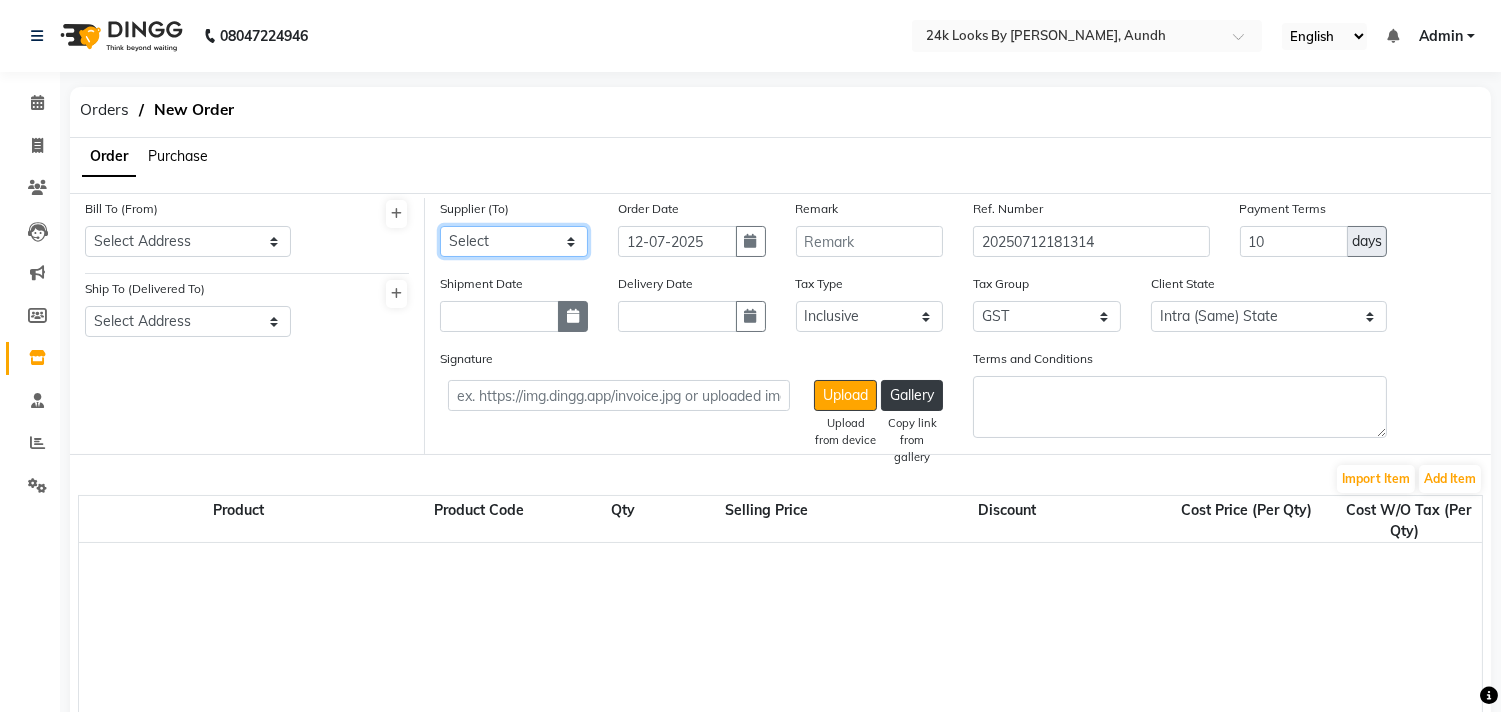 select on "5335" 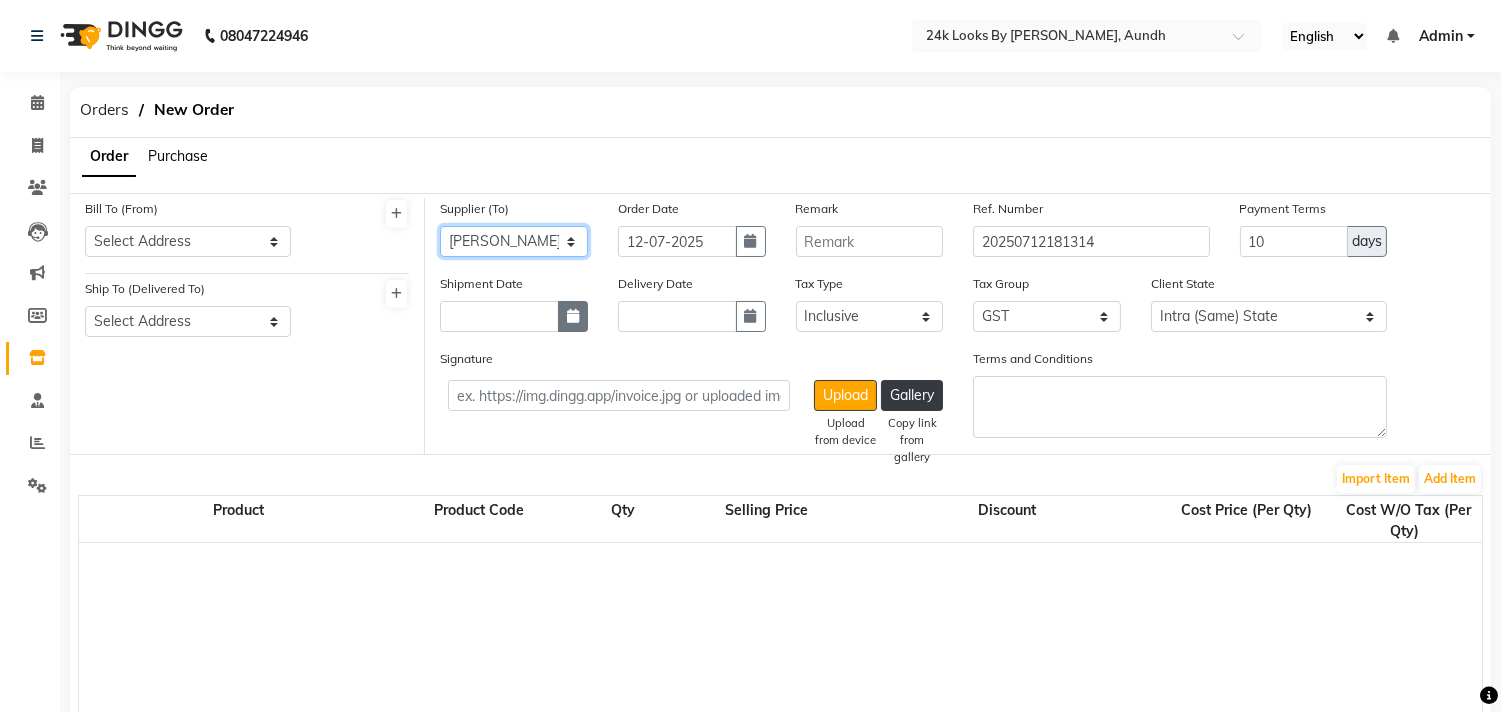 click on "Select LOREAL,[PERSON_NAME] ENTERPRISES" 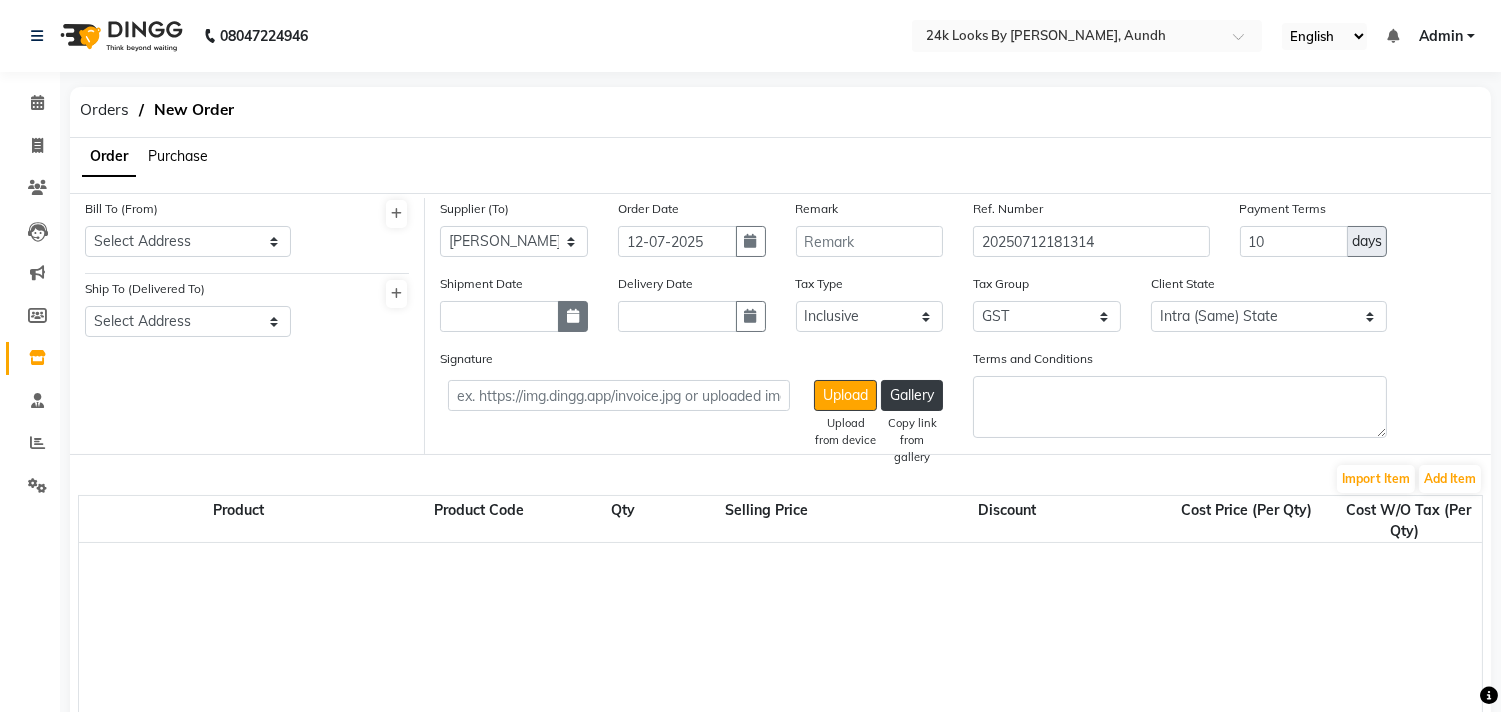 click 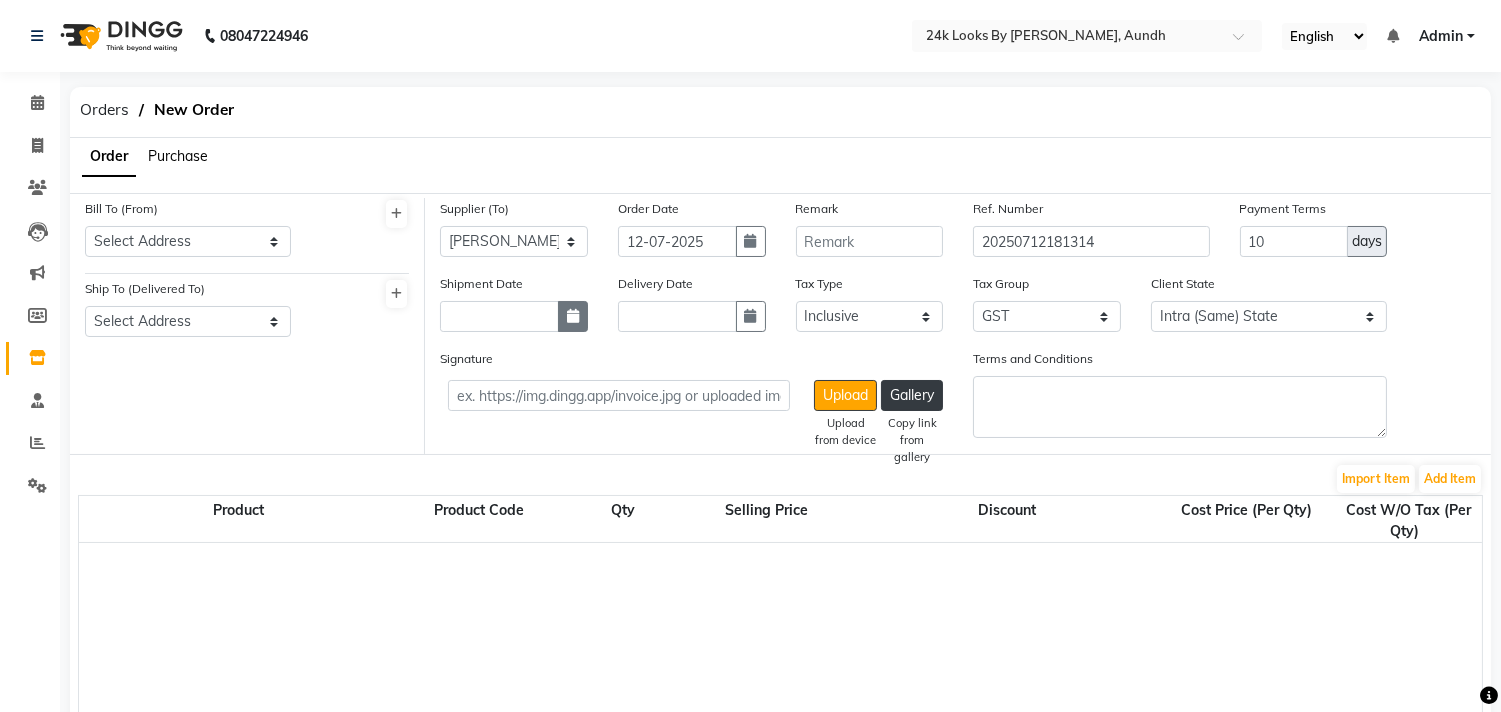 select on "7" 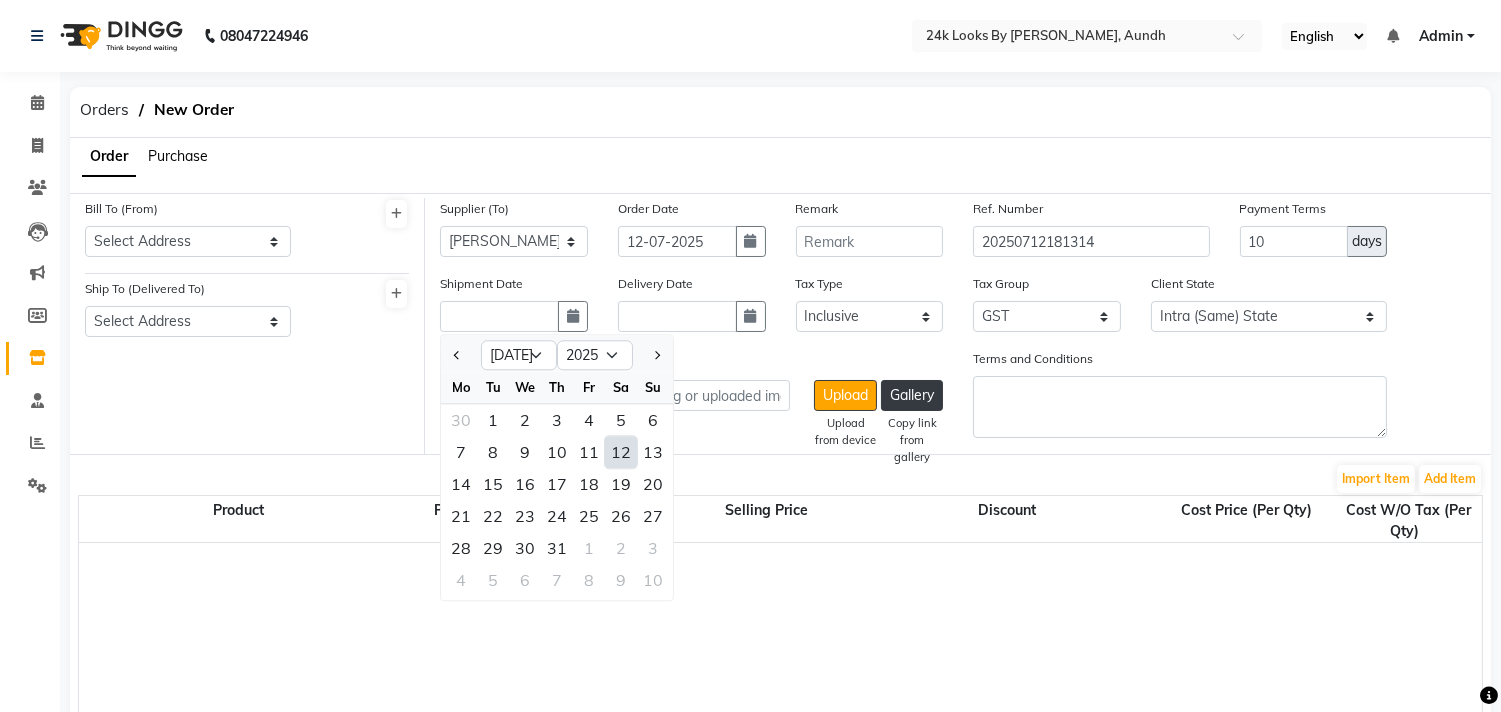 click on "12" 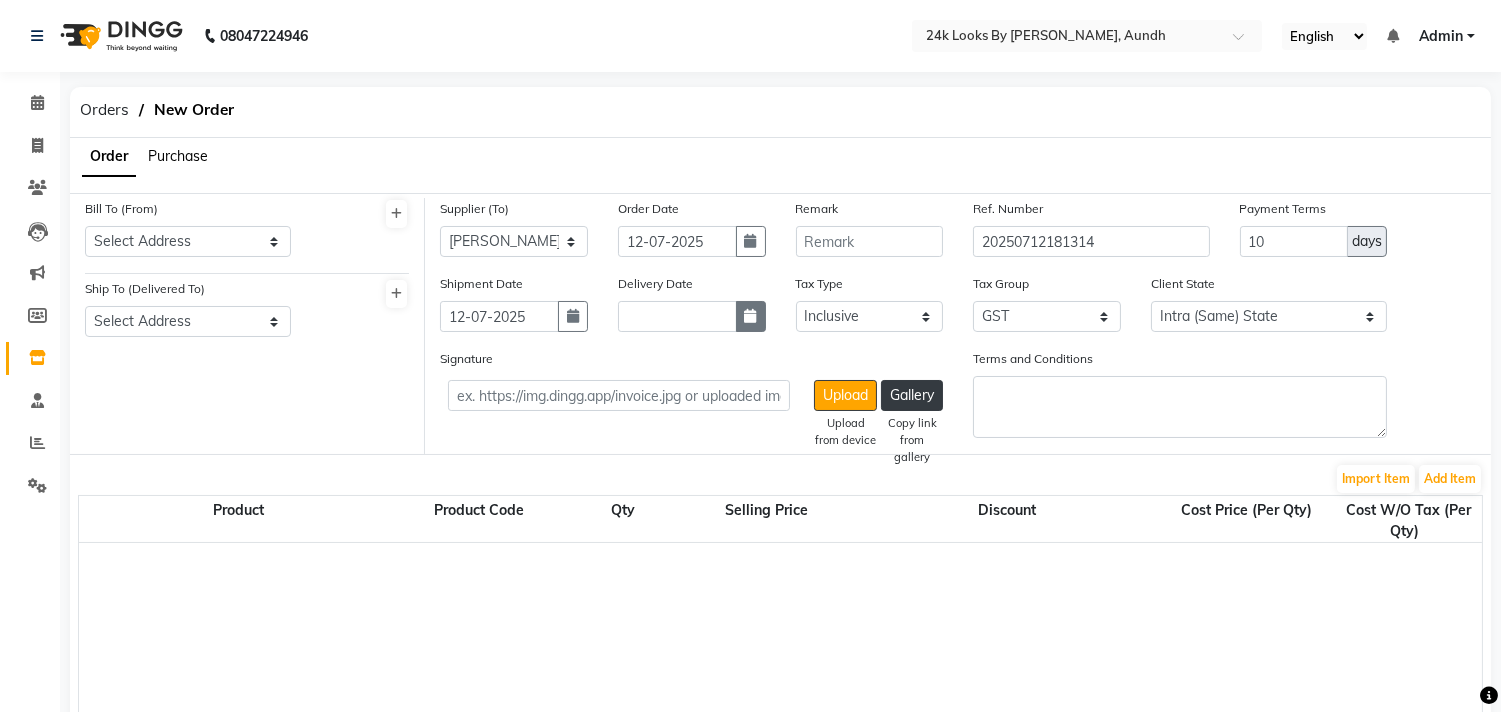 click 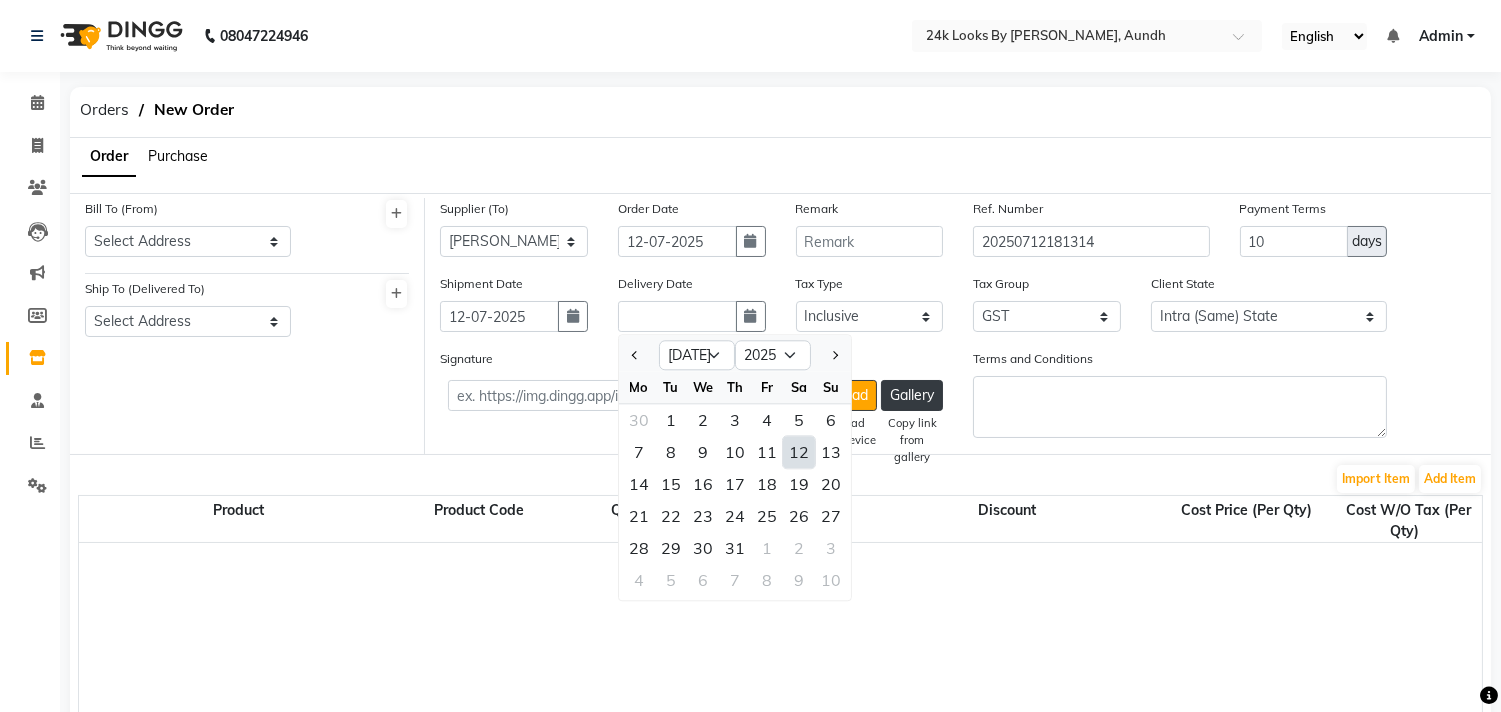 click on "12" 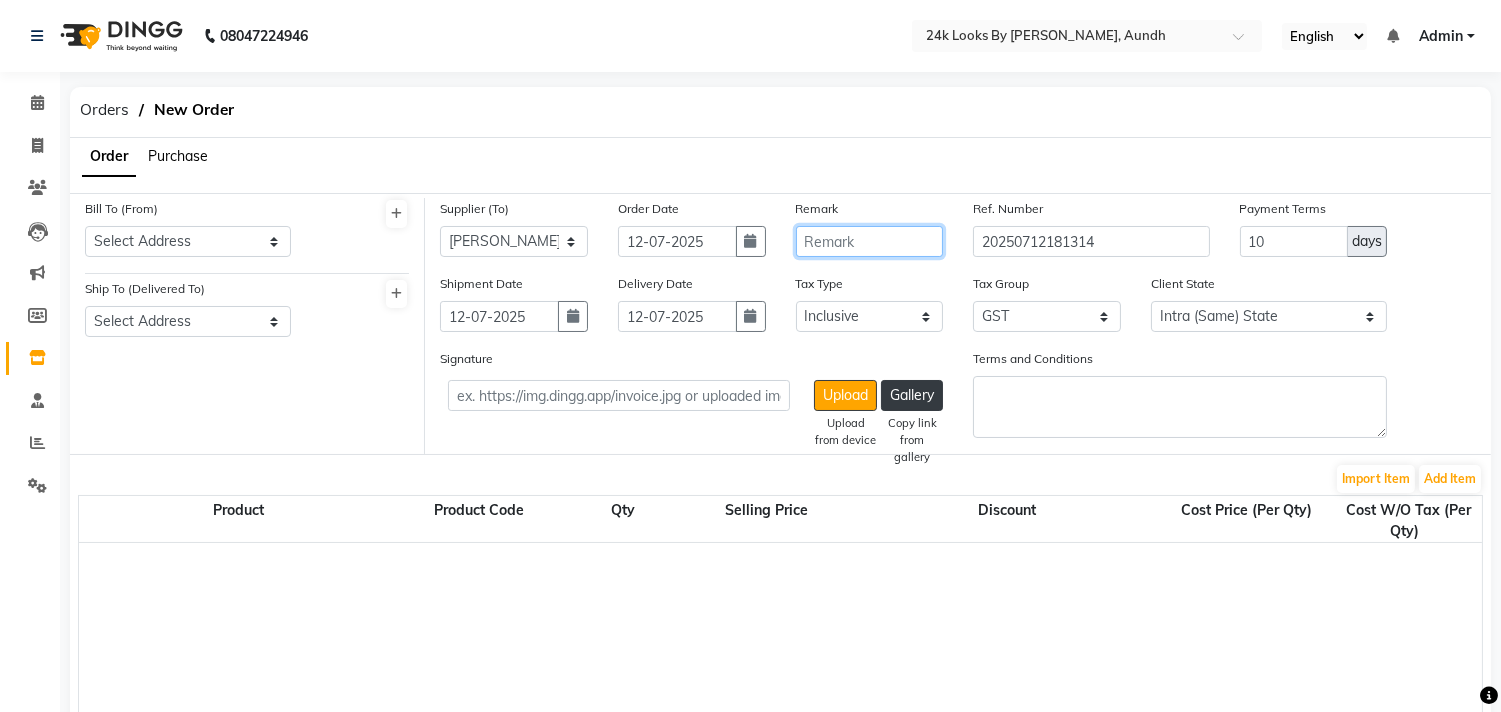 click 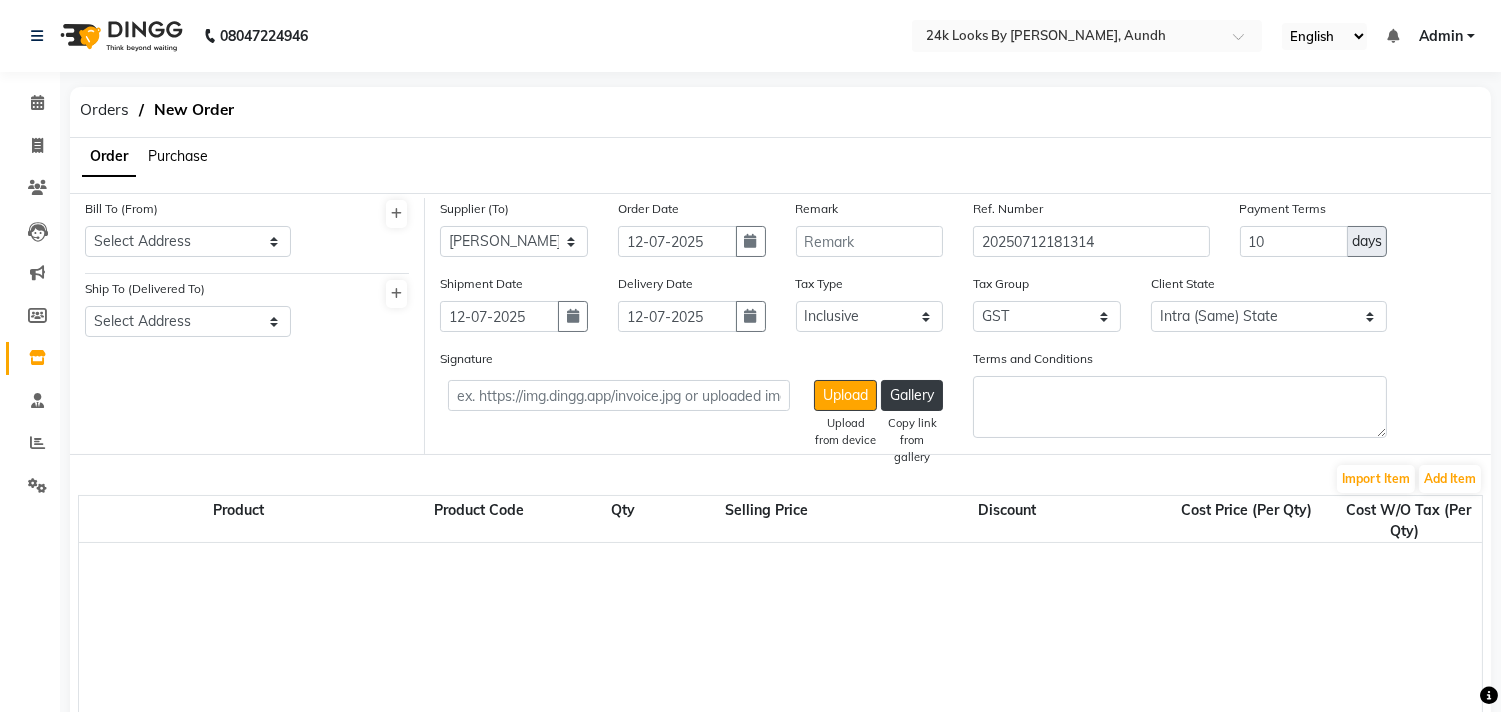 click on "Purchase" 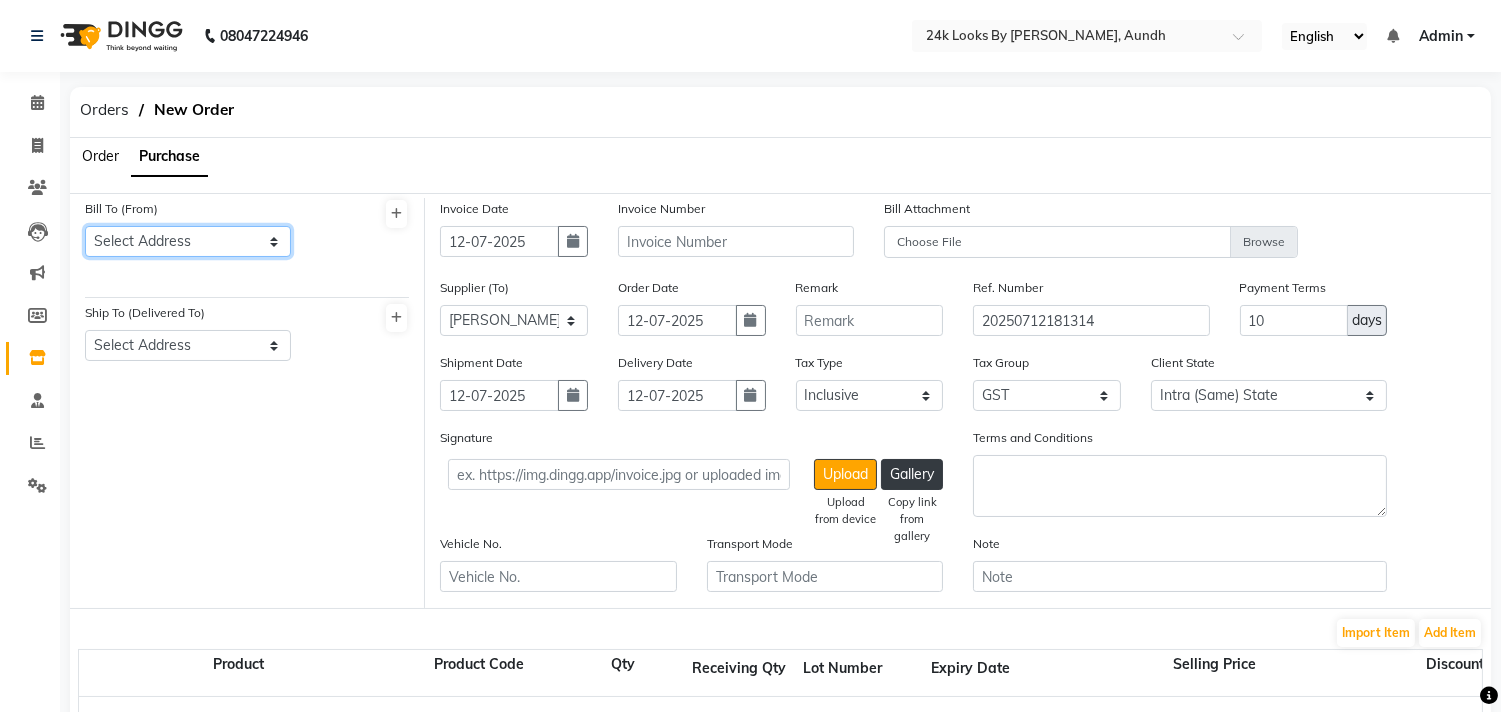 click on "Select Address  24k [GEOGRAPHIC_DATA]" 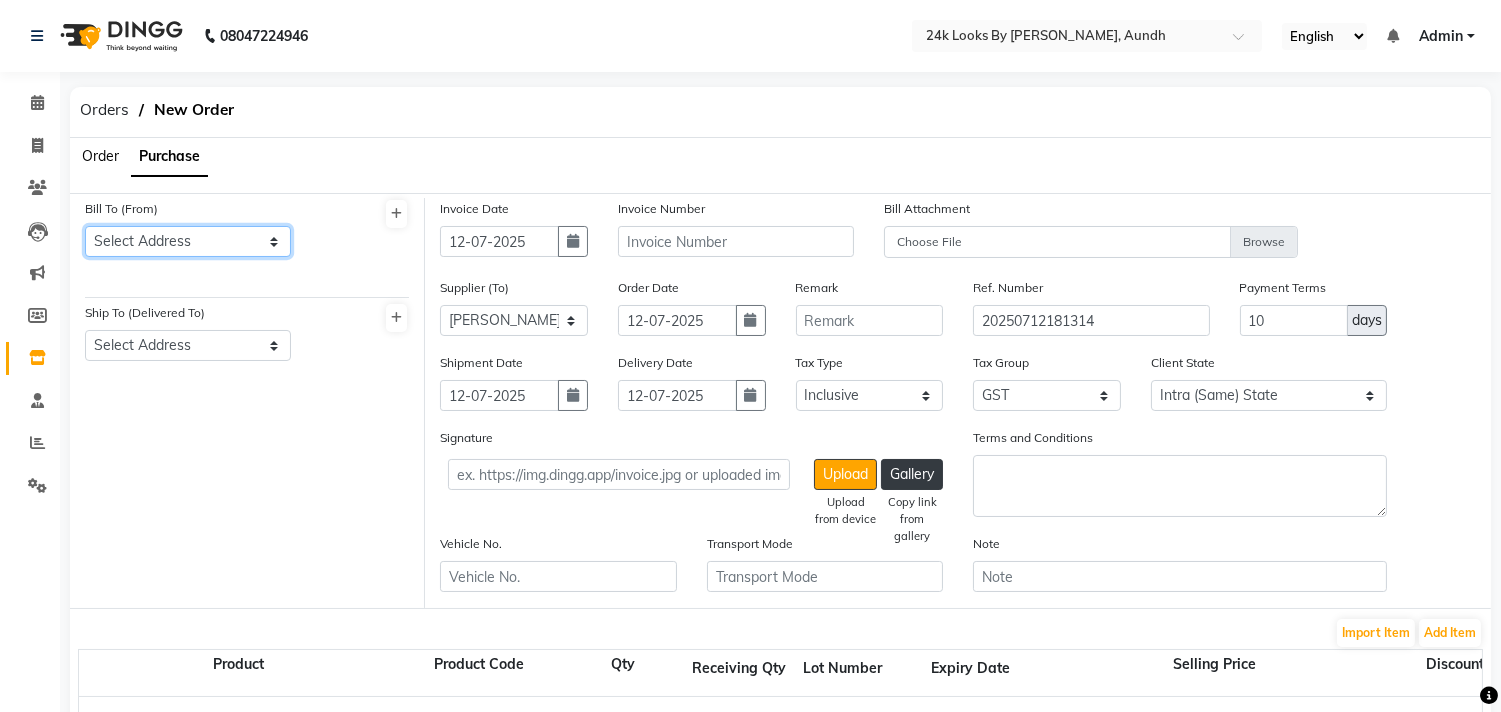 select on "1595" 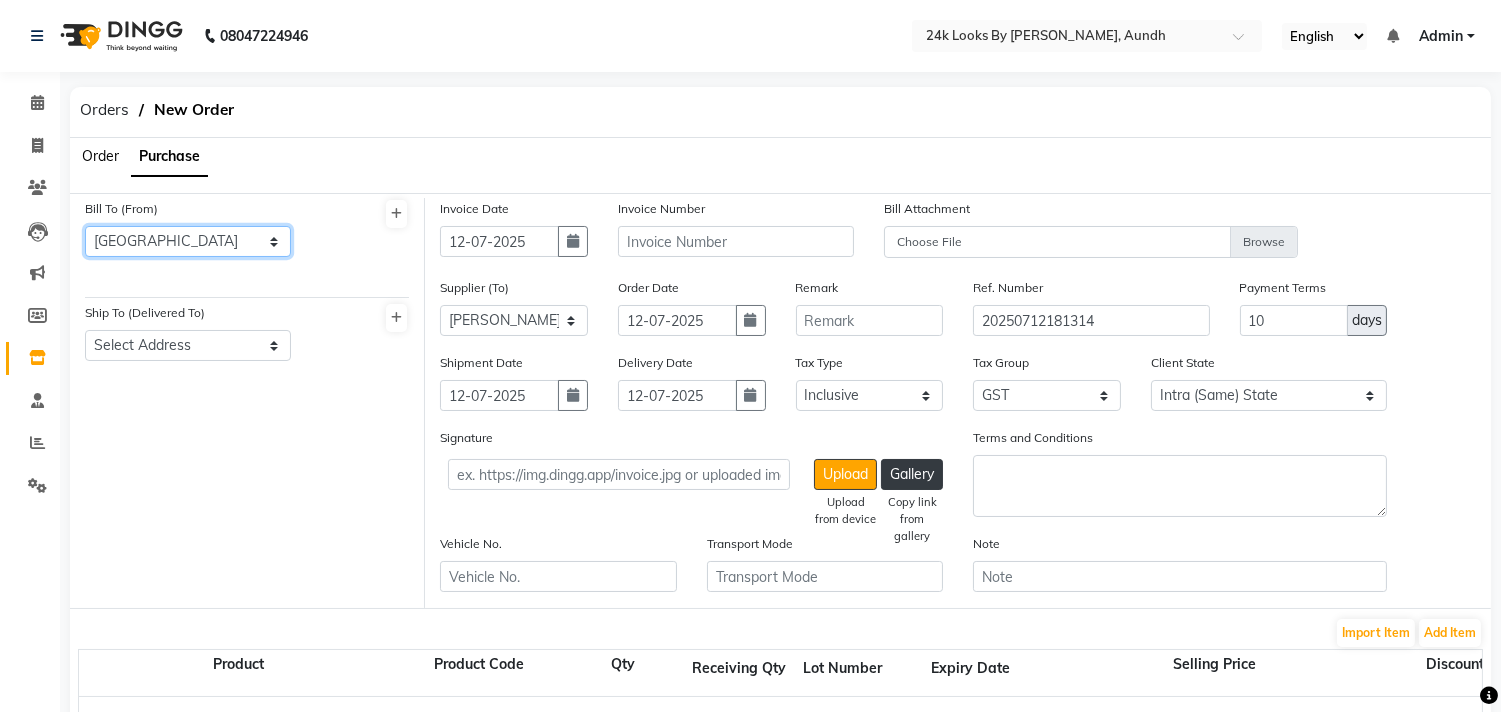 click on "Select Address  24k [GEOGRAPHIC_DATA]" 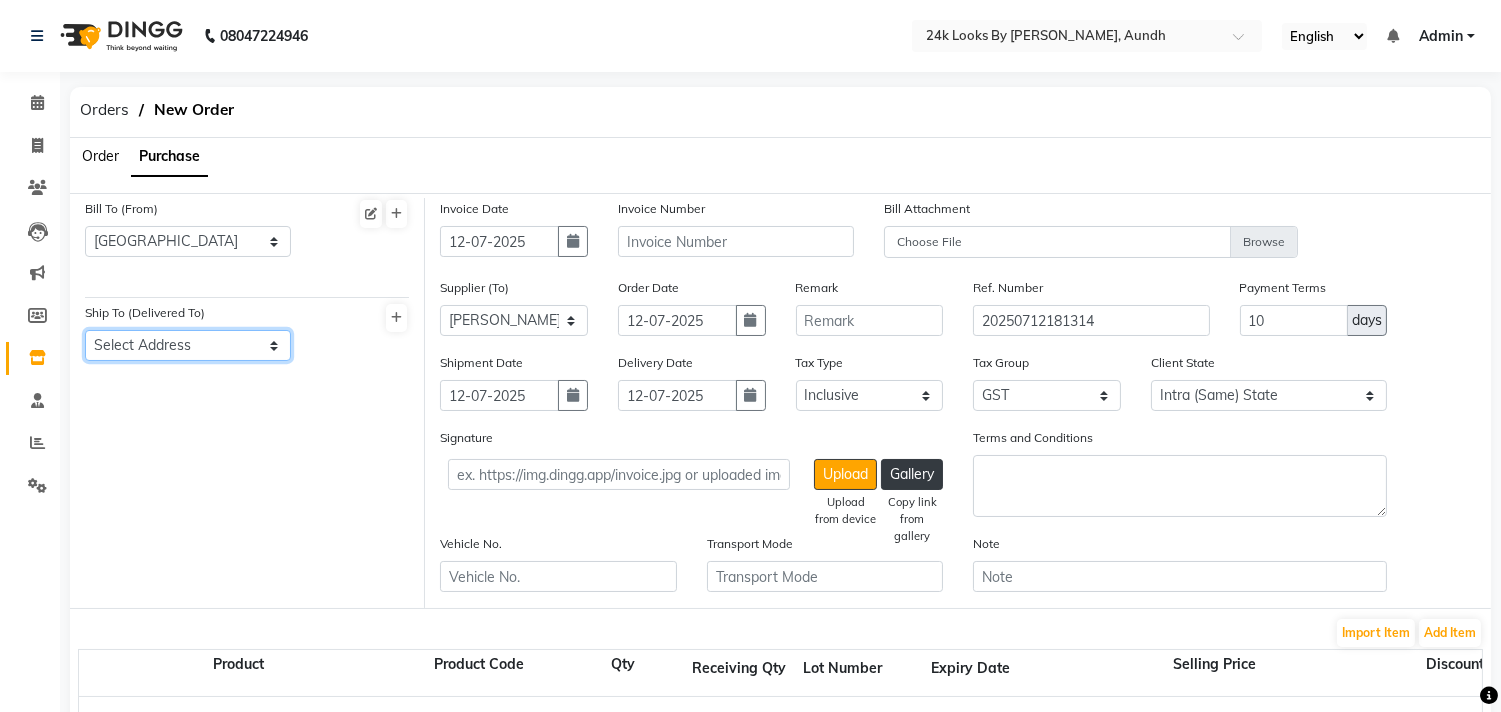 click on "Select Address  24k looks aundh" 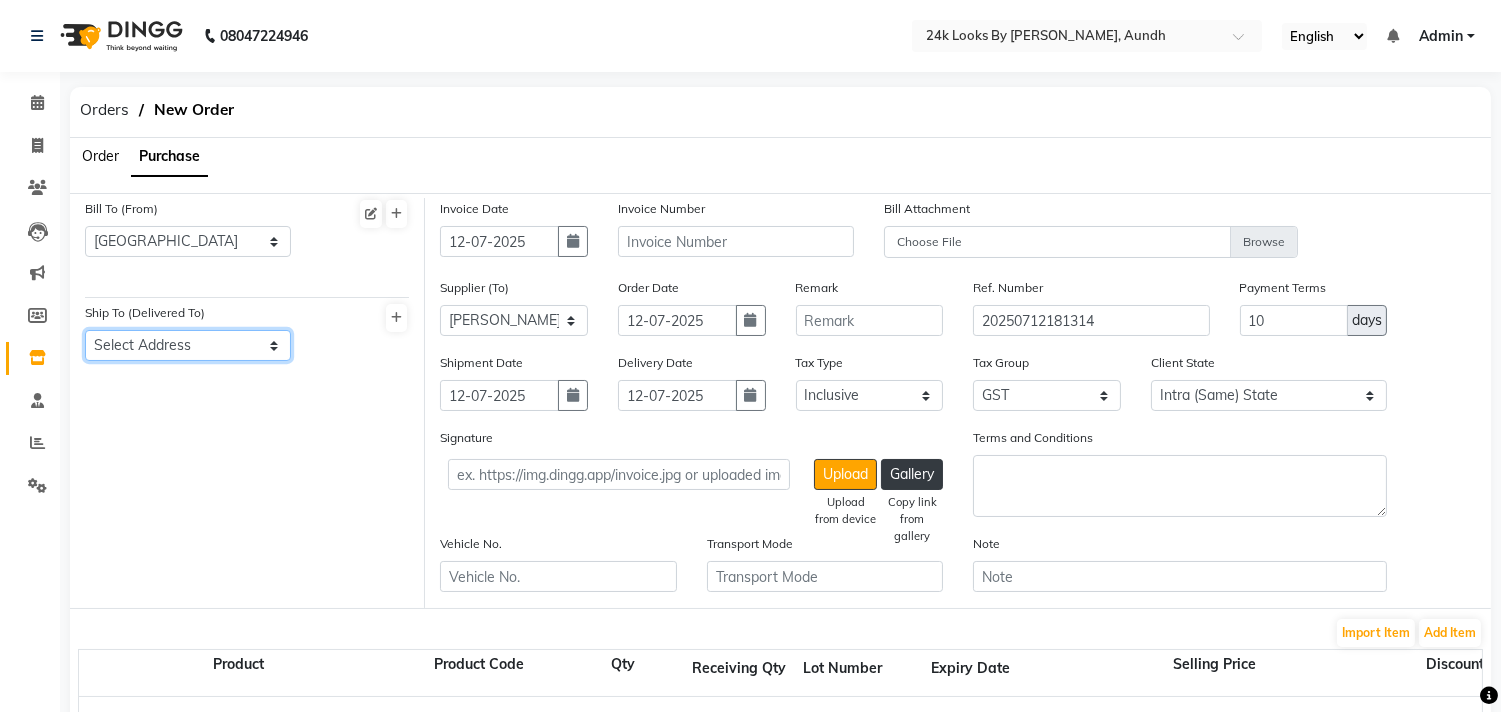 select on "1596" 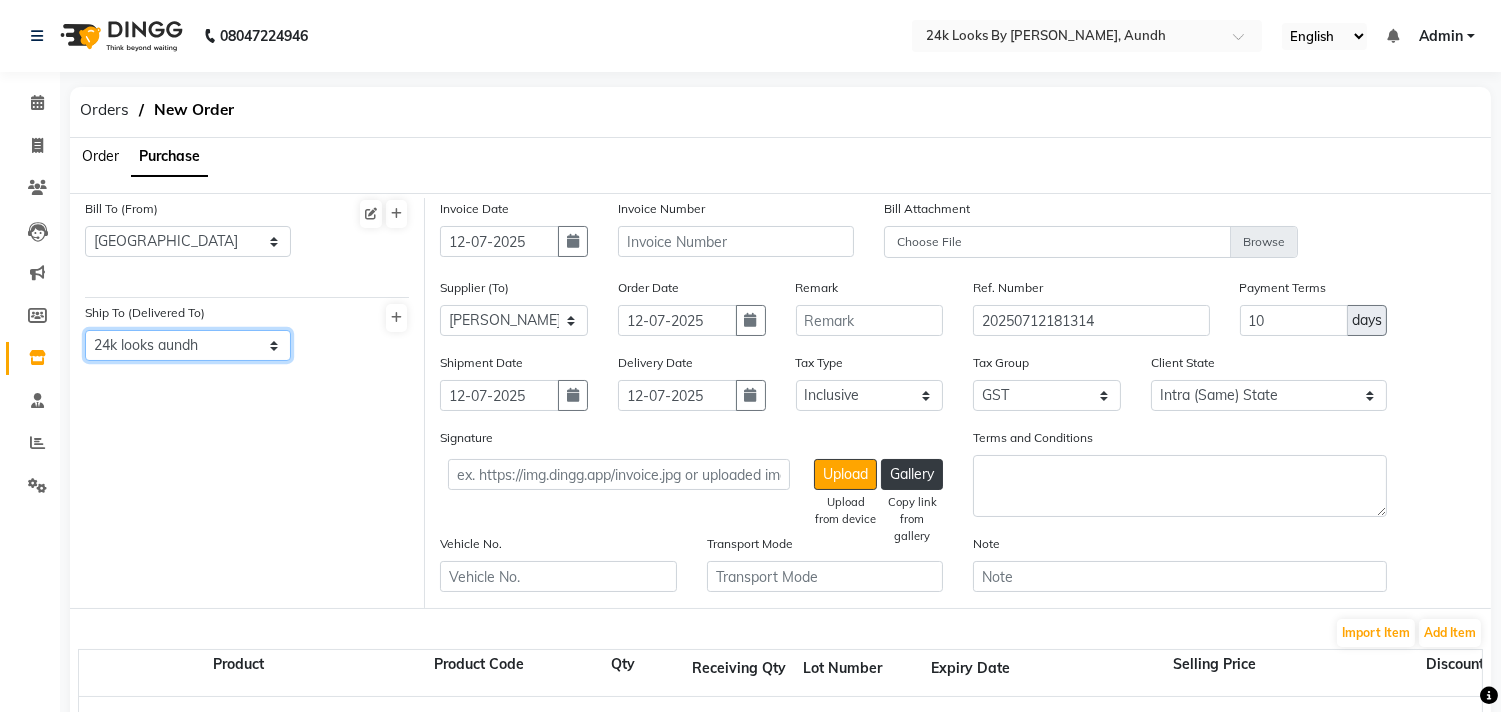 click on "Select Address  24k looks aundh" 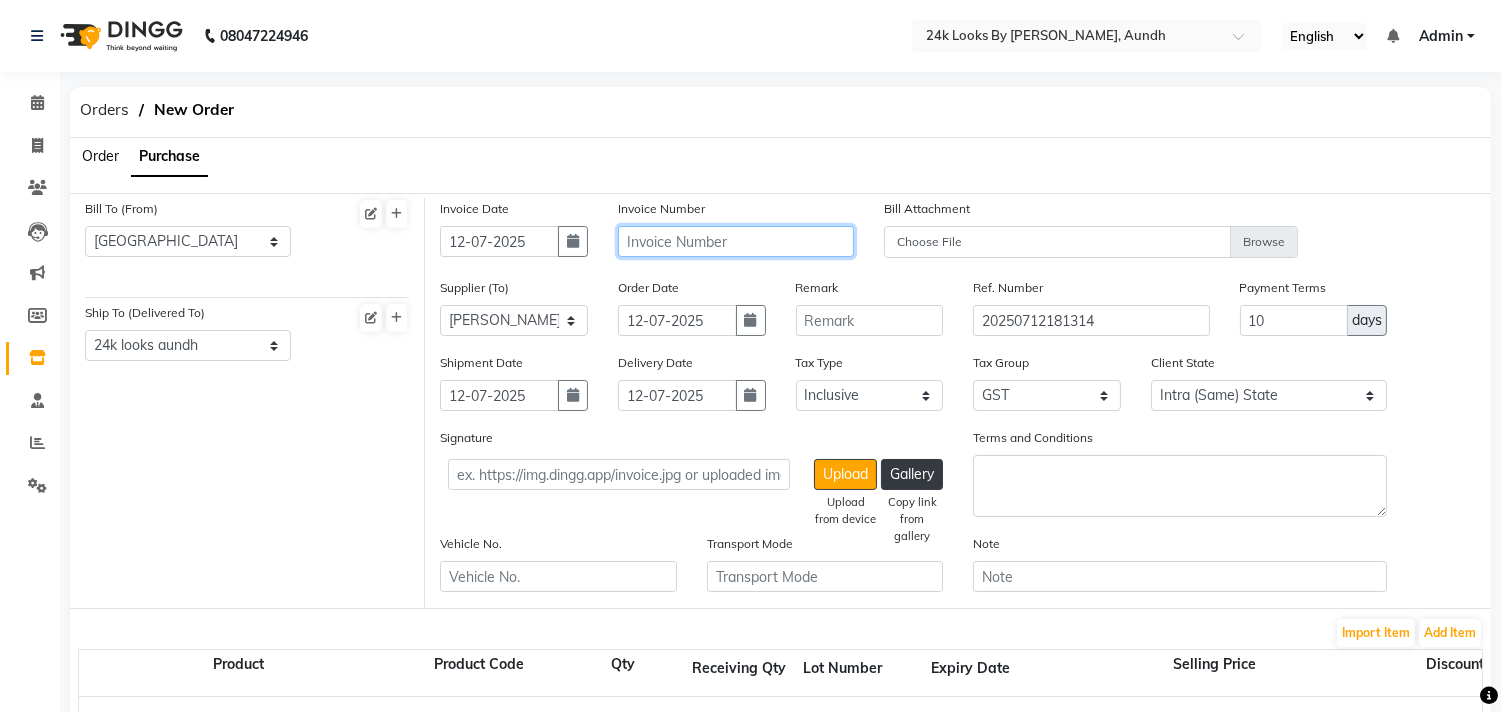 click 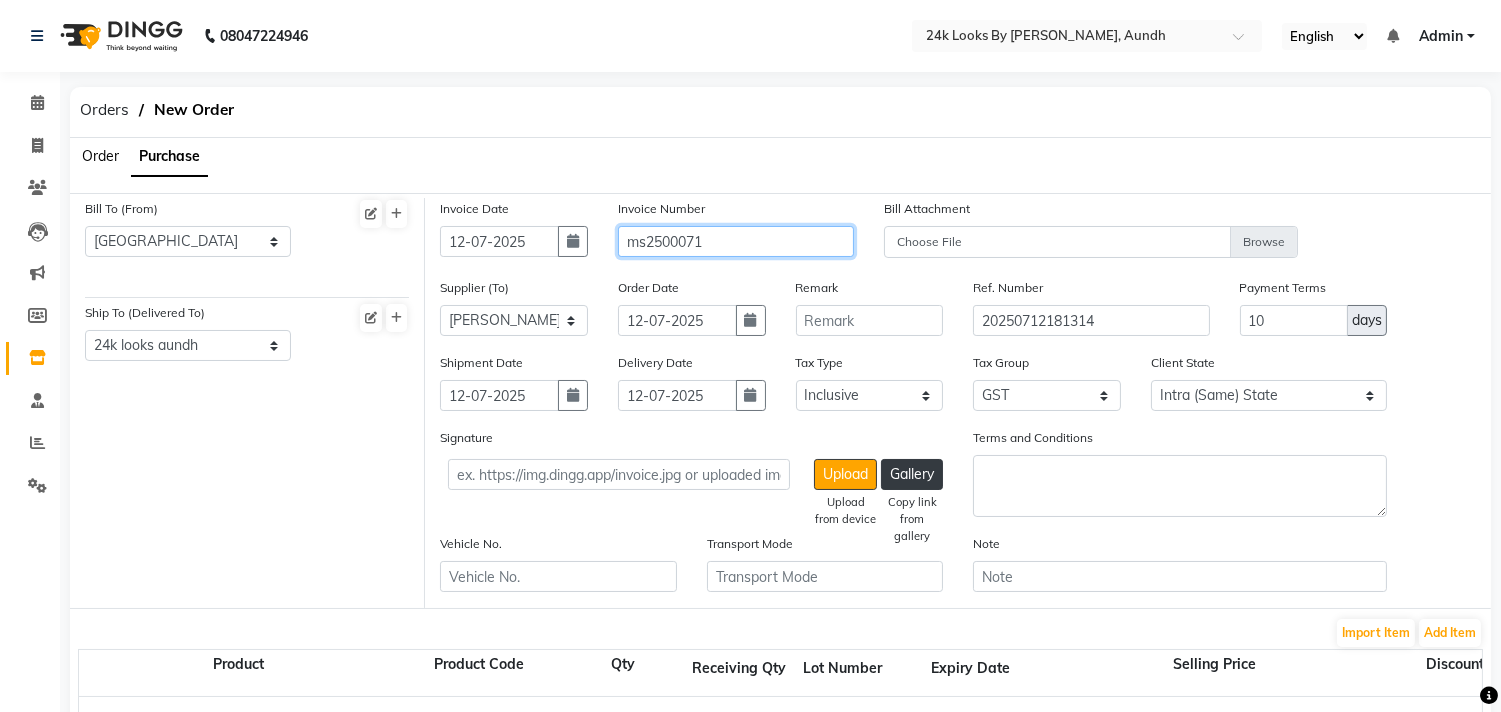 click on "ms2500071" 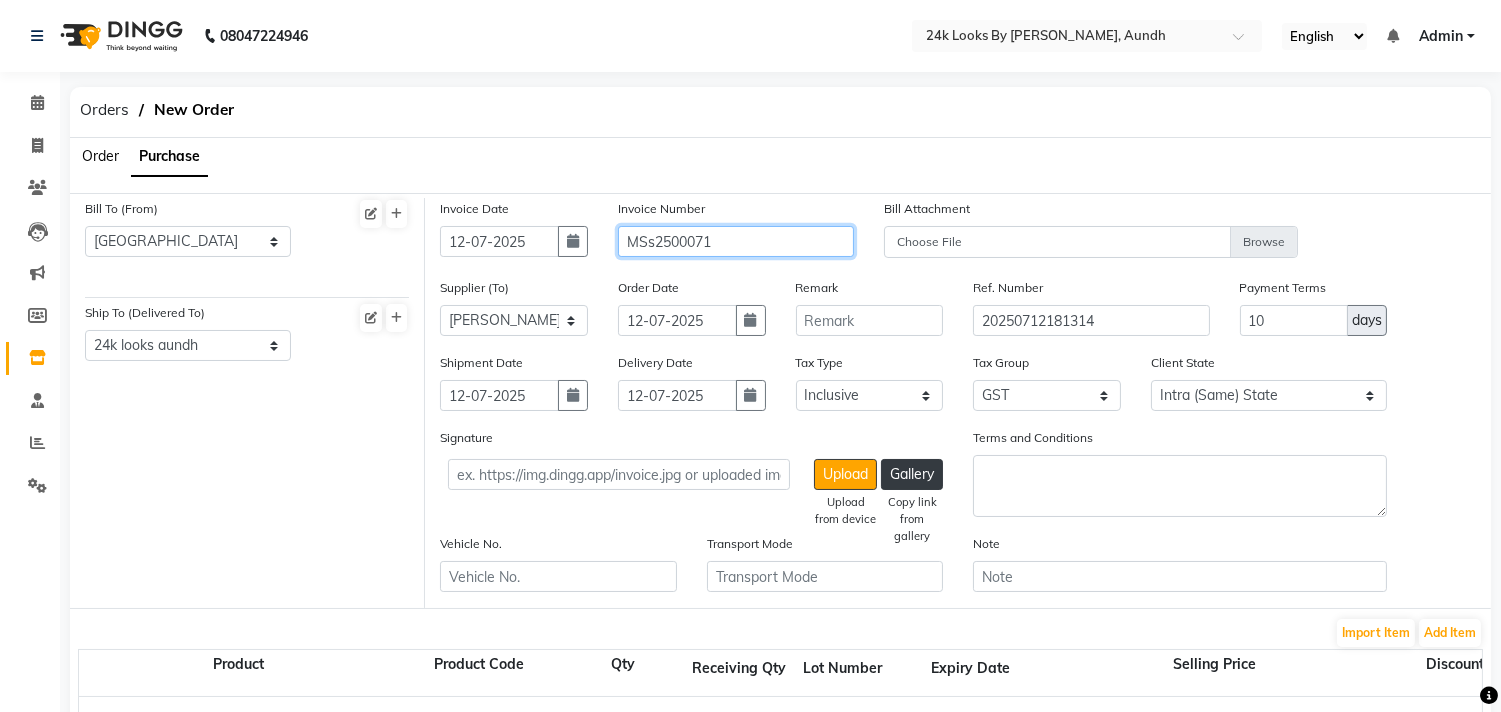 click on "MSs2500071" 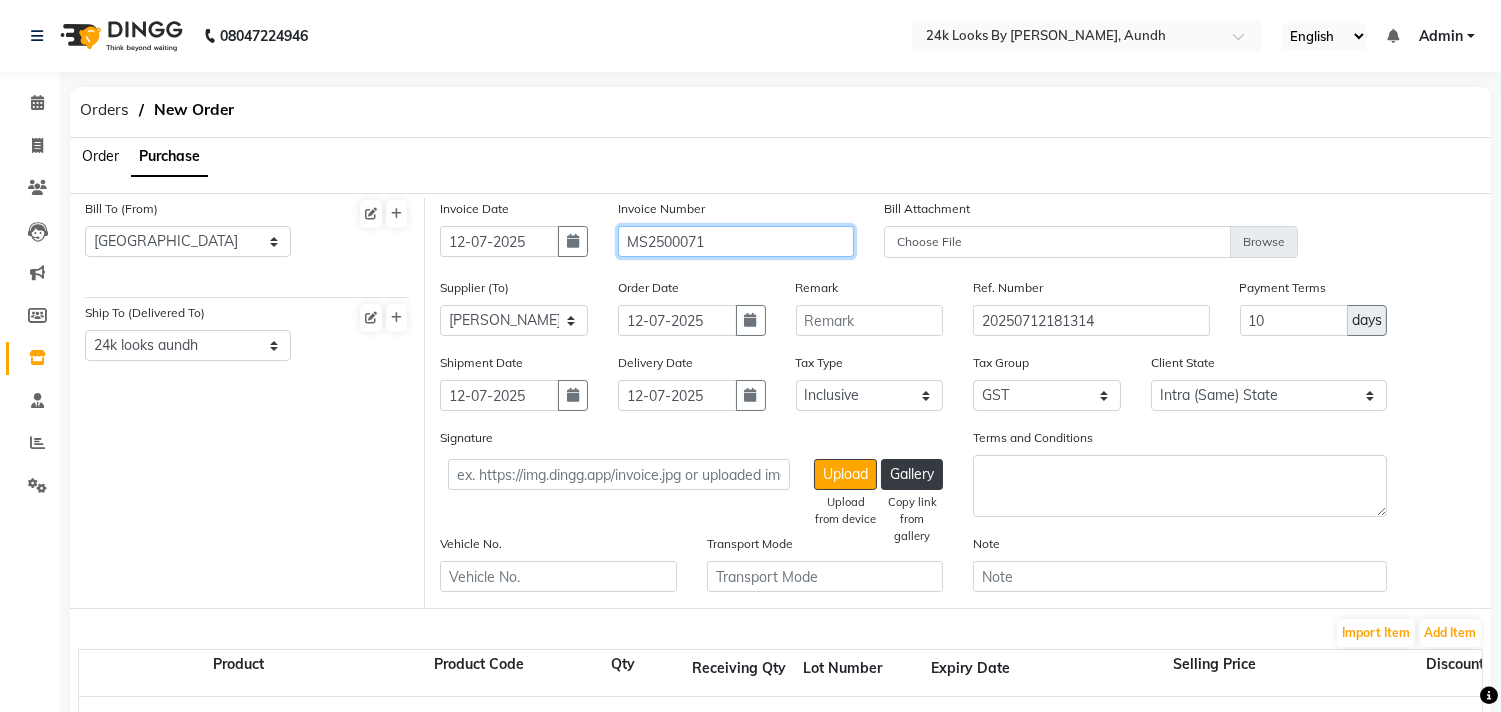 click on "MS2500071" 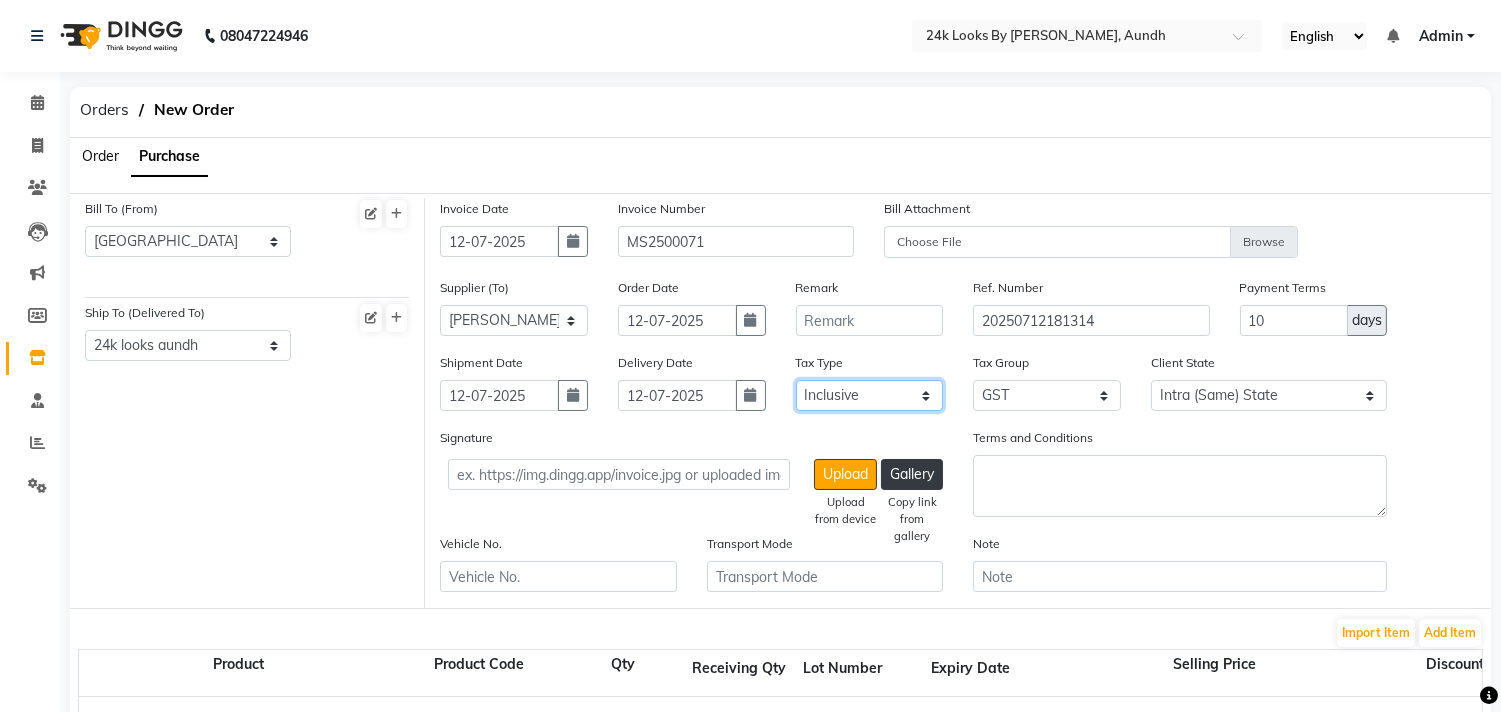 click on "Select Inclusive Exclusive" 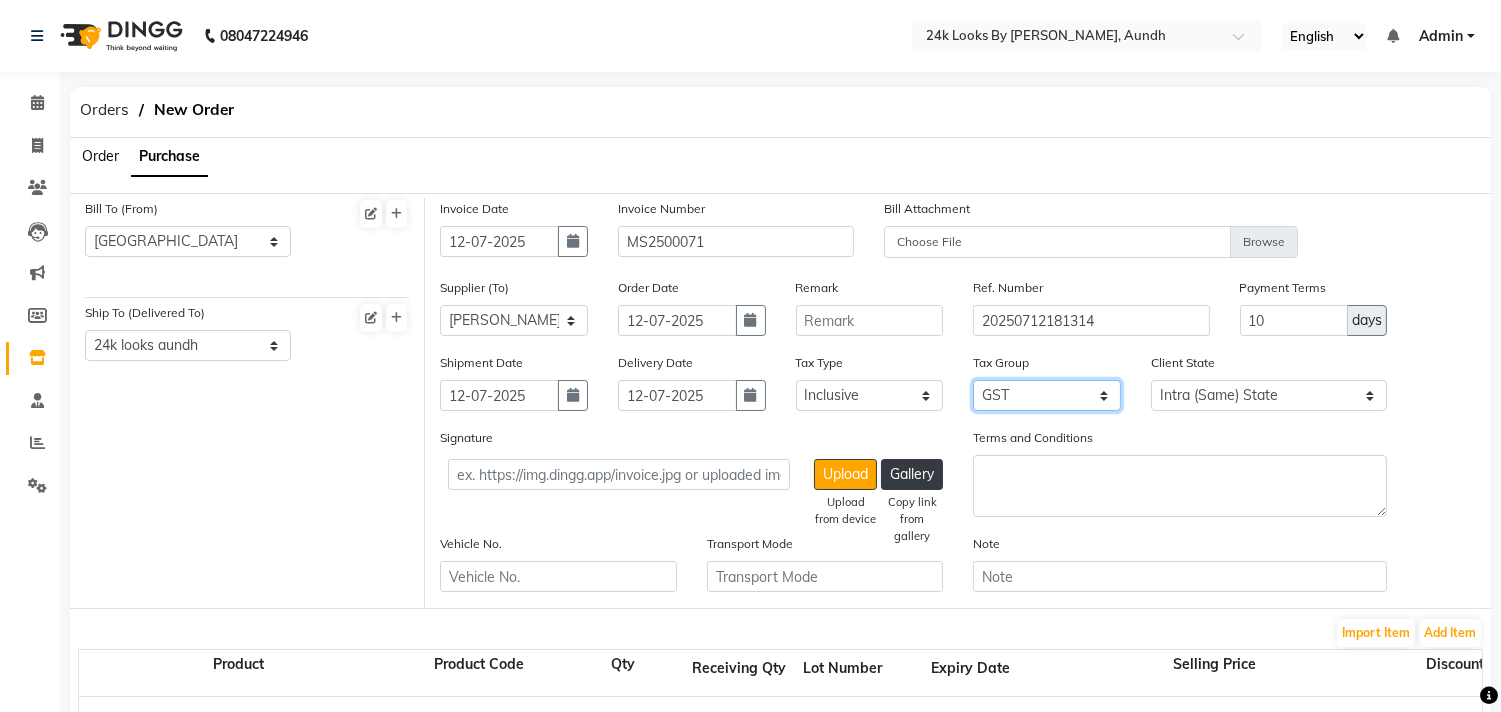 click on "None GST" 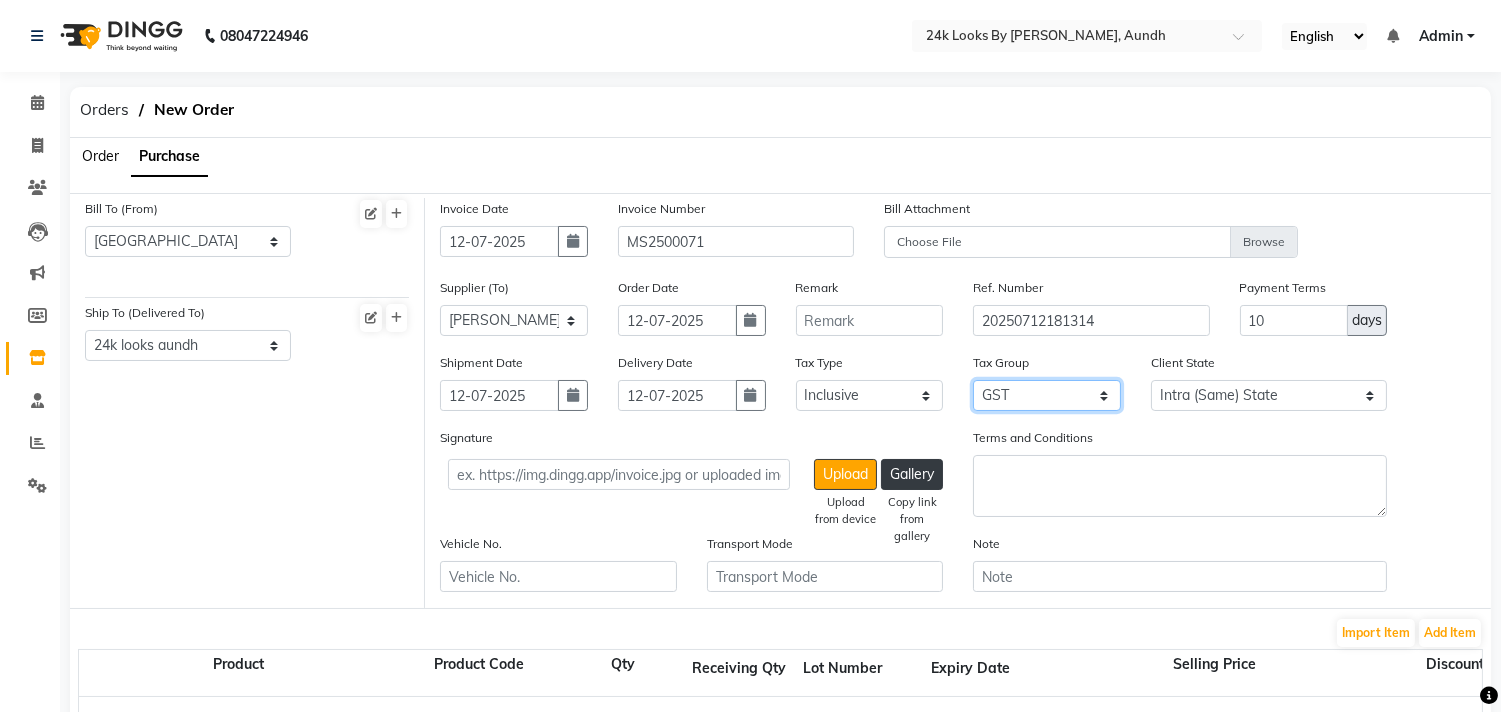 scroll, scrollTop: 844, scrollLeft: 0, axis: vertical 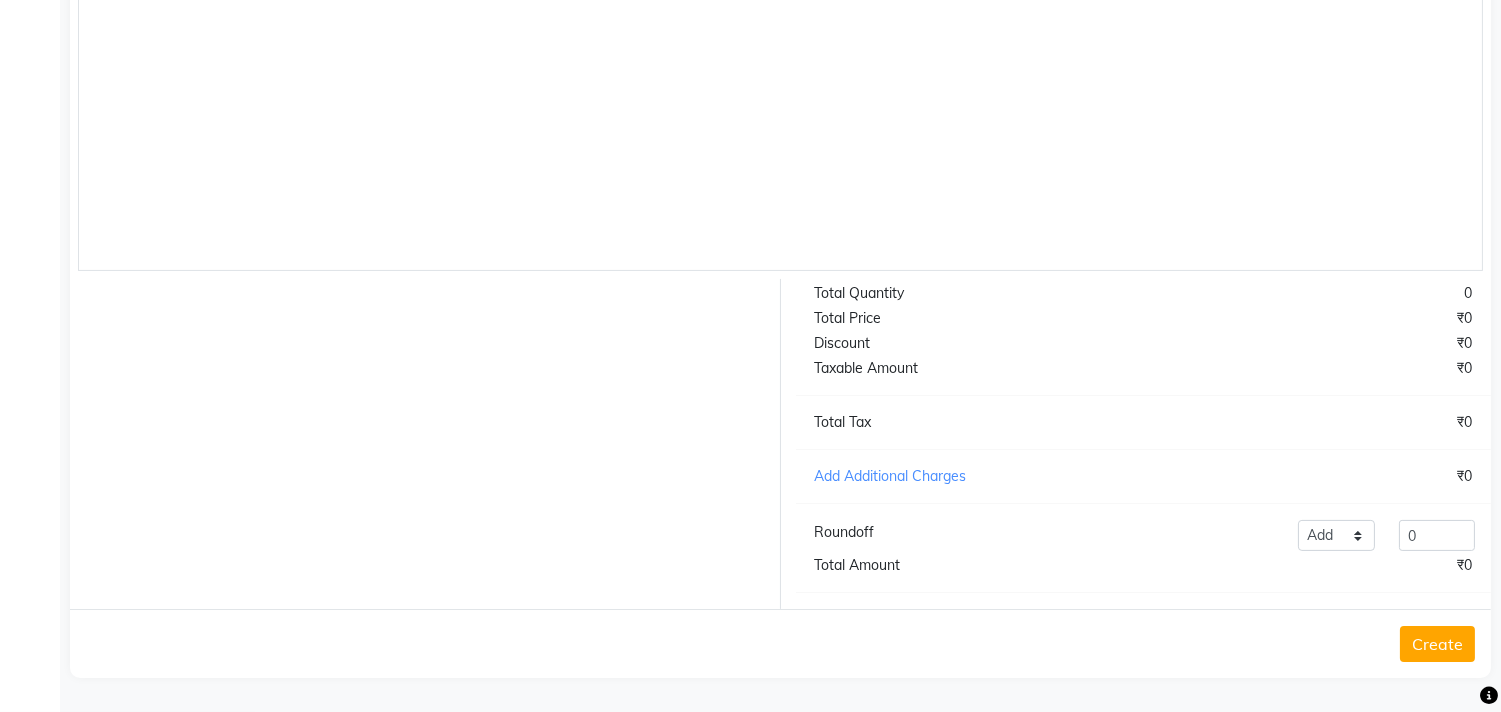 click 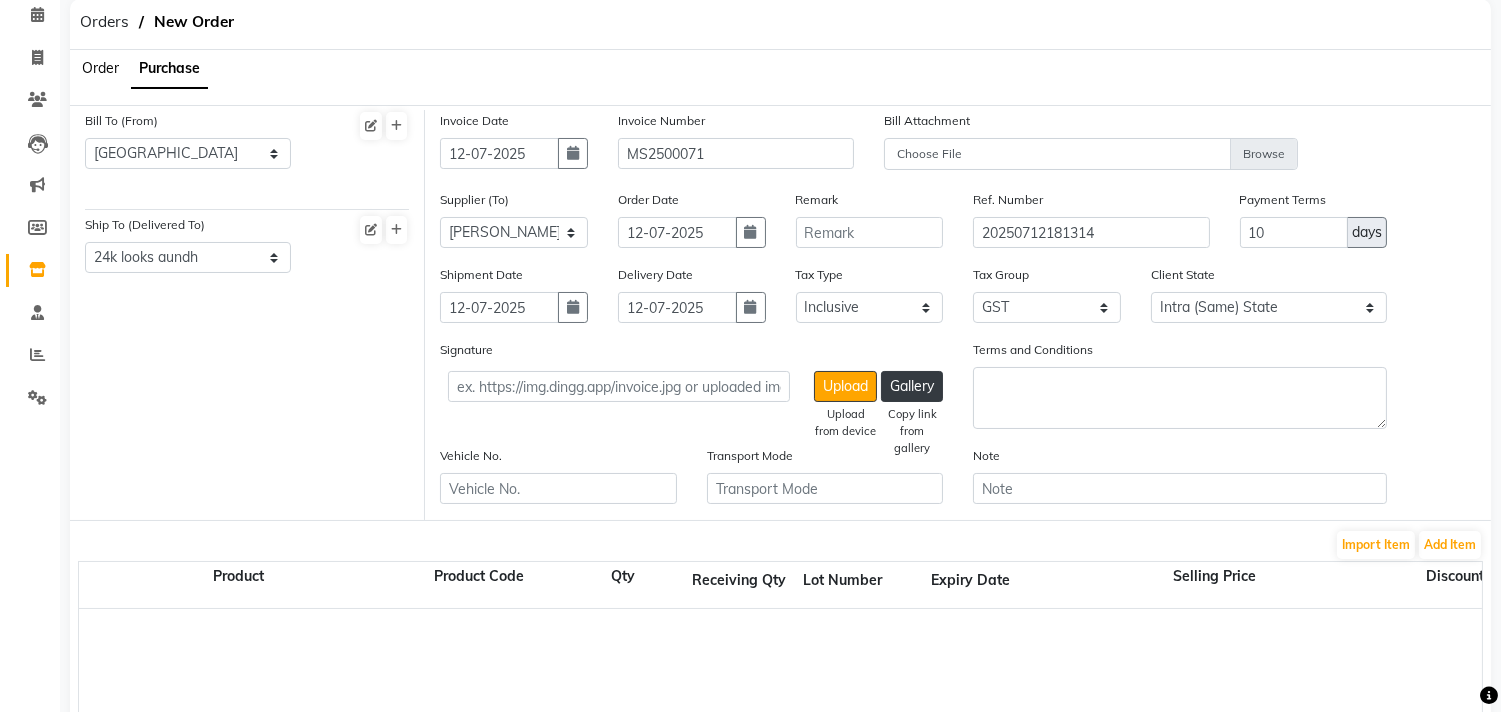 scroll, scrollTop: 0, scrollLeft: 0, axis: both 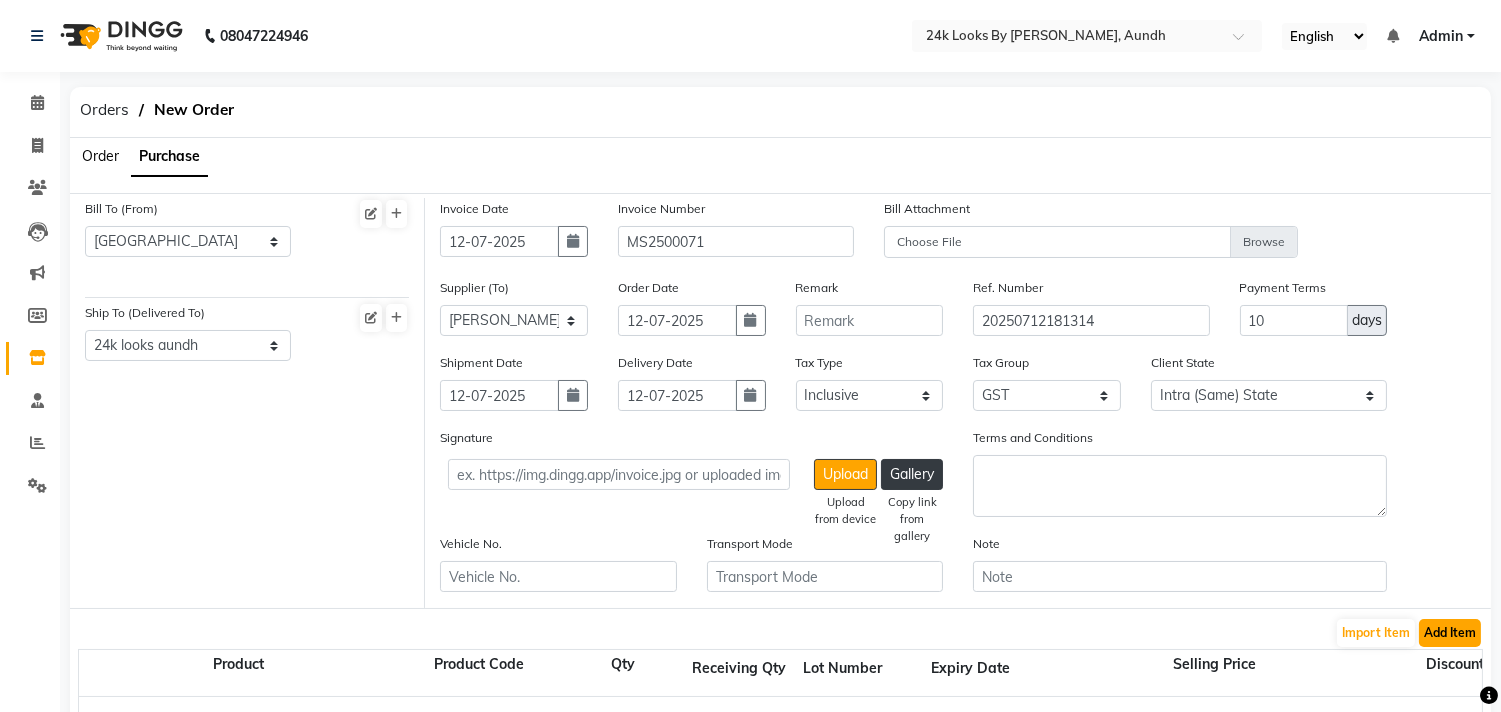 click on "Add Item" 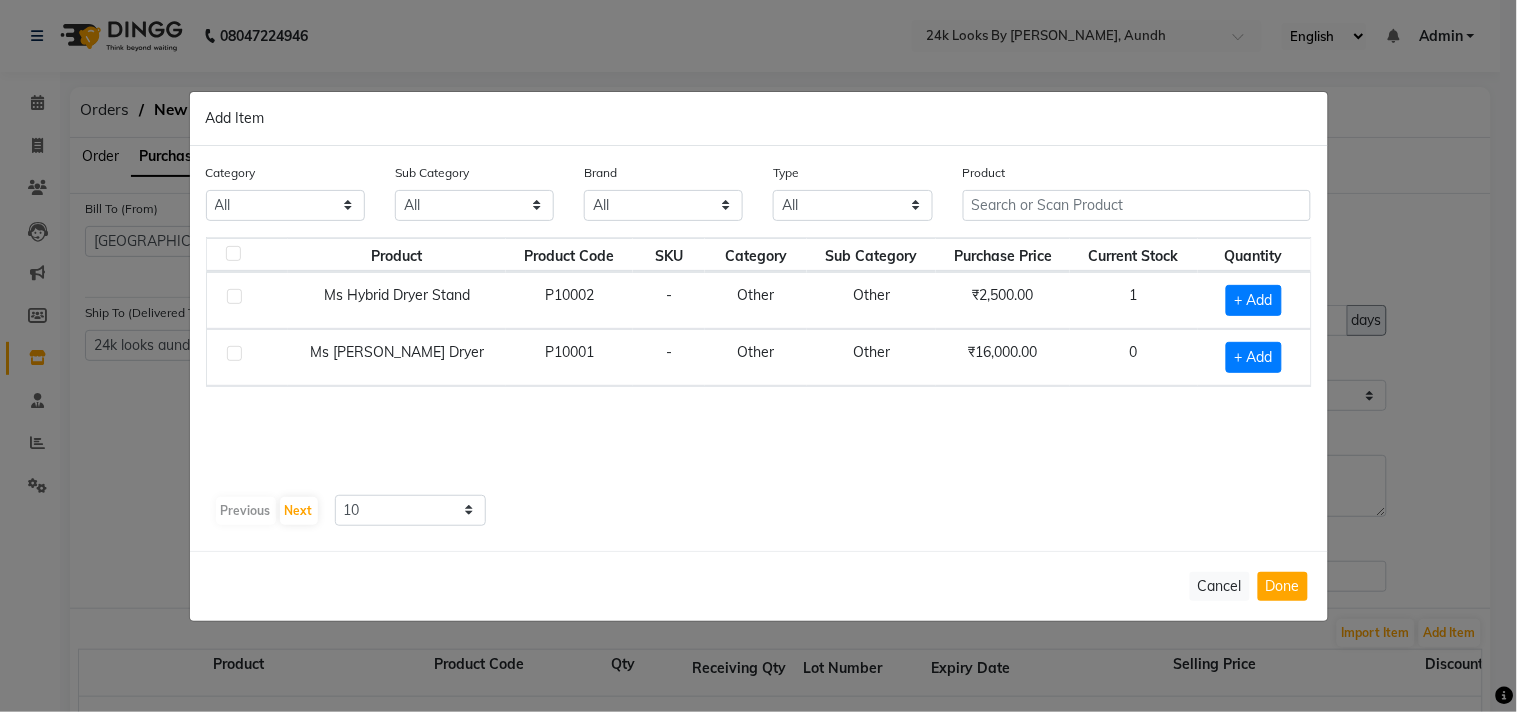 click 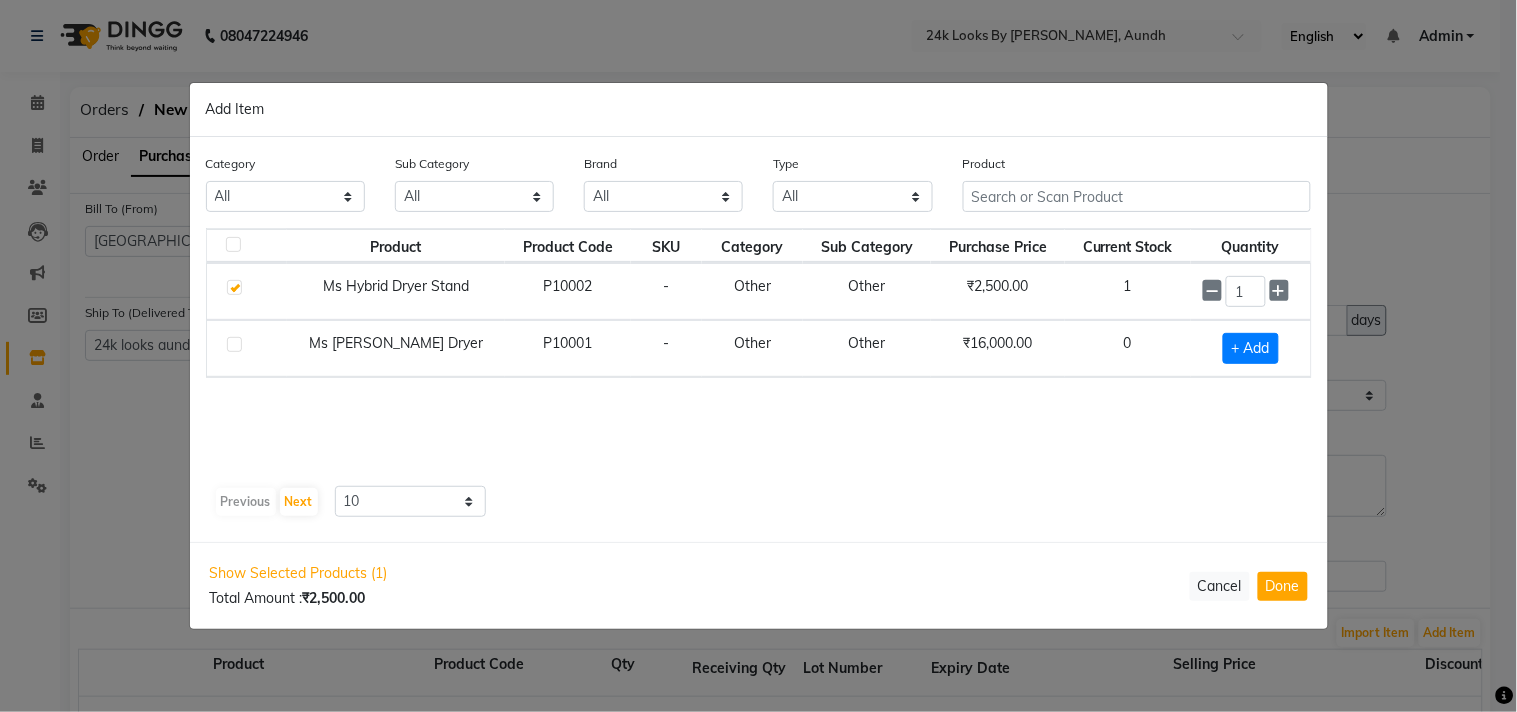 click 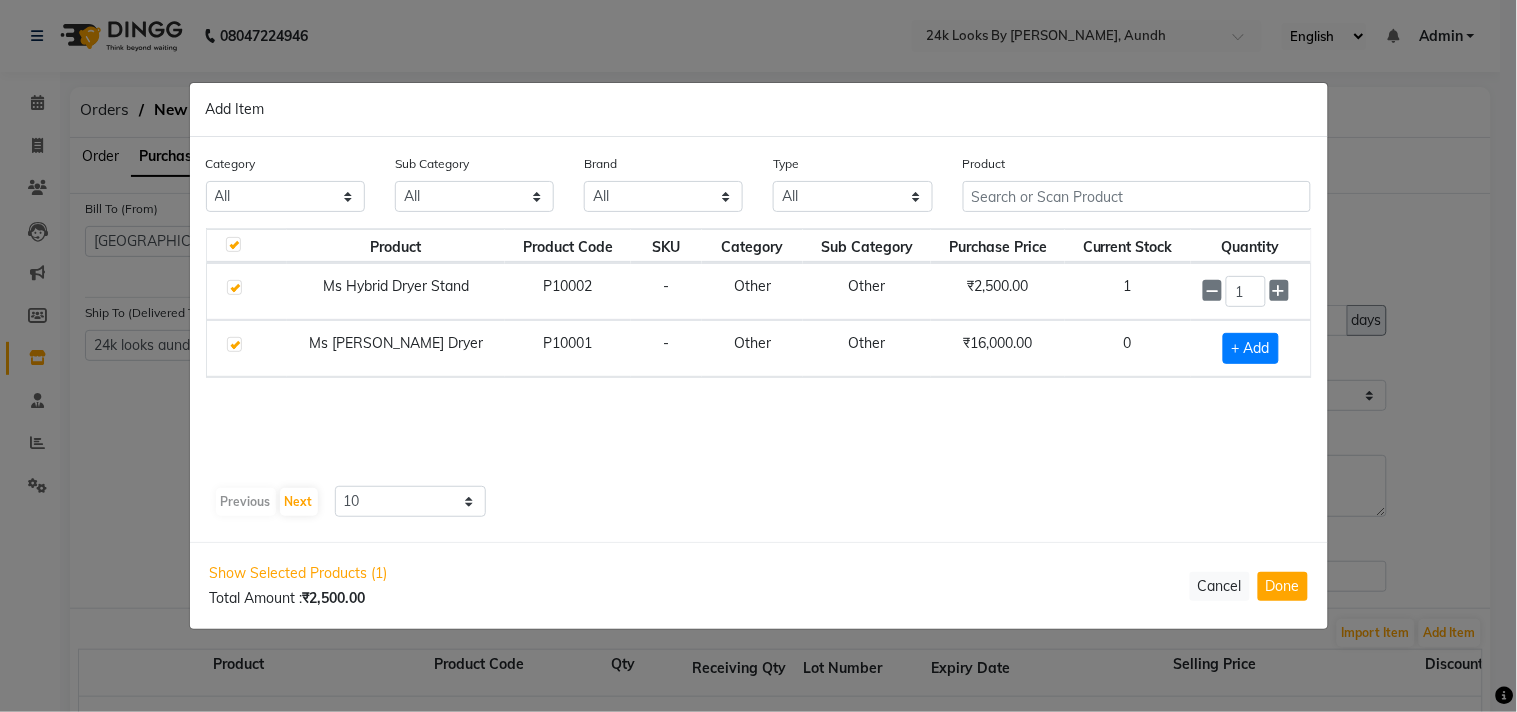checkbox on "true" 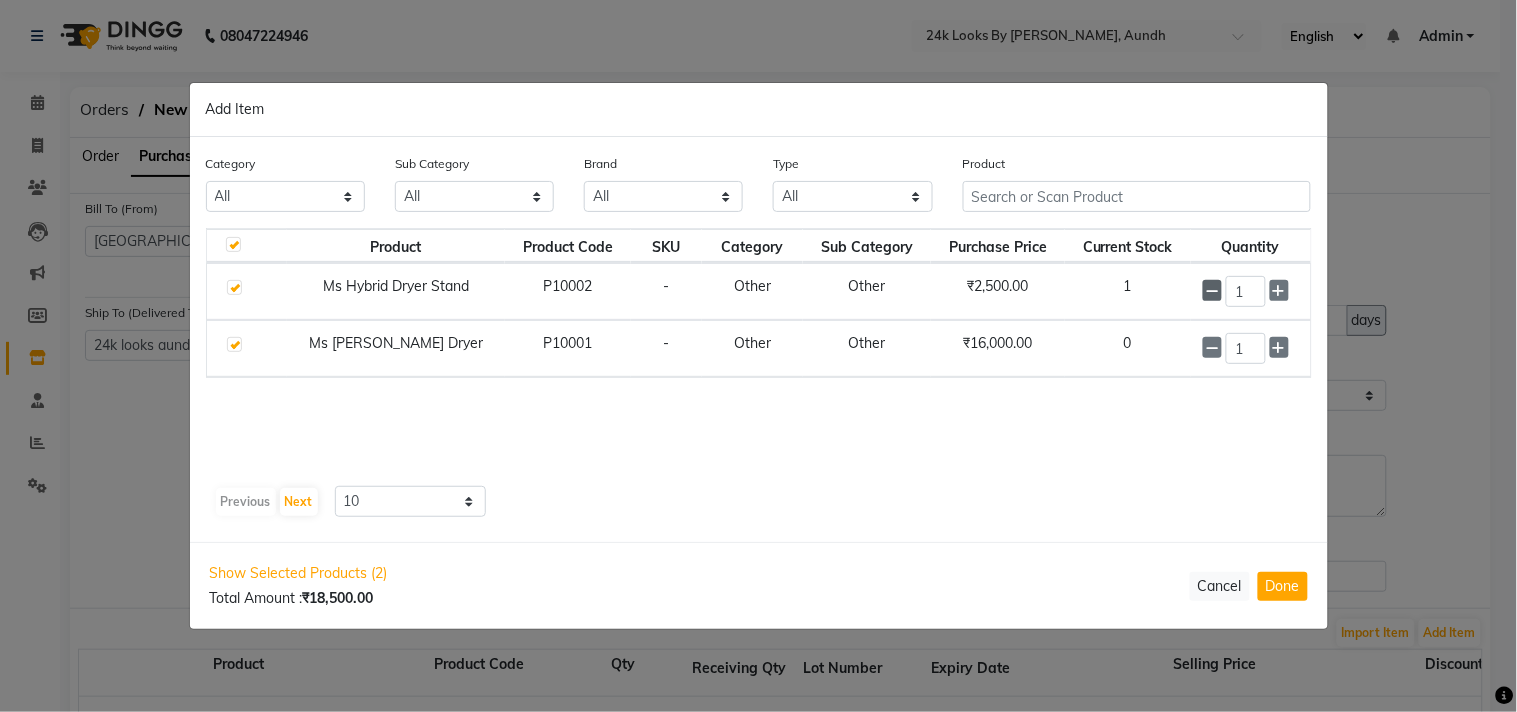 click 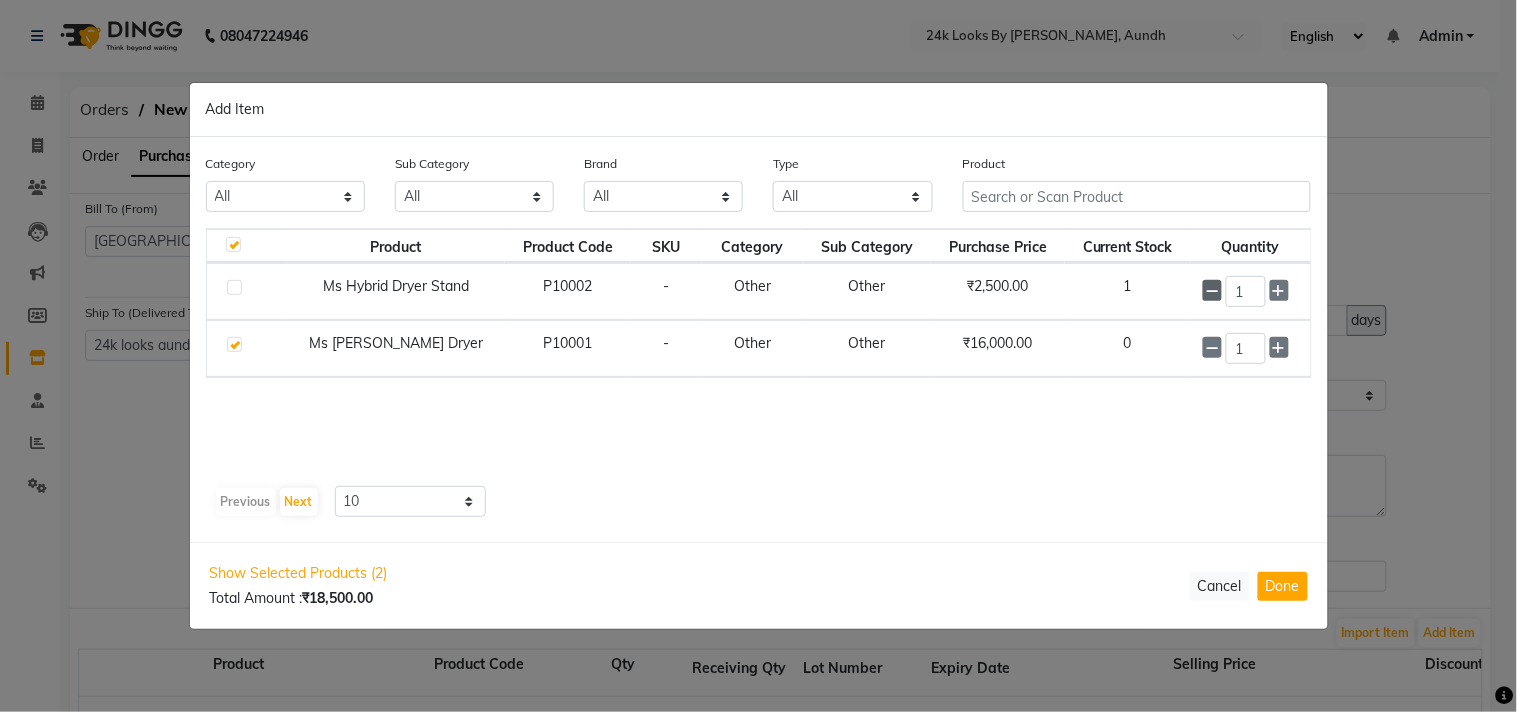 checkbox on "false" 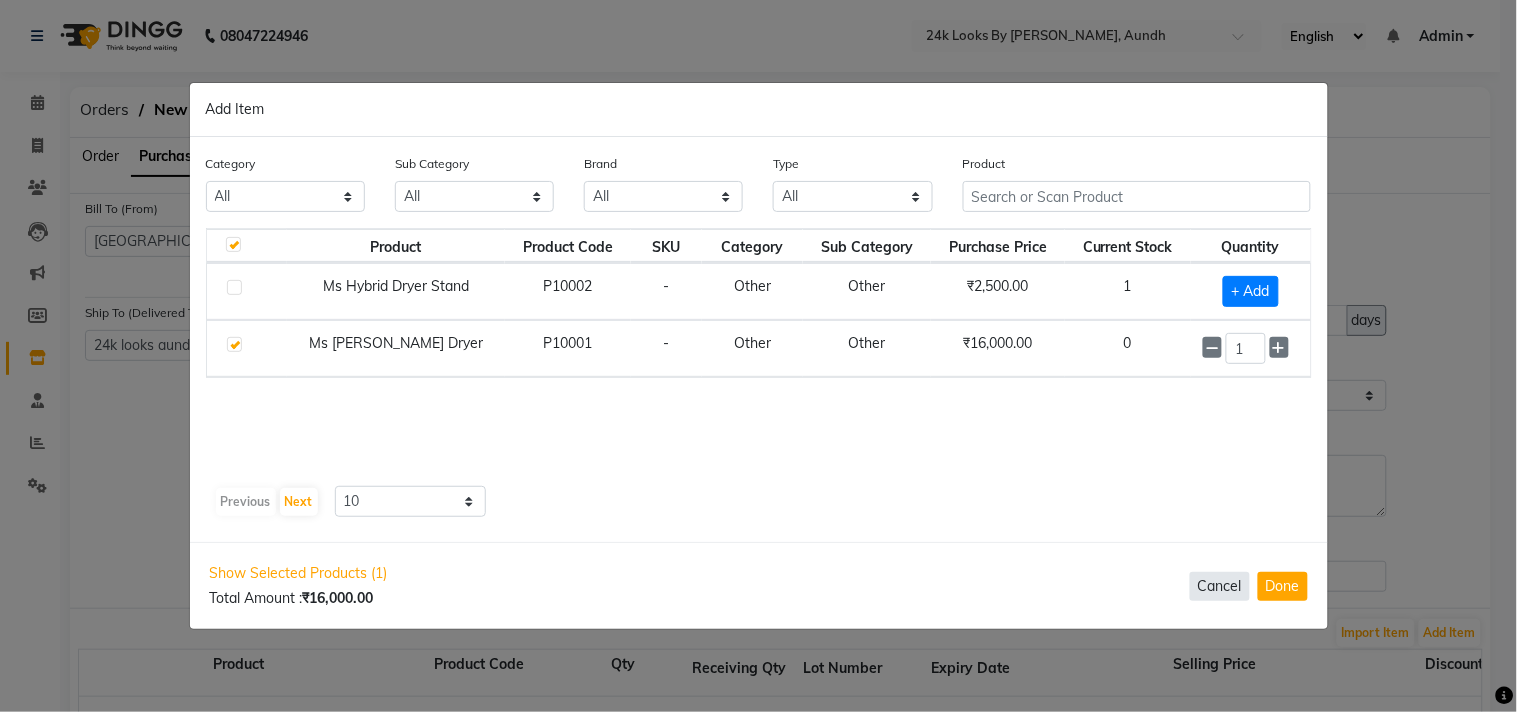 click on "Cancel" 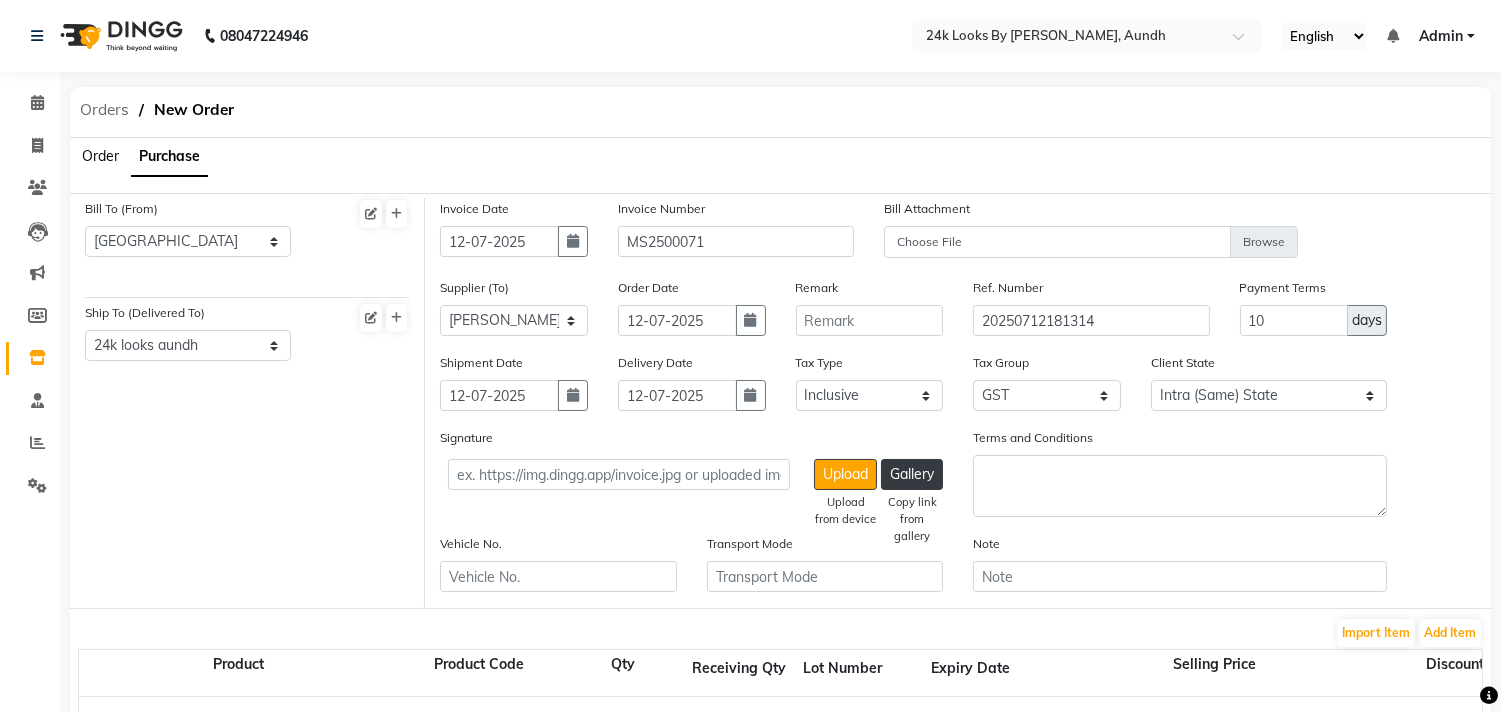click on "Orders" 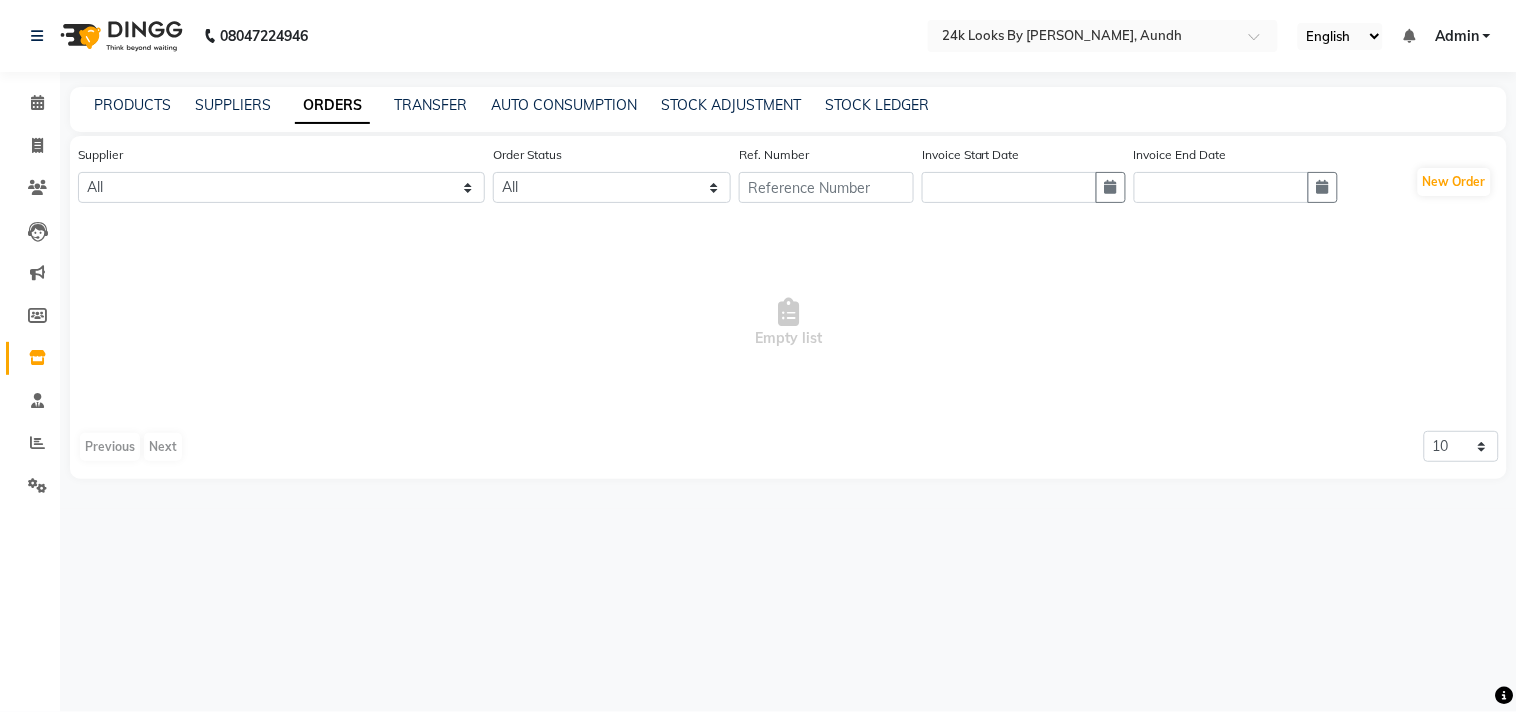 click on "Inventory" 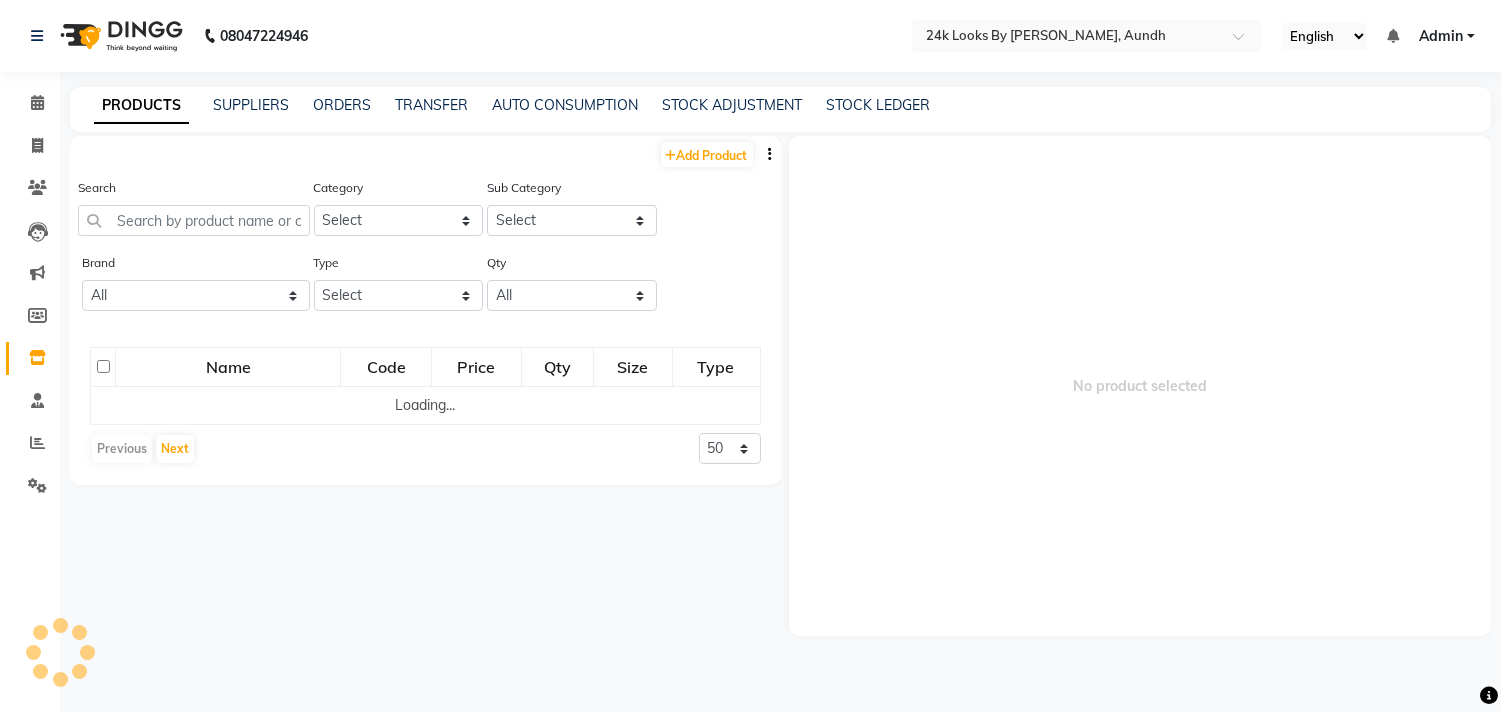 click on "Inventory" 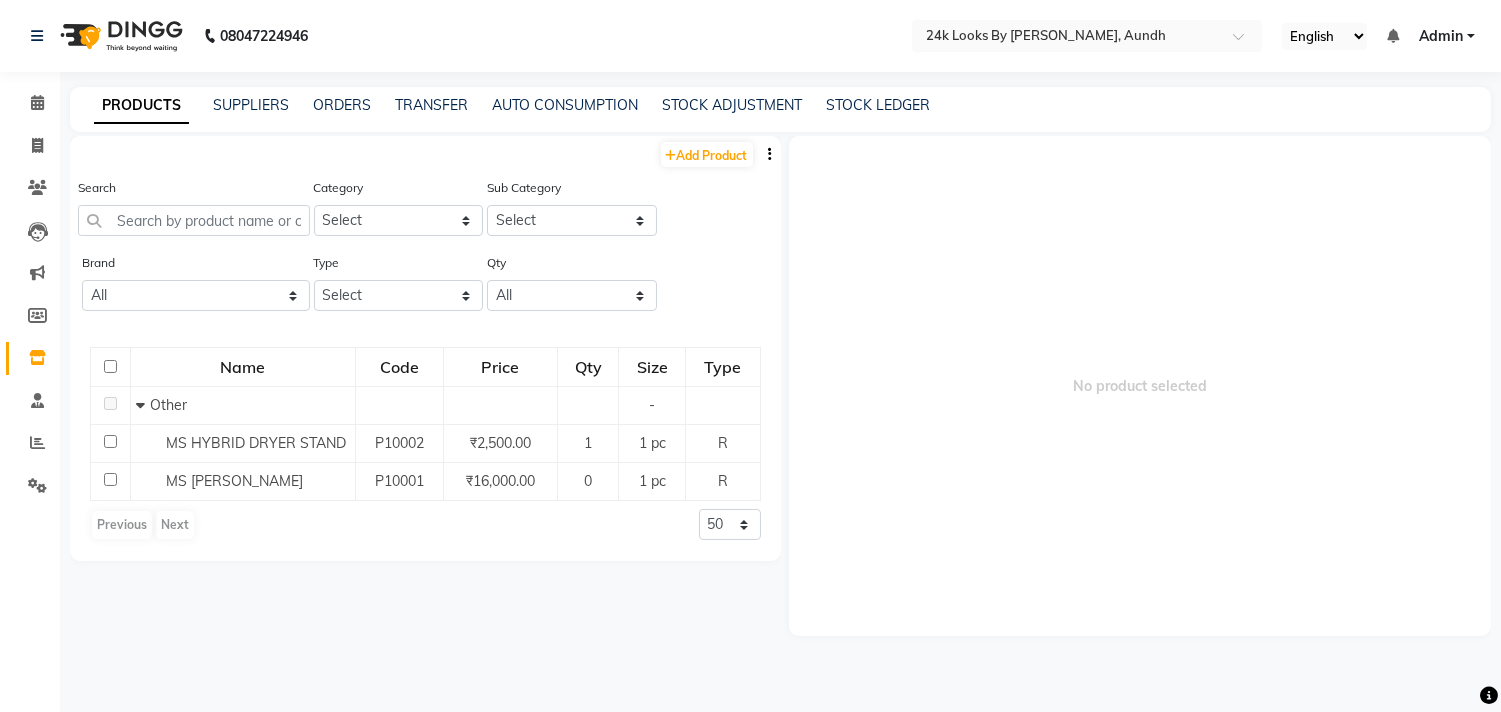 click on "PRODUCTS" 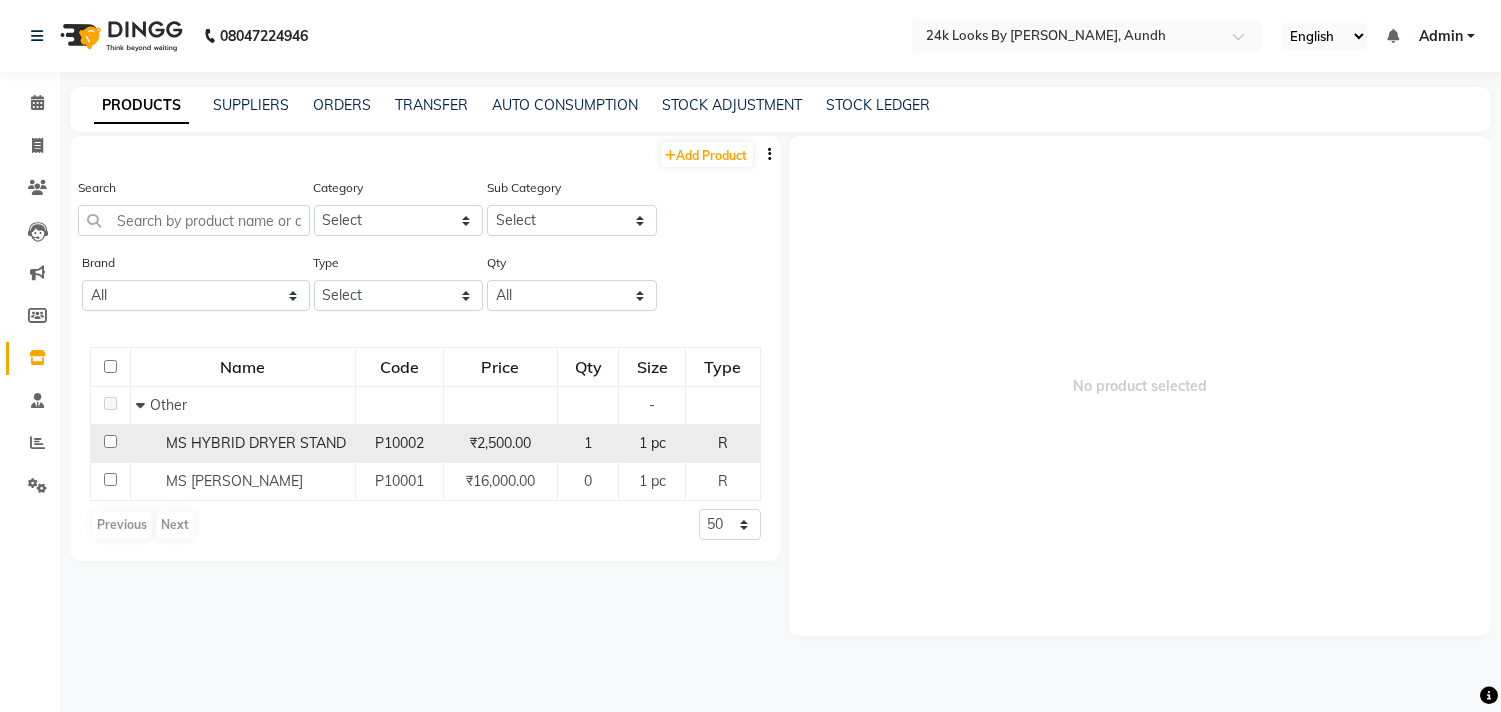 click 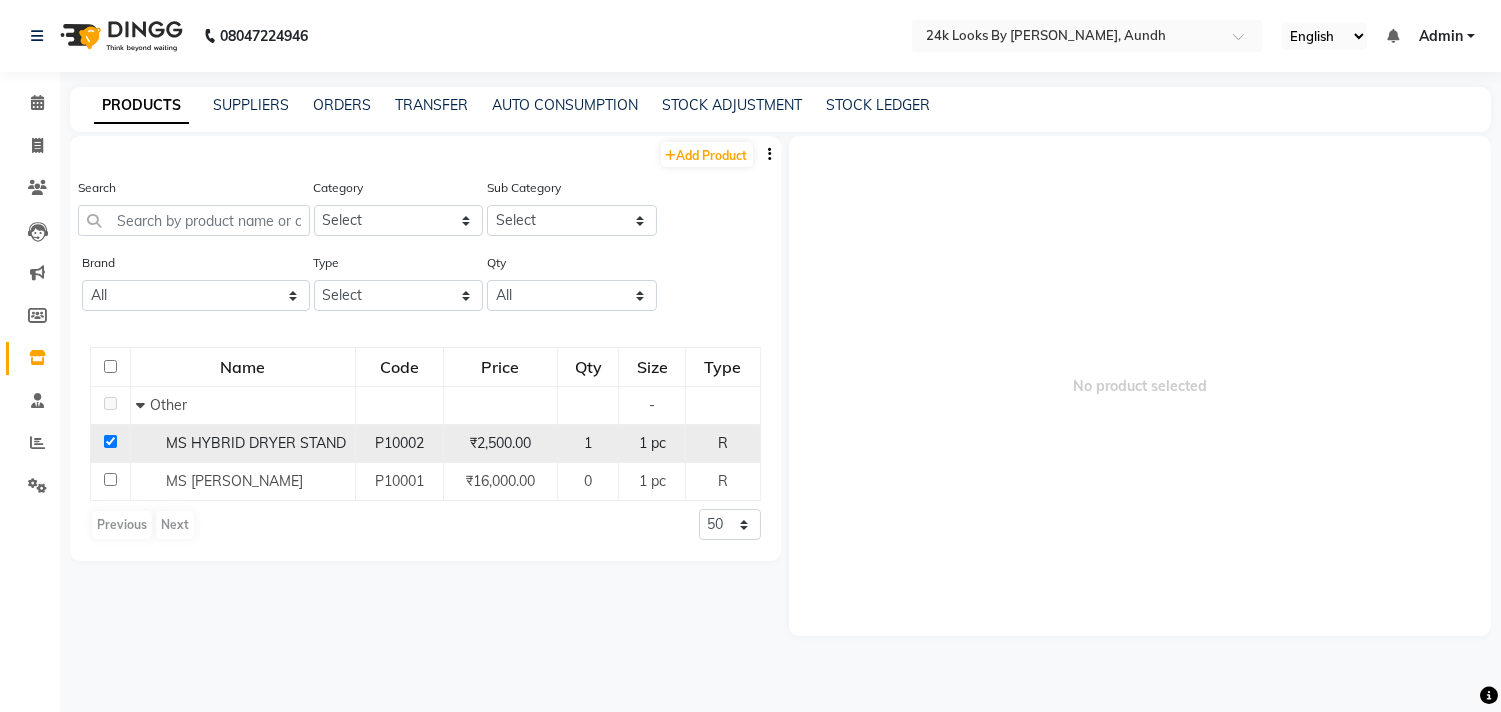 checkbox on "true" 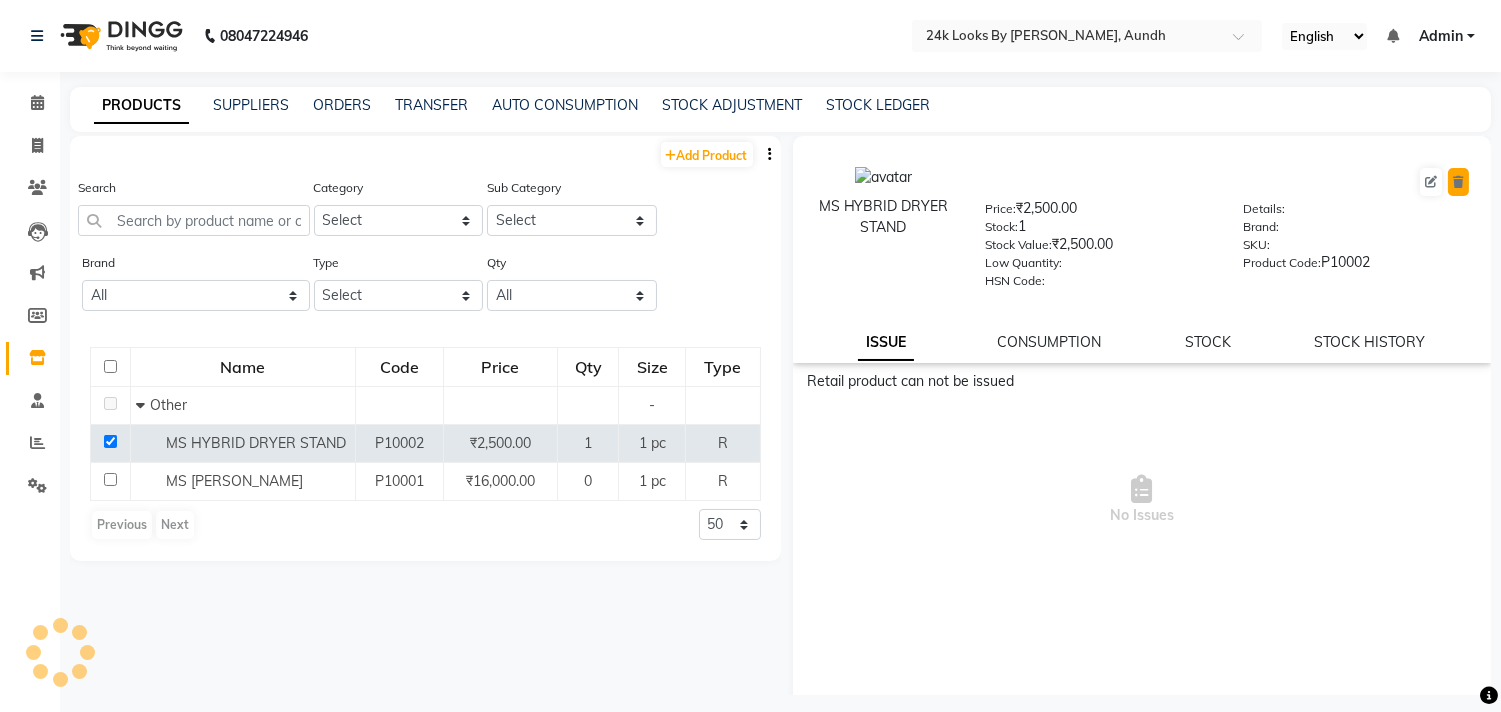 click 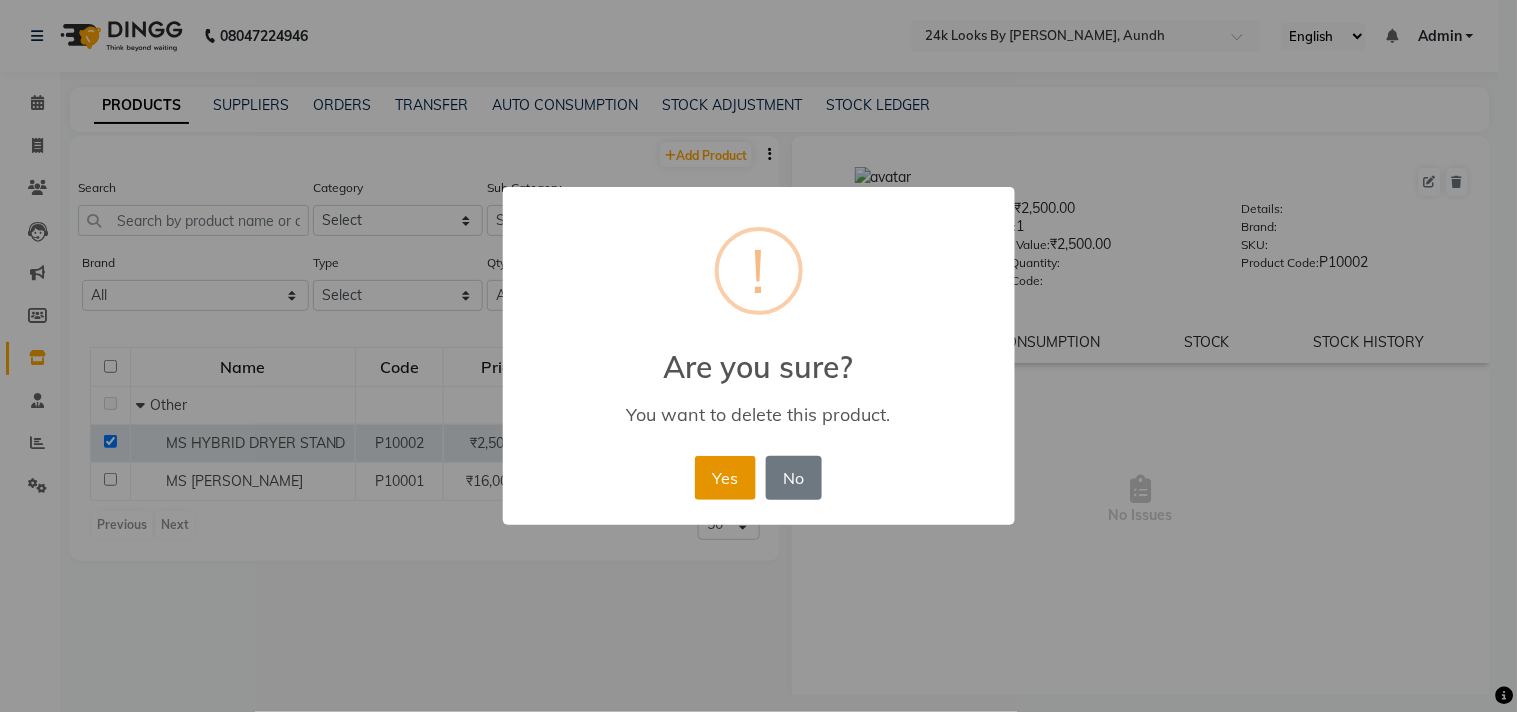 click on "Yes" at bounding box center (725, 478) 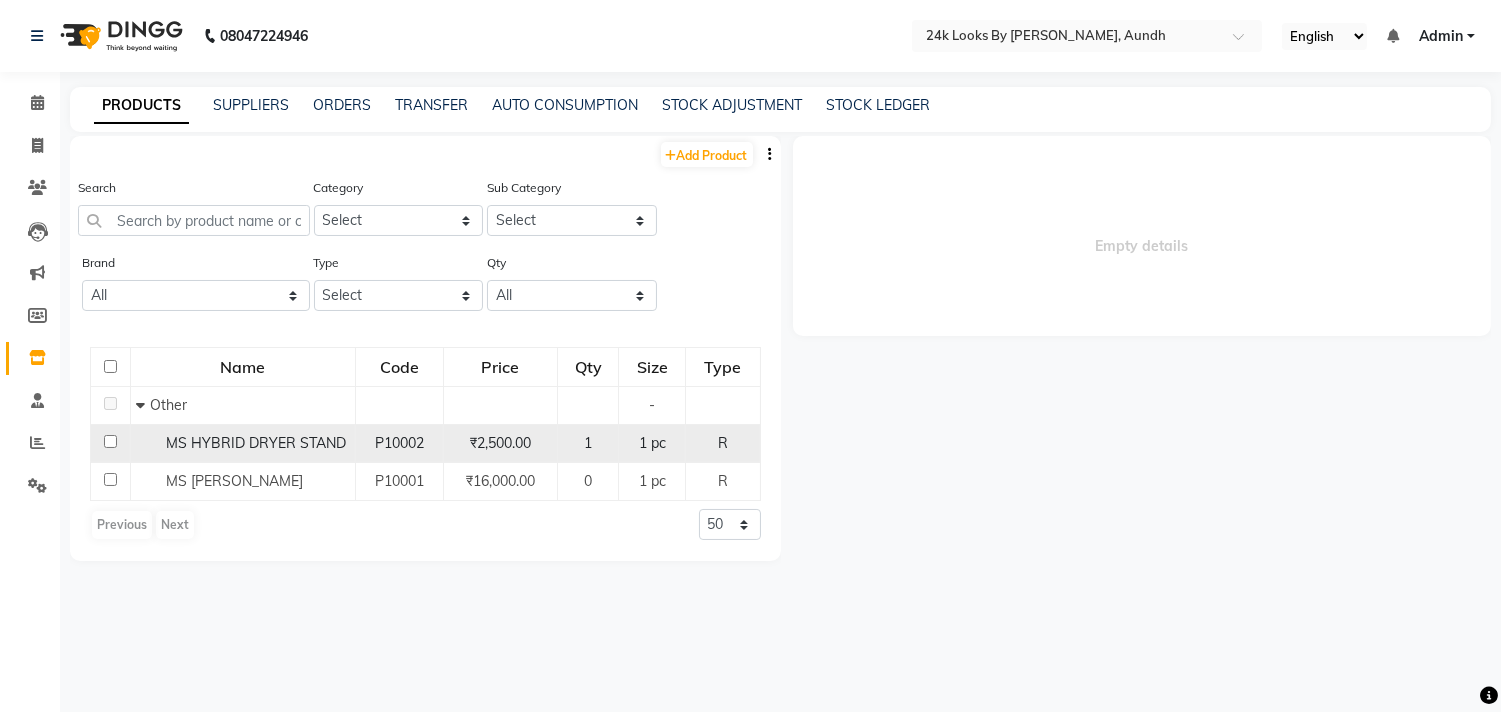 click 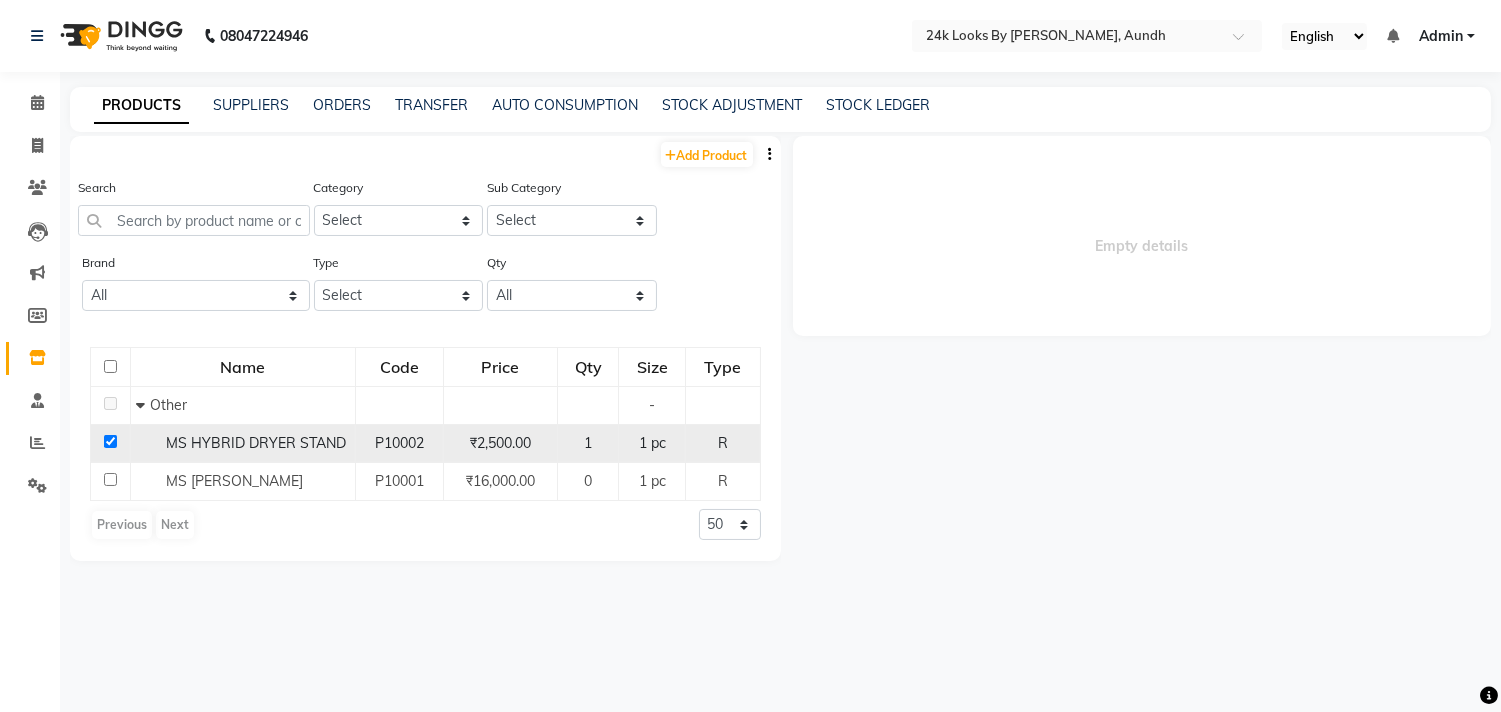checkbox on "true" 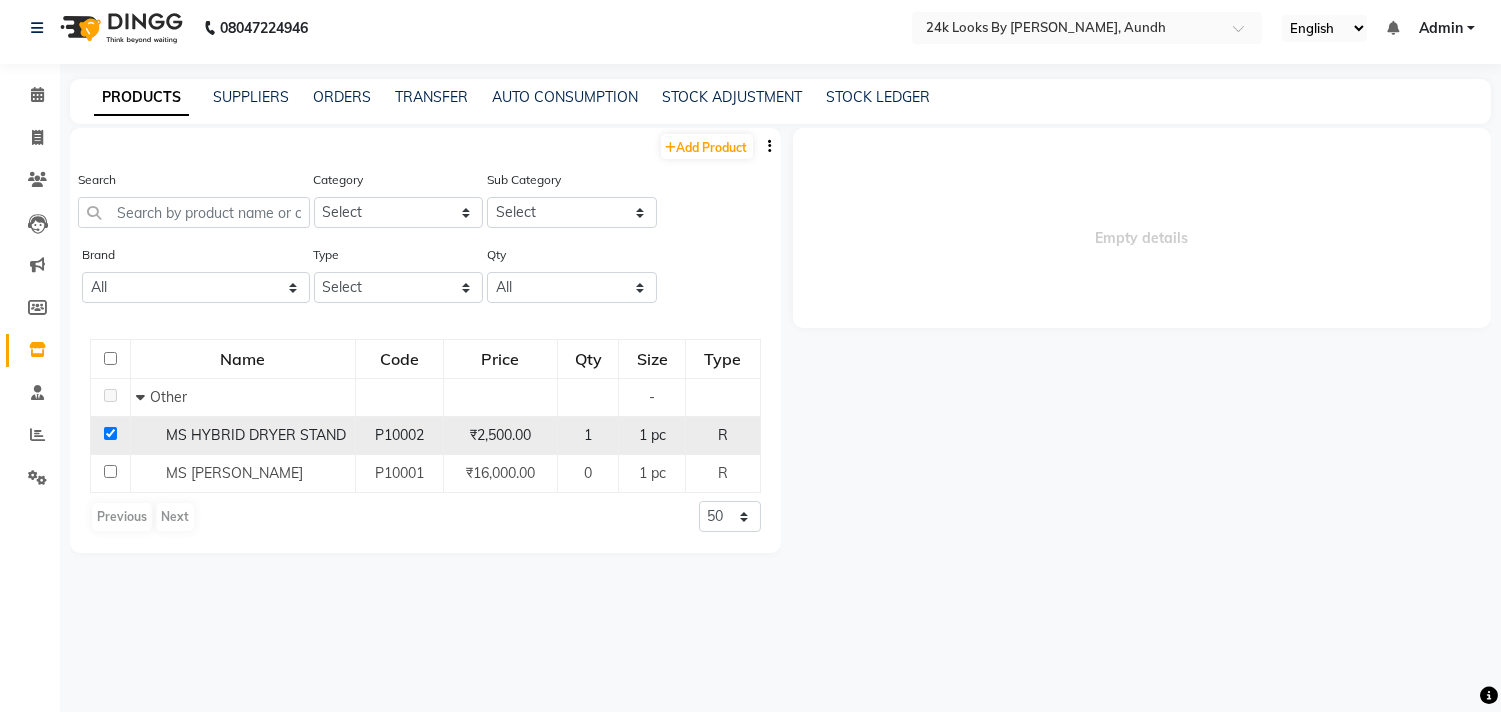 scroll, scrollTop: 12, scrollLeft: 0, axis: vertical 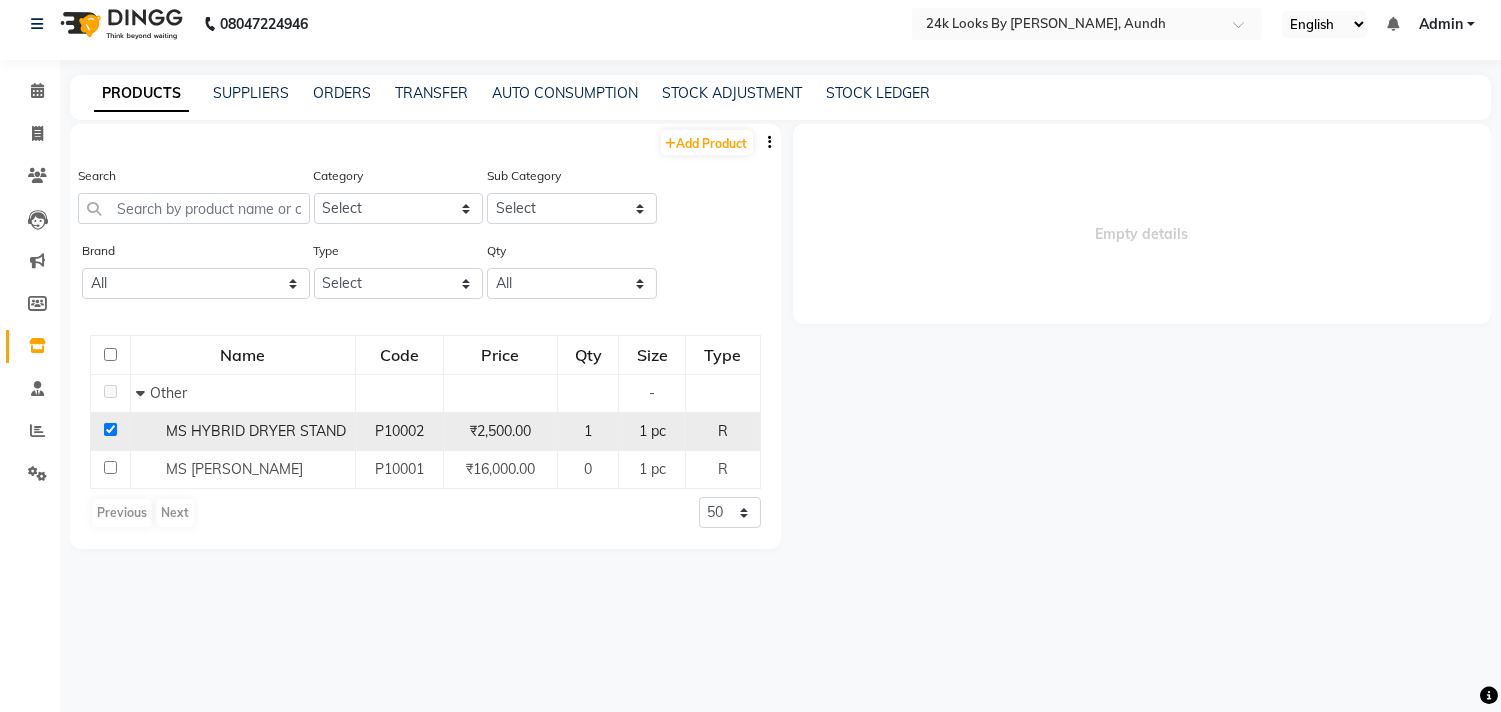 click on "MS HYBRID DRYER STAND" 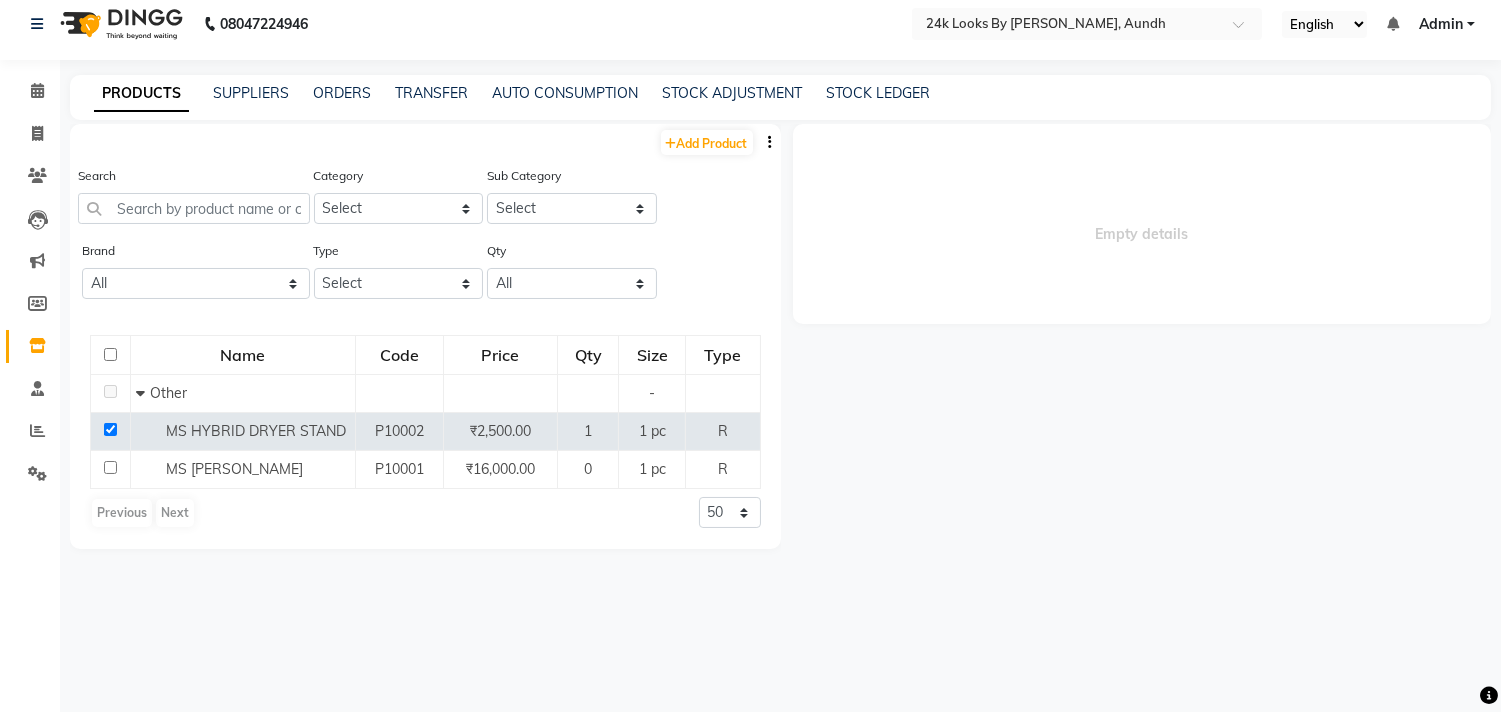 click 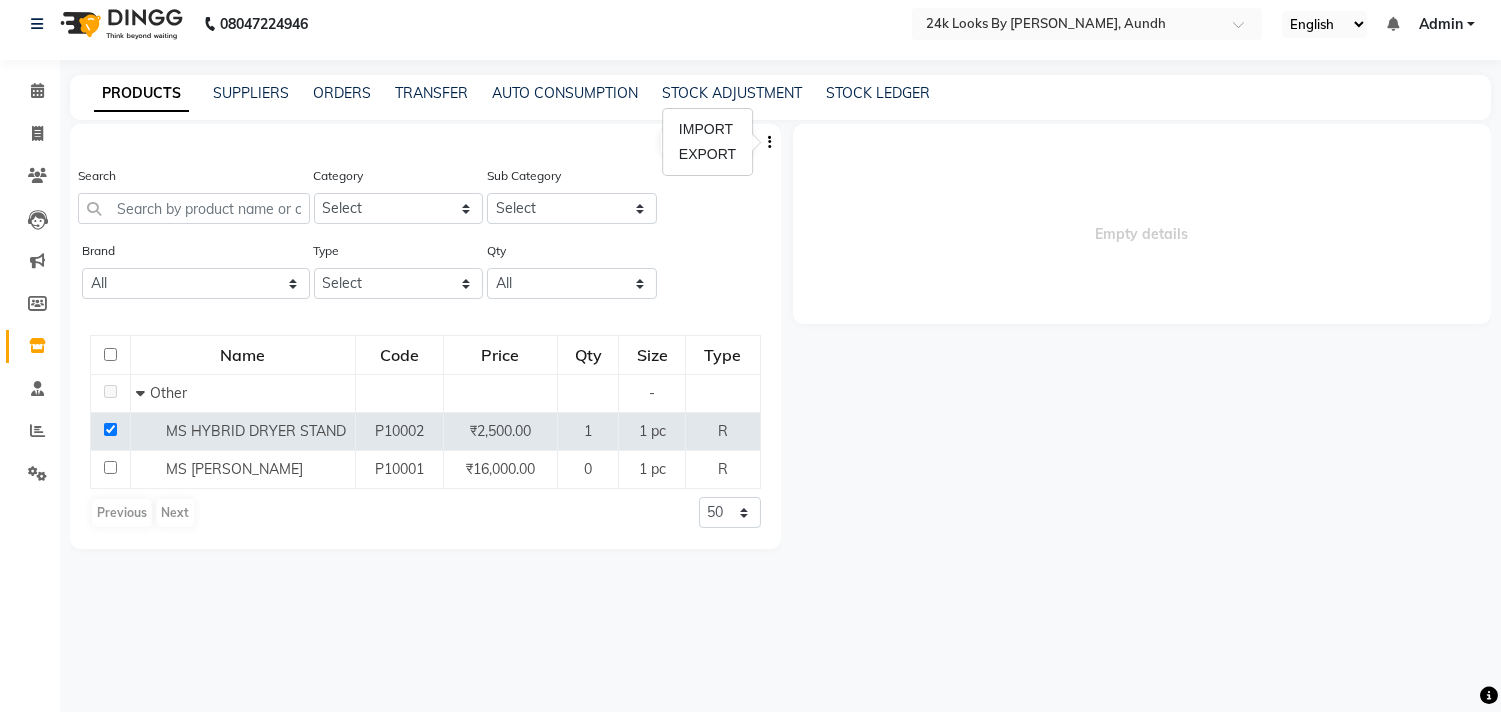 click on "Empty details" 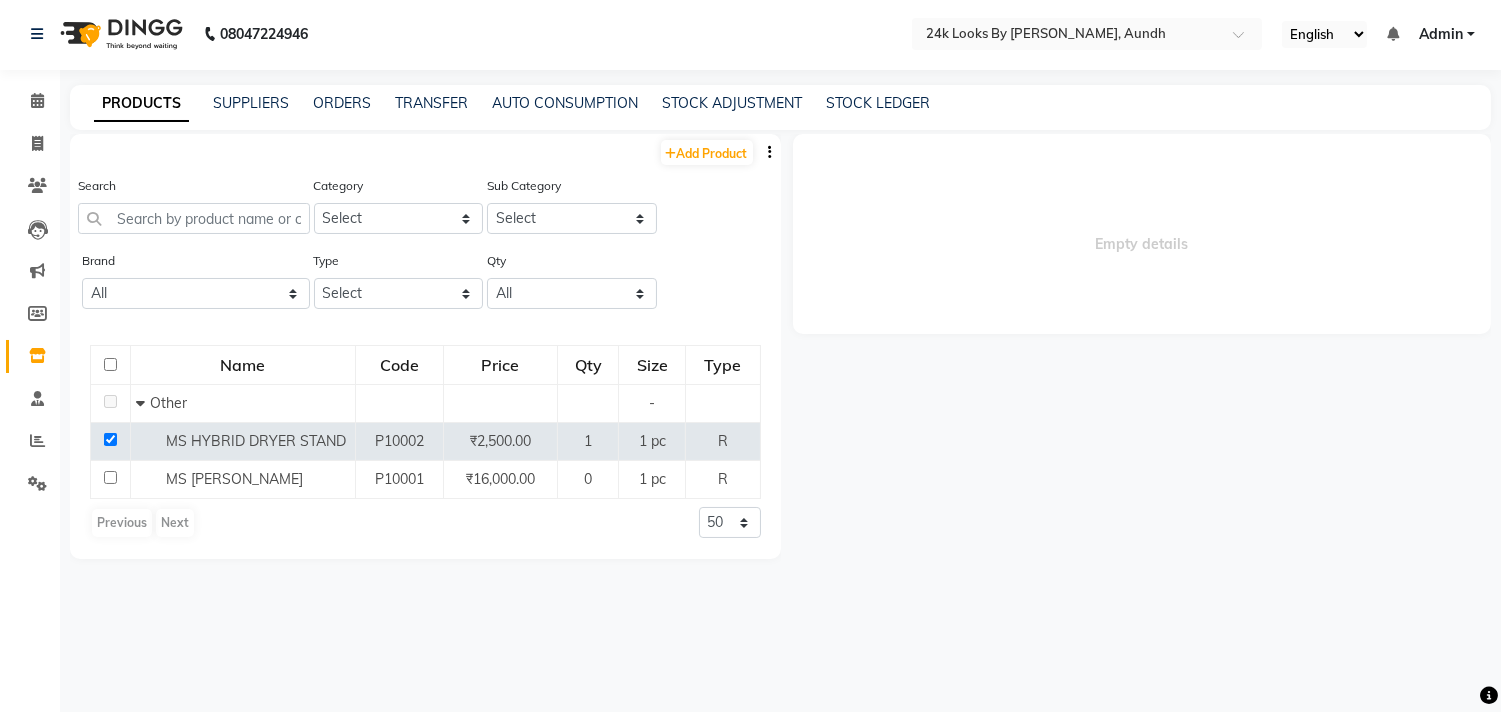 scroll, scrollTop: 0, scrollLeft: 0, axis: both 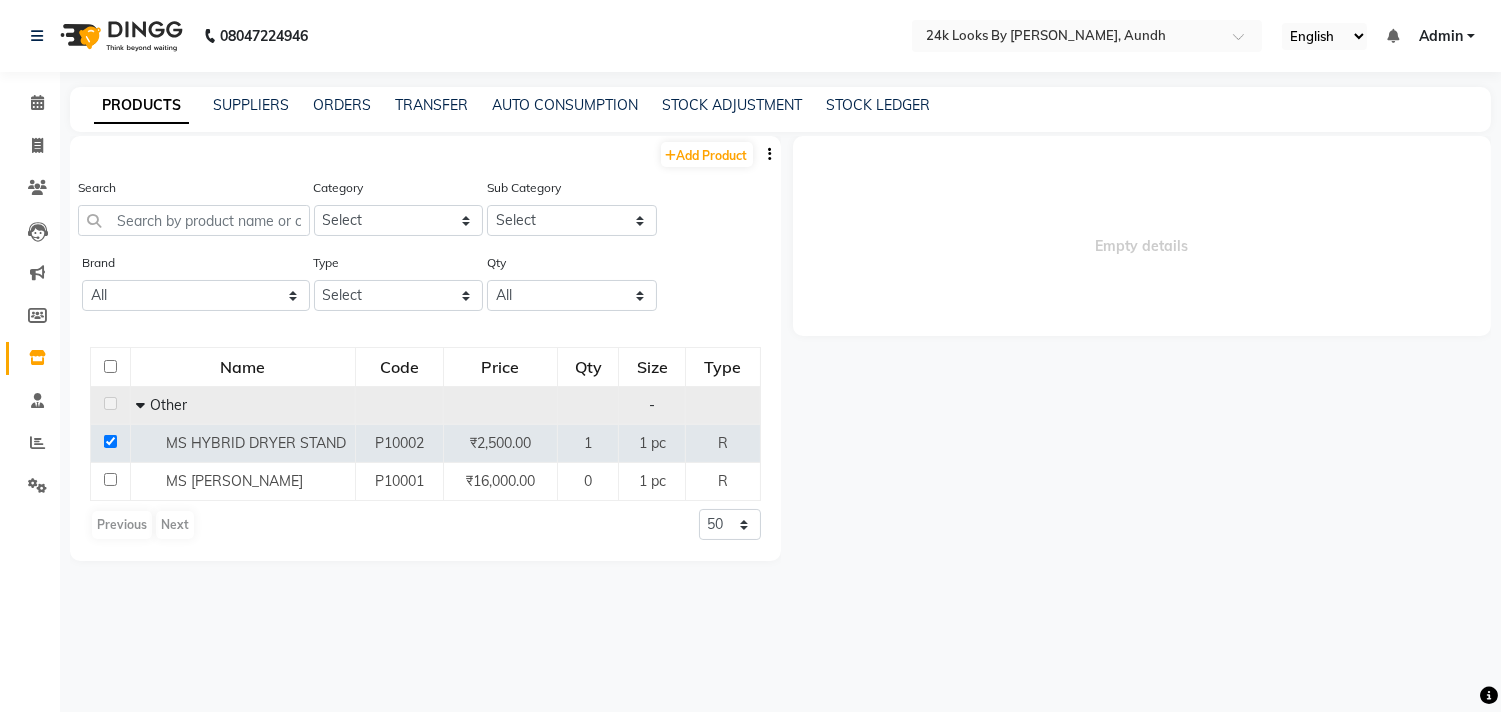 click 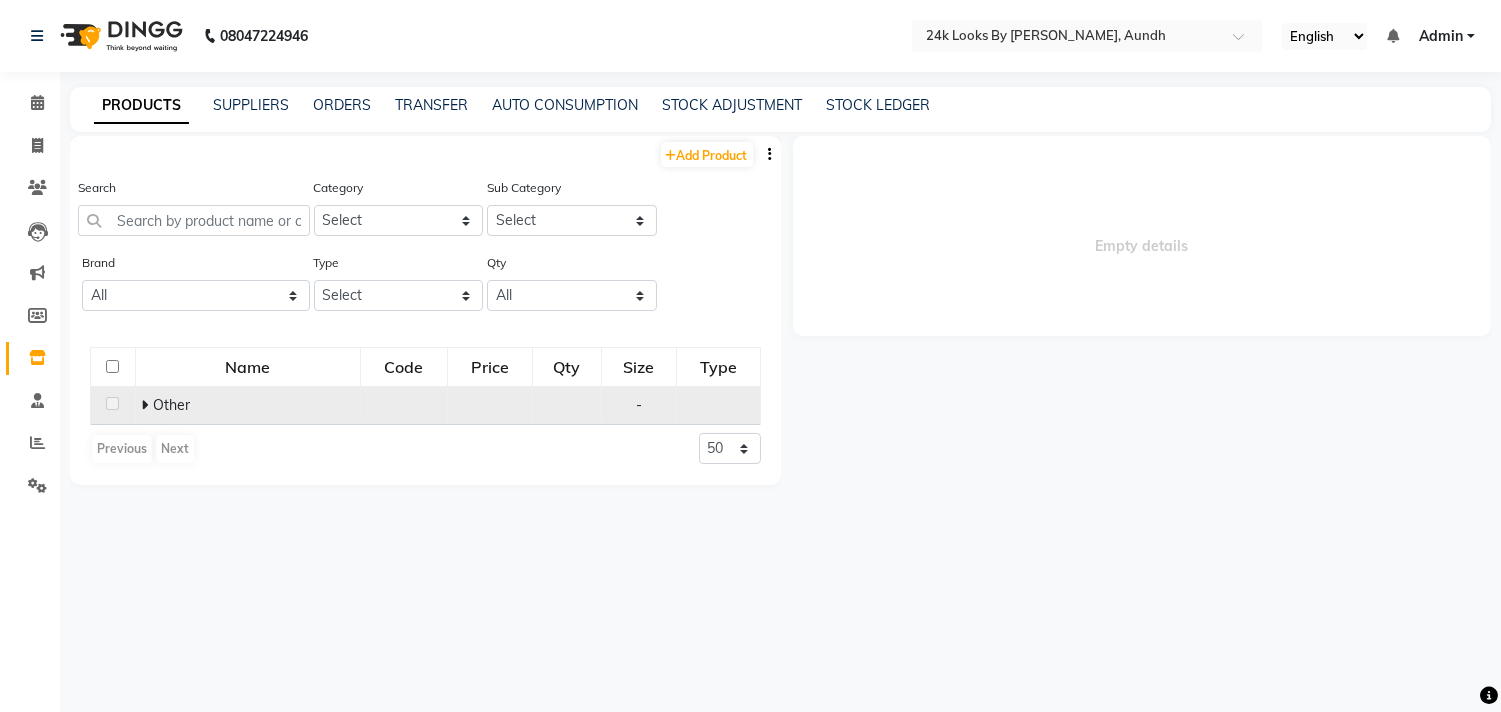 click 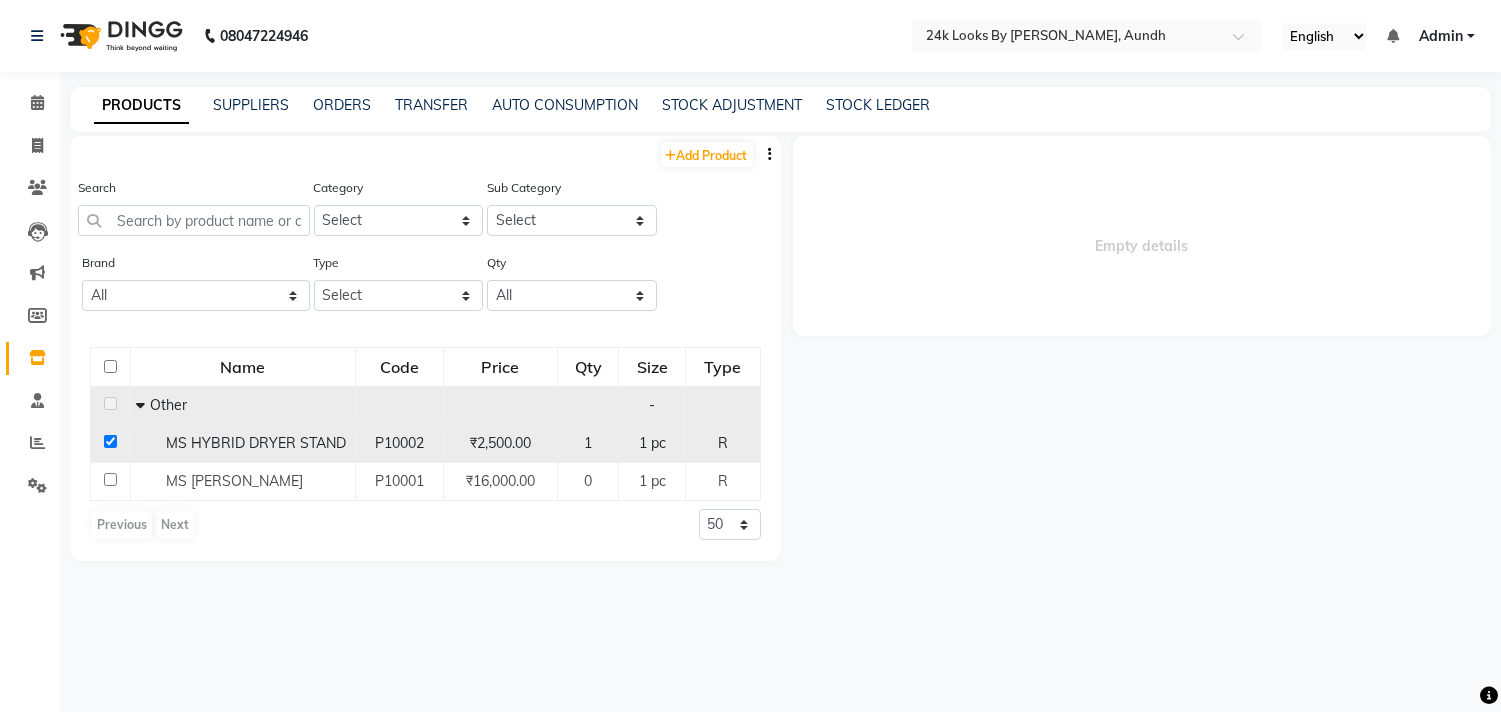 click 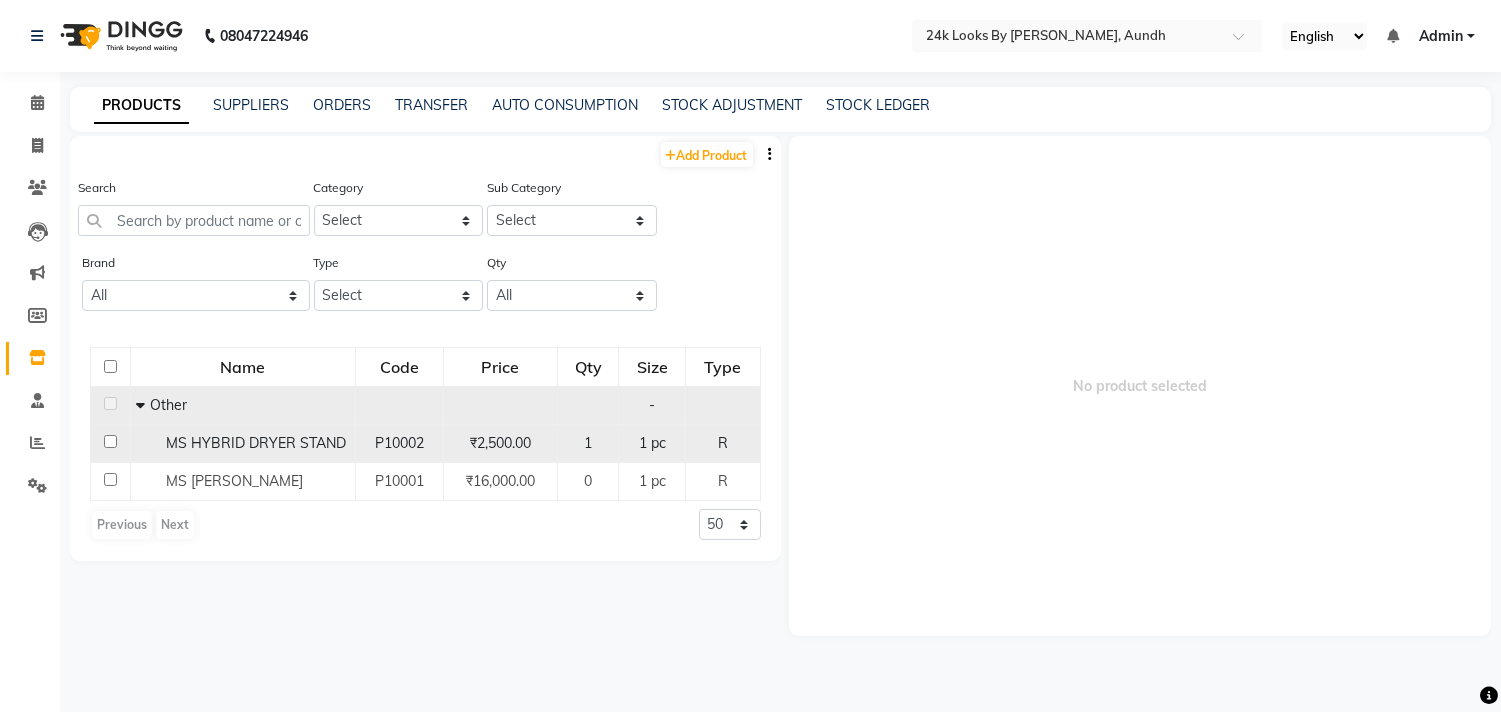 click 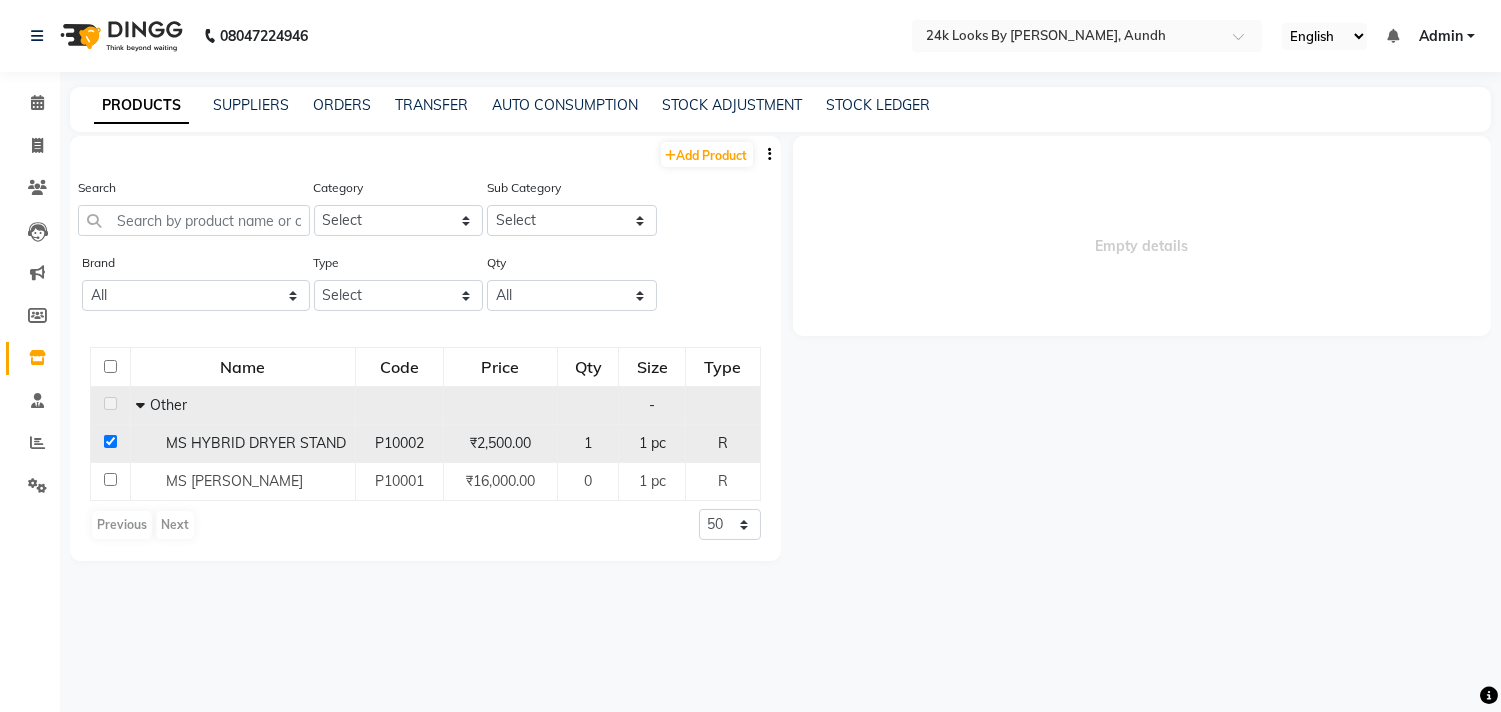 click 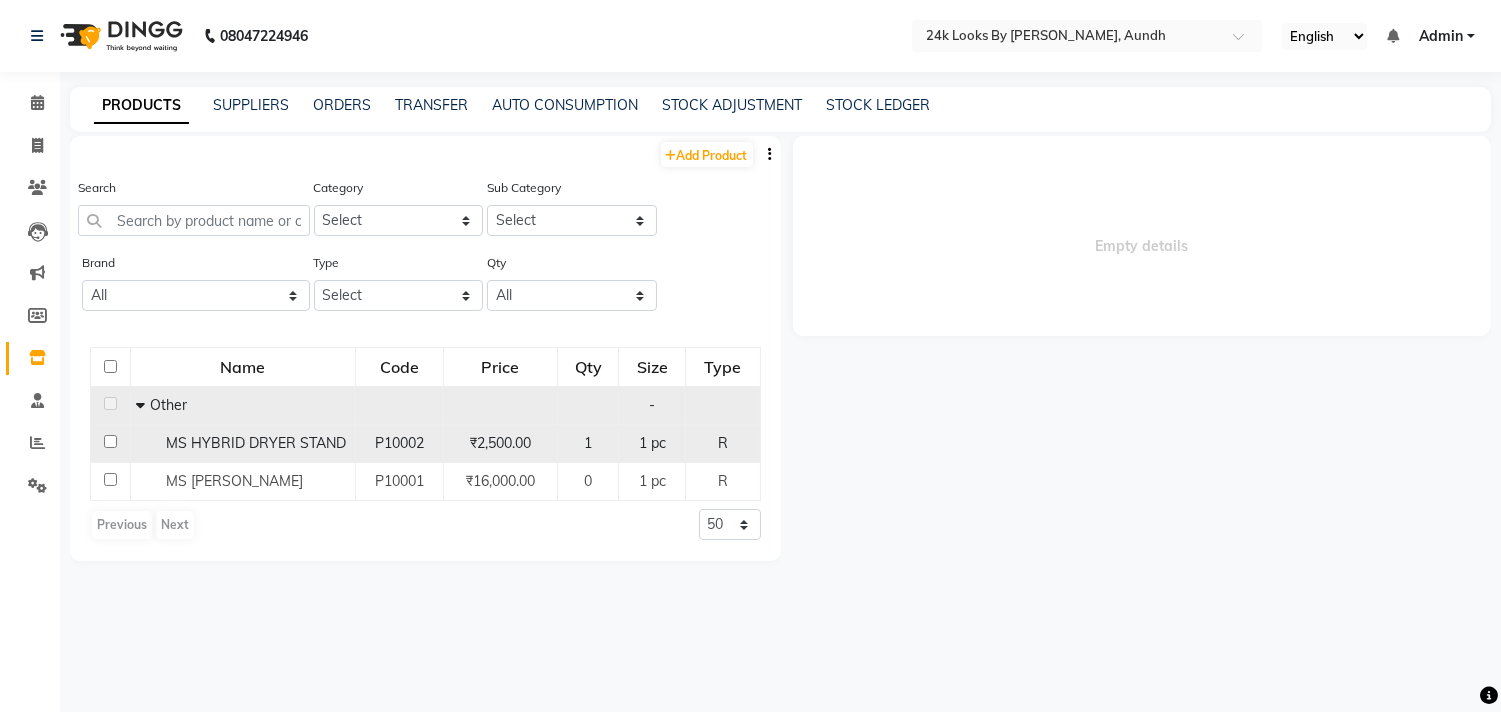checkbox on "false" 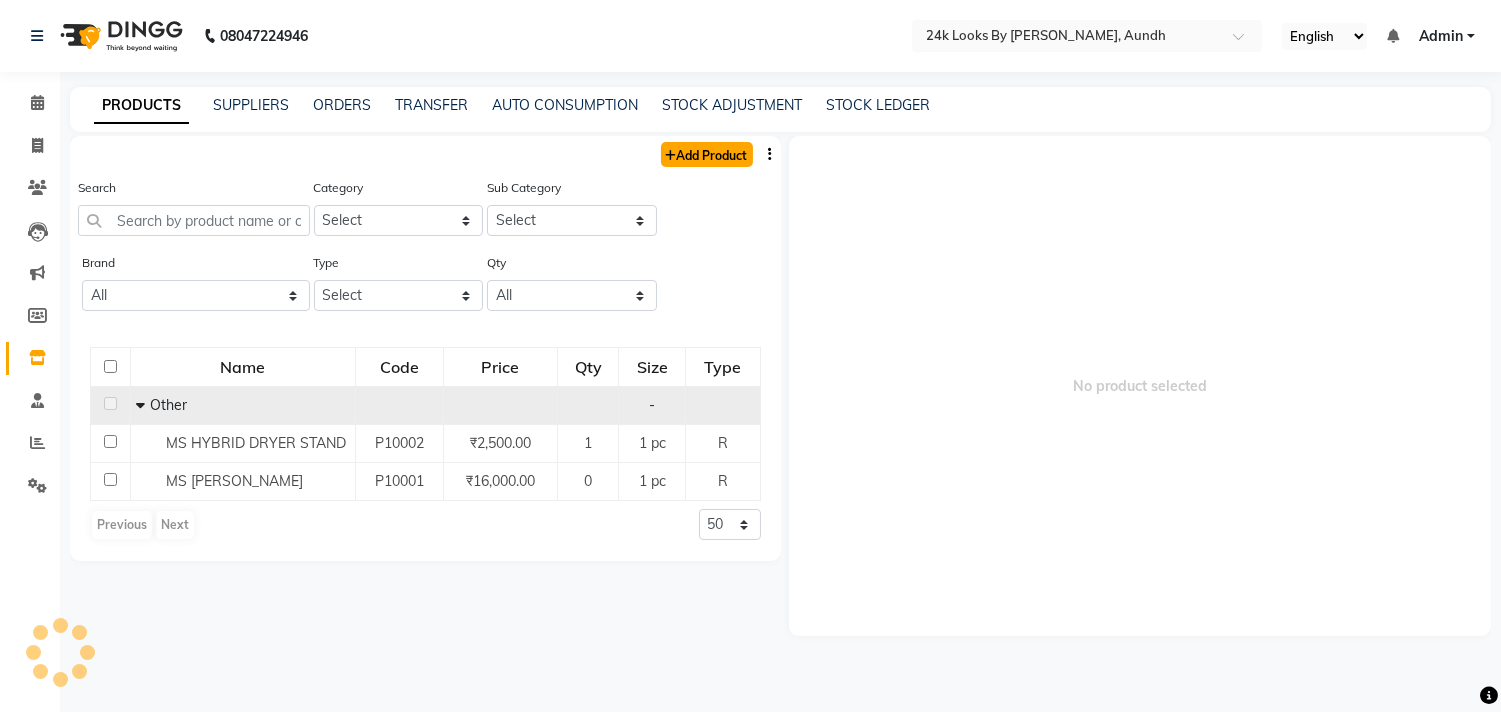 click on "Add Product" 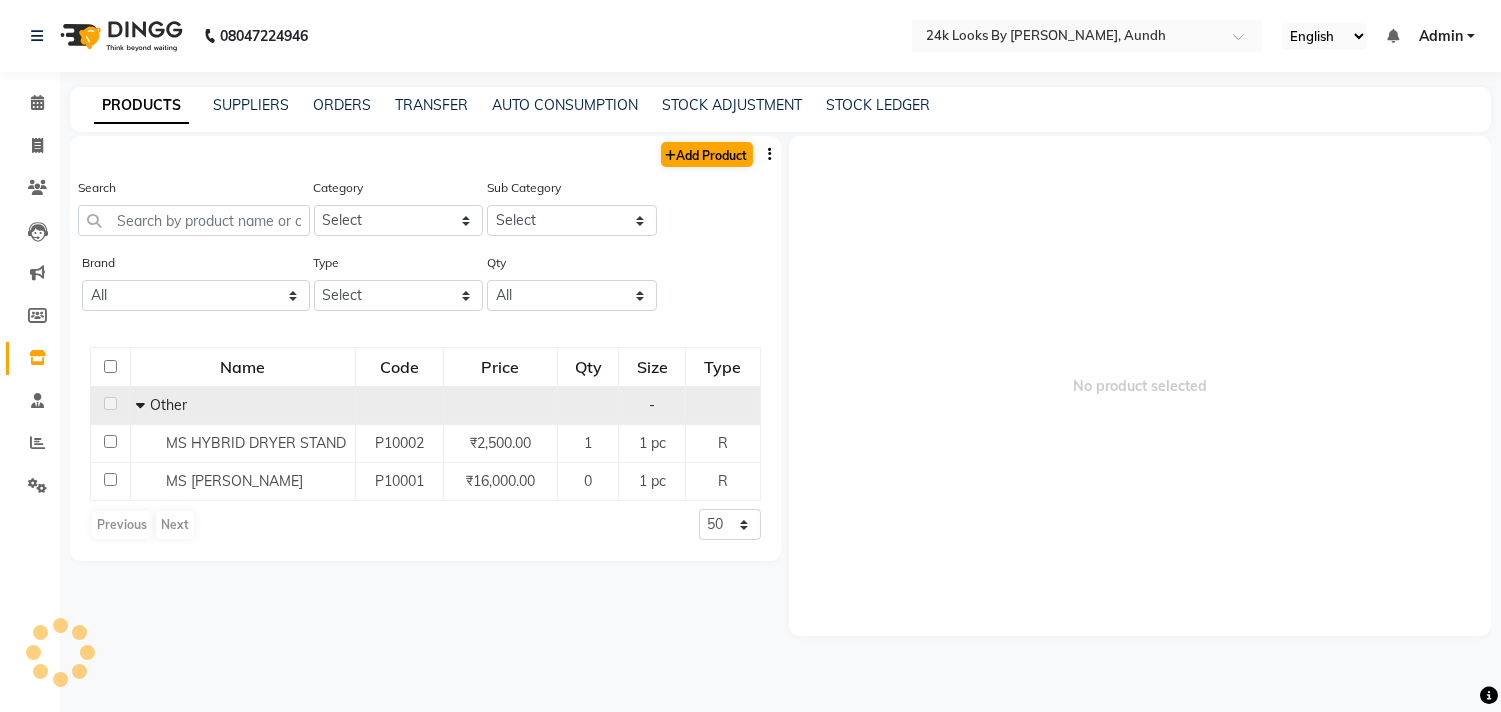 select on "true" 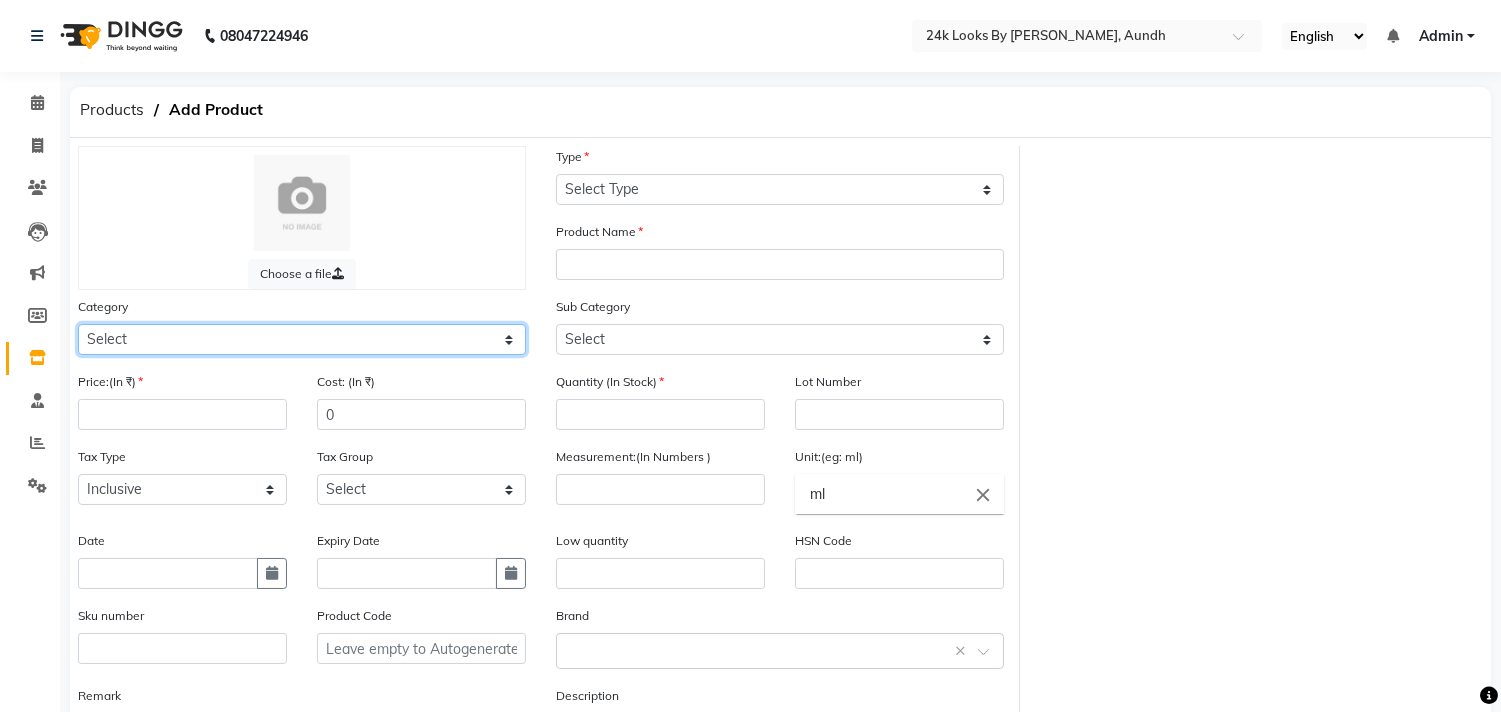 click on "Select Hair Skin Makeup Personal Care Appliances Beard Waxing Disposable Threading Hands and Feet Beauty Planet Botox Cadiveu Casmara Cheryls Loreal Olaplex Other" 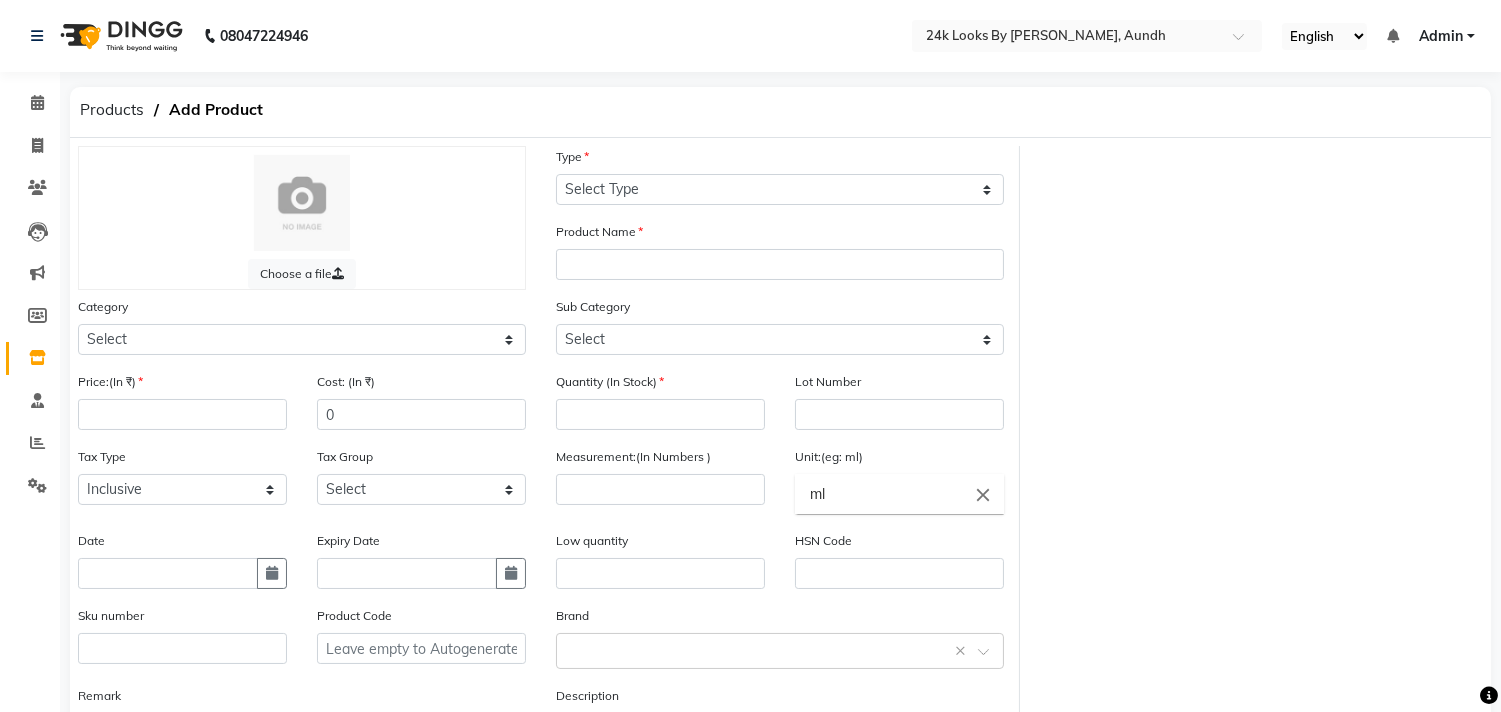 click on "08047224946 Select Location × 24k Looks By Nandini, Aundh English ENGLISH Español العربية मराठी हिंदी ગુજરાતી தமிழ் 中文 Notifications nothing to show Admin Manage Profile Change Password Sign out  Version:3.15.4  ☀ 24K LOOKS BY NANDINI, Aundh  Calendar  Invoice  Clients  Leads   Marketing  Members  Inventory  Staff  Reports  Settings Completed InProgress Upcoming Dropped Tentative Check-In Confirm Bookings Generate Report Segments Page Builder  Products   Add Product   Choose a file Type Select Type Both Retail Consumable Product Name Category Select Hair Skin Makeup Personal Care Appliances Beard Waxing Disposable Threading Hands and Feet Beauty Planet Botox Cadiveu Casmara Cheryls Loreal Olaplex Other Sub Category Select Price:(In ₹) Cost: (In ₹) 0 Quantity (In Stock) Lot Number Tax Type Select Inclusive Exclusive Tax Group Select GST Measurement:(In Numbers ) Unit:(eg: ml) ml close Date Expiry Date Low quantity HSN Code Sku number Brand" at bounding box center [750, 438] 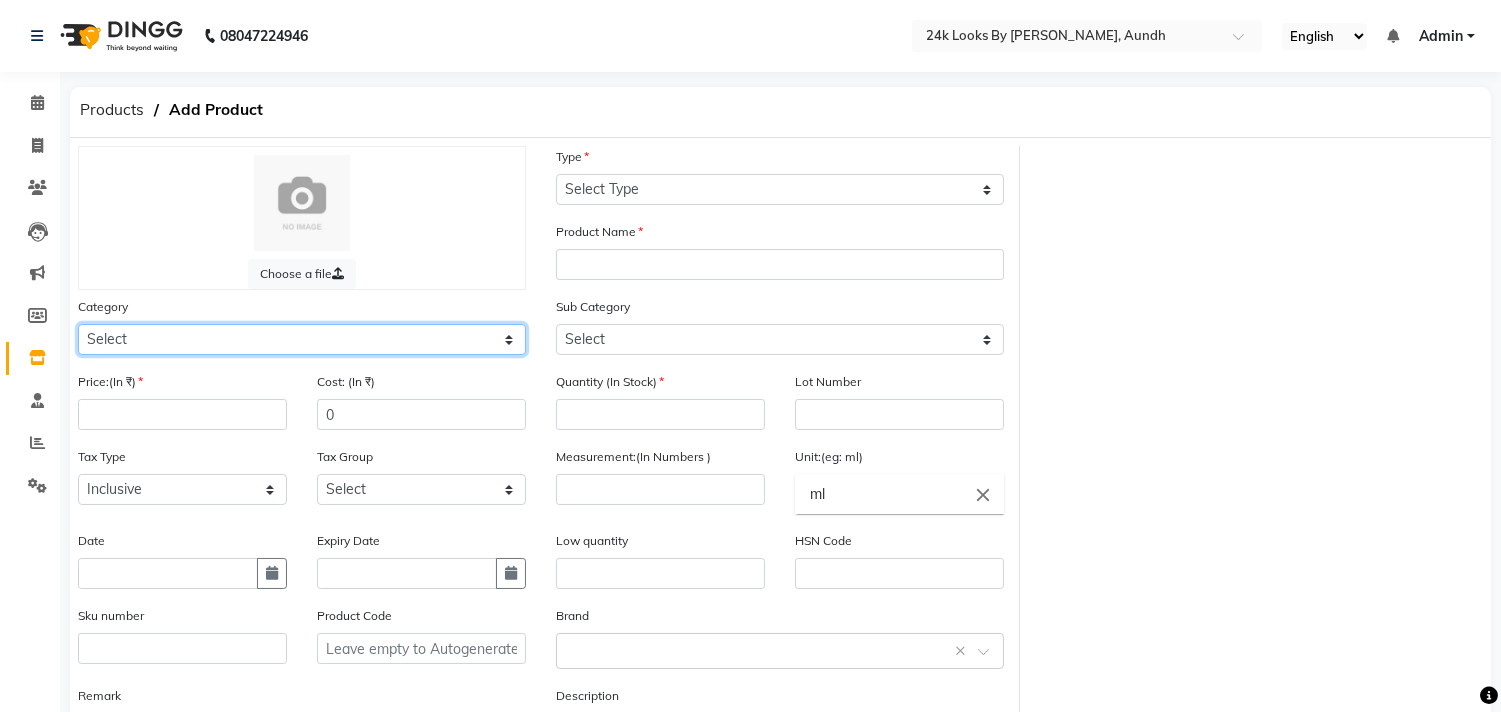 click on "Select Hair Skin Makeup Personal Care Appliances Beard Waxing Disposable Threading Hands and Feet Beauty Planet Botox Cadiveu Casmara Cheryls Loreal Olaplex Other" 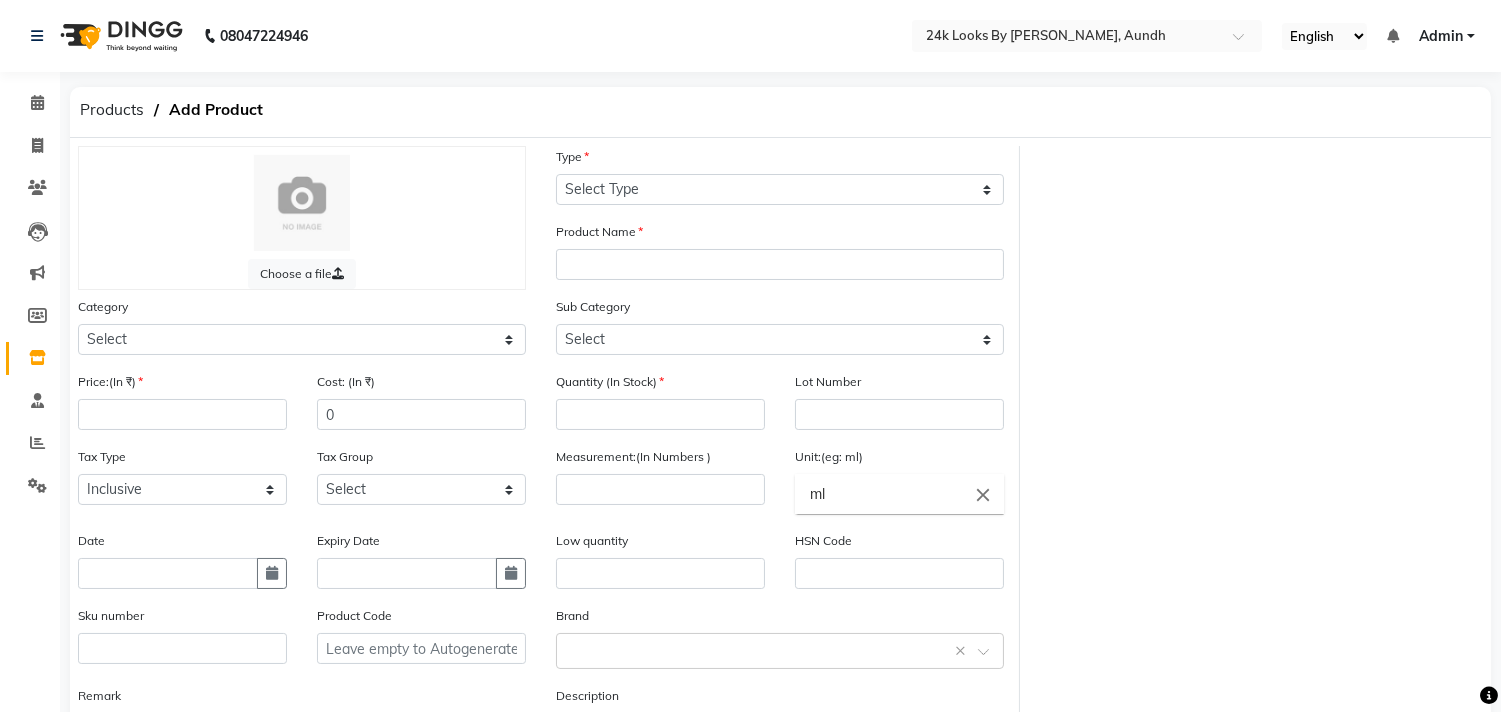 click on "08047224946 Select Location × 24k Looks By Nandini, Aundh English ENGLISH Español العربية मराठी हिंदी ગુજરાતી தமிழ் 中文 Notifications nothing to show Admin Manage Profile Change Password Sign out  Version:3.15.4" 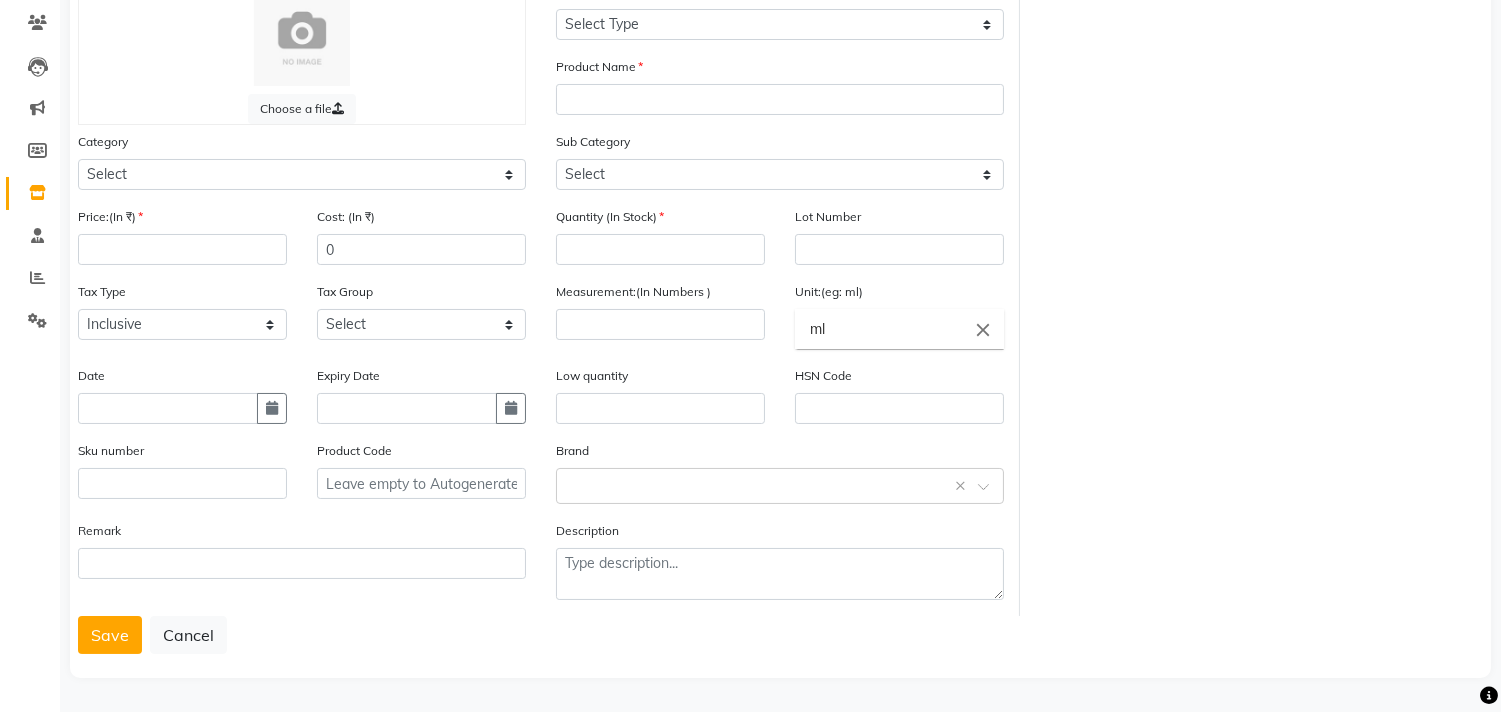 scroll, scrollTop: 0, scrollLeft: 0, axis: both 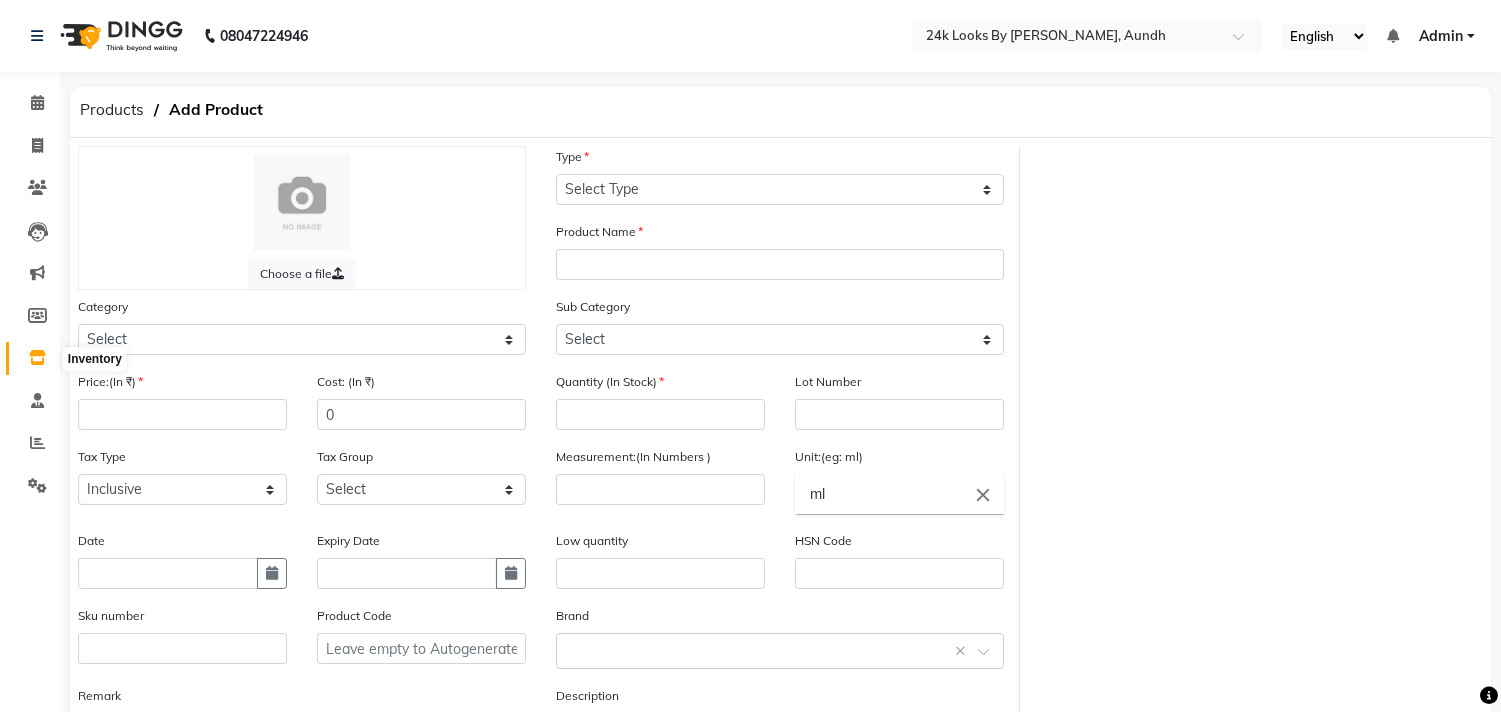 click 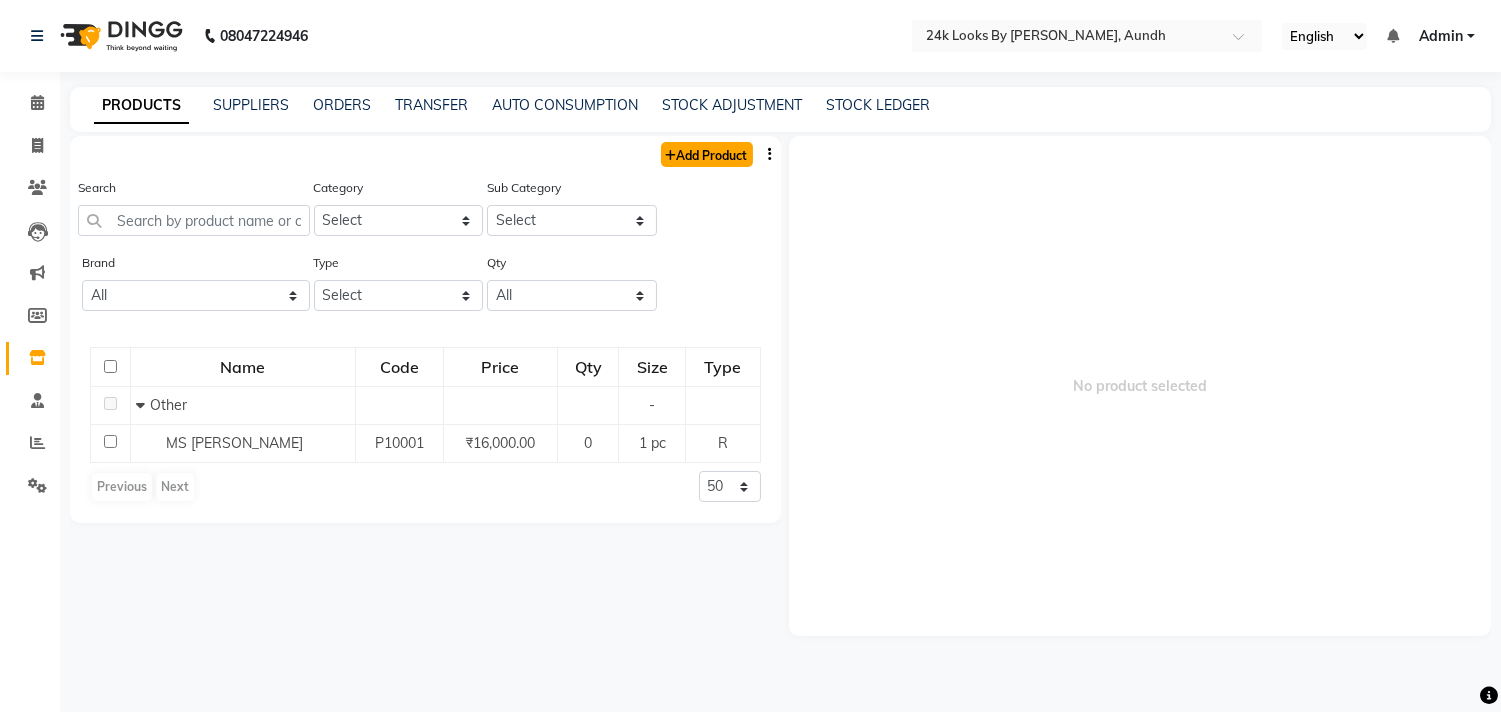 click on "Add Product" 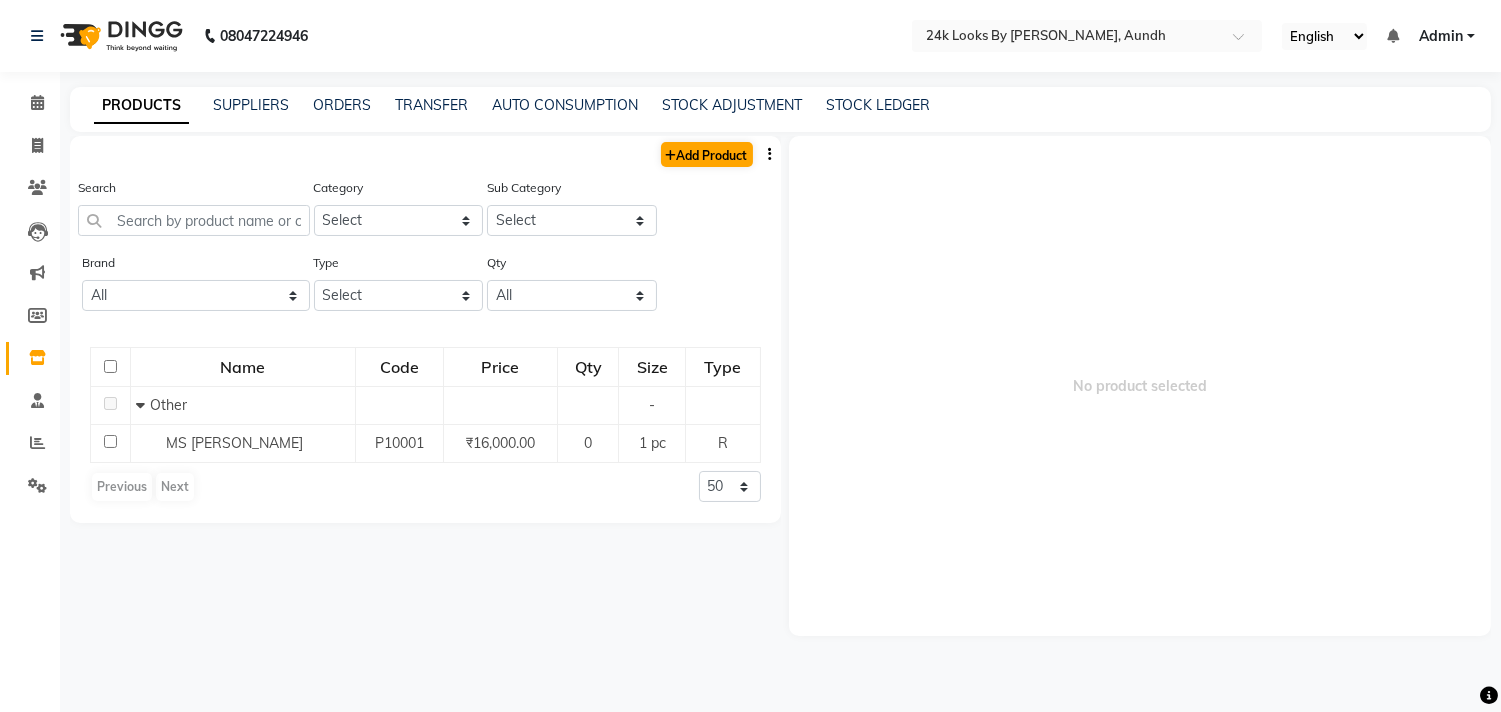 select on "true" 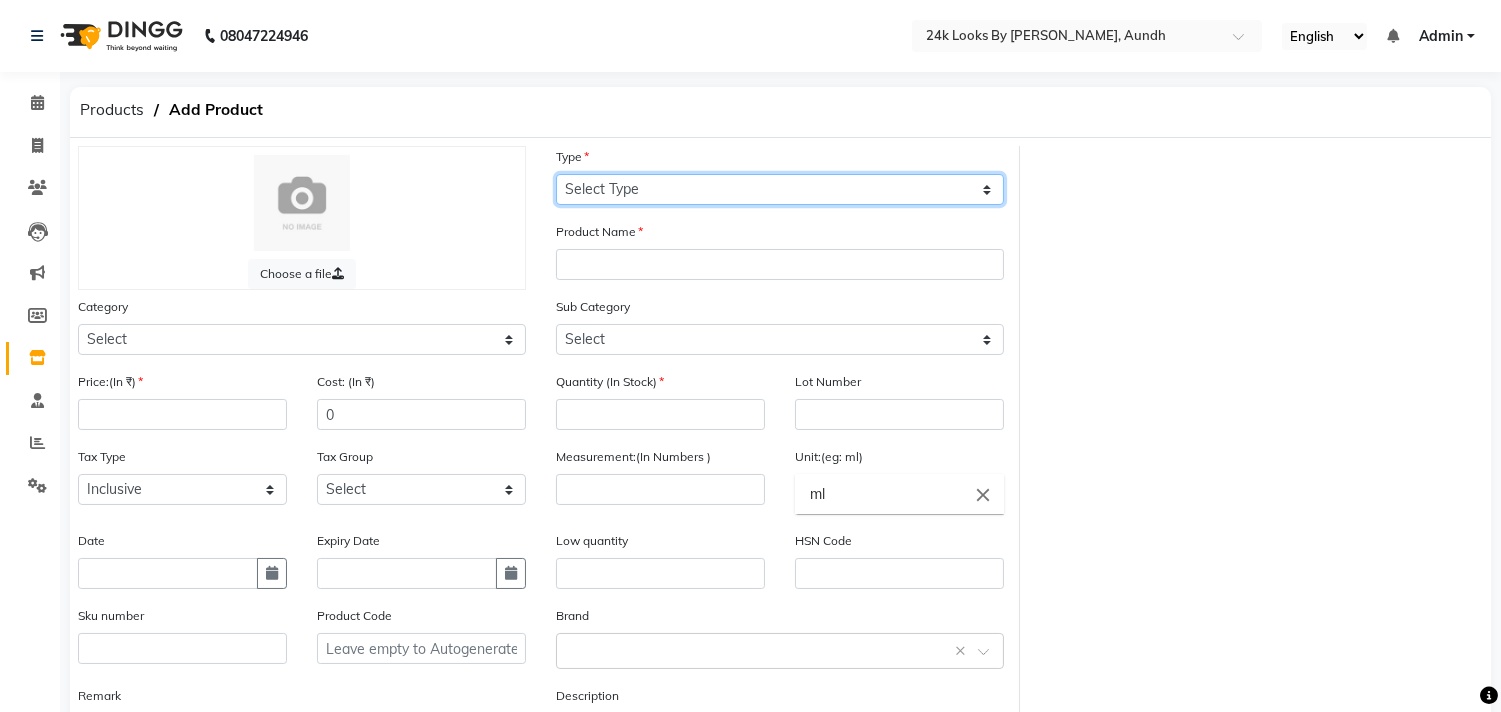 click on "Select Type Both Retail Consumable" 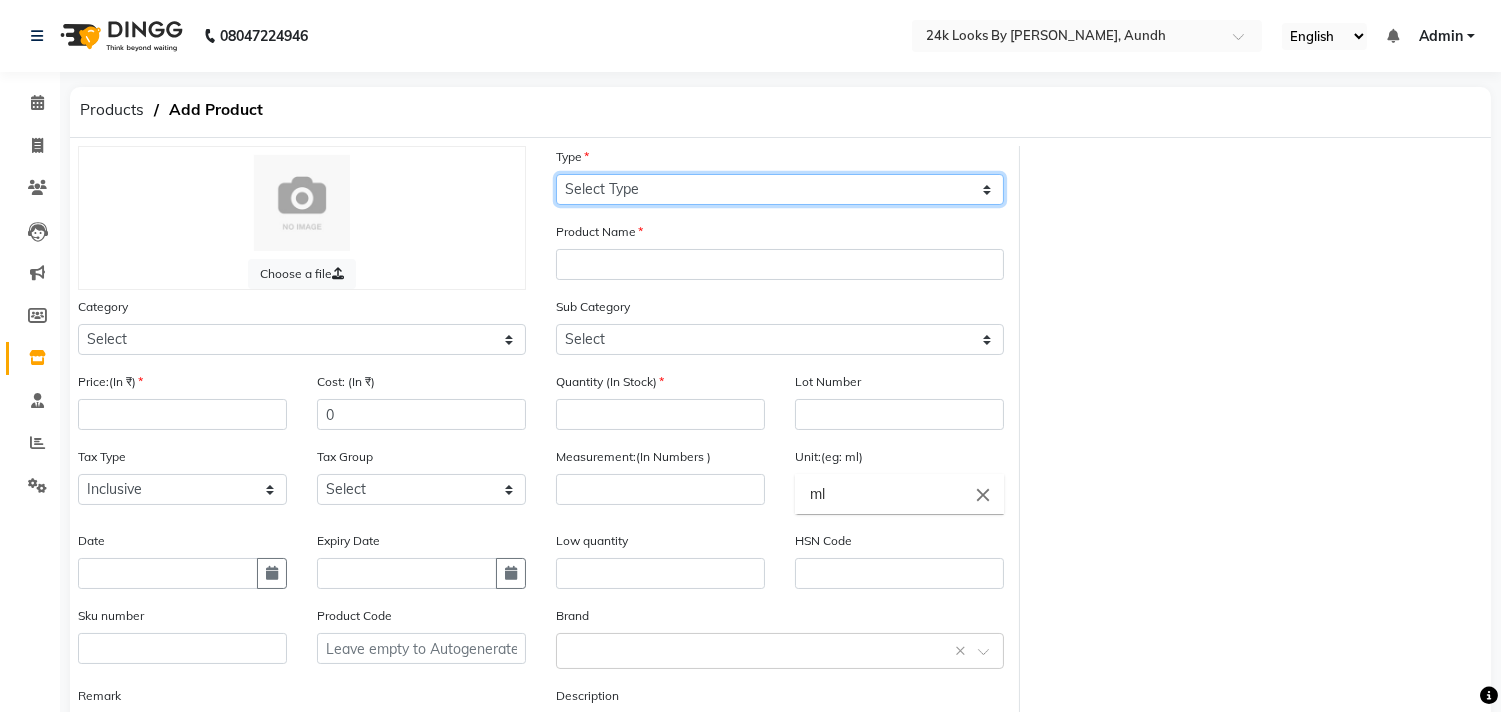 select on "R" 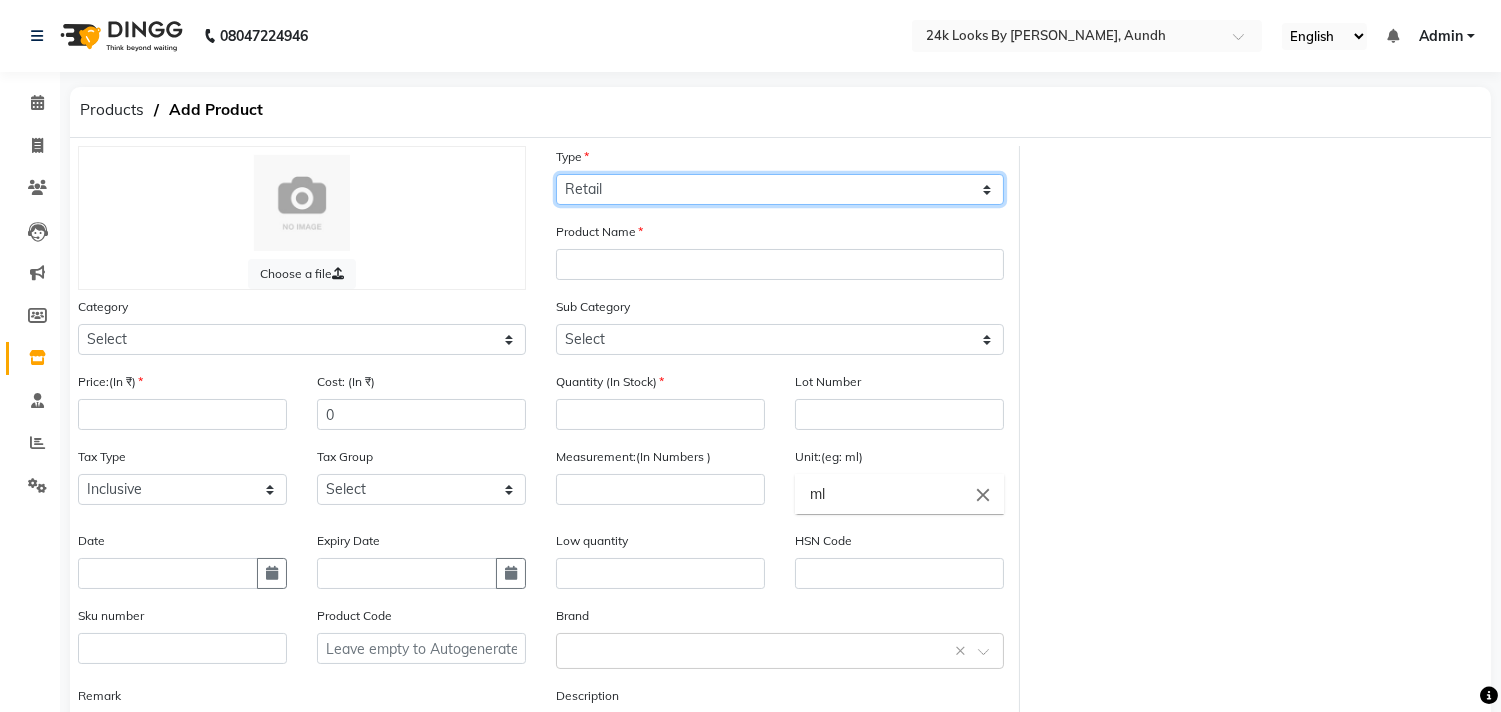 click on "Select Type Both Retail Consumable" 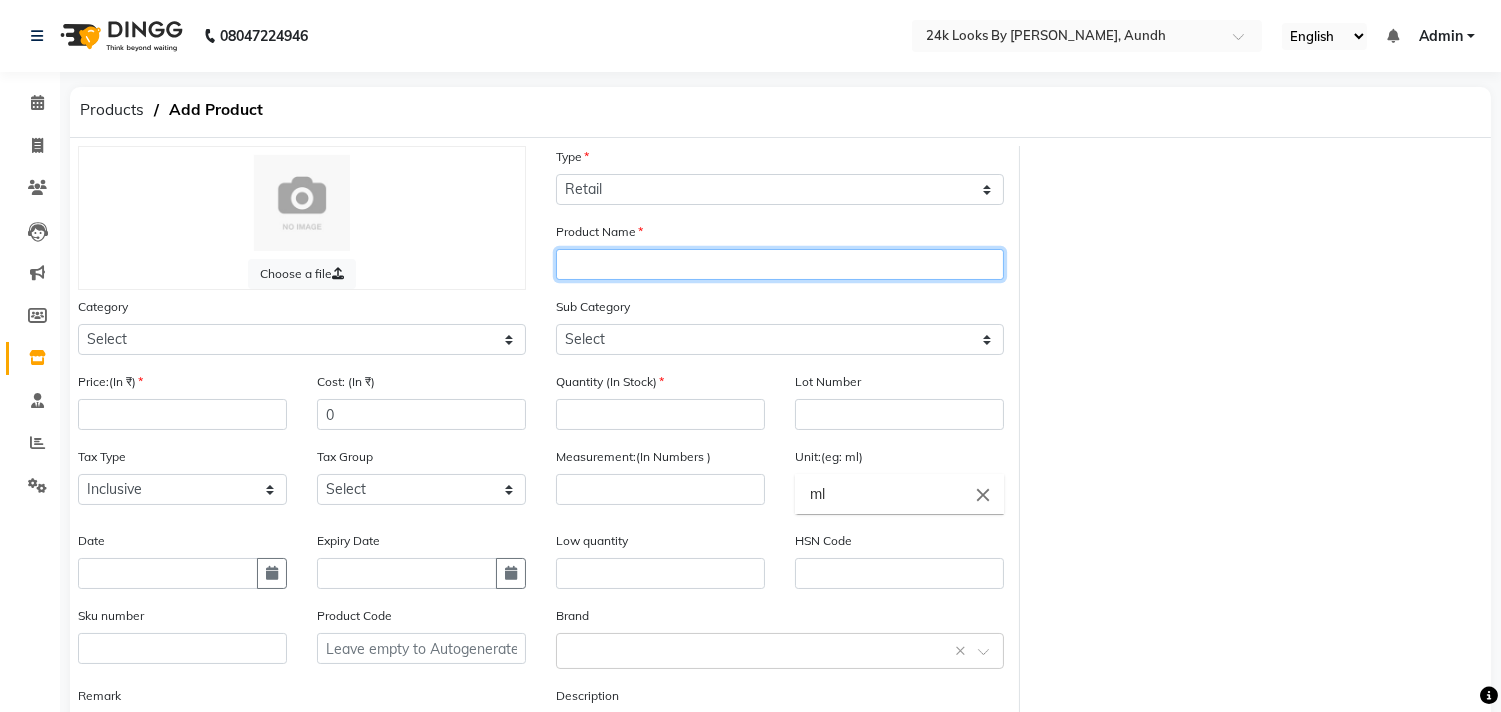 click 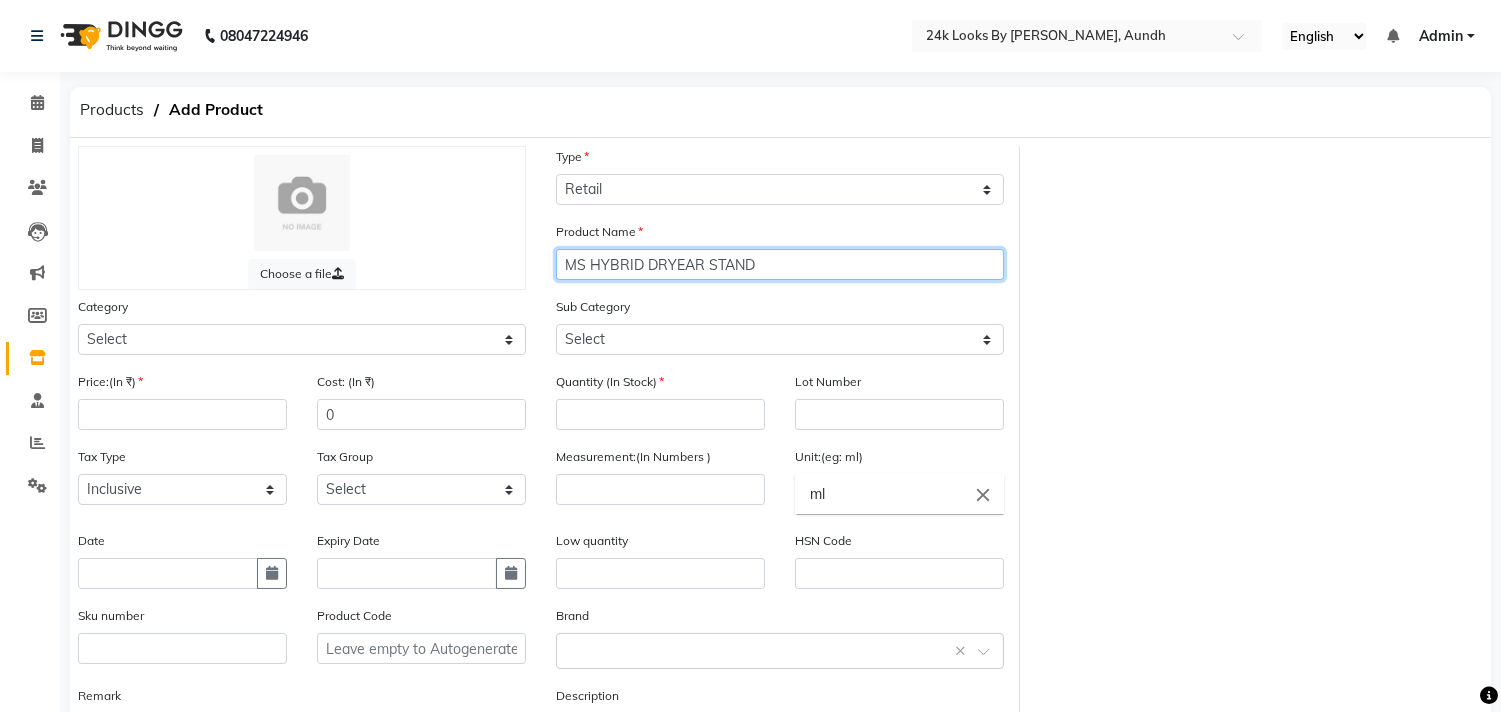click on "MS HYBRID DRYEAR STAND" 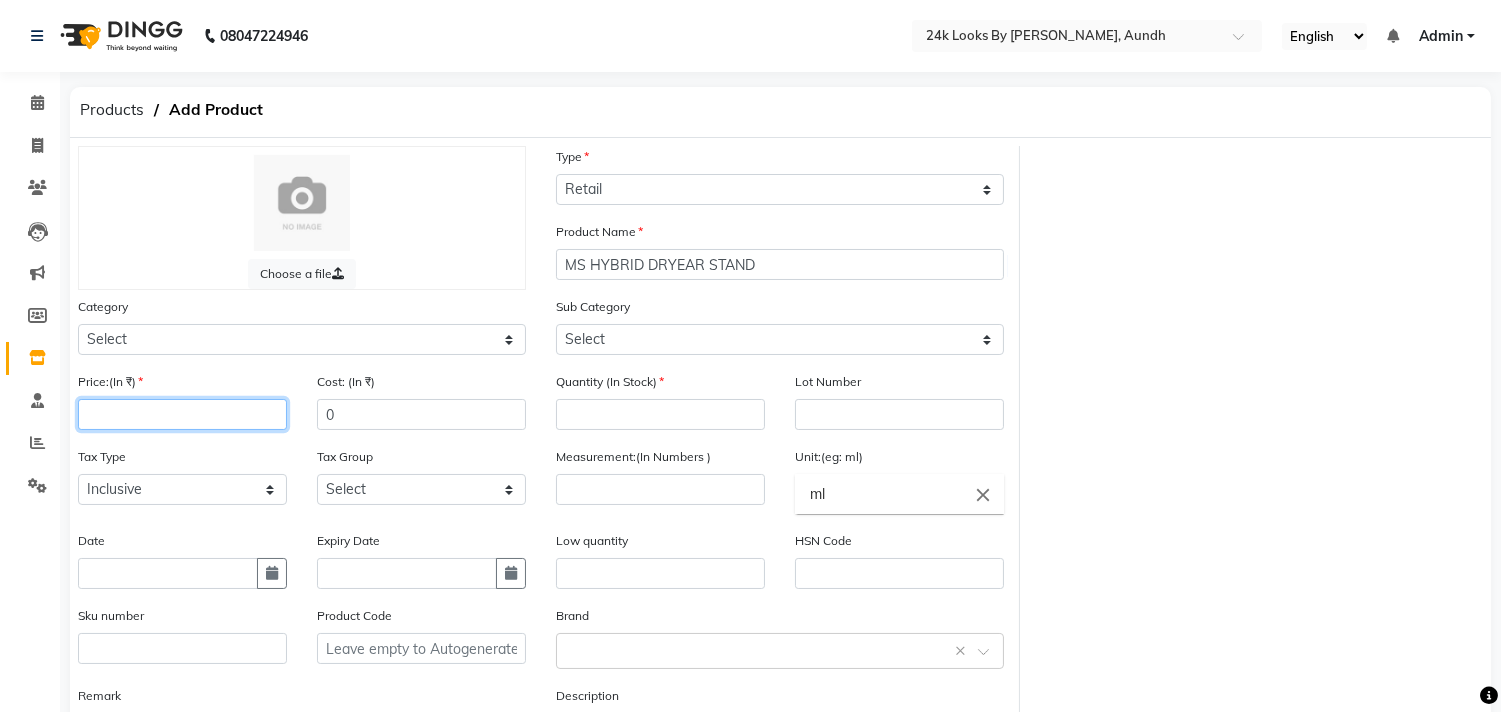 click 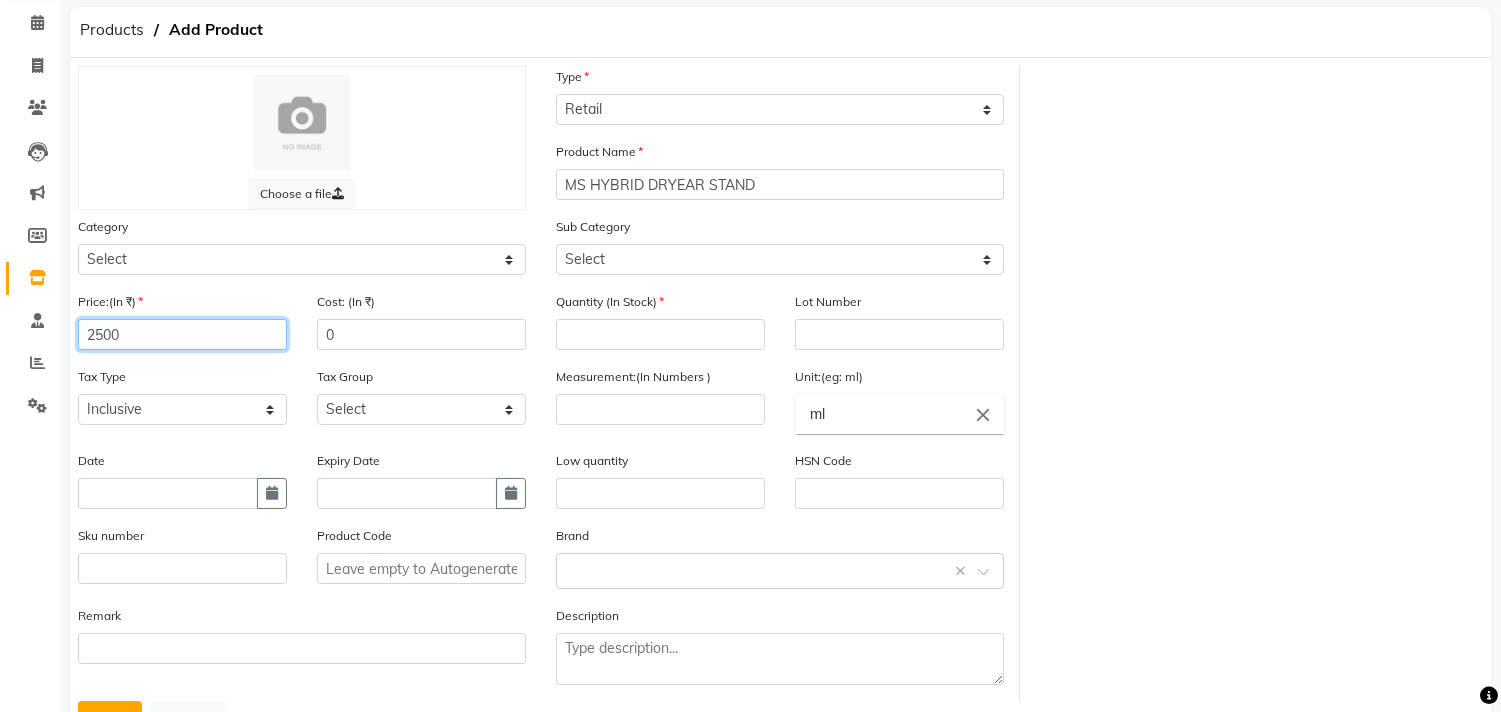 scroll, scrollTop: 166, scrollLeft: 0, axis: vertical 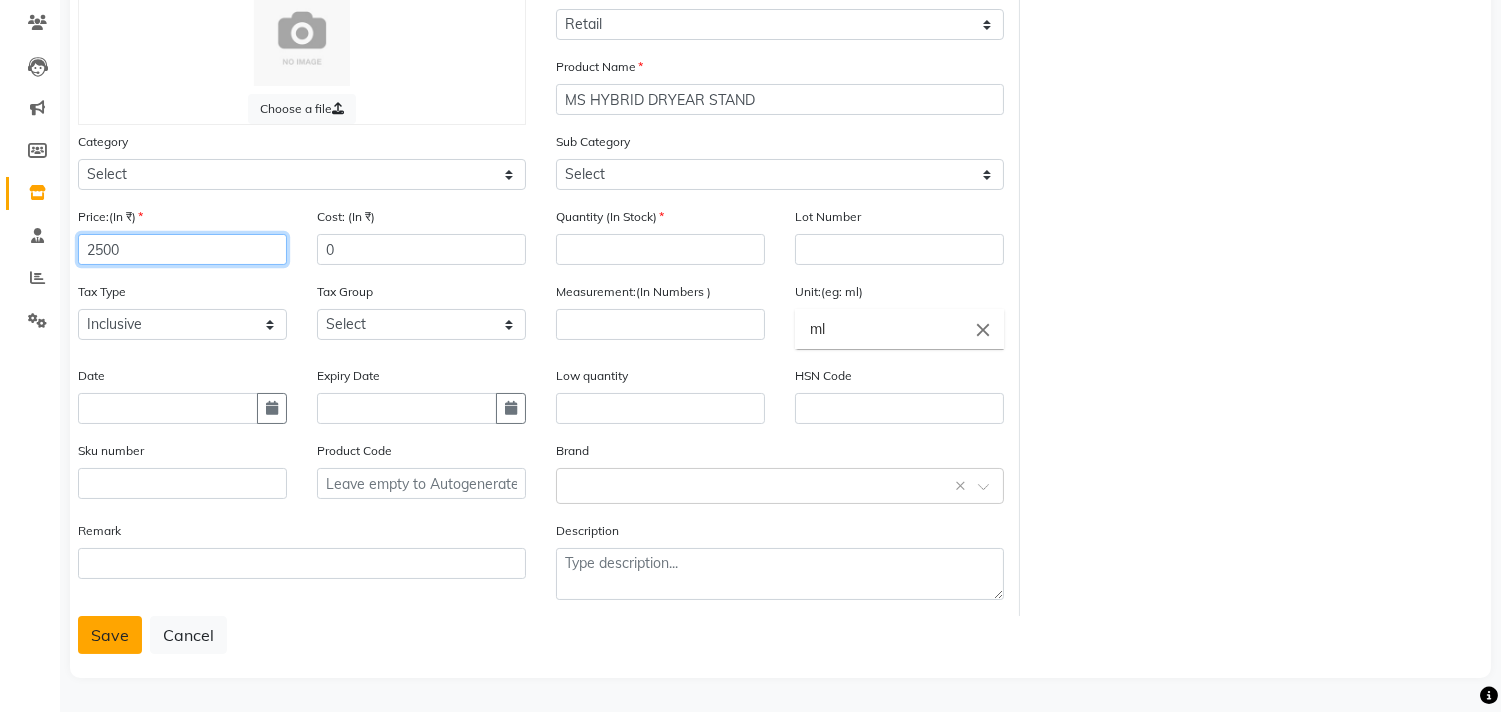 type on "2500" 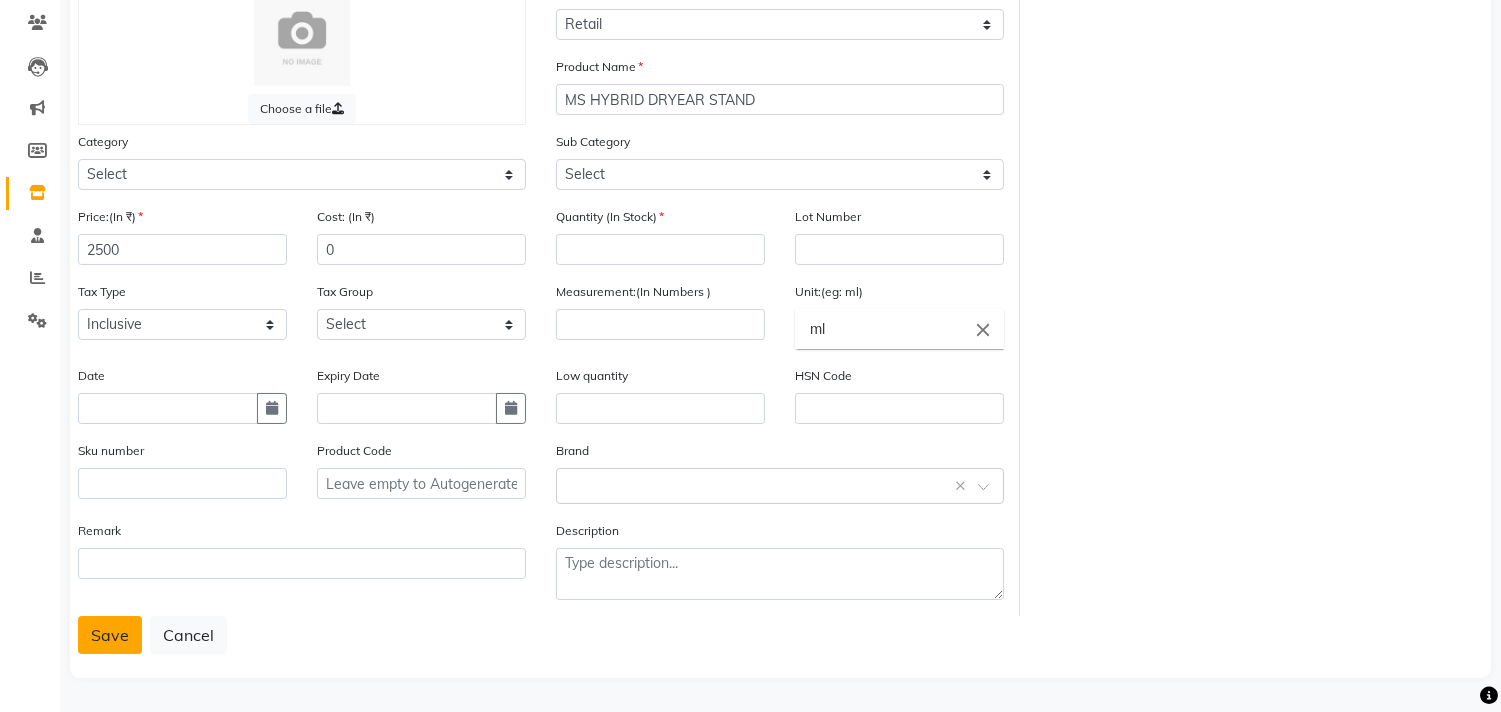 click on "Save" 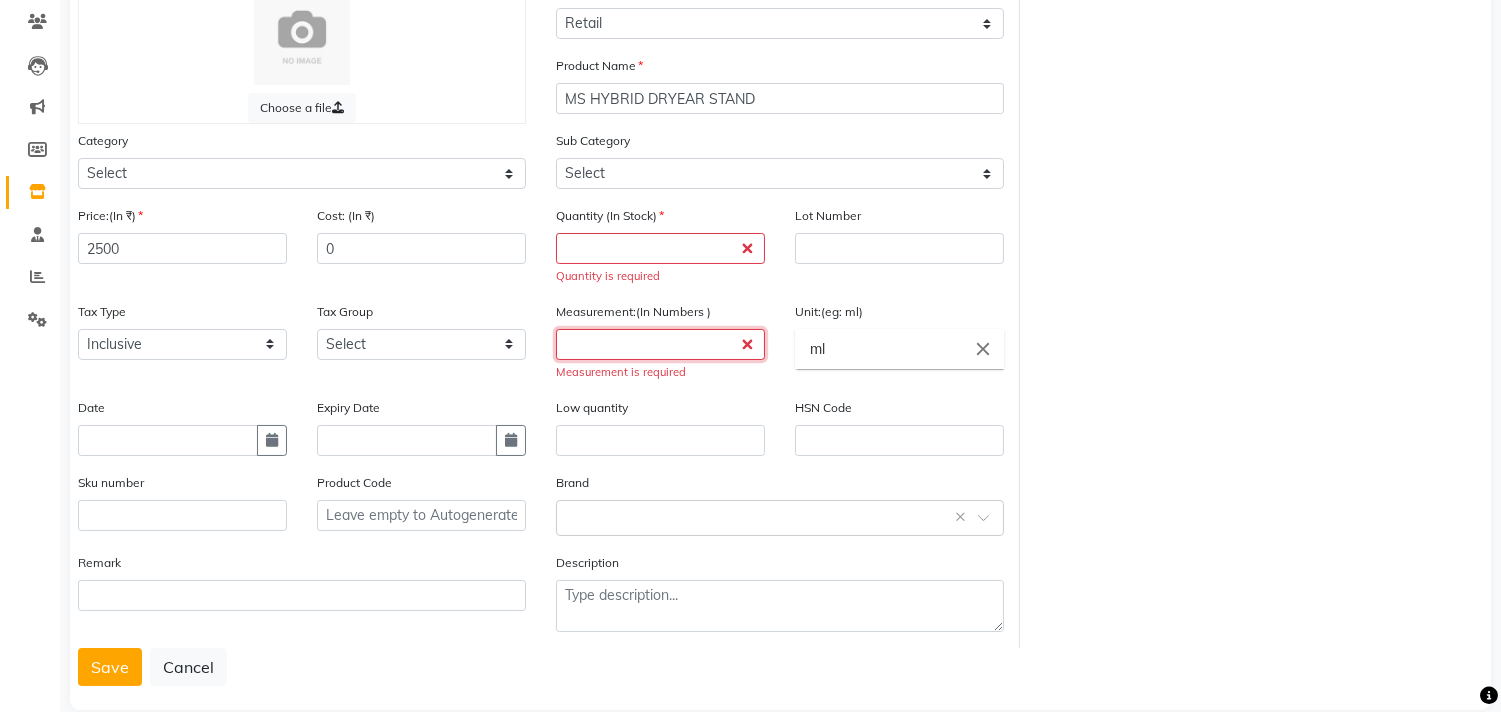 click 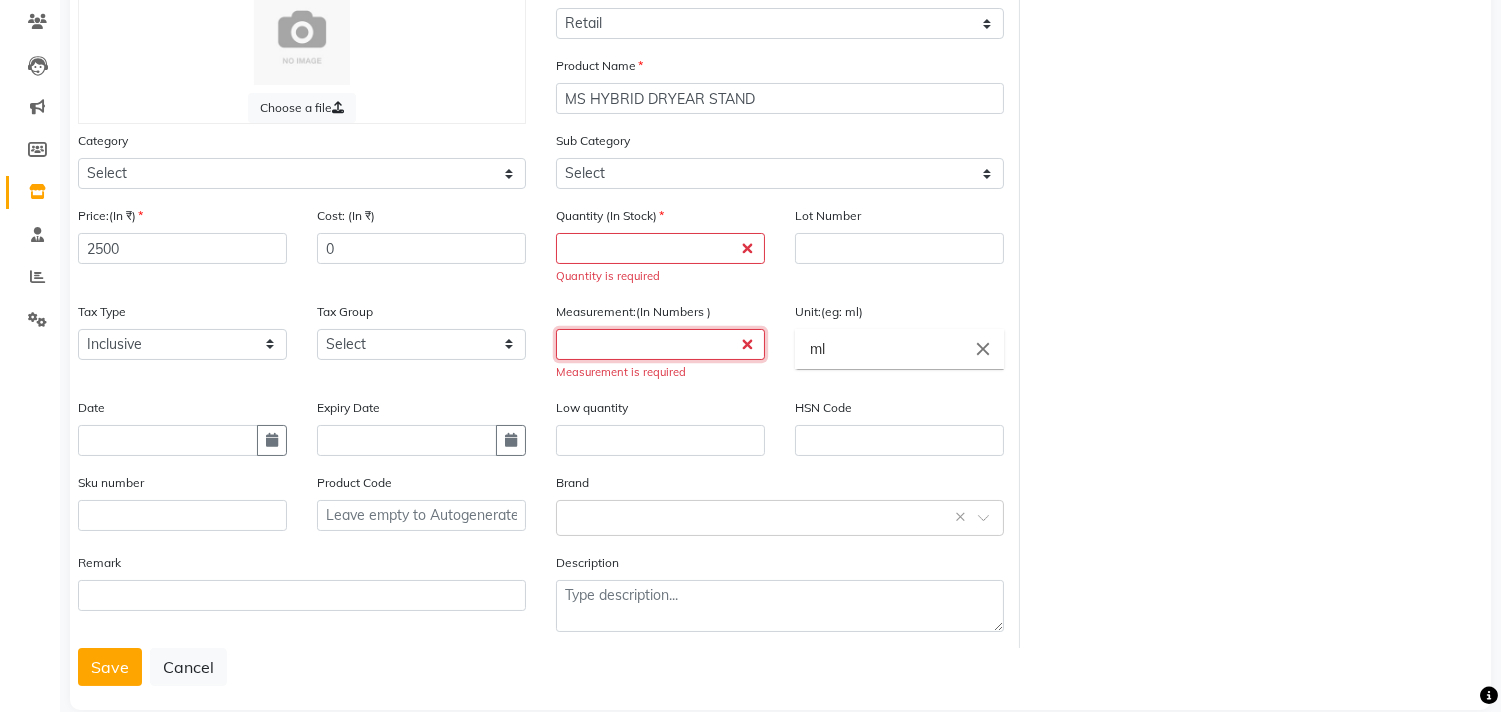 click 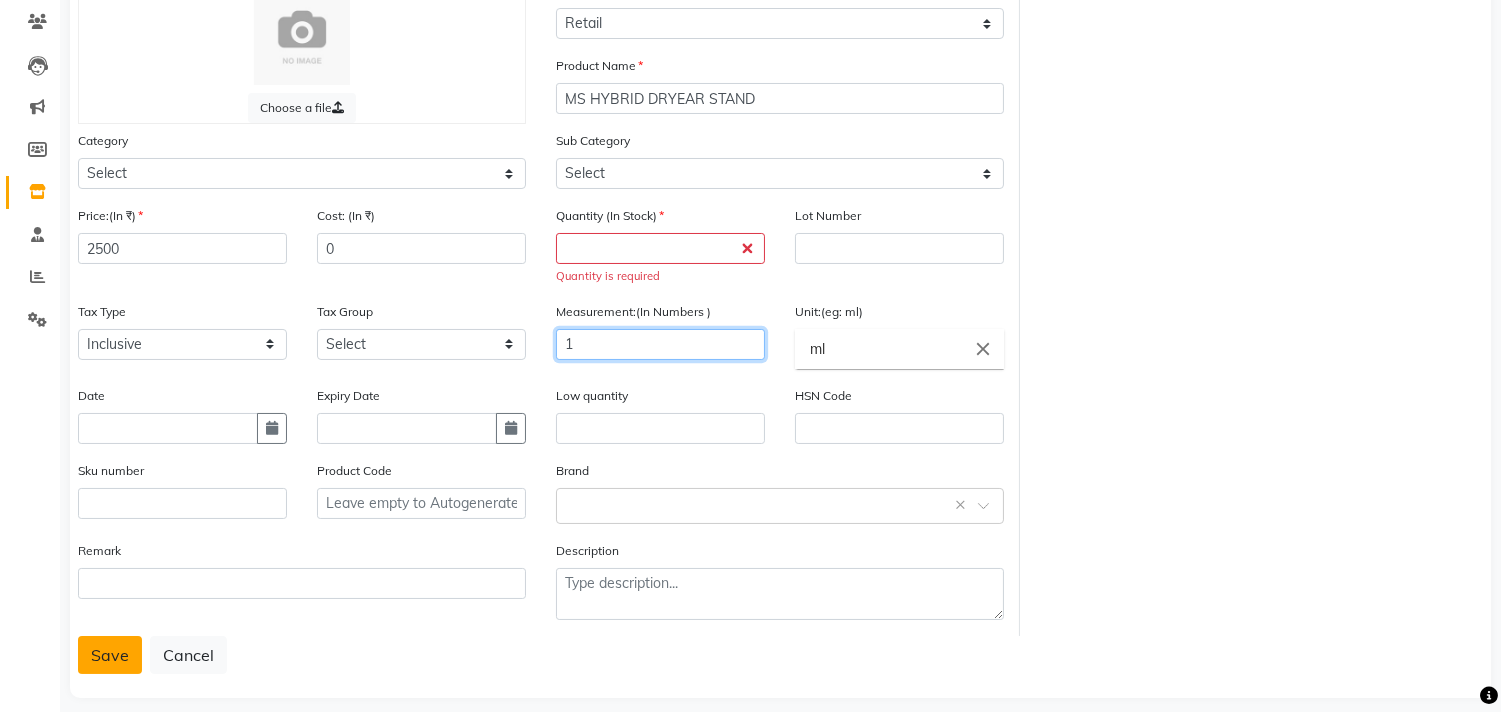 type on "1" 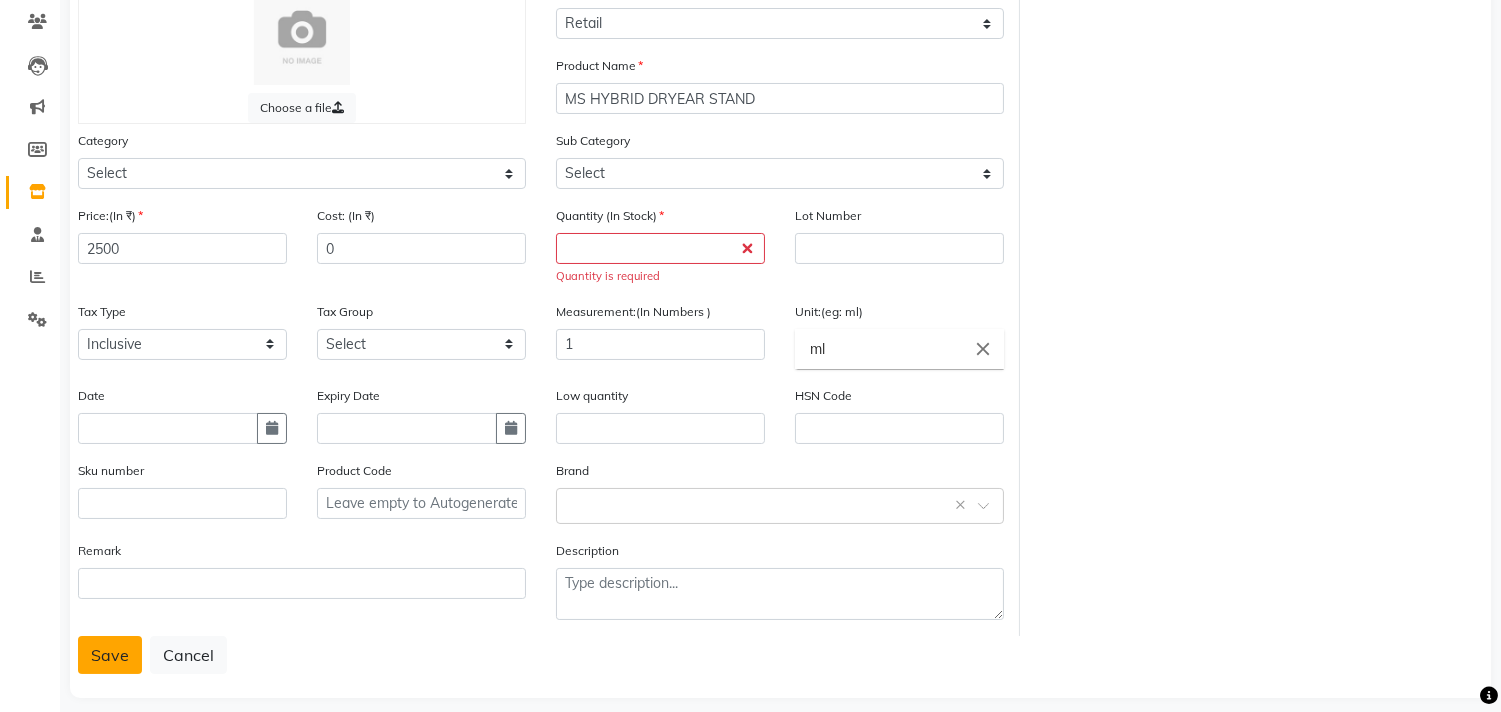 click on "Save" 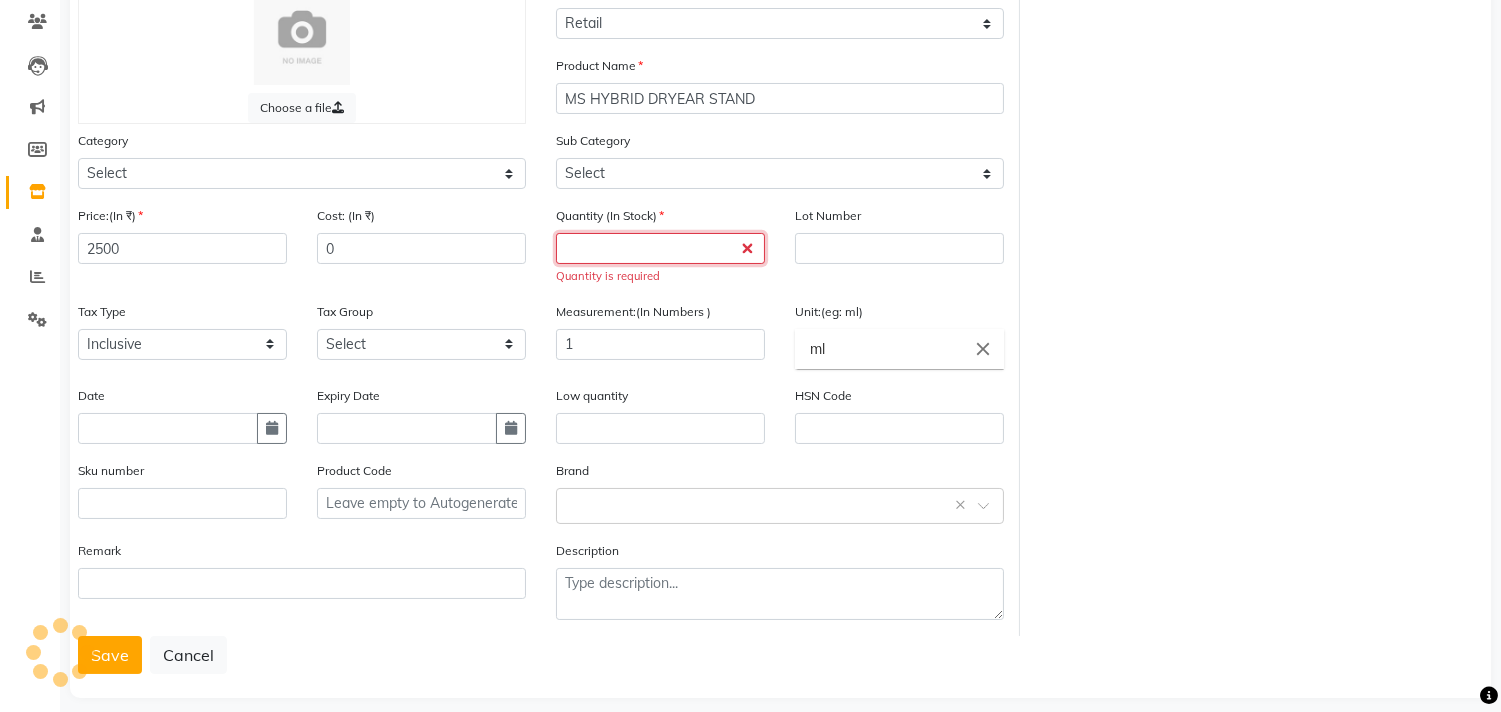click 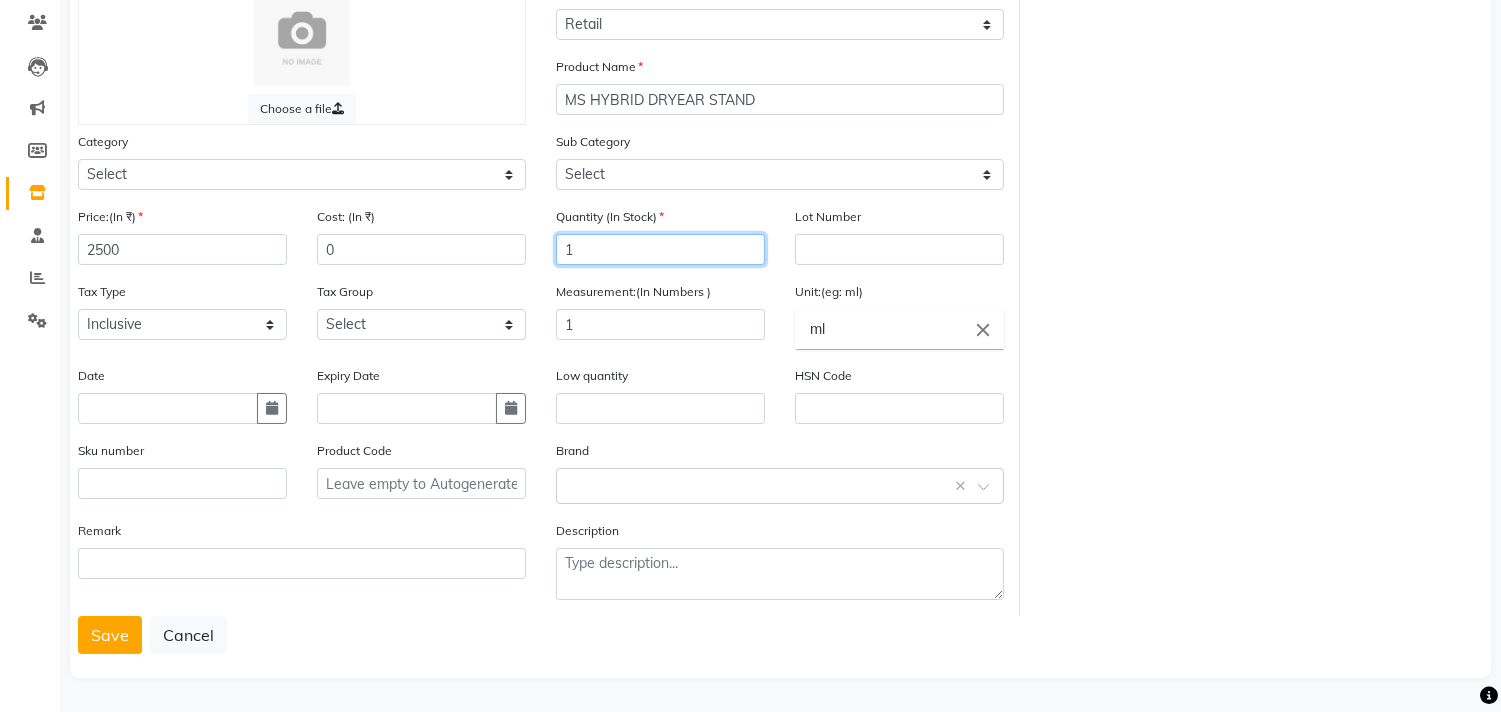 type on "1" 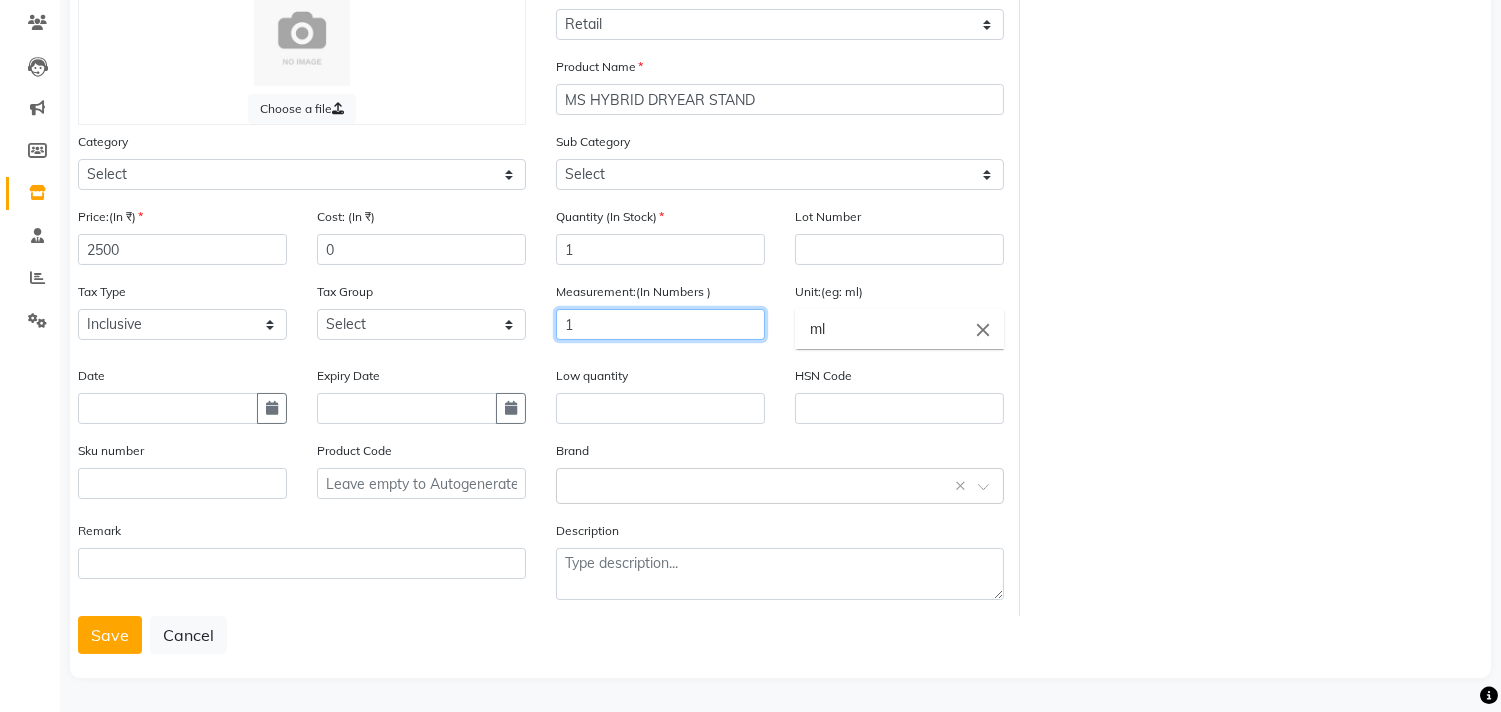 click on "1" 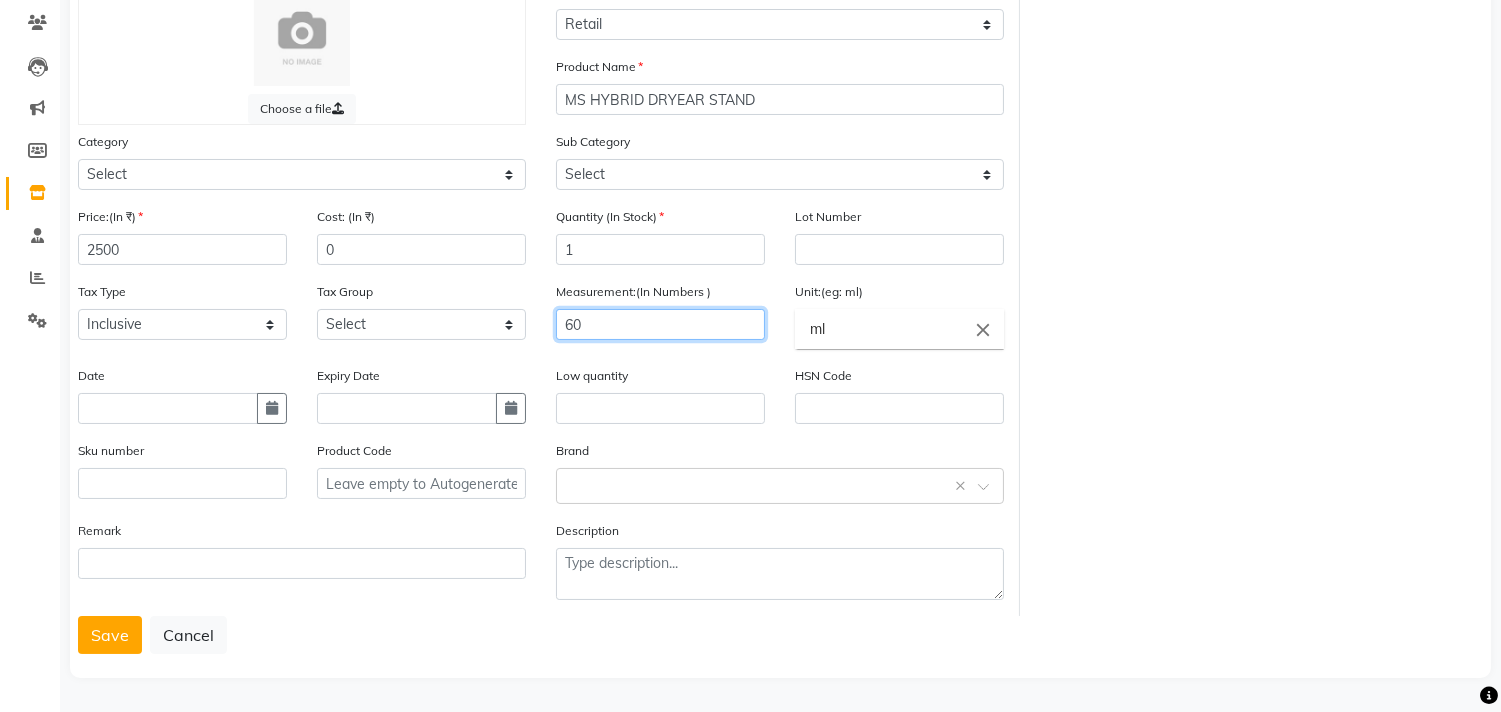 type on "6" 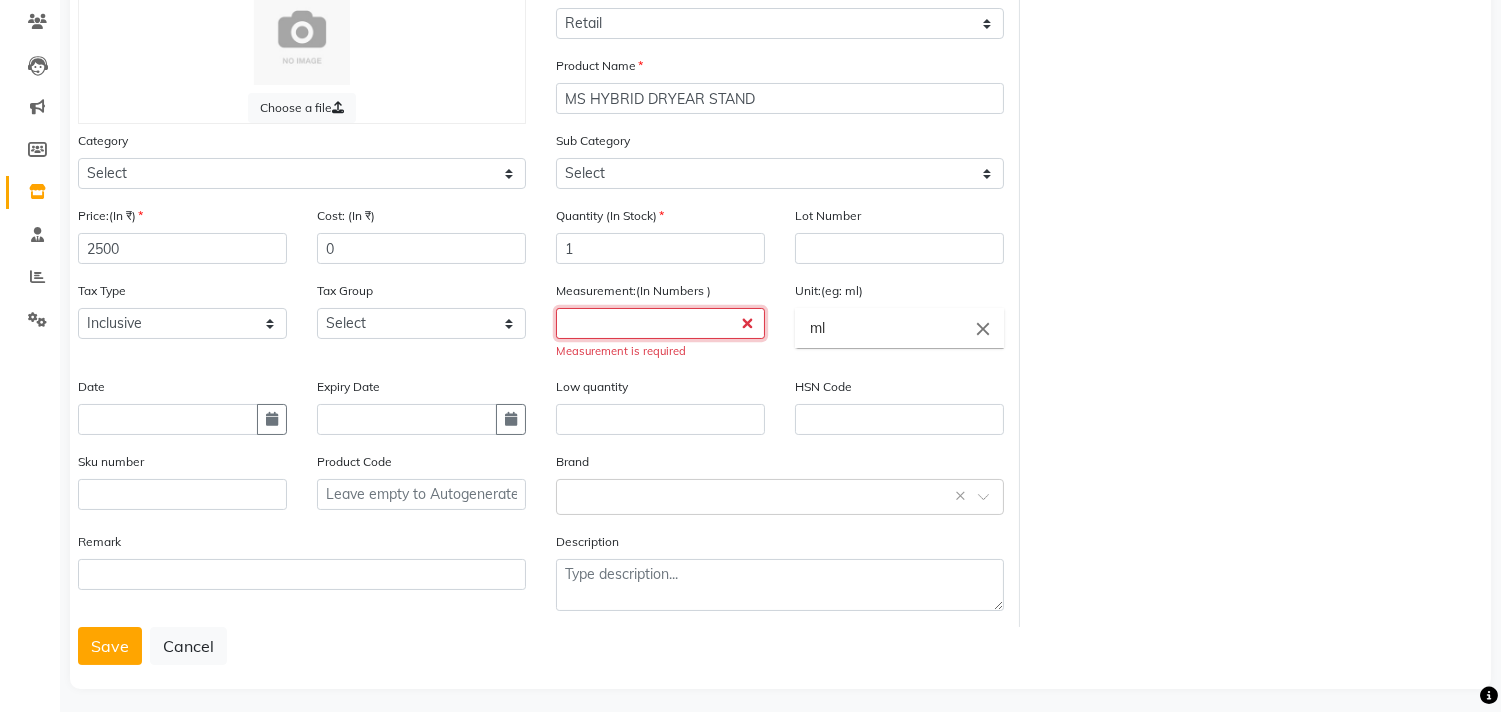 type 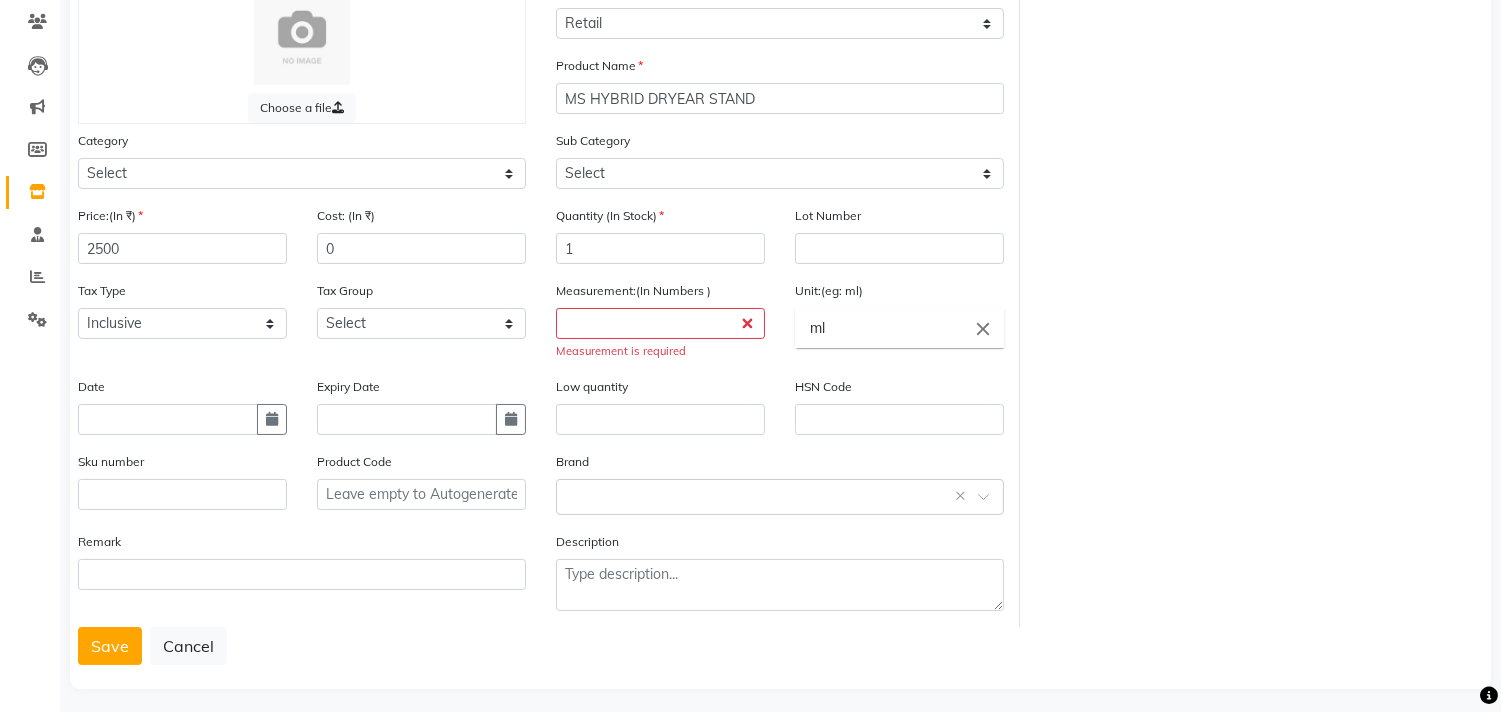 click on "close" 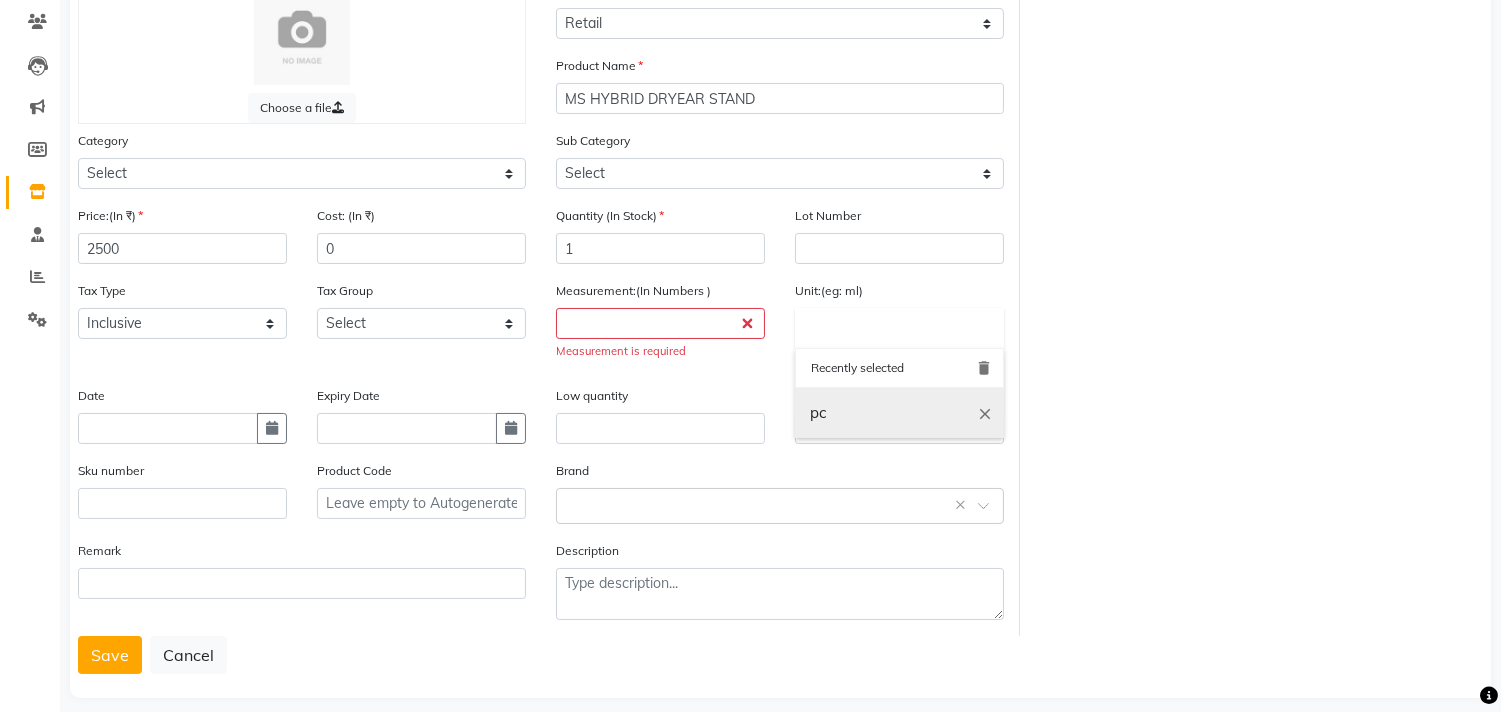 click on "pc" at bounding box center (899, 413) 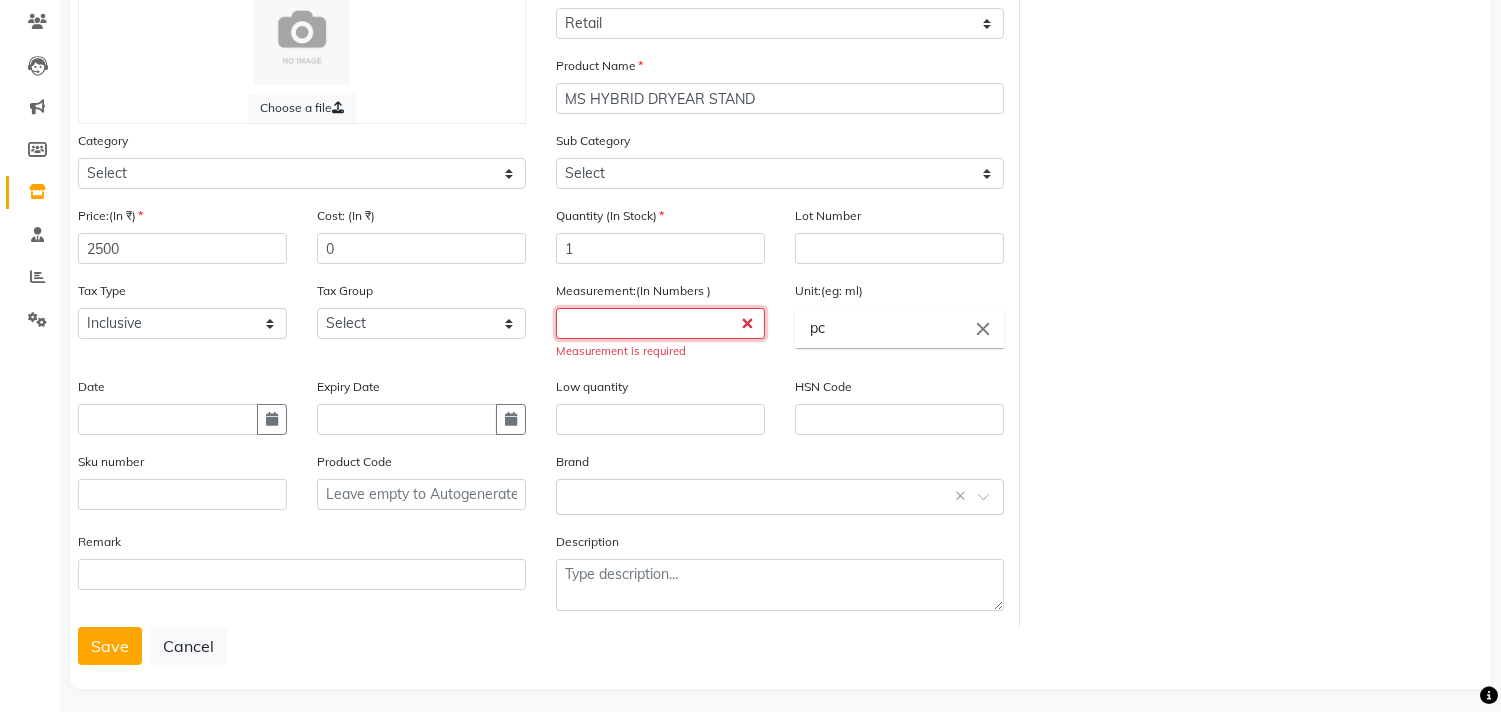 click 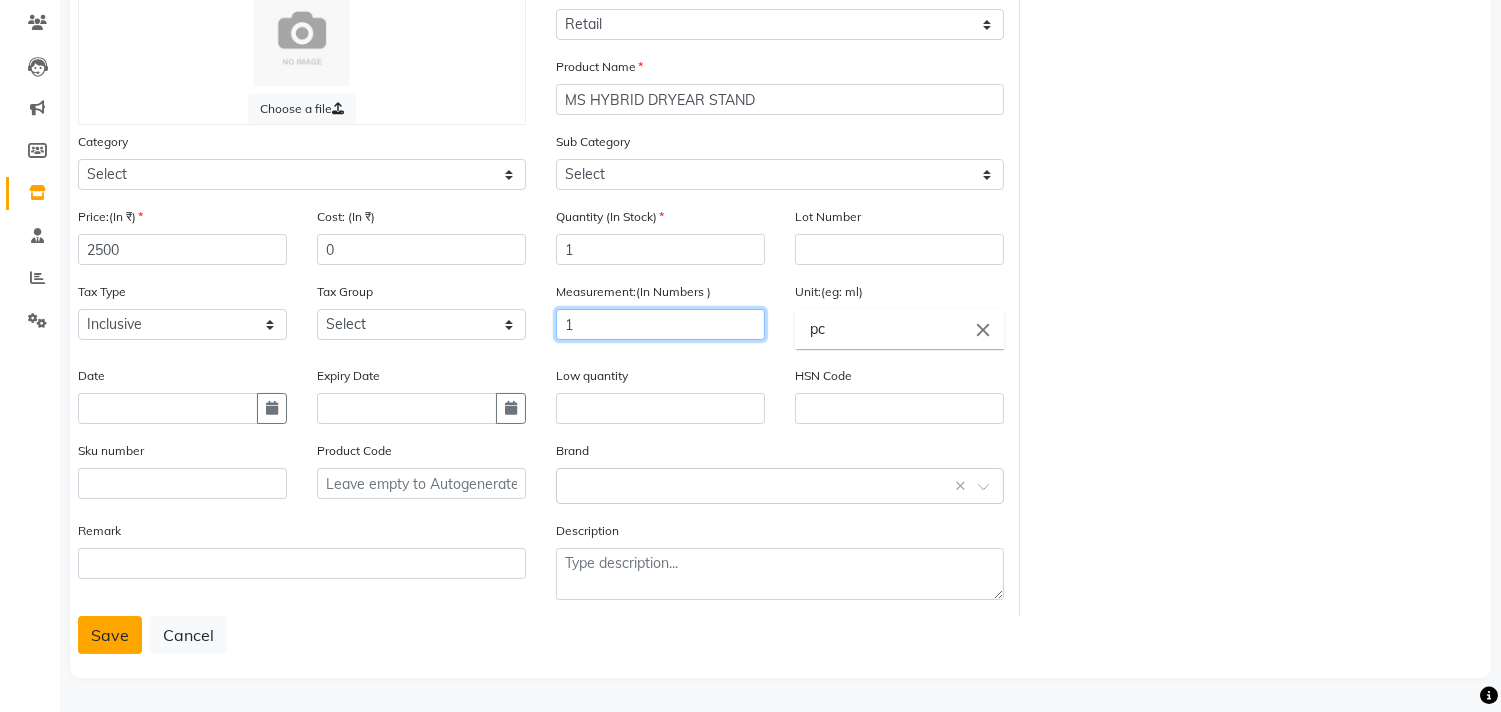 type on "1" 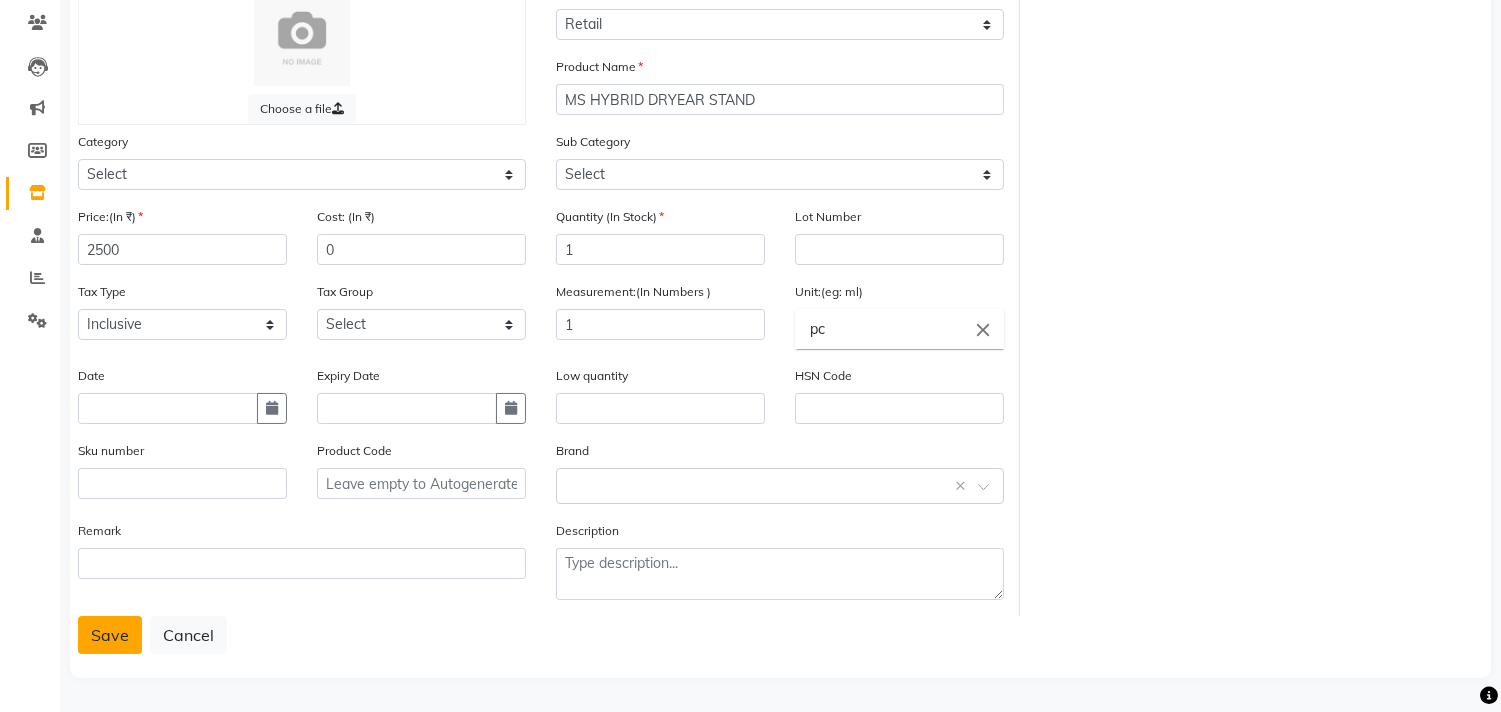click on "Save" 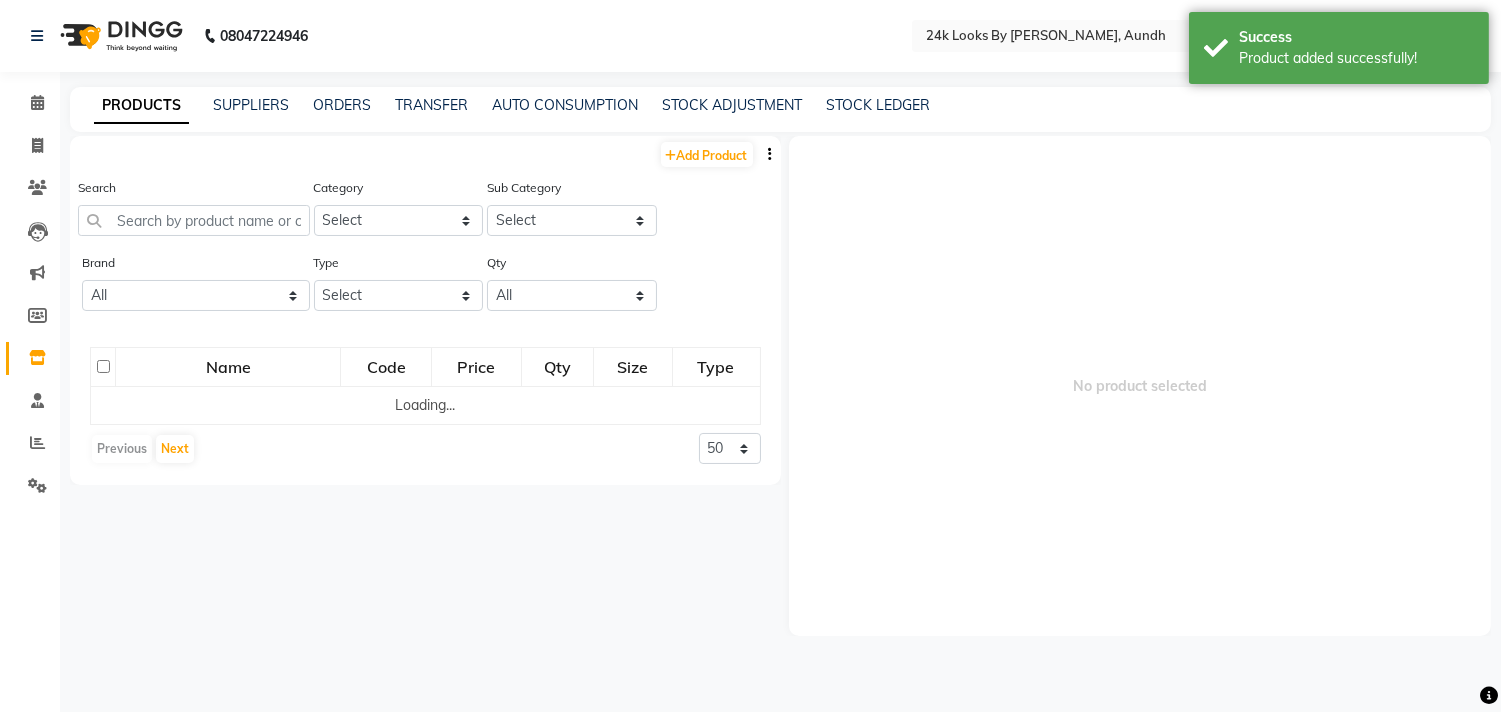 scroll, scrollTop: 0, scrollLeft: 0, axis: both 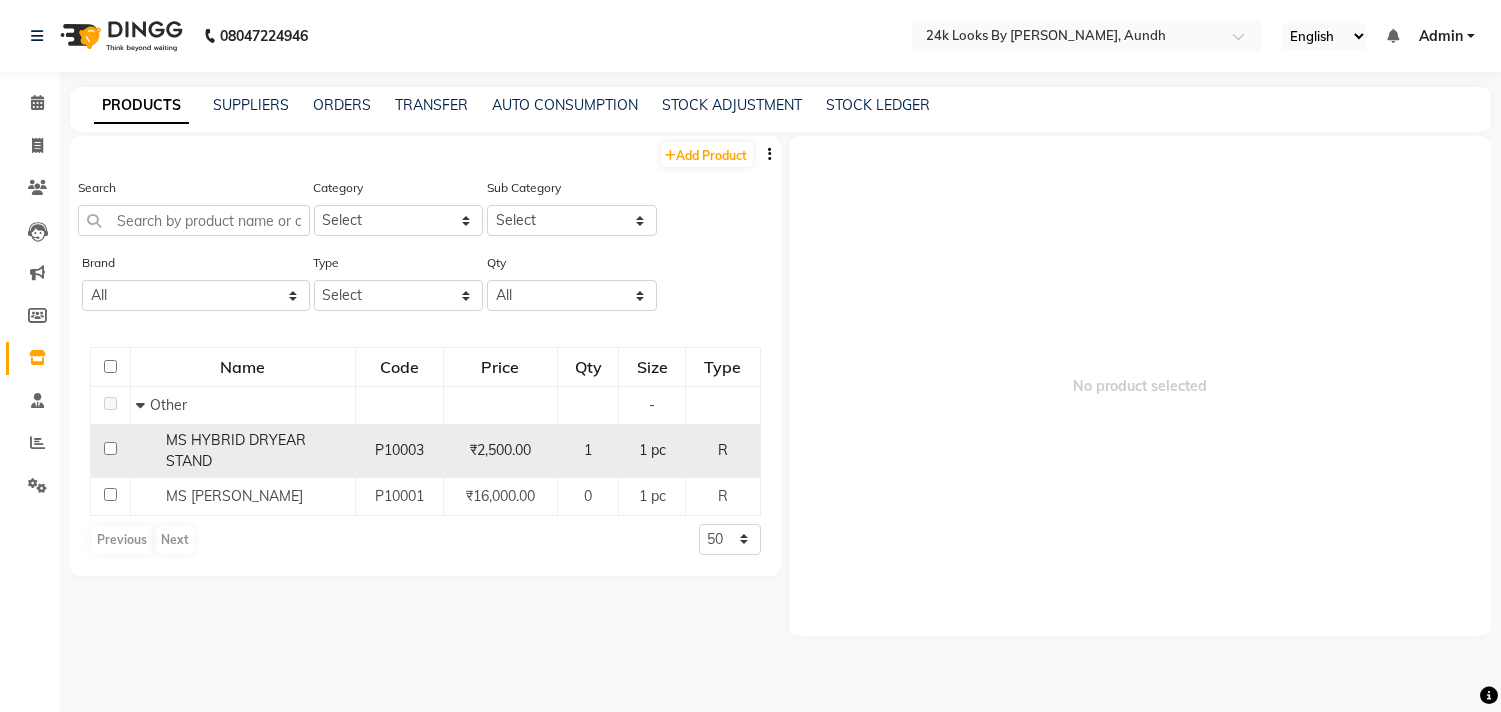 click 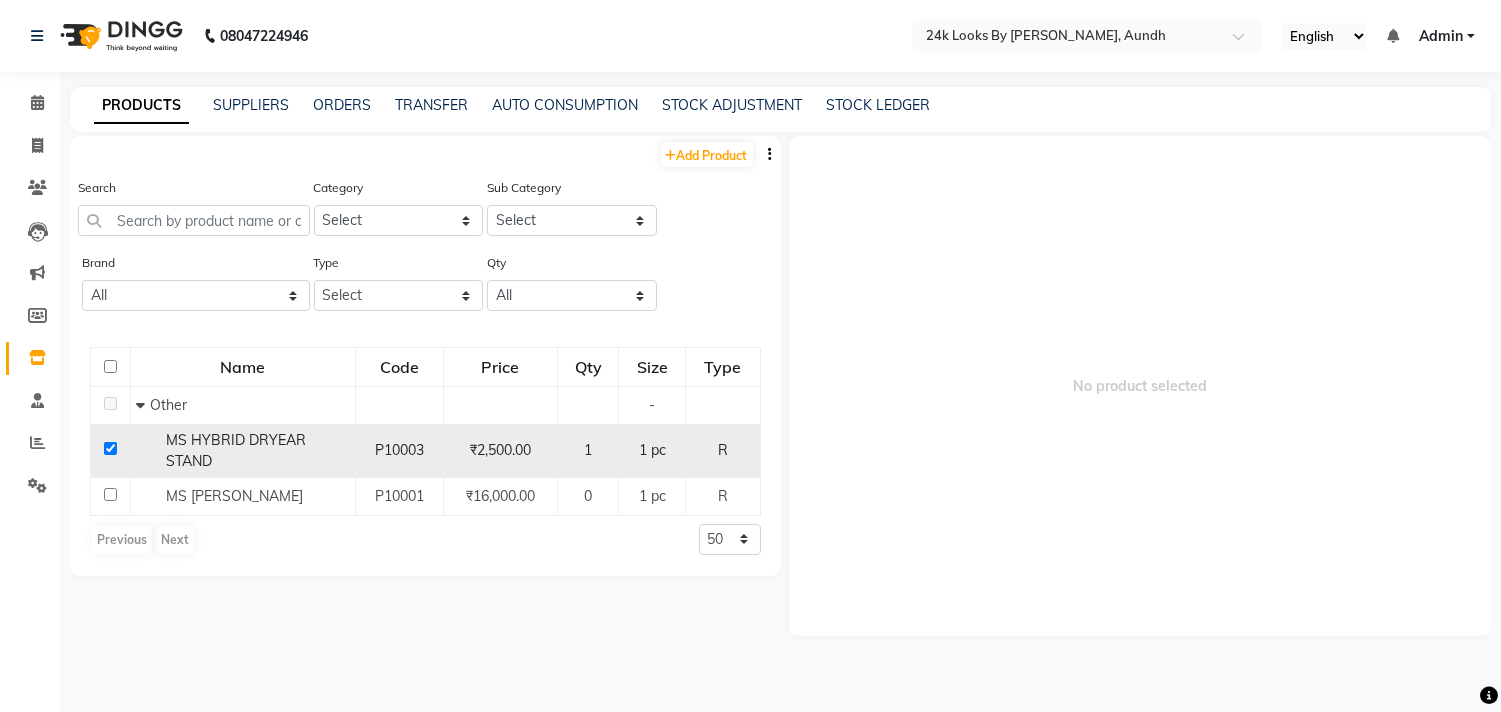 checkbox on "true" 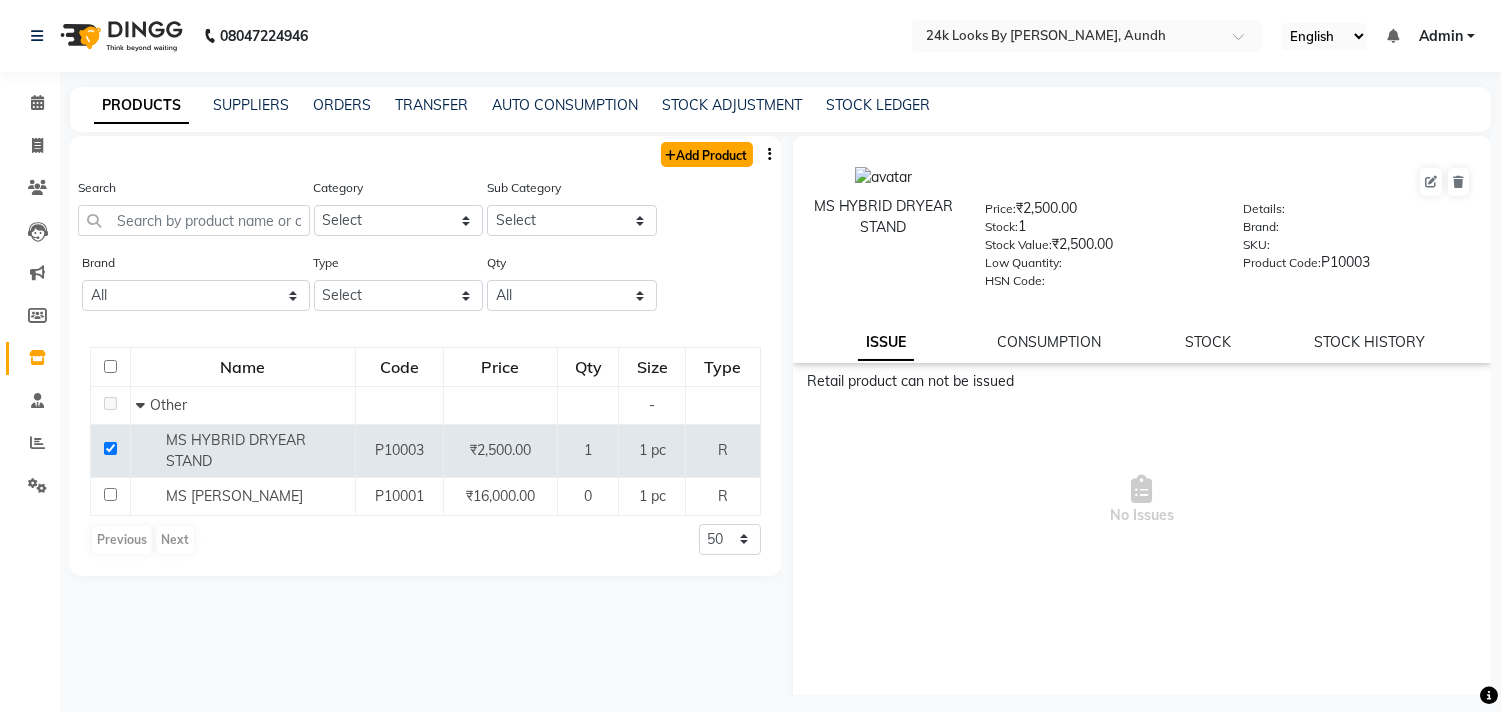 click on "Add Product" 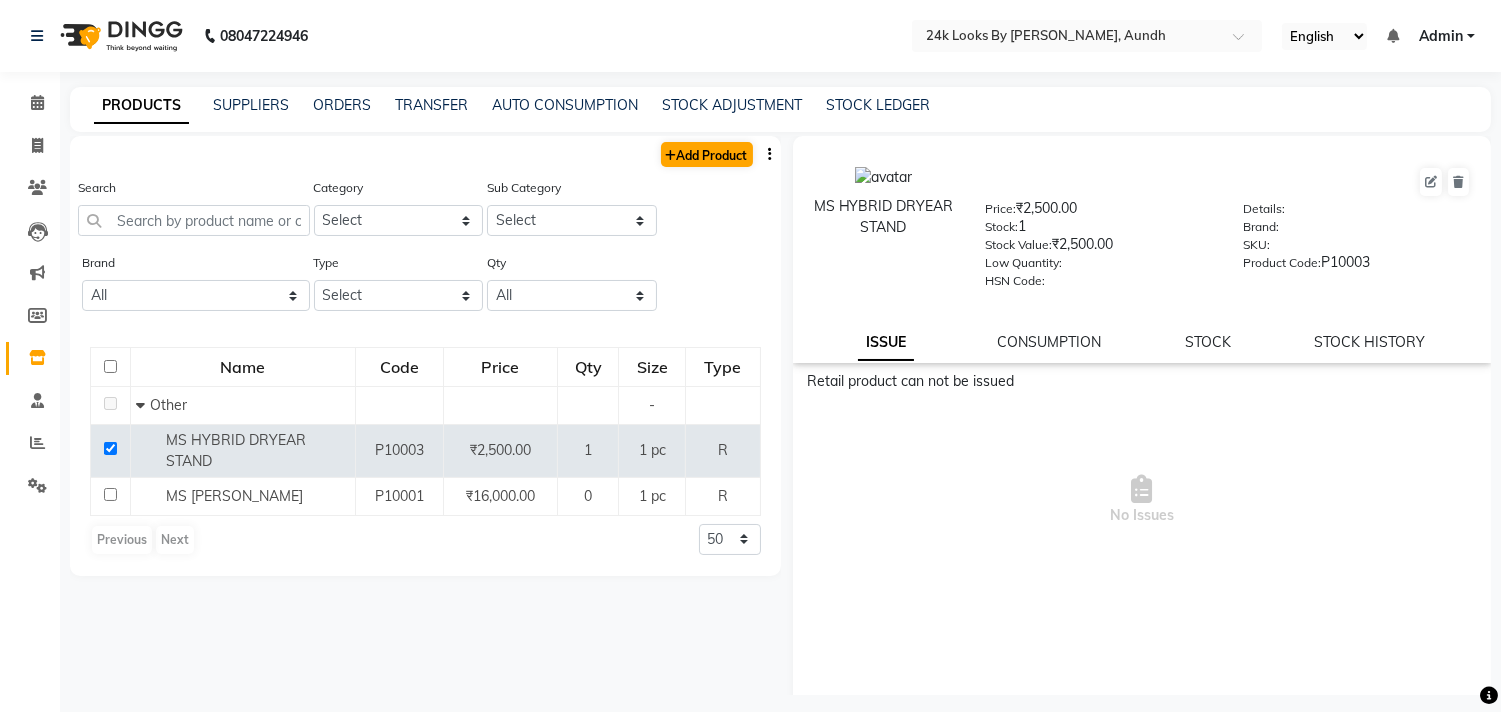 select on "true" 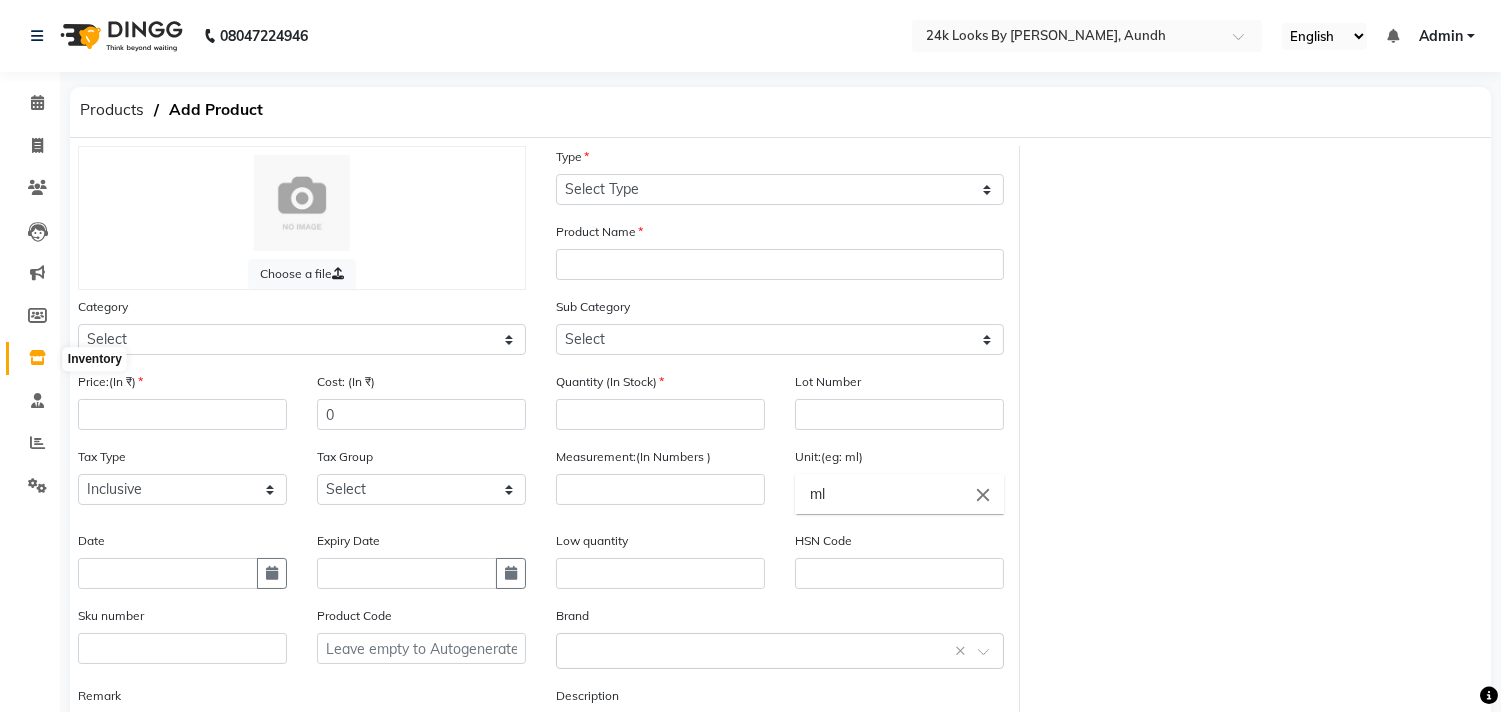 click 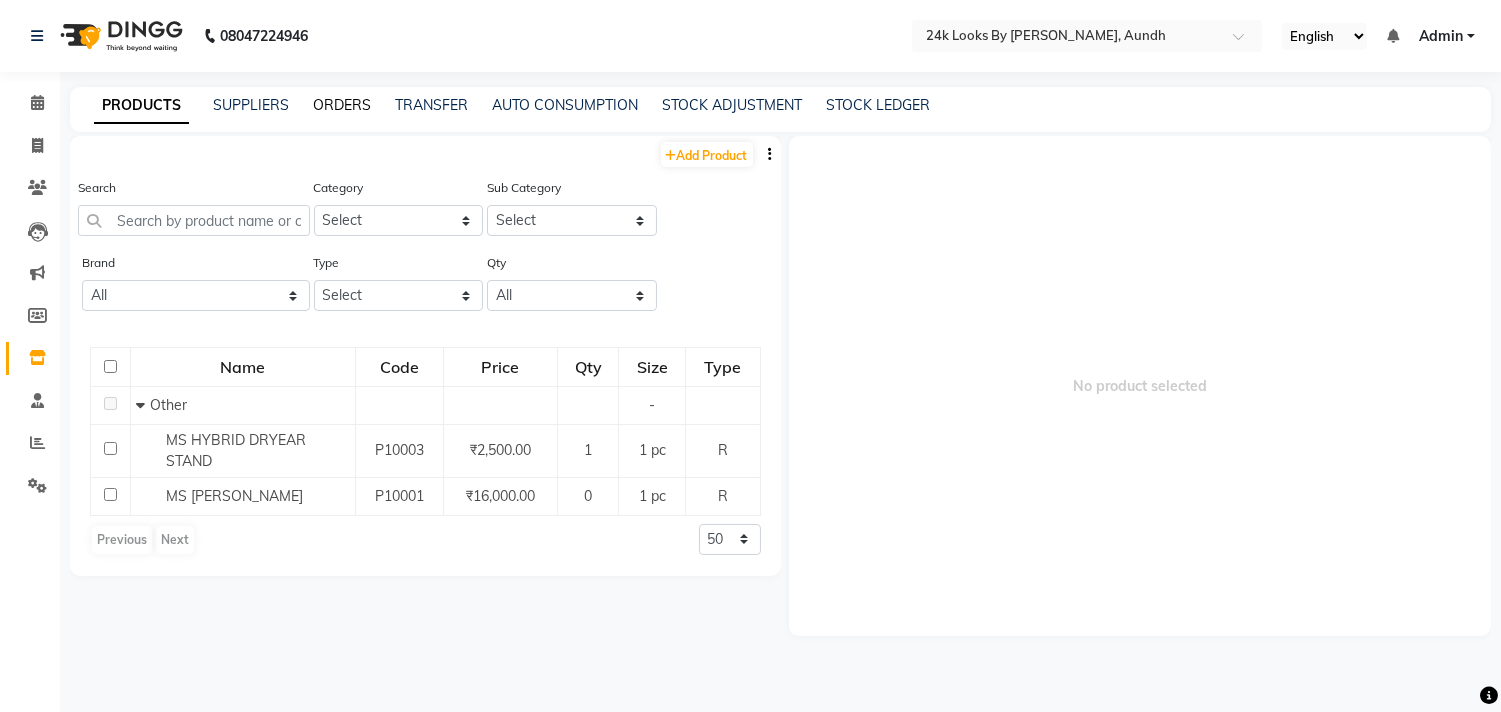 click on "ORDERS" 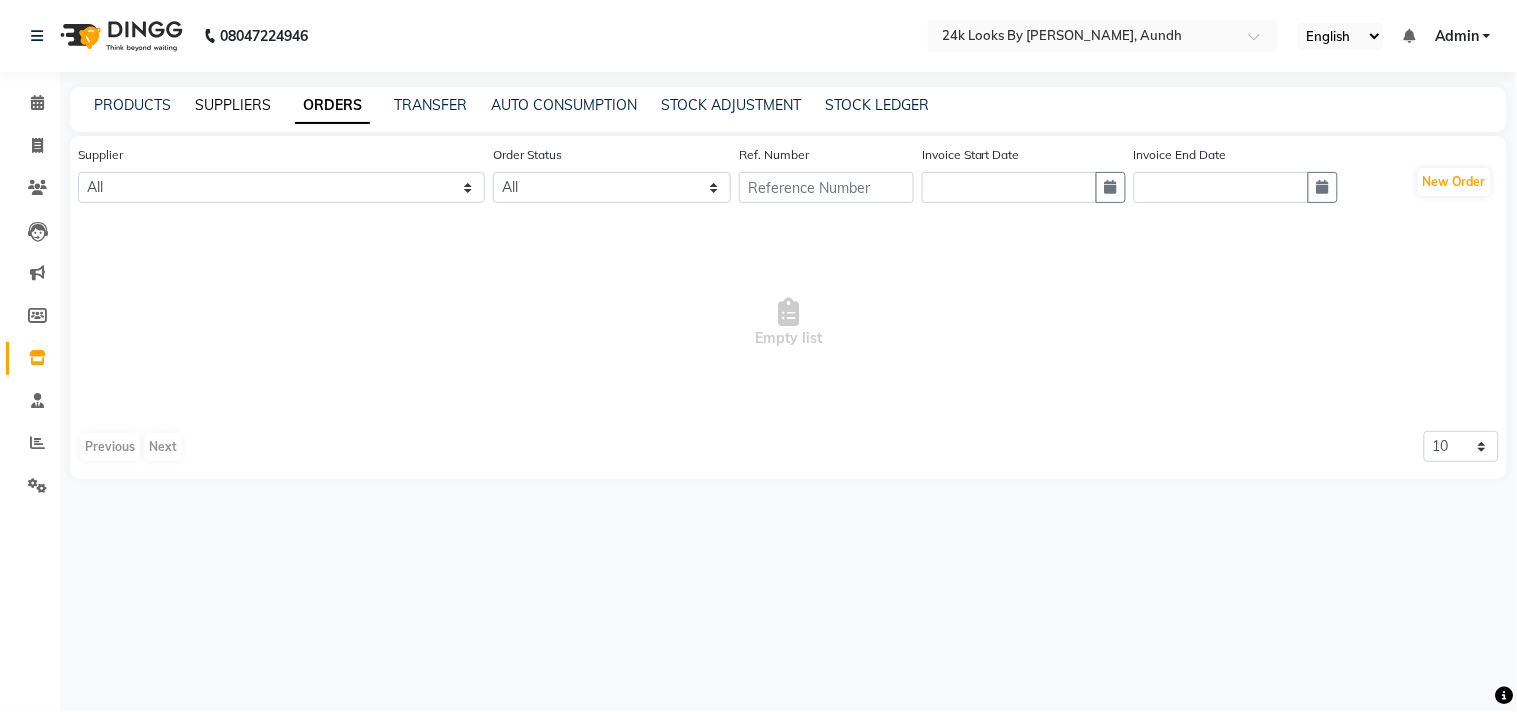 click on "SUPPLIERS" 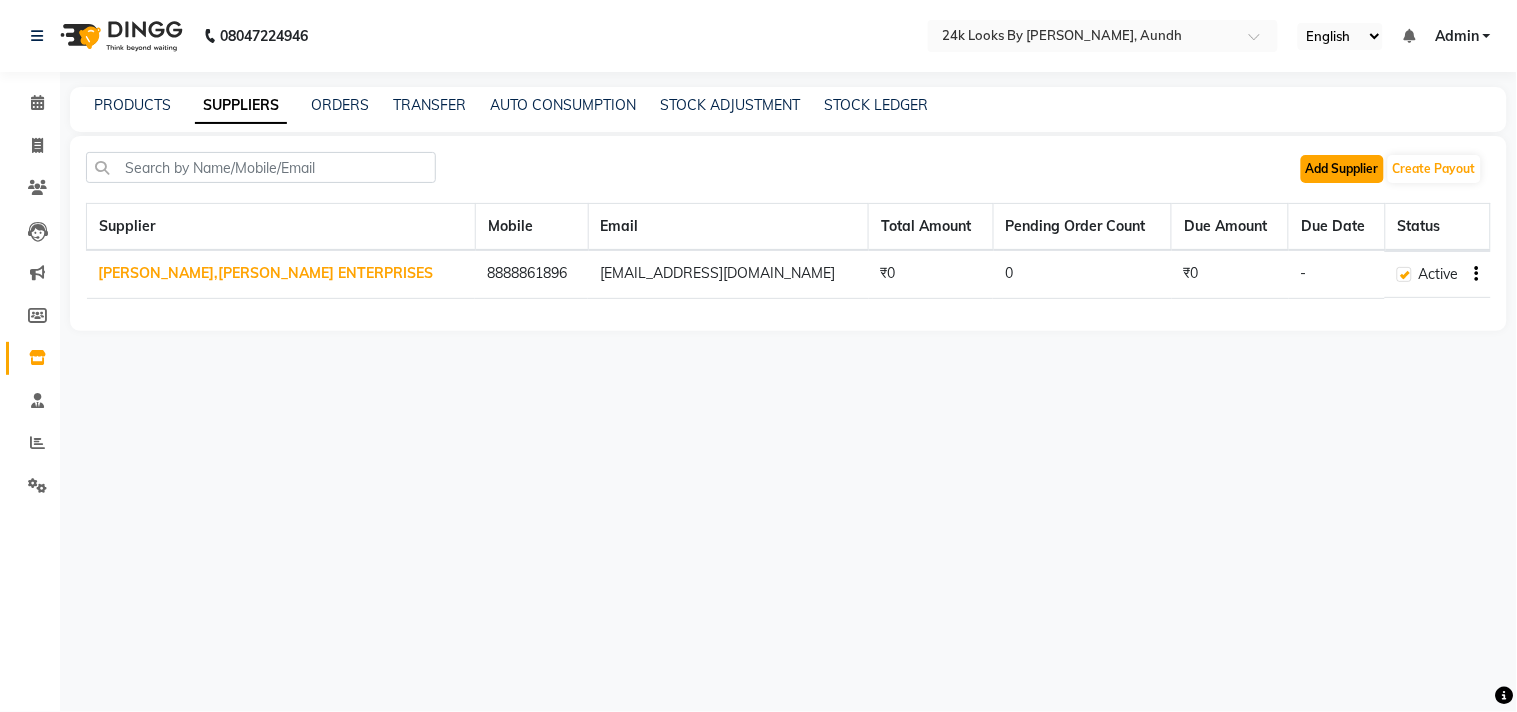 click on "Add Supplier" 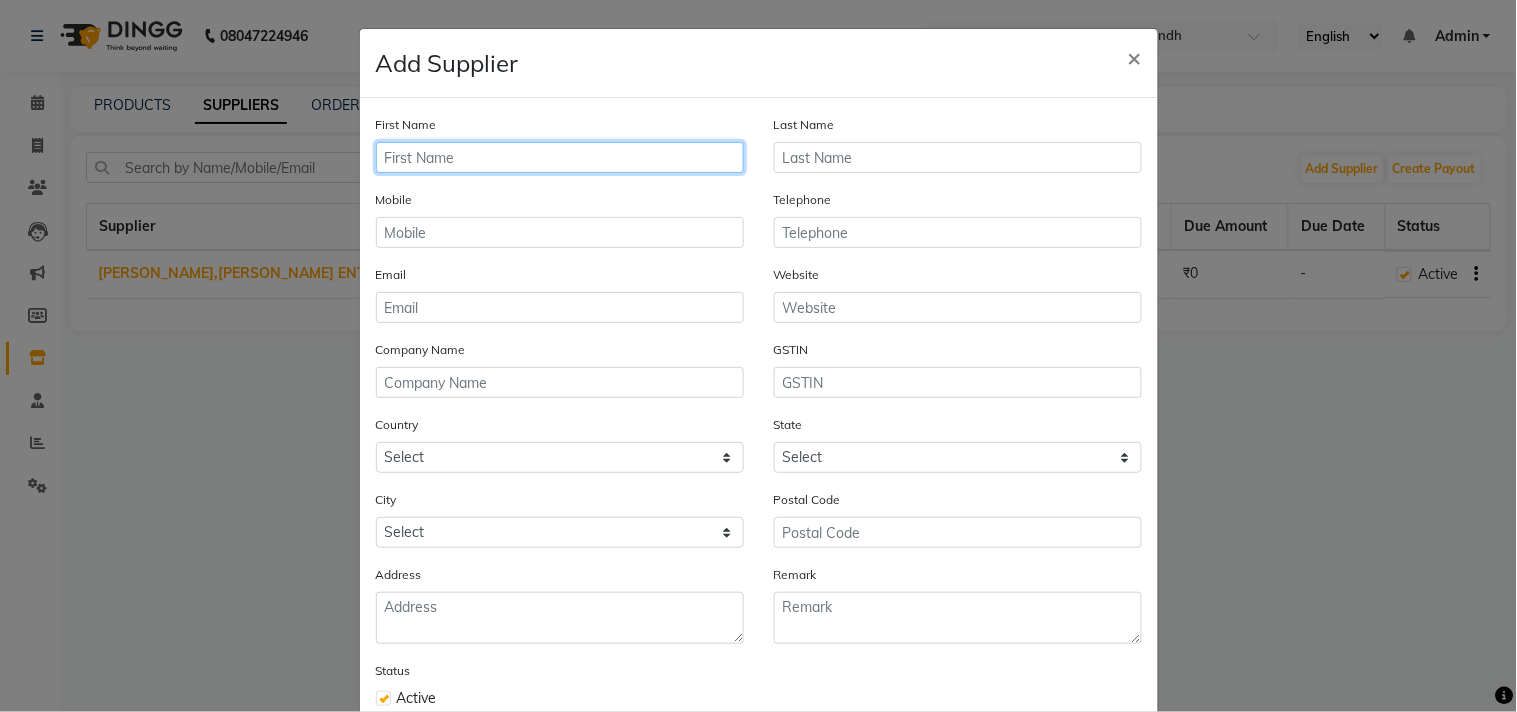 click 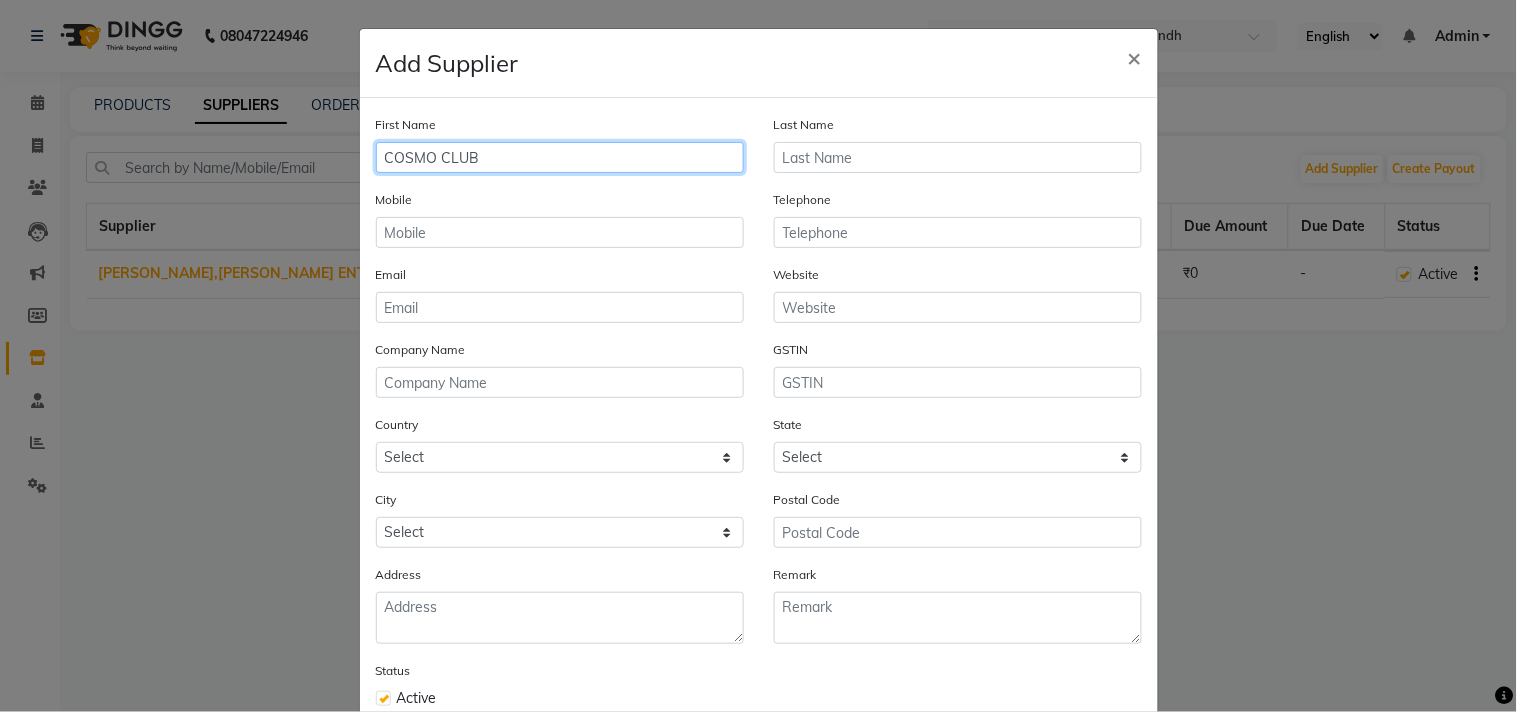 type on "COSMO CLUB" 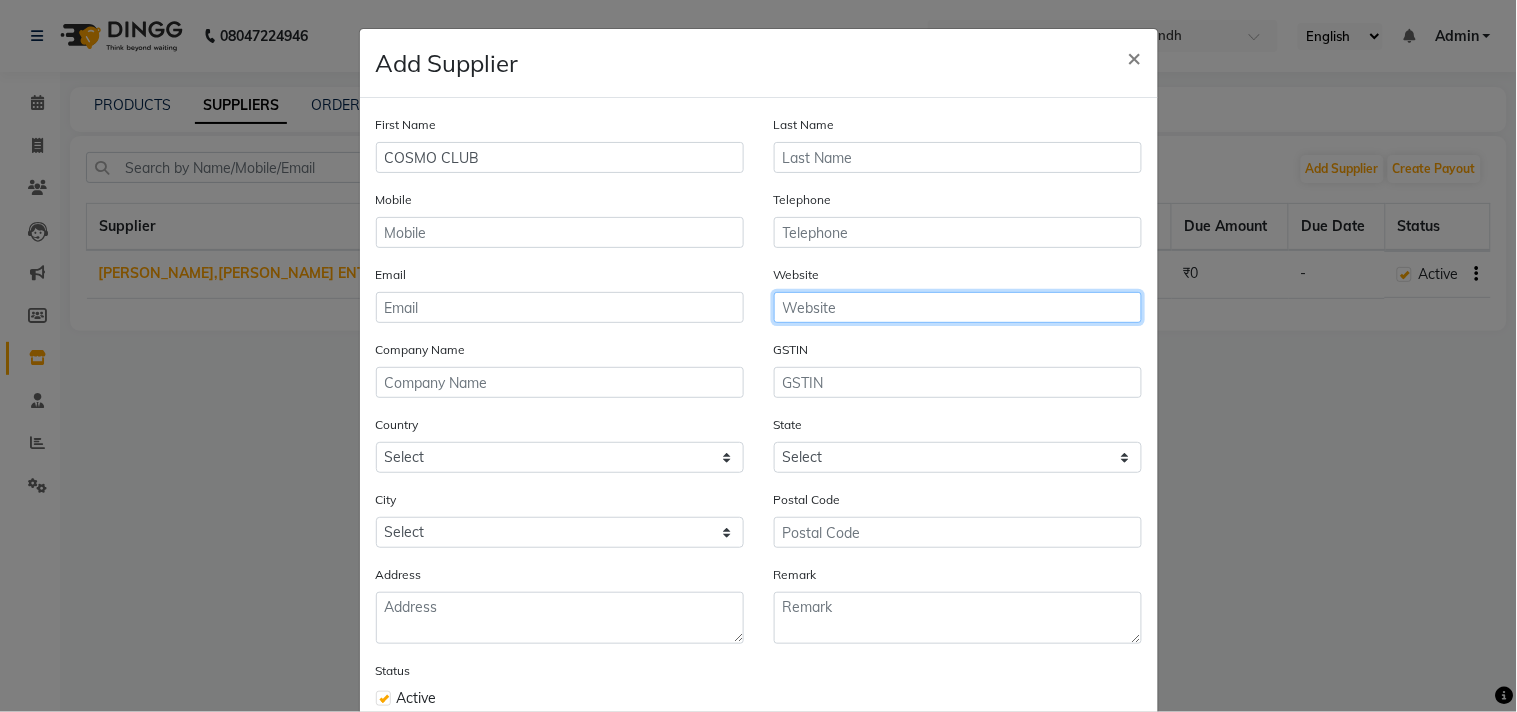 click 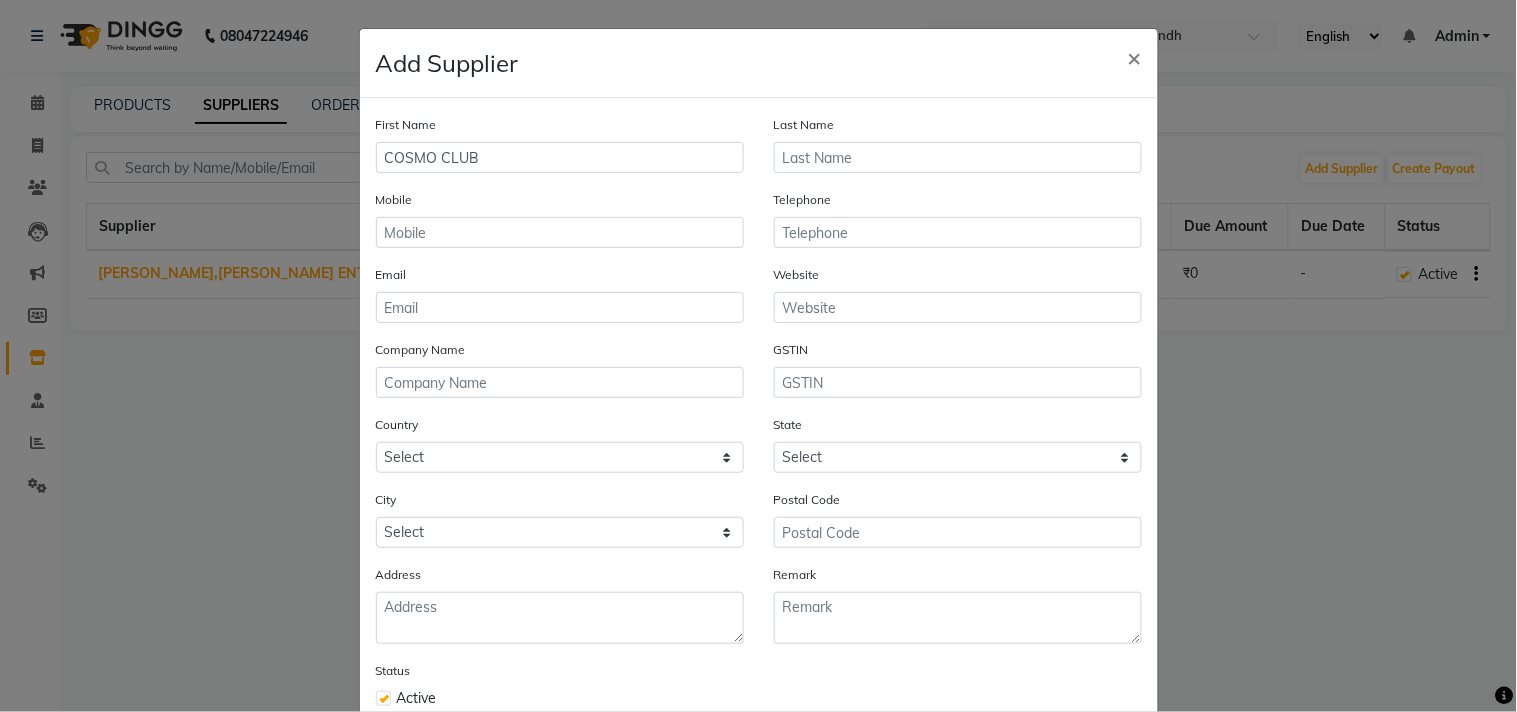 click on "Add Supplier  × First Name COSMO CLUB Last Name Mobile Telephone Email Website Company Name GSTIN Country Select Afghanistan Albania Algeria American Samoa Andorra Angola Anguilla Antarctica Antigua And Barbuda Argentina Armenia Aruba Australia Austria Azerbaijan Bahamas Bahrain Bangladesh Barbados Belarus Belgium Belize Benin Bermuda Bhutan Bolivia Bosnia And Herzegovina Botswana Bouvet Island Brazil British Indian Ocean Territory Brunei Darussalam Bulgaria Burkina Faso Burundi Cambodia Cameroon Canada Cape Verde Cayman Islands Central African Republic Chad Chile China Christmas Island Cocos (Keeling) Islands Colombia Comoros Congo Congo, The Democratic Republic Of The Cook Islands Costa Rica Cote D'Ivoire Croatia Cuba Cyprus Czech Republic Denmark Djibouti Dominica Dominican Republic Ecuador Egypt El Salvador Equatorial Guinea Eritrea Estonia Ethiopia Falkland Islands (Malvinas) Faroe Islands Fiji Finland France French Guiana French Polynesia French Southern Territories Gabon Gambia Georgia Germany Ghana" 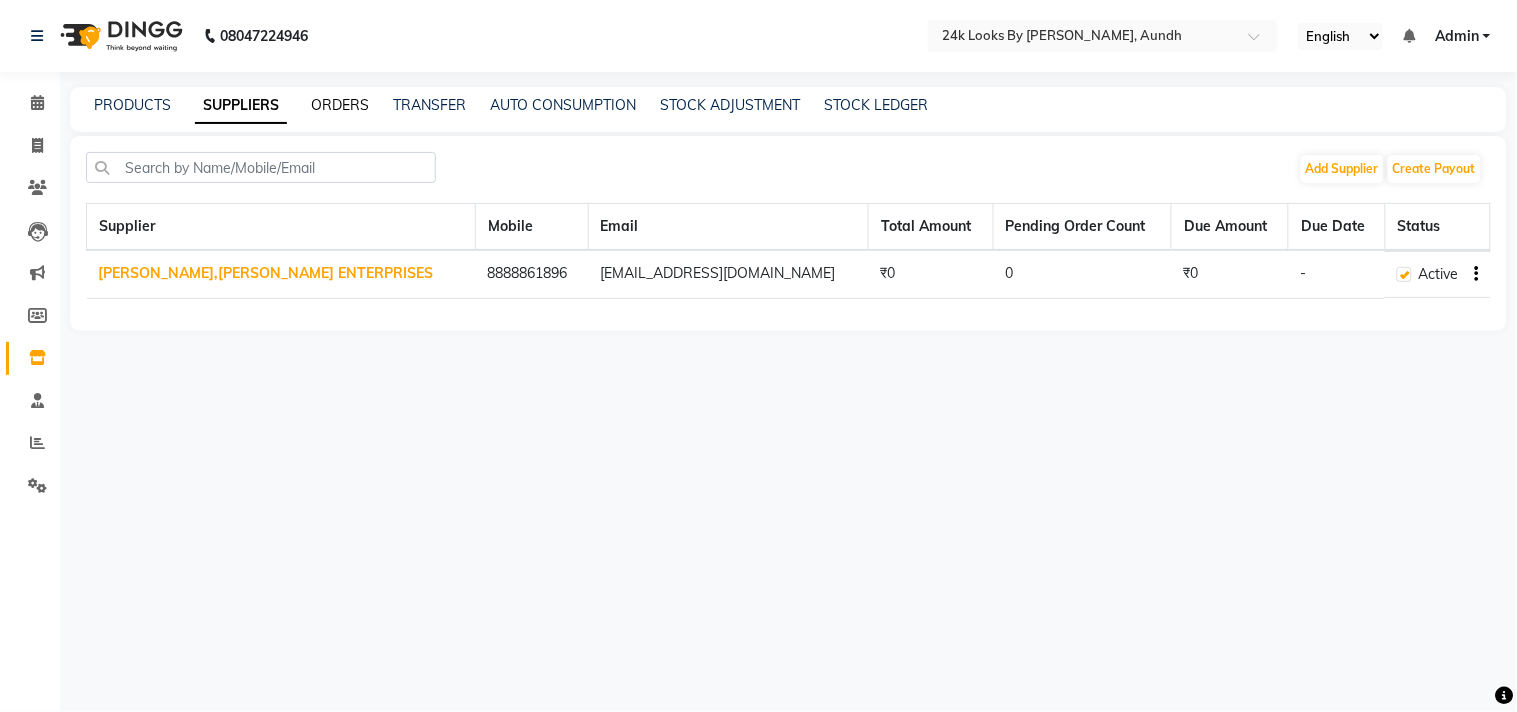 click on "ORDERS" 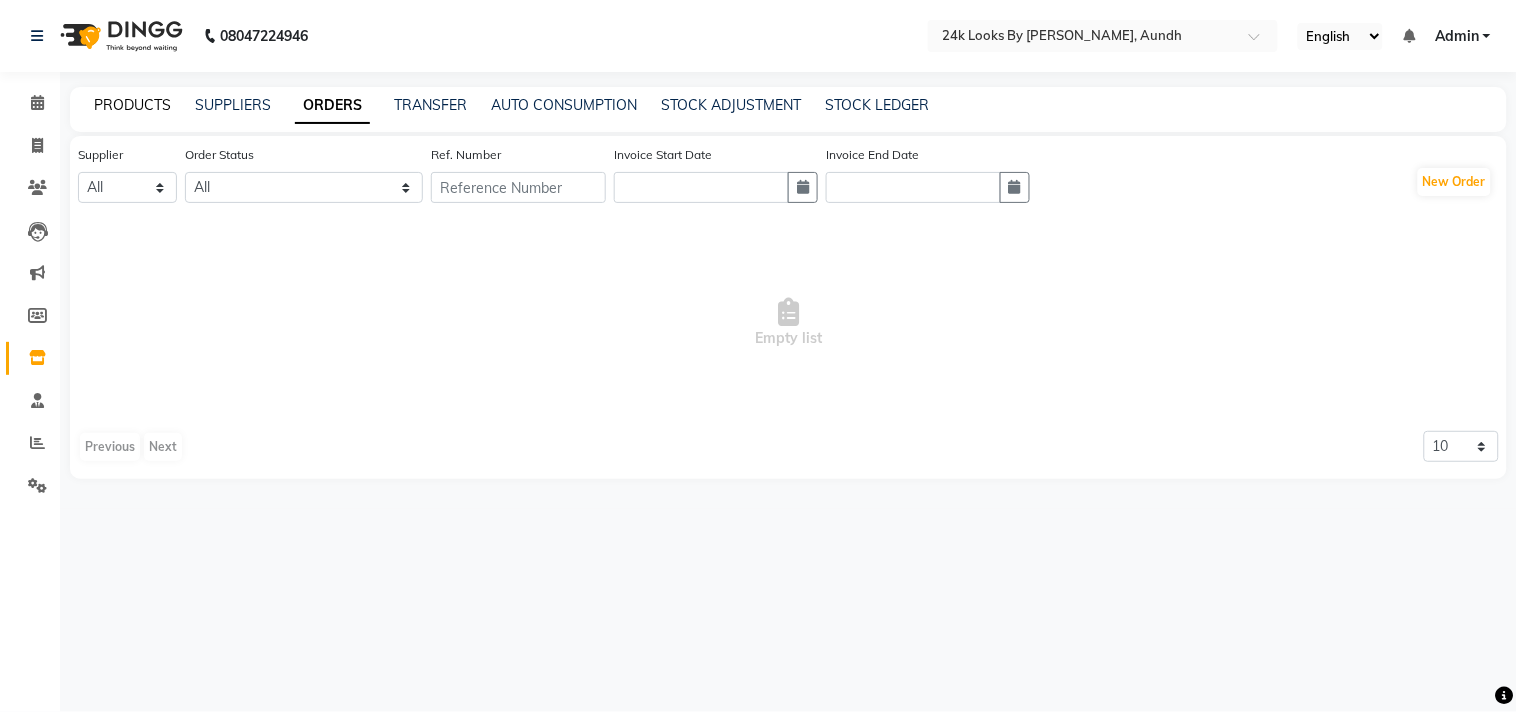 click on "PRODUCTS" 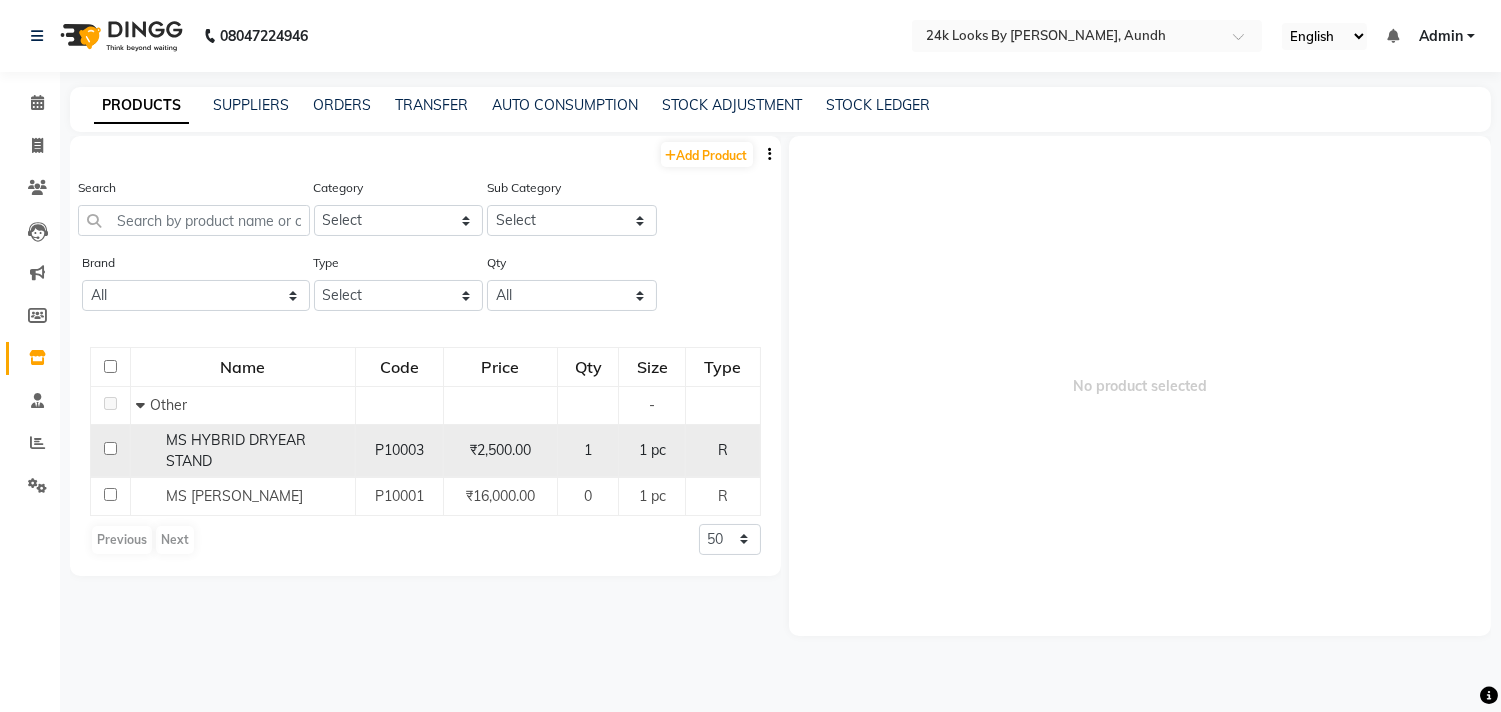 click 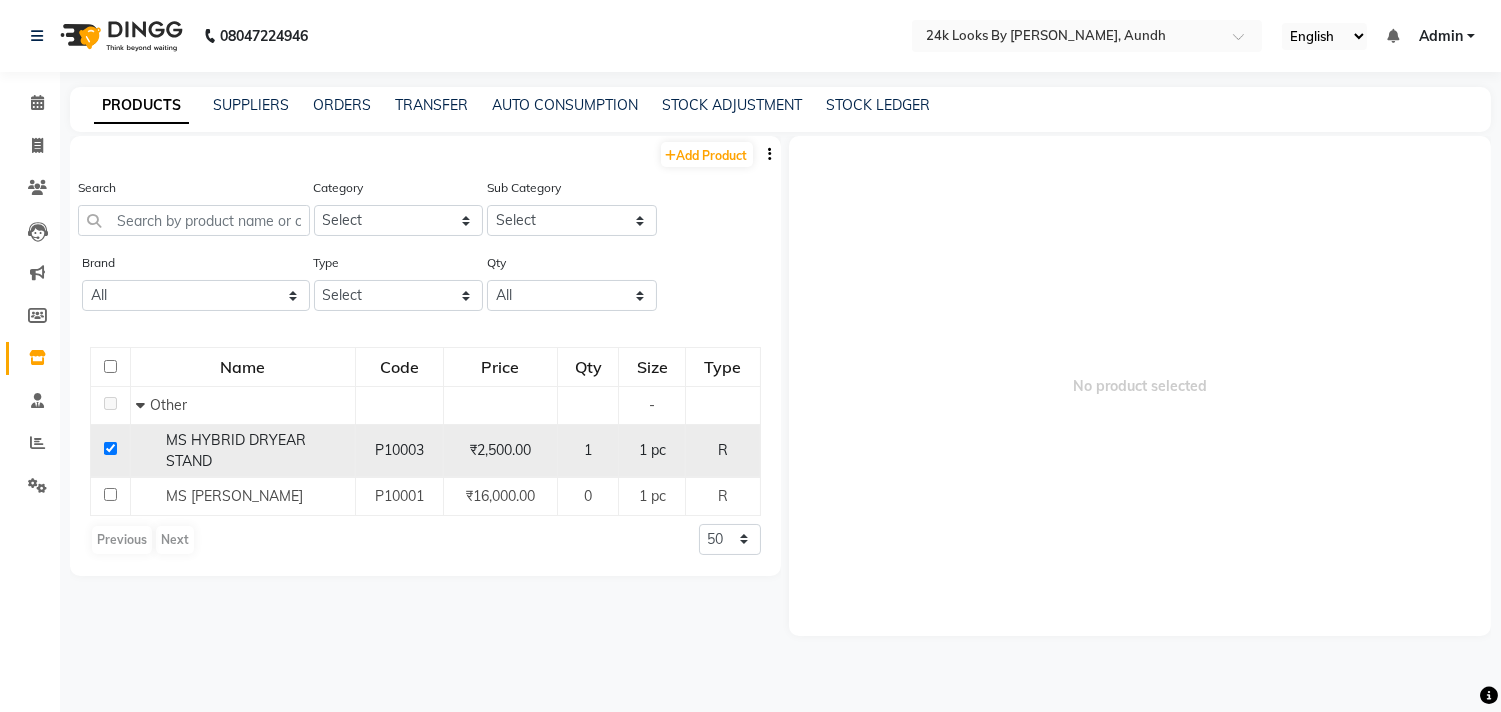 checkbox on "true" 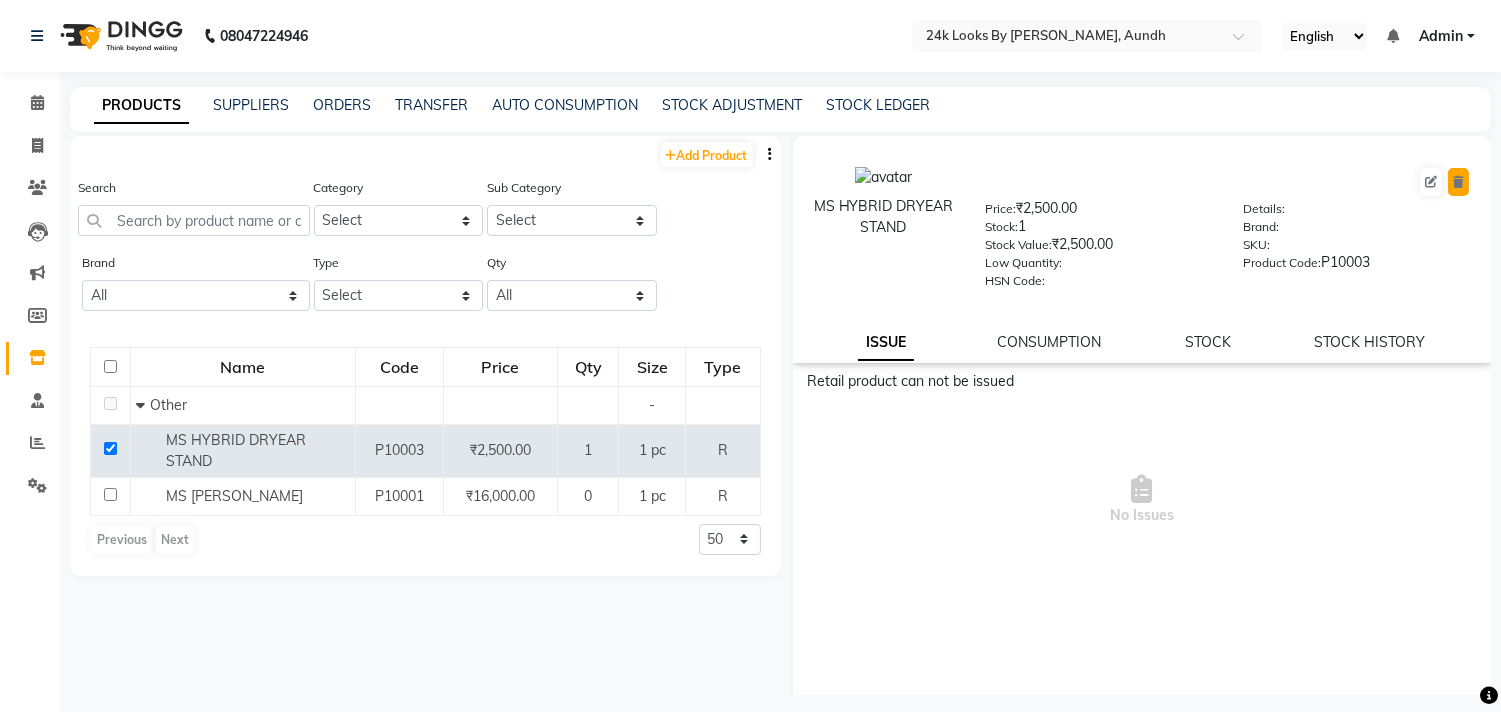 click 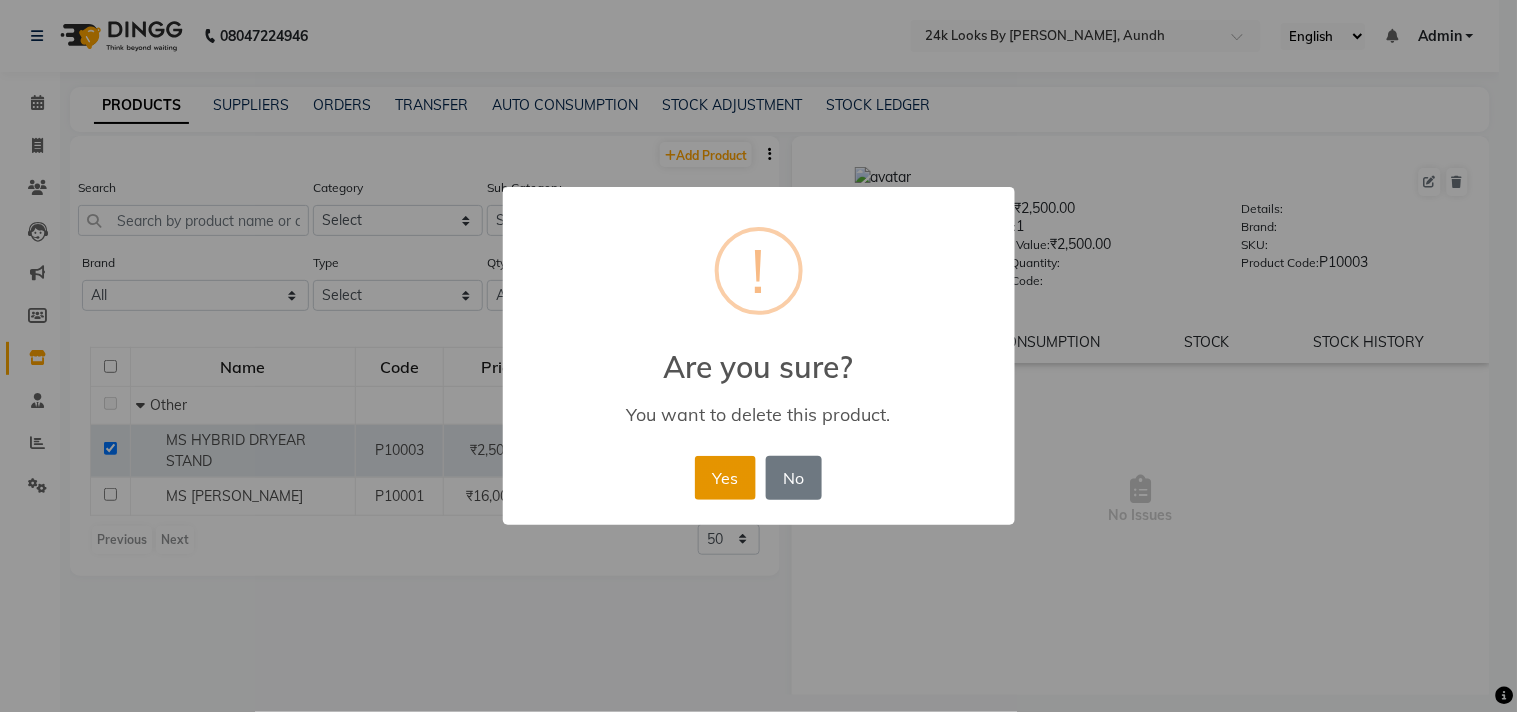 click on "Yes" at bounding box center [725, 478] 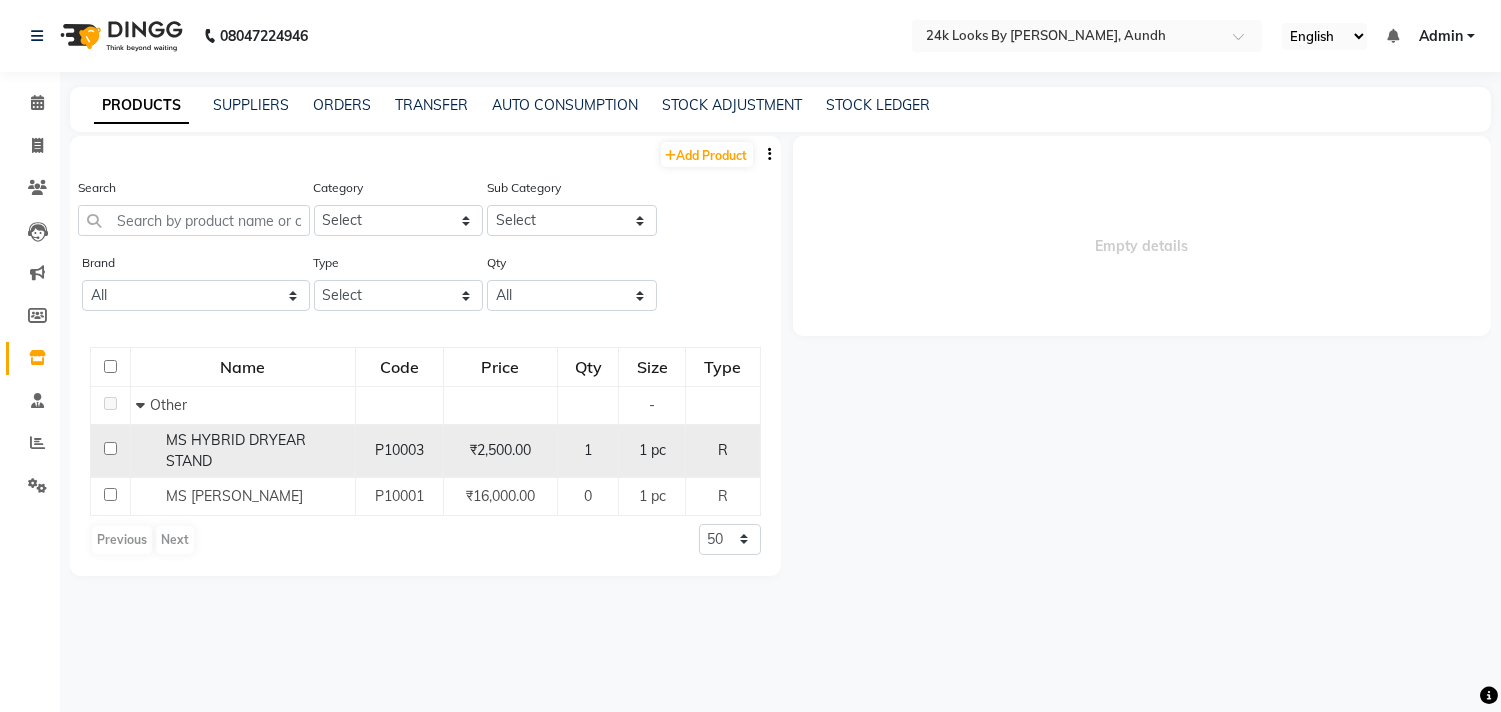 click 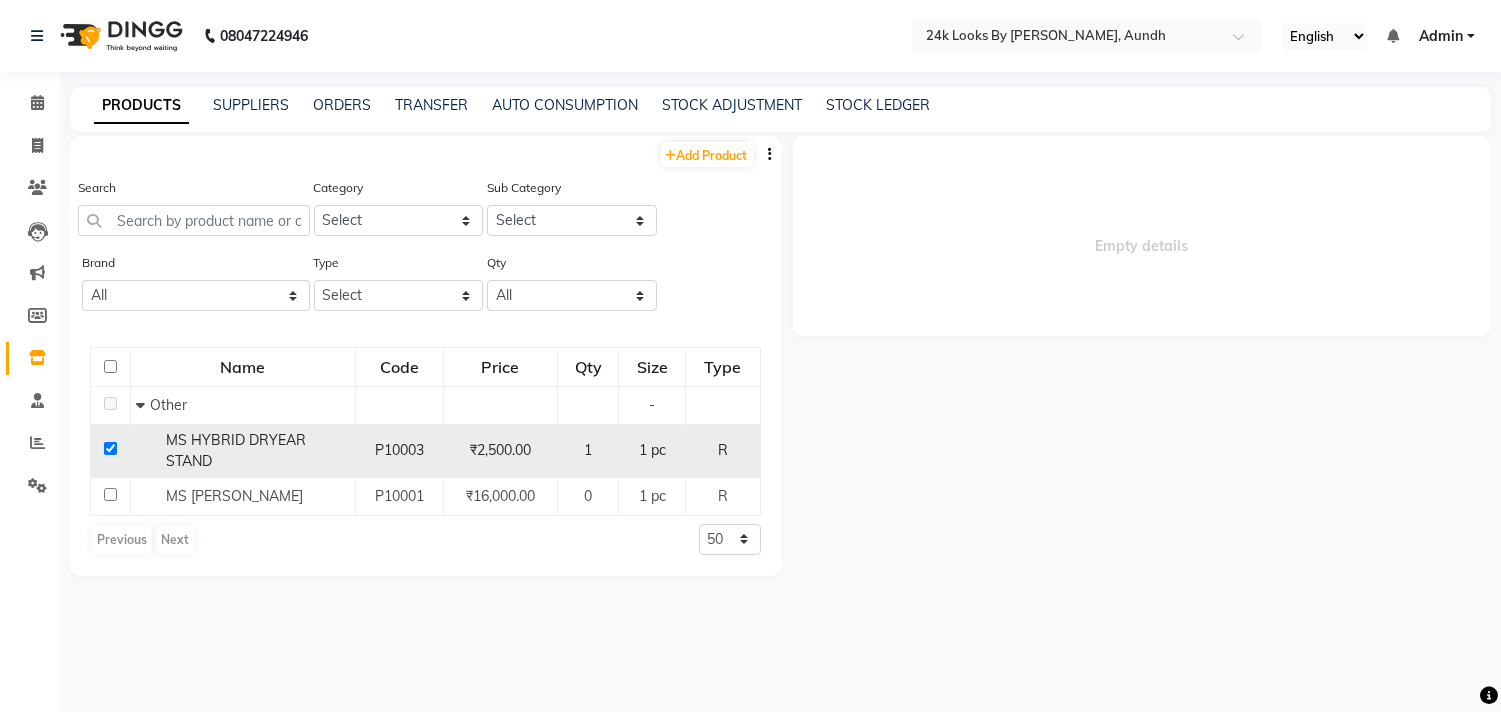checkbox on "true" 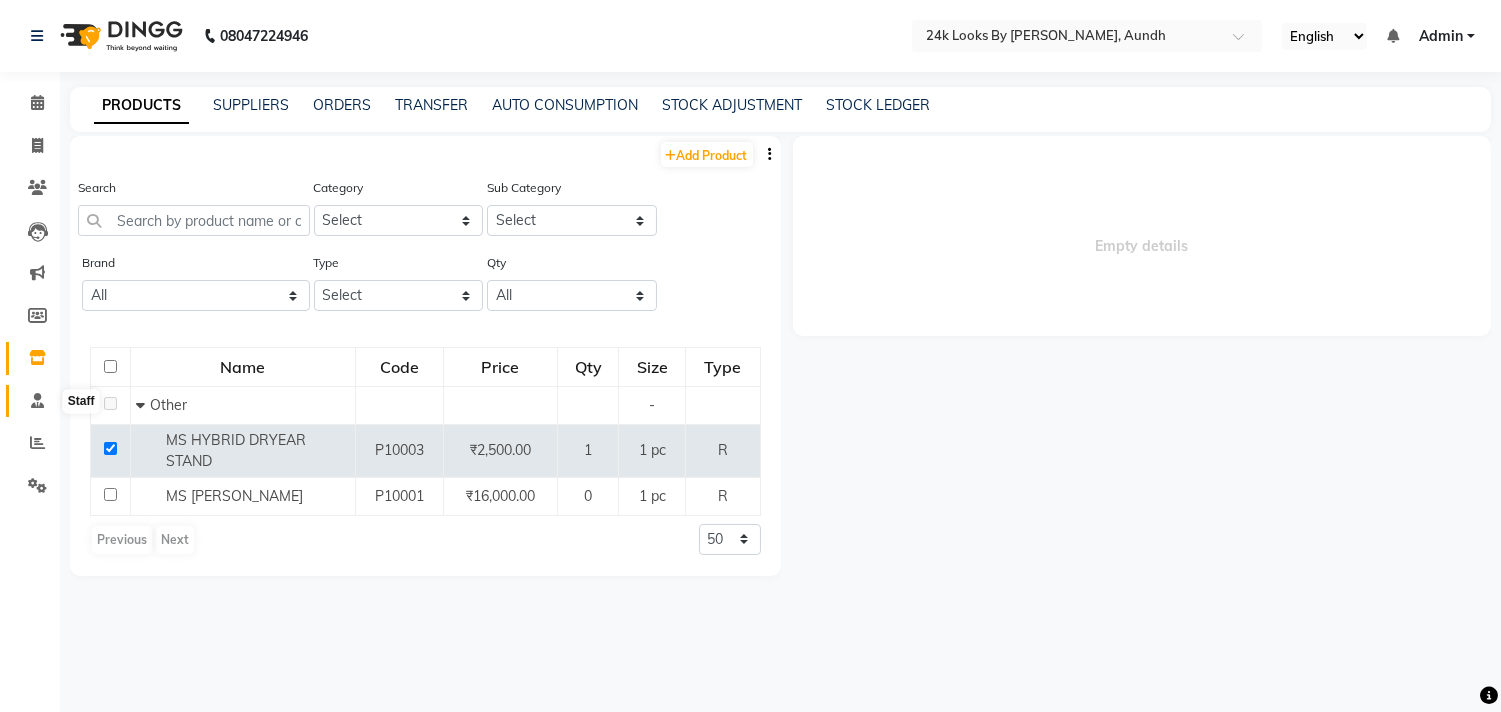 click 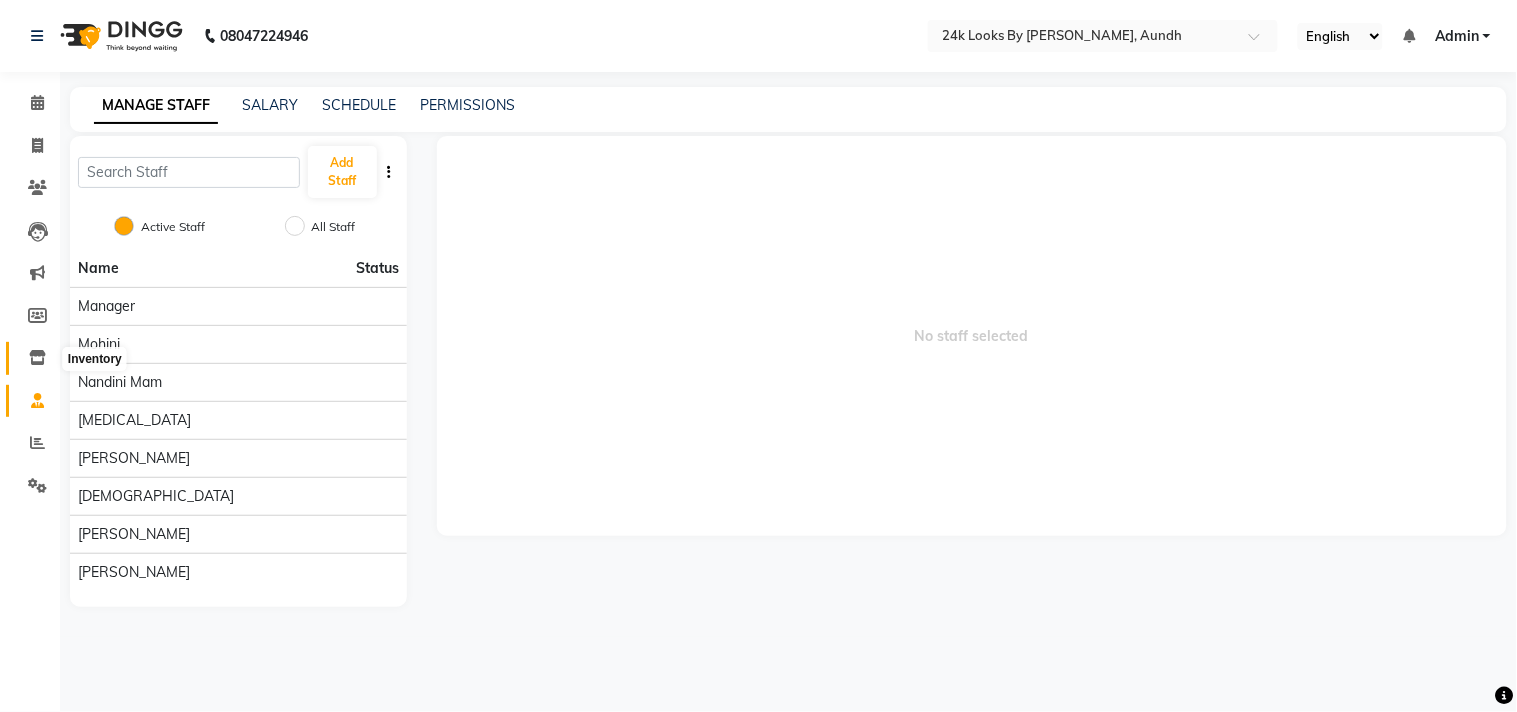 click 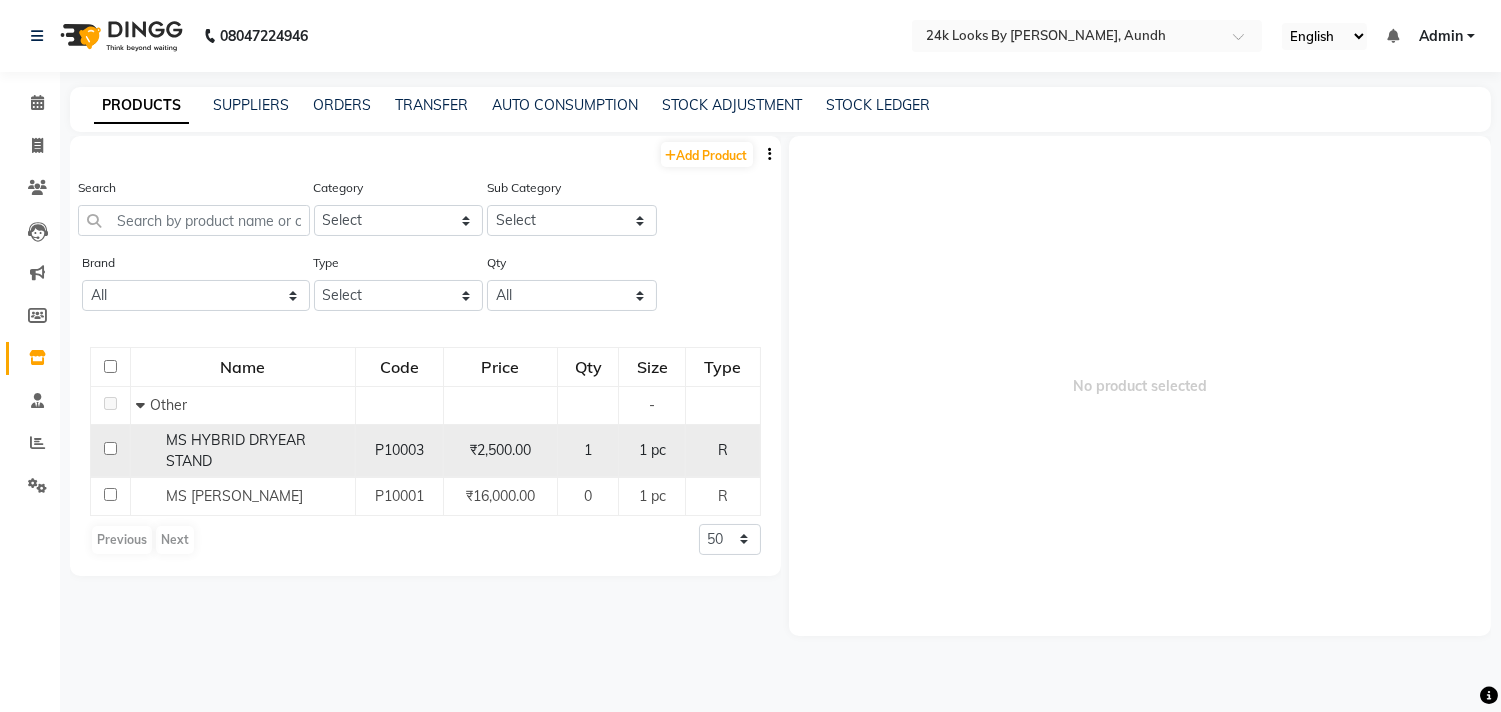 click 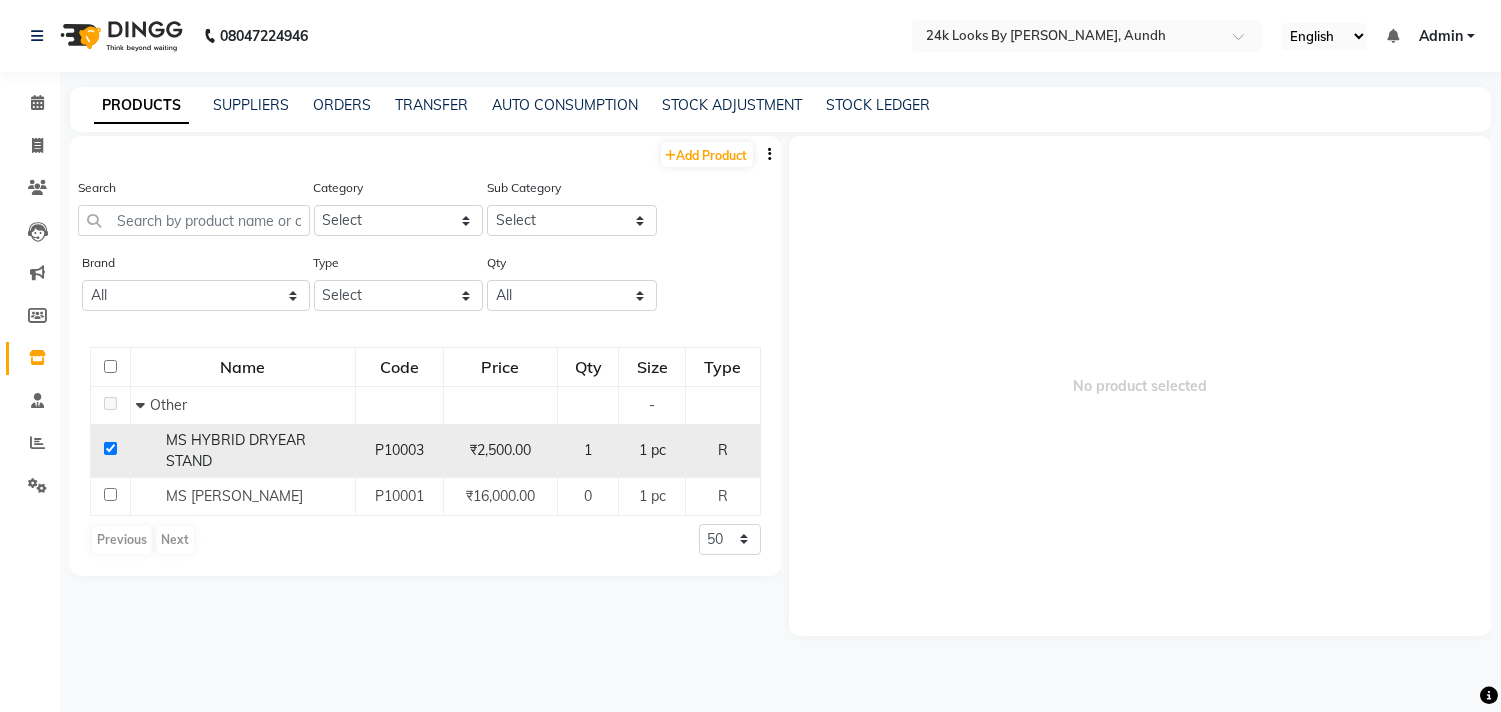 checkbox on "true" 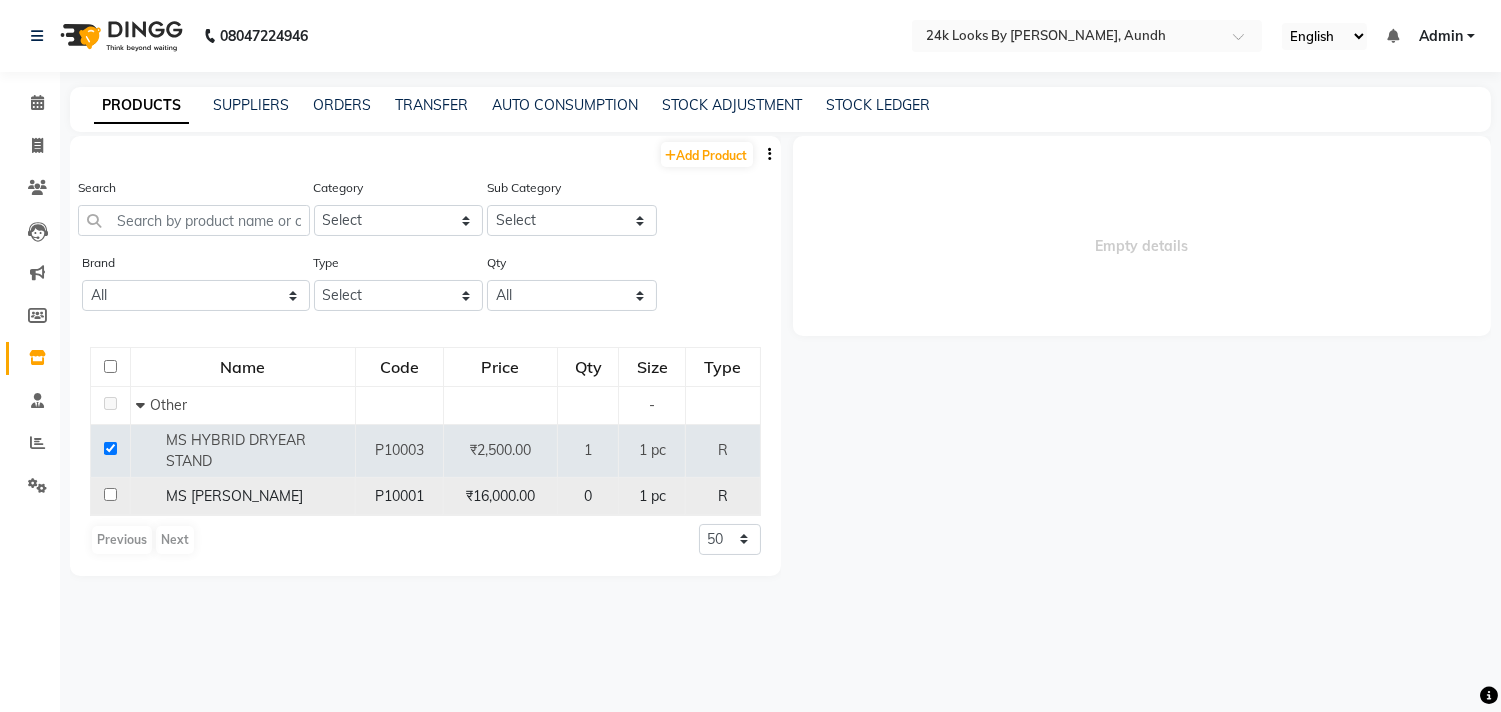click 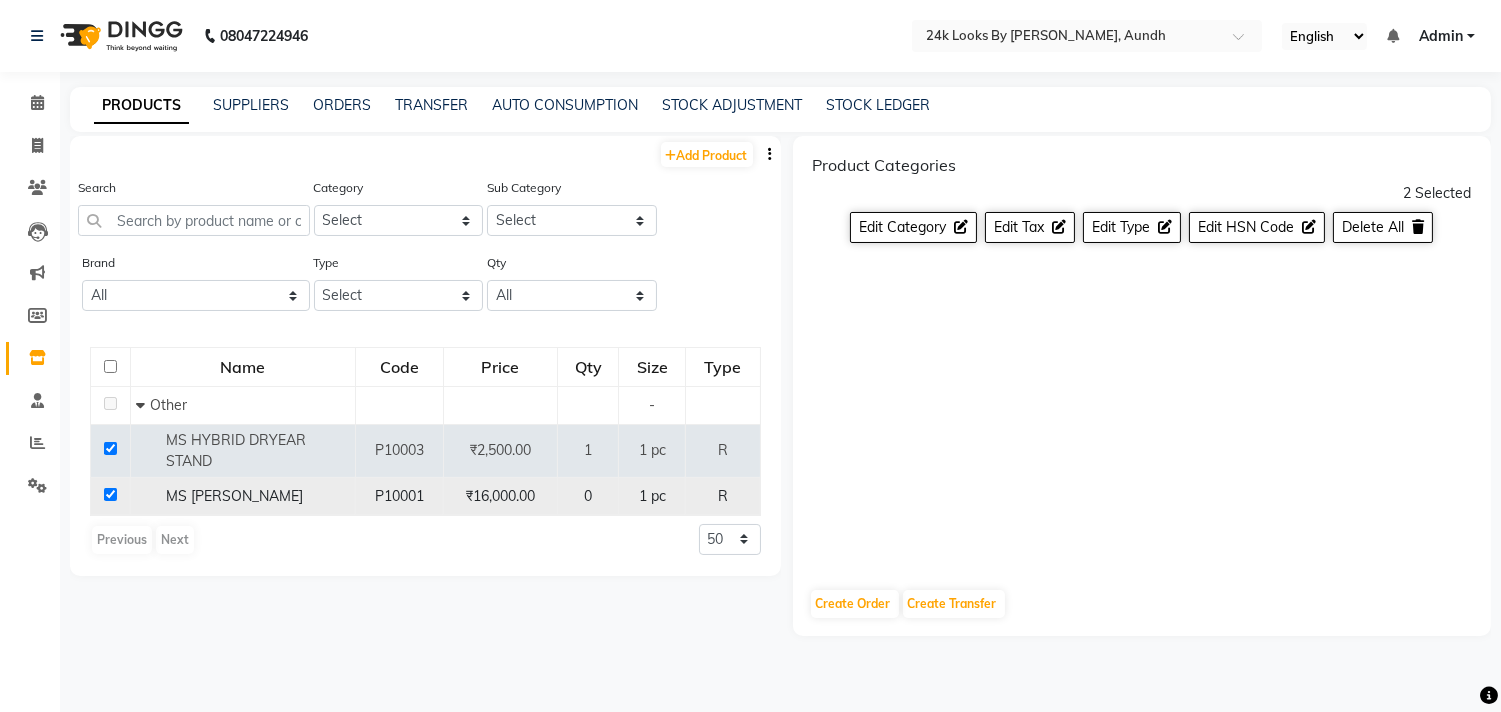 click 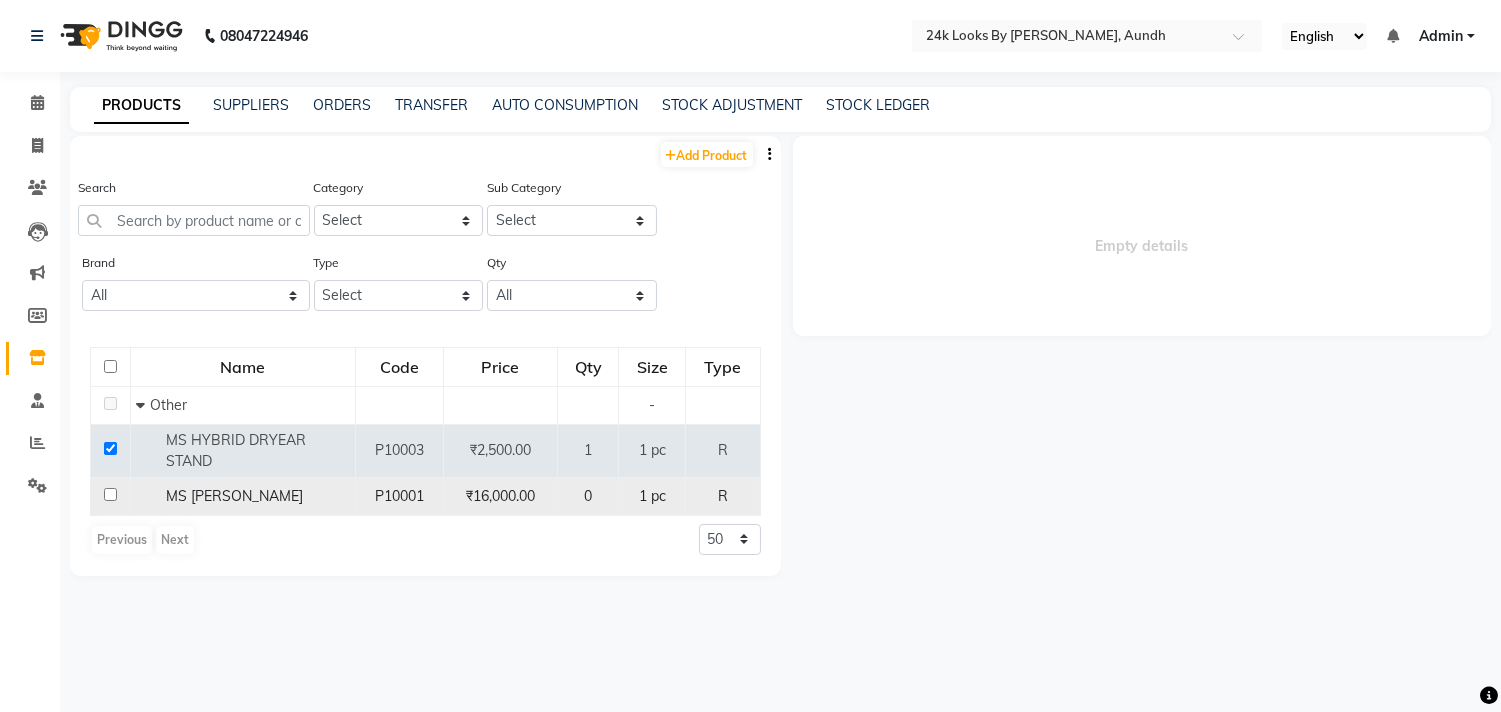 click 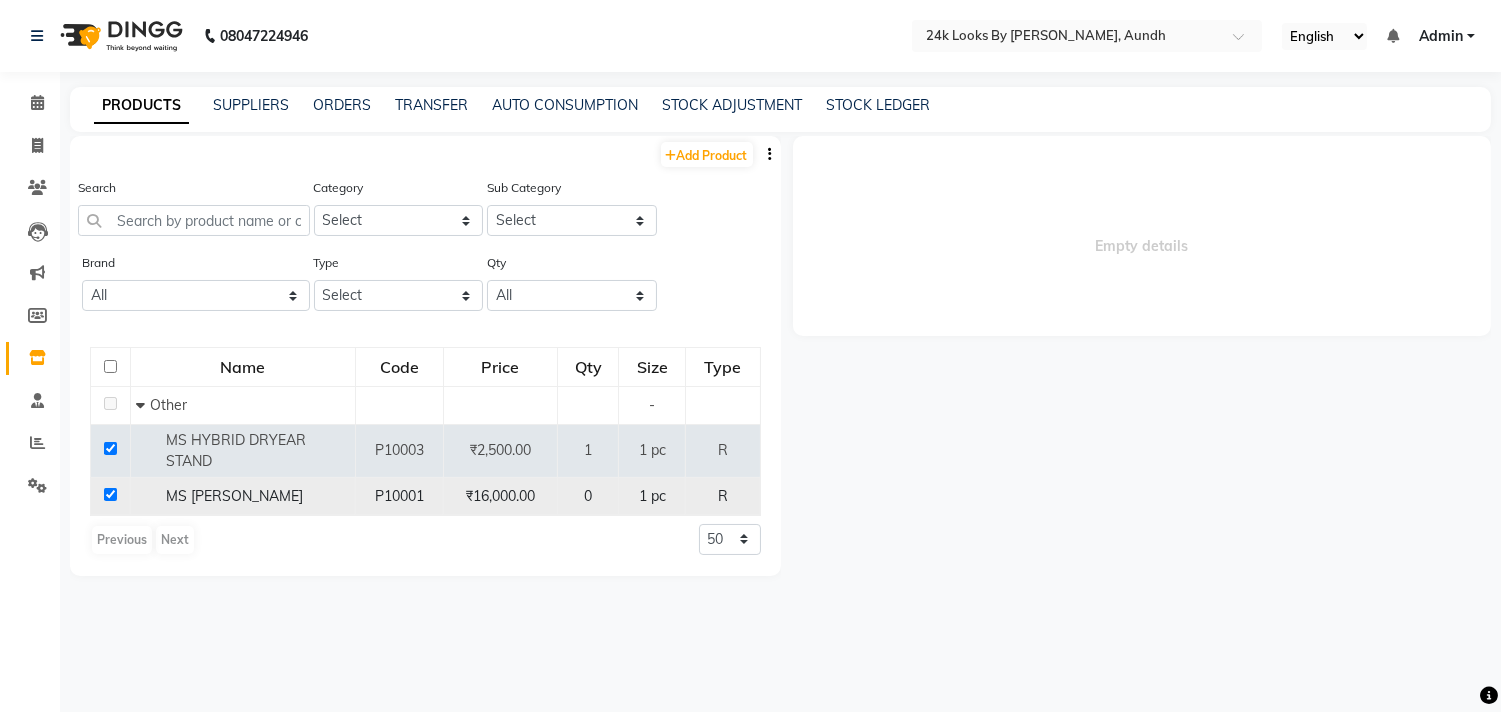 checkbox on "true" 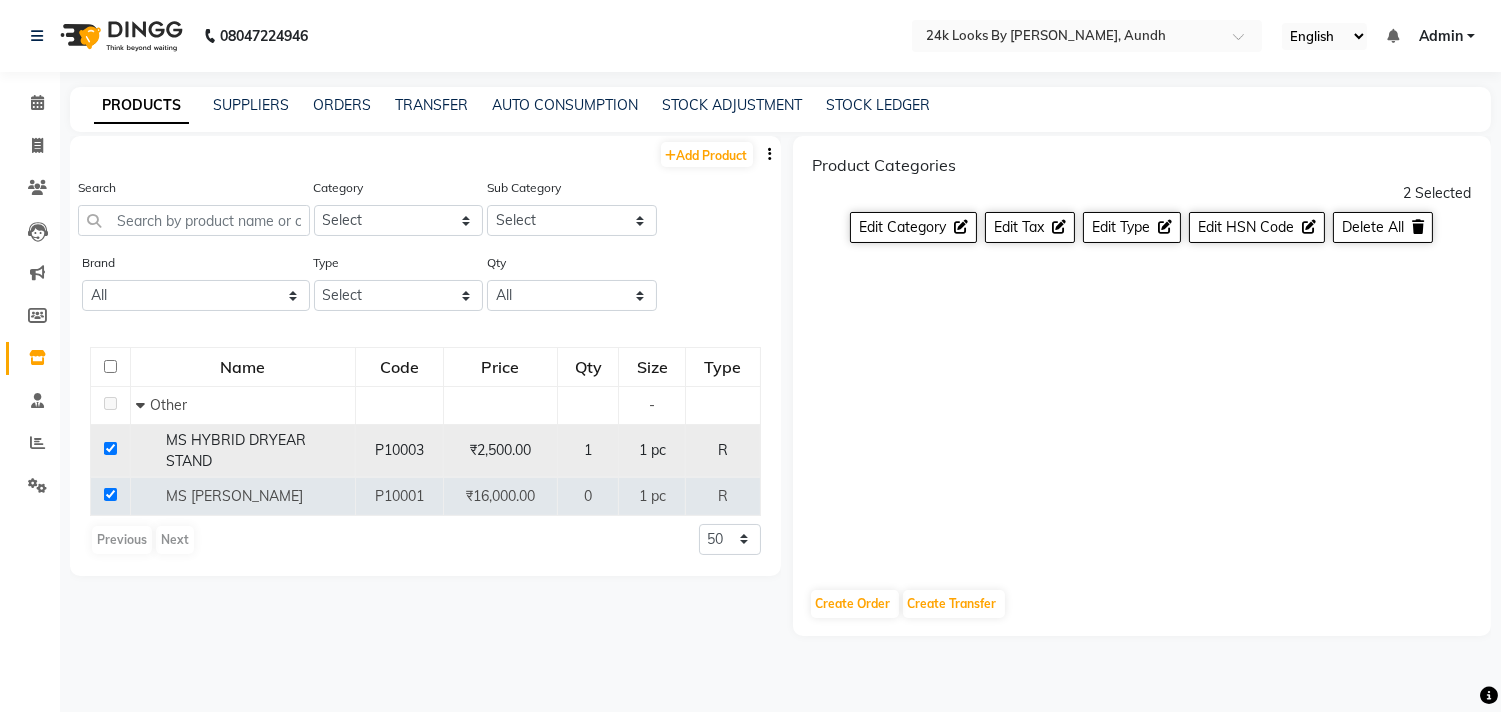 click 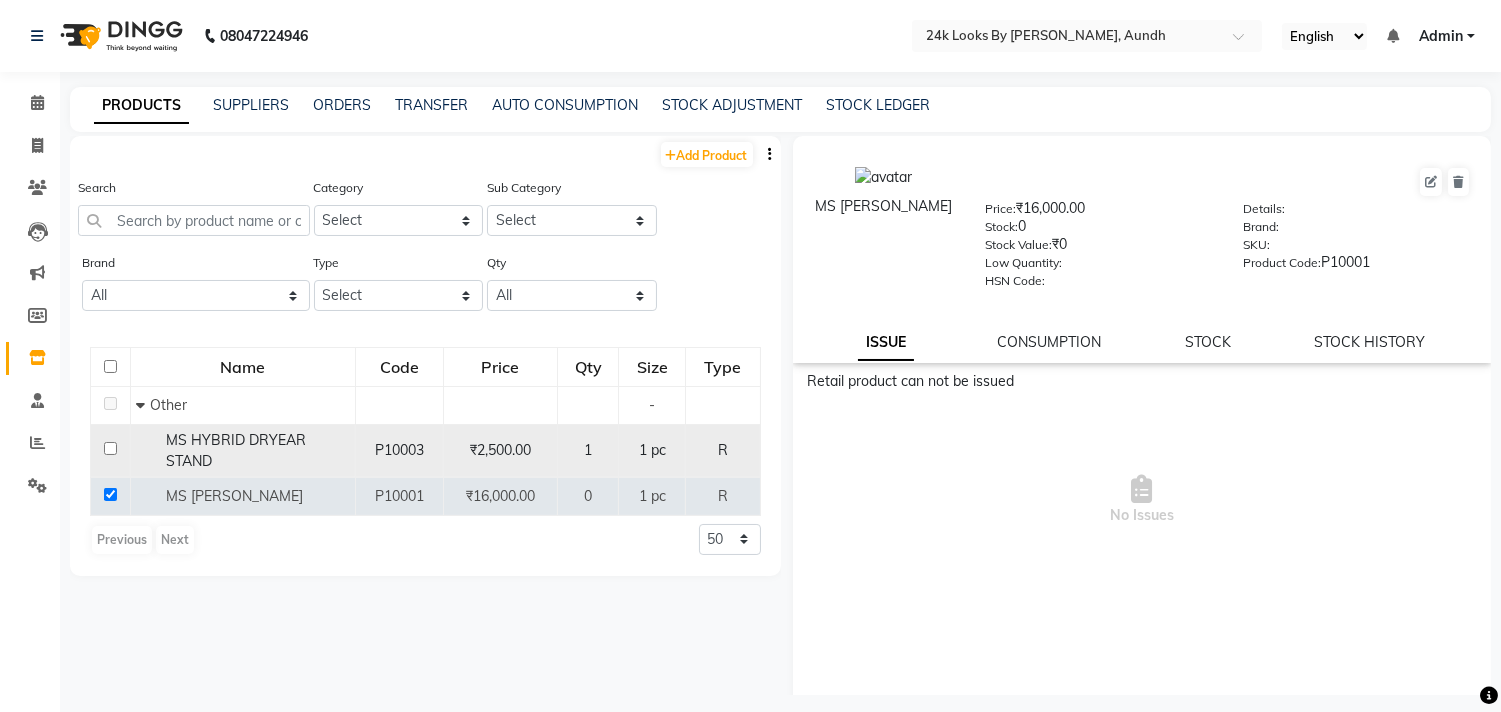 click 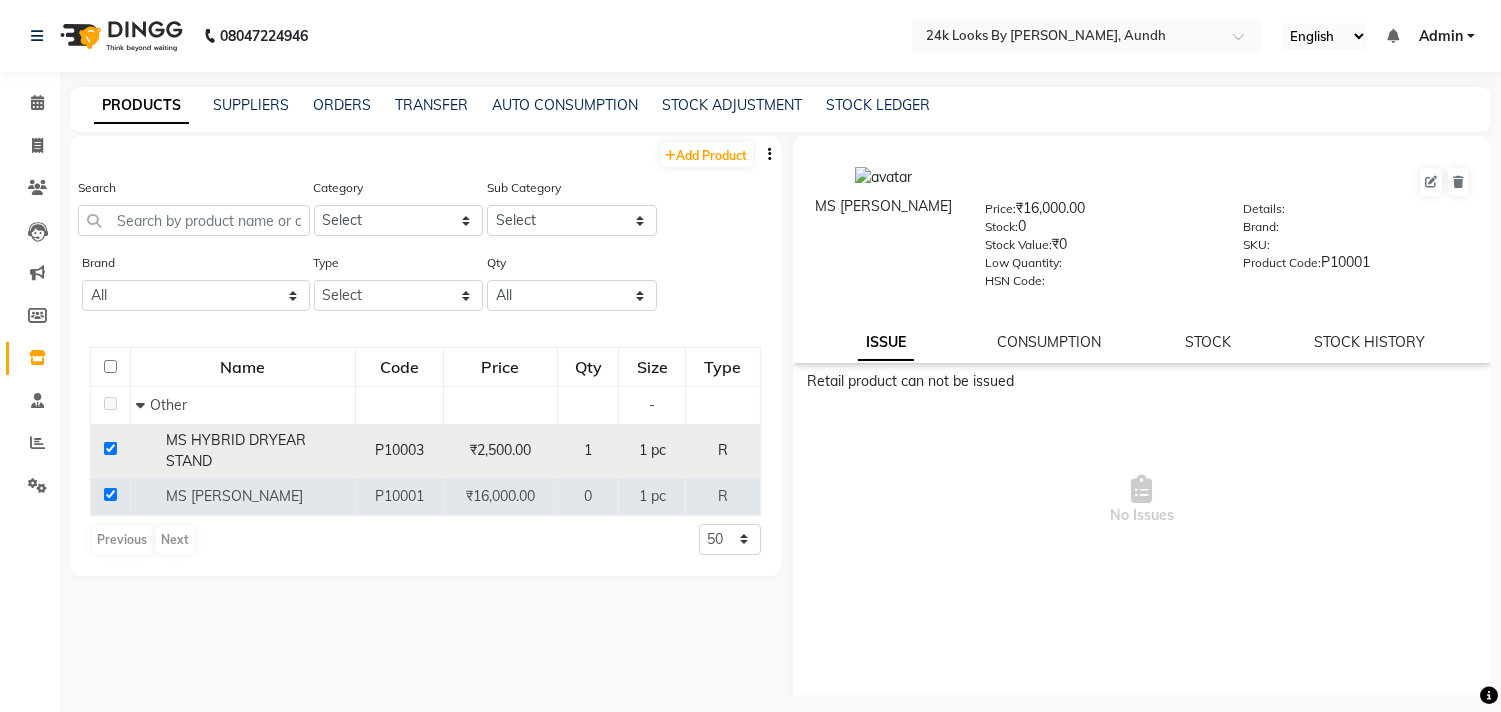 checkbox on "true" 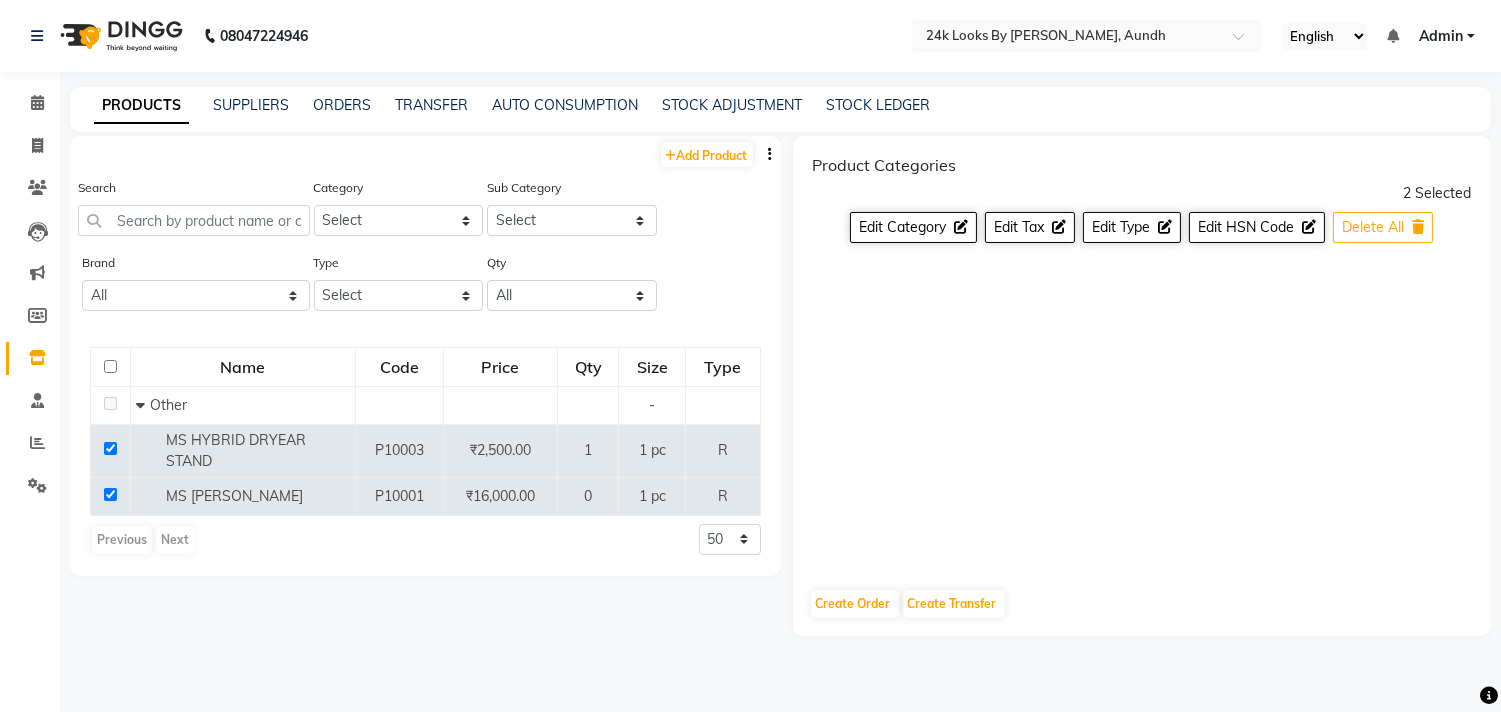 click on "Delete All" 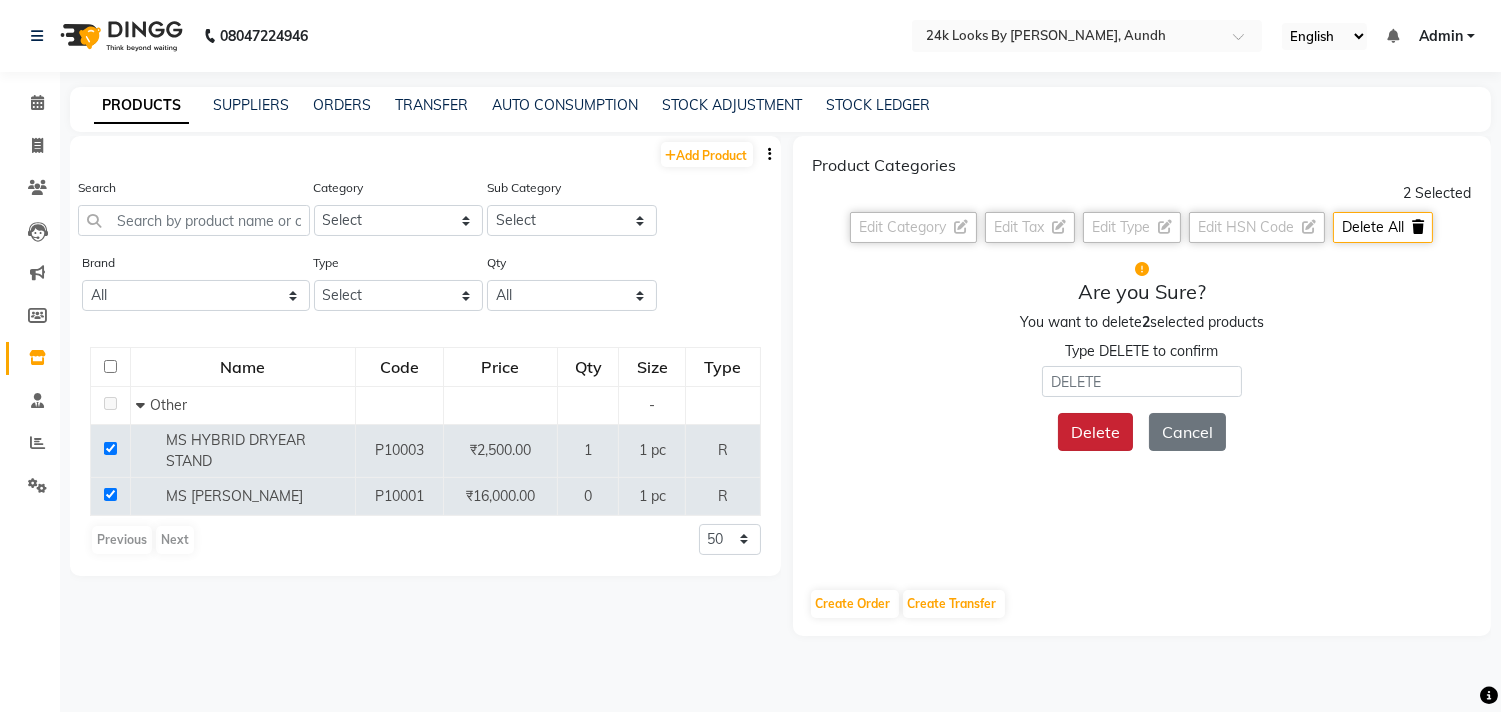 click on "Delete" 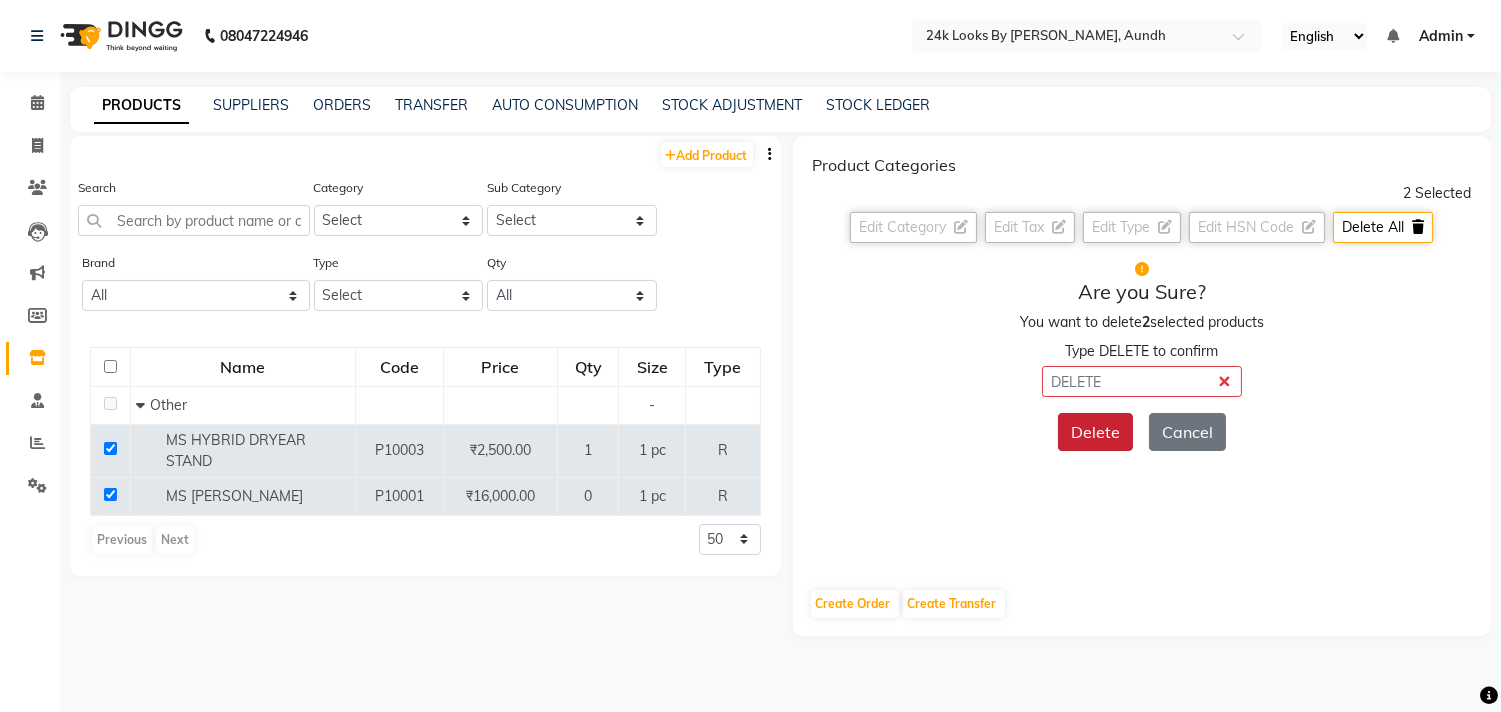 click on "Delete" 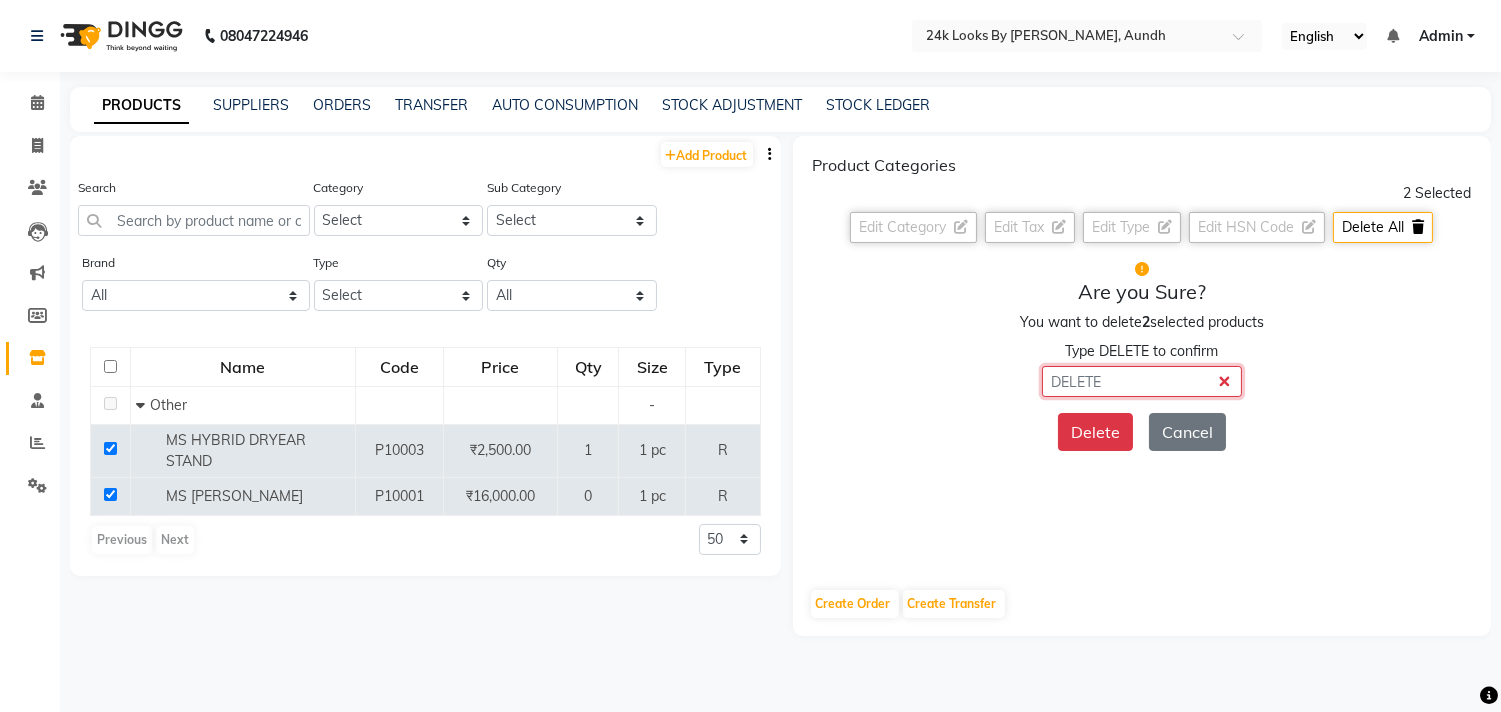click 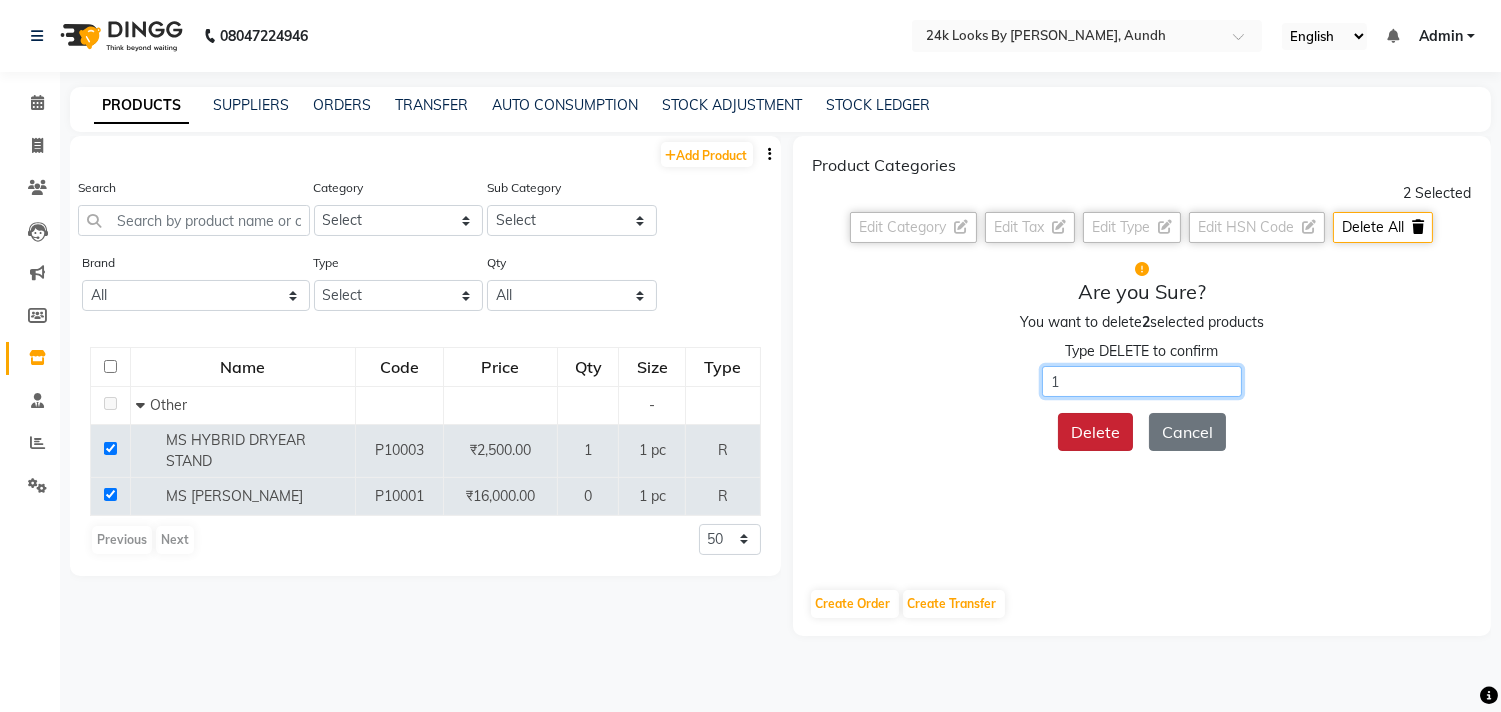 type on "1" 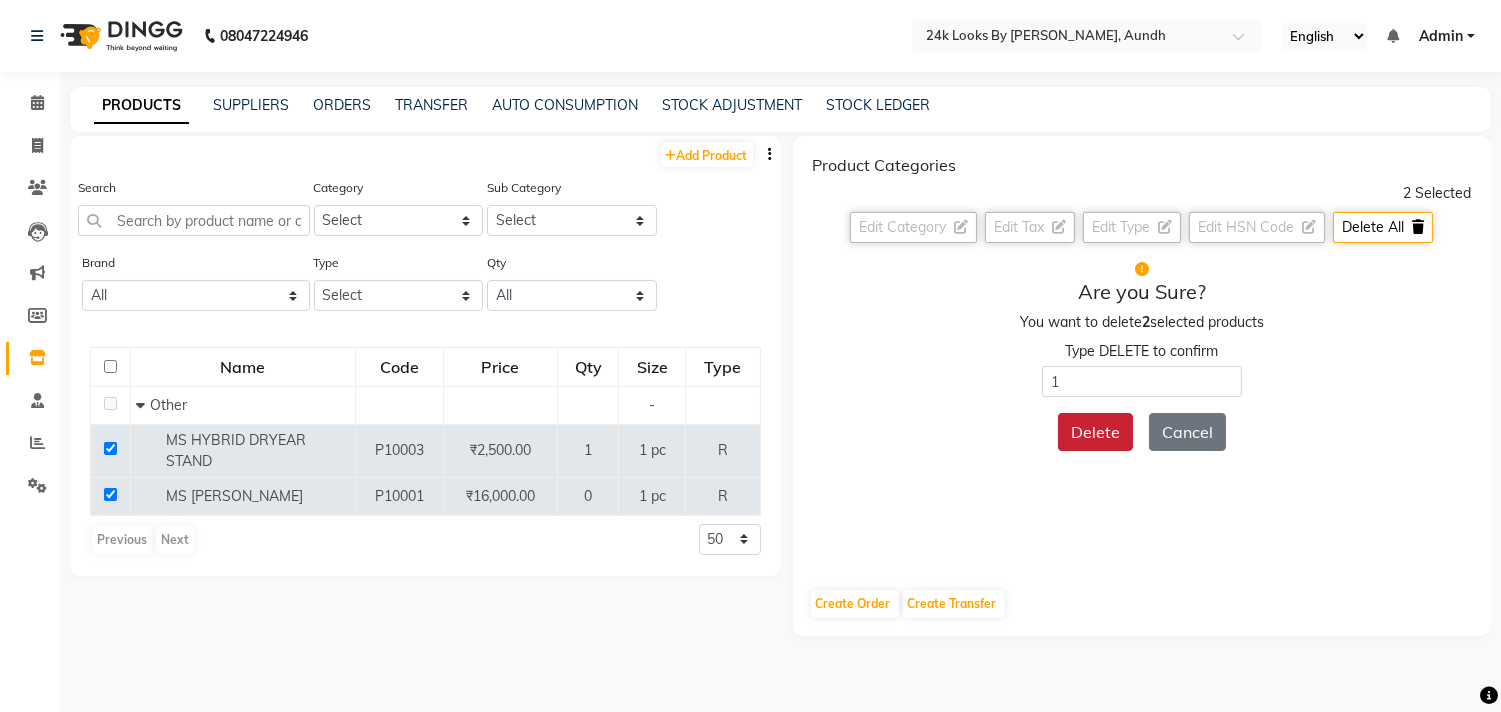 click on "Delete" 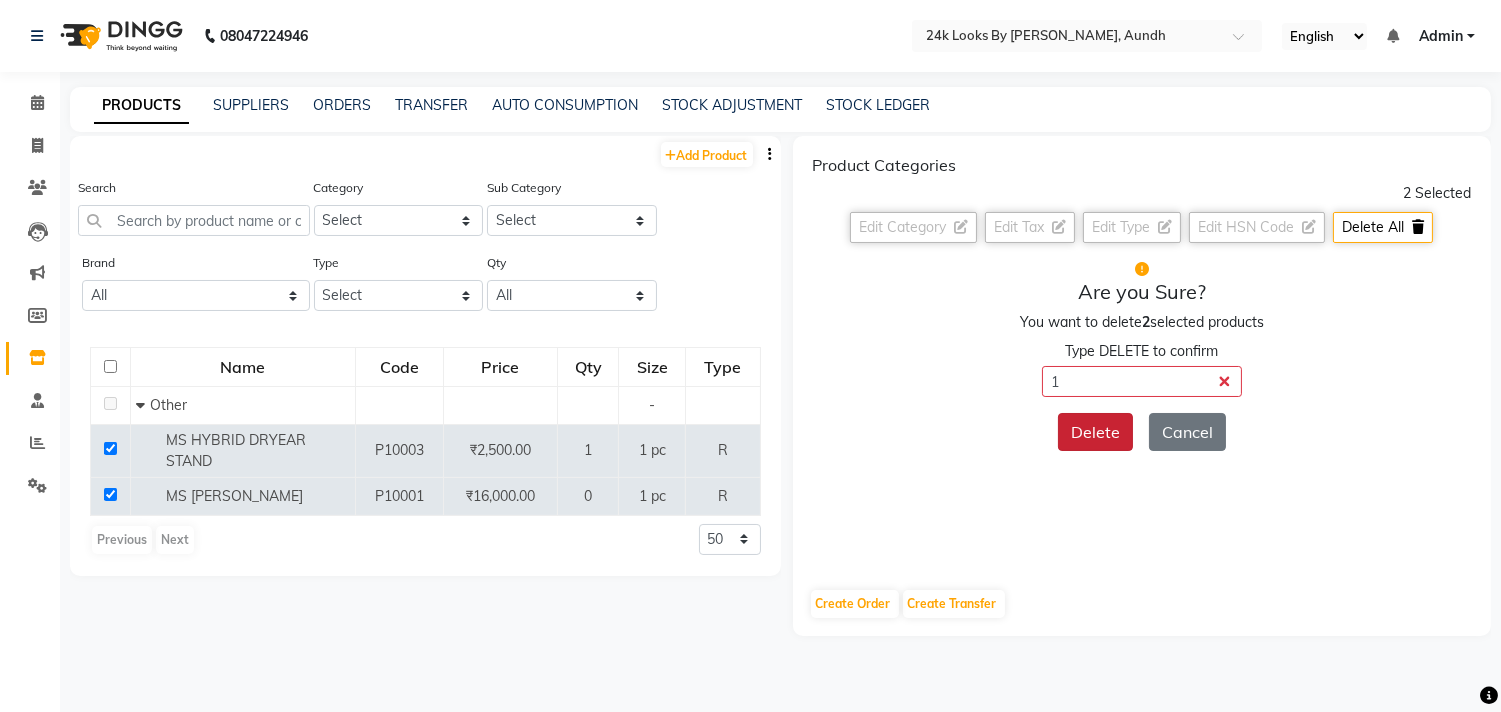 click on "Delete" 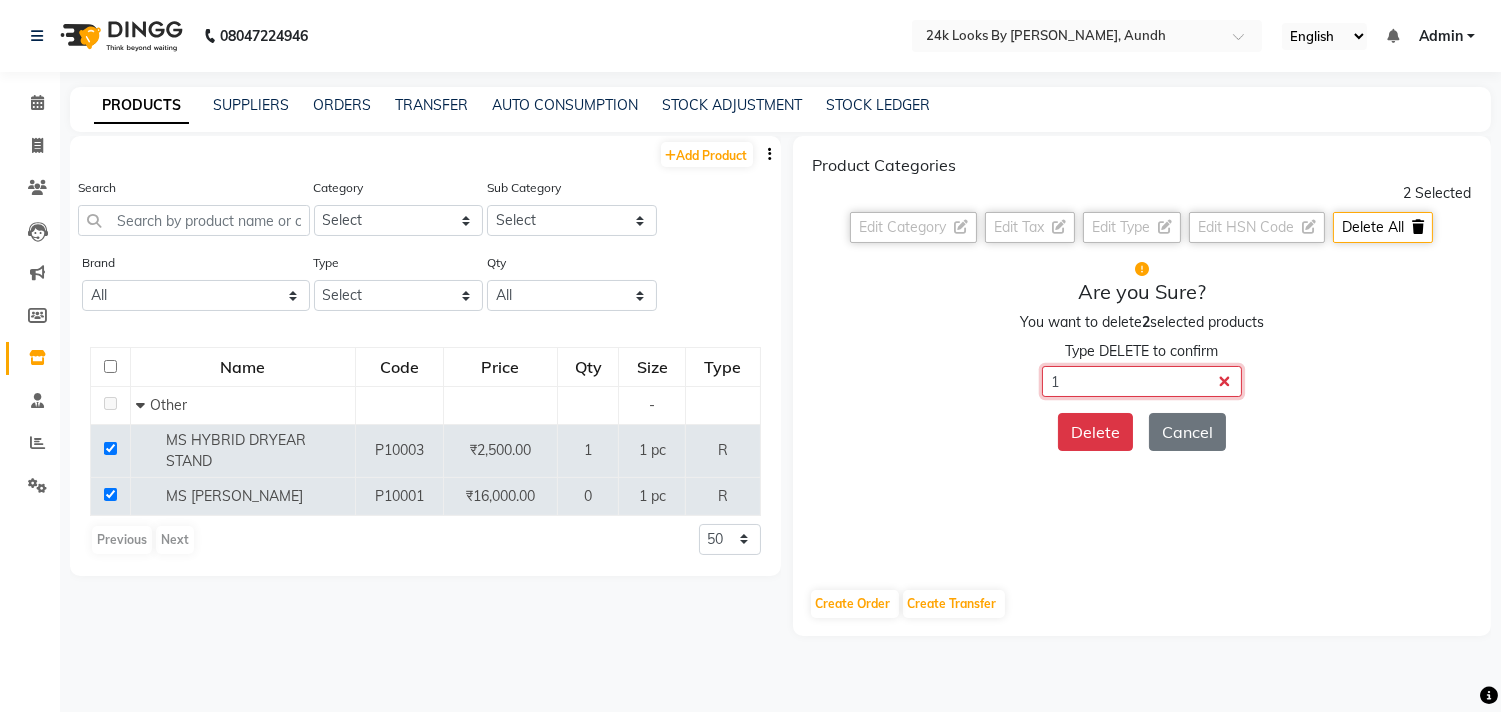 click on "1" 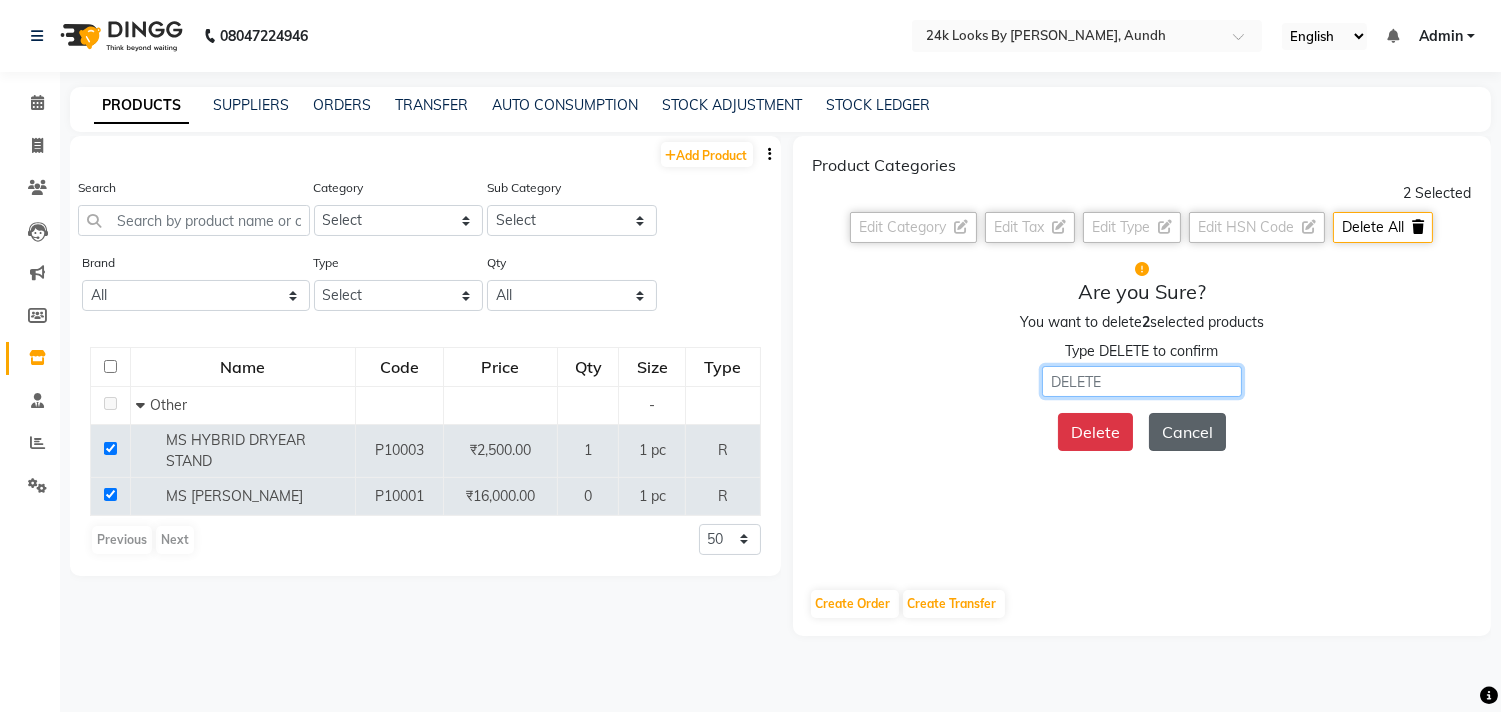 type 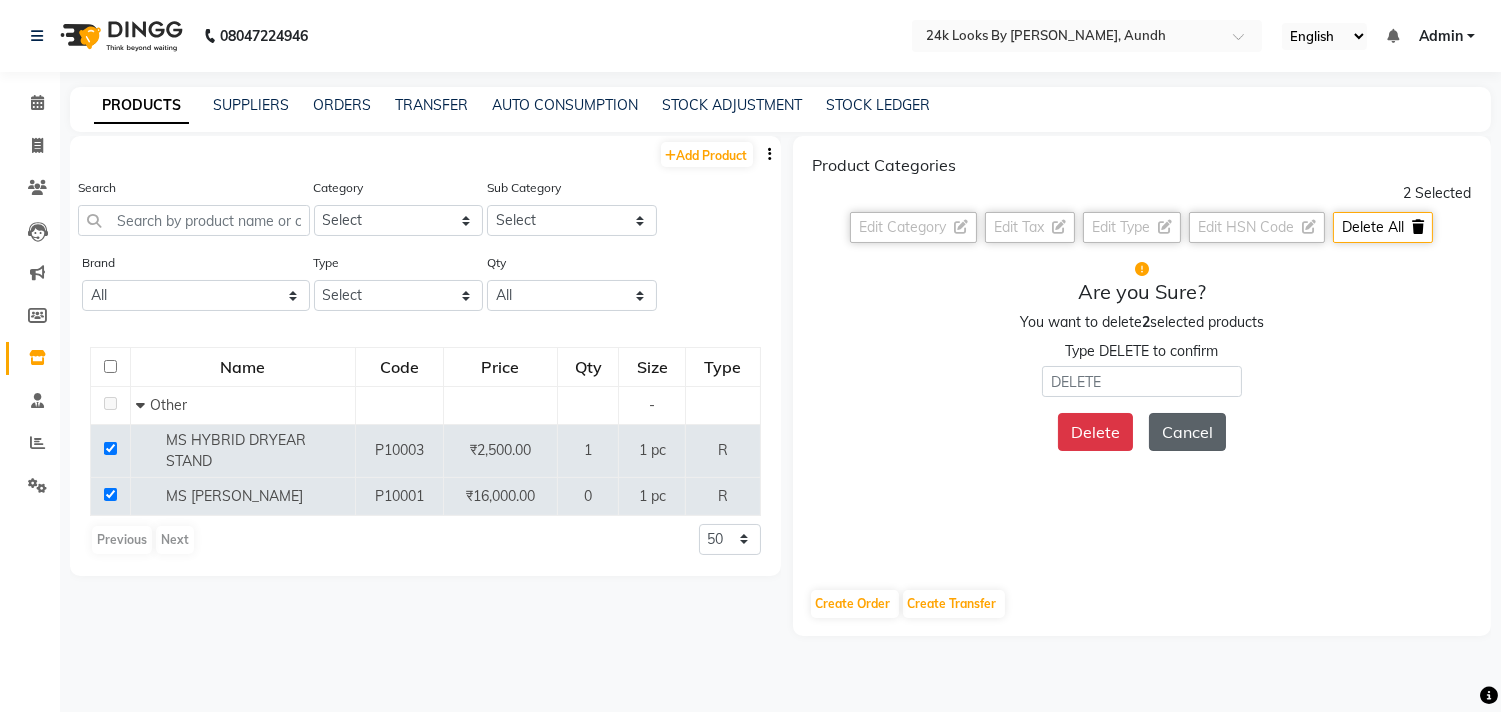 click on "Cancel" 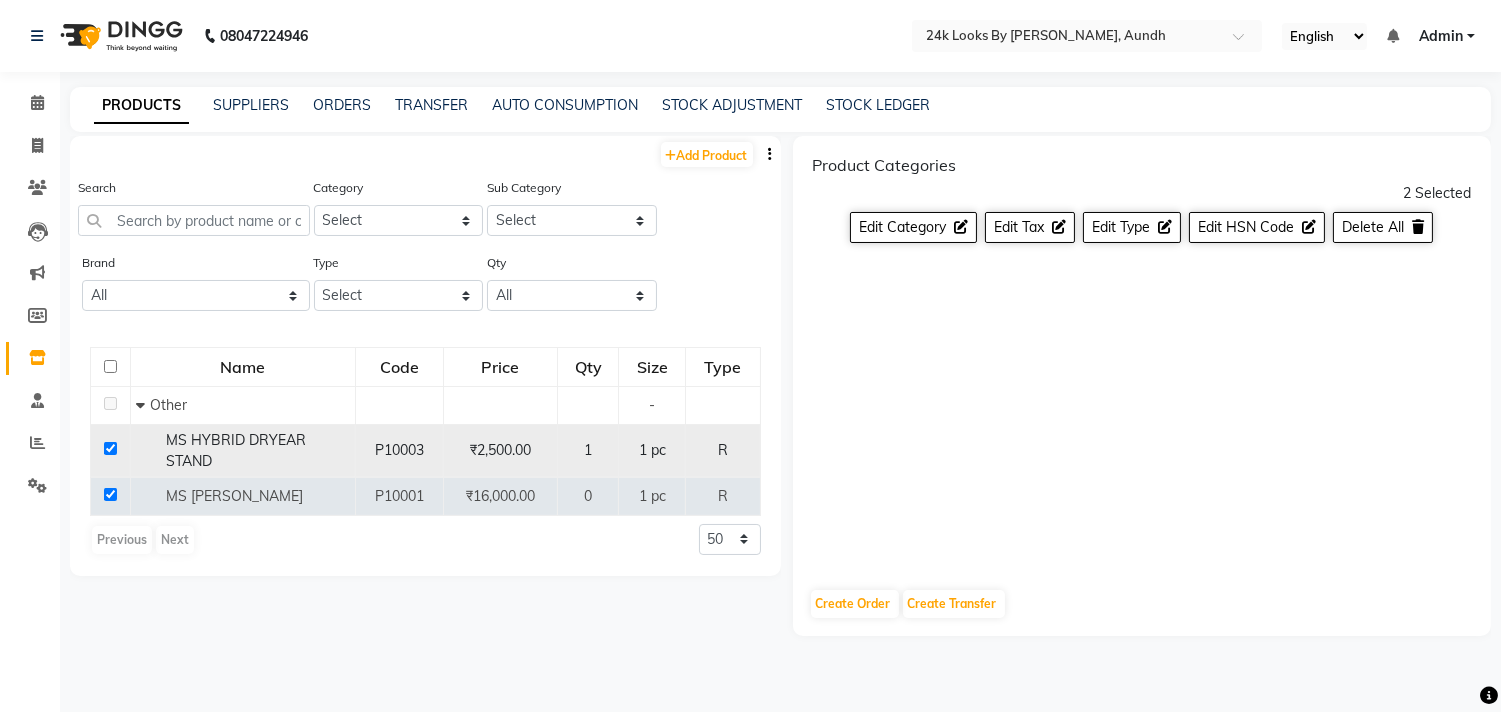 click 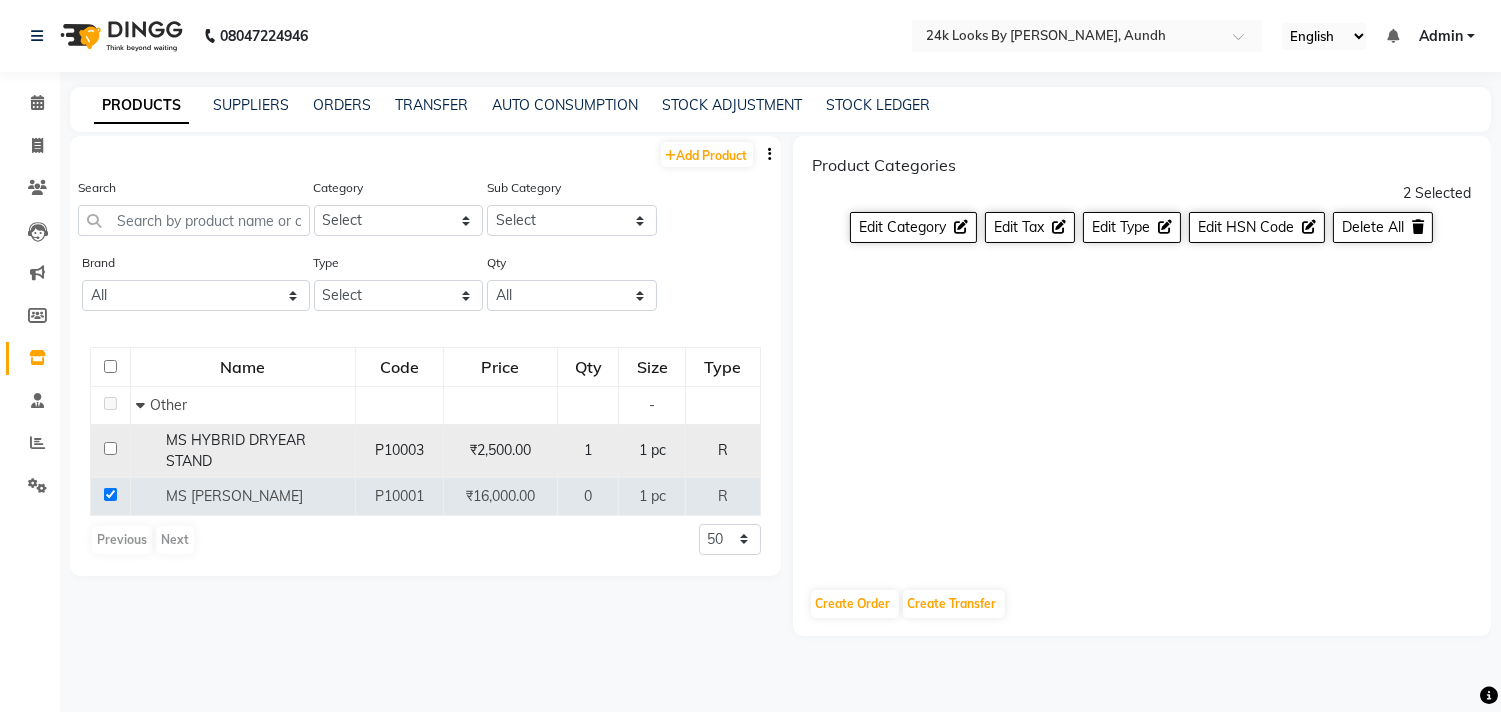 checkbox on "false" 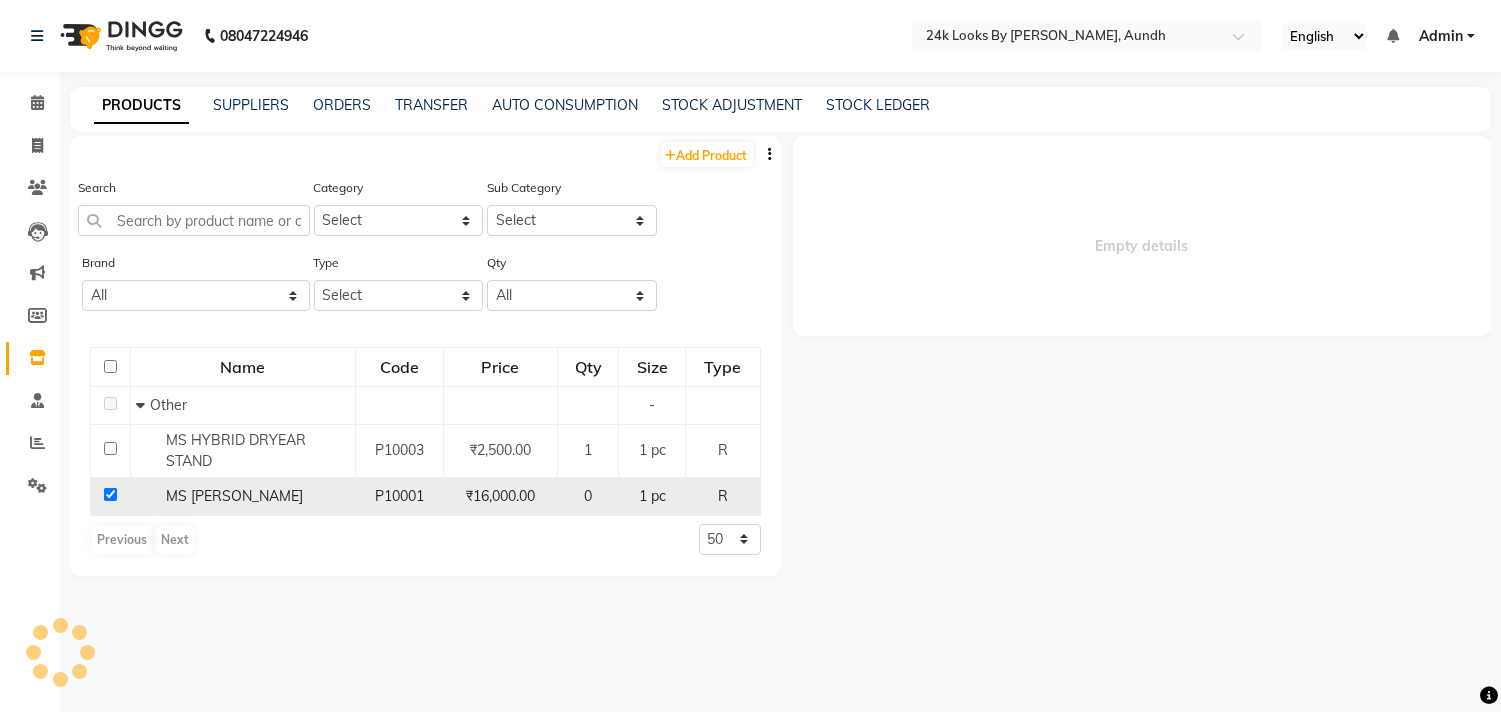 click 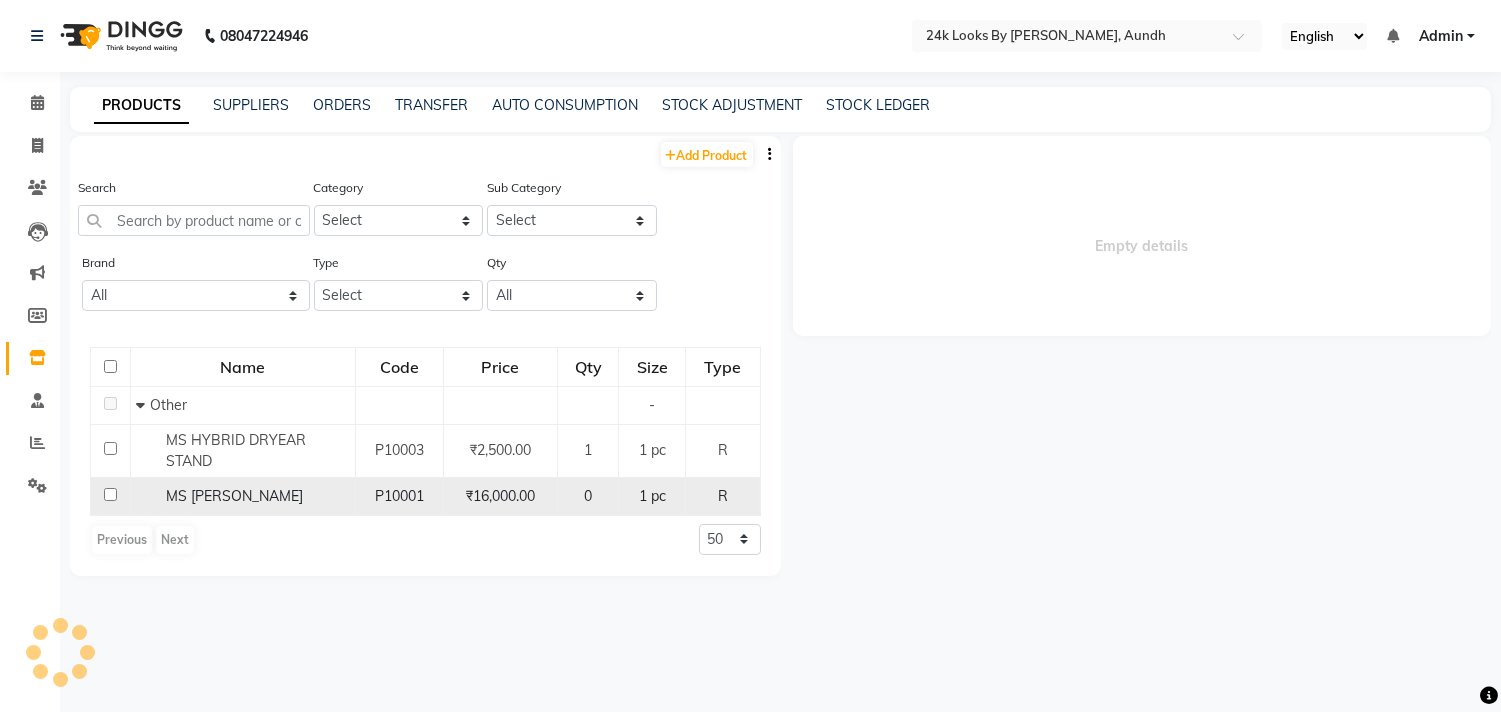 checkbox on "false" 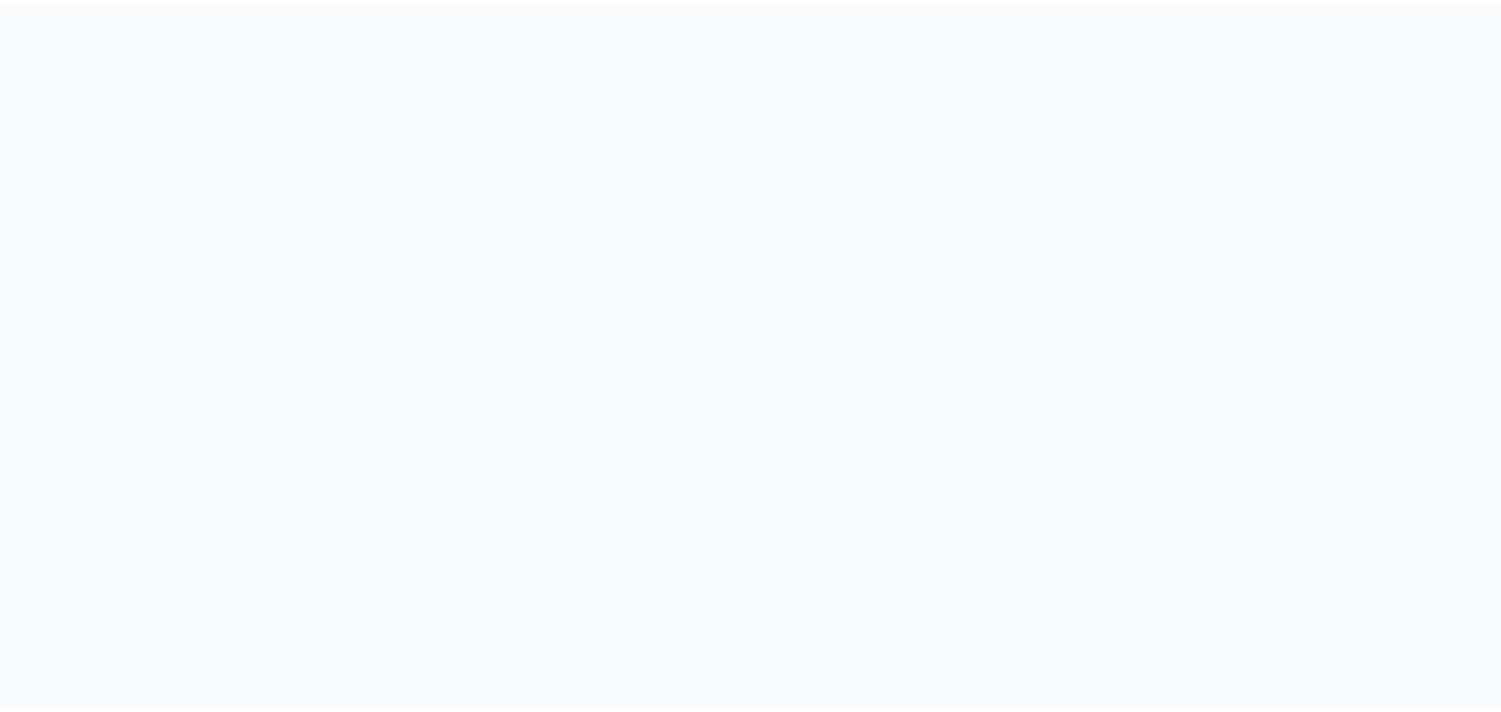 scroll, scrollTop: 0, scrollLeft: 0, axis: both 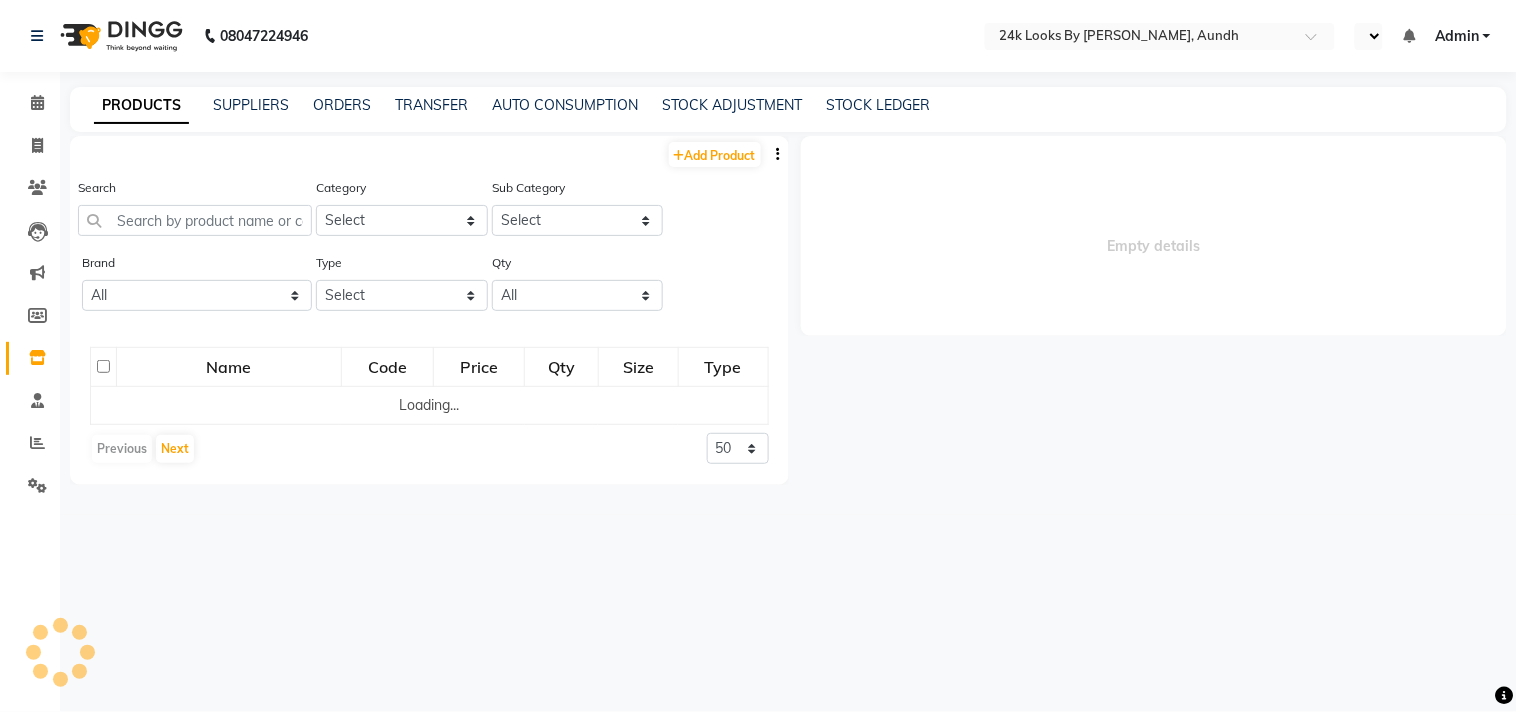 select on "en" 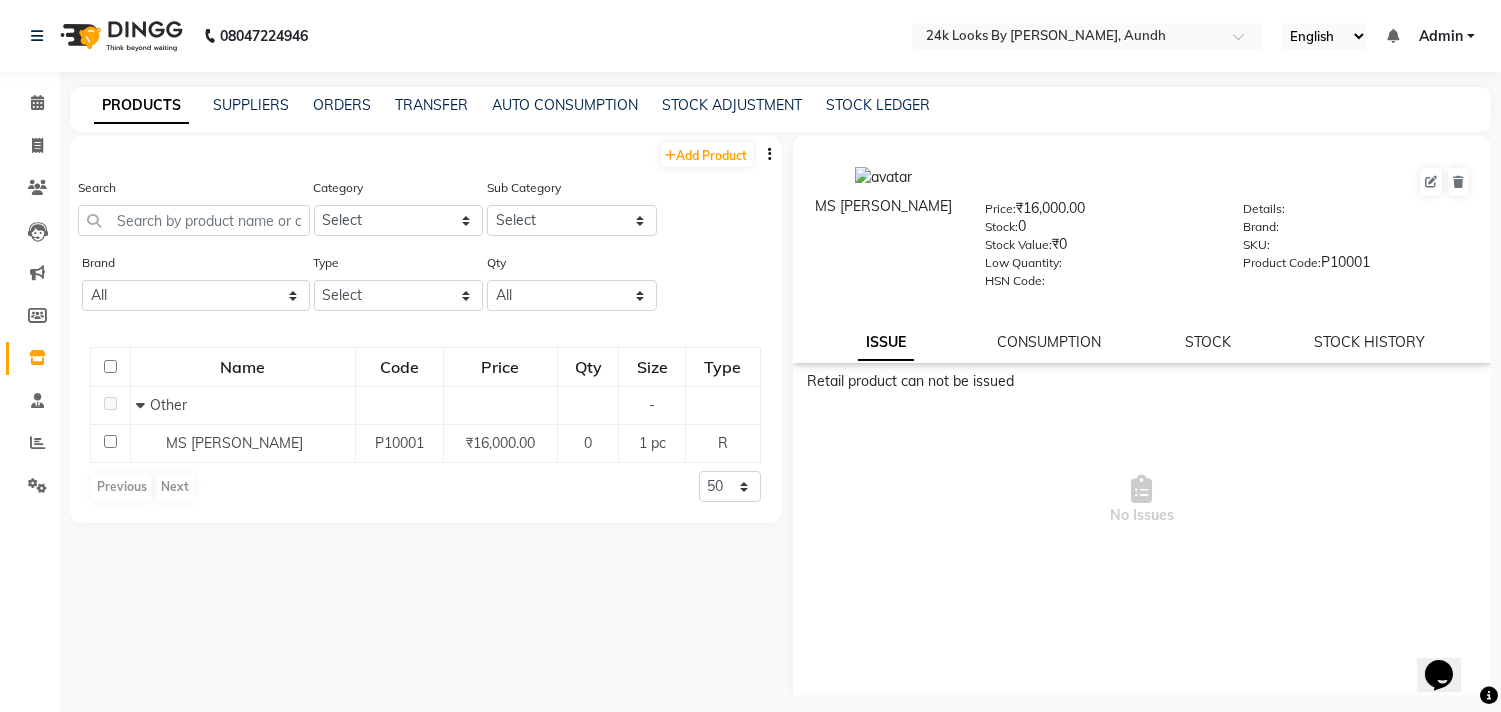 scroll, scrollTop: 0, scrollLeft: 0, axis: both 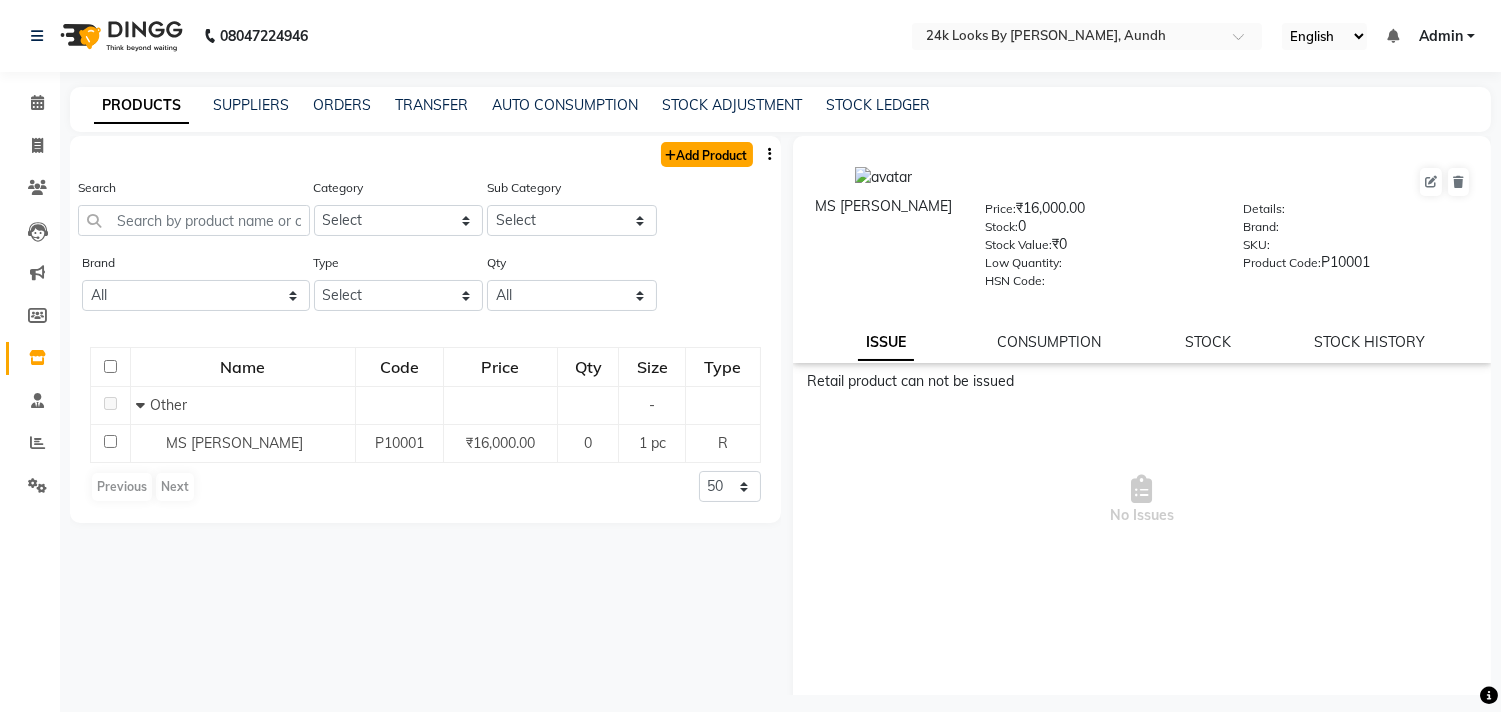 click on "Add Product" 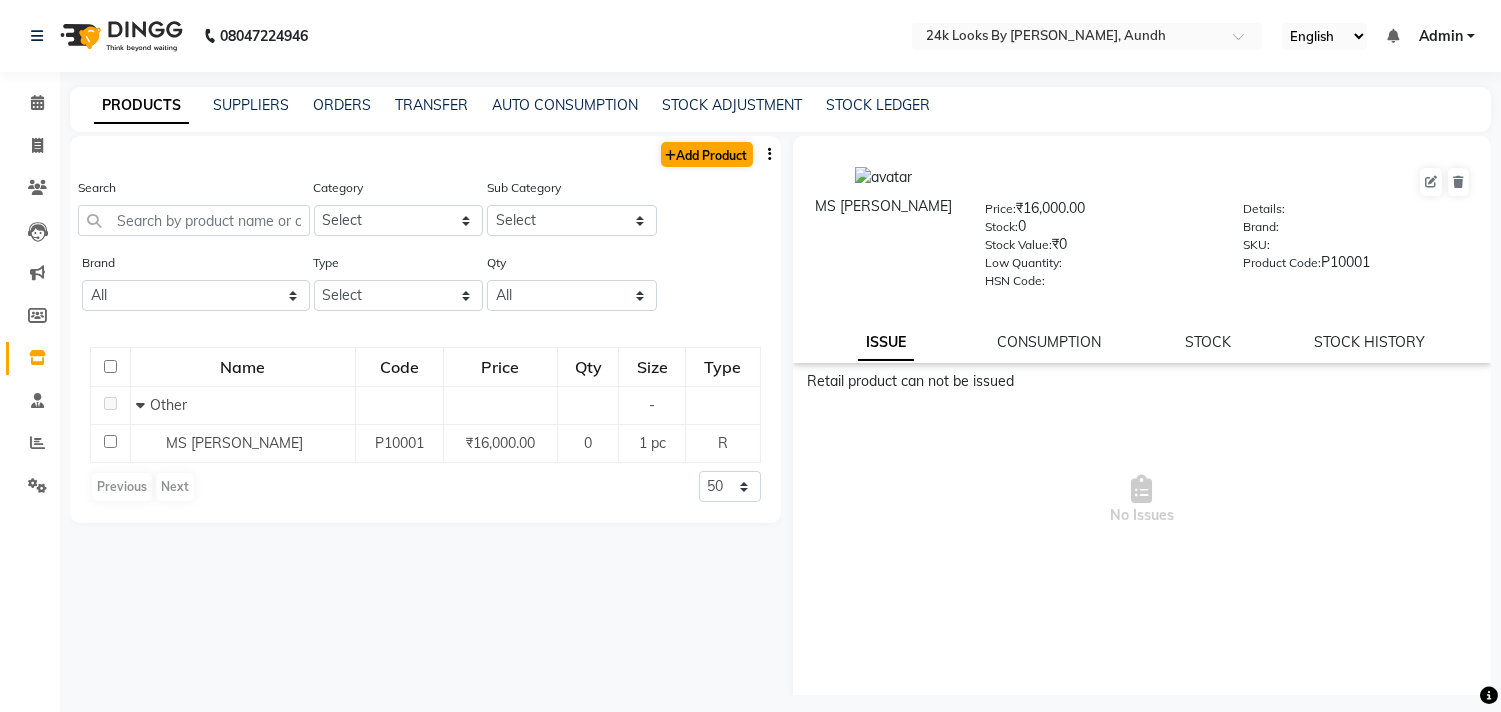 select on "true" 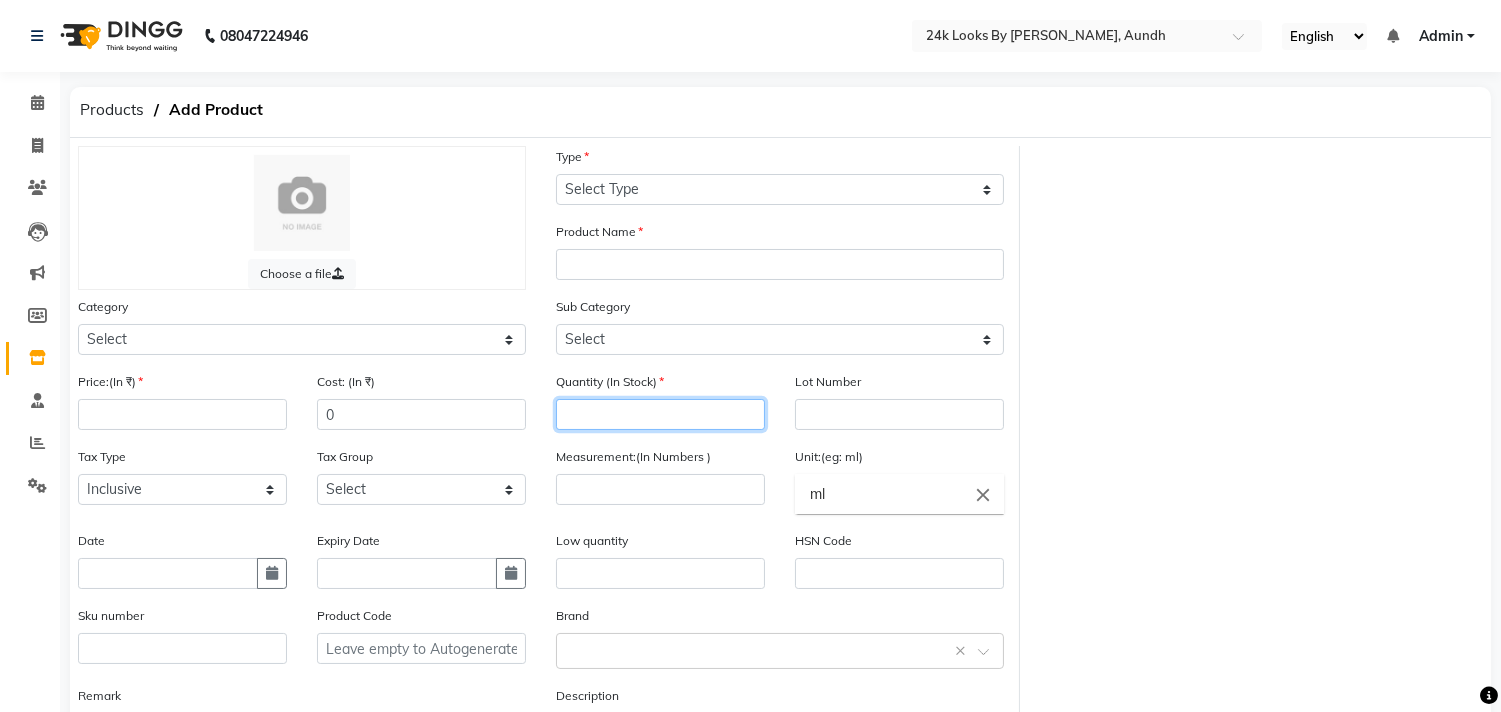 click 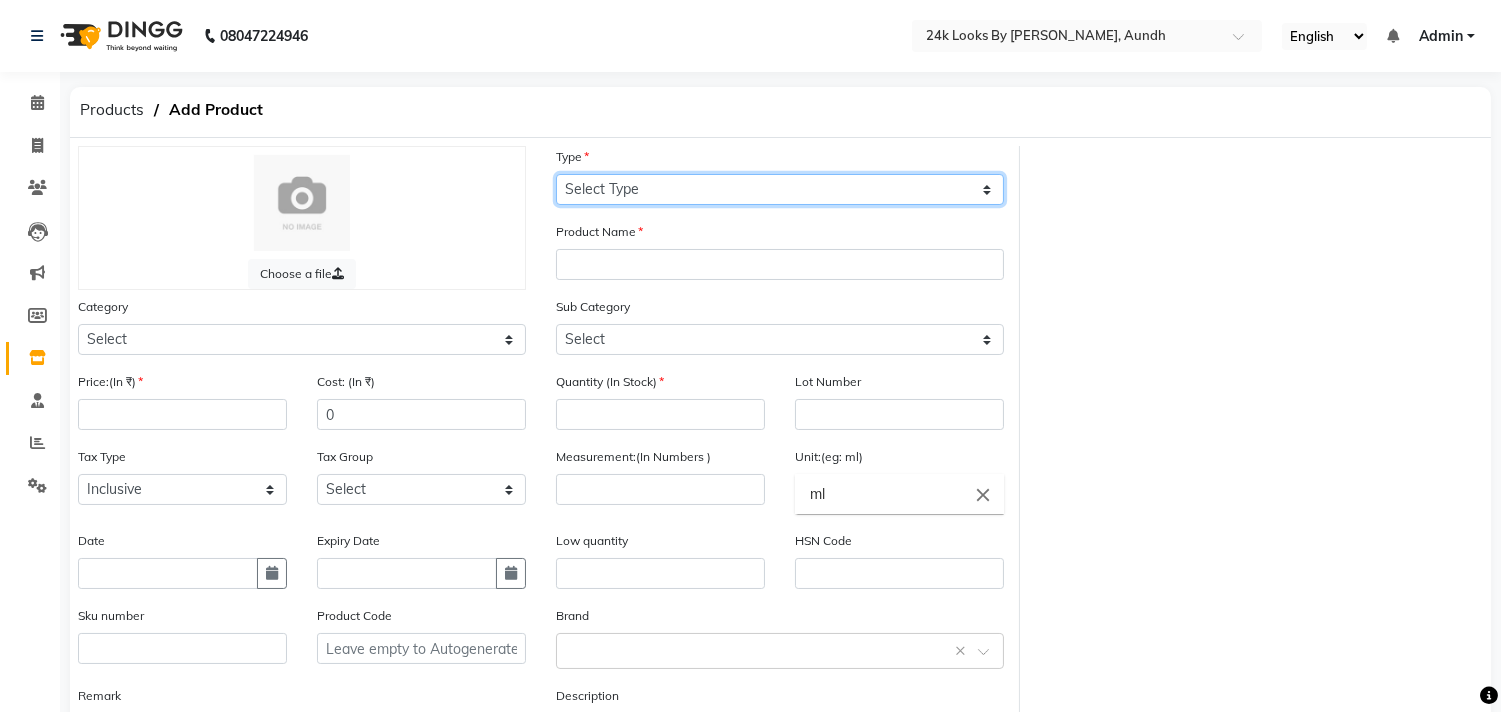 click on "Select Type Both Retail Consumable" 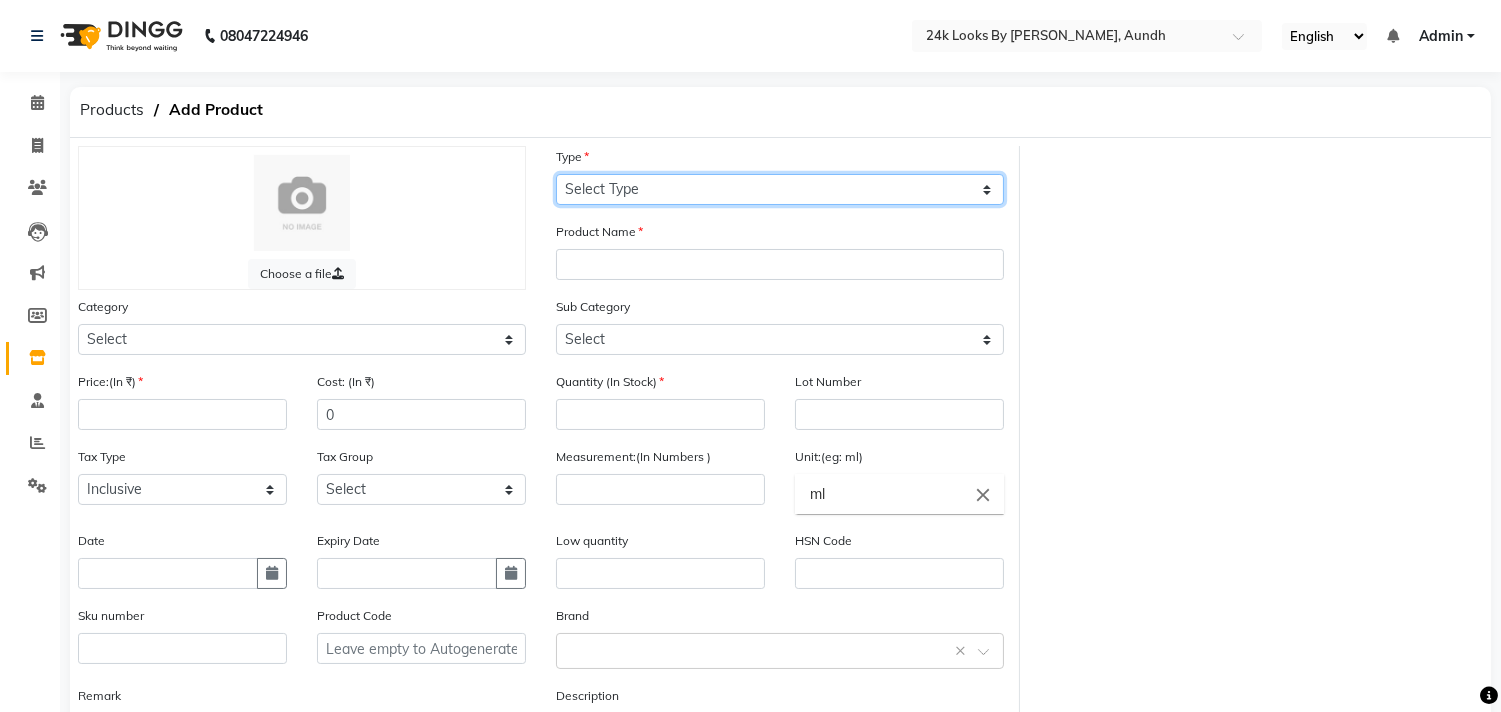 select on "R" 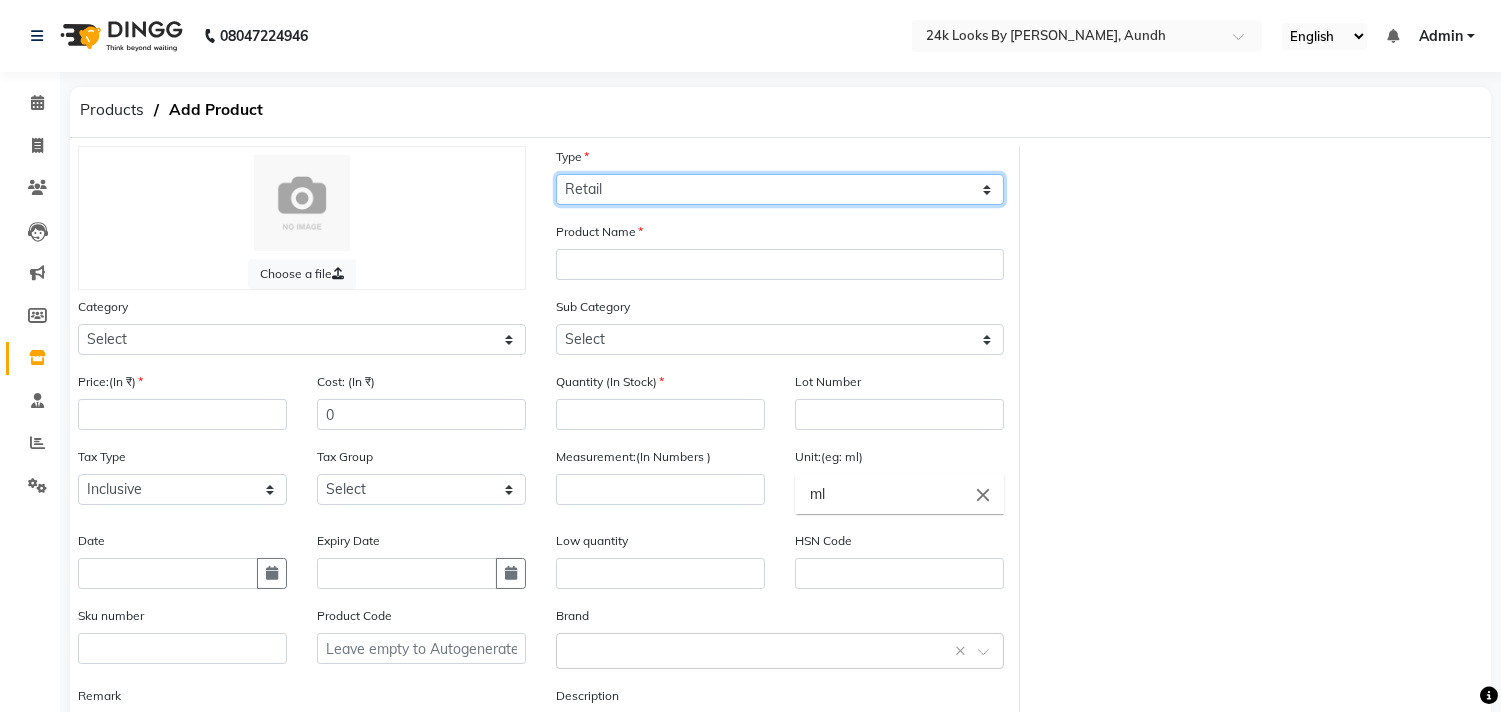 click on "Select Type Both Retail Consumable" 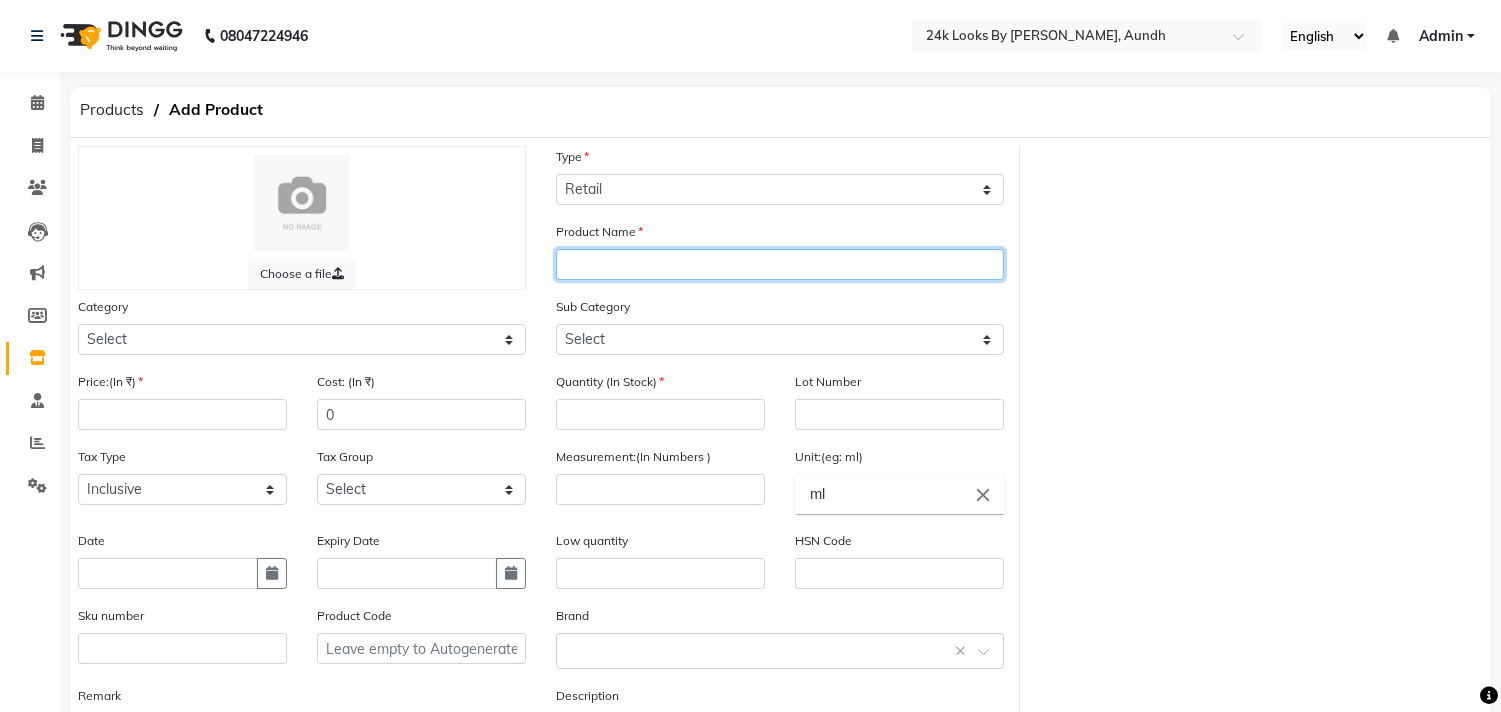click 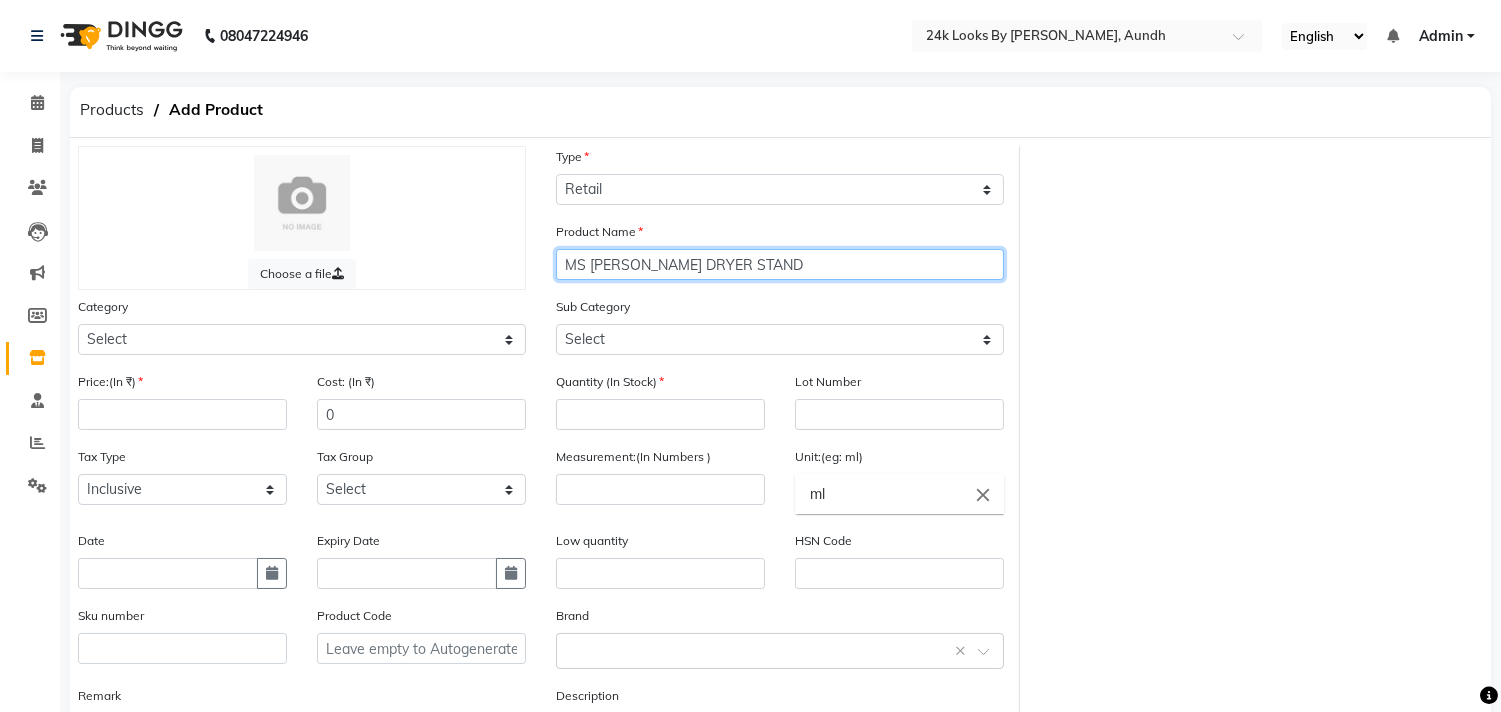 type on "MS [PERSON_NAME] DRYER STAND" 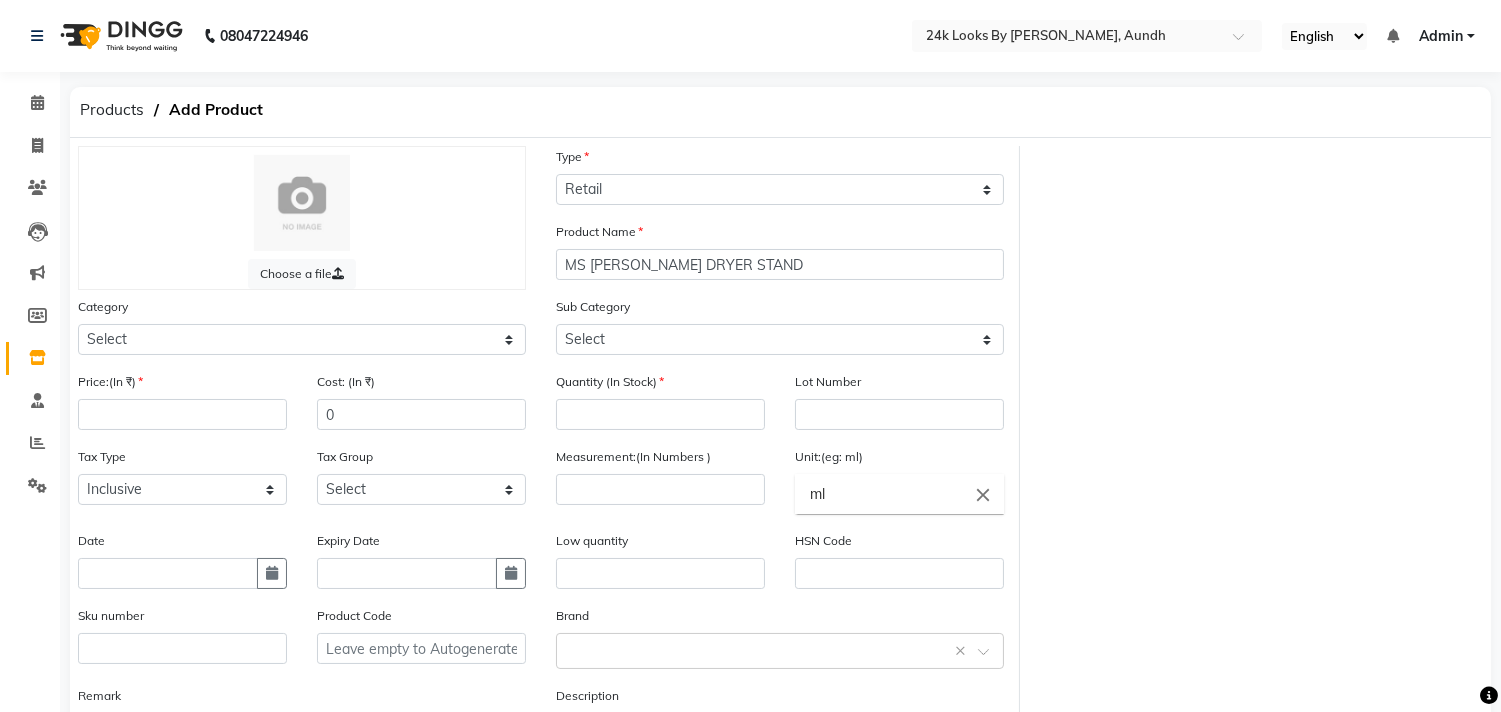 click on "Choose a file Type Select Type Both Retail Consumable Product Name MS [PERSON_NAME] DRYER STAND Category Select Hair Skin Makeup Personal Care Appliances [PERSON_NAME] Waxing Disposable Threading Hands and Feet Beauty Planet [MEDICAL_DATA] Cadiveu Casmara Cheryls Loreal Olaplex Other Sub Category Select Price:(In ₹) Cost: (In ₹) 0 Quantity (In Stock) Lot Number Tax Type Select Inclusive Exclusive Tax Group Select GST Measurement:(In Numbers ) Unit:(eg: ml) ml close Date Expiry Date Low quantity HSN Code Sku number Product Code Brand Select brand or add custom brand    × Remark Description" 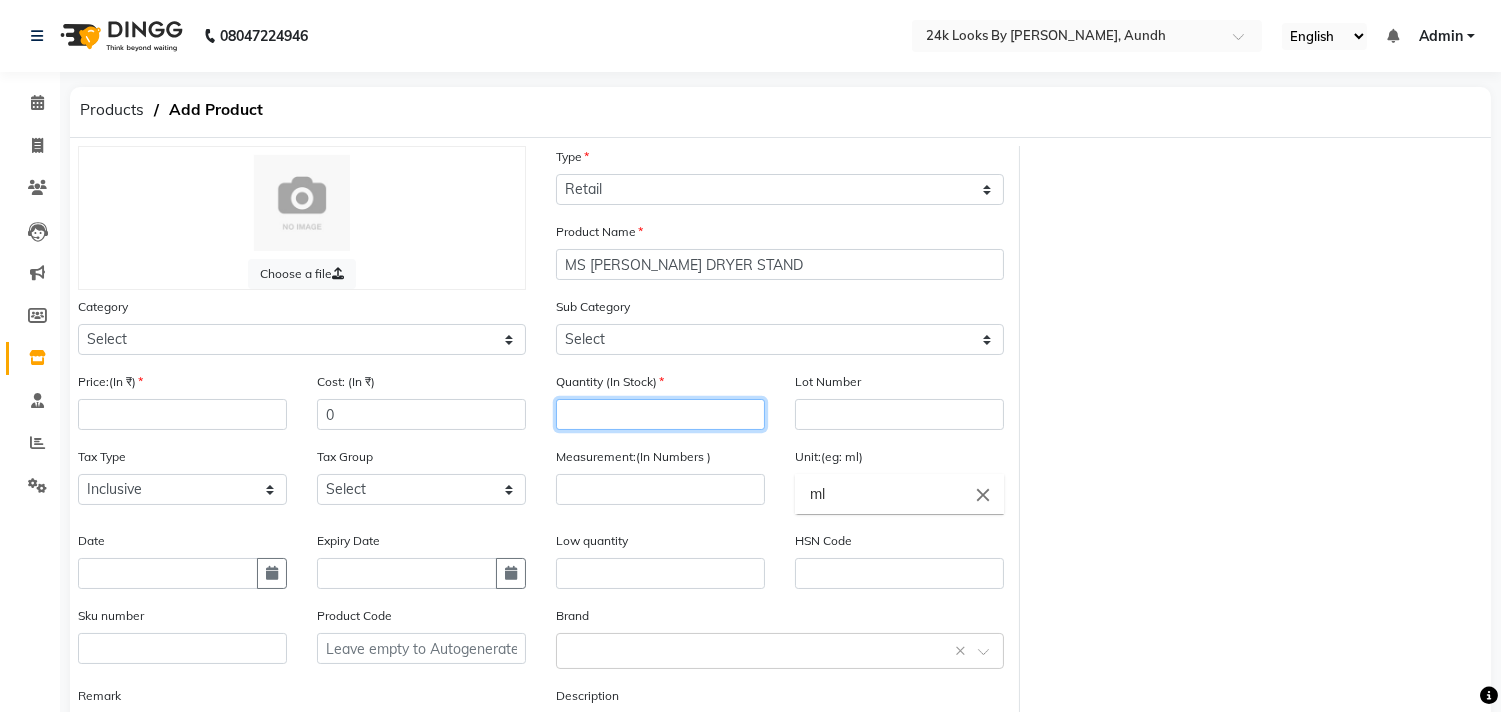 click 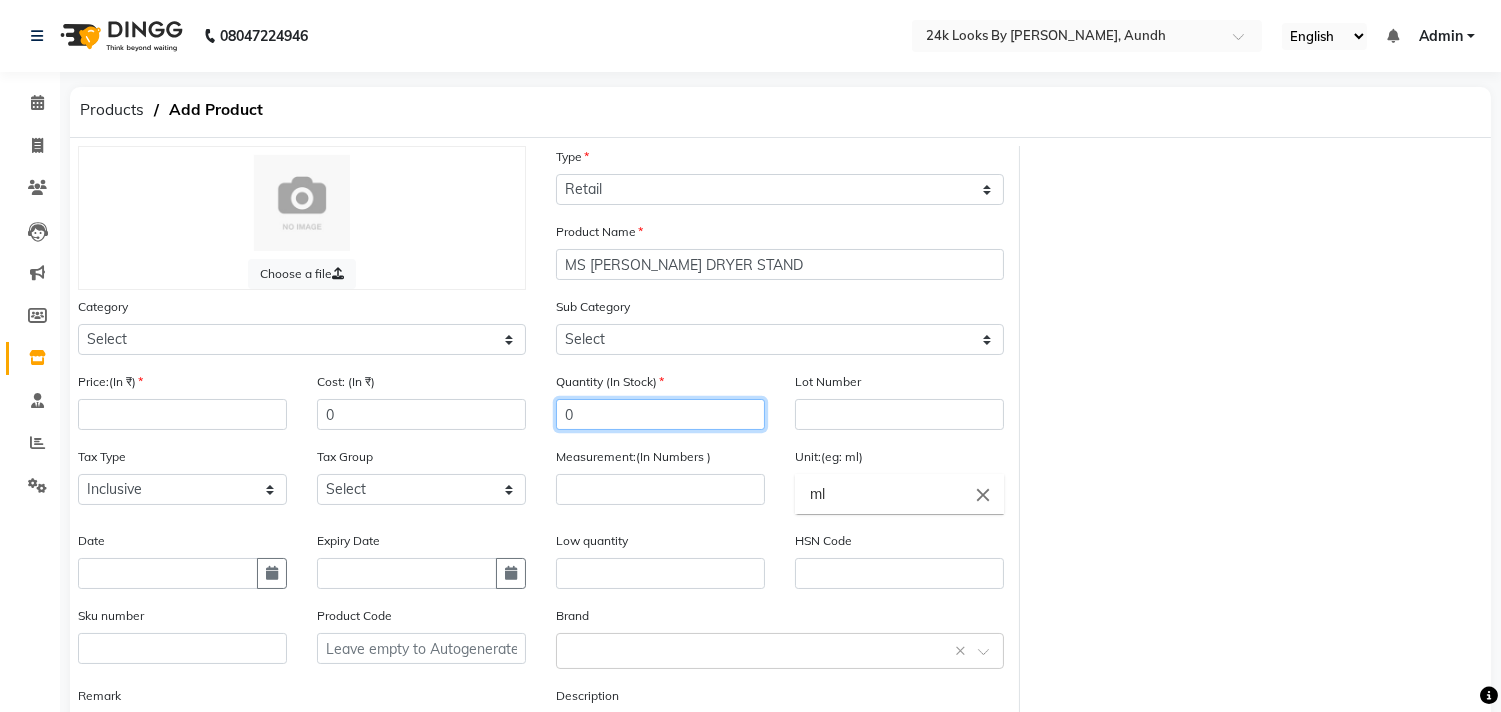 type on "0" 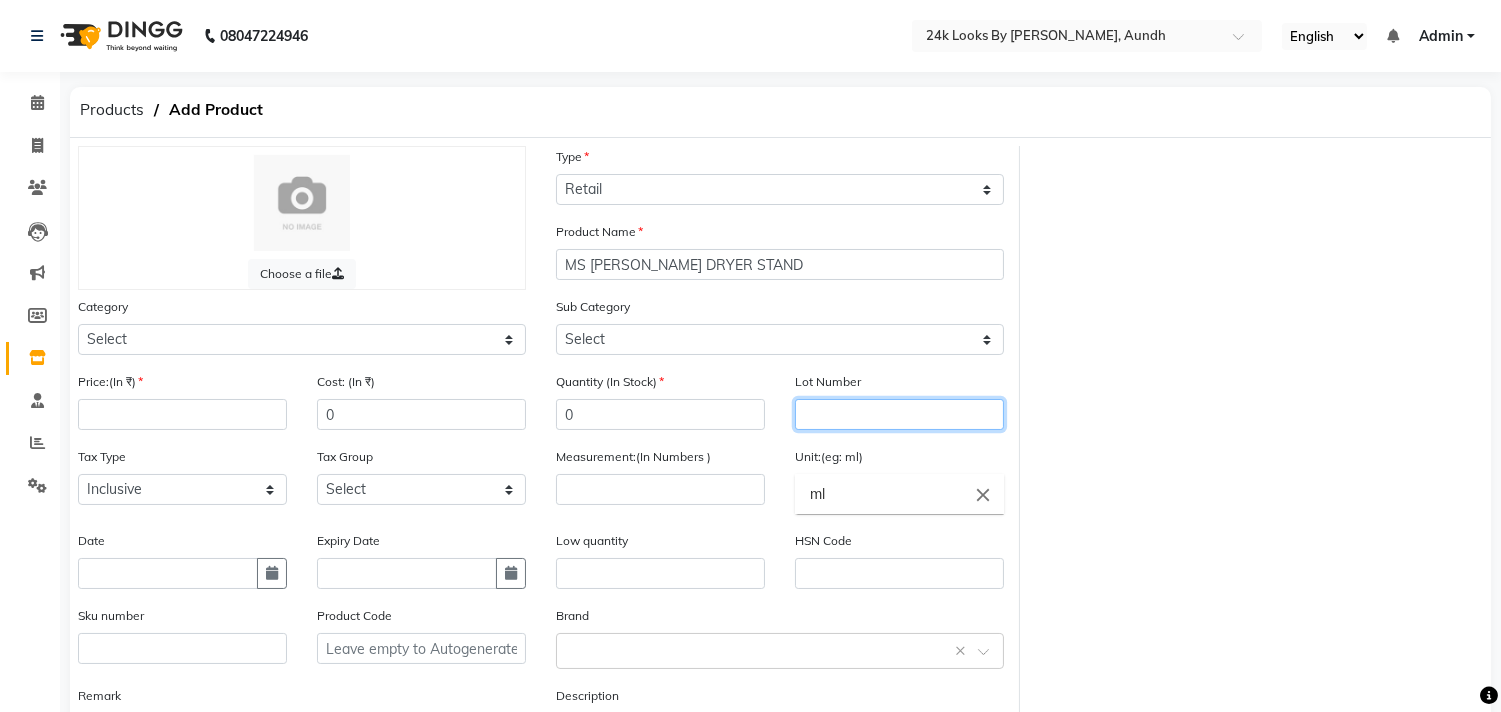 click 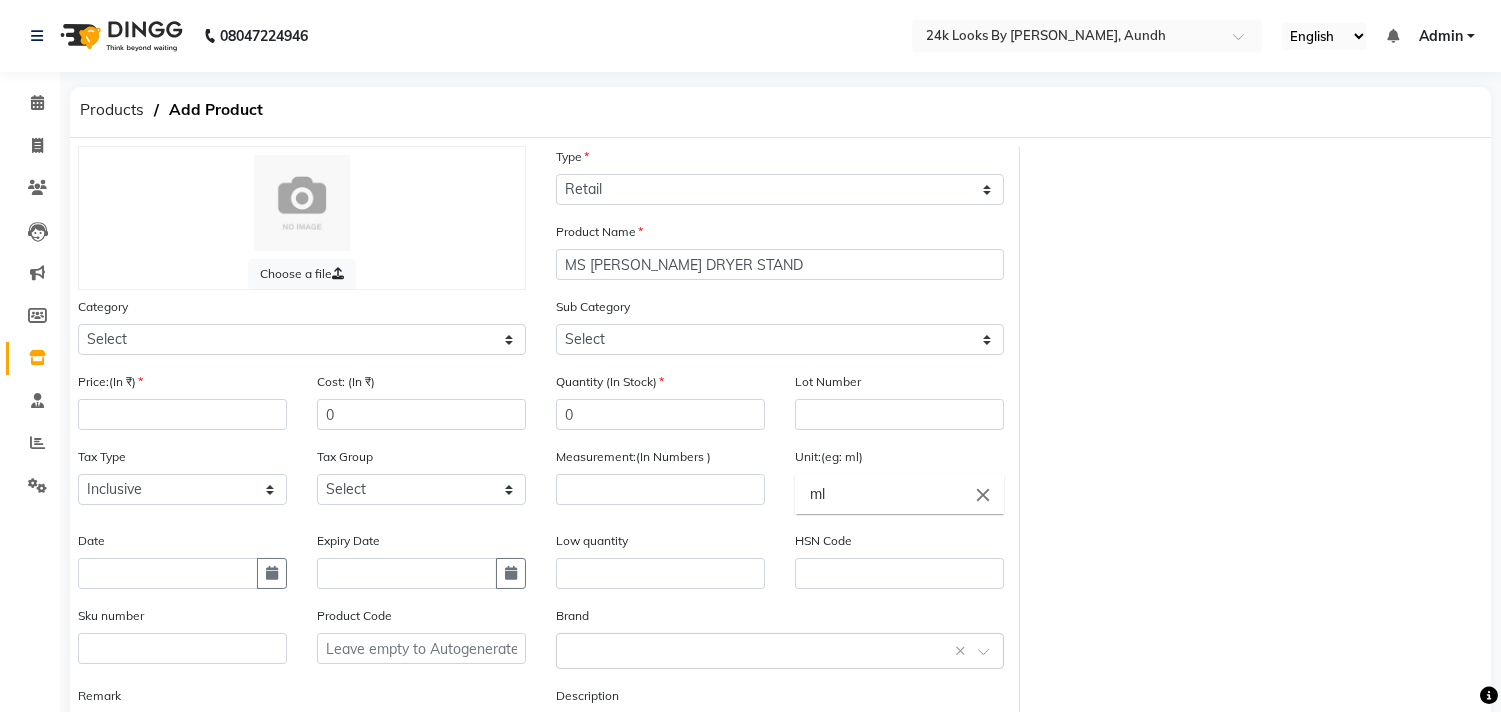 click on "ml" 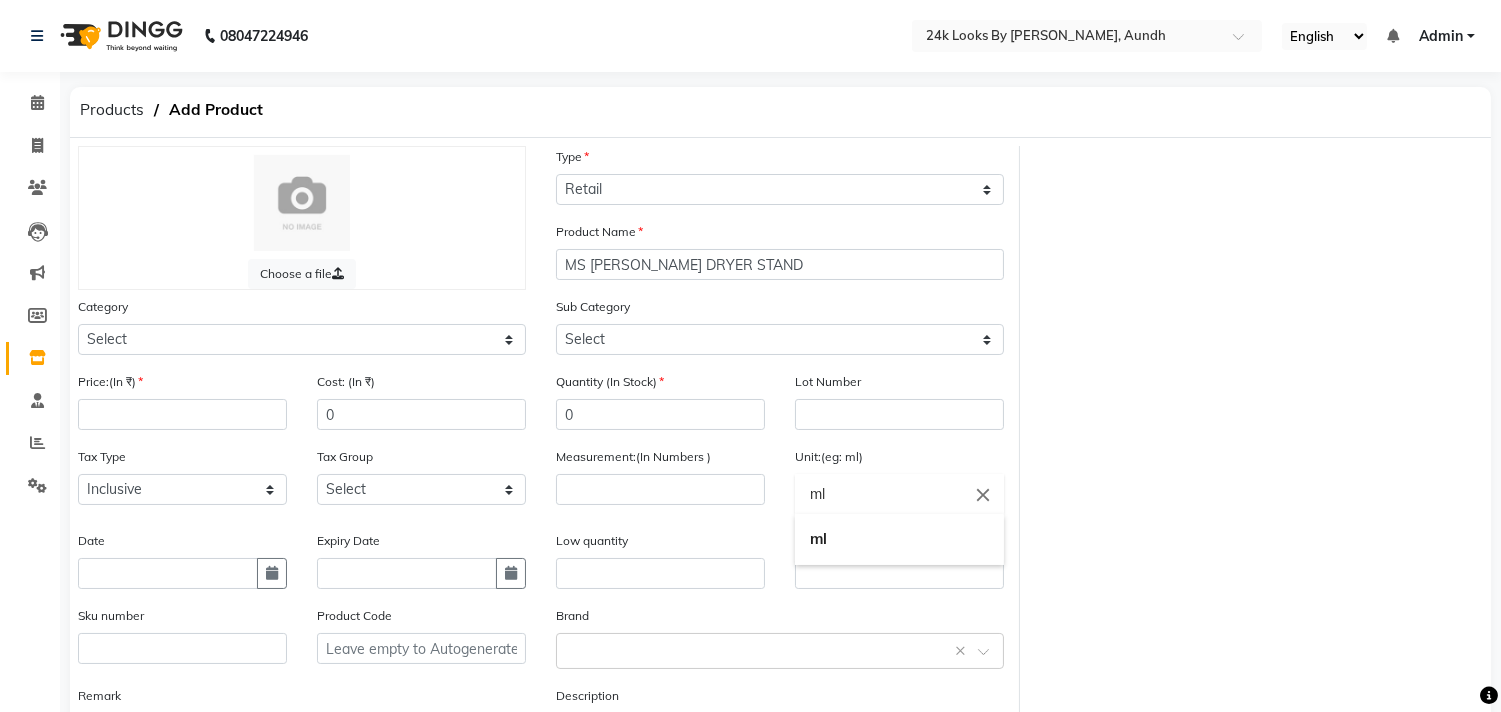 click 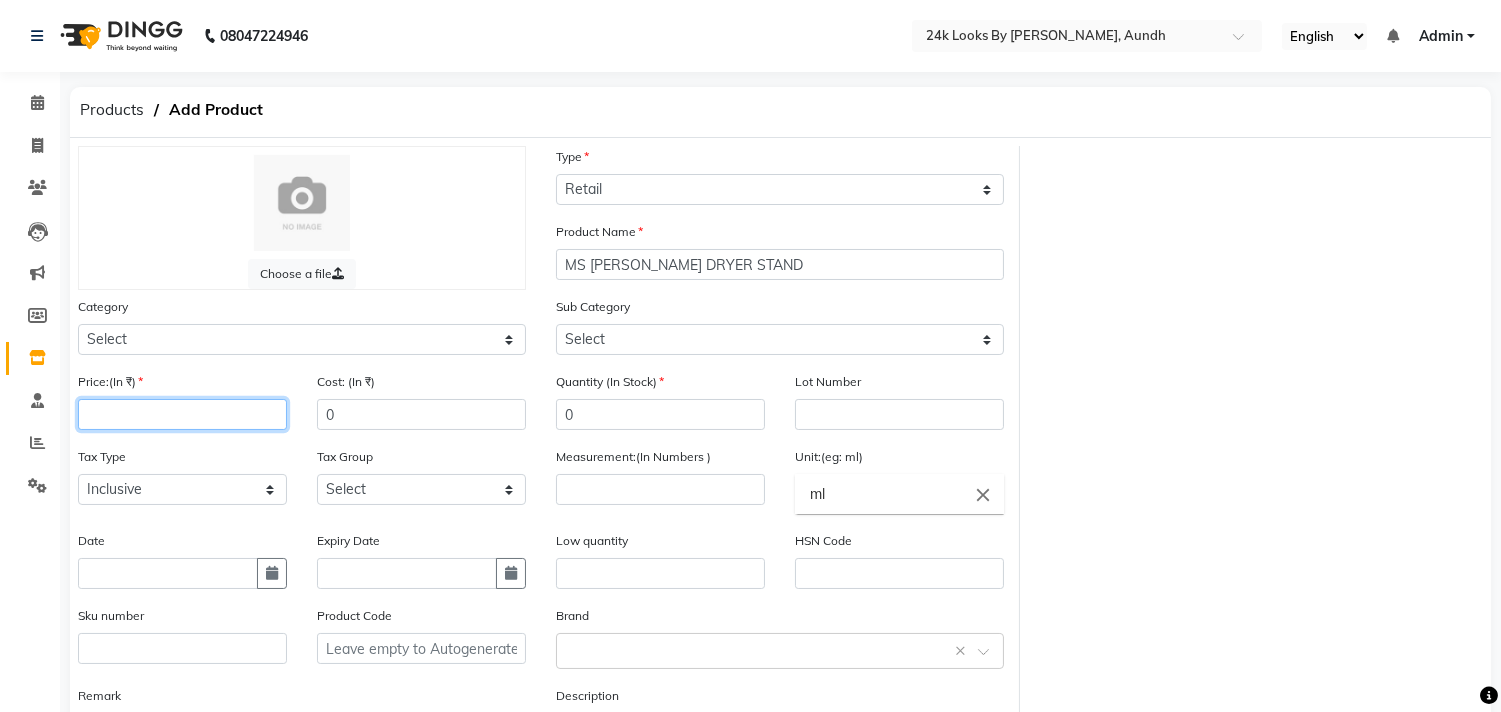 click 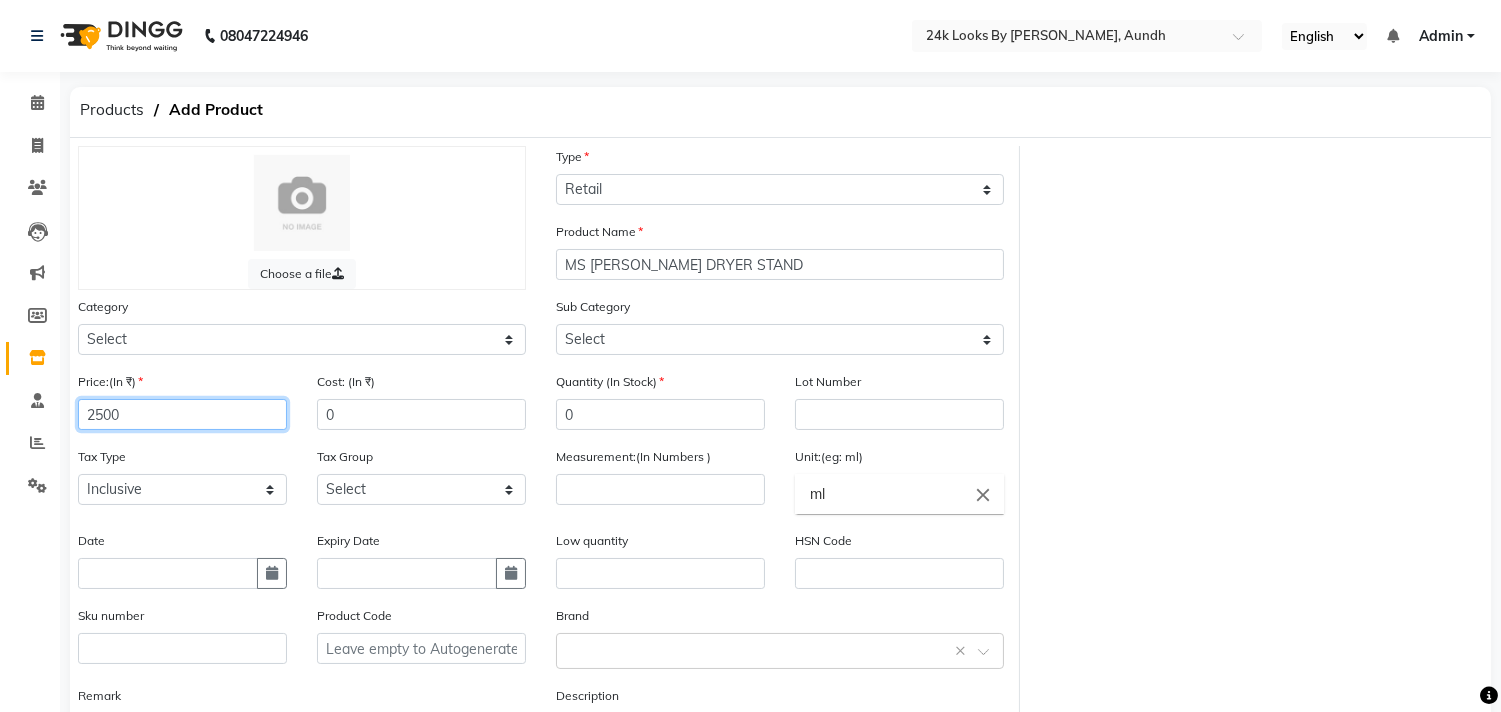 type on "2500" 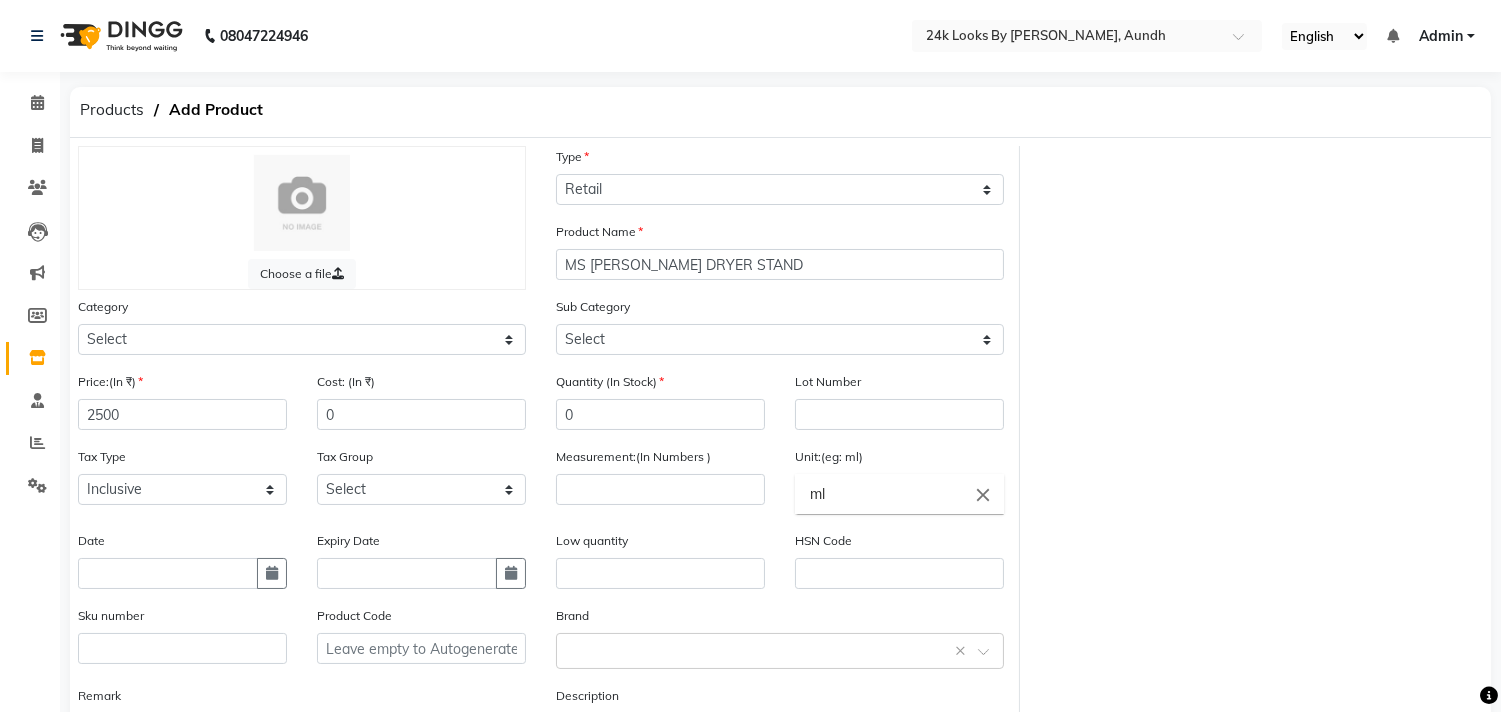 click on "ml" 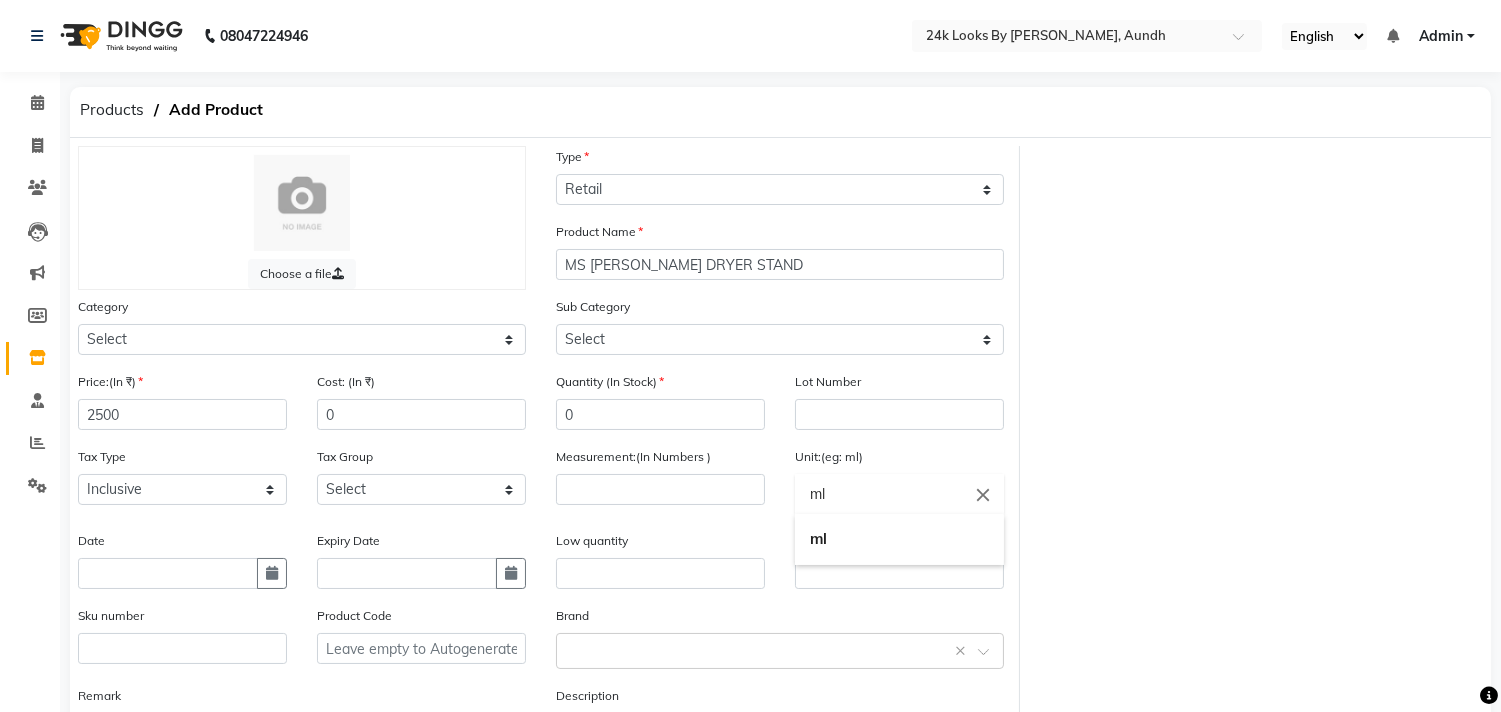 click on "ml" 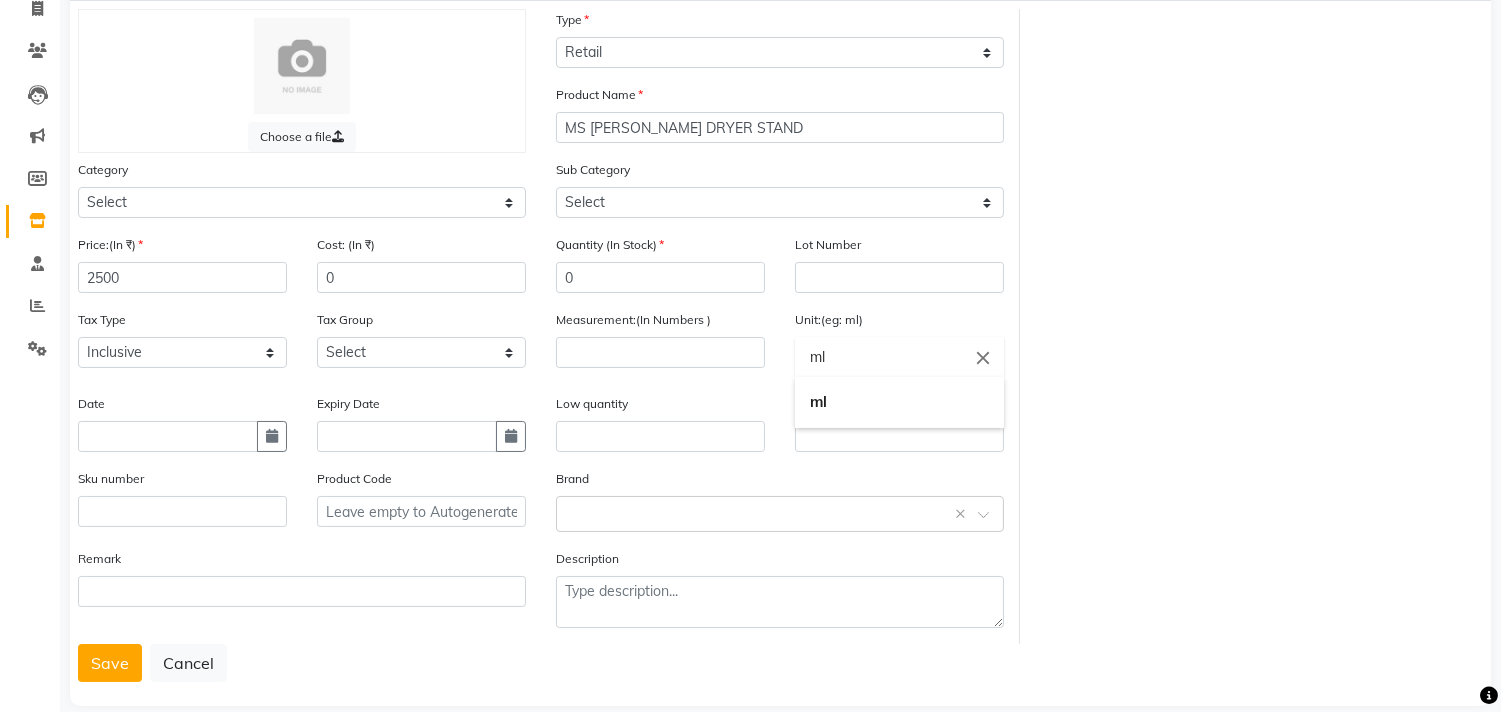 scroll, scrollTop: 166, scrollLeft: 0, axis: vertical 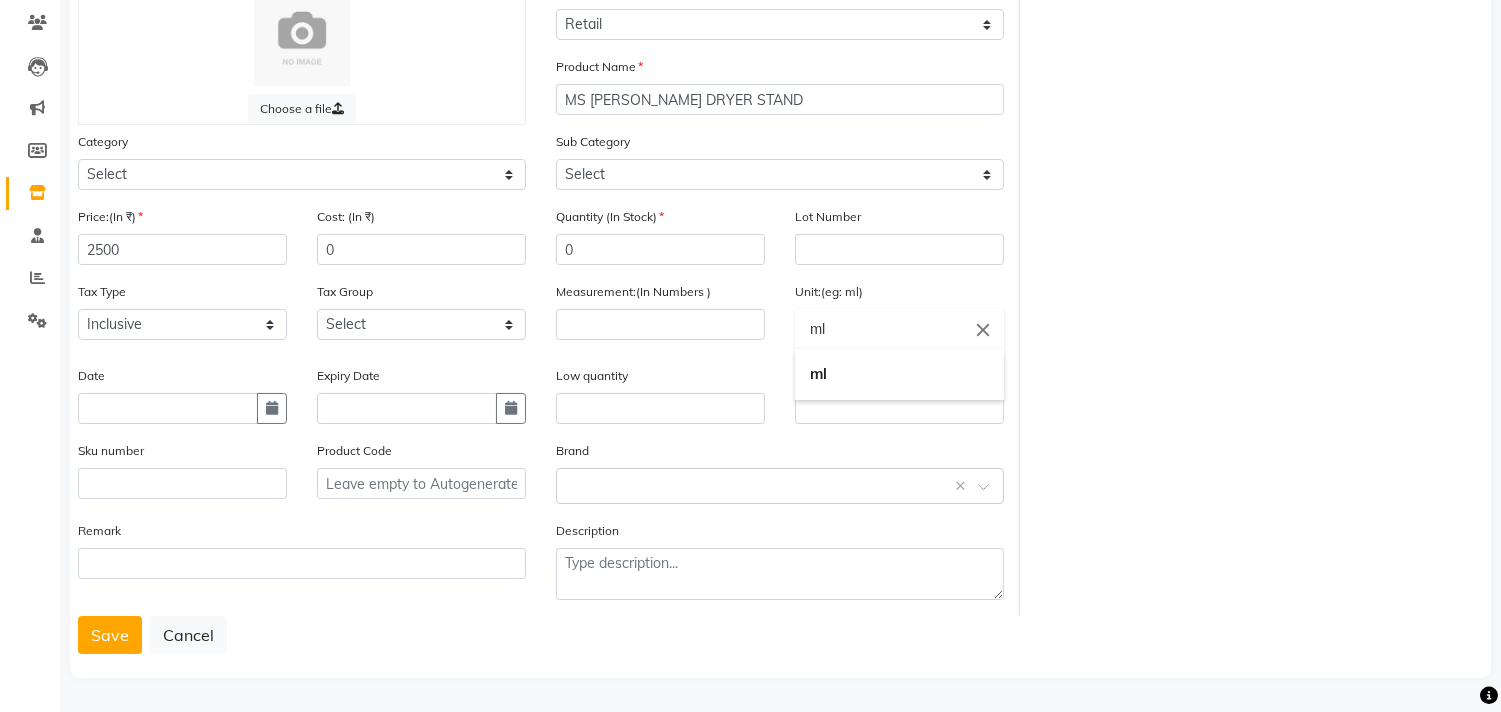 click on "ml" 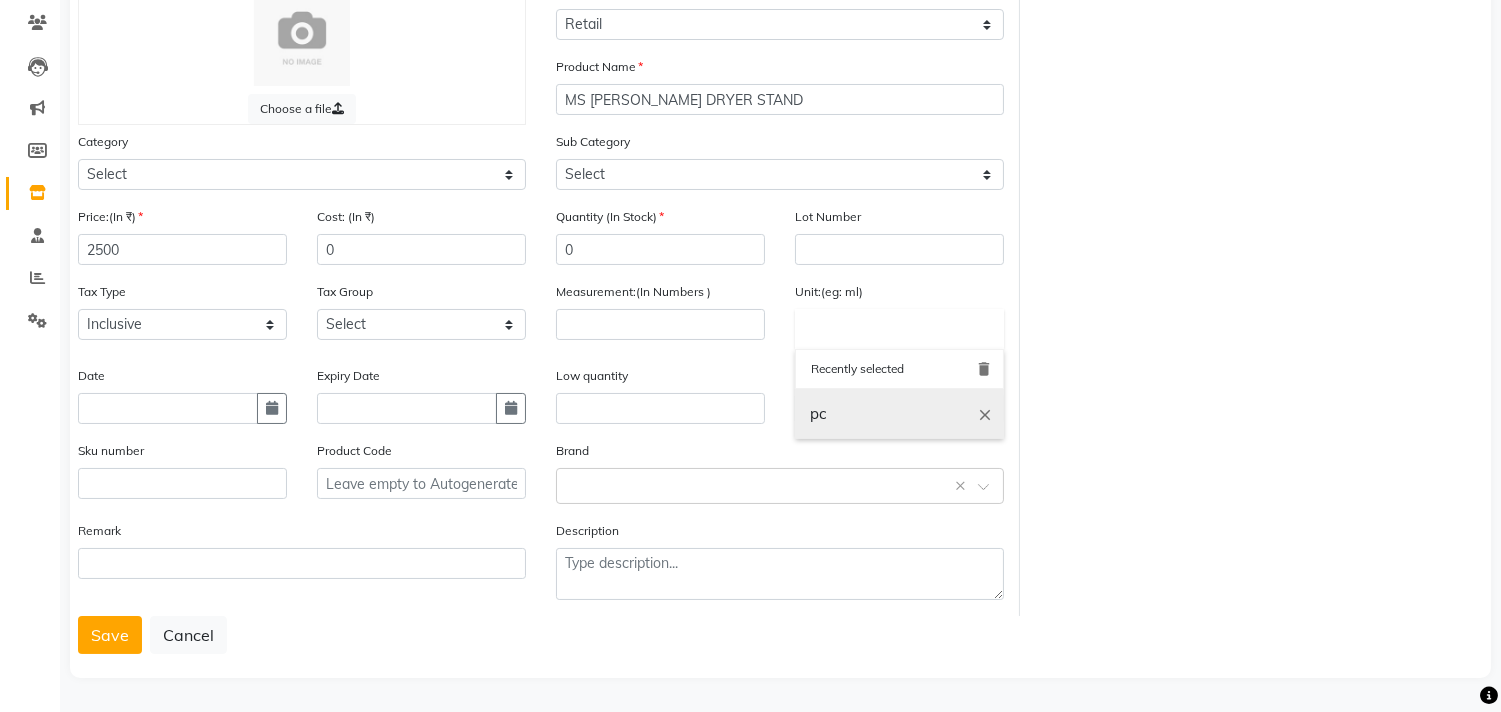 click on "pc" at bounding box center [899, 414] 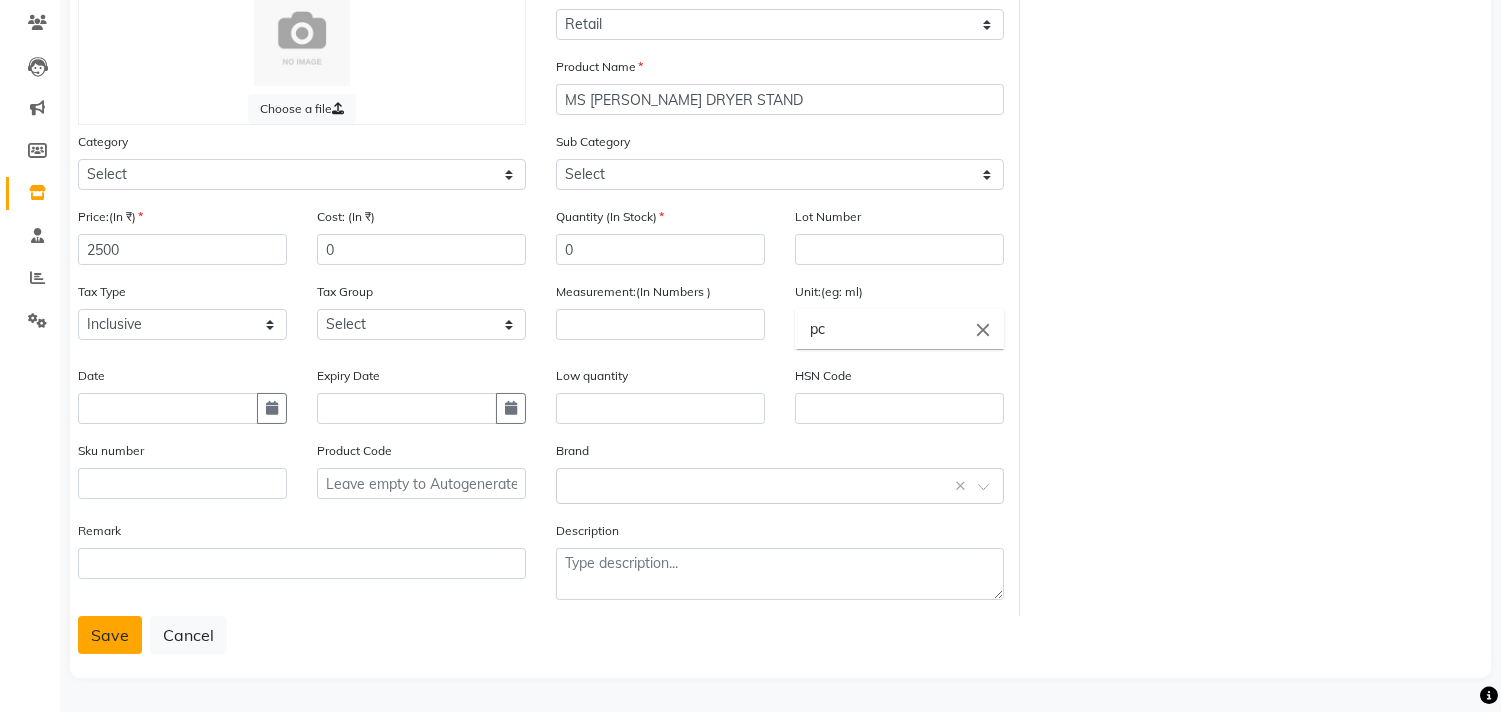 click on "Save" 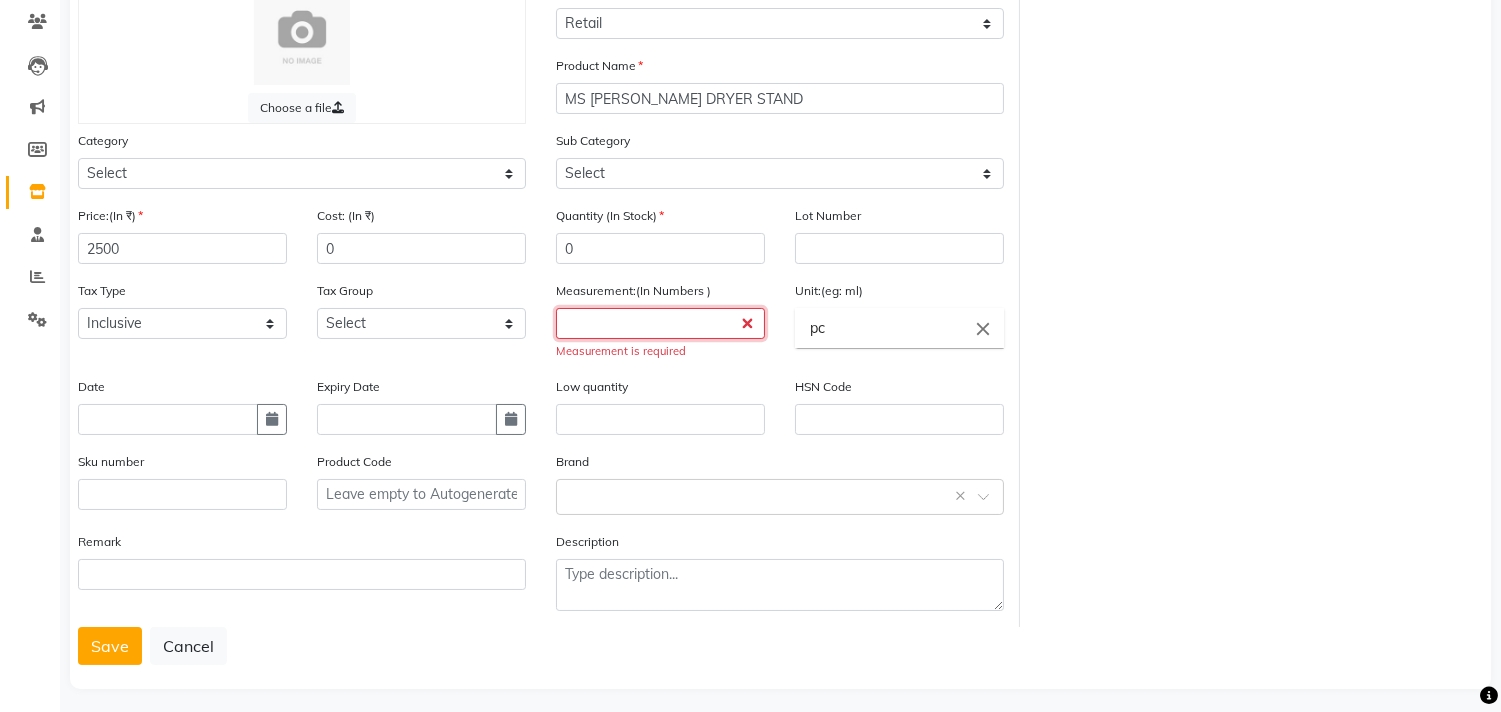 click 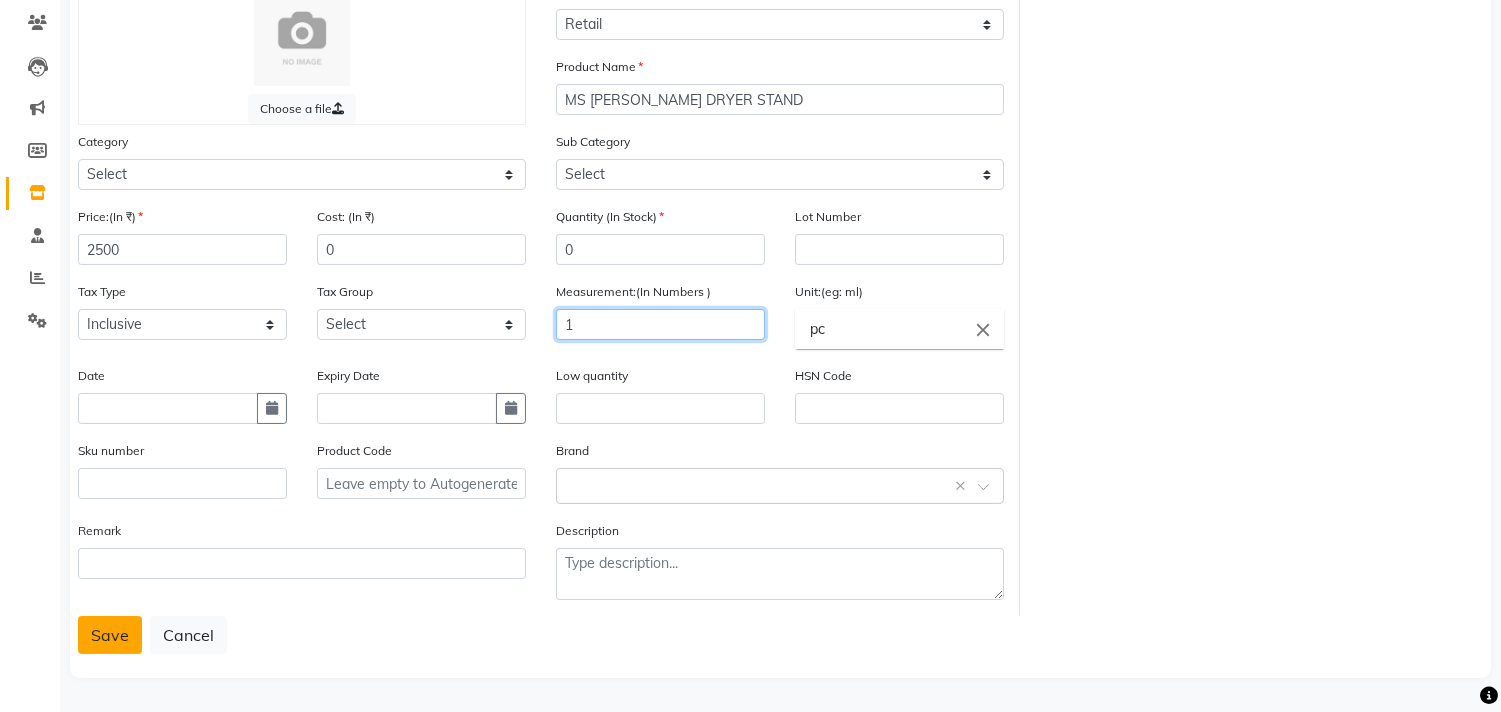 type on "1" 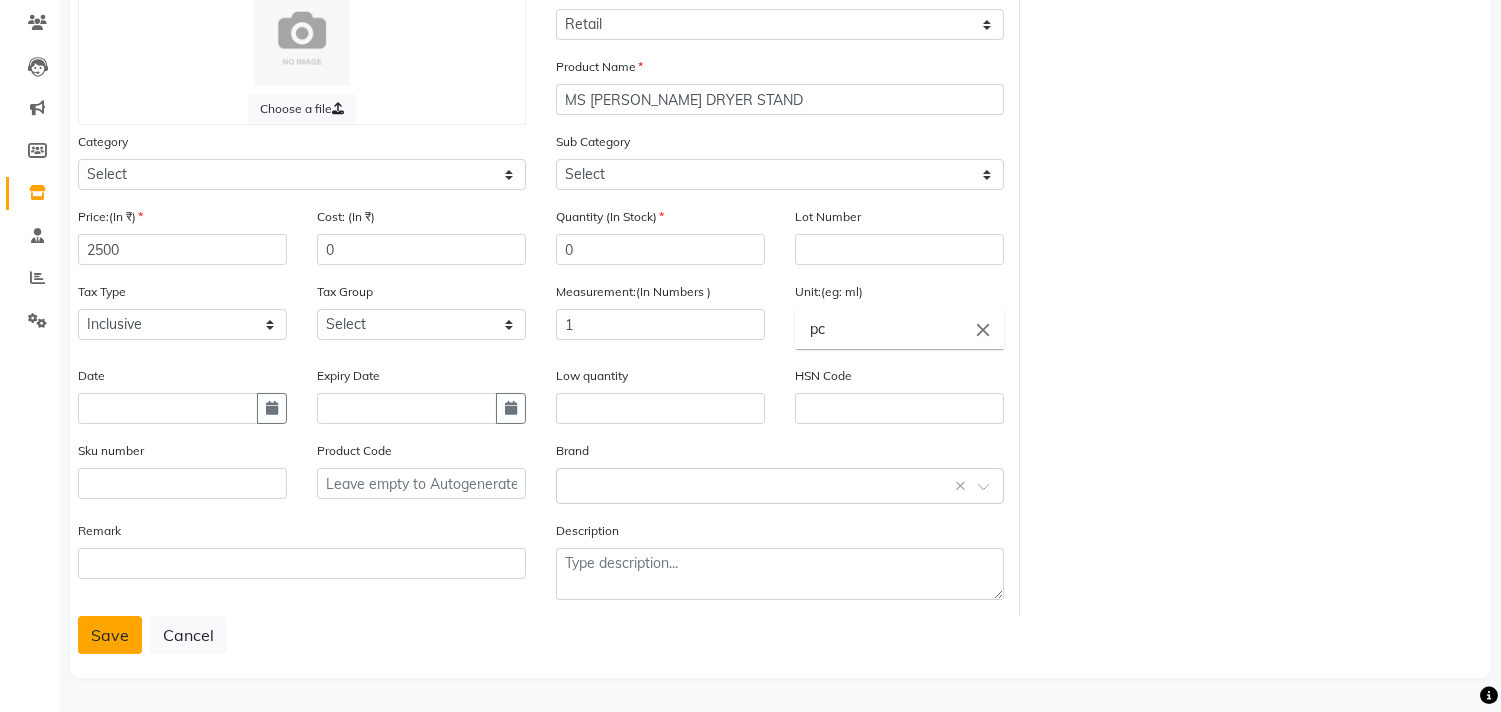 click on "Save" 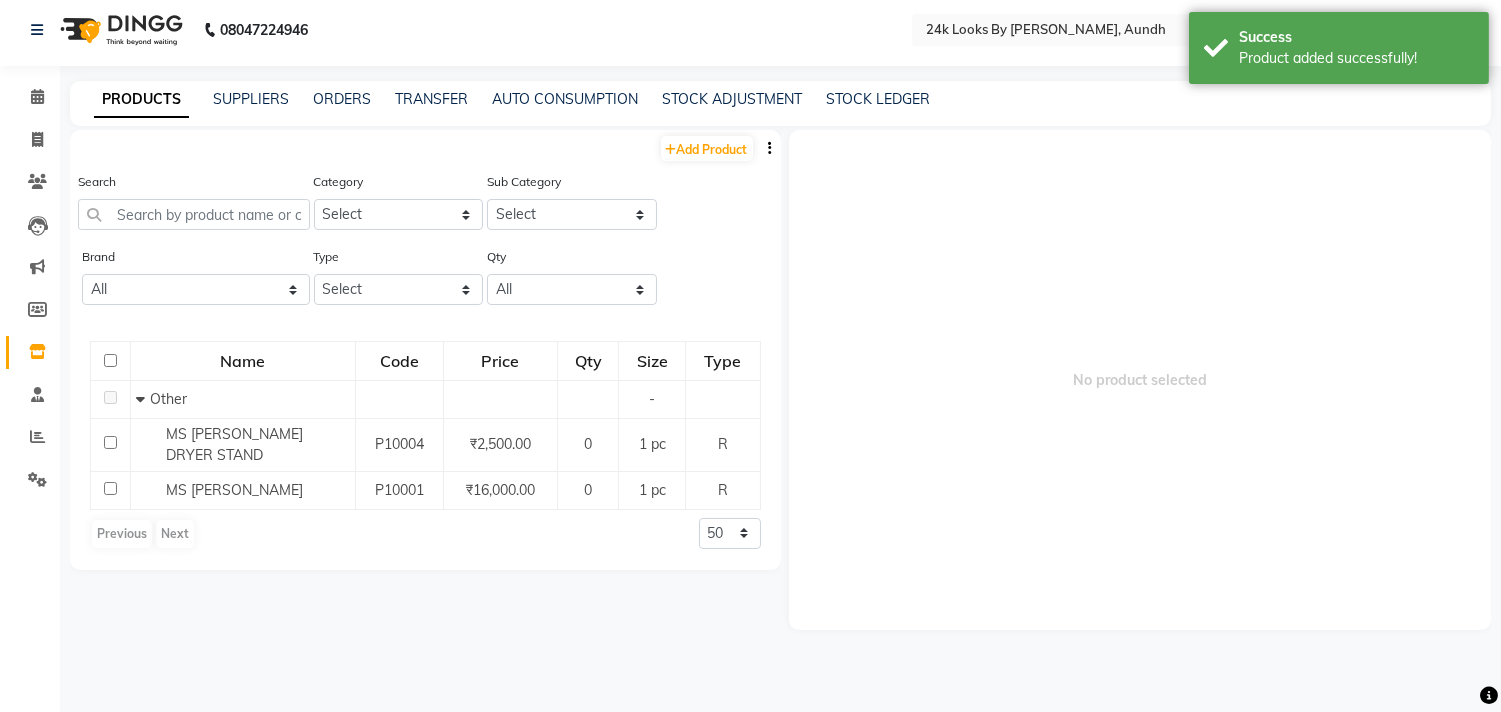 scroll, scrollTop: 12, scrollLeft: 0, axis: vertical 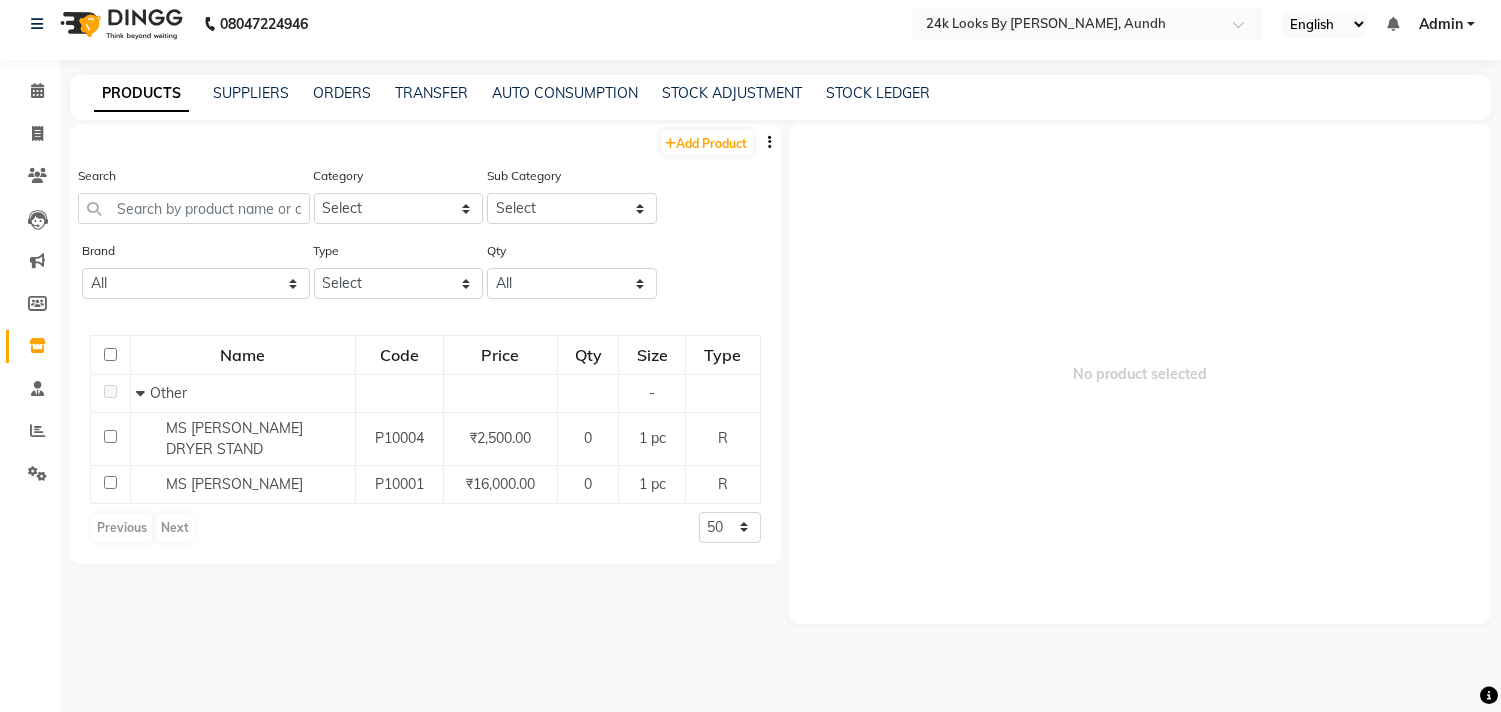 click on "Add Product  Search Category Select Hair Skin Makeup Personal Care Appliances [PERSON_NAME] Waxing Disposable Threading Hands and Feet Beauty Planet [MEDICAL_DATA] Cadiveu Casmara Cheryls Loreal Olaplex Other Sub Category Select Brand All Type Select Both Retail Consumable Qty All Low Out Of Stock Name Code Price Qty Size Type   Other - MS [PERSON_NAME] DRYER STAND P10004 ₹2,500.00 0 1 pc R MS [PERSON_NAME] HYBRID DRYER  P10001 ₹16,000.00 0 1 pc R  Previous   Next  50 100 500" 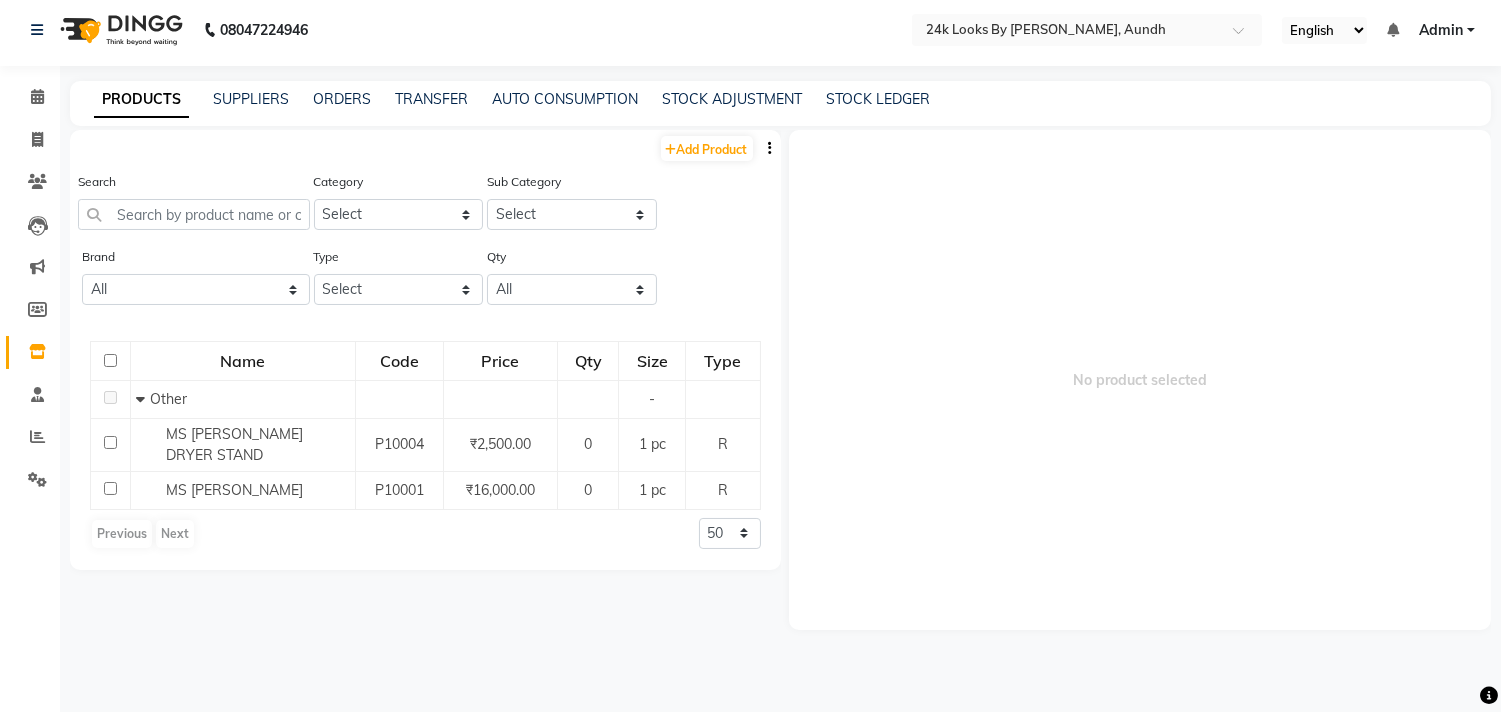 scroll, scrollTop: 12, scrollLeft: 0, axis: vertical 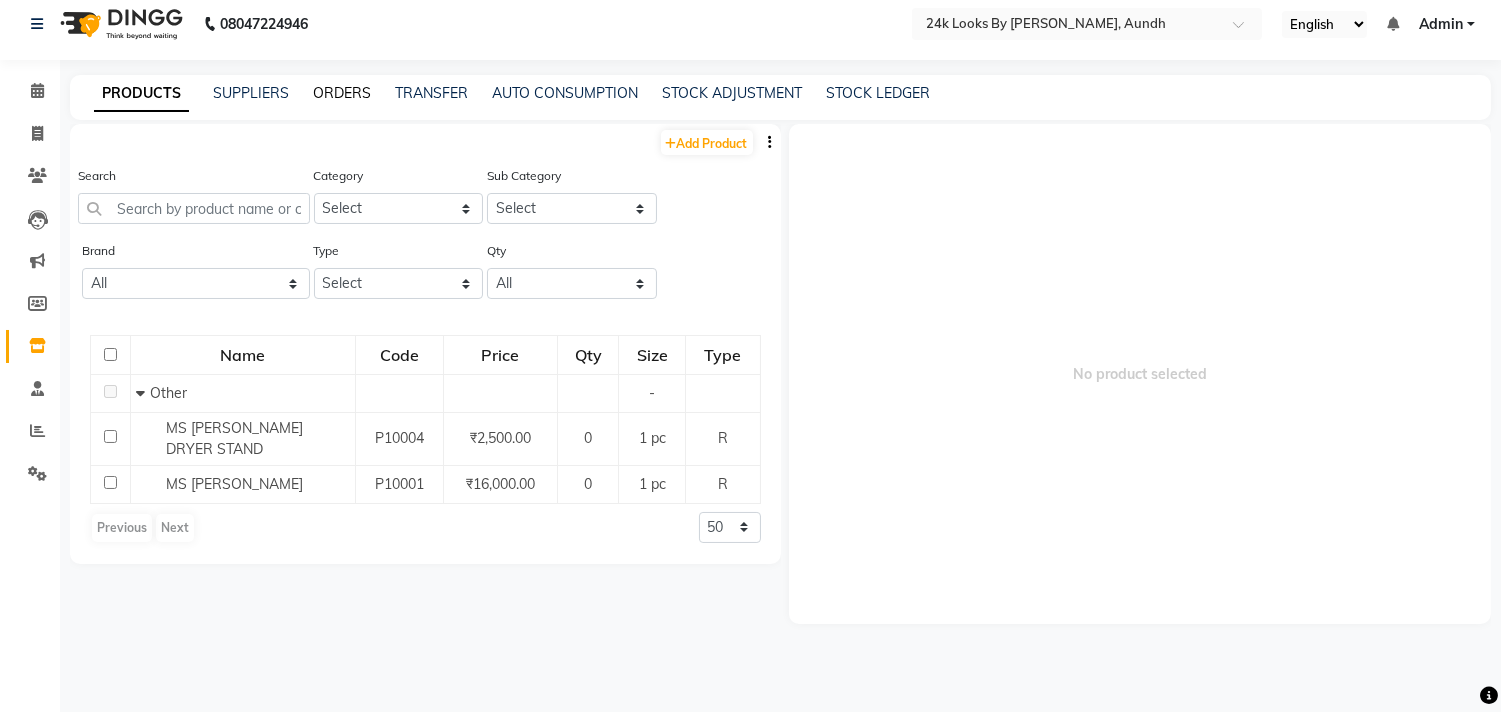 click on "ORDERS" 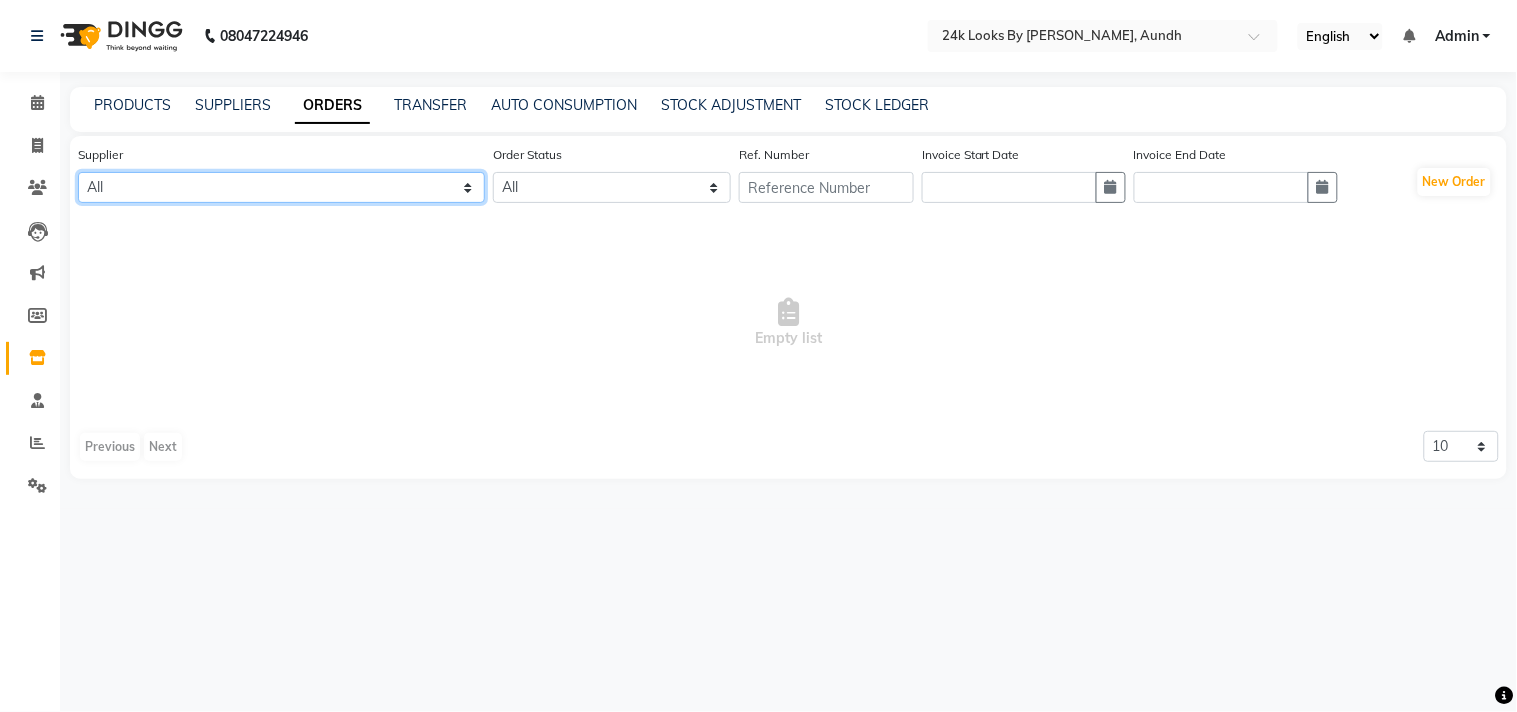 click on "All LOREAL,[PERSON_NAME] ENTERPRISES" 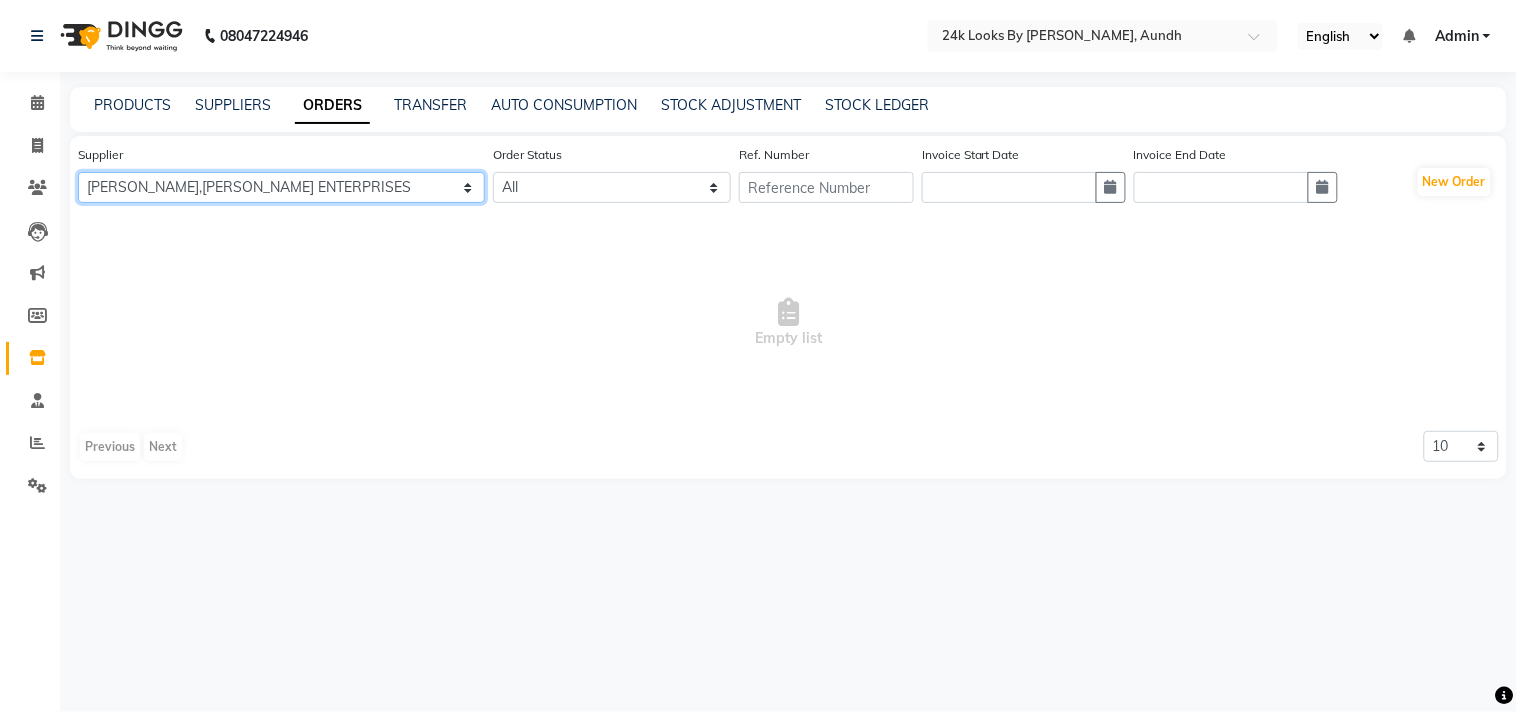 click on "All LOREAL,[PERSON_NAME] ENTERPRISES" 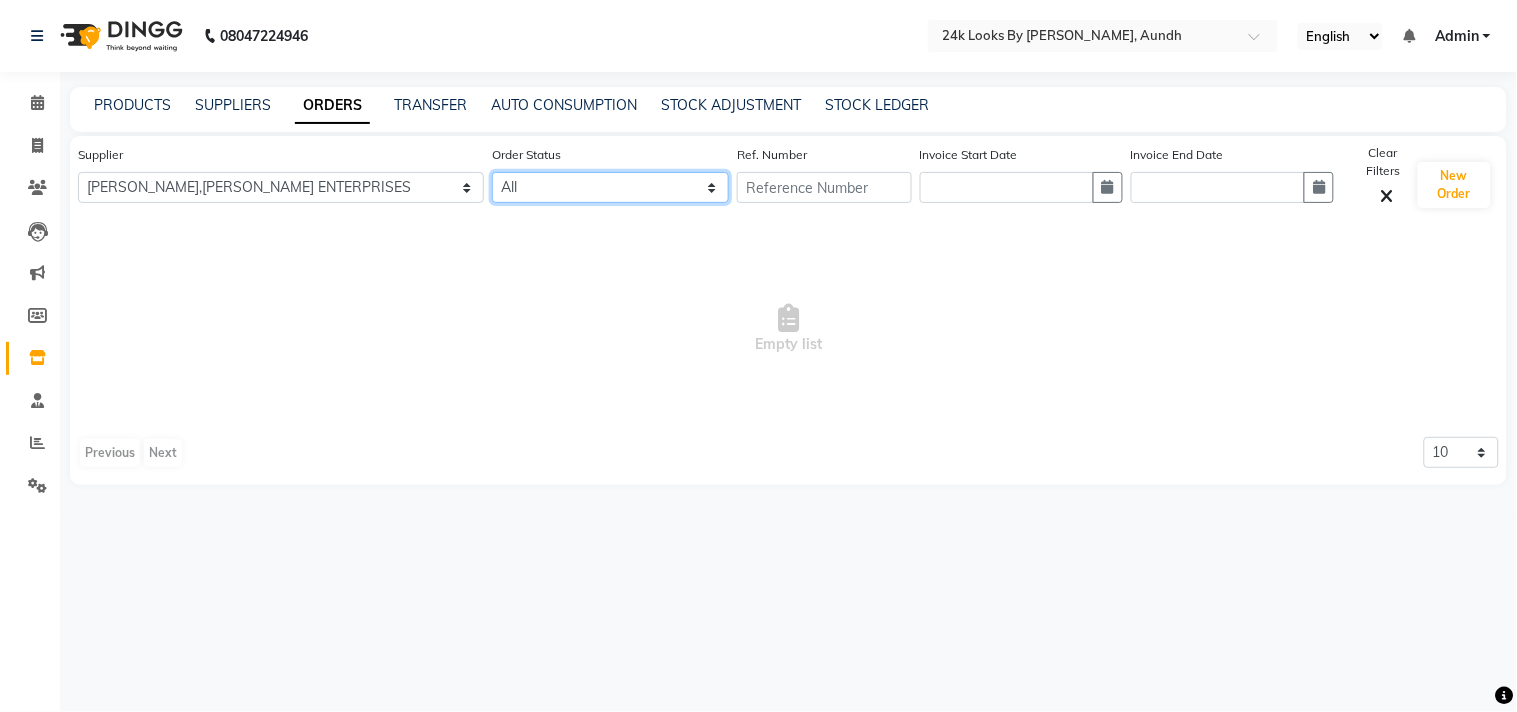 click on "All ORDERED PARTIAL-RECEIVED RECEIVED CANCELLED RETURNED" 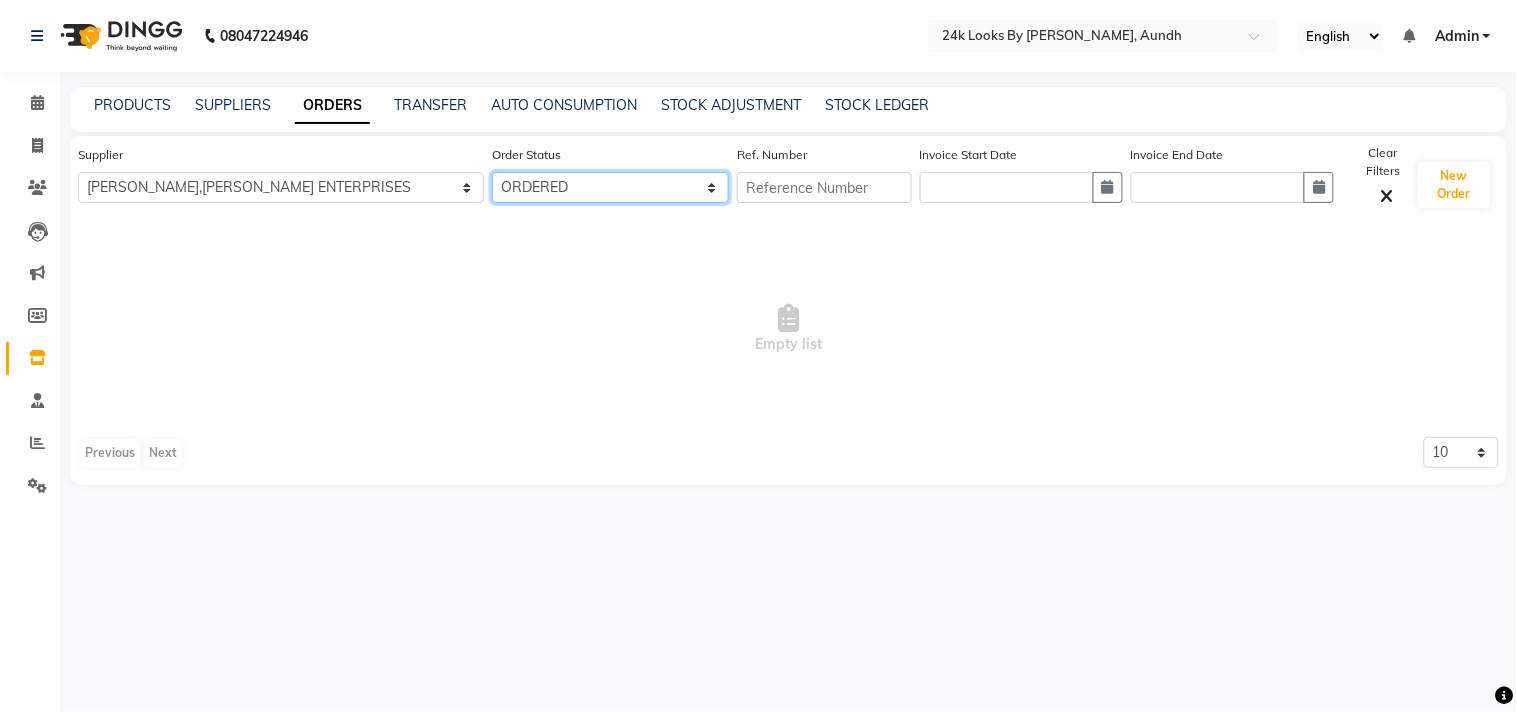 click on "All ORDERED PARTIAL-RECEIVED RECEIVED CANCELLED RETURNED" 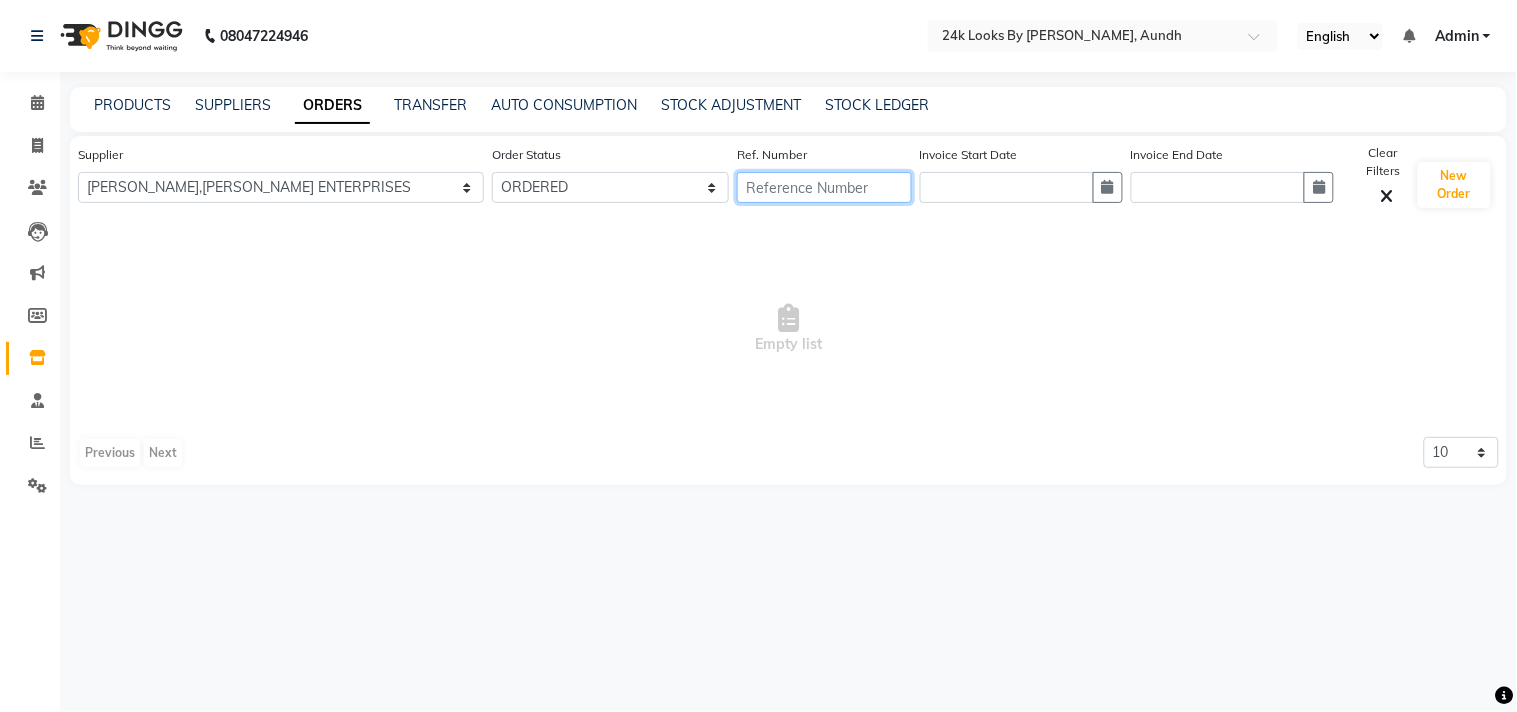 click 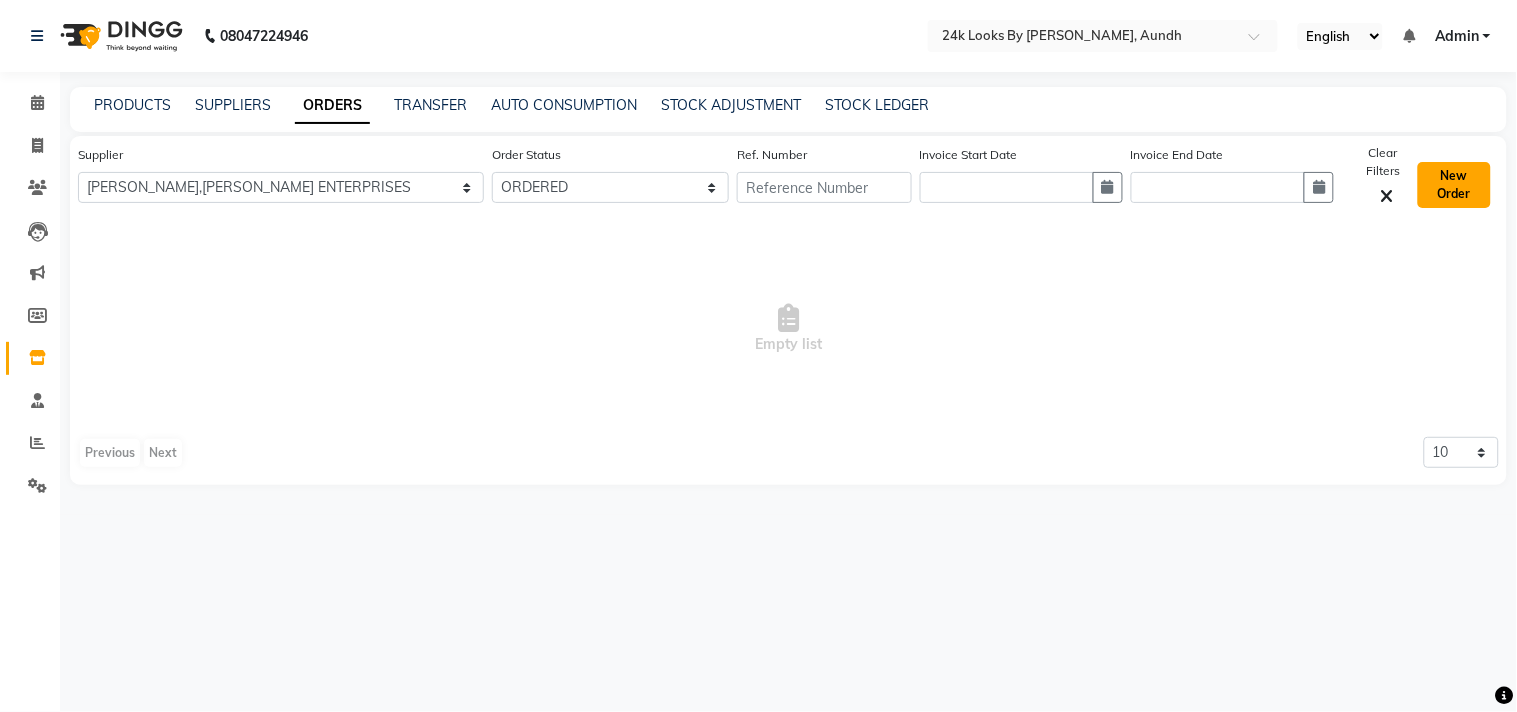 click on "New Order" 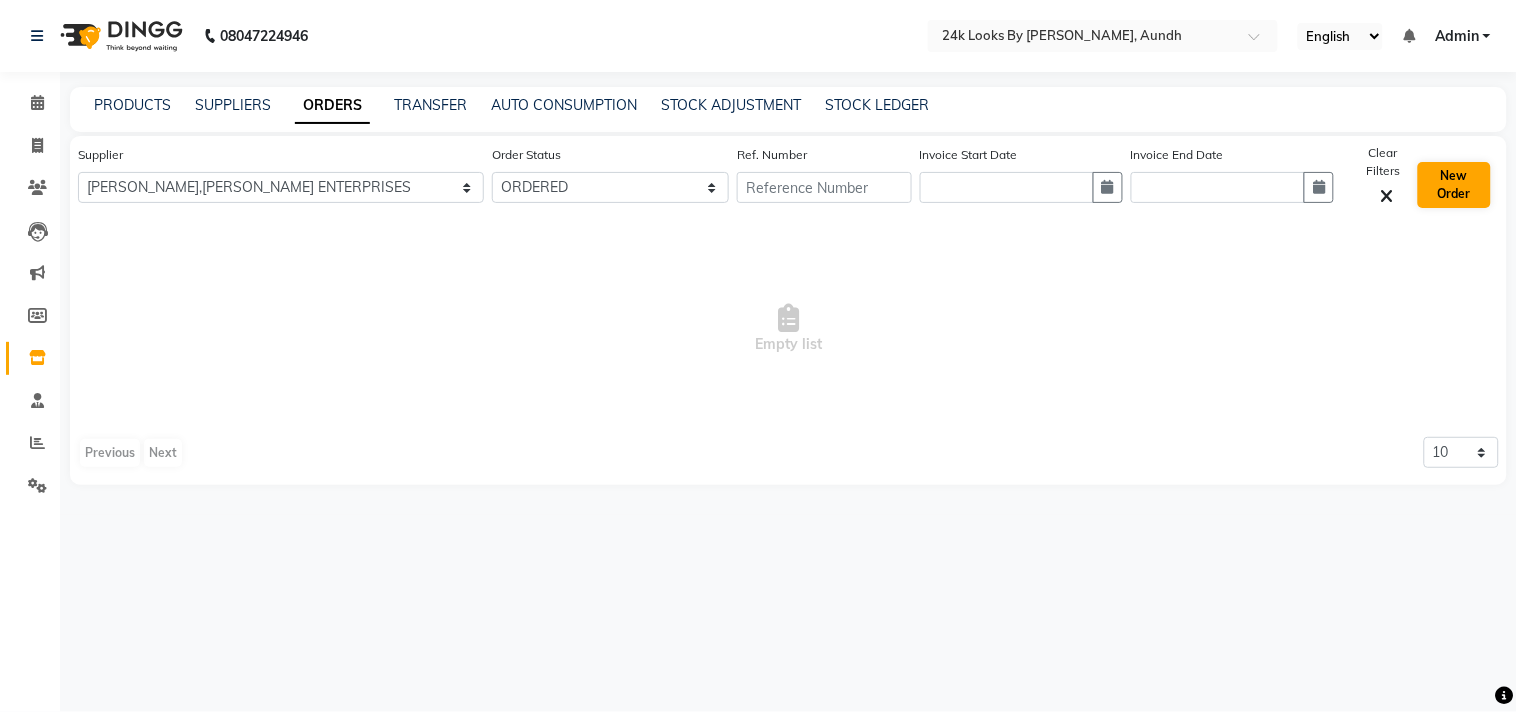 select on "true" 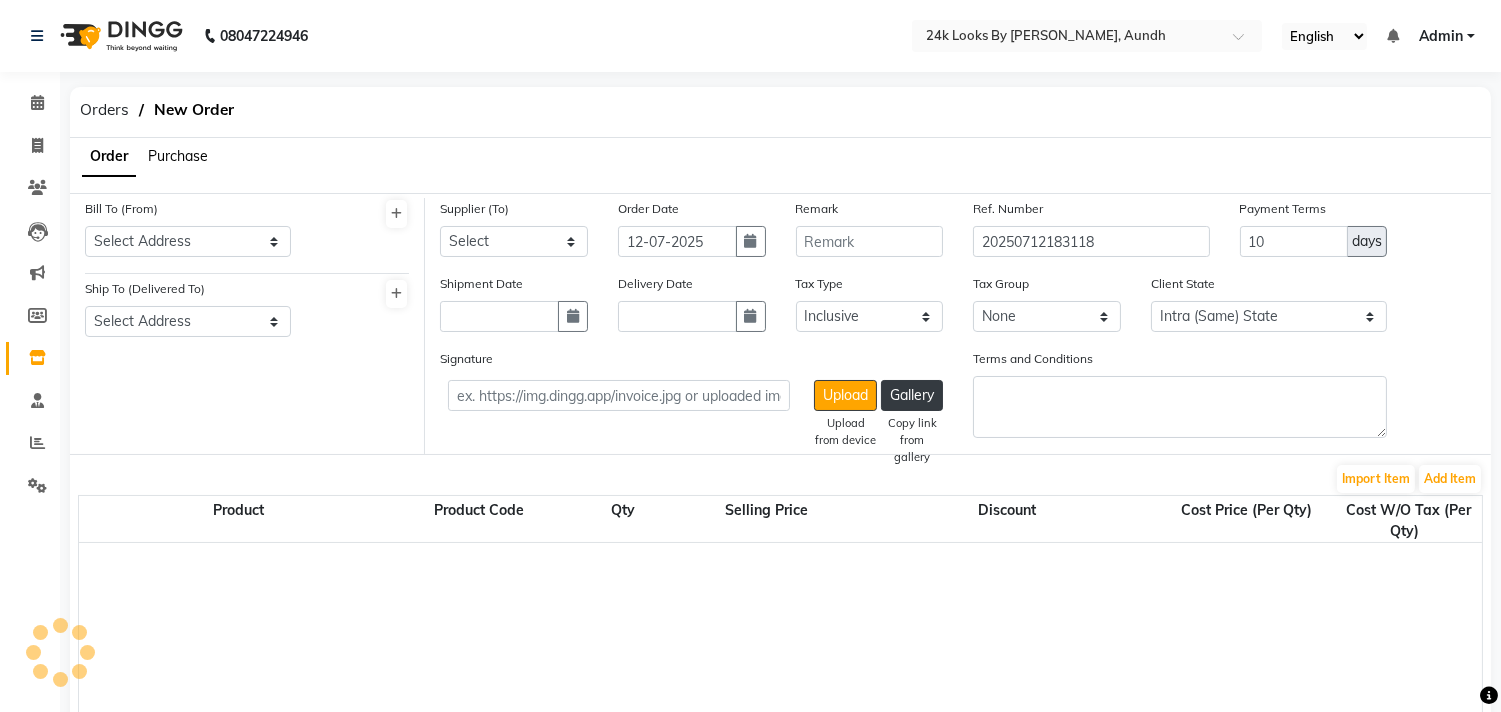 select on "3294" 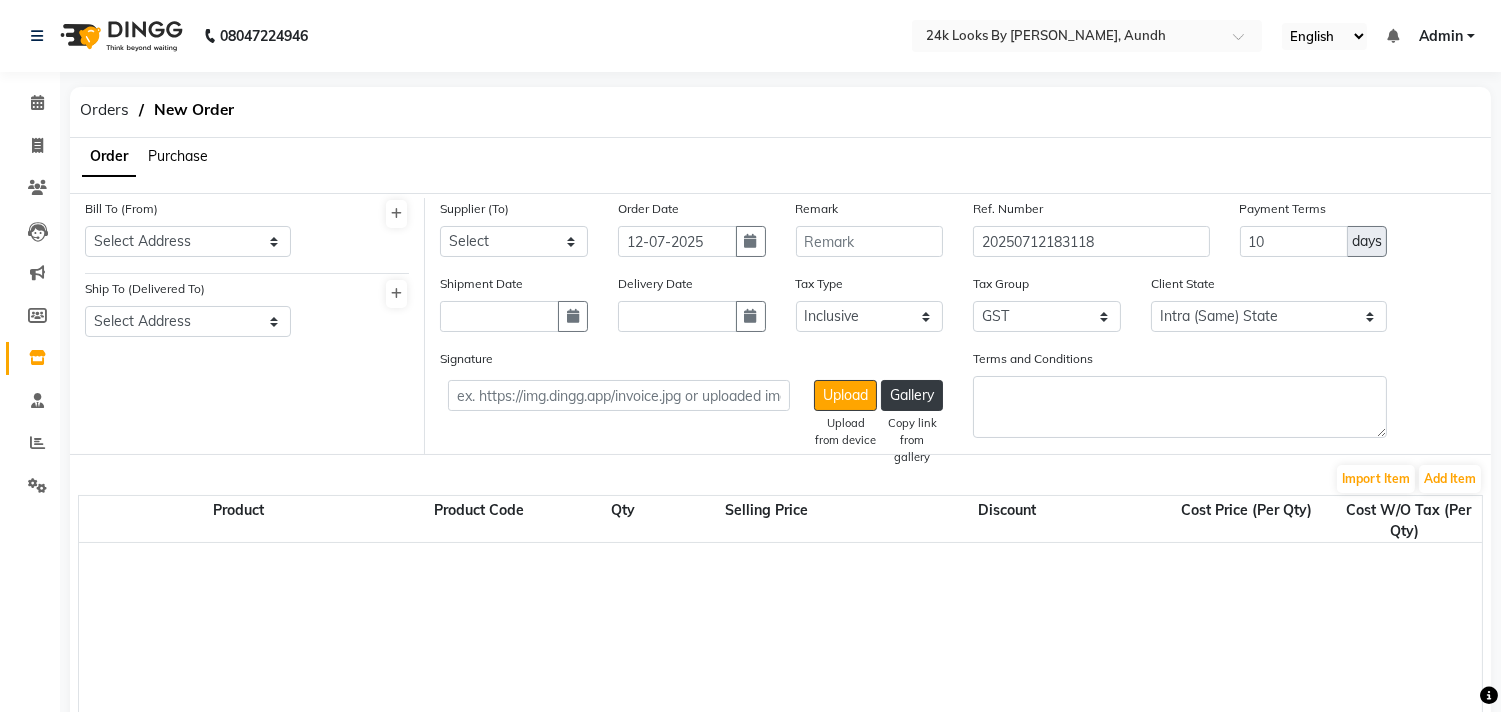 click on "Purchase" 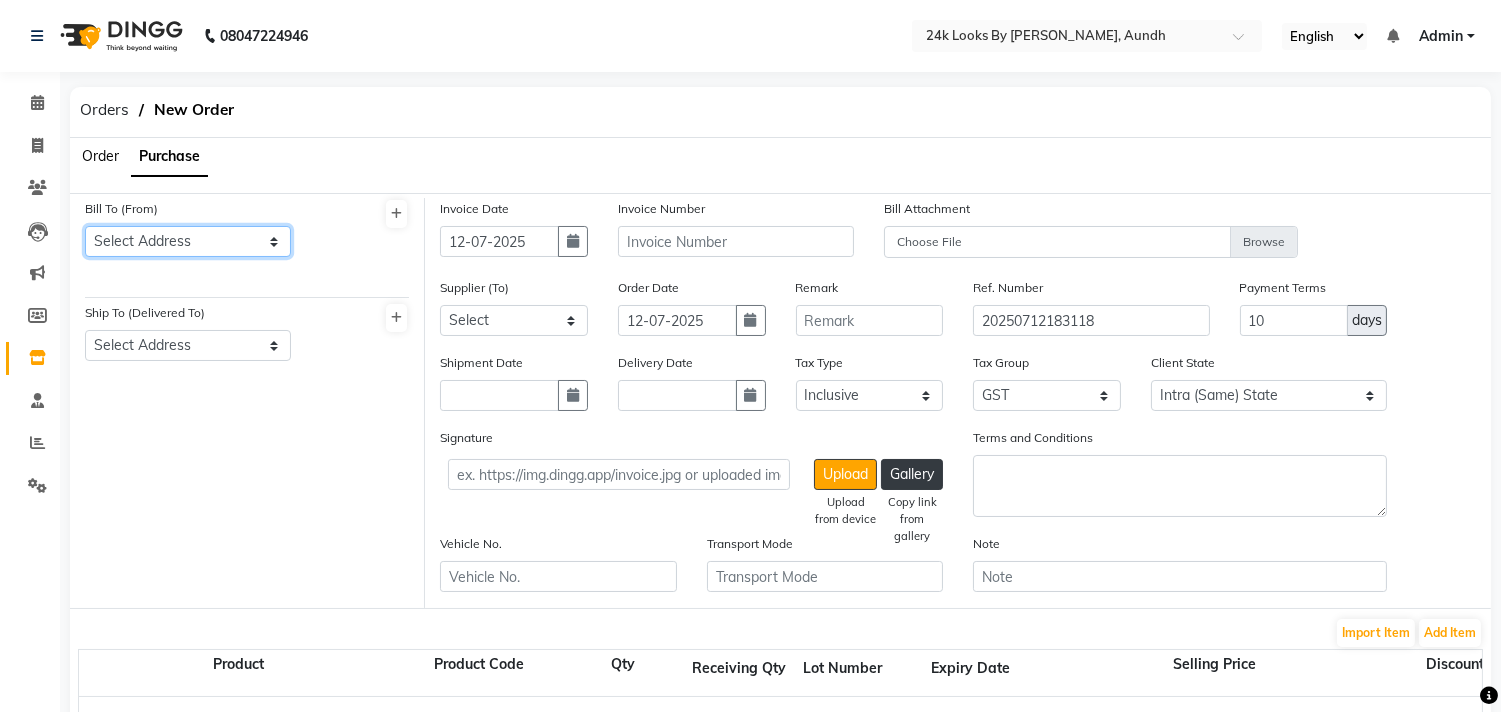 click on "Select Address  24k [GEOGRAPHIC_DATA]" 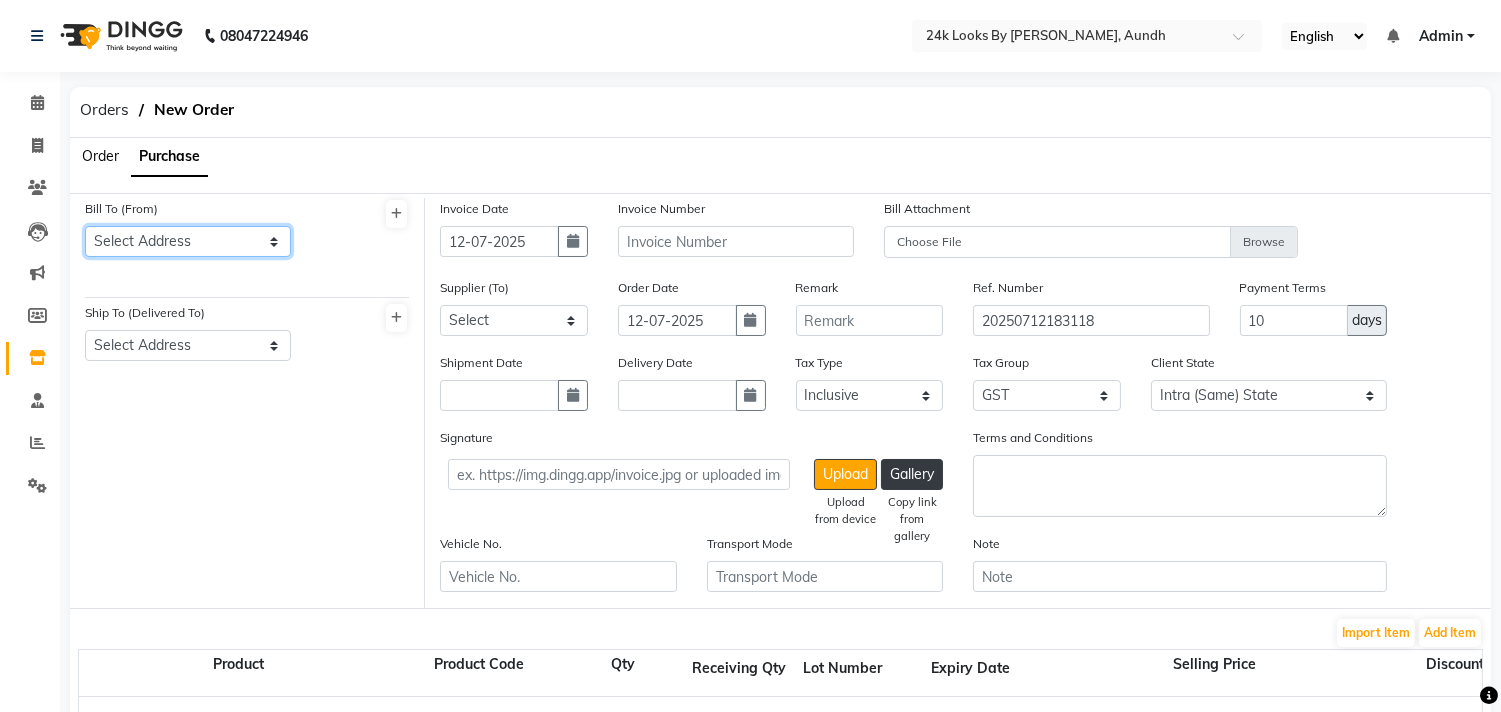 select on "1595" 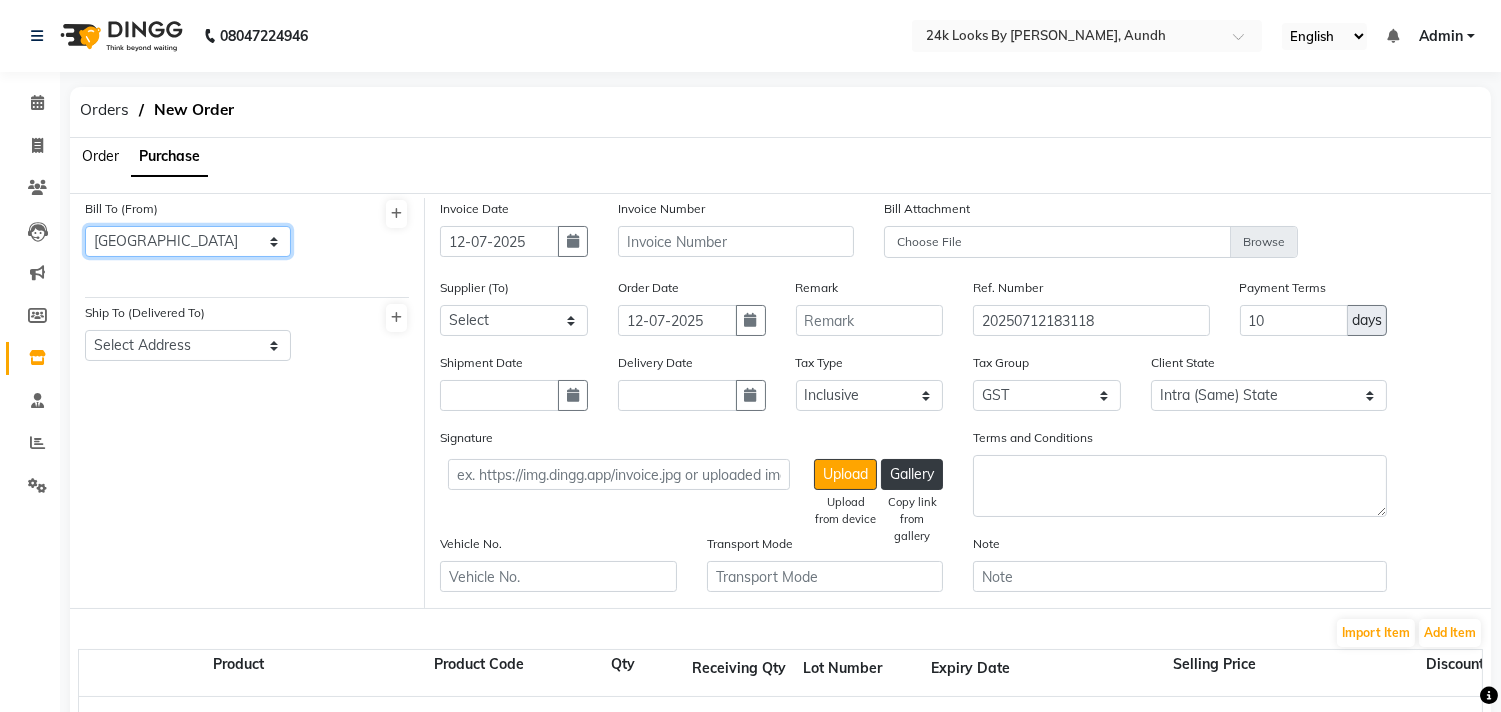 click on "Select Address  24k [GEOGRAPHIC_DATA]" 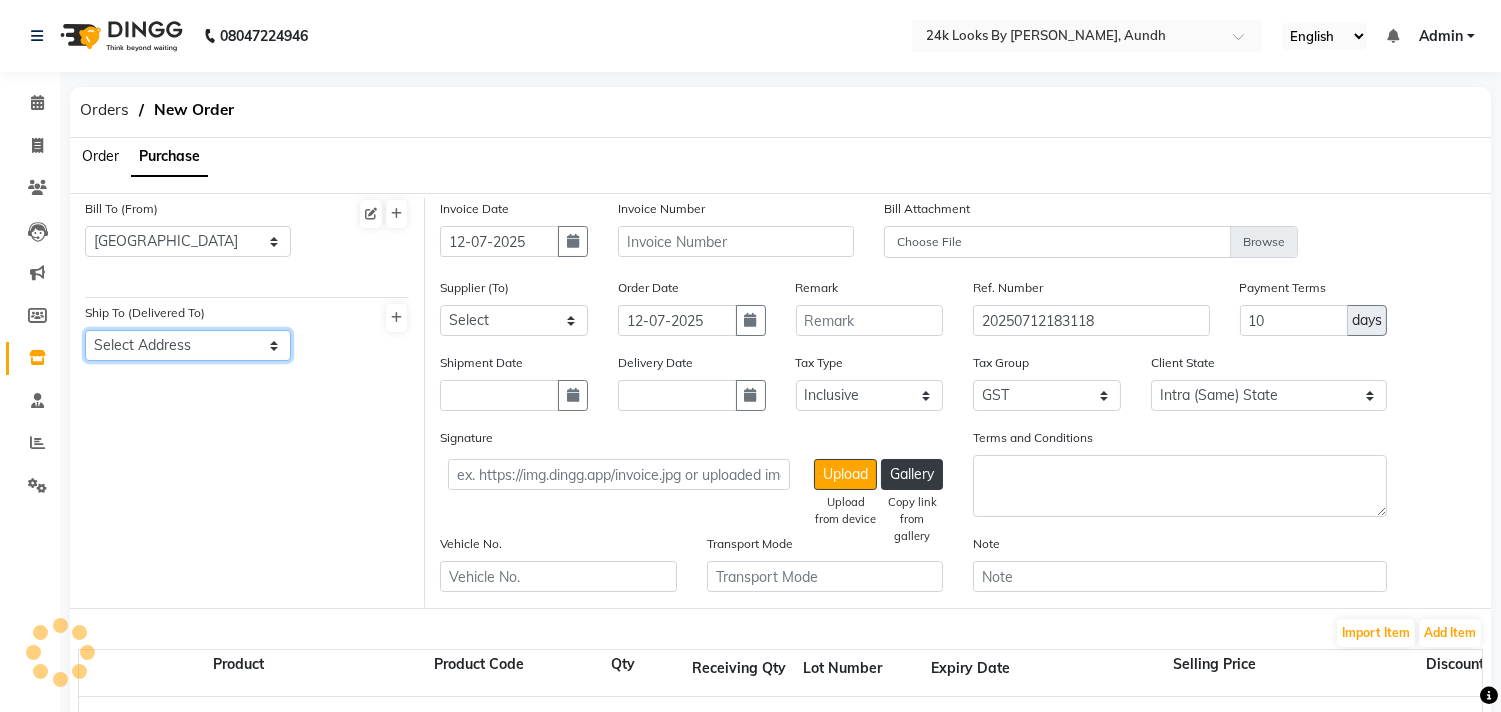 click on "Select Address  24k looks aundh" 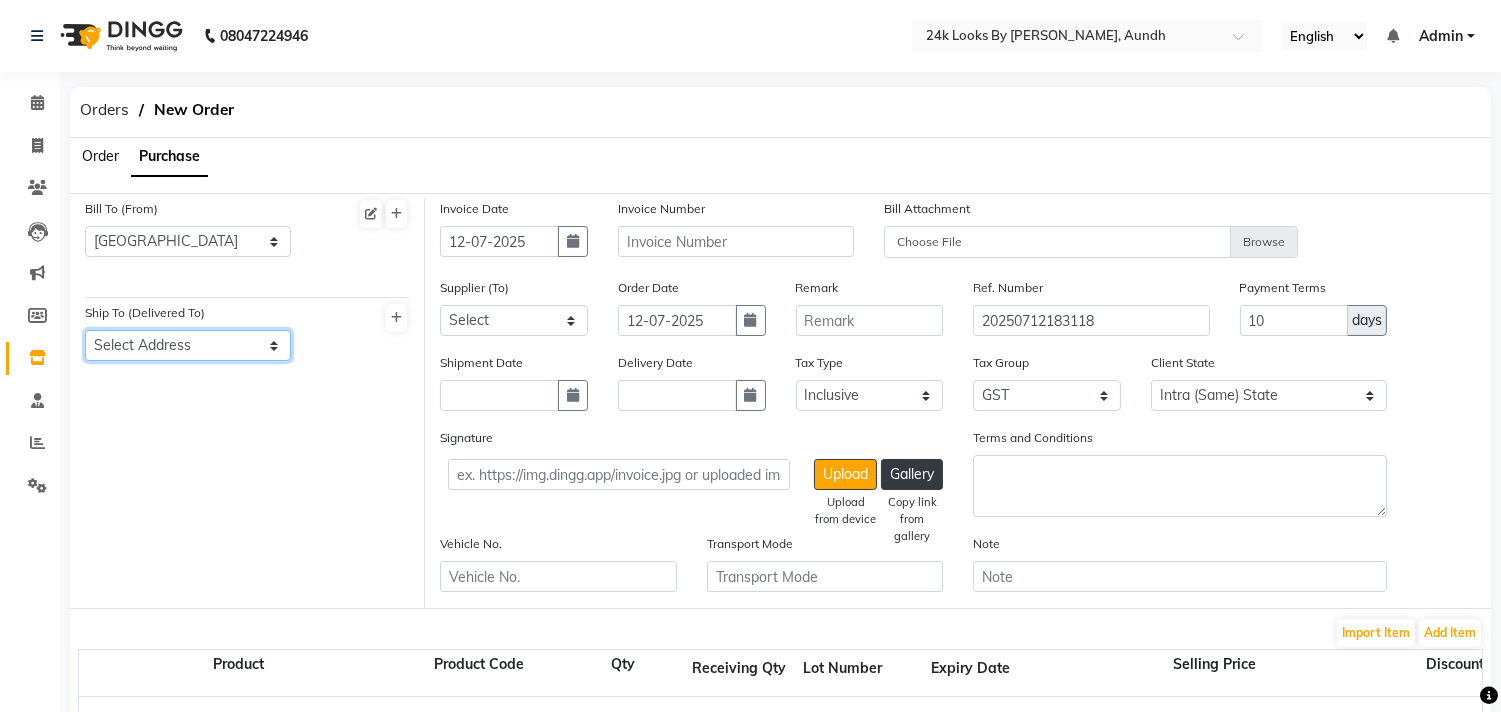 select on "1596" 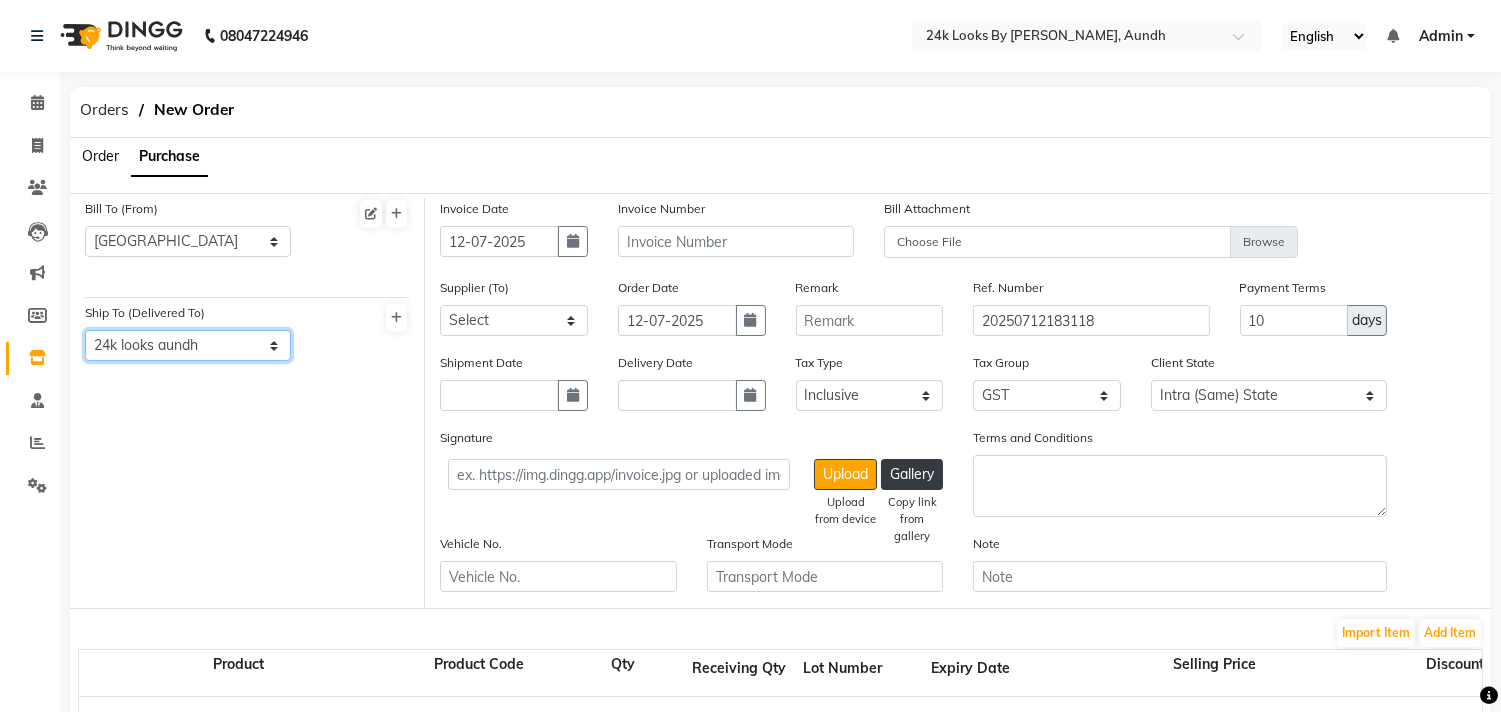 click on "Select Address  24k looks aundh" 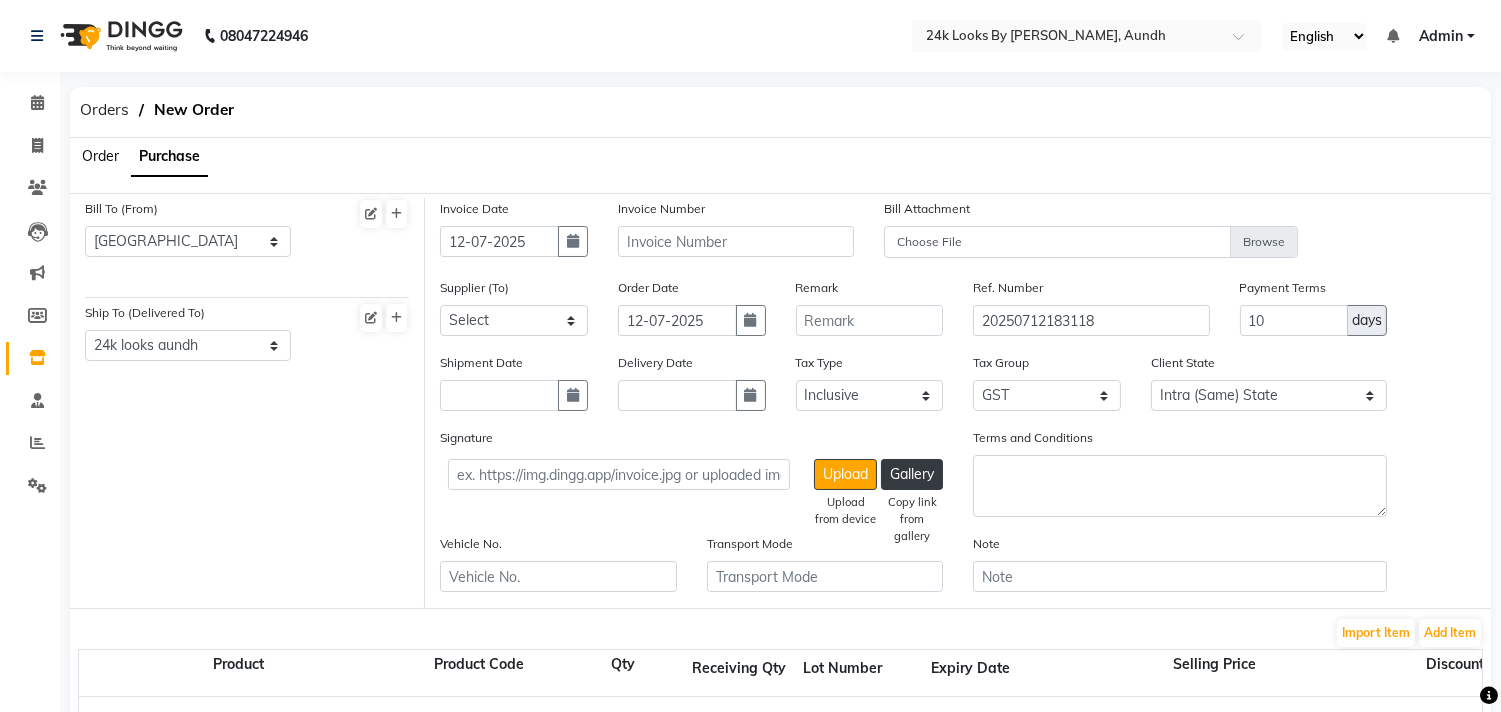 click on "Bill To (From) Select Address  24k [GEOGRAPHIC_DATA]  Ship To (Delivered To) Select Address  24k looks aundh" 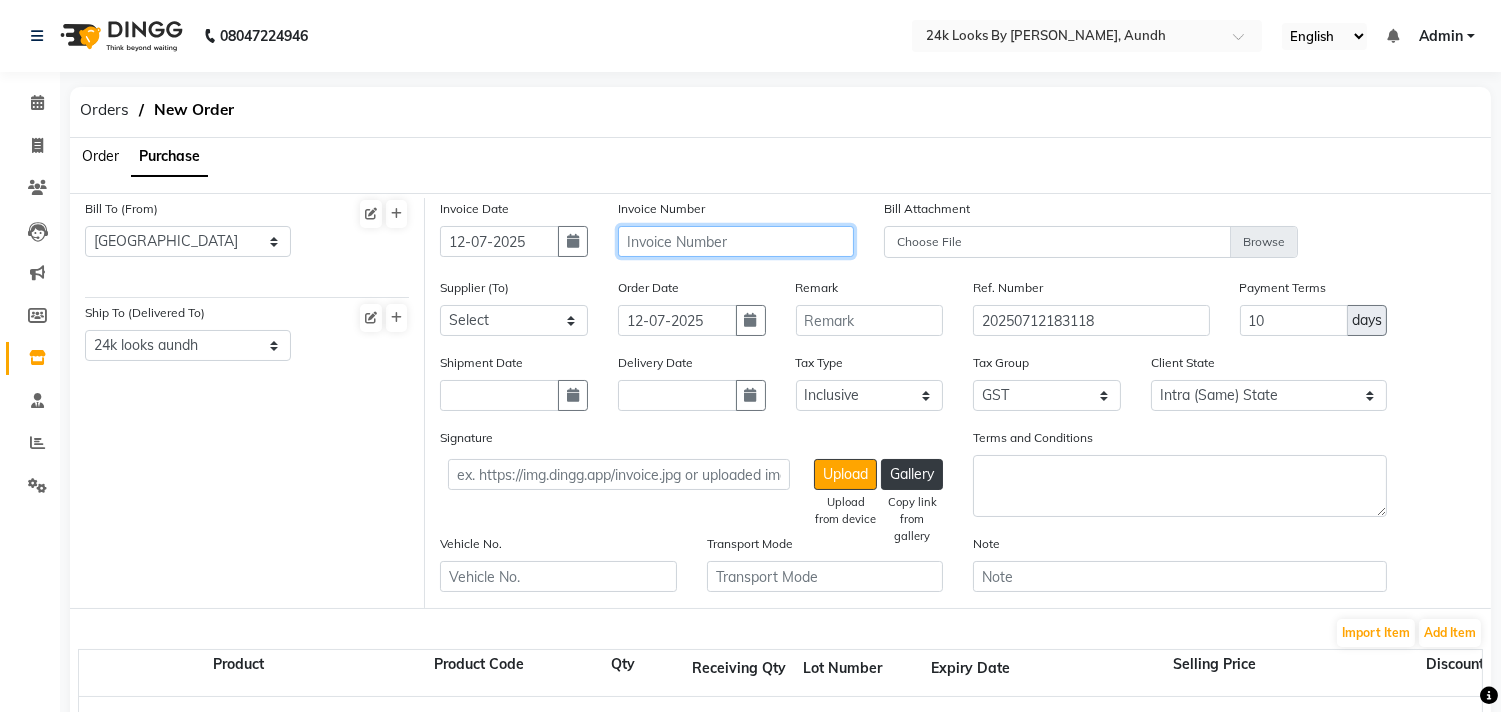 click 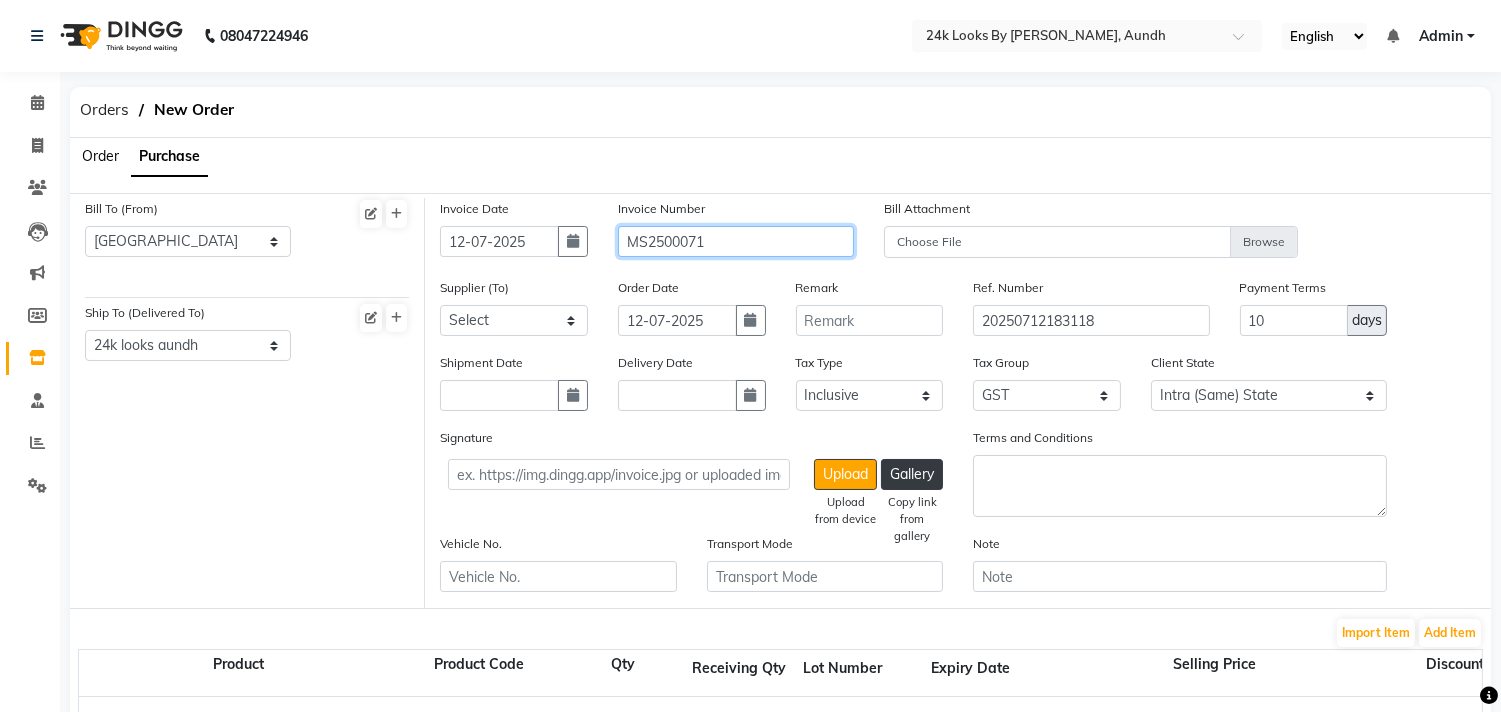type on "MS2500071" 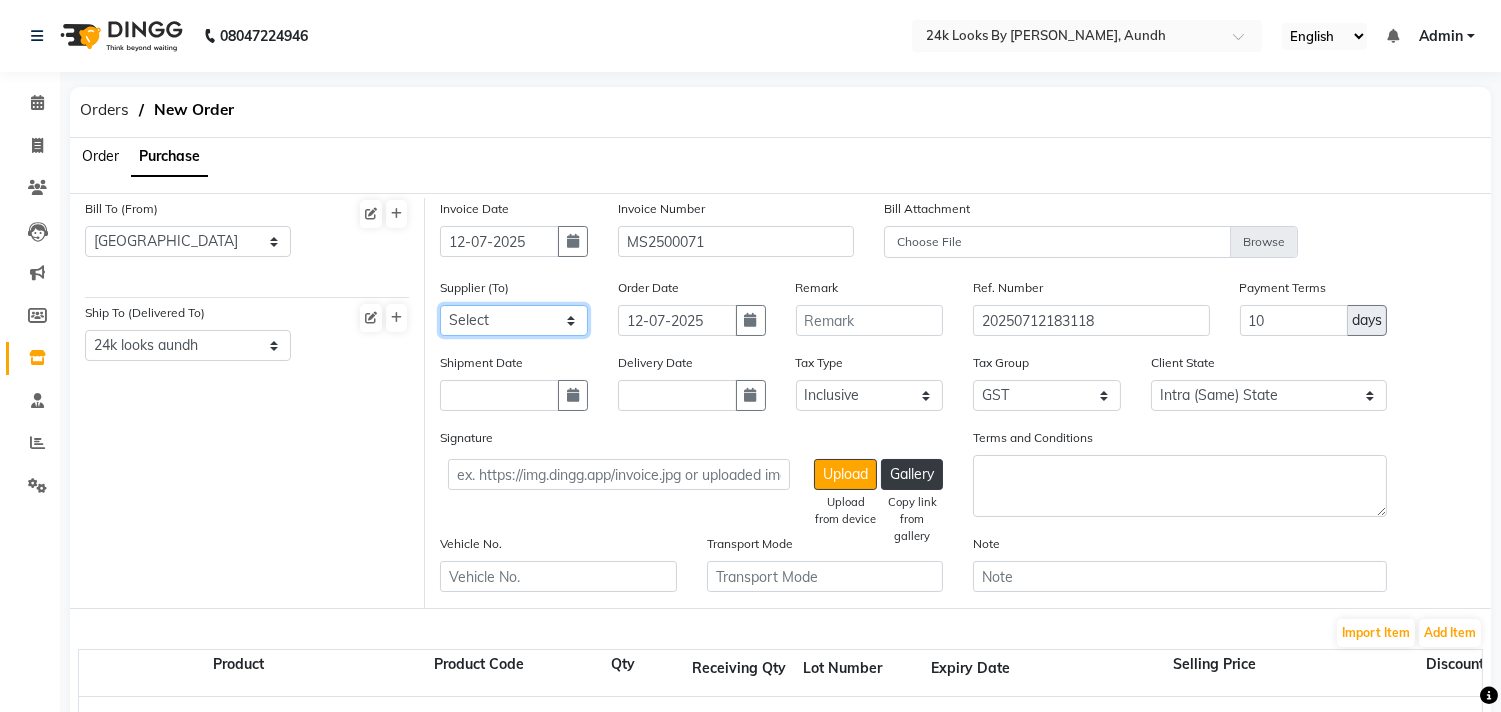 click on "Select LOREAL,[PERSON_NAME] ENTERPRISES" 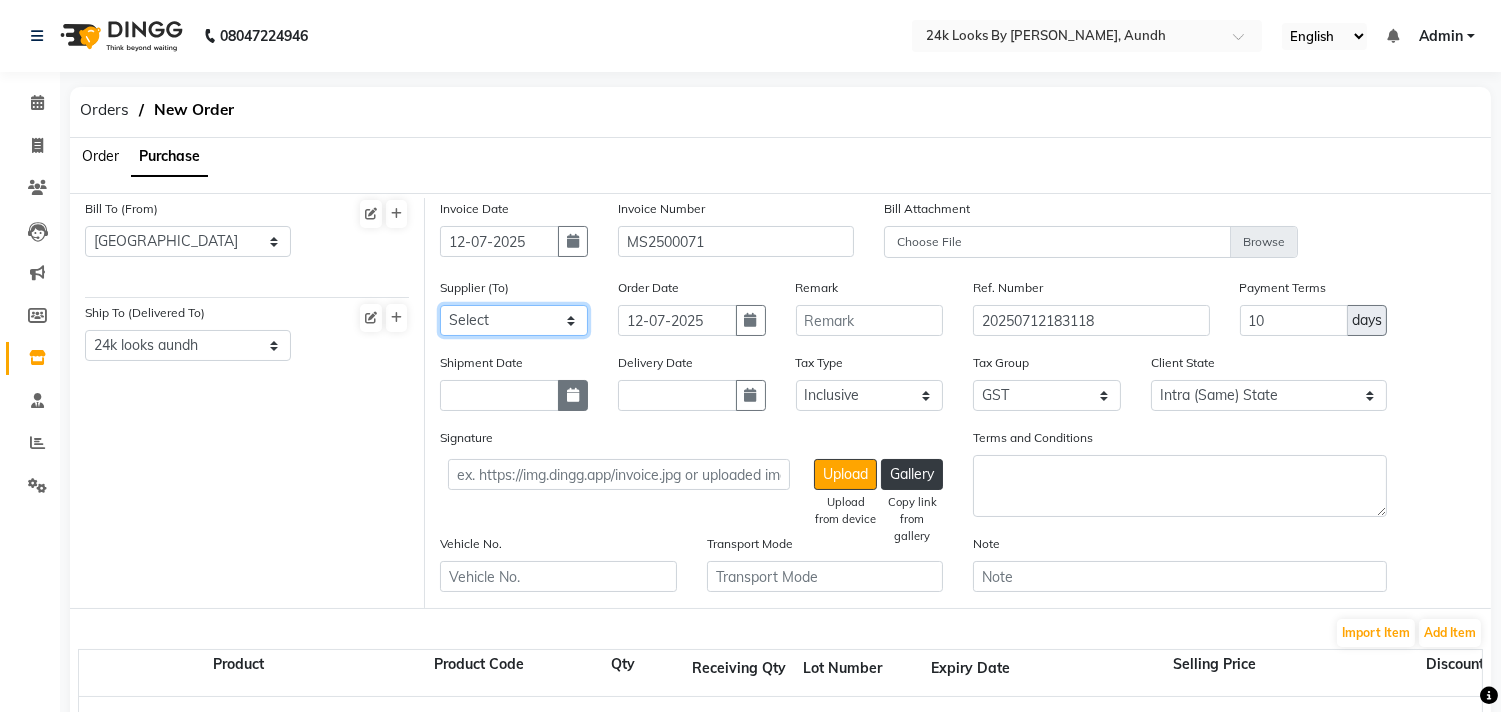 select on "5335" 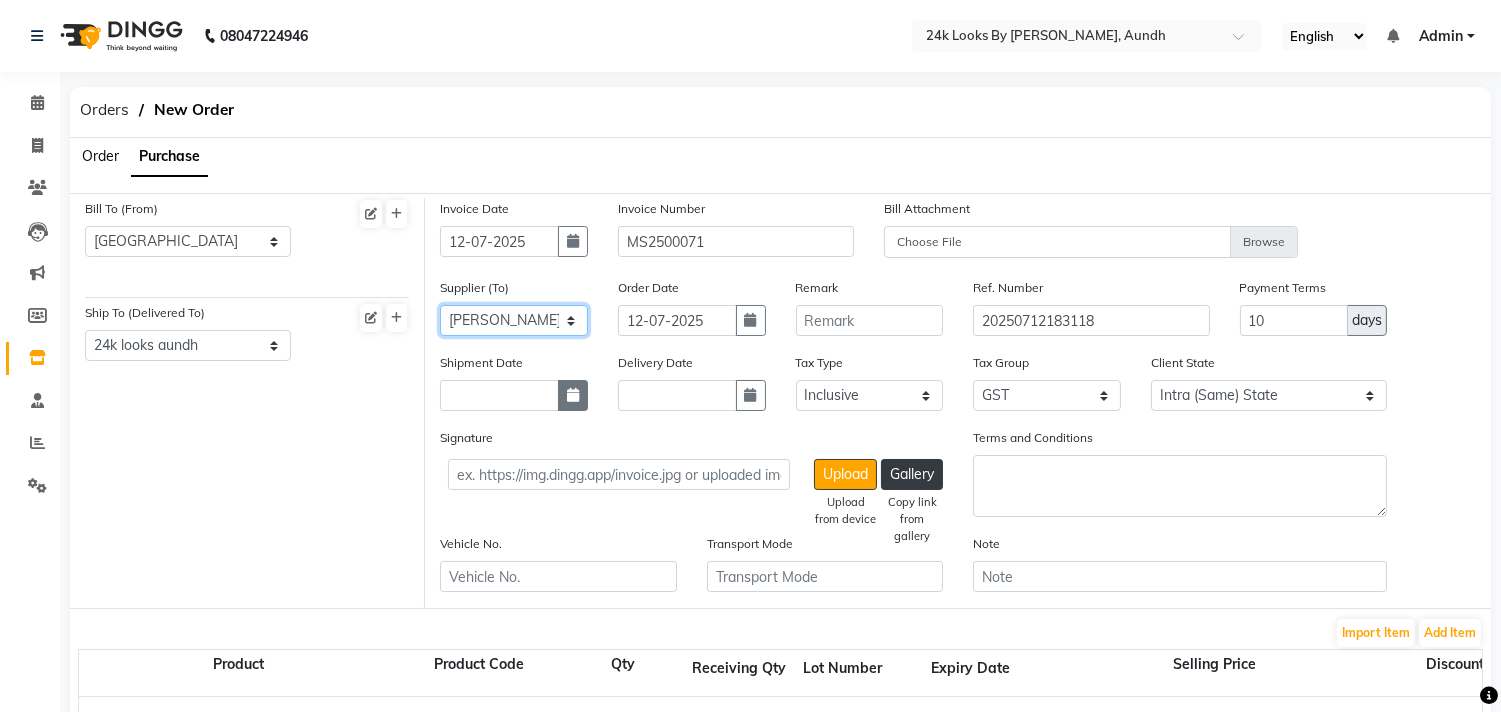 click on "Select LOREAL,[PERSON_NAME] ENTERPRISES" 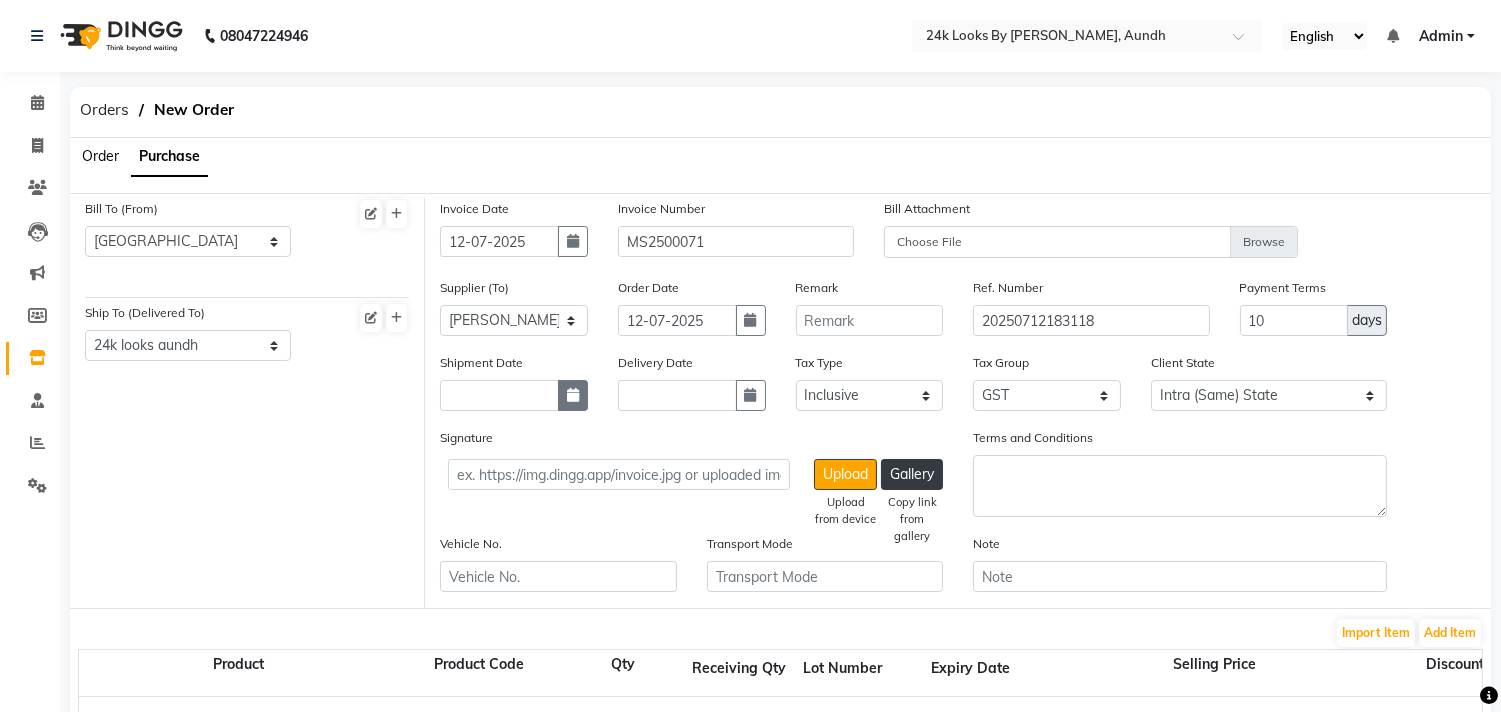 click 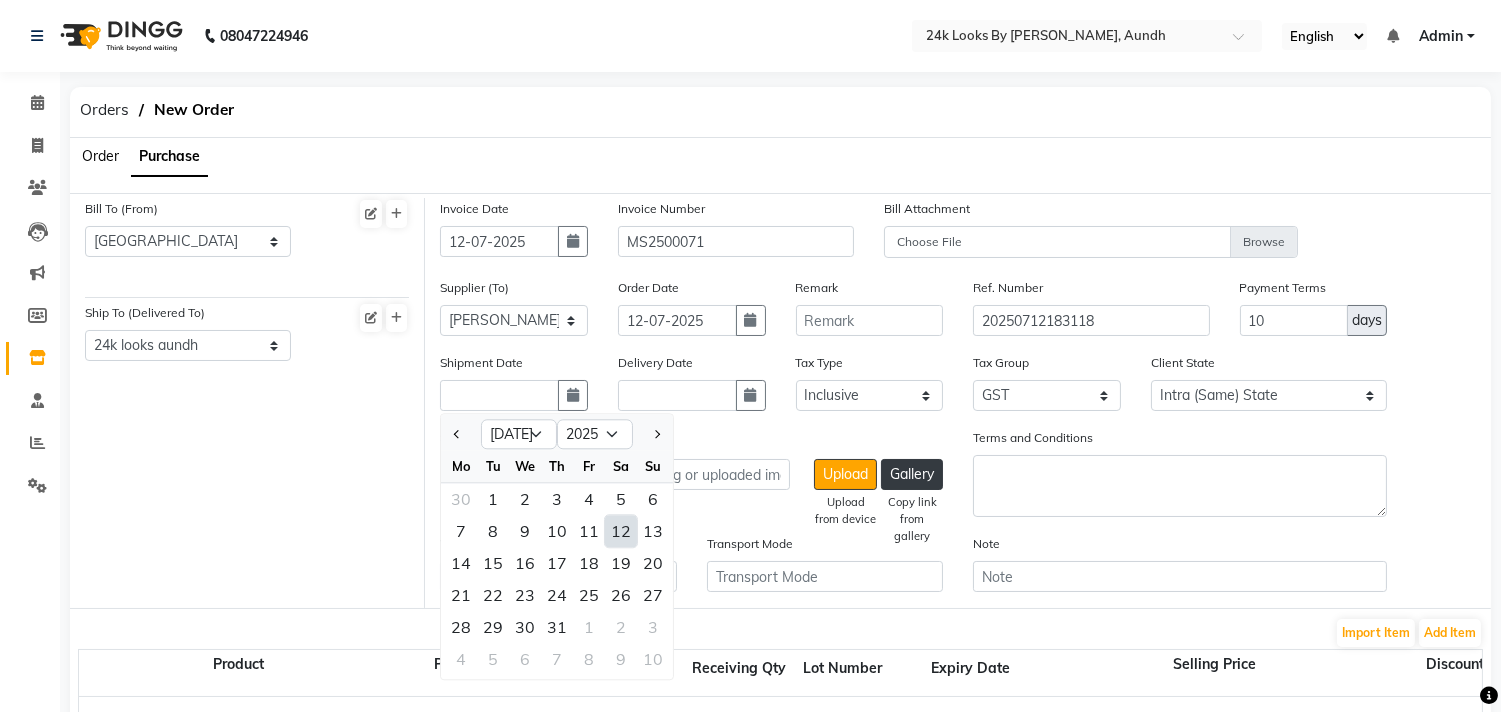 click on "12" 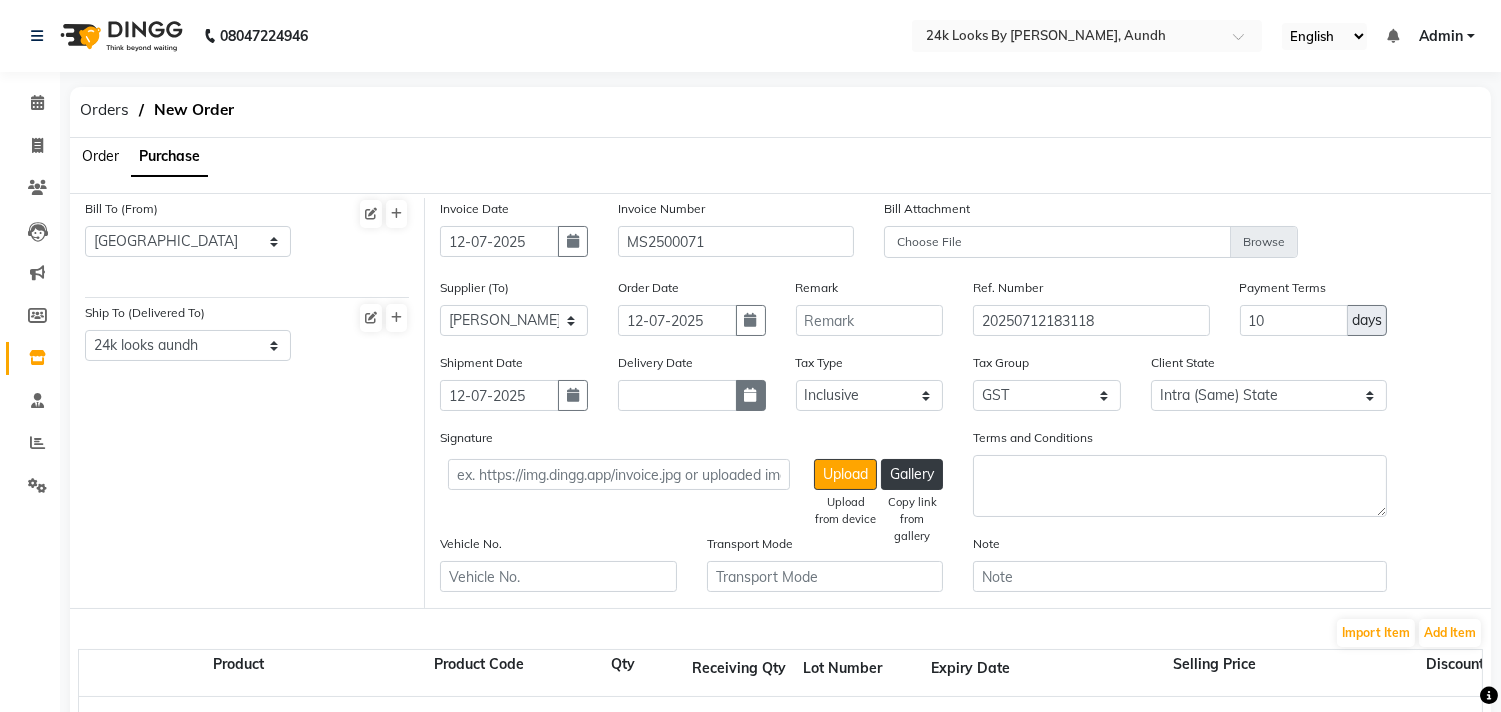 click 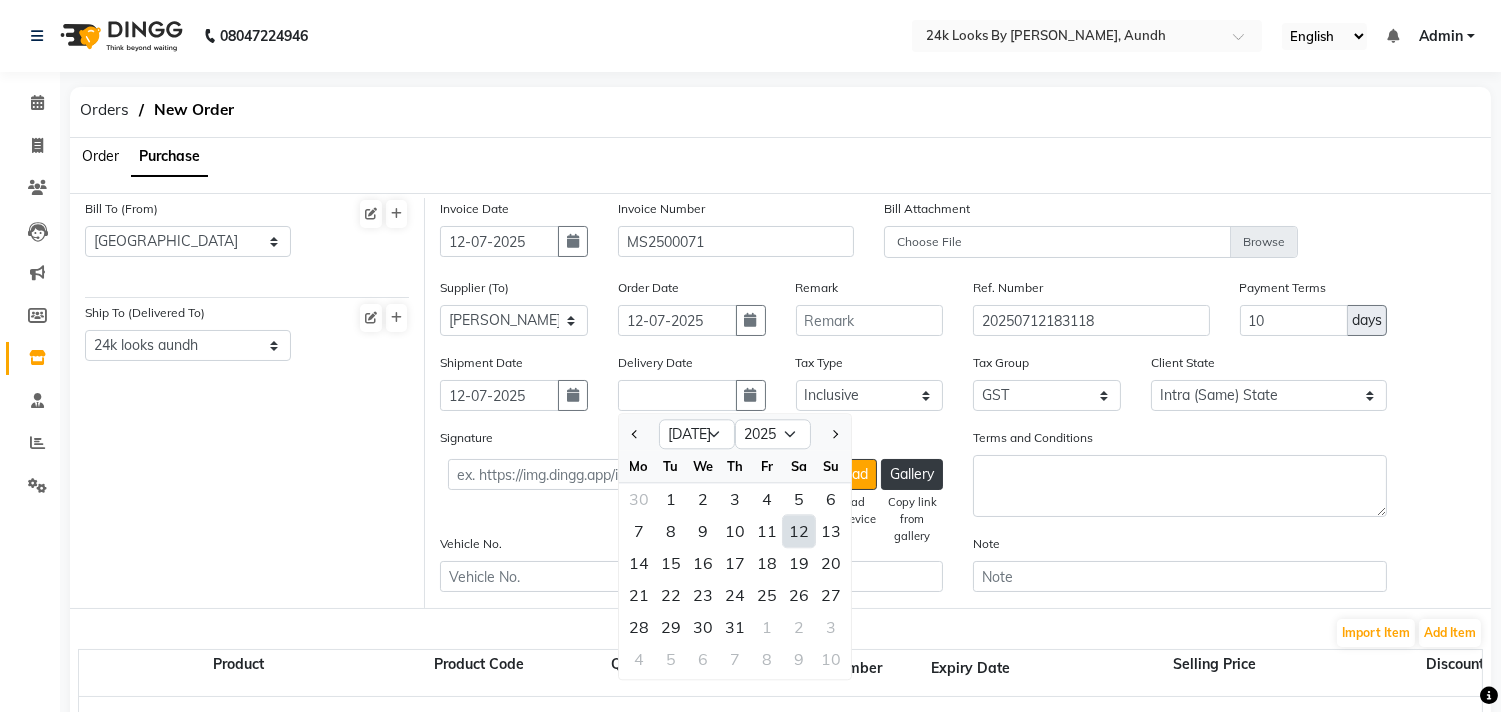 click on "12" 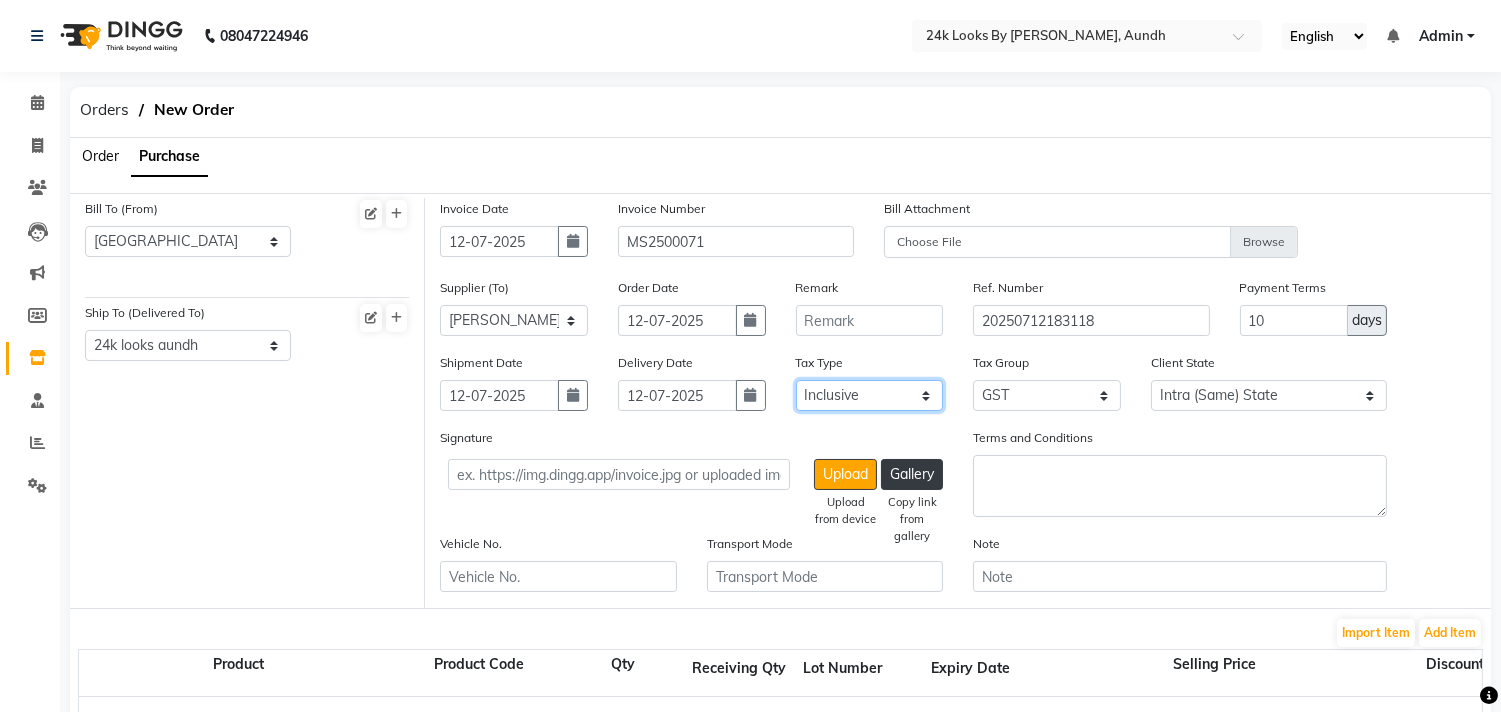 click on "Select Inclusive Exclusive" 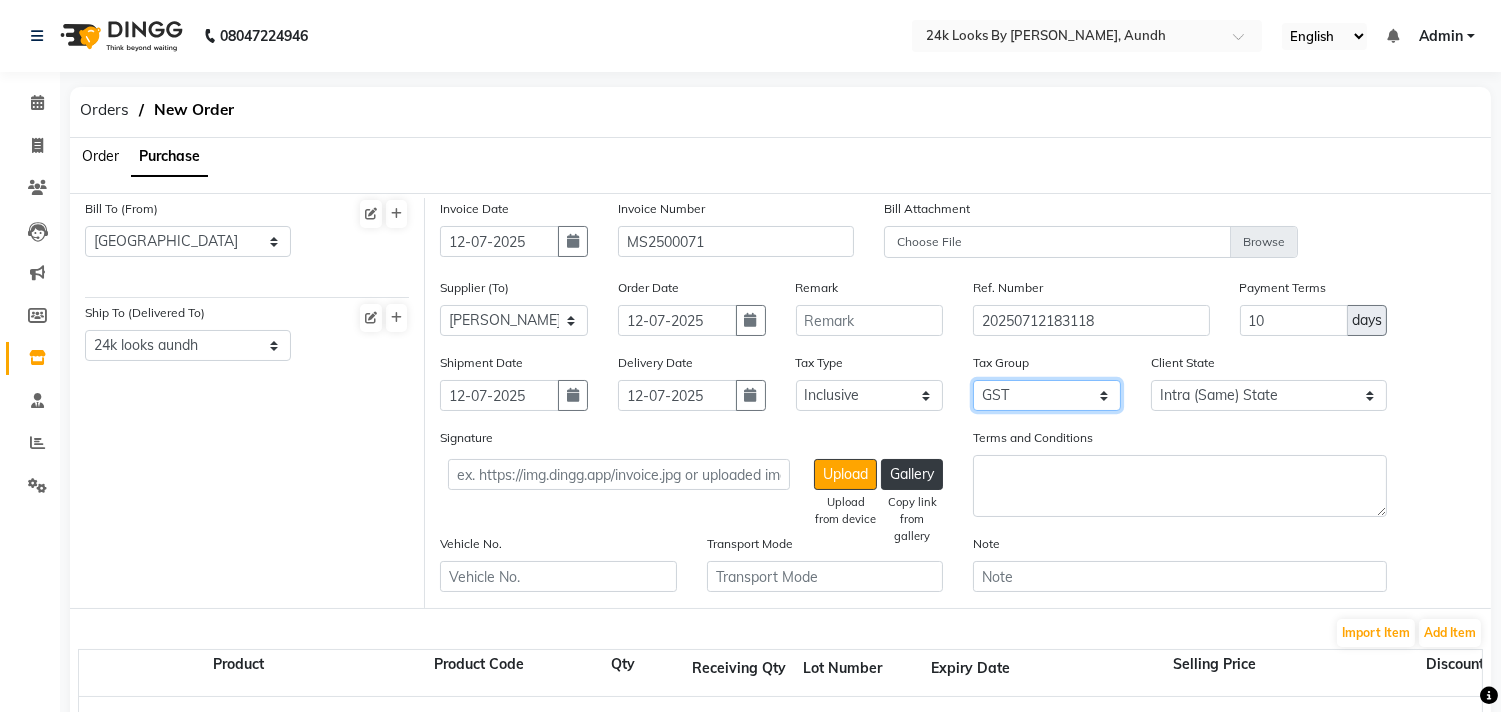 click on "None GST" 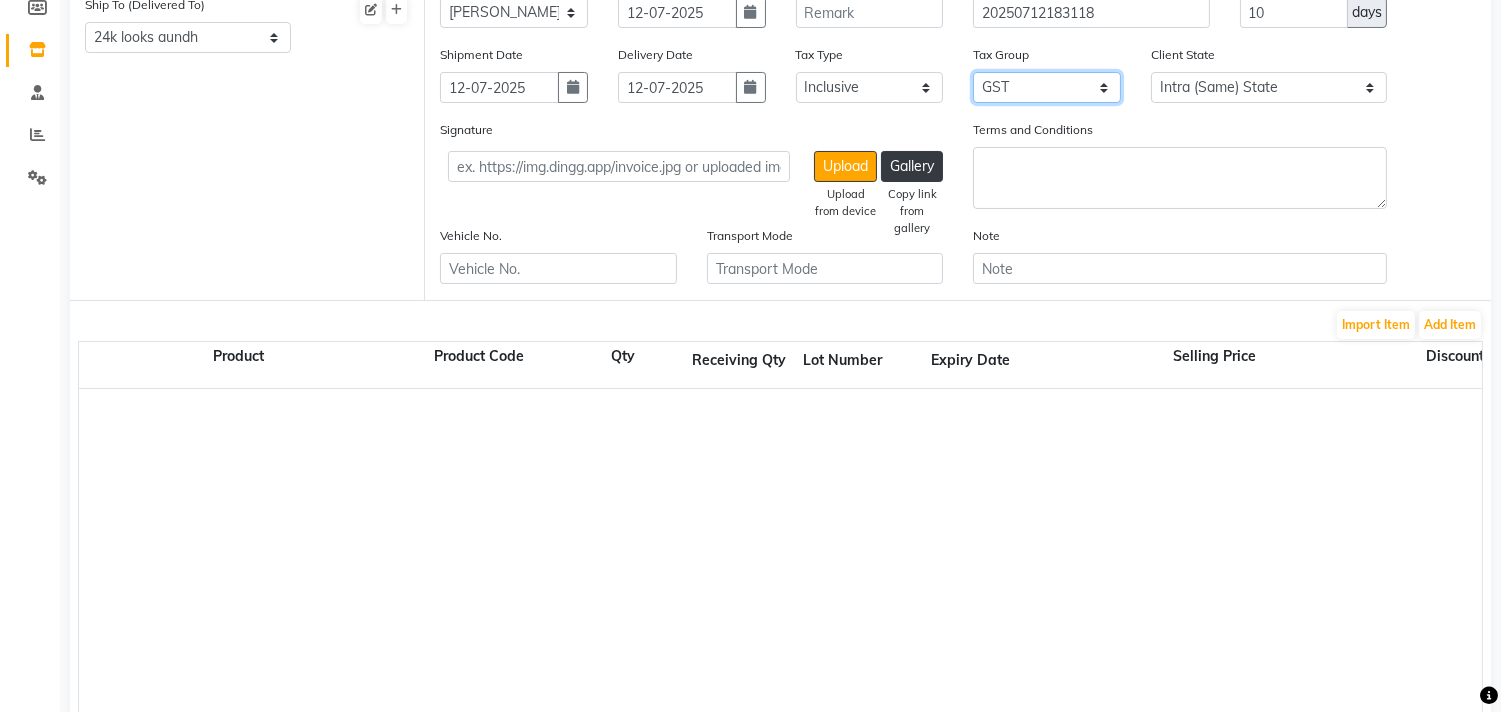 scroll, scrollTop: 345, scrollLeft: 0, axis: vertical 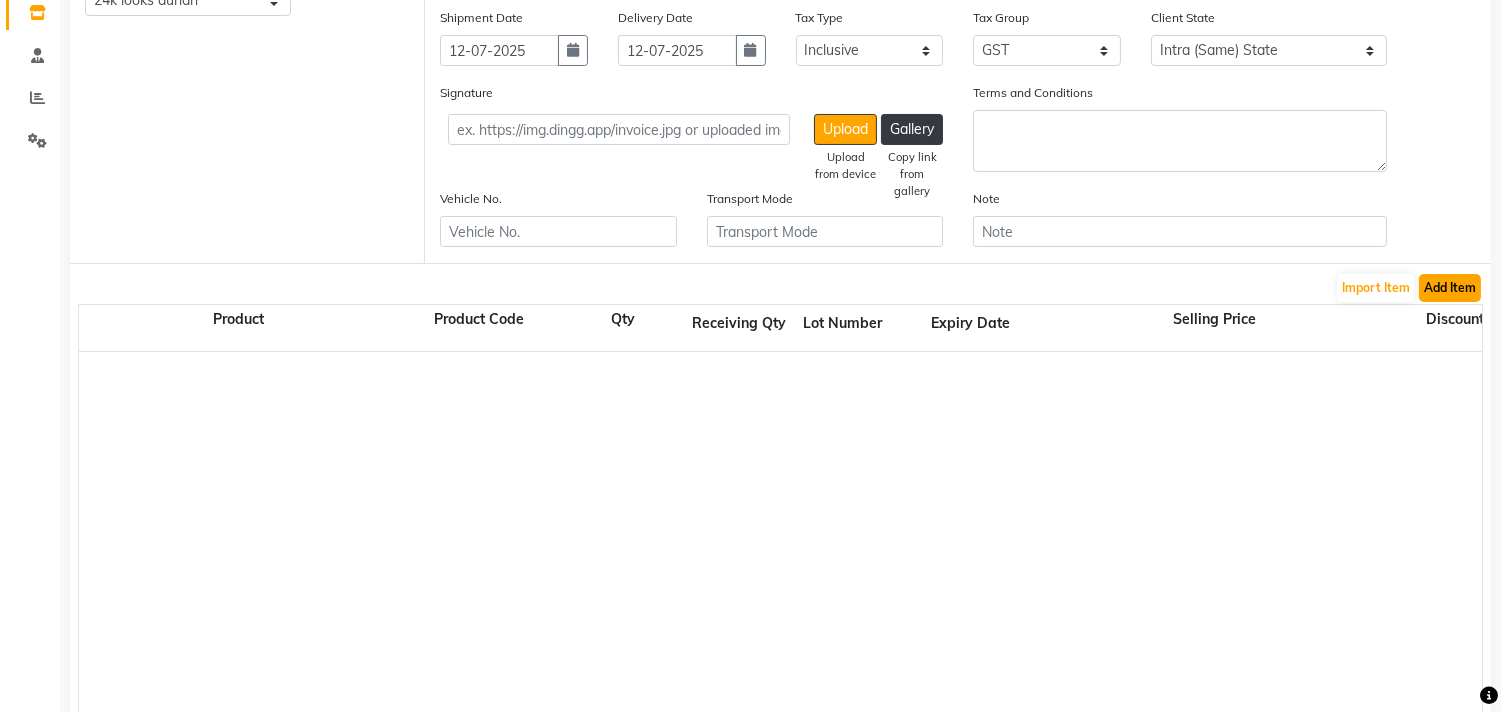 click on "Add Item" 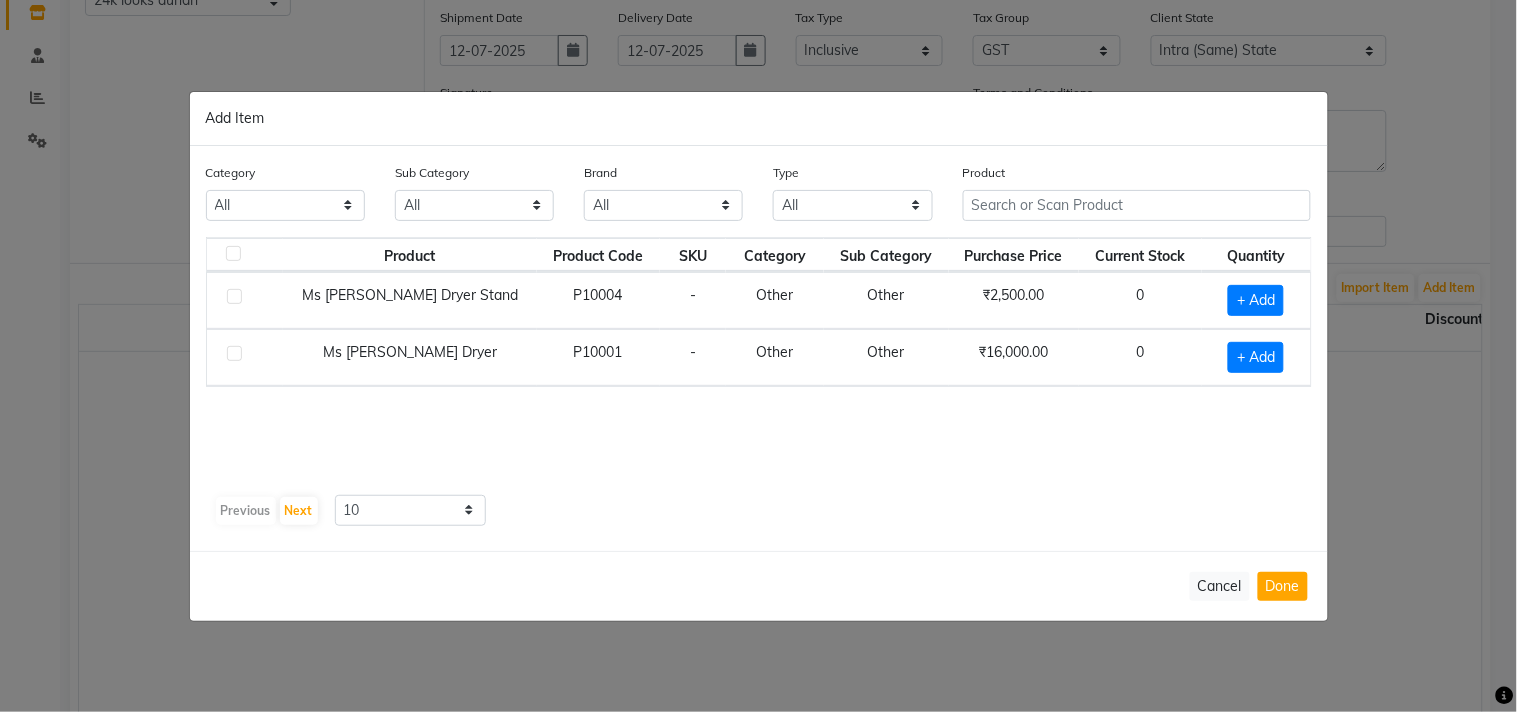 click 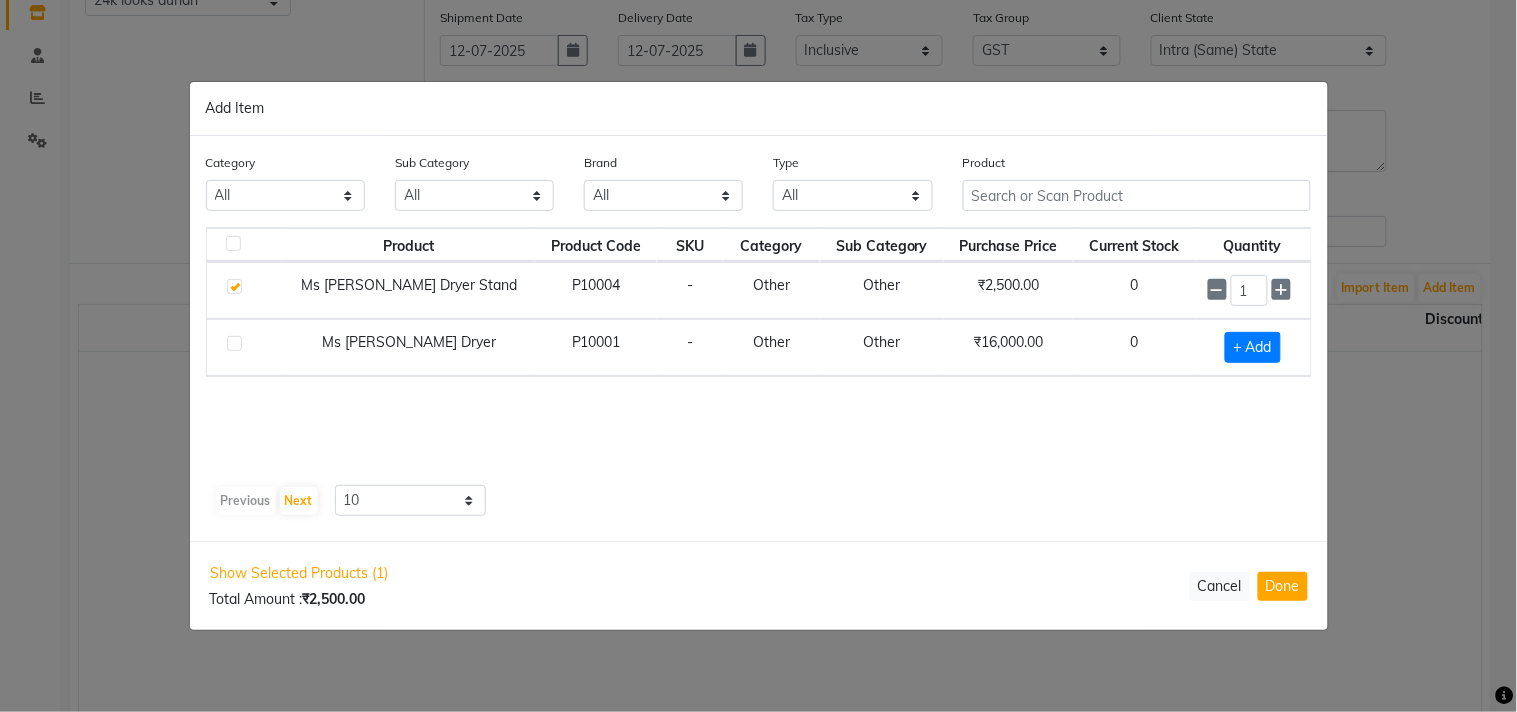 click 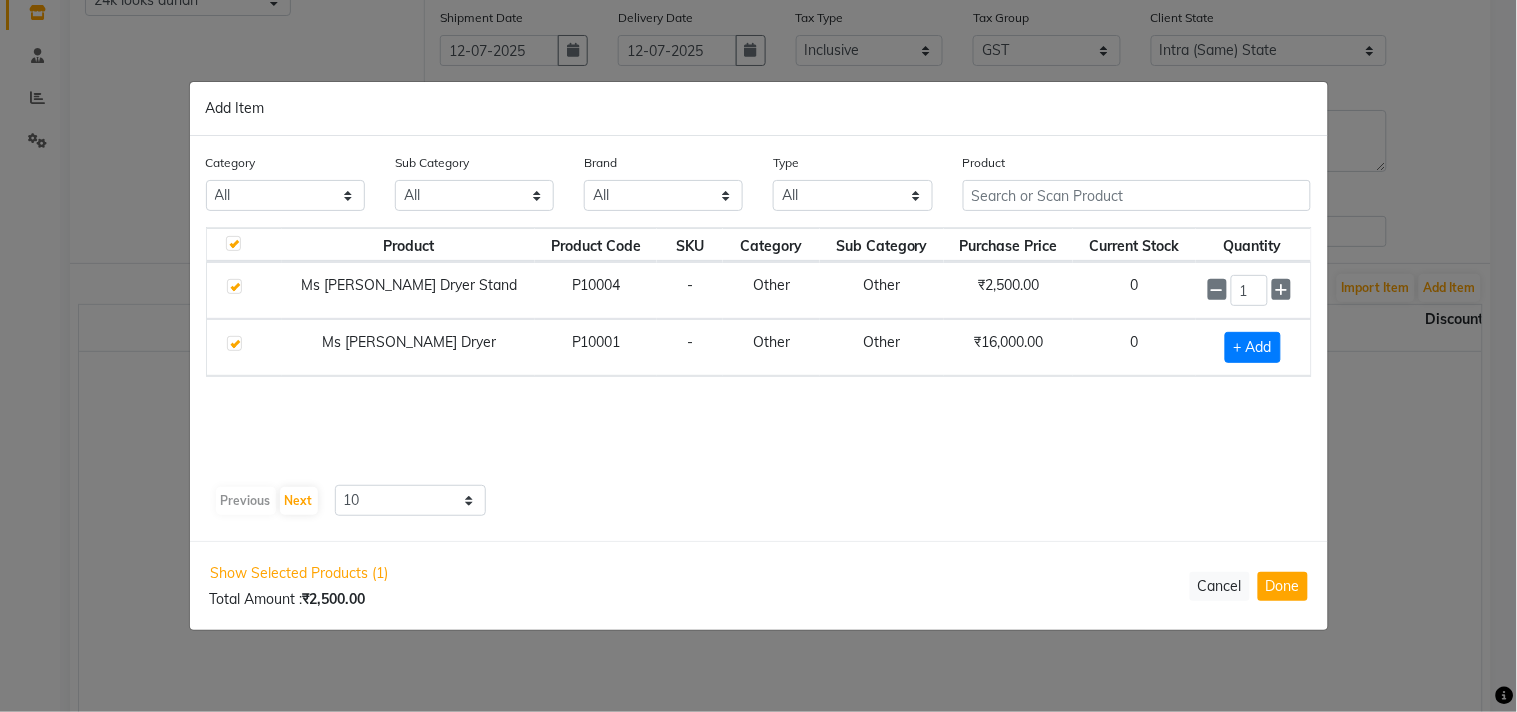 checkbox on "true" 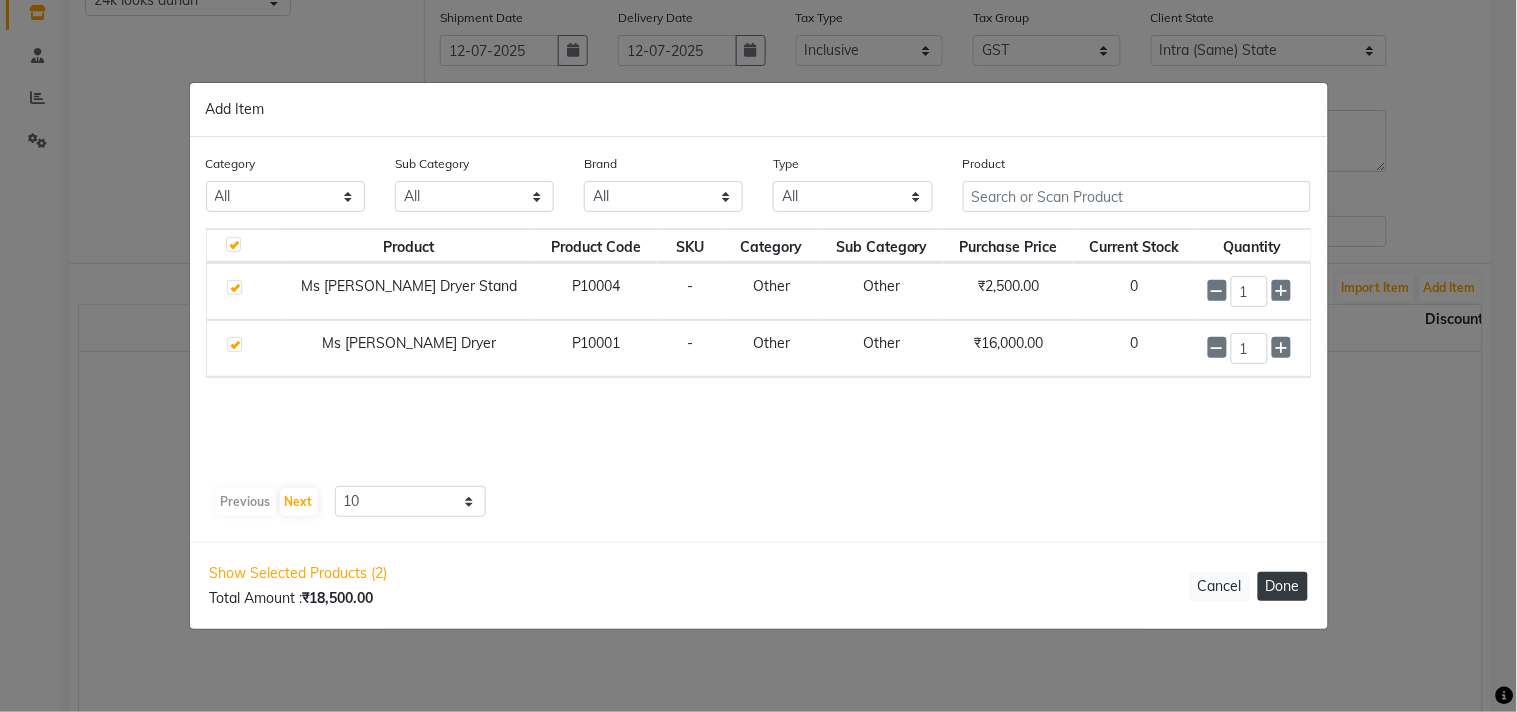click on "Done" 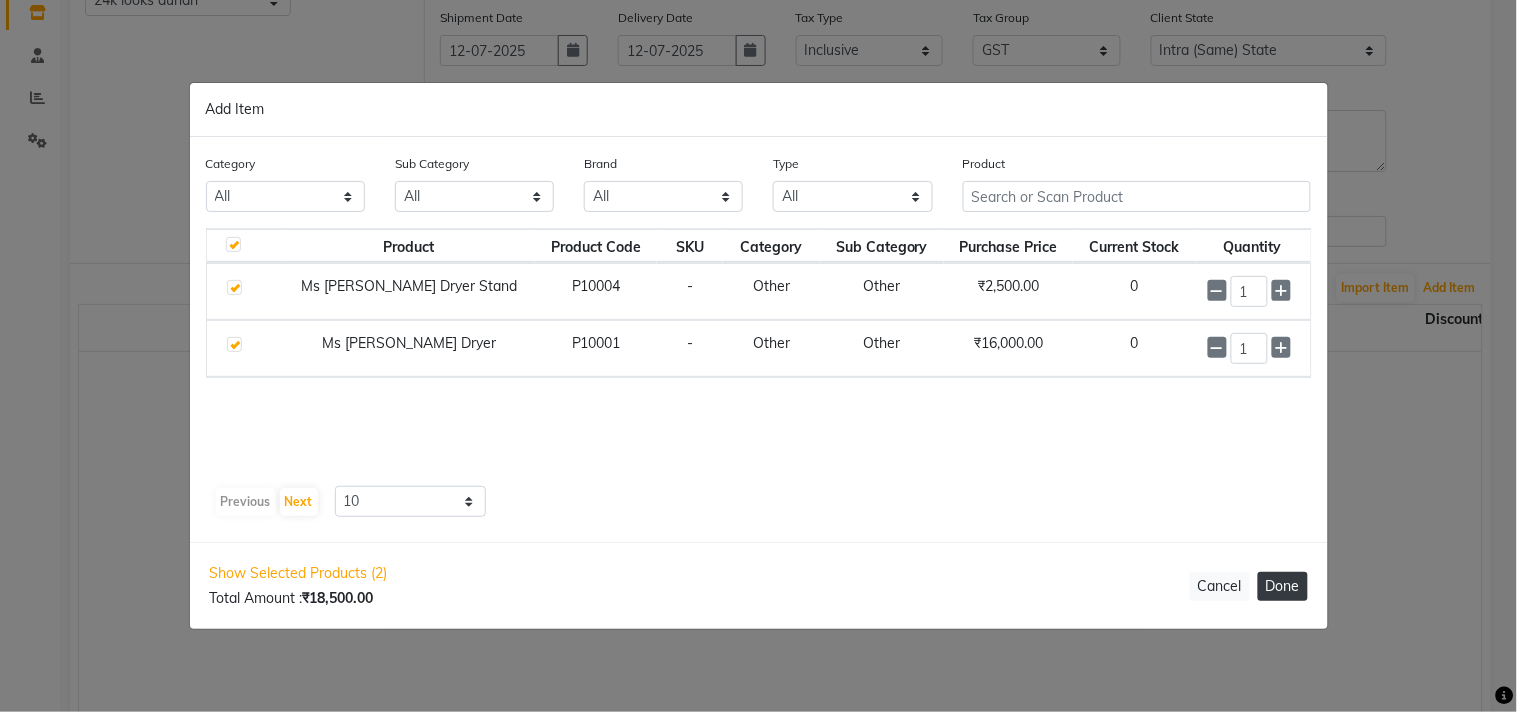 select on "3294" 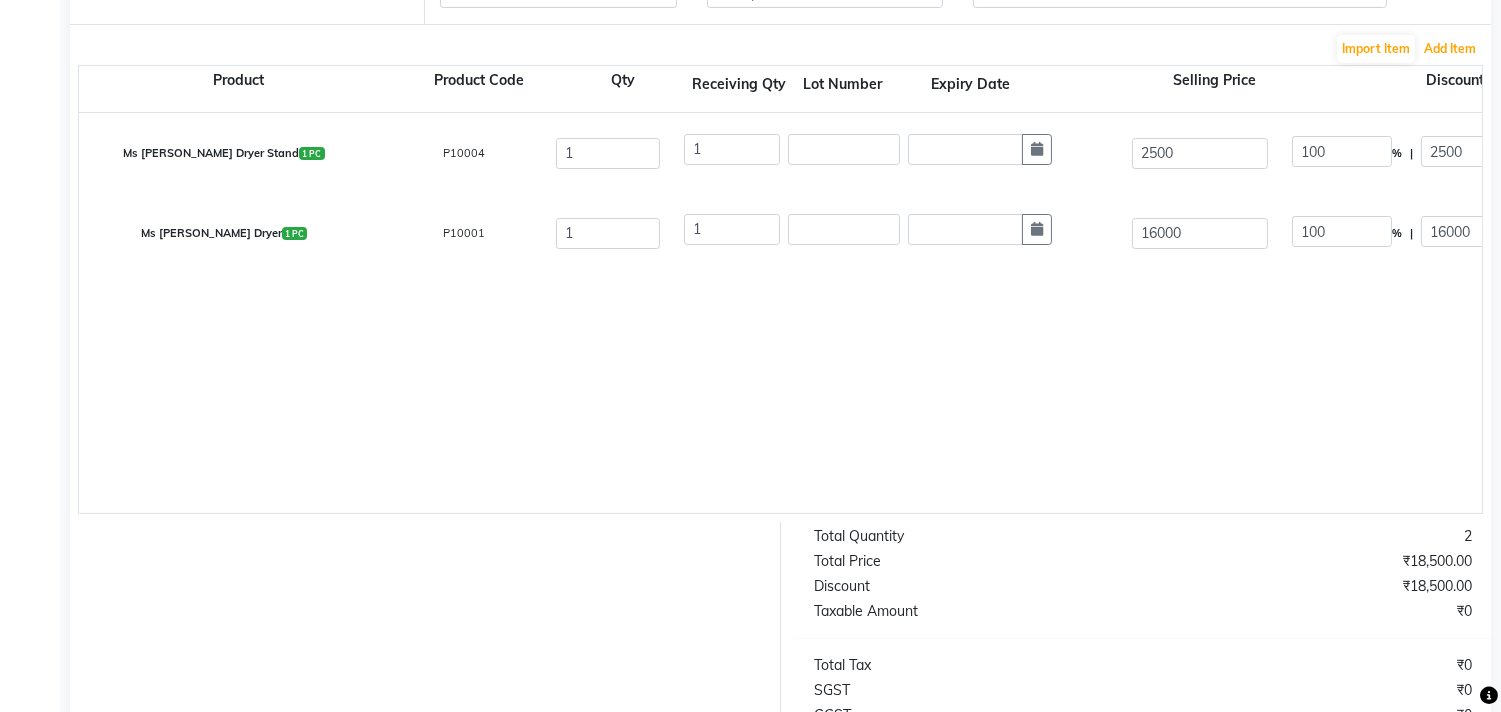 scroll, scrollTop: 583, scrollLeft: 0, axis: vertical 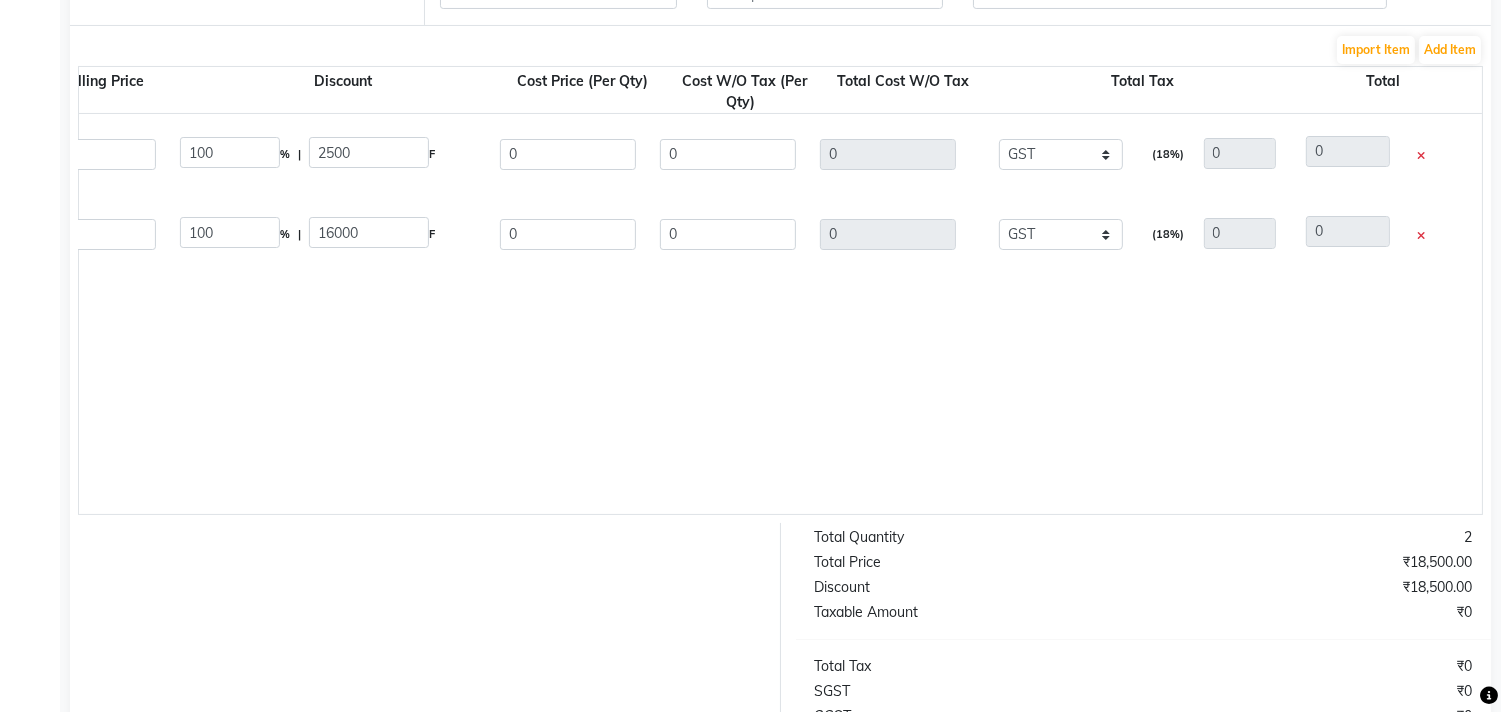 click on "Ms [PERSON_NAME] Dryer Stand  1 PC  P10004  1 1 2500 100 % | 2500 F 0 0 0 None GST  (18%)  0 0" 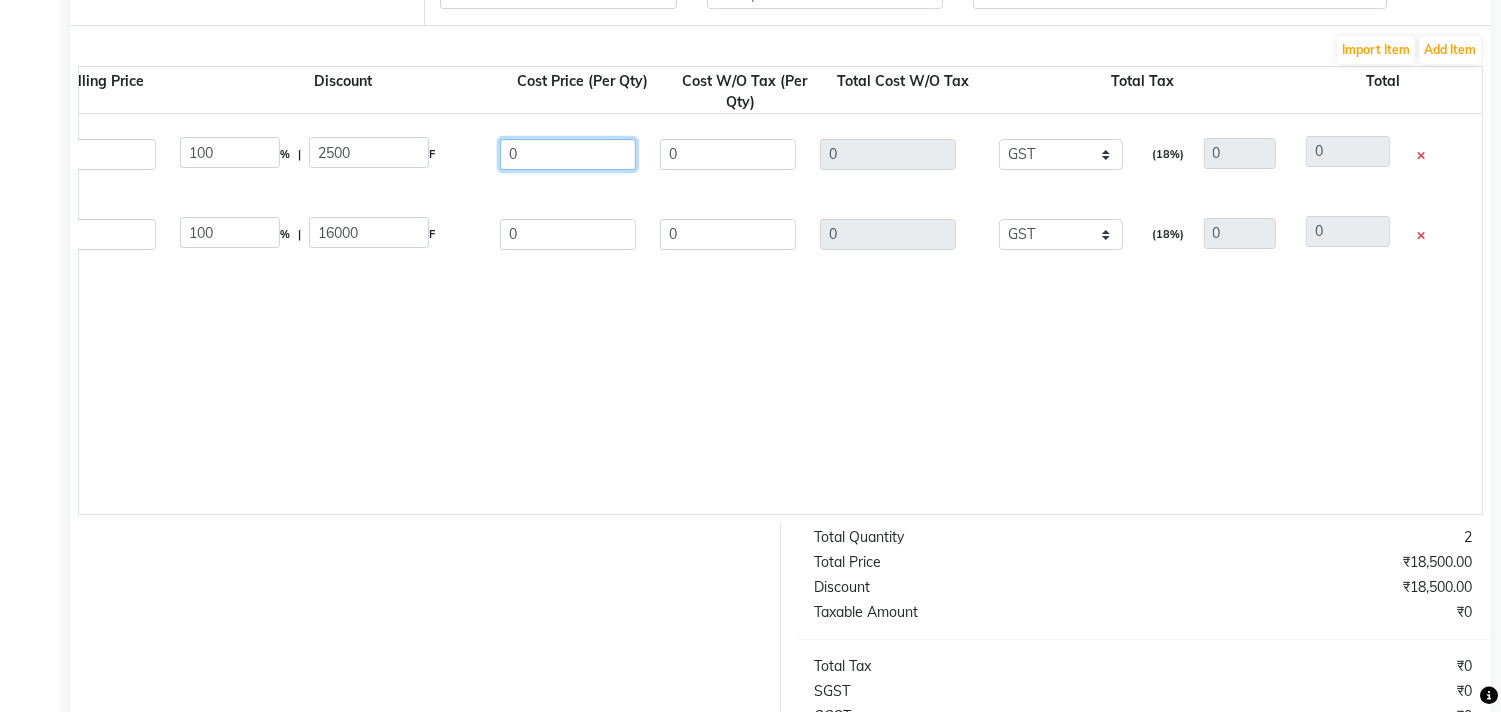 click on "0" 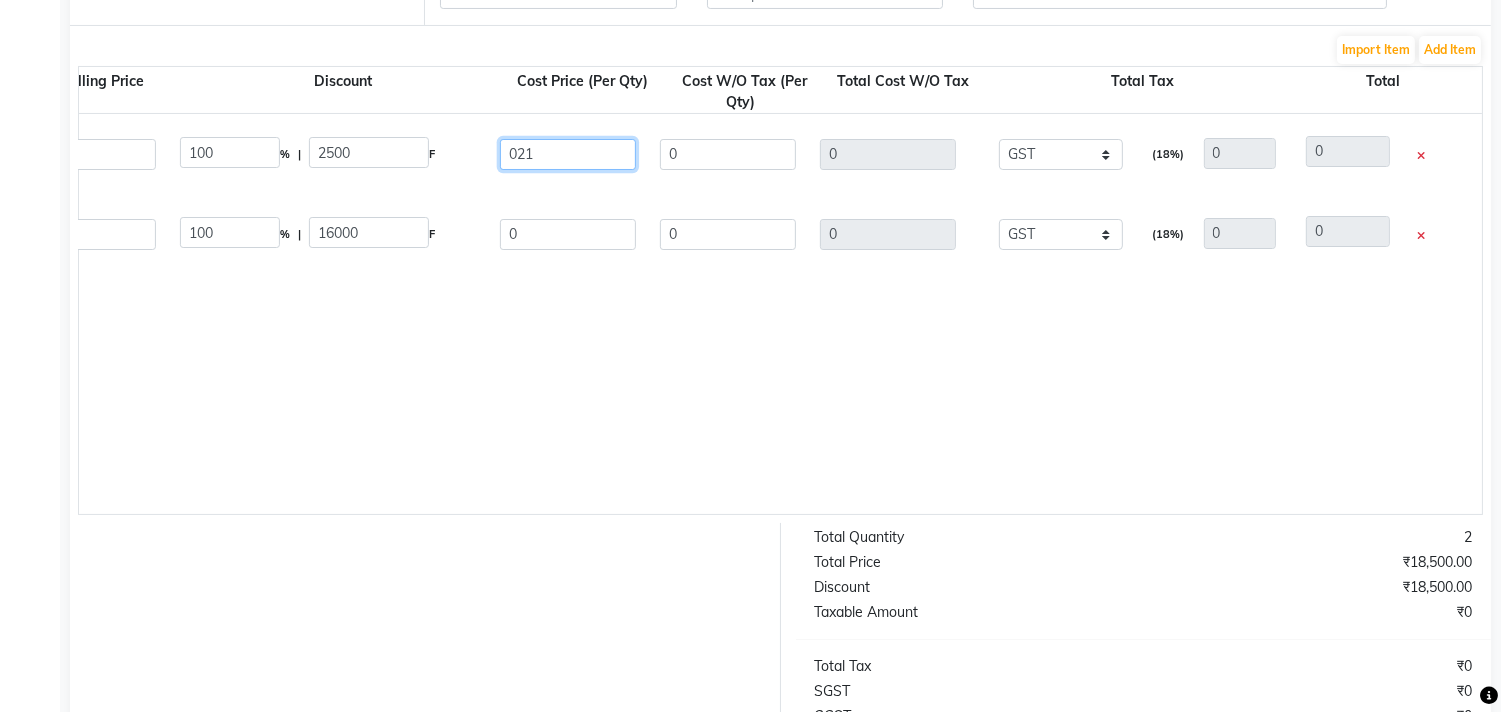 type on "0211" 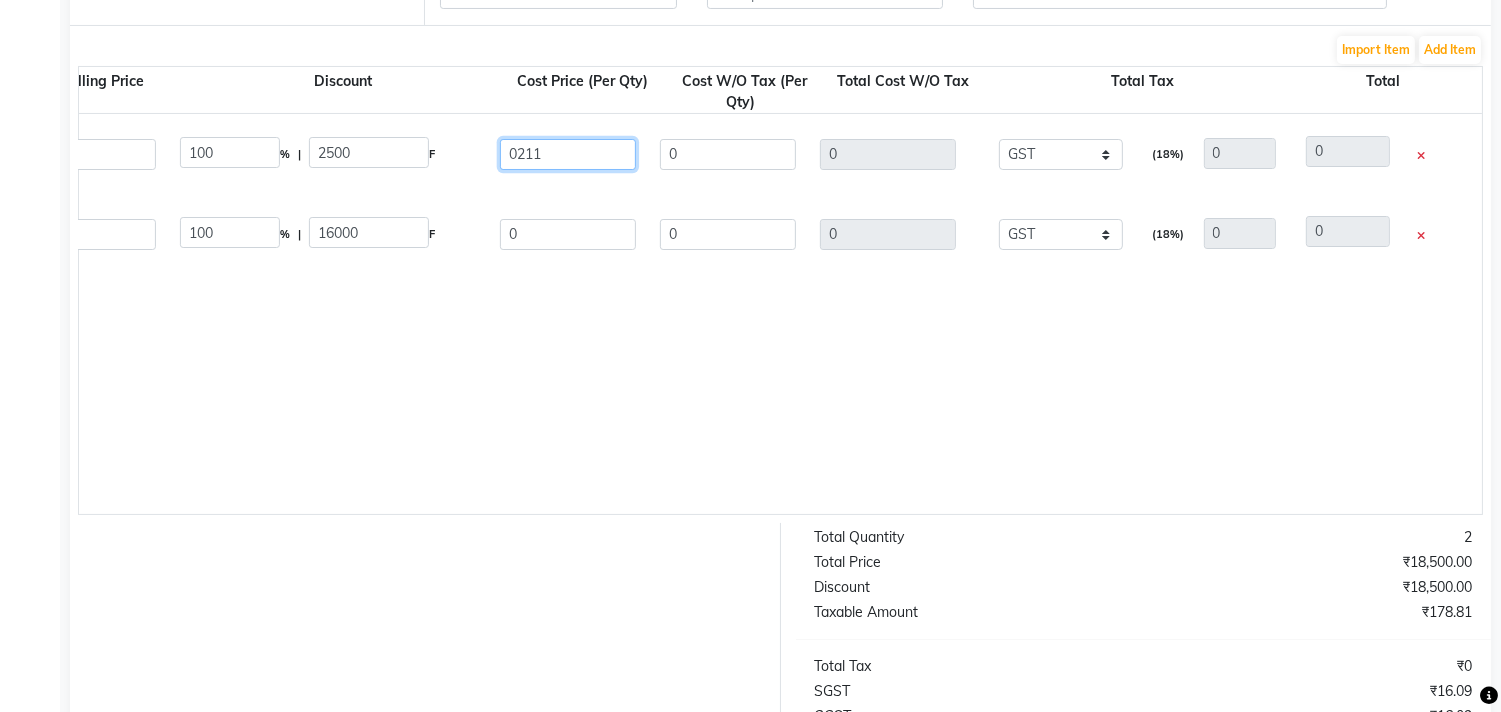 type on "178.81" 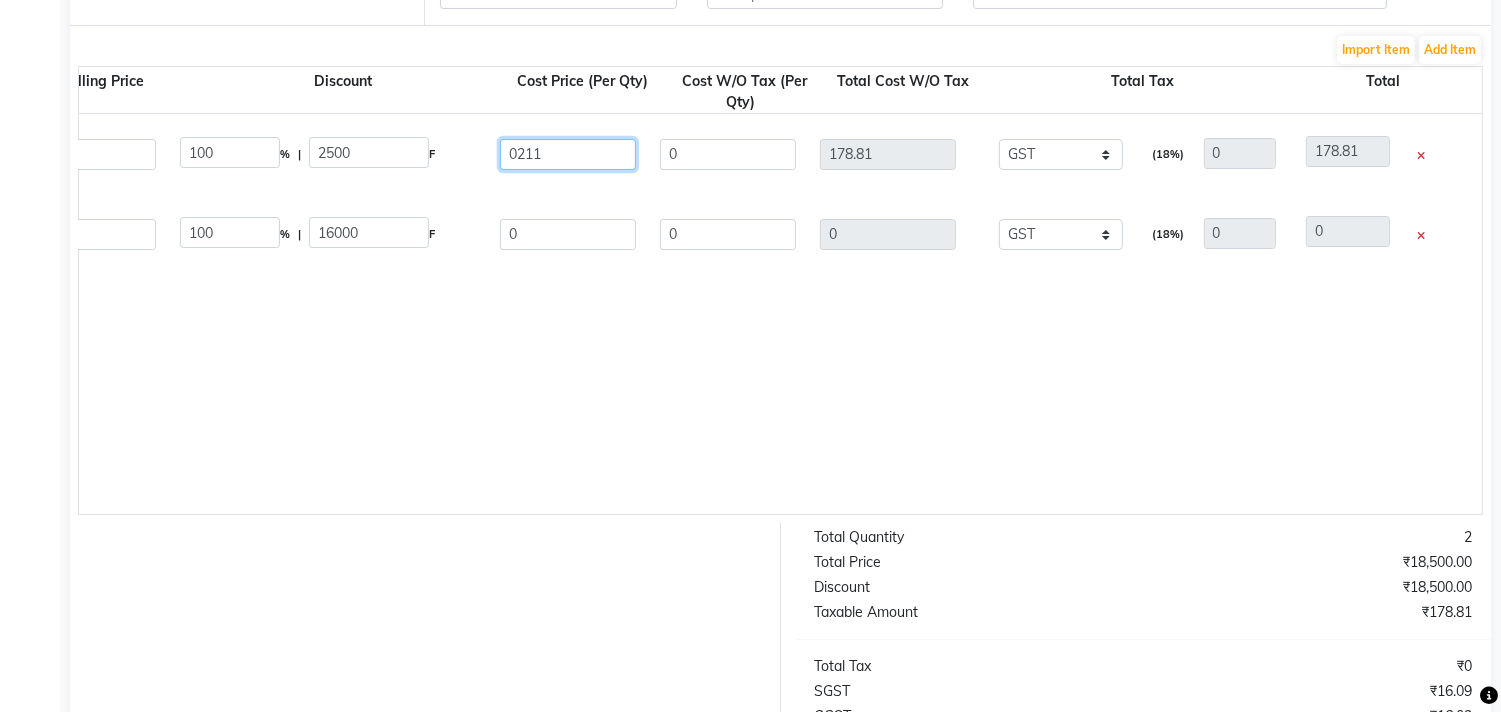 type on "02118" 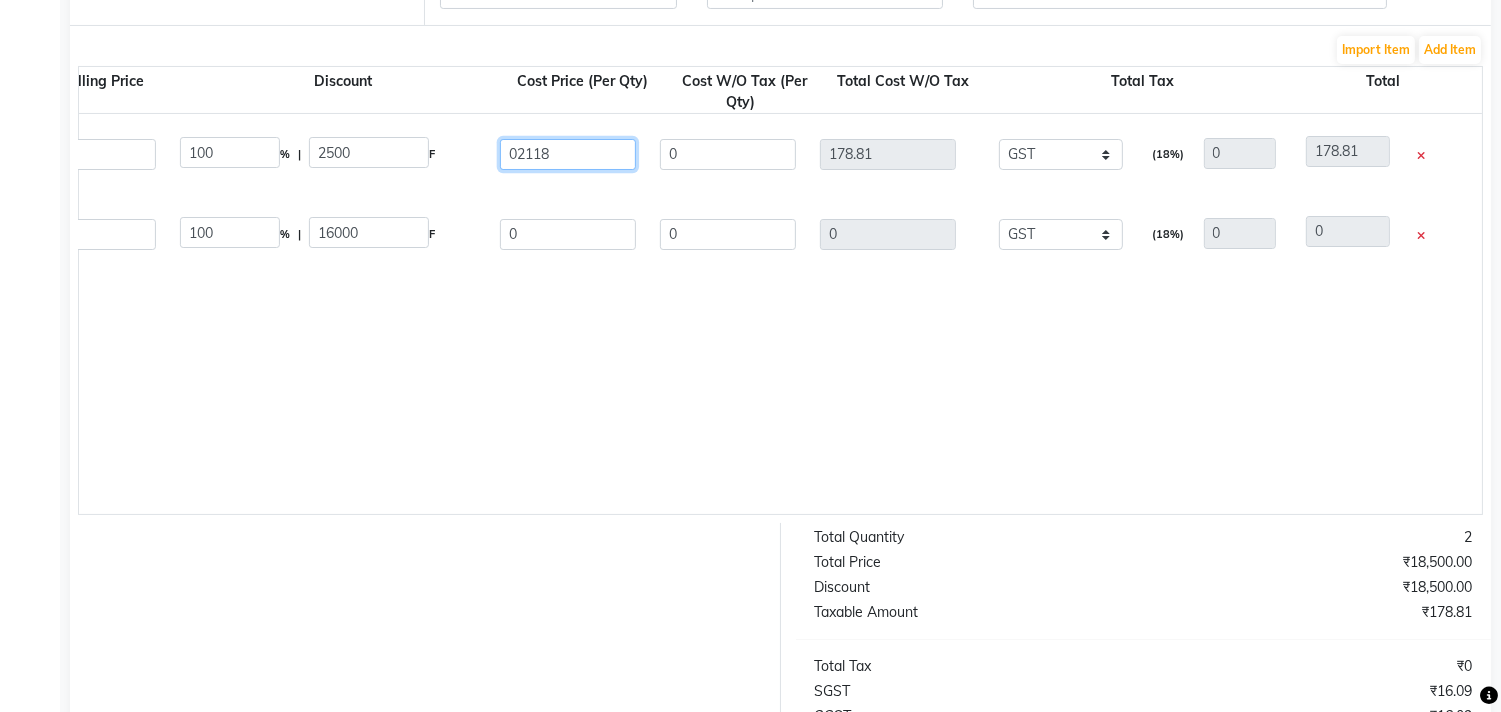 type on "1794.92" 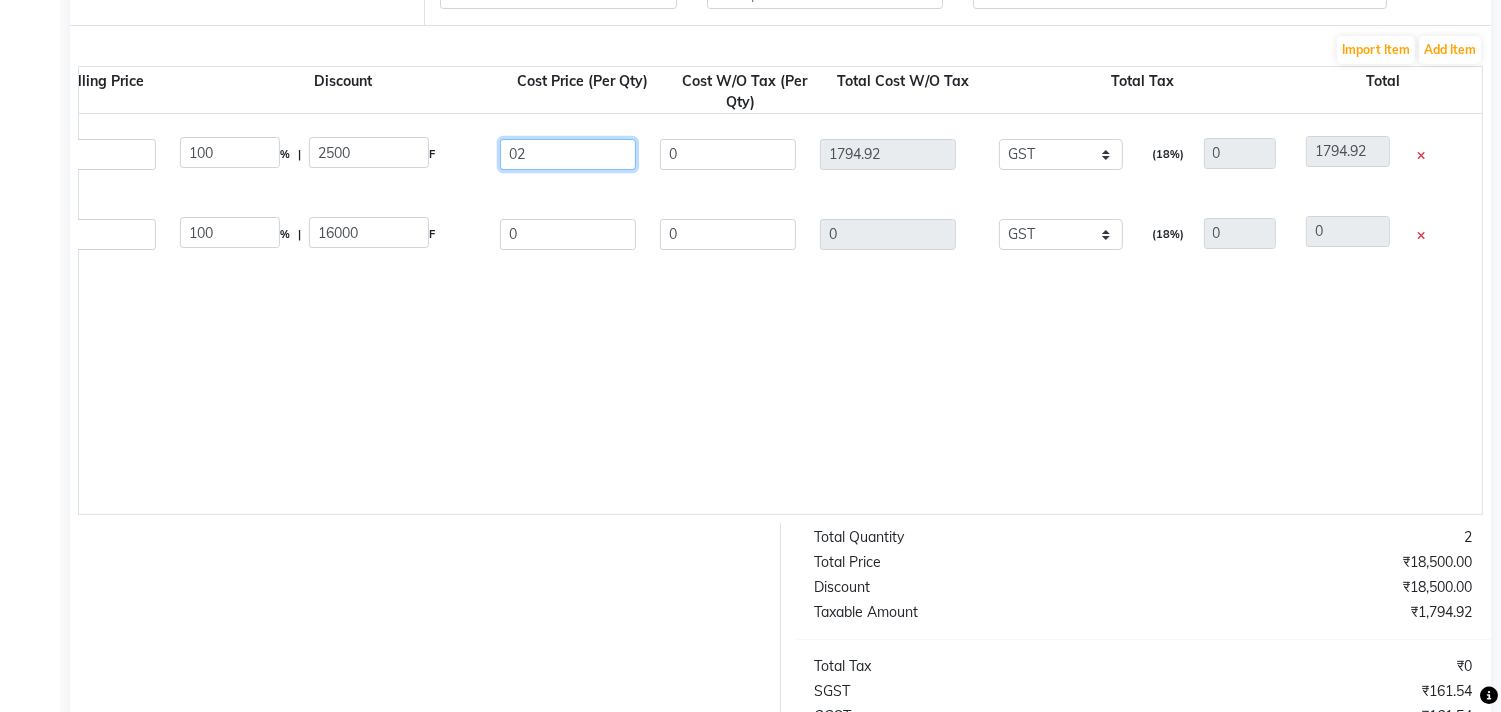 type on "0" 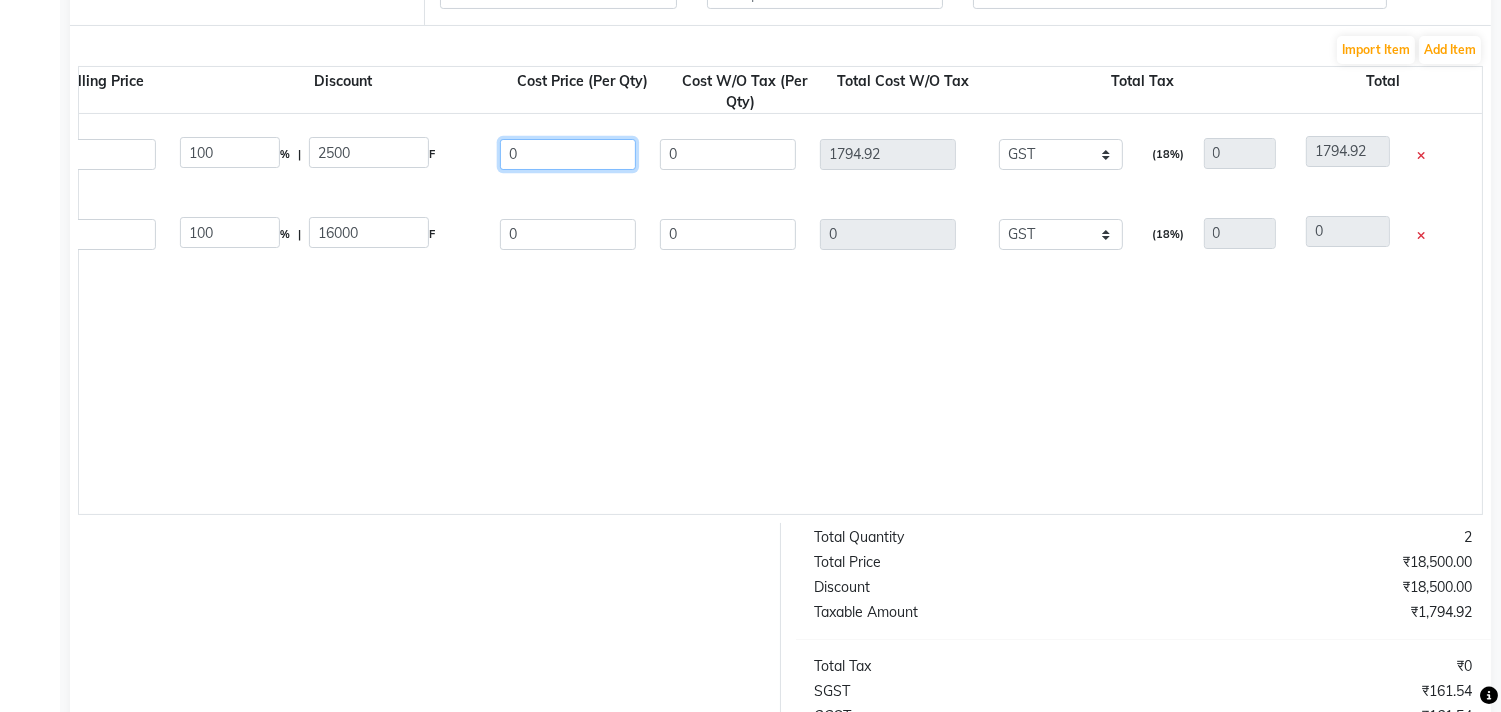 type 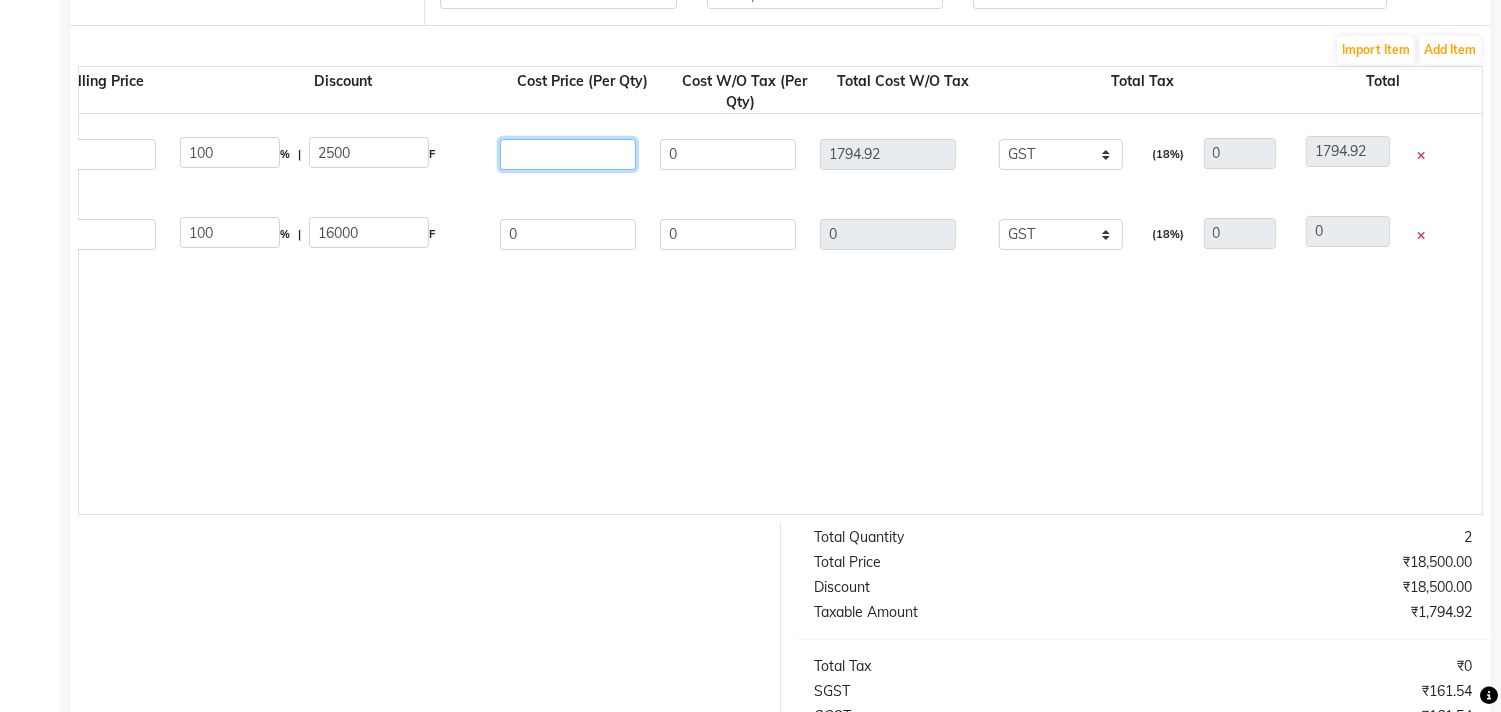 type on "0" 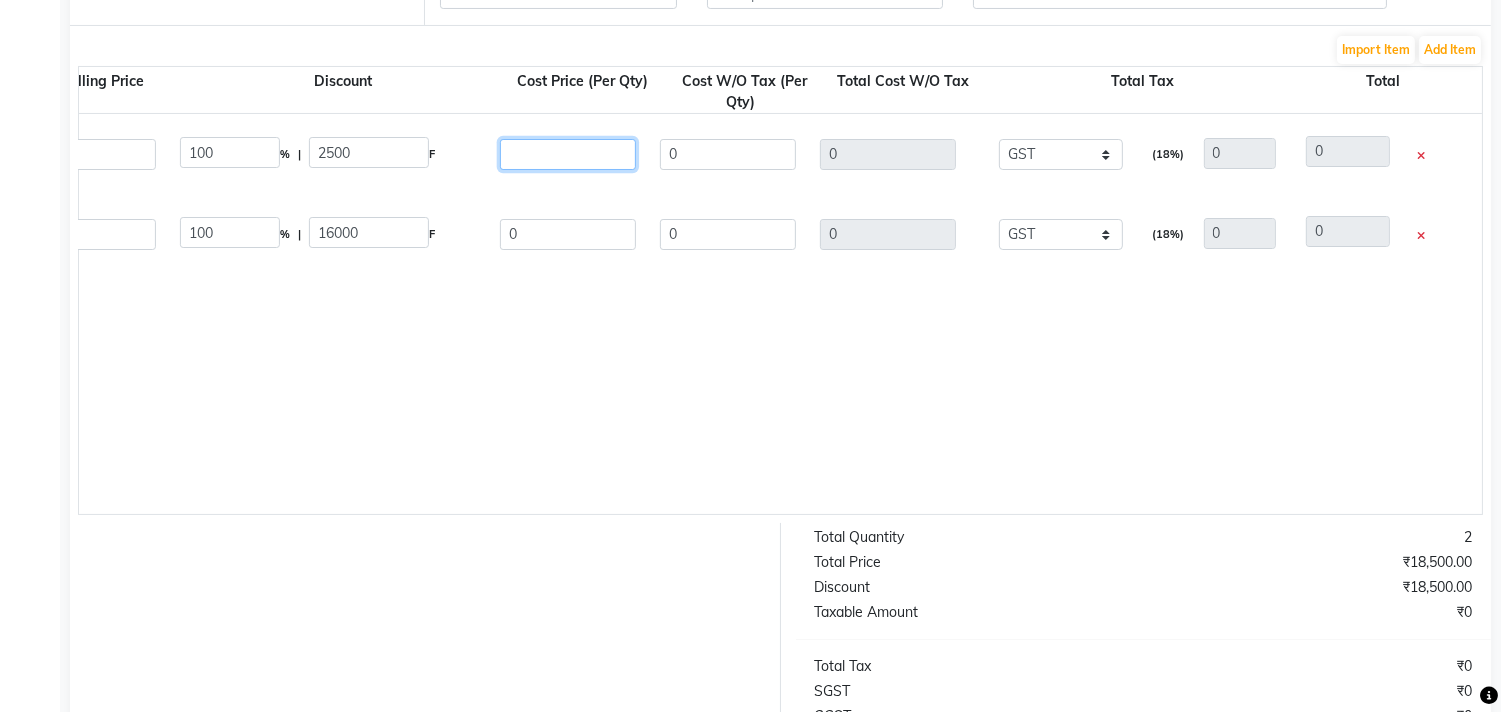 type on "2" 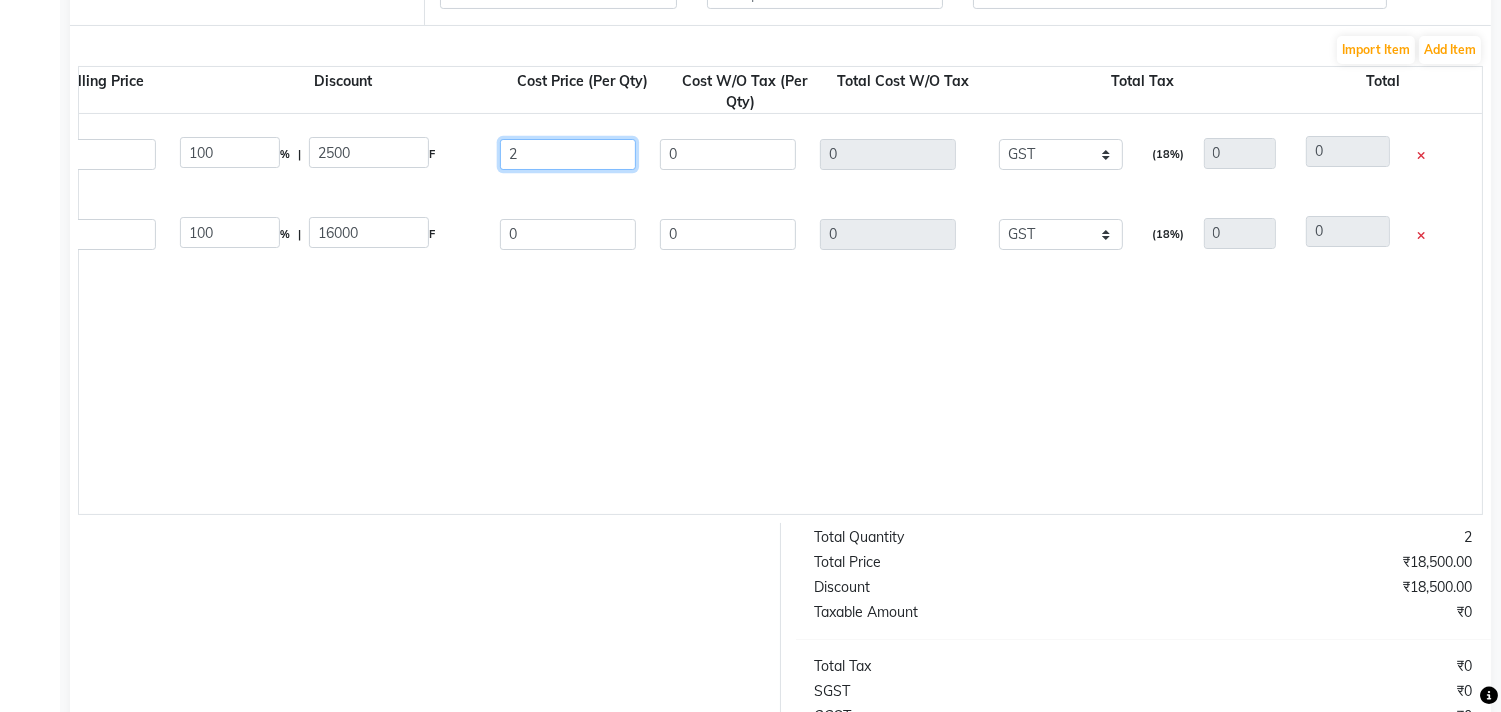 type on "1.69" 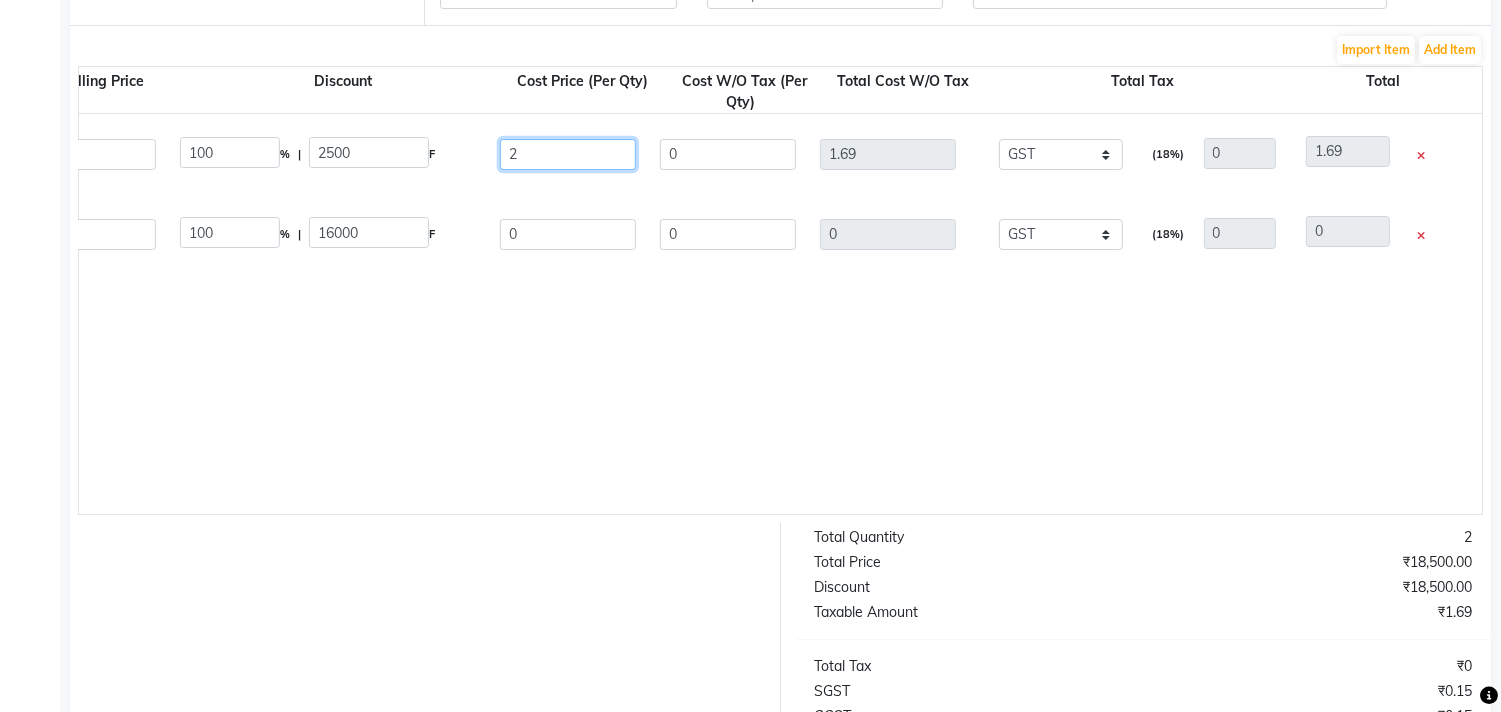 type on "21" 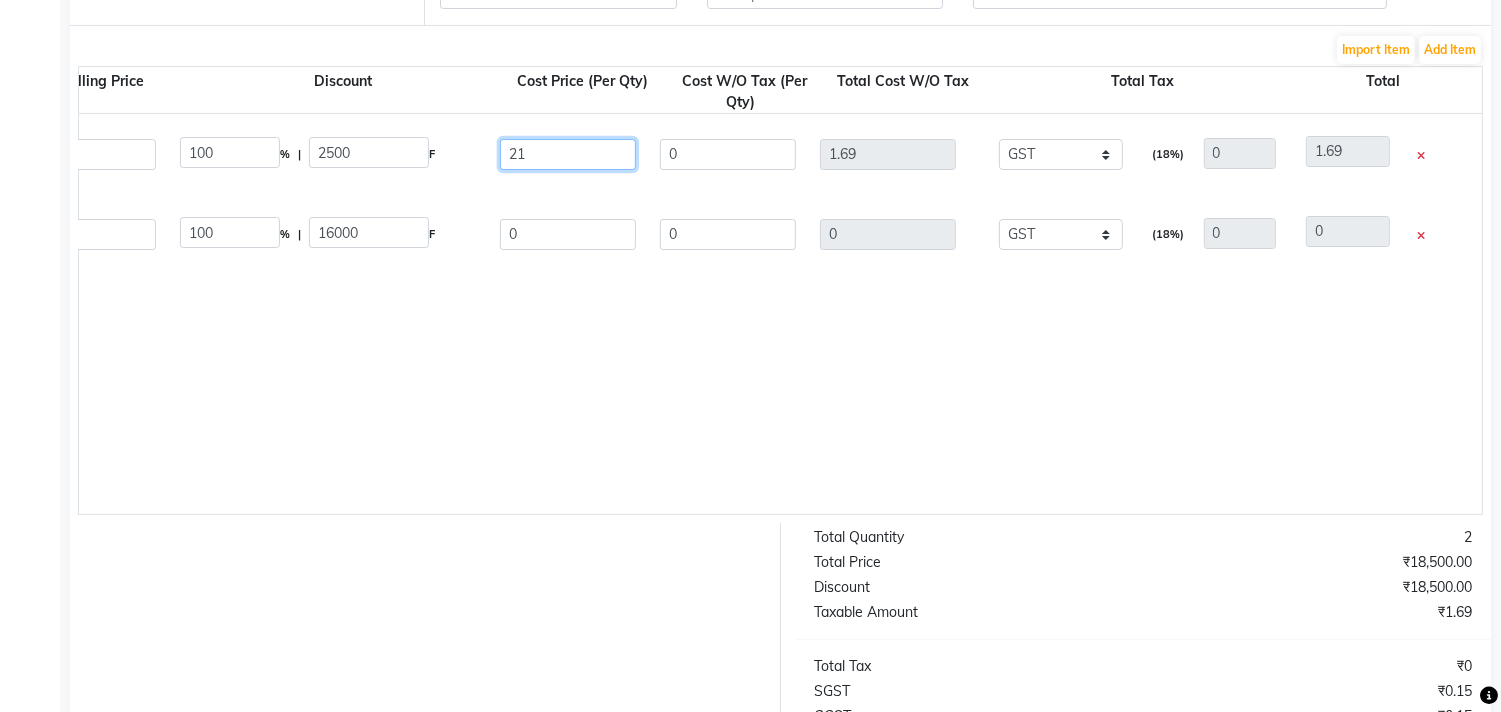 type on "17.8" 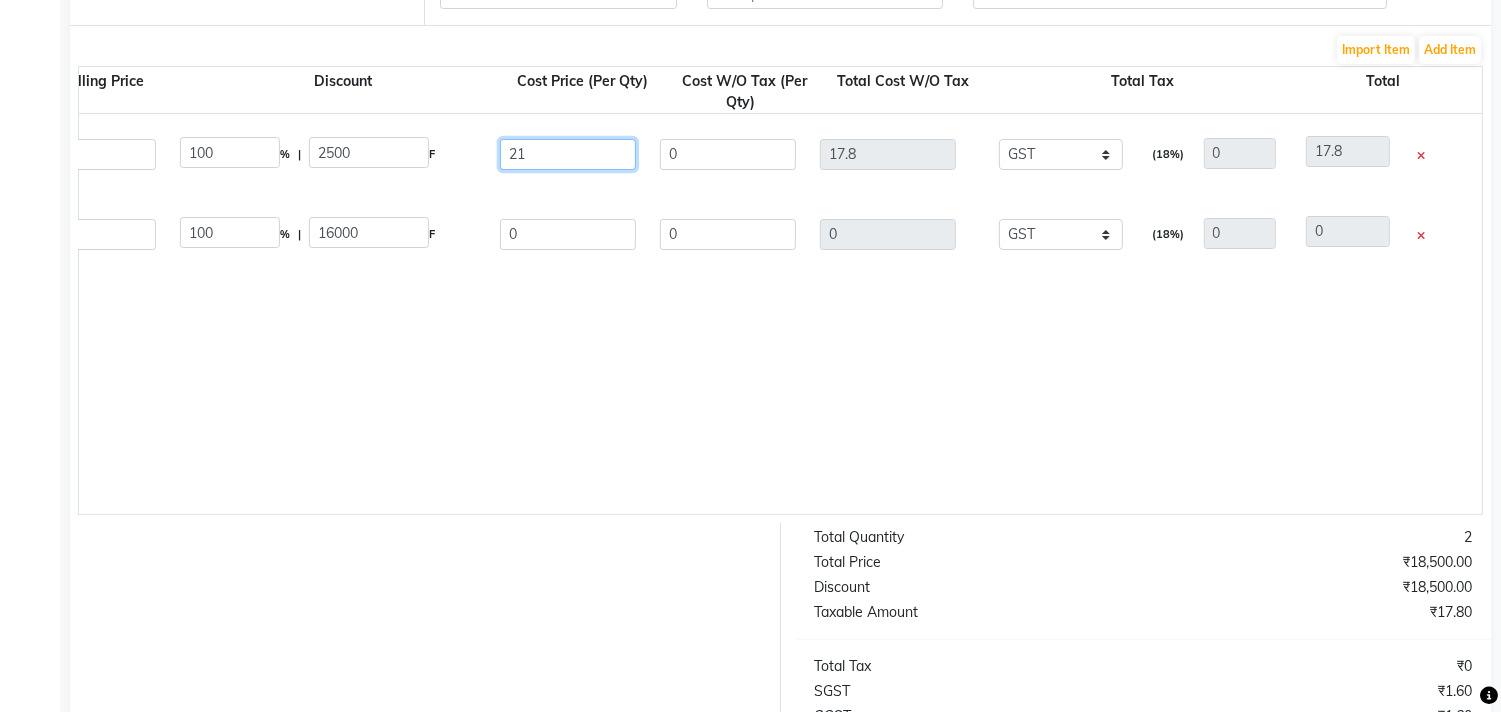 type on "211" 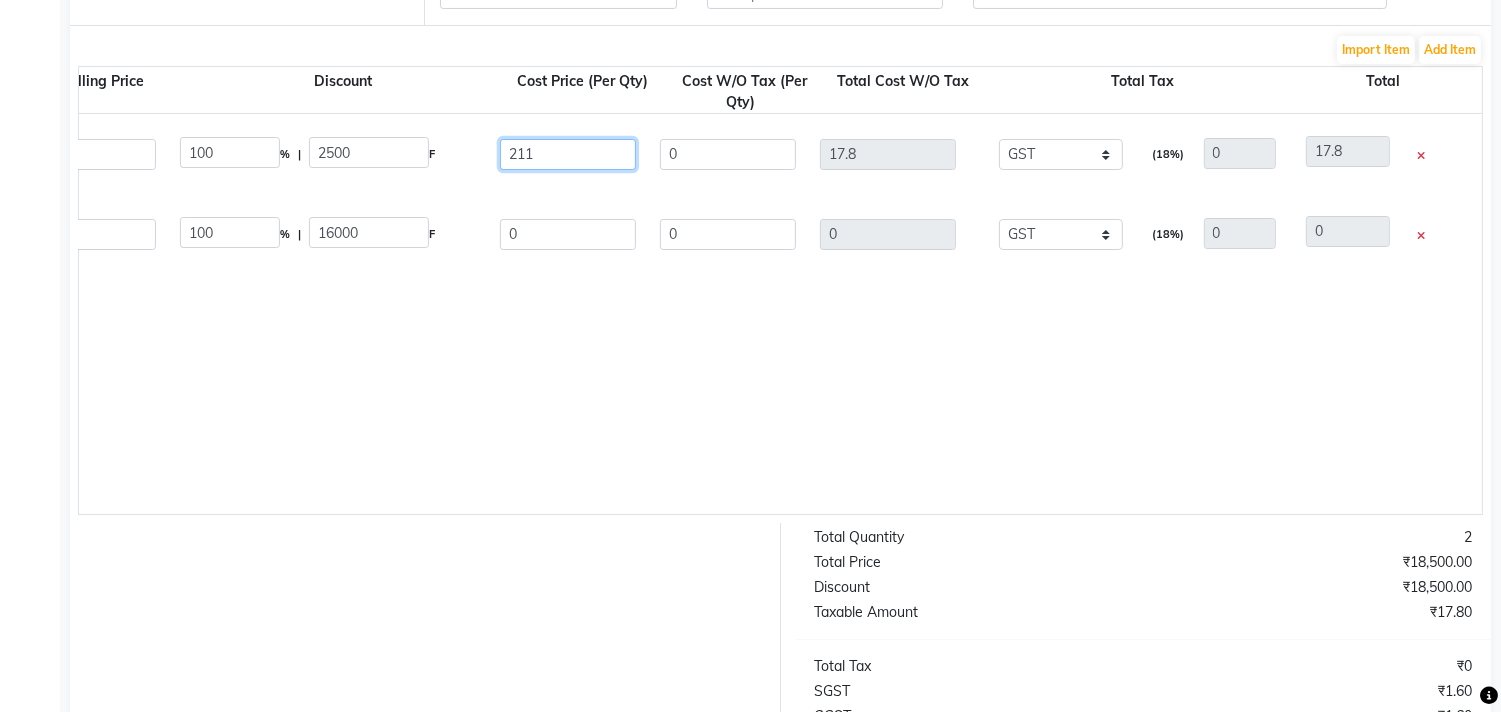 type on "178.81" 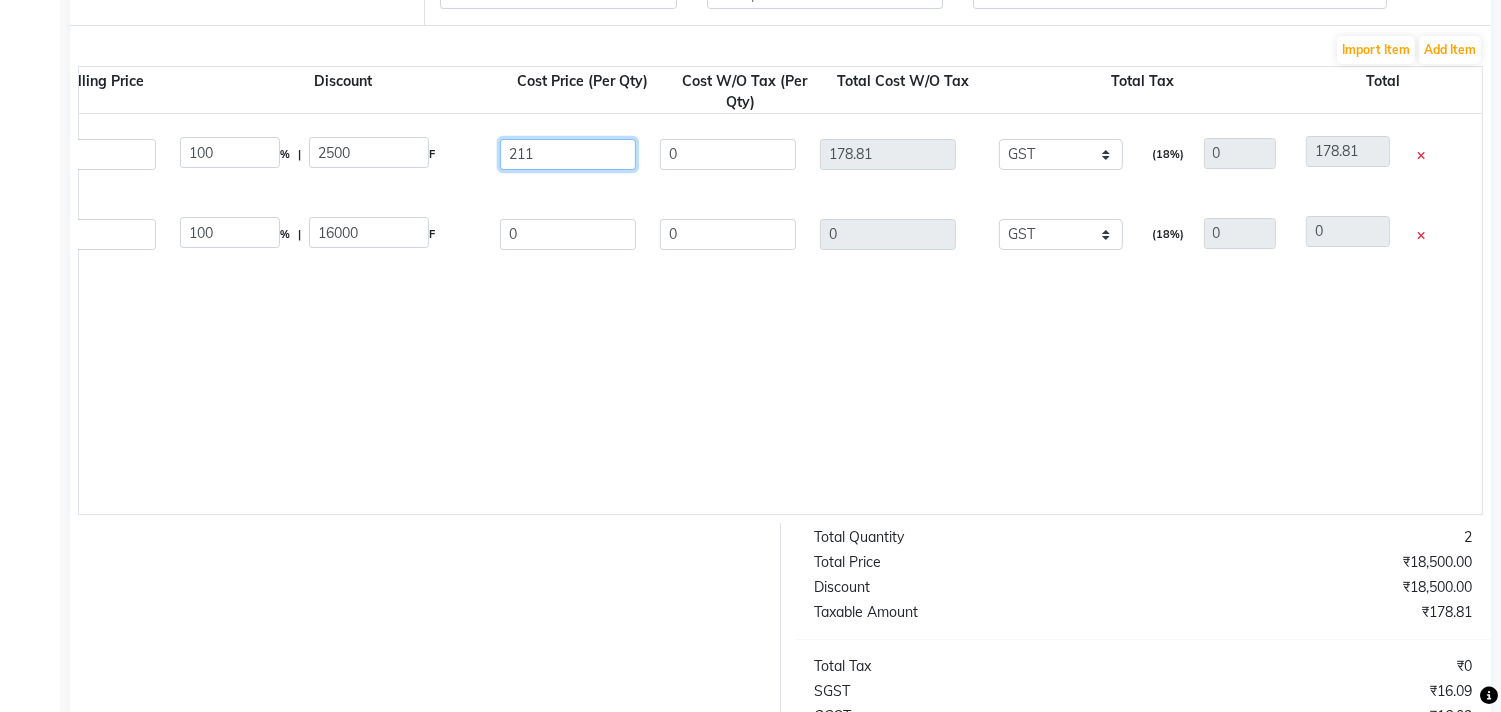 type on "2118" 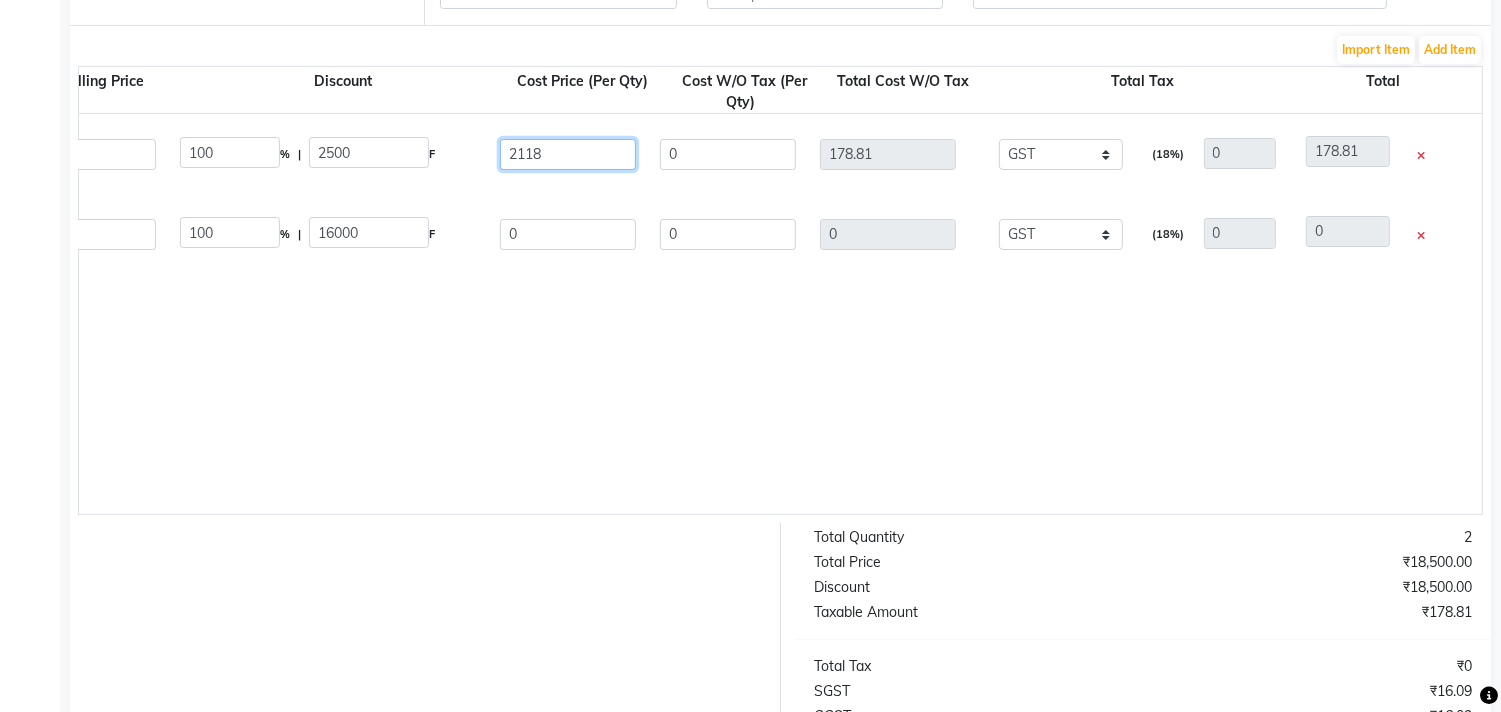 type on "1794.92" 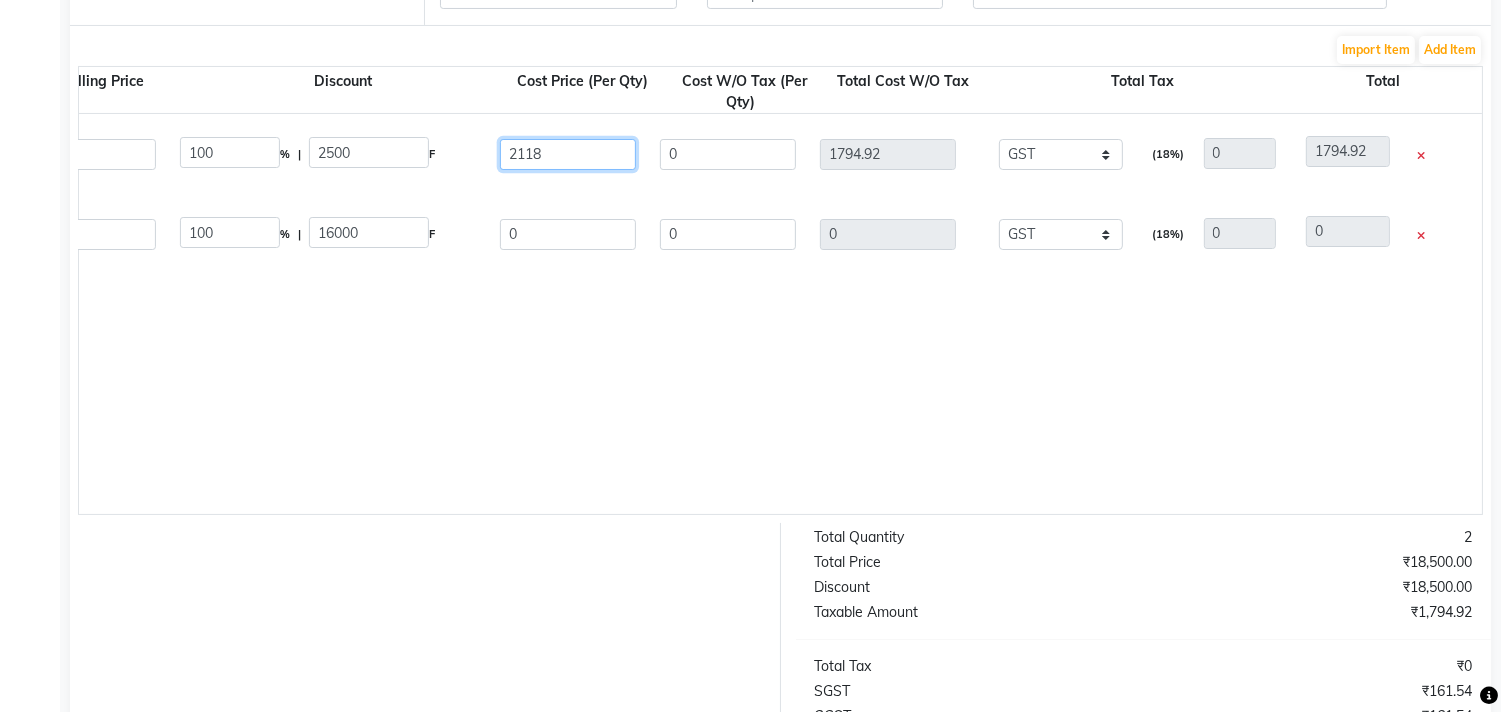 type on "2118.6" 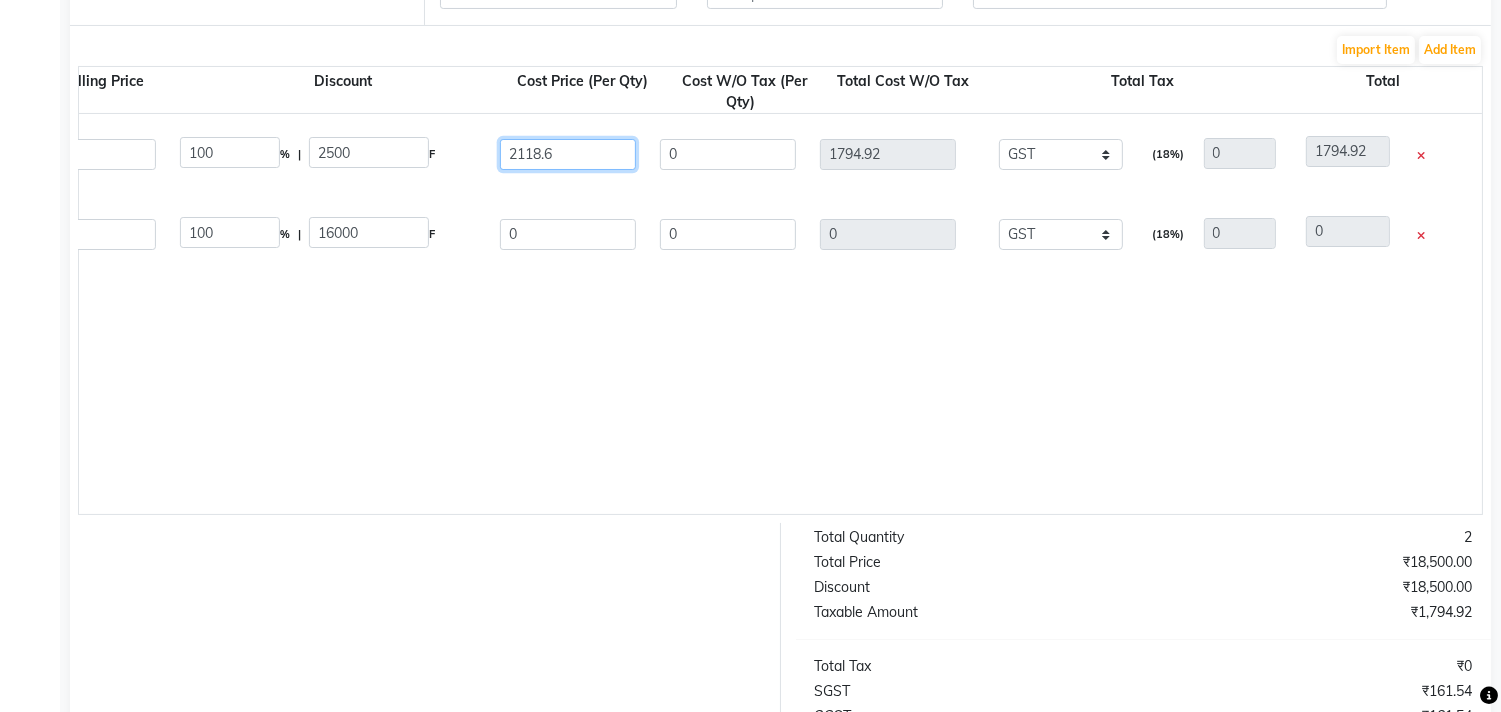 type on "1795.42" 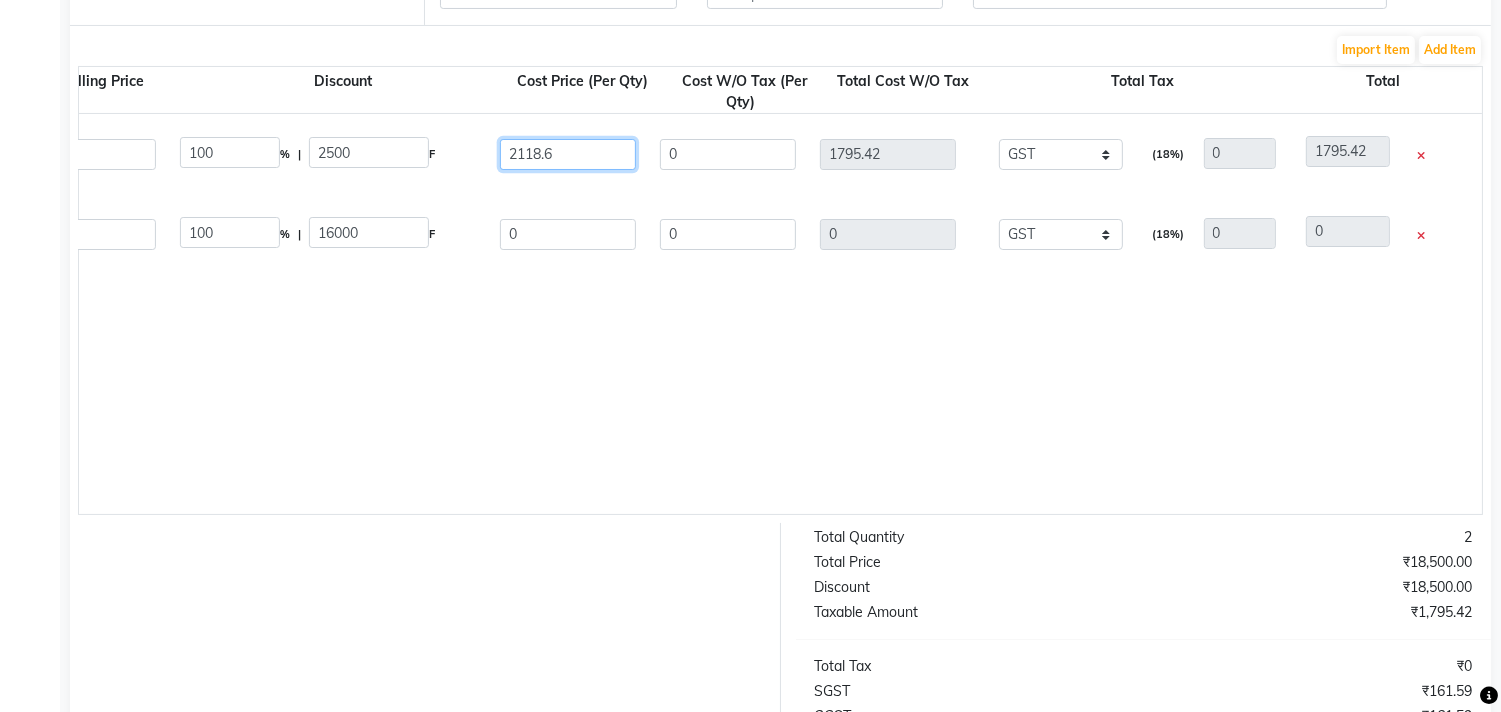type on "2118.64" 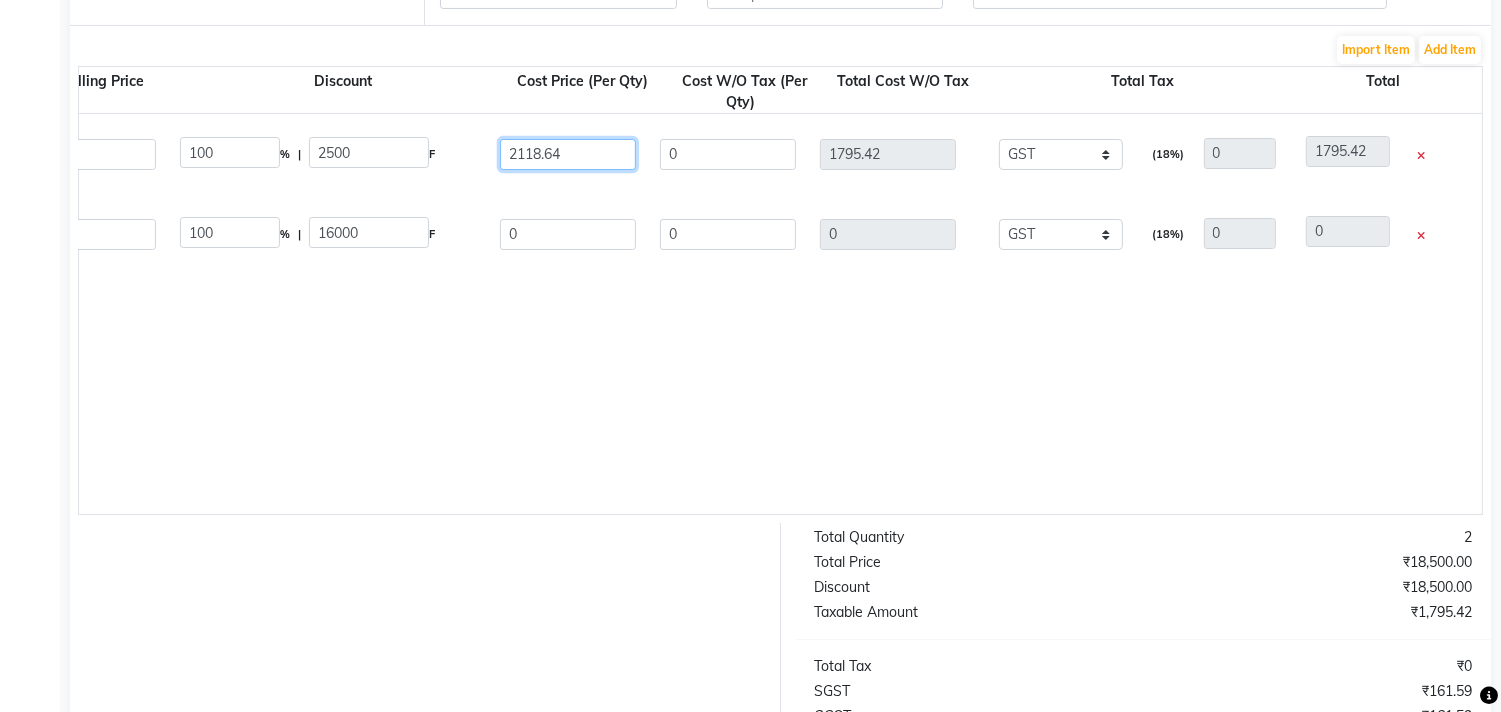 type on "1795.46" 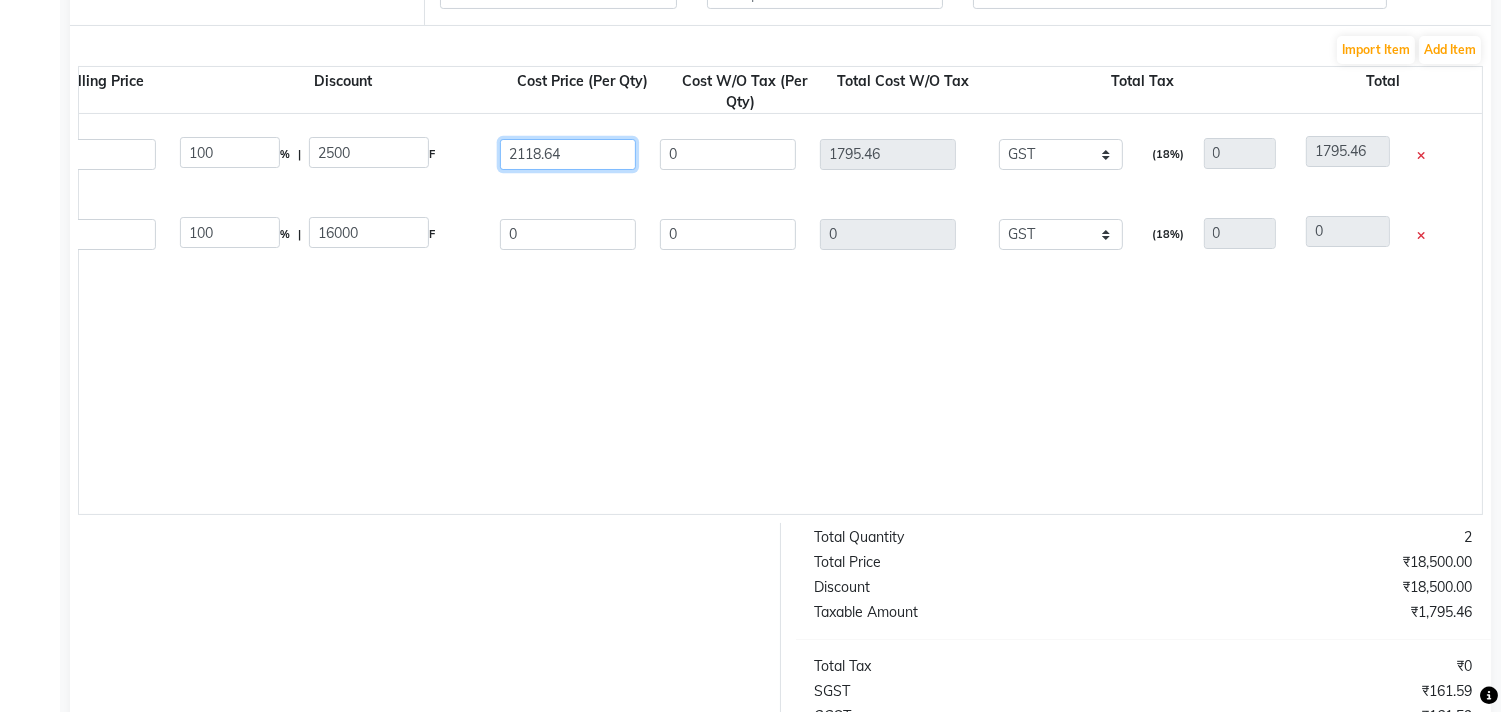 type on "2118.64" 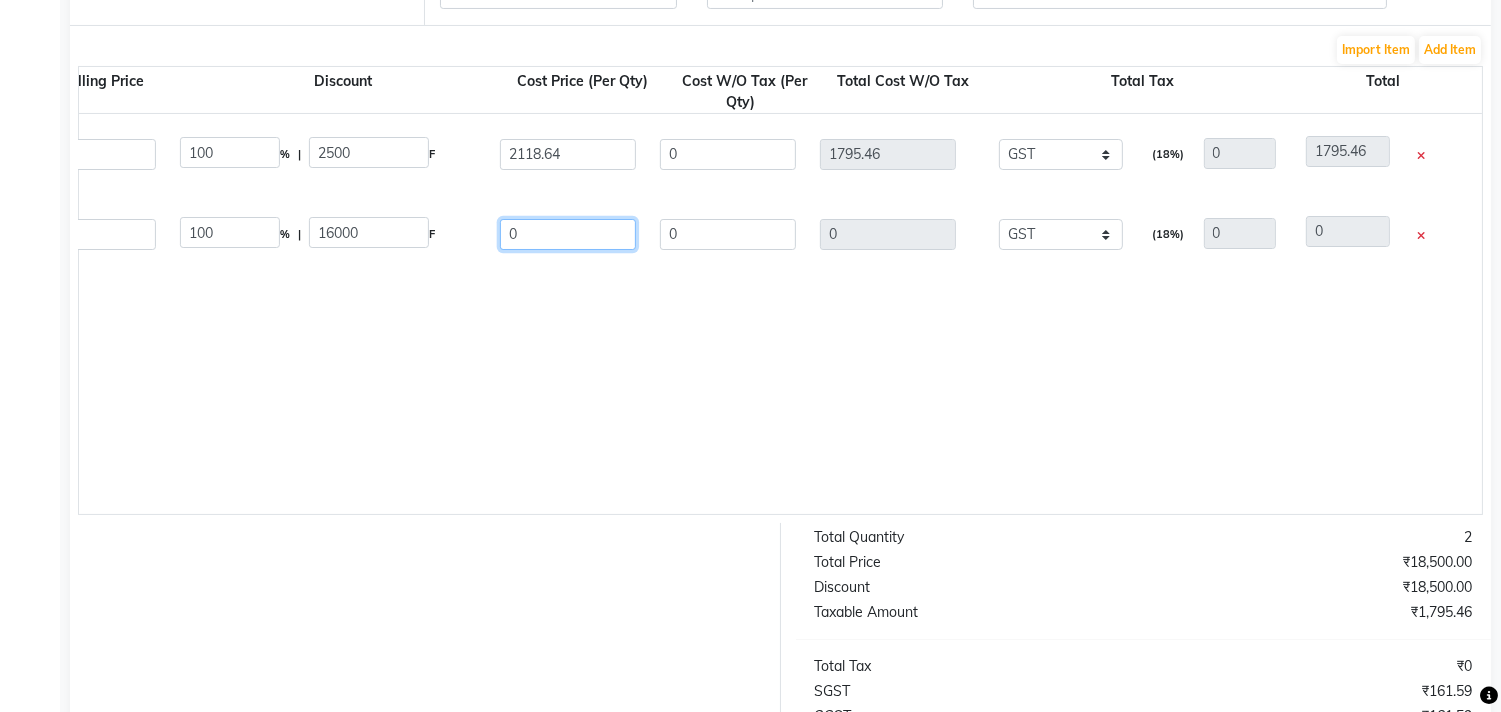 click on "0" 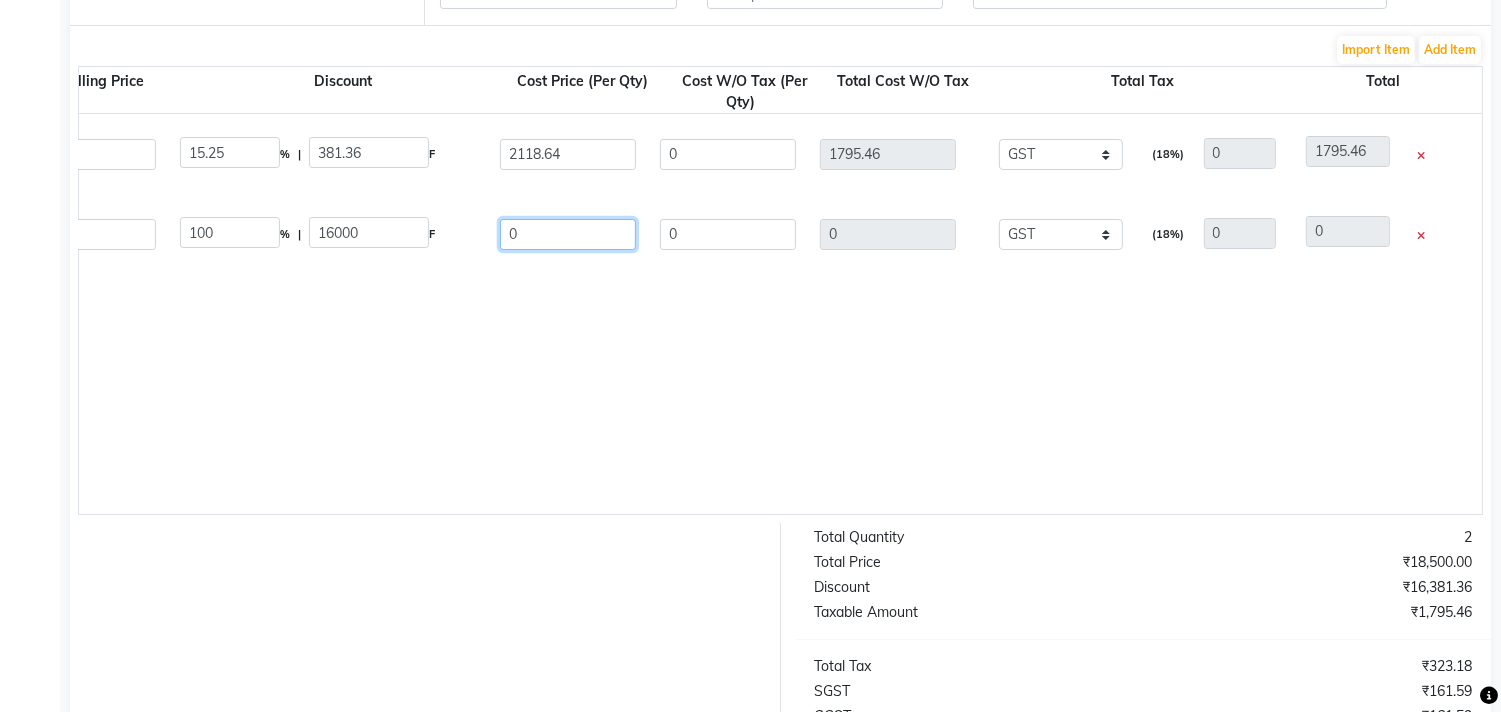 type on "1795.46" 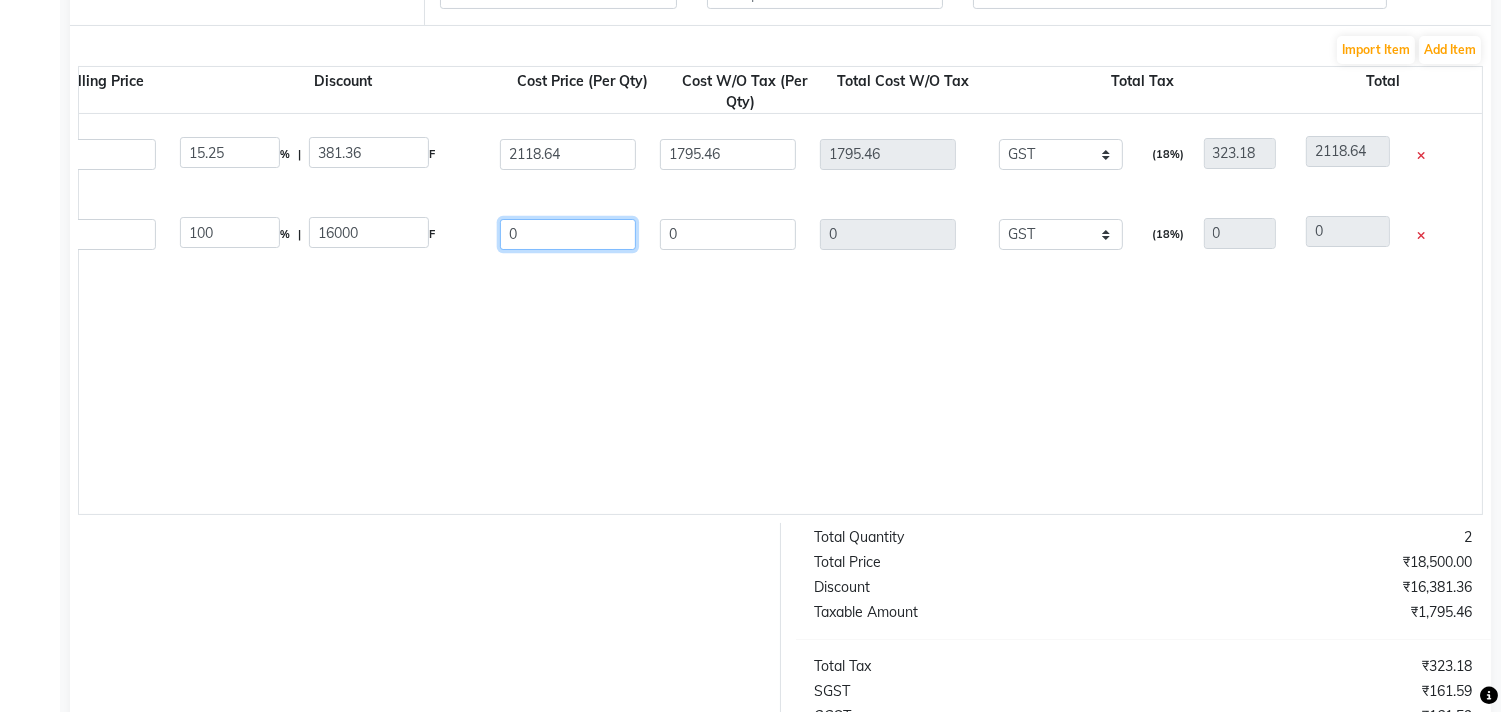 type on "01" 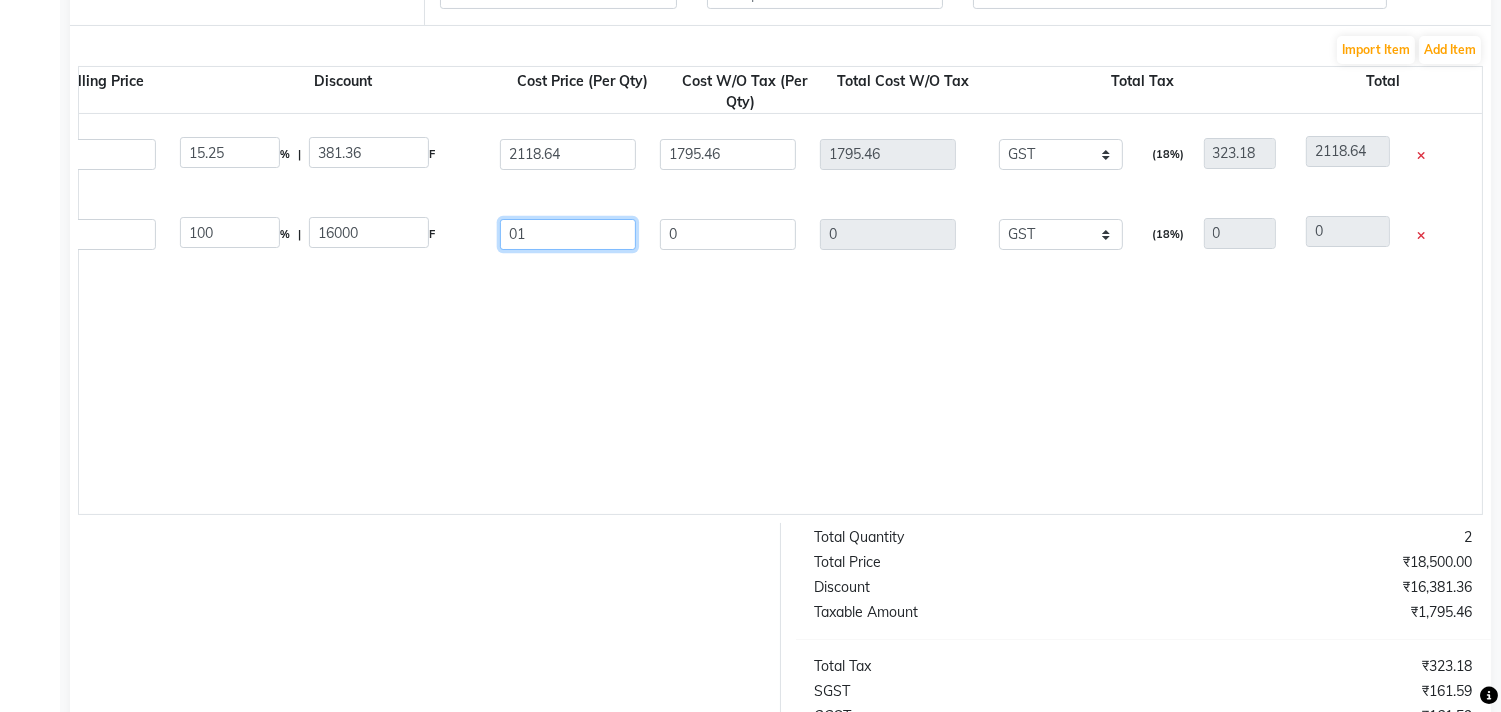 type on "0.85" 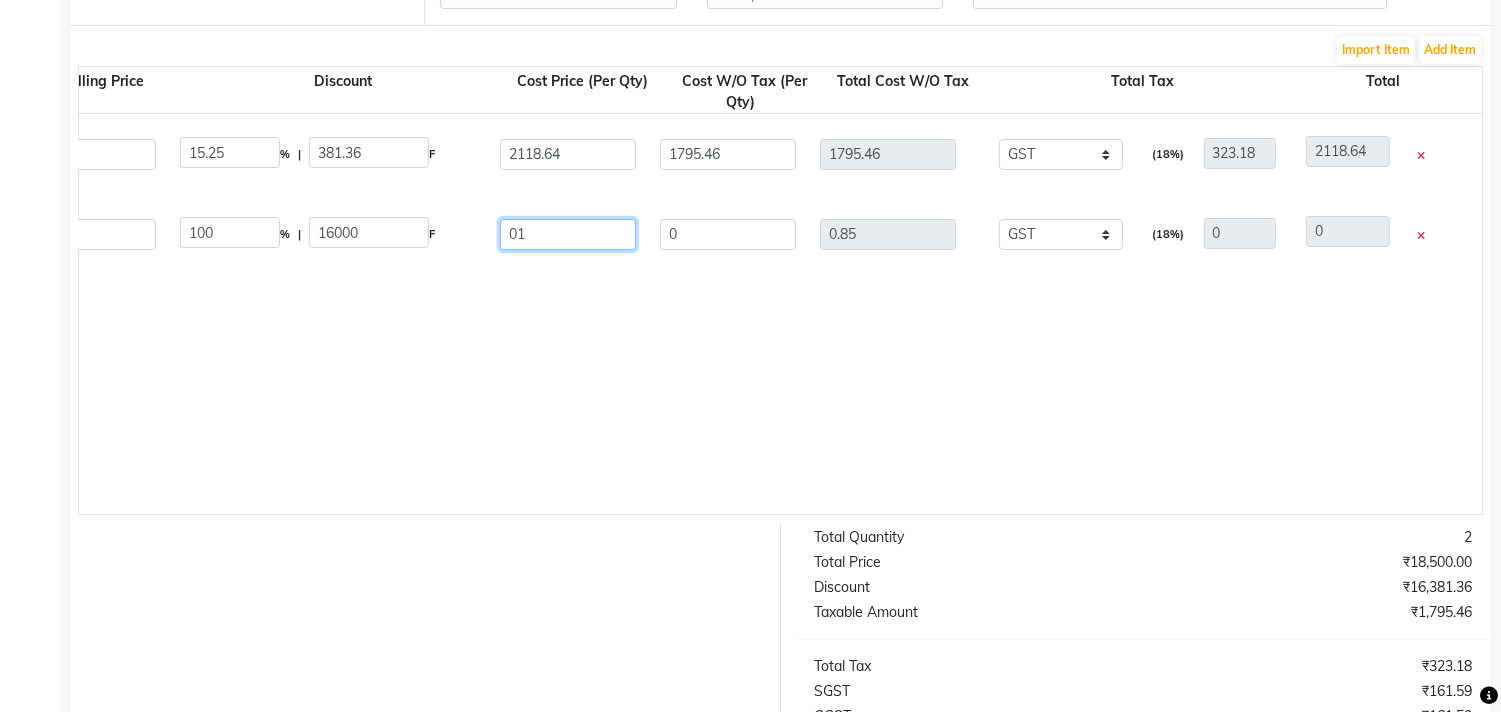 type on "0.85" 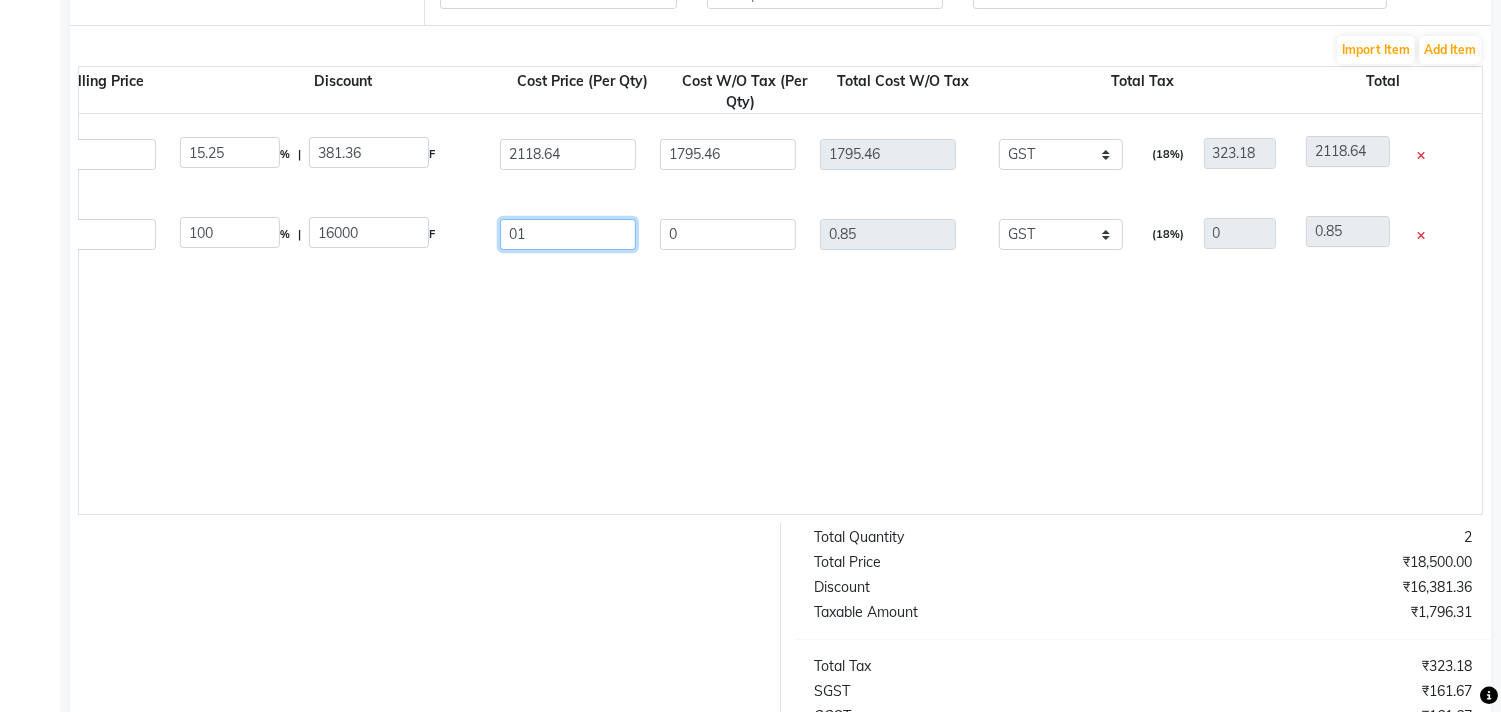 type on "013" 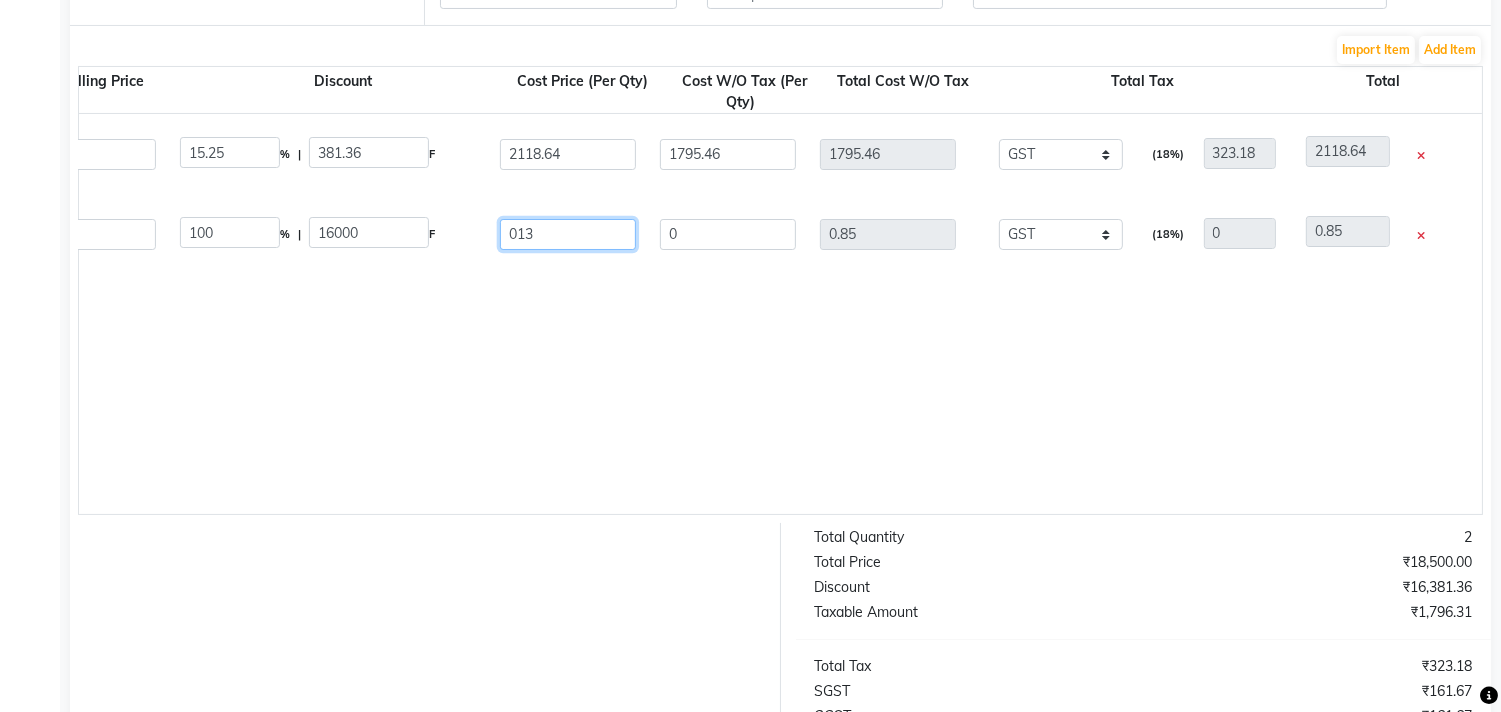 type on "11.02" 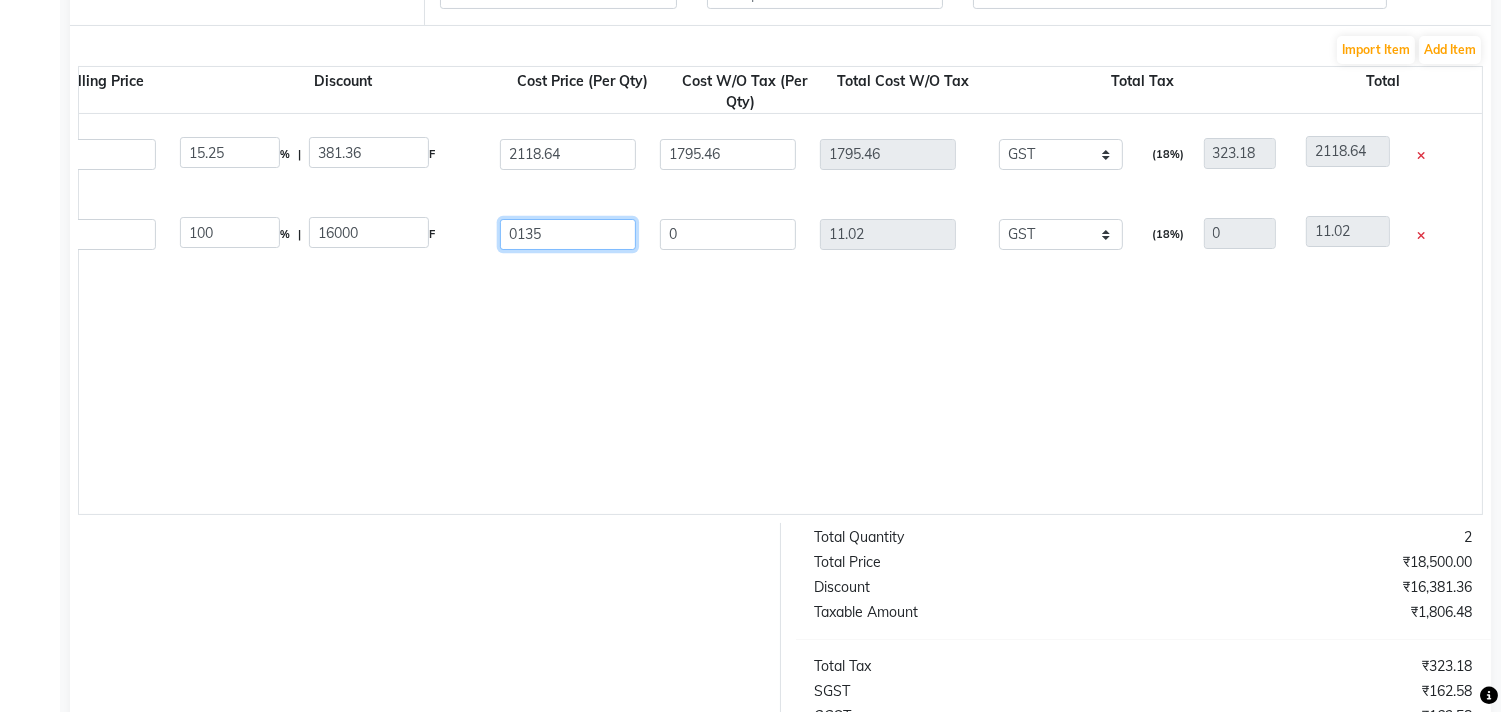 type on "01355" 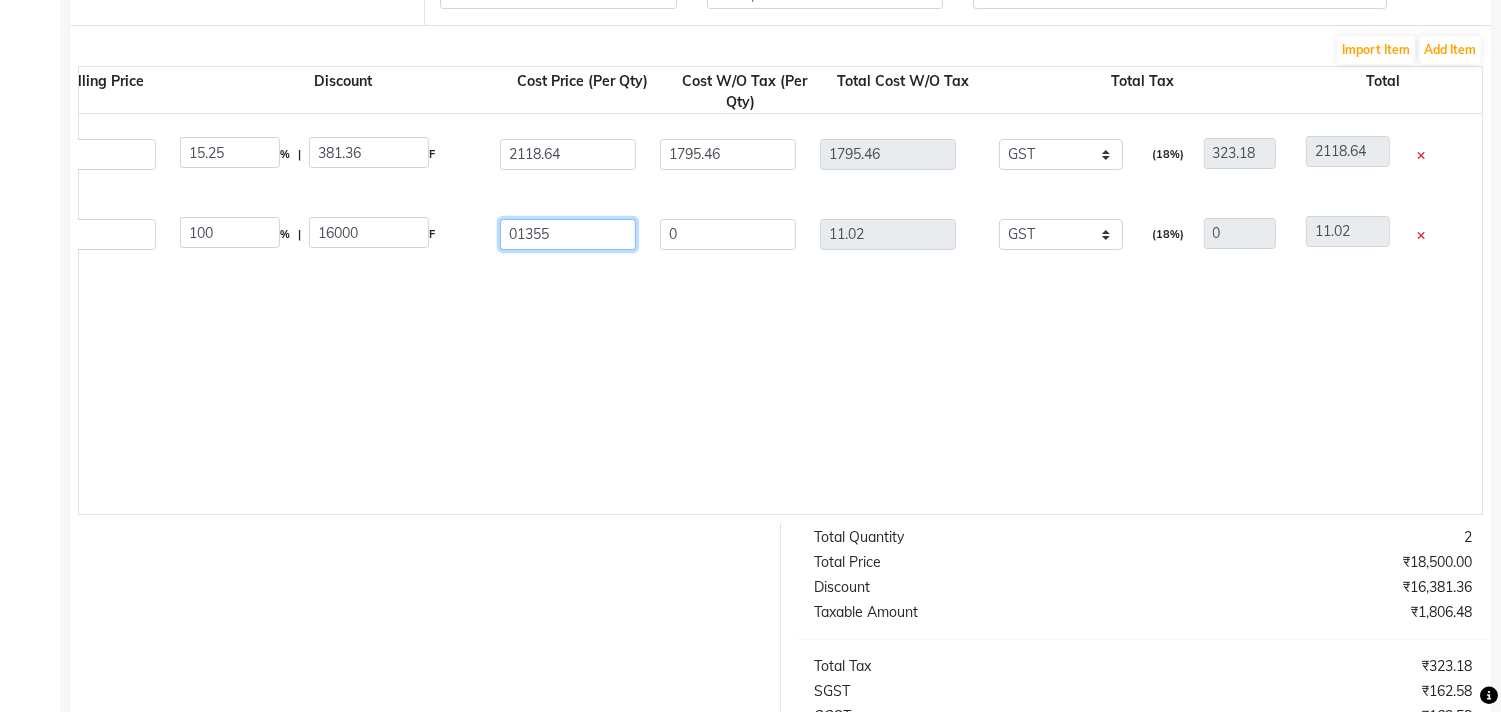 type on "1148.31" 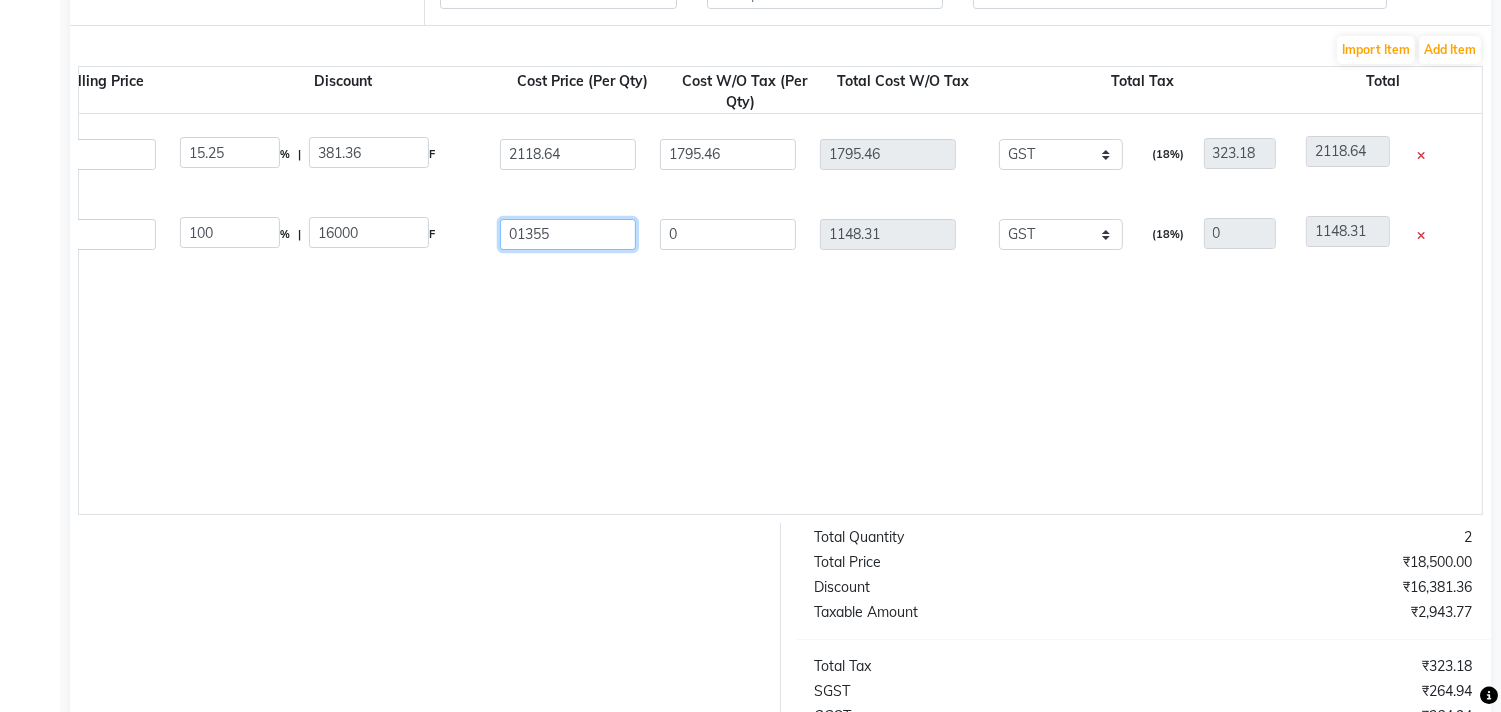 type on "013559" 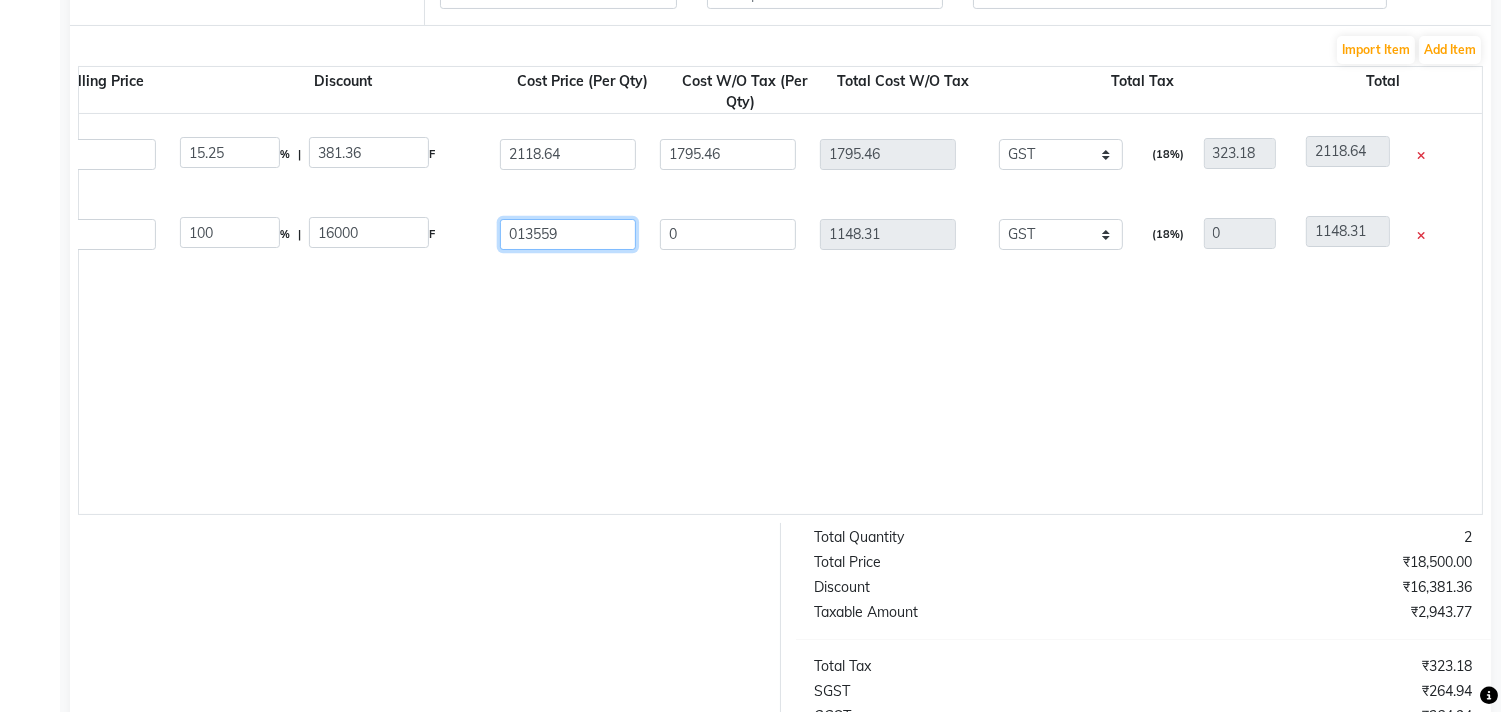 type on "11490.68" 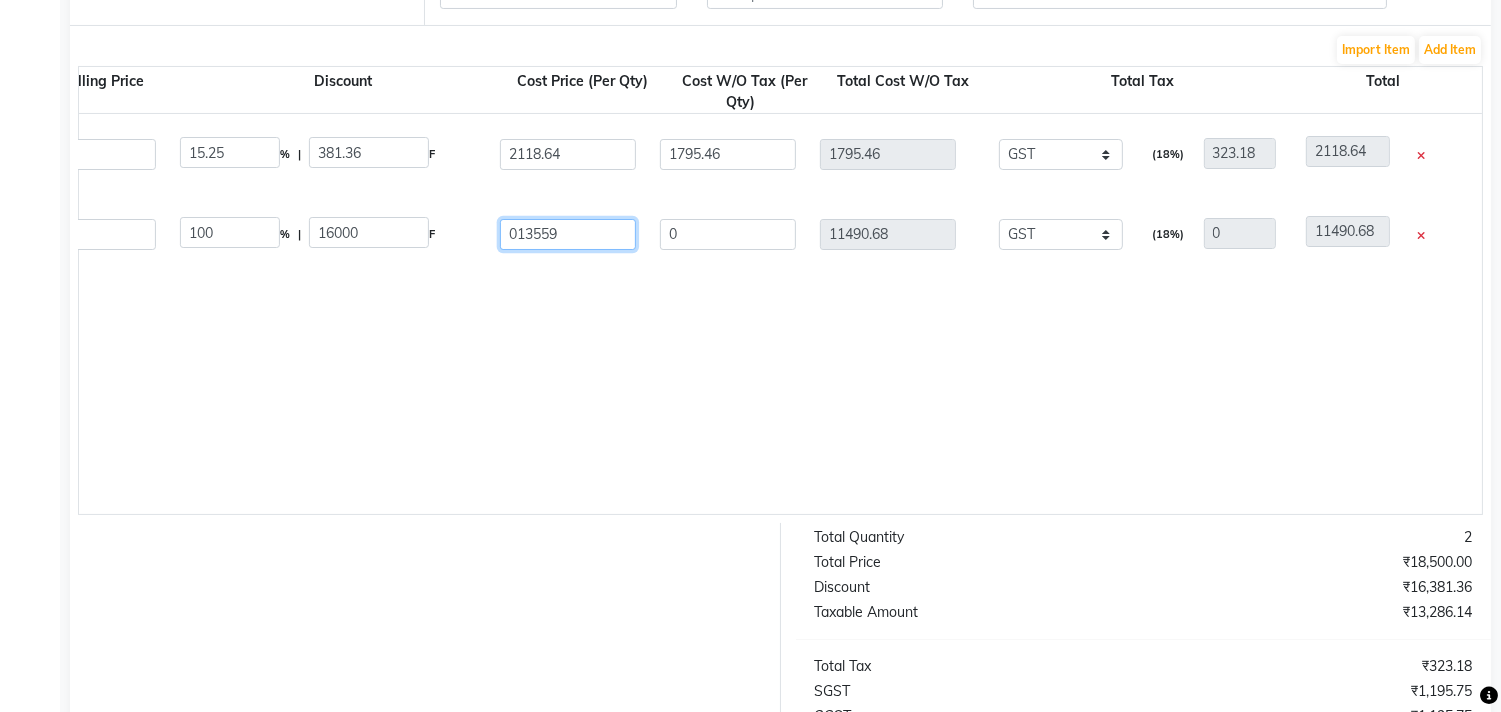 click on "013559" 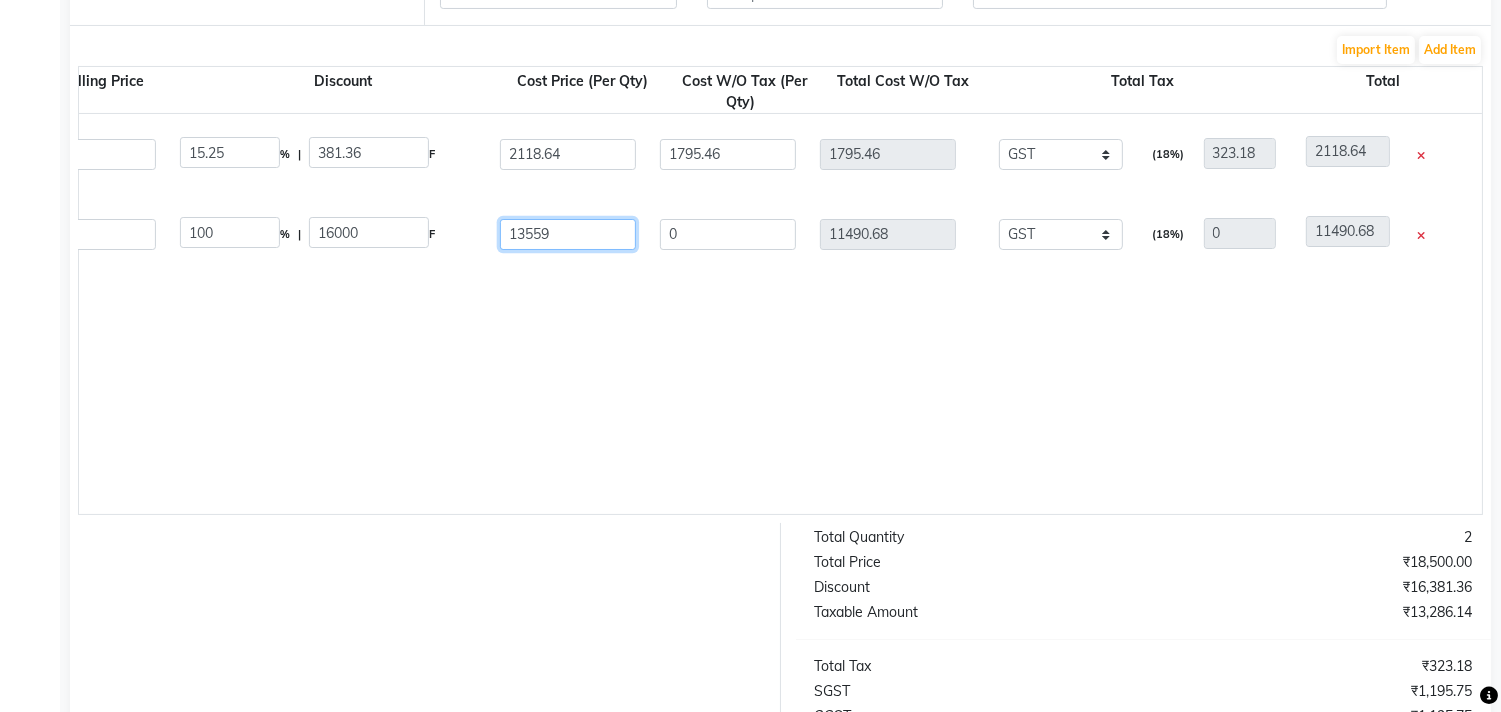 click on "13559" 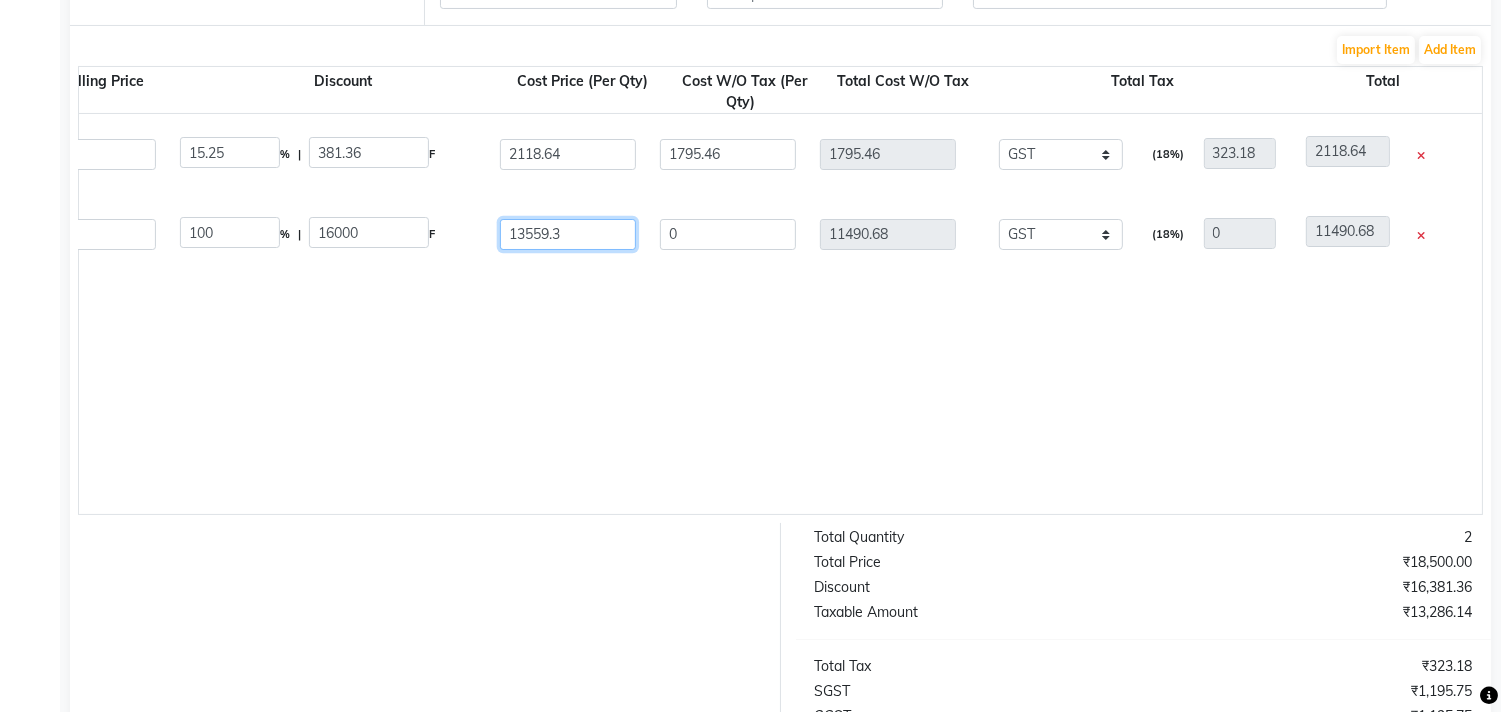 type on "13559.32" 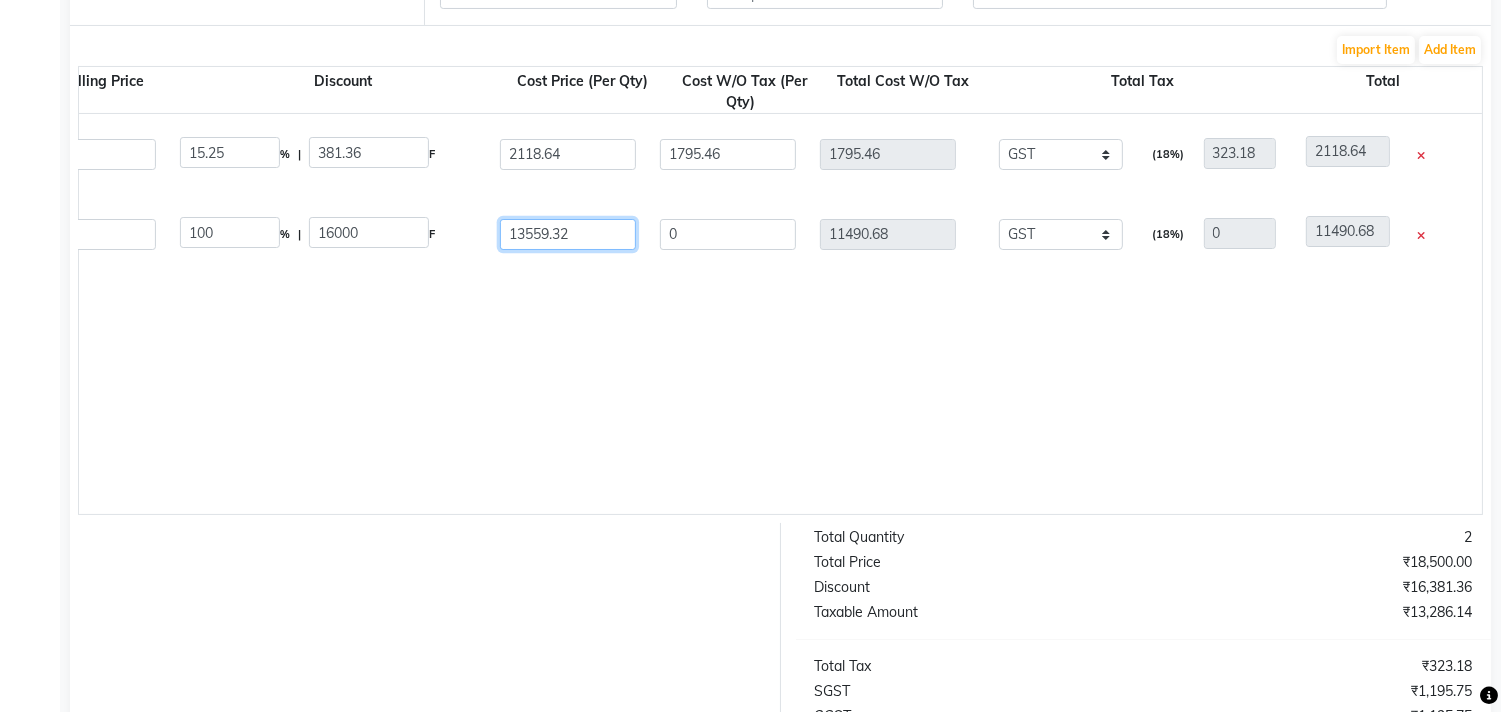 type on "11490.95" 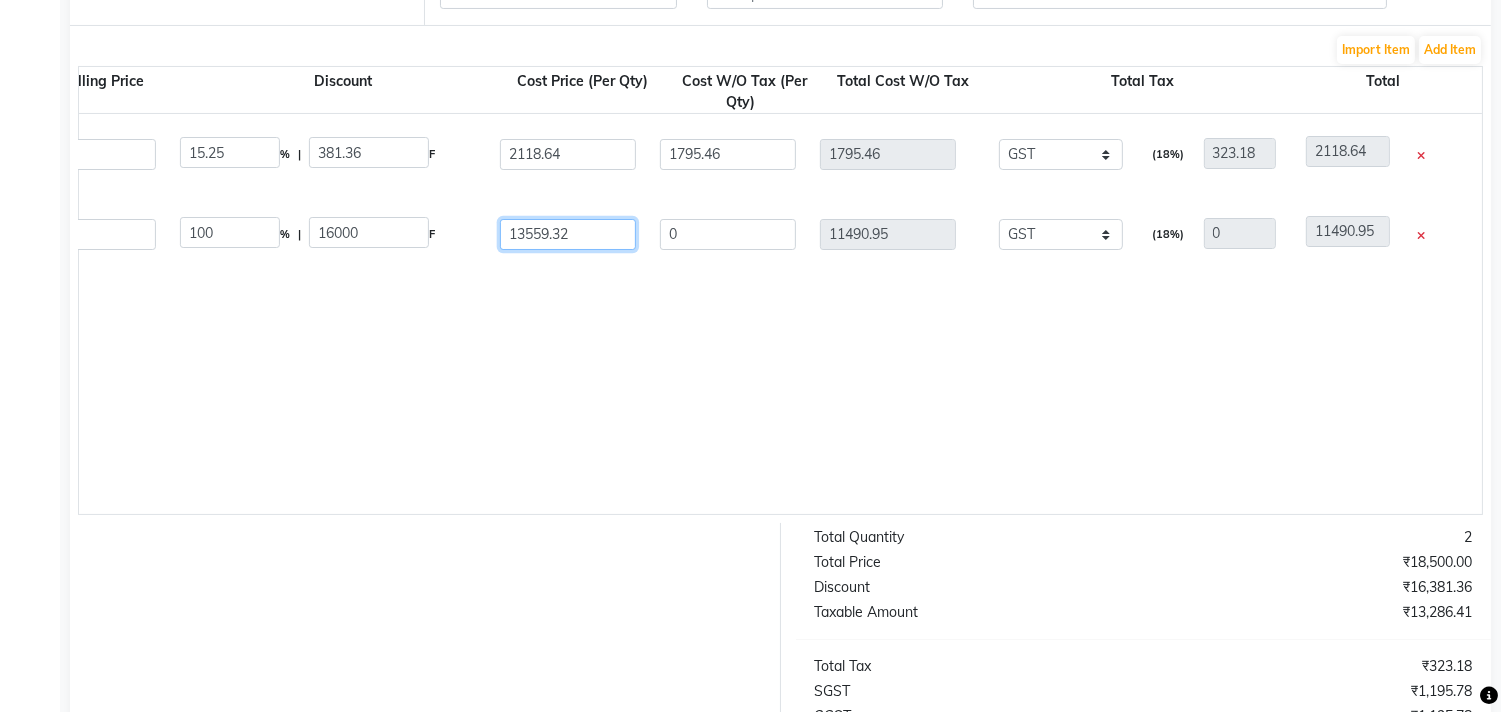 click on "13559.32" 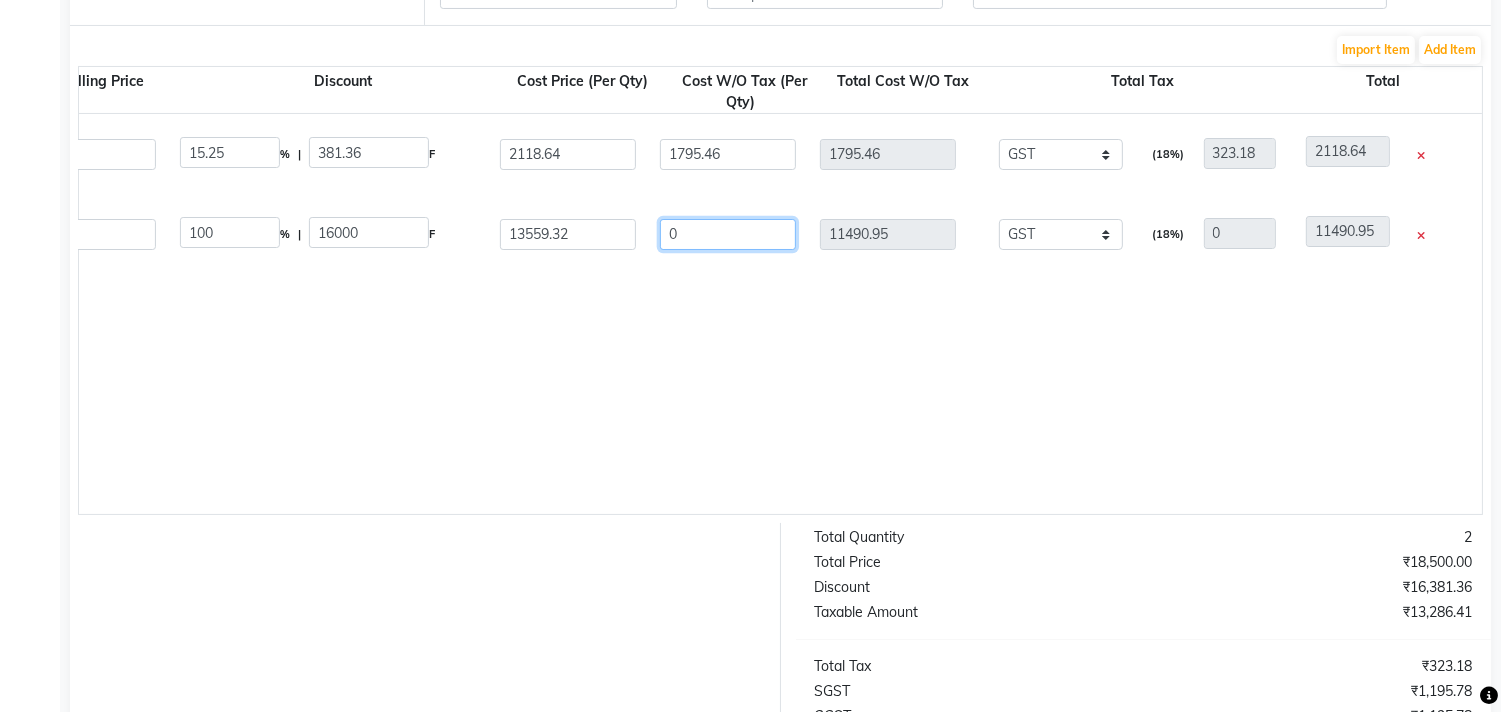 click on "0" 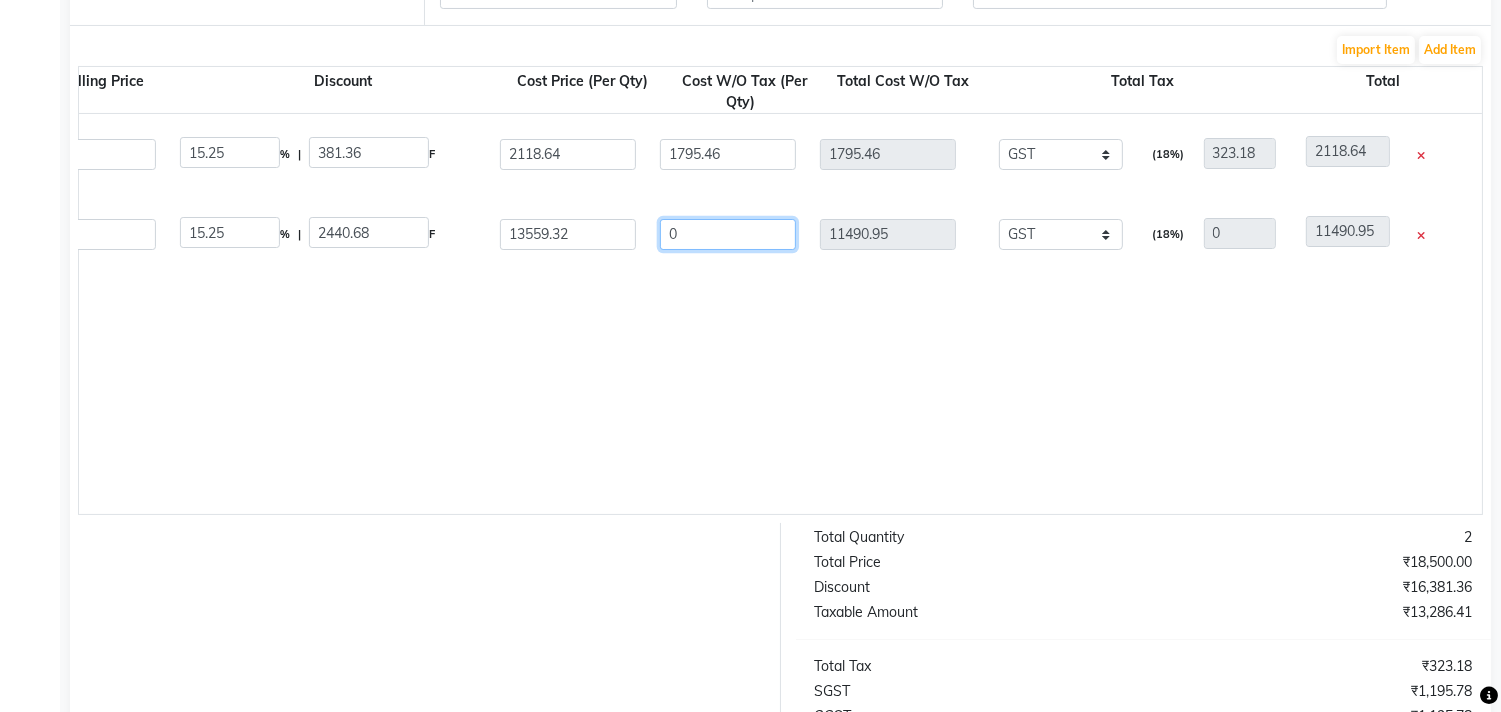type on "11490.95" 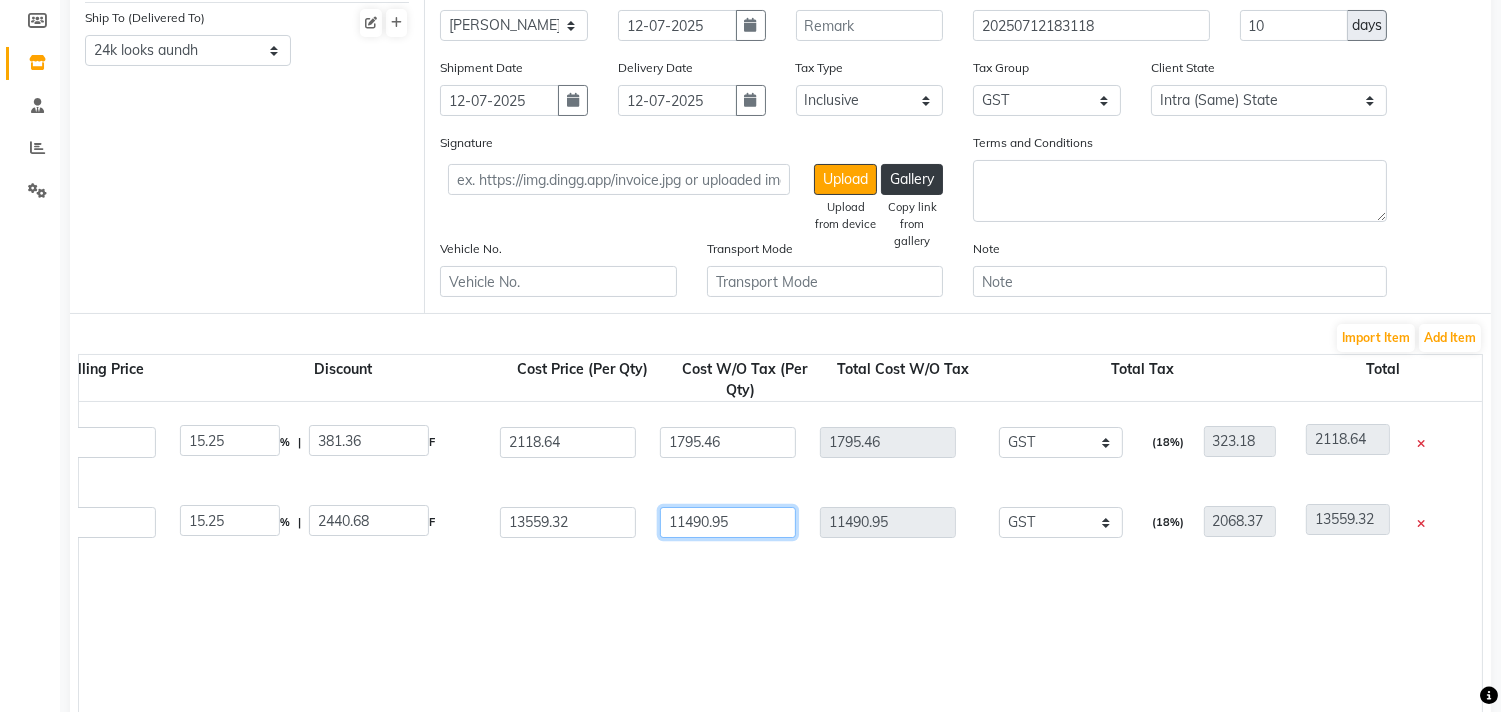 scroll, scrollTop: 297, scrollLeft: 0, axis: vertical 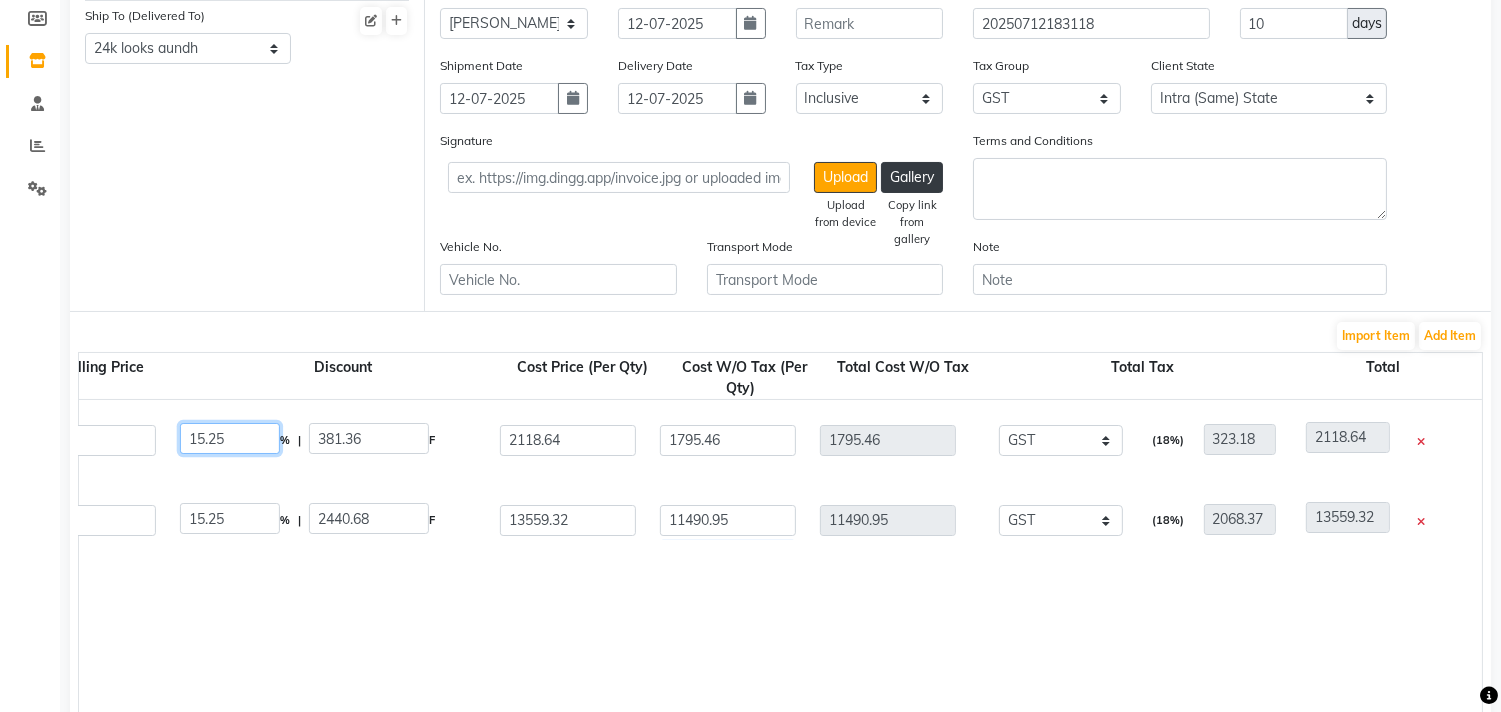 click on "15.25" 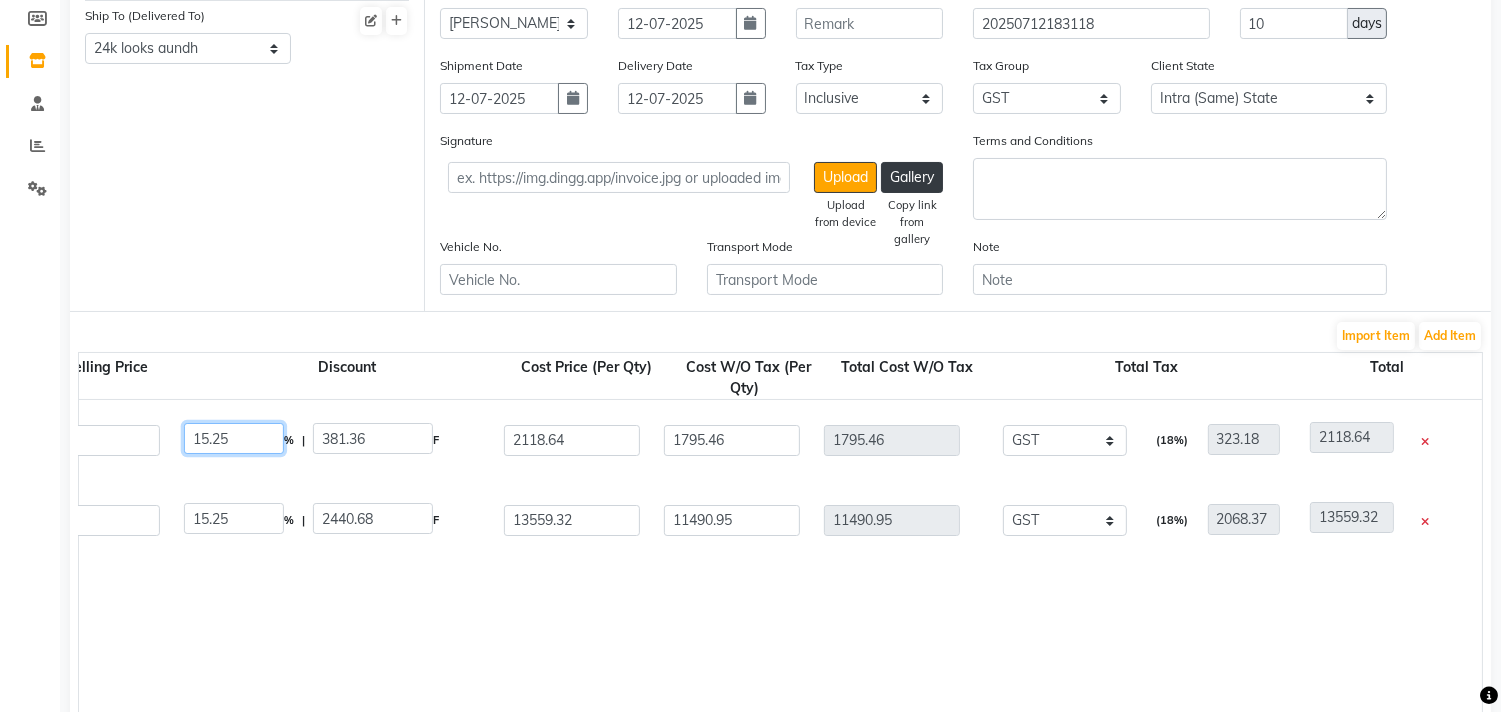 scroll, scrollTop: 0, scrollLeft: 1112, axis: horizontal 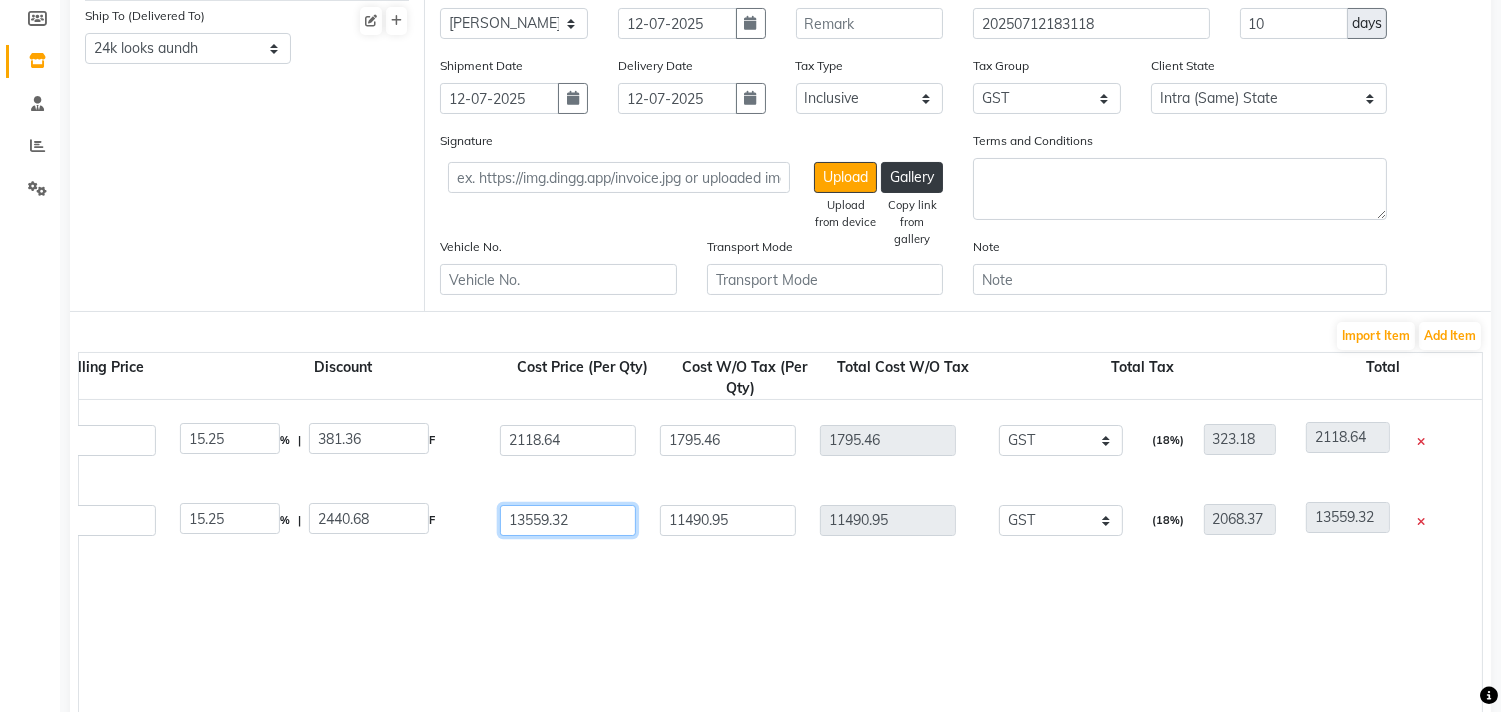 type on "381.25" 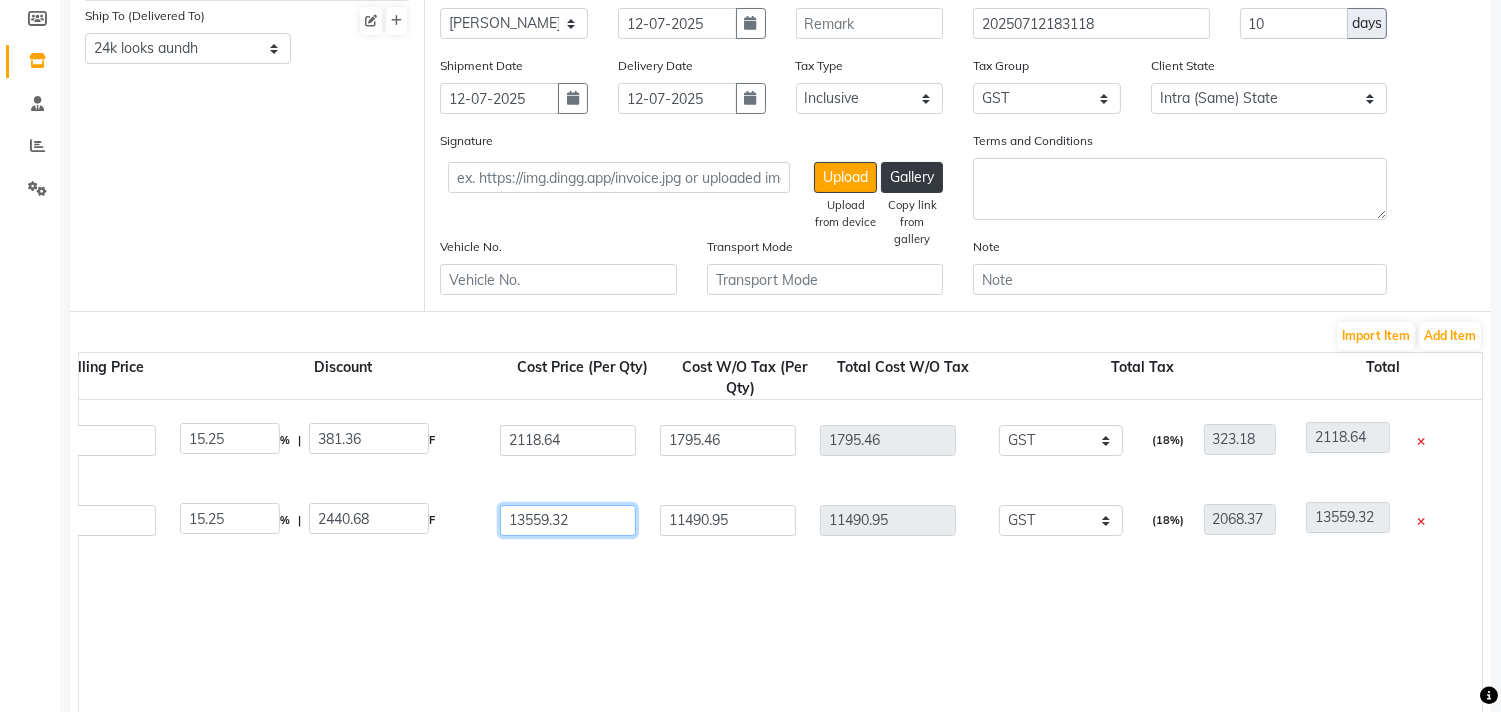 type on "2118.75" 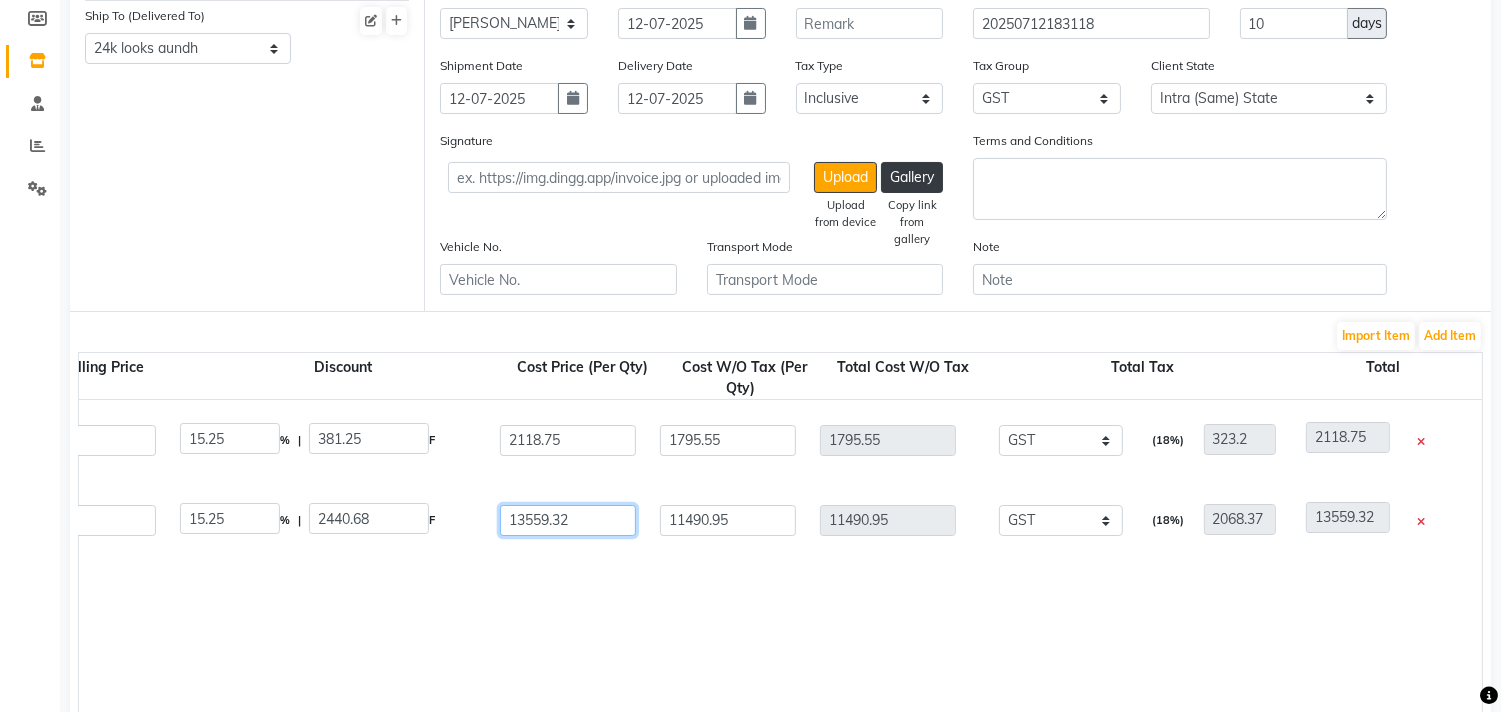 click on "13559.32" 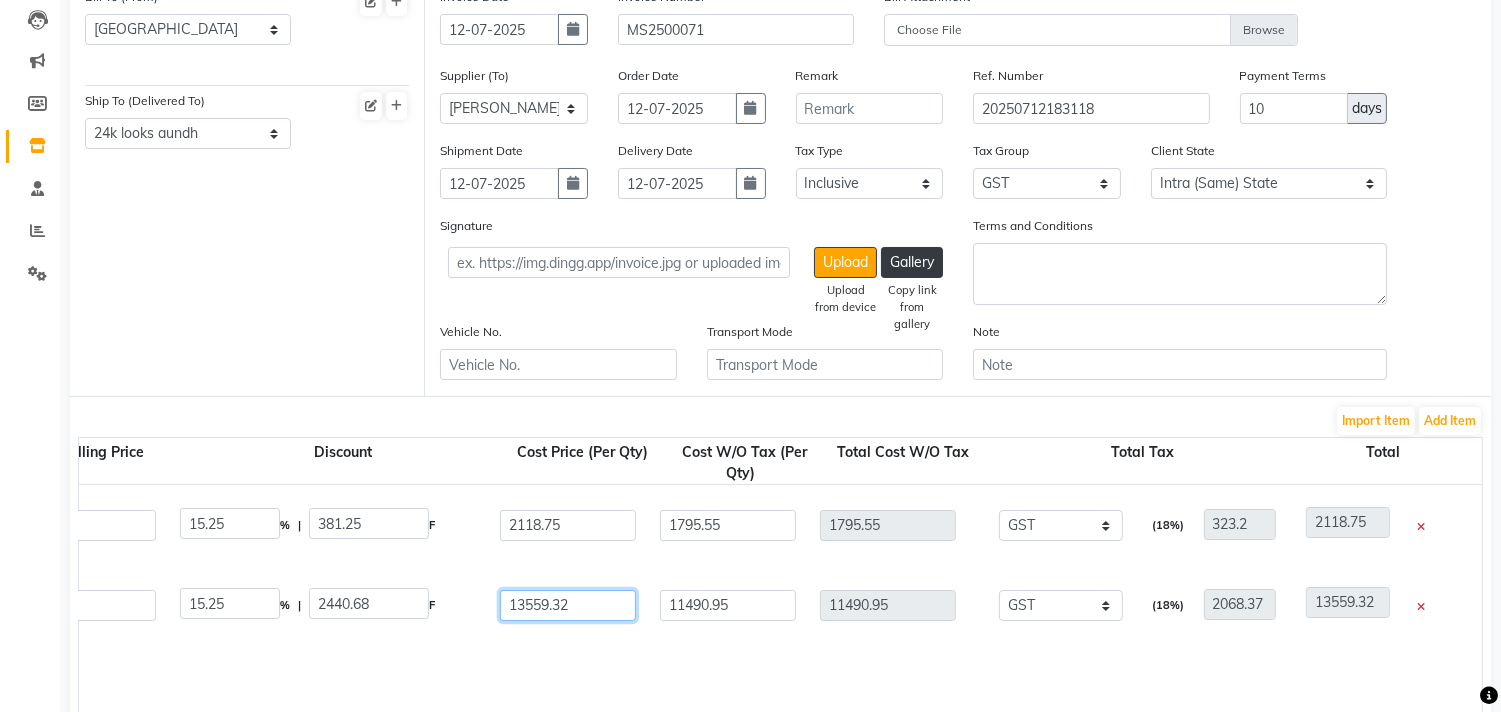 scroll, scrollTop: 224, scrollLeft: 0, axis: vertical 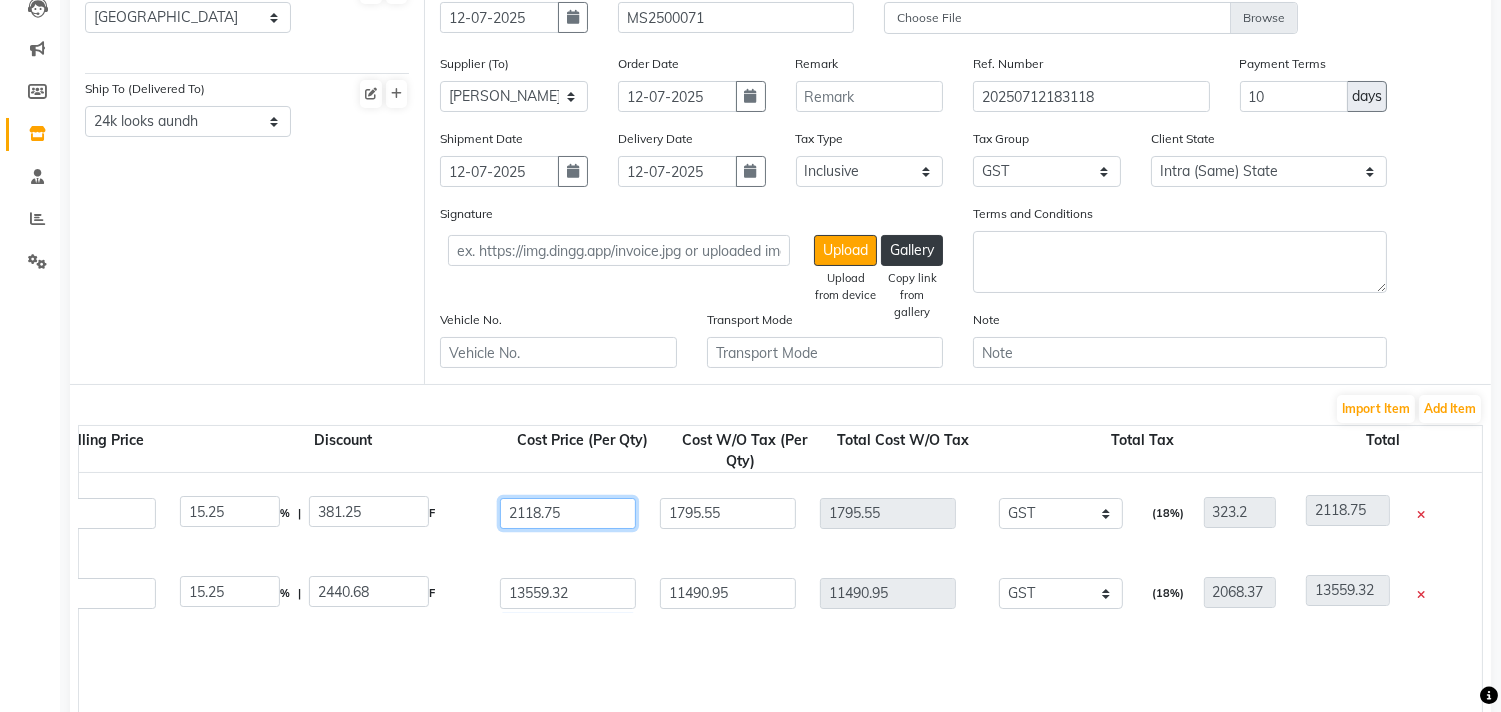 click on "2118.75" 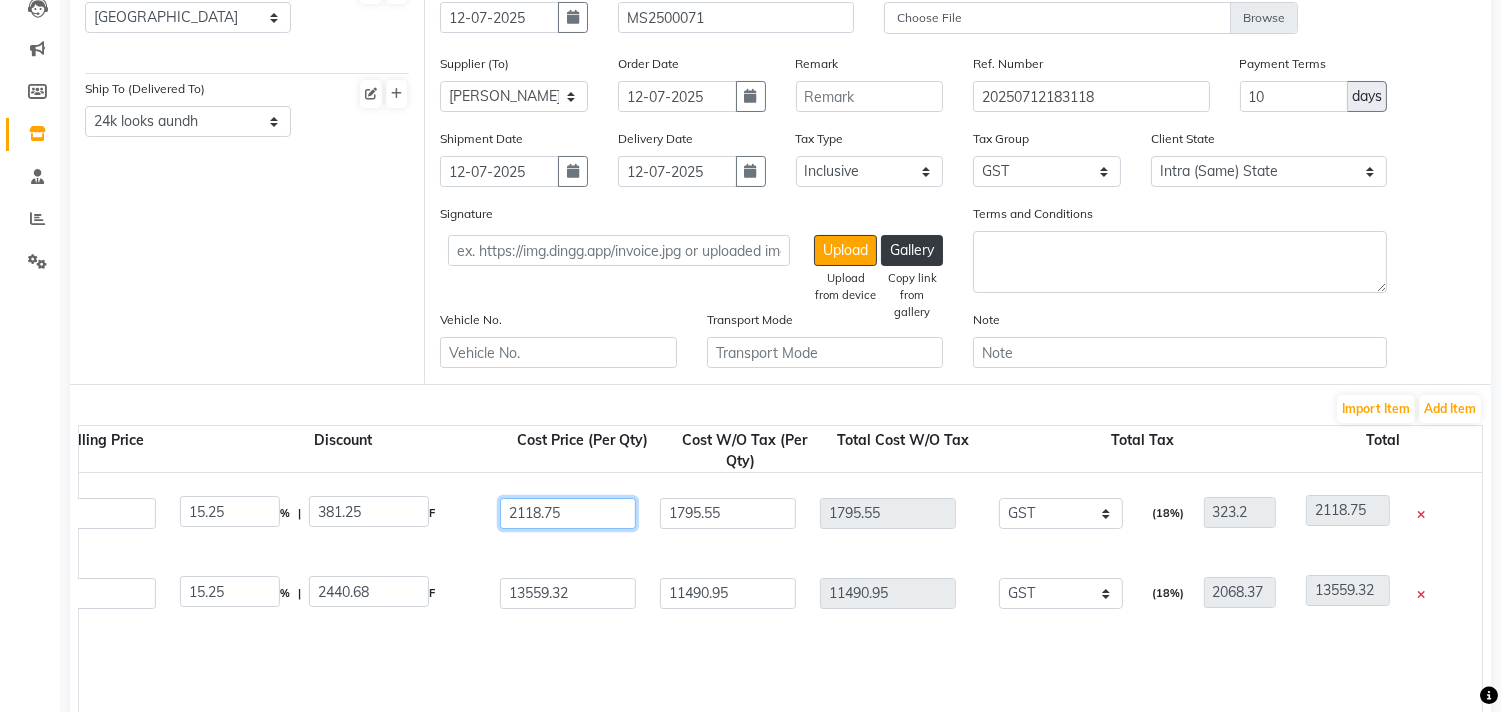 type on "2118.7" 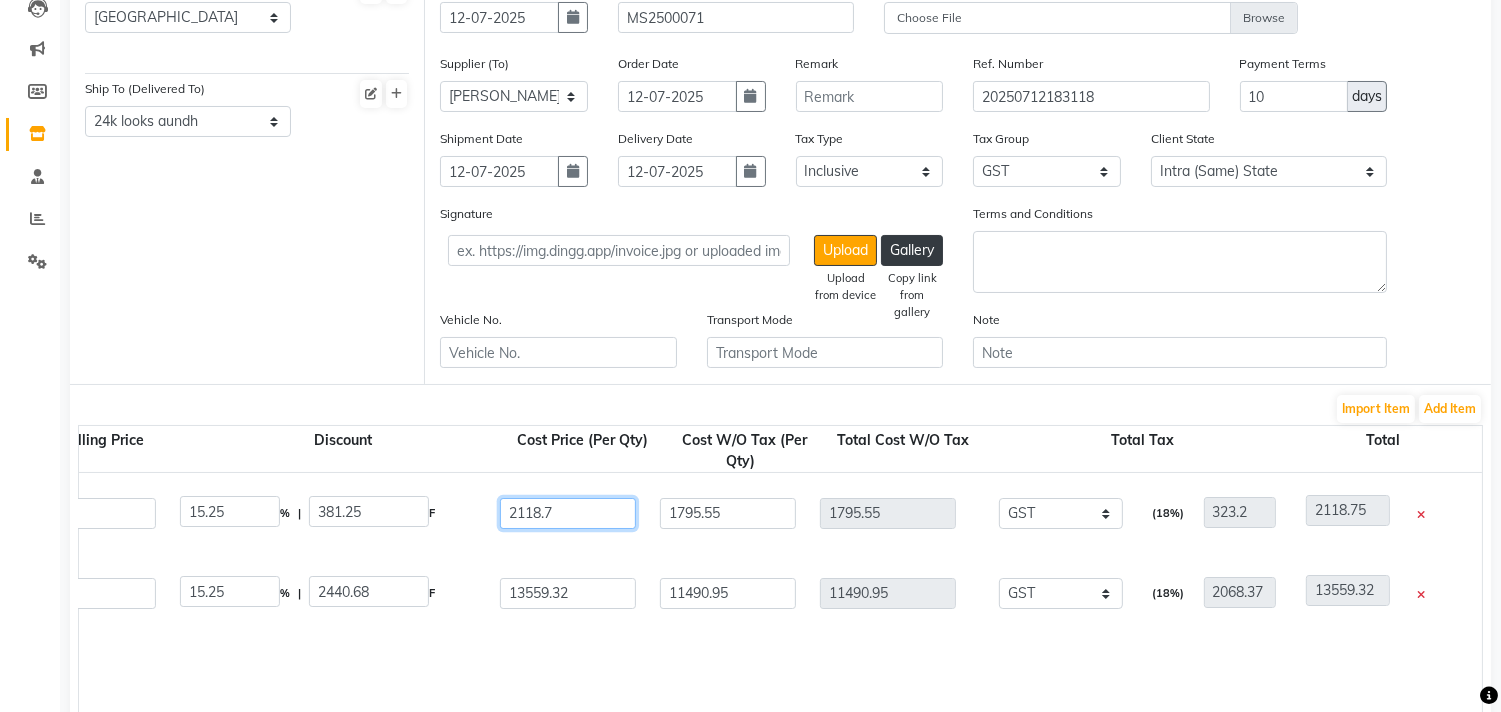 type on "1795.51" 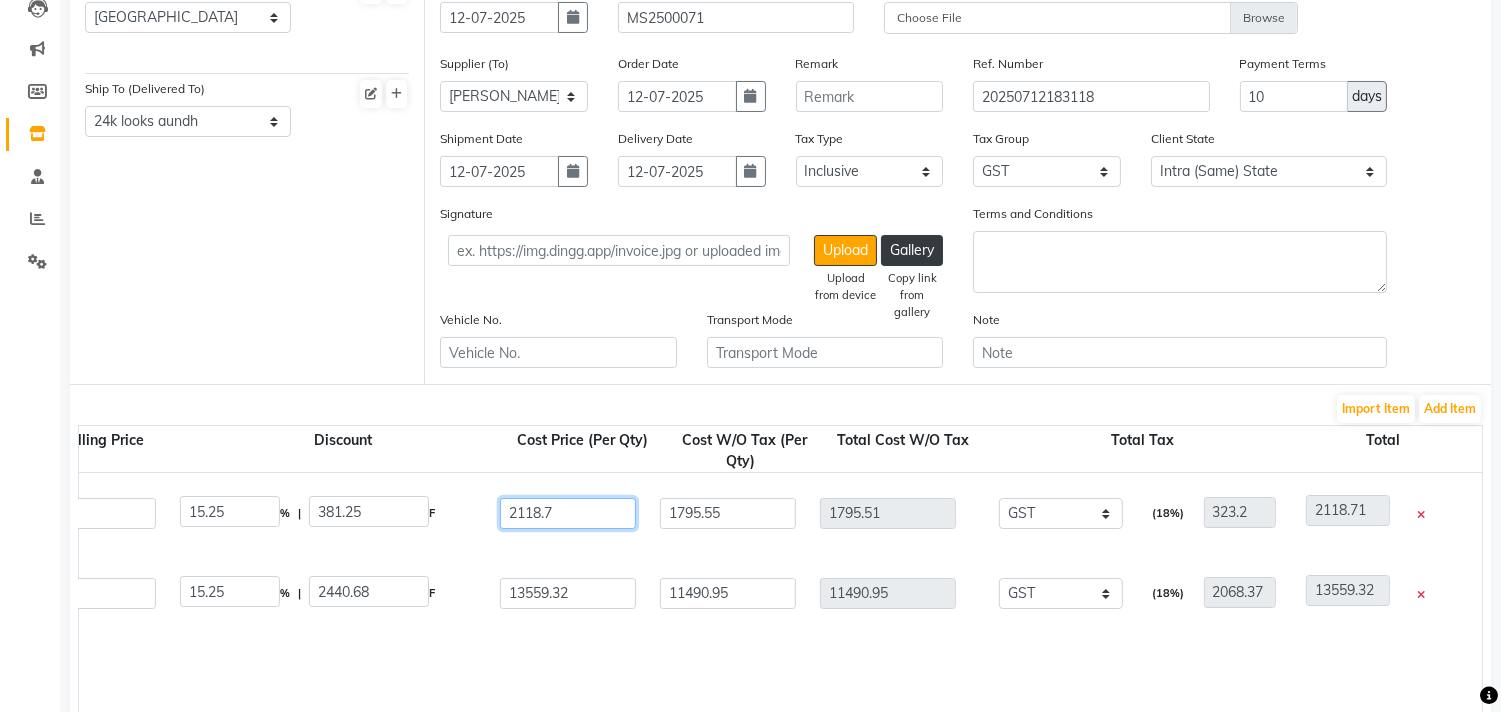type on "2118" 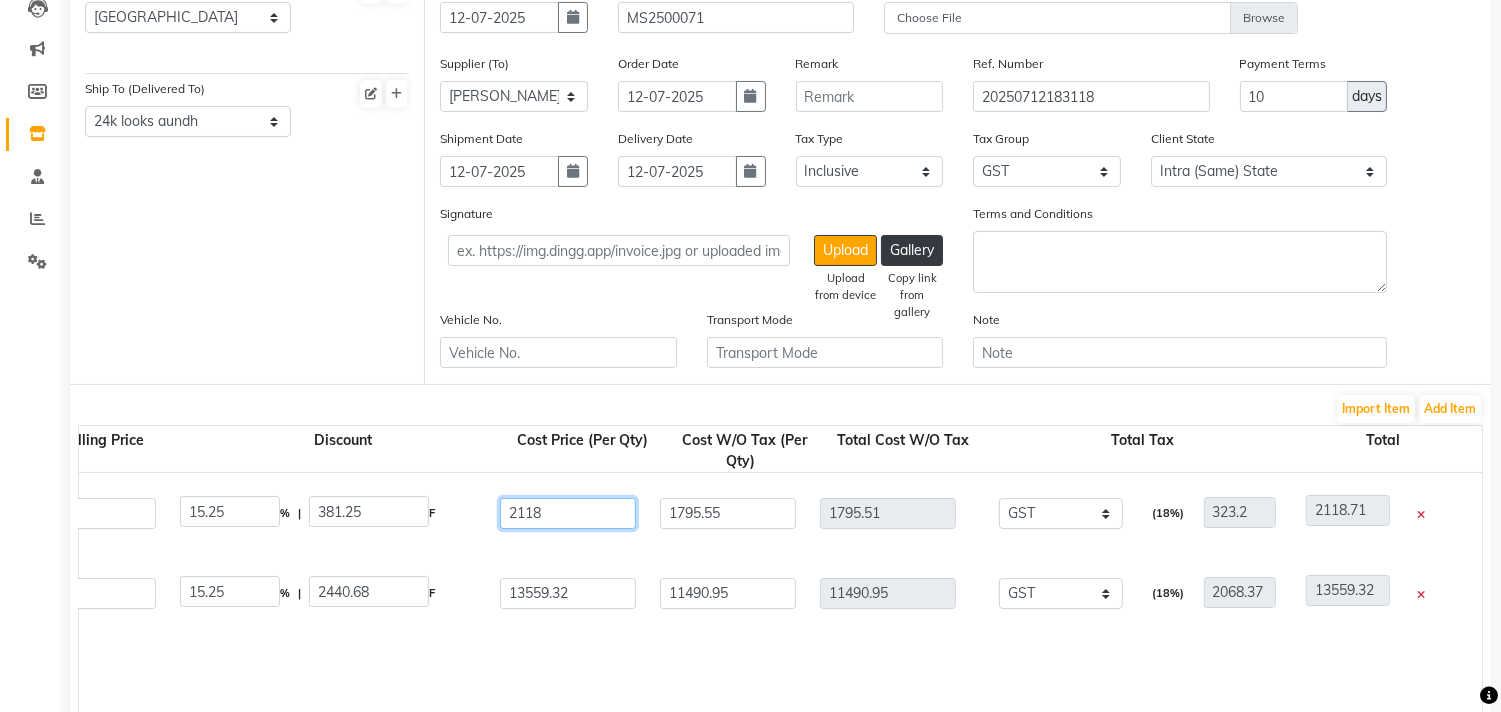 type on "1794.92" 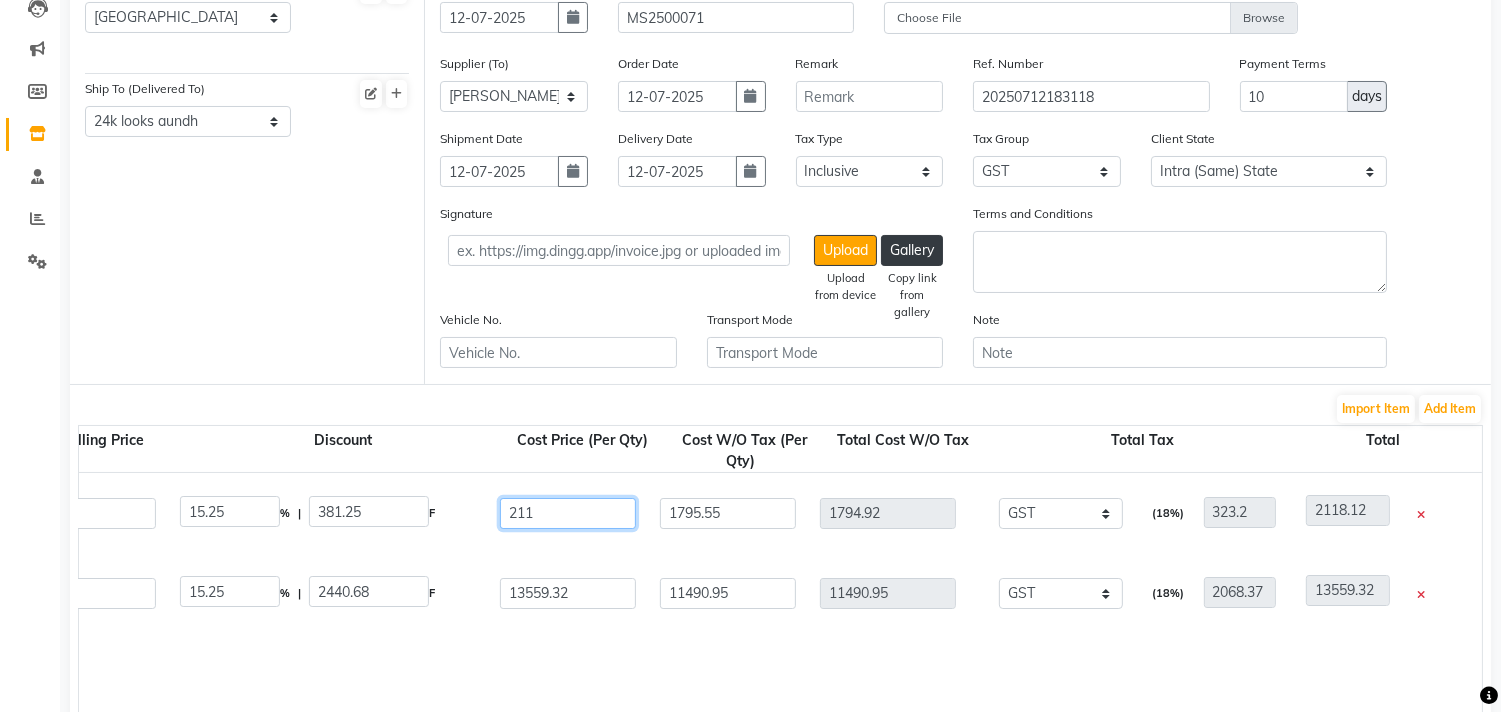 type on "21" 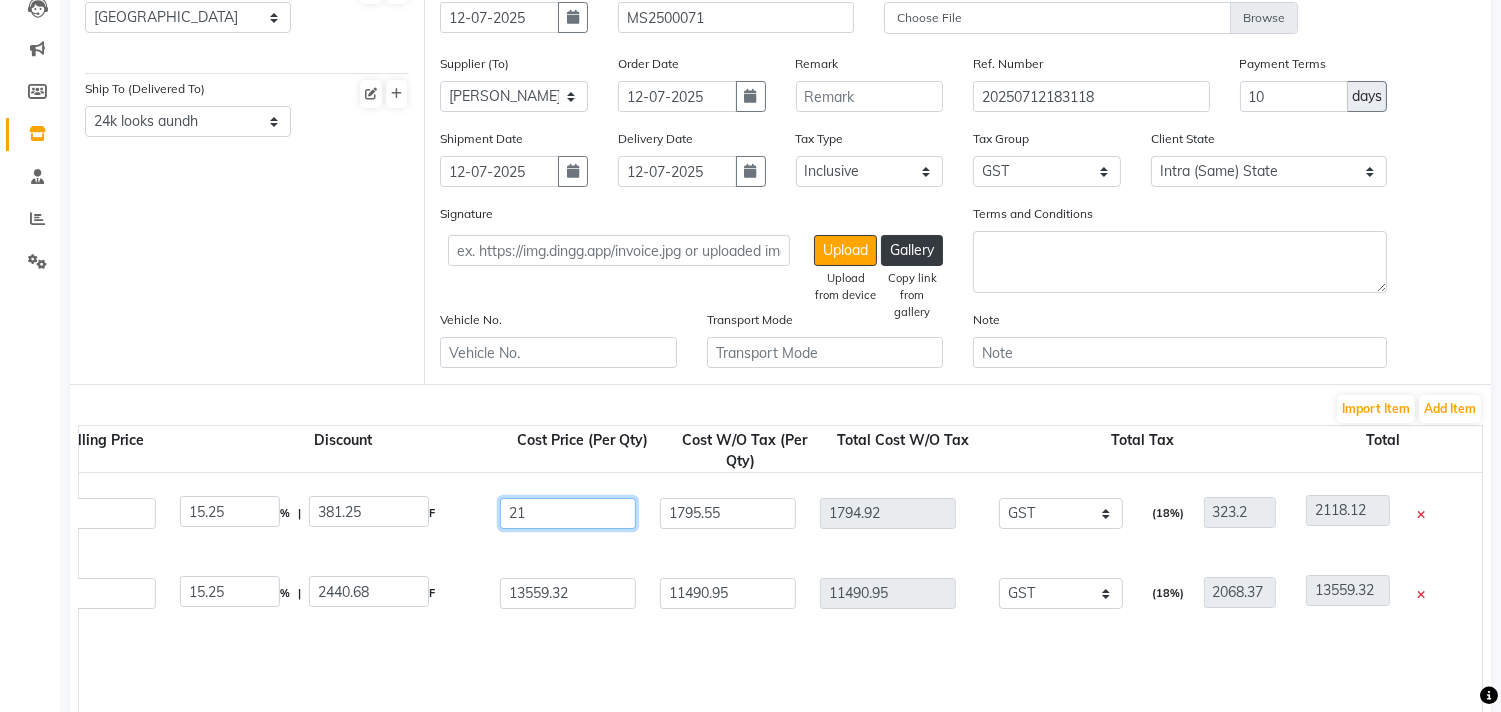 type on "17.8" 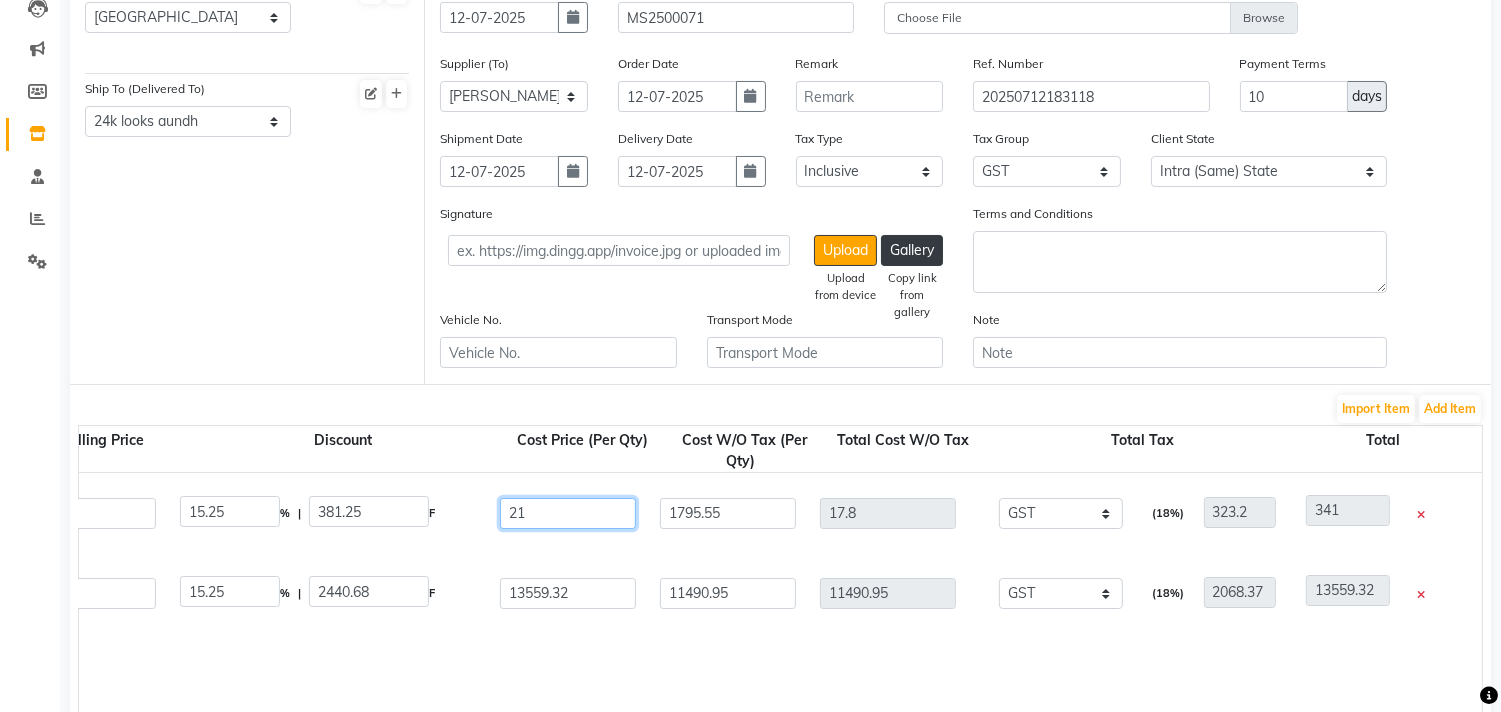 type on "2" 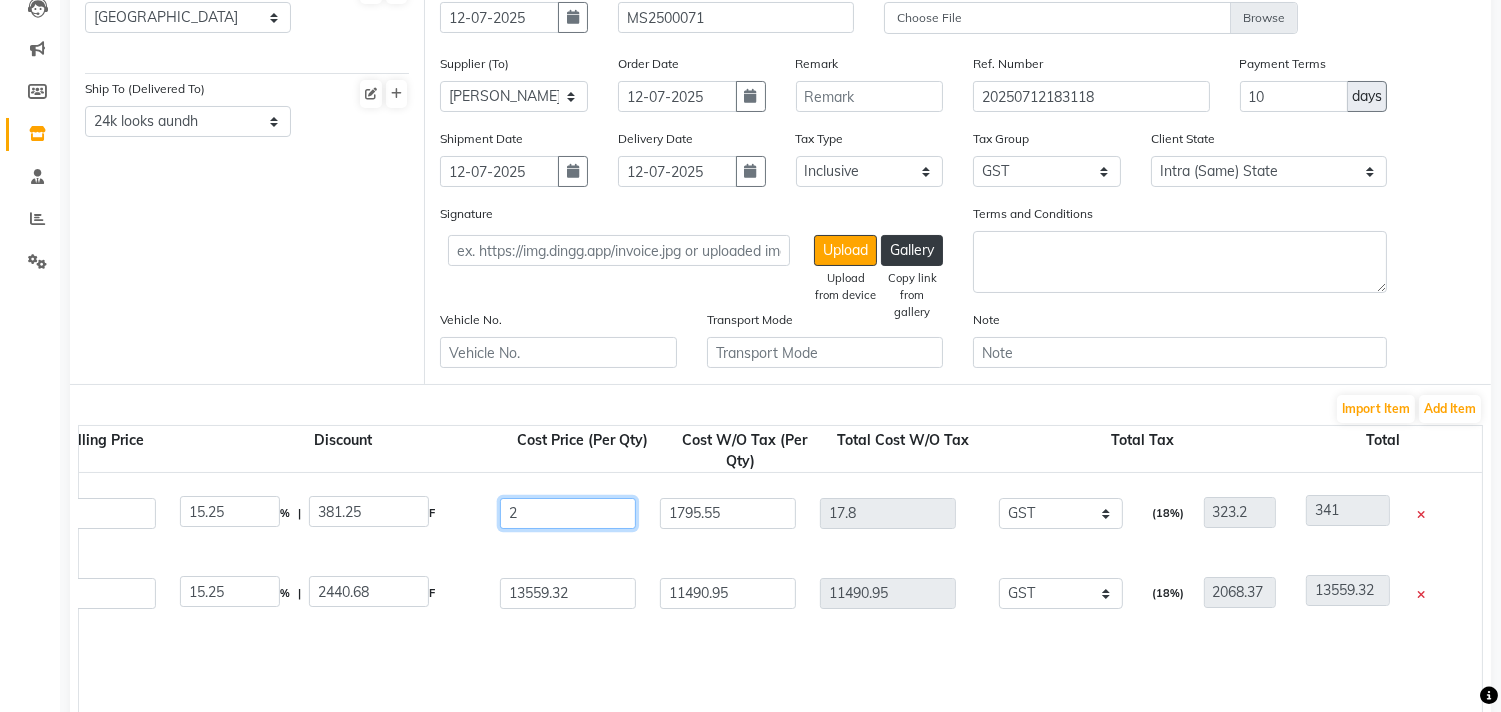 type on "1.69" 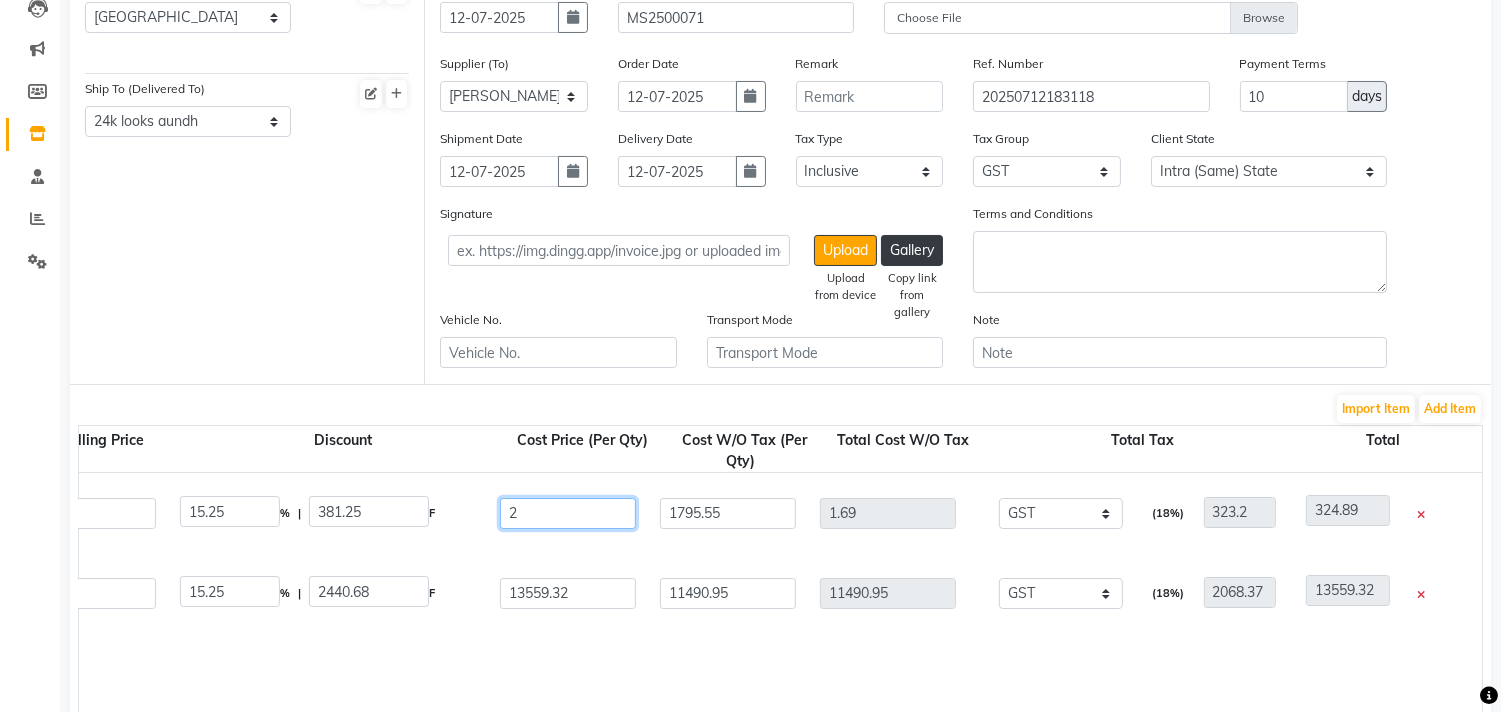 type 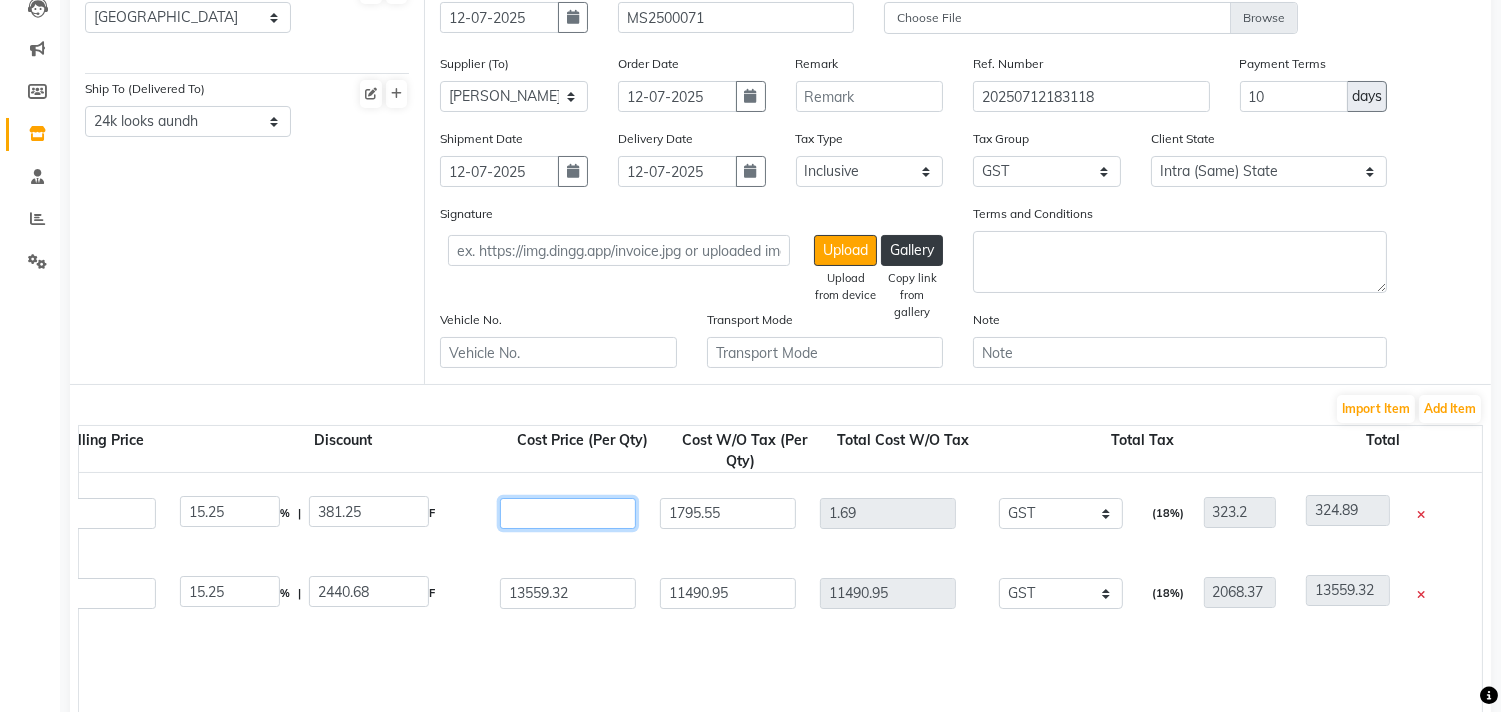 type on "0" 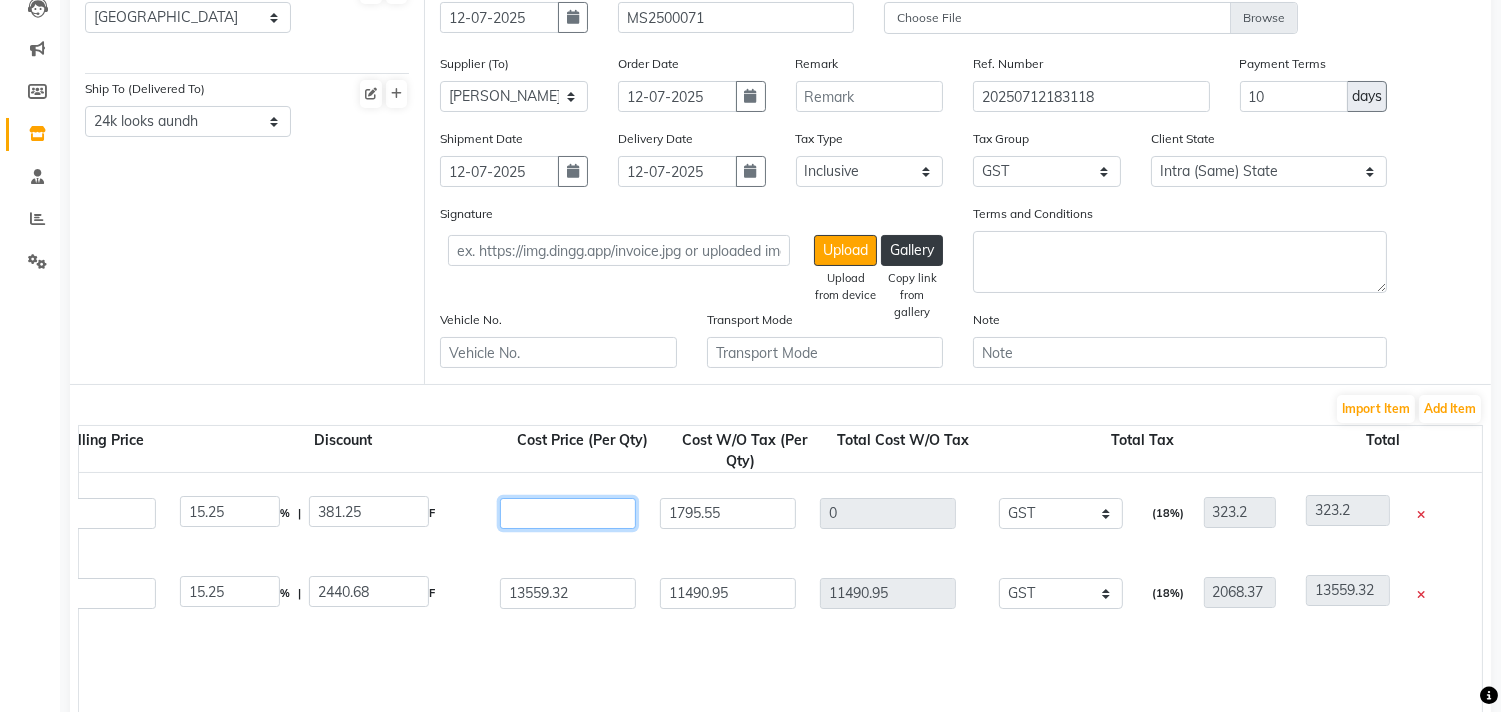 type on "1" 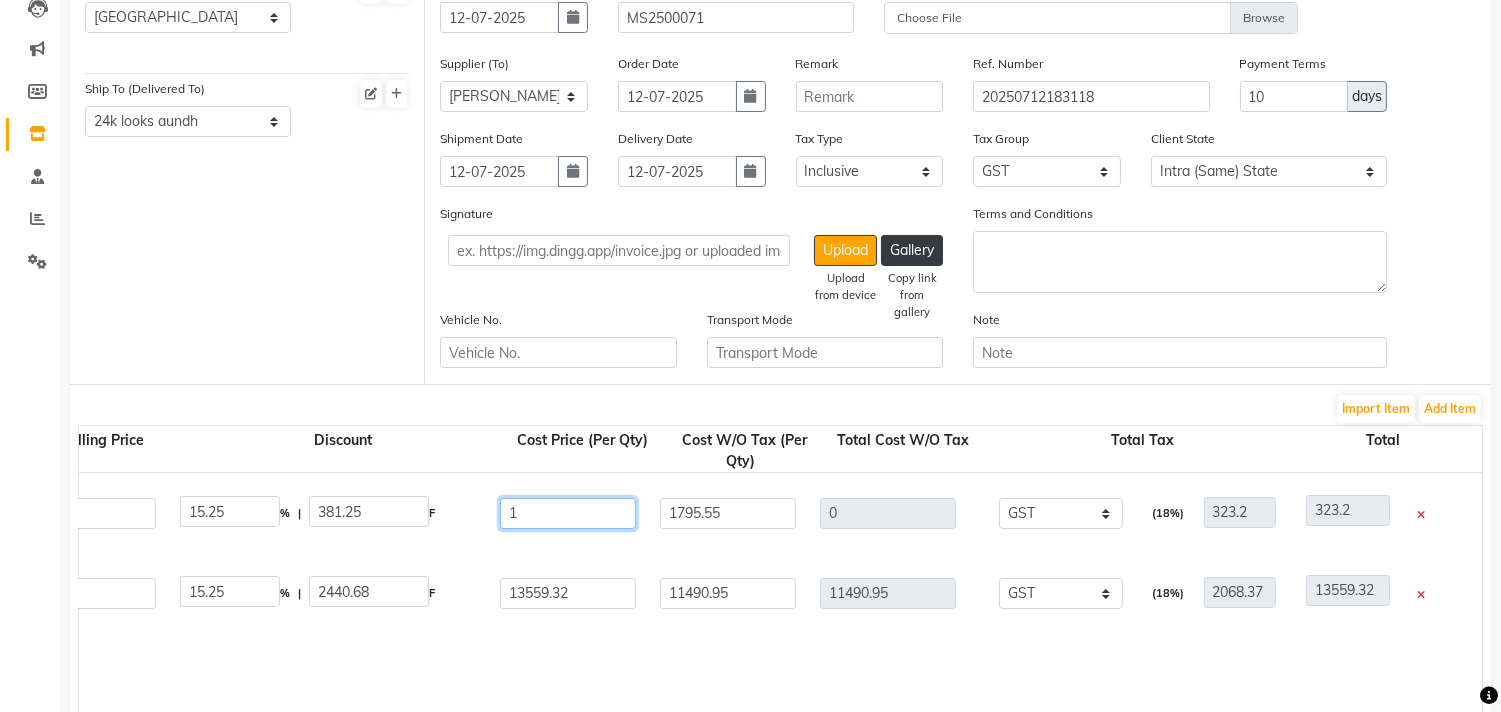 type on "0.85" 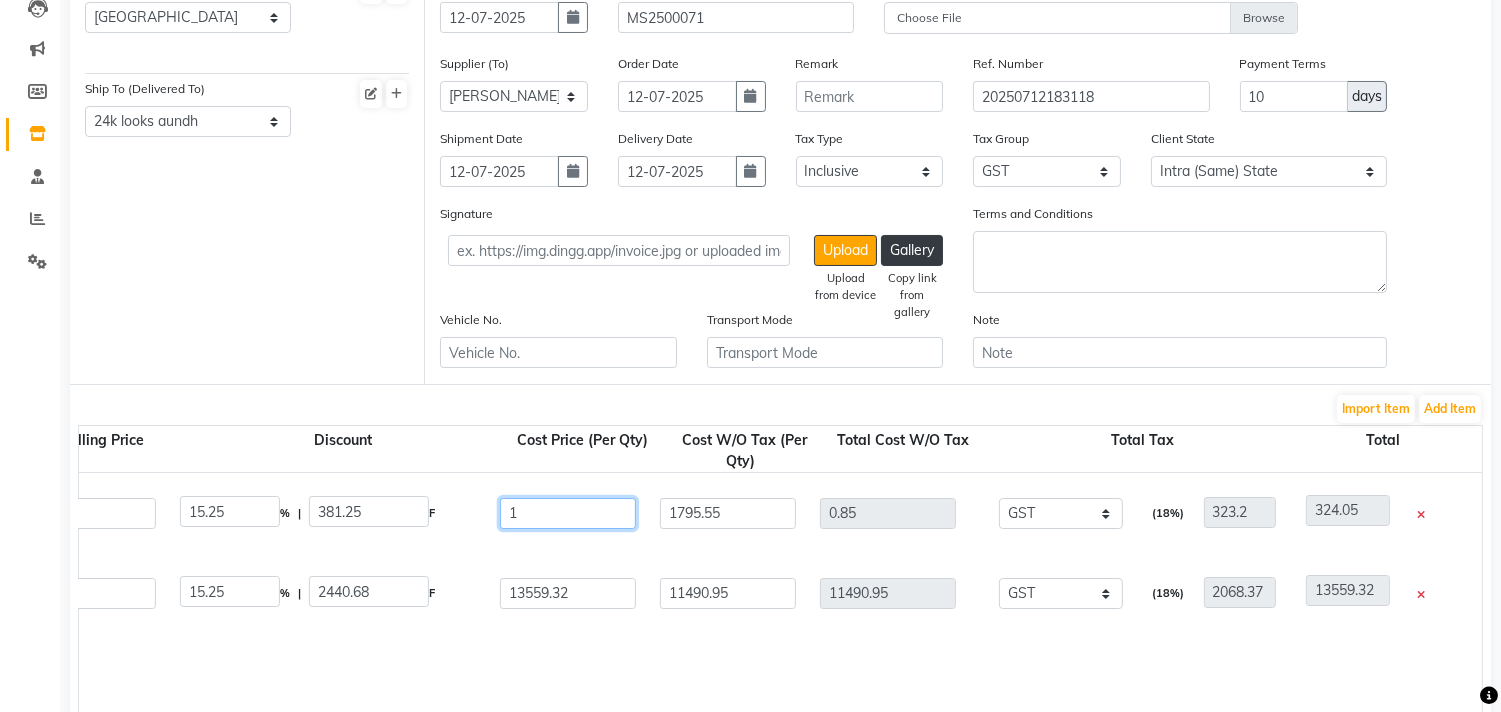type on "12" 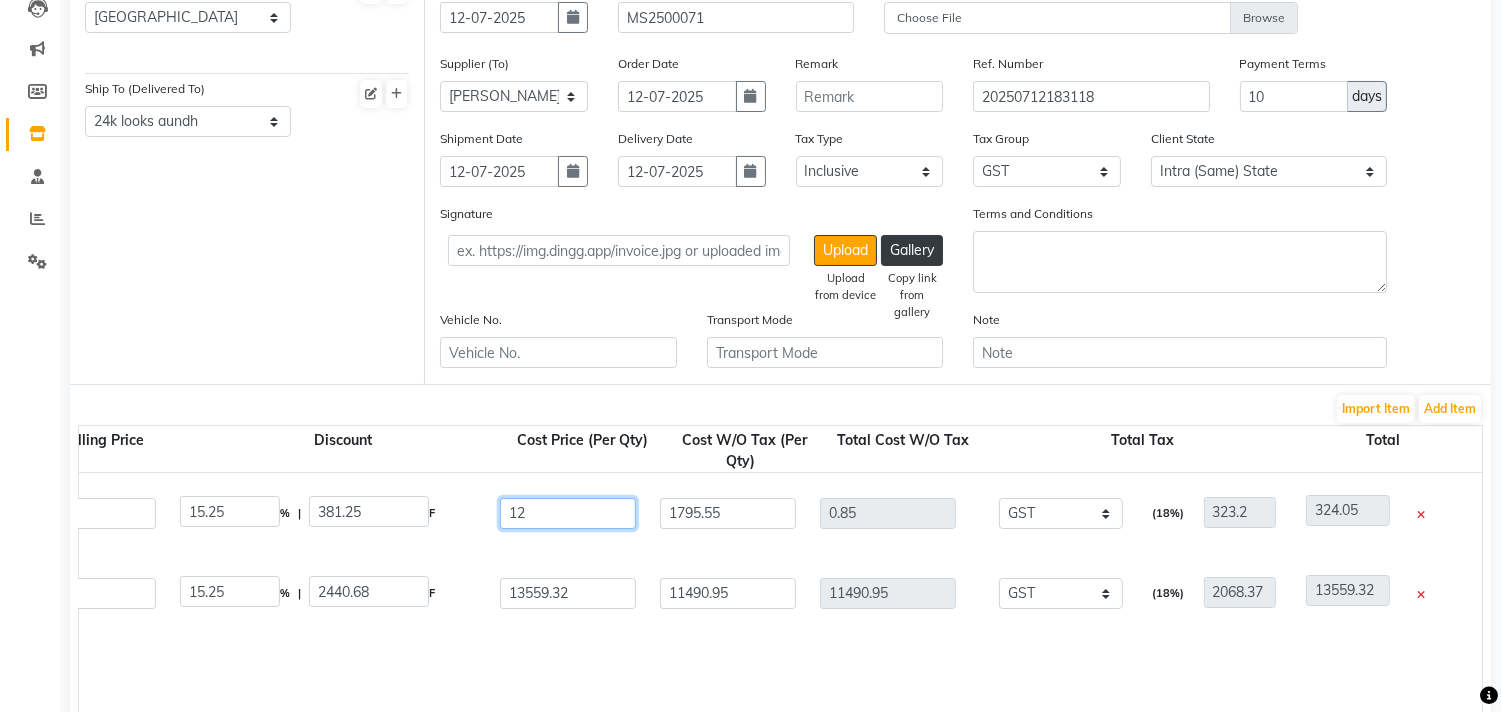 type on "10.17" 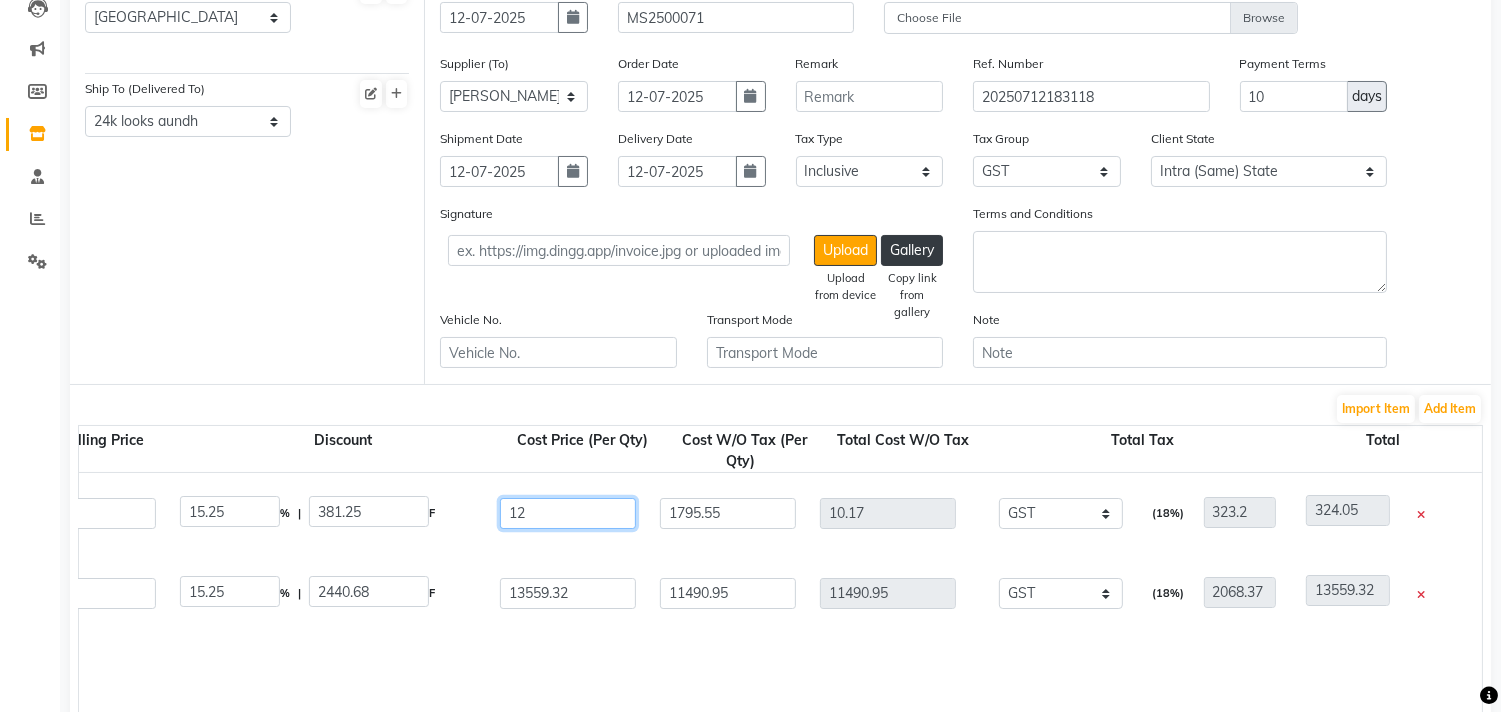 type on "333.37" 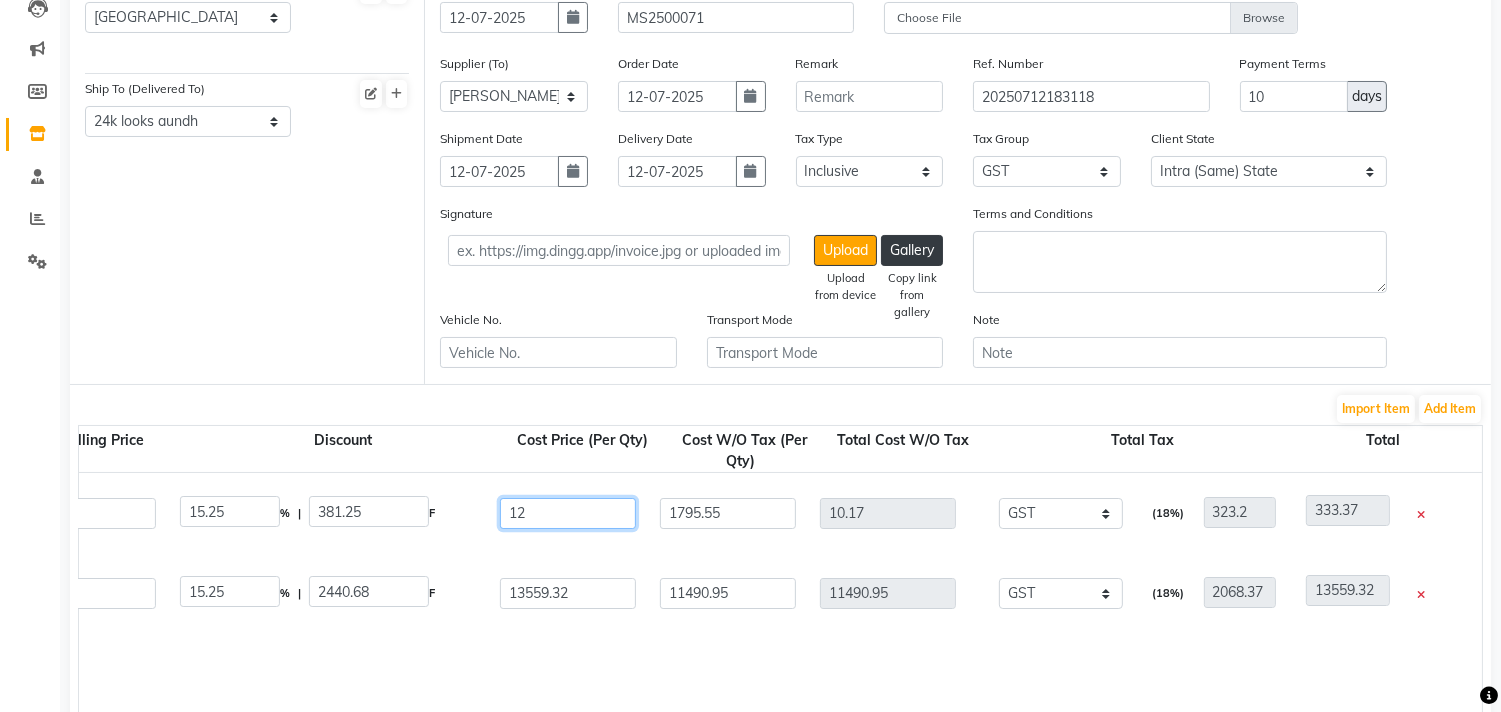 type on "127" 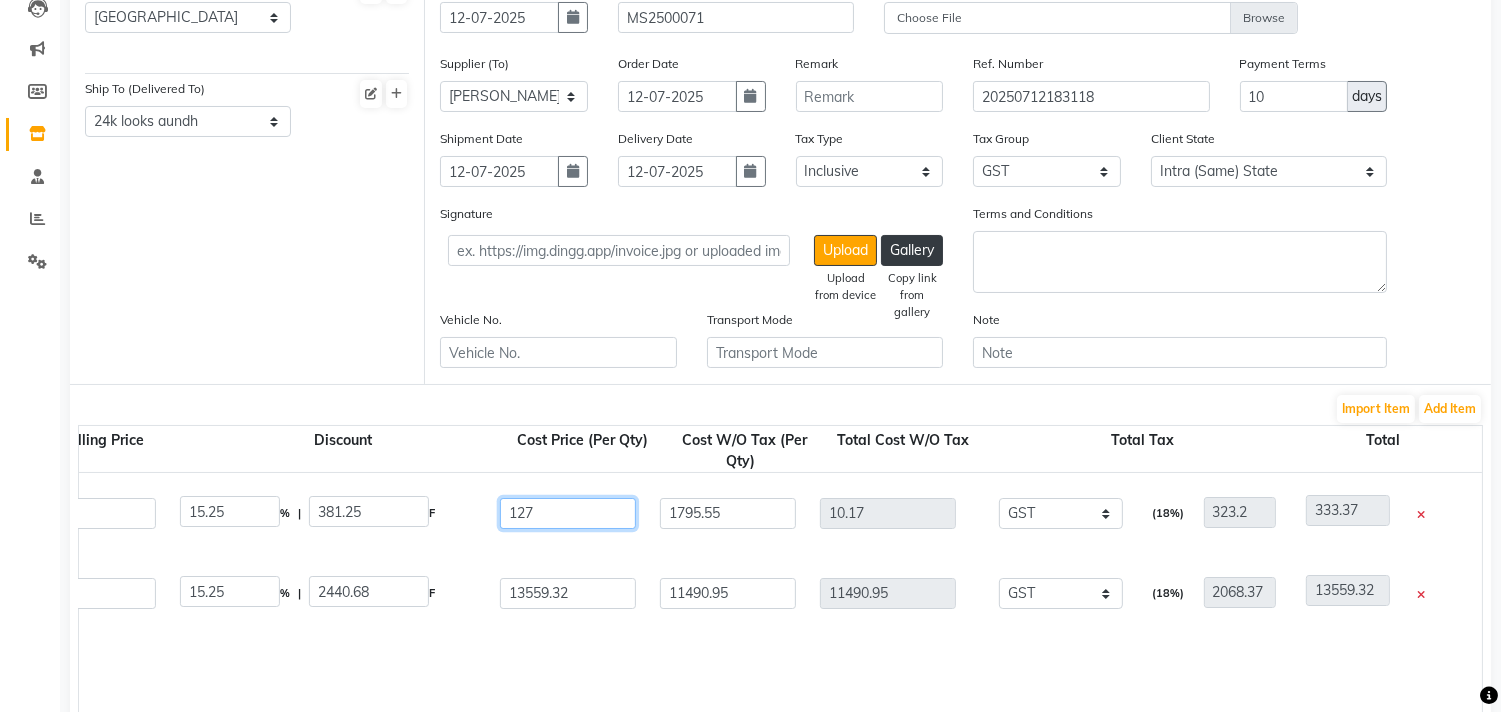type on "107.63" 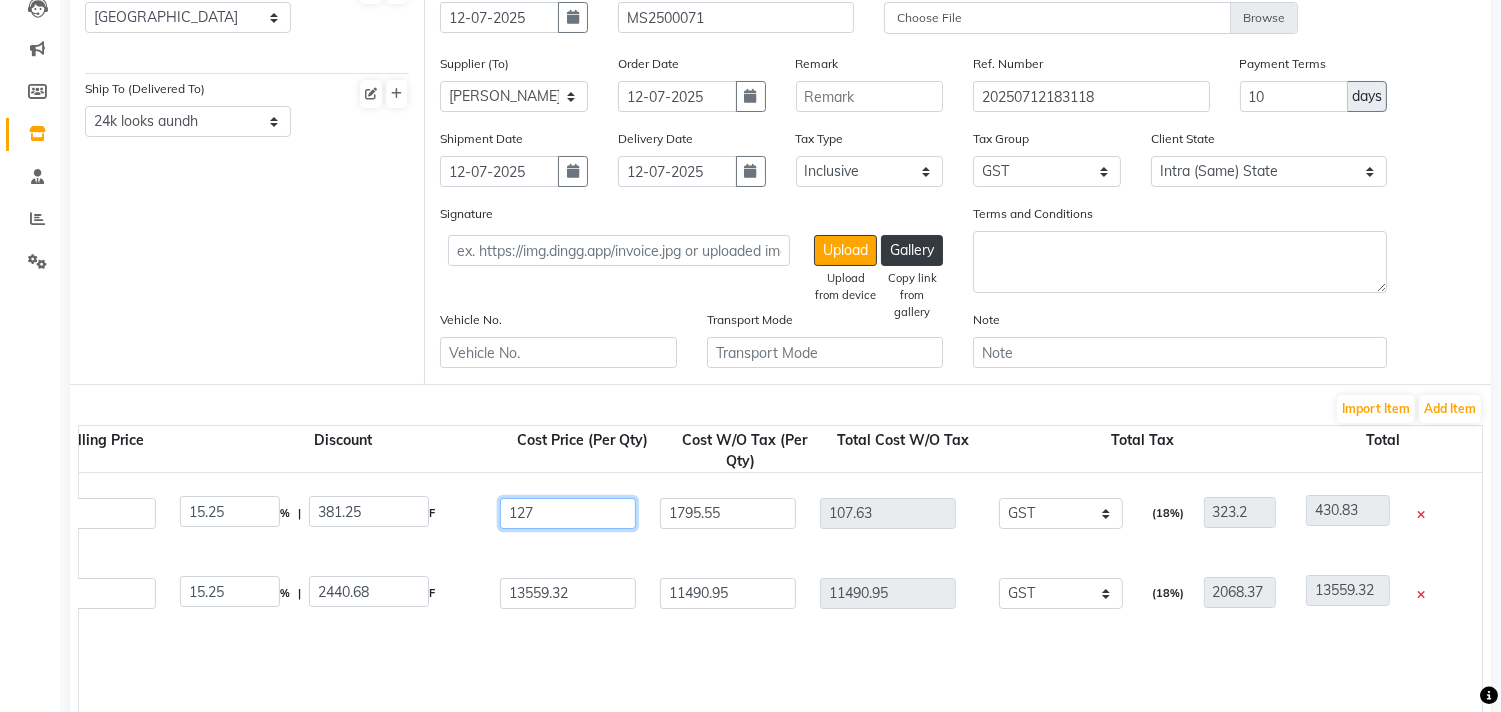 type on "1271" 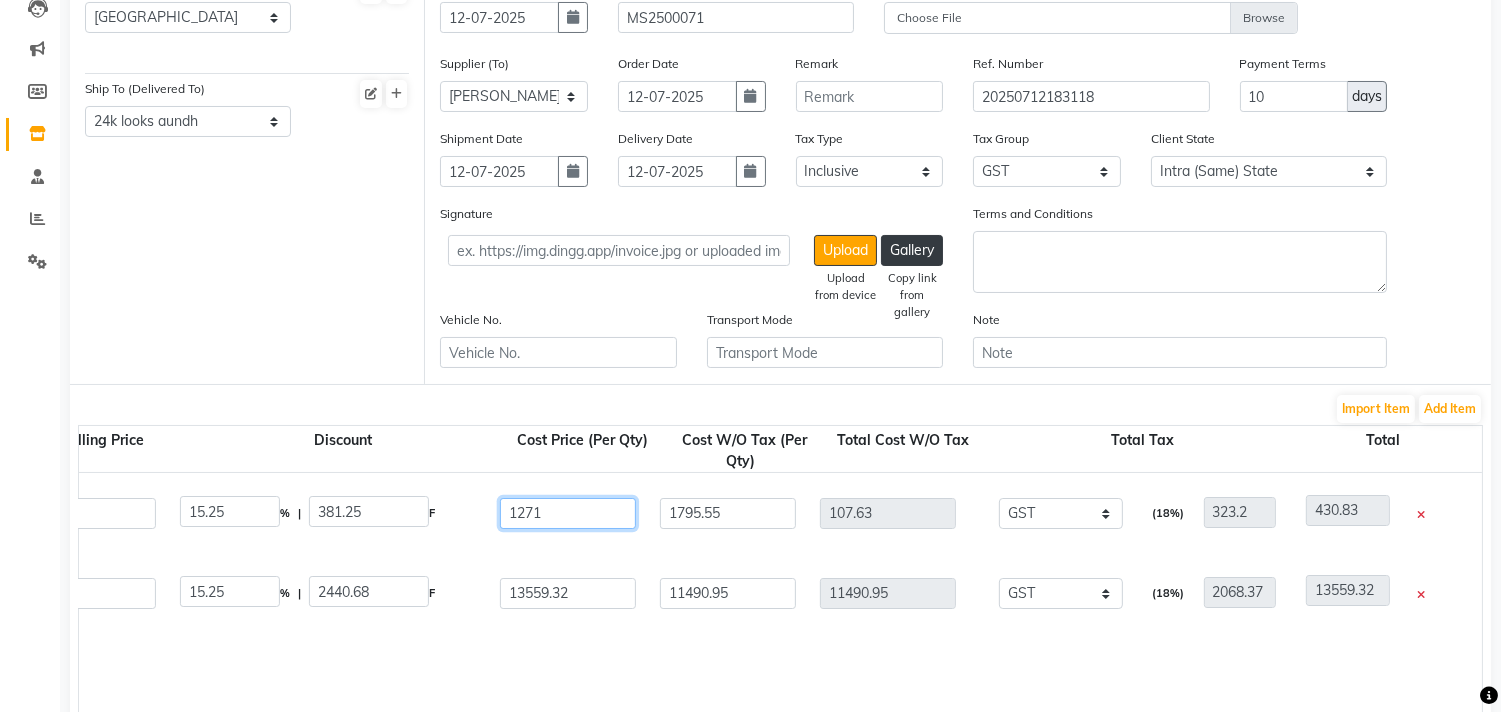 type on "1077.12" 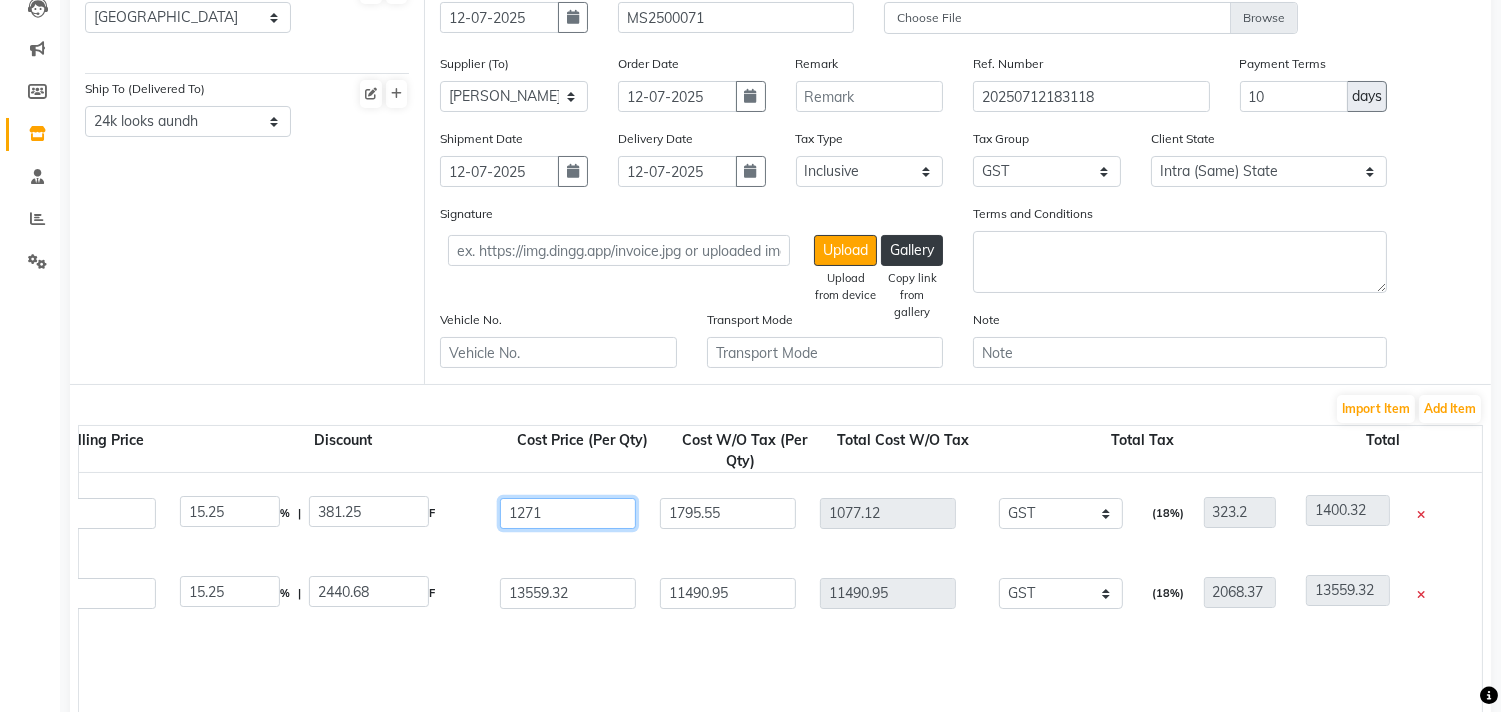 type on "1271.1" 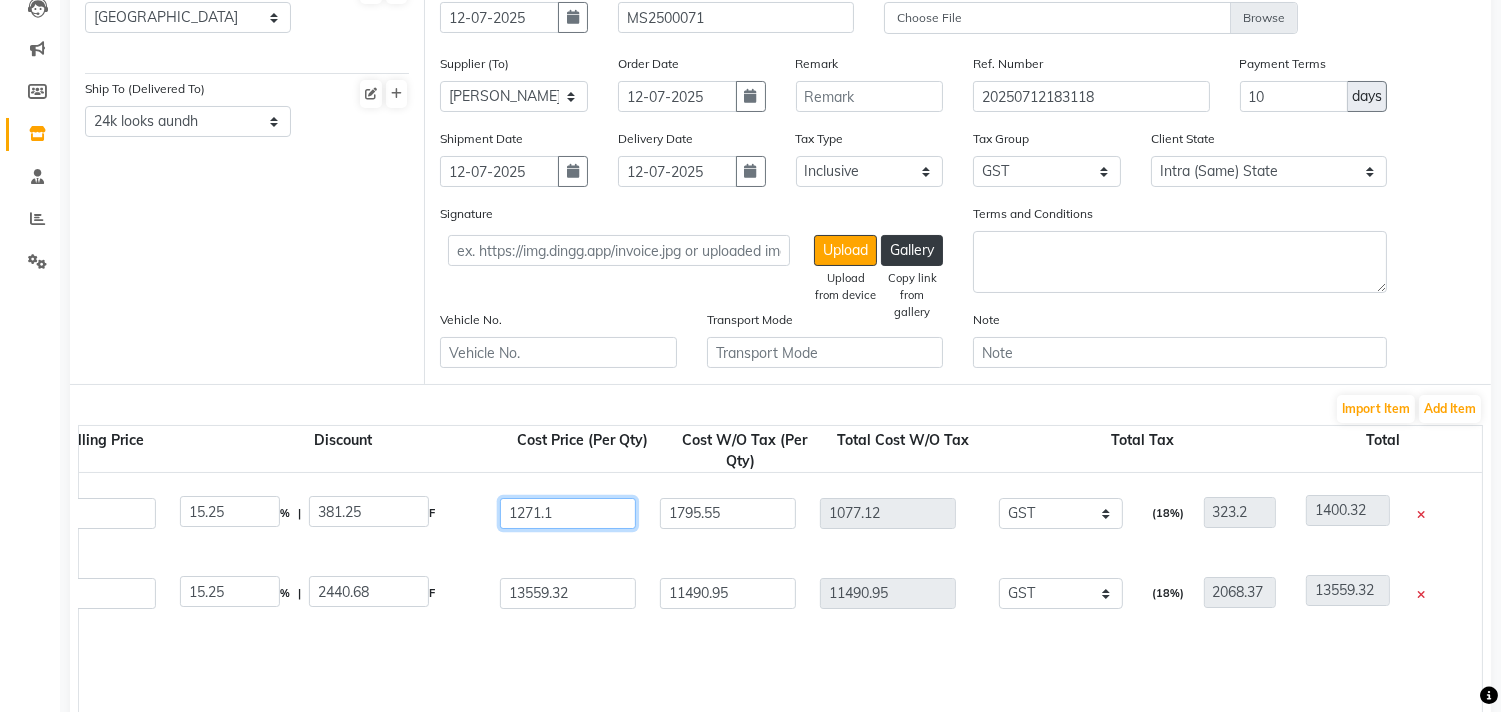 type on "1077.2" 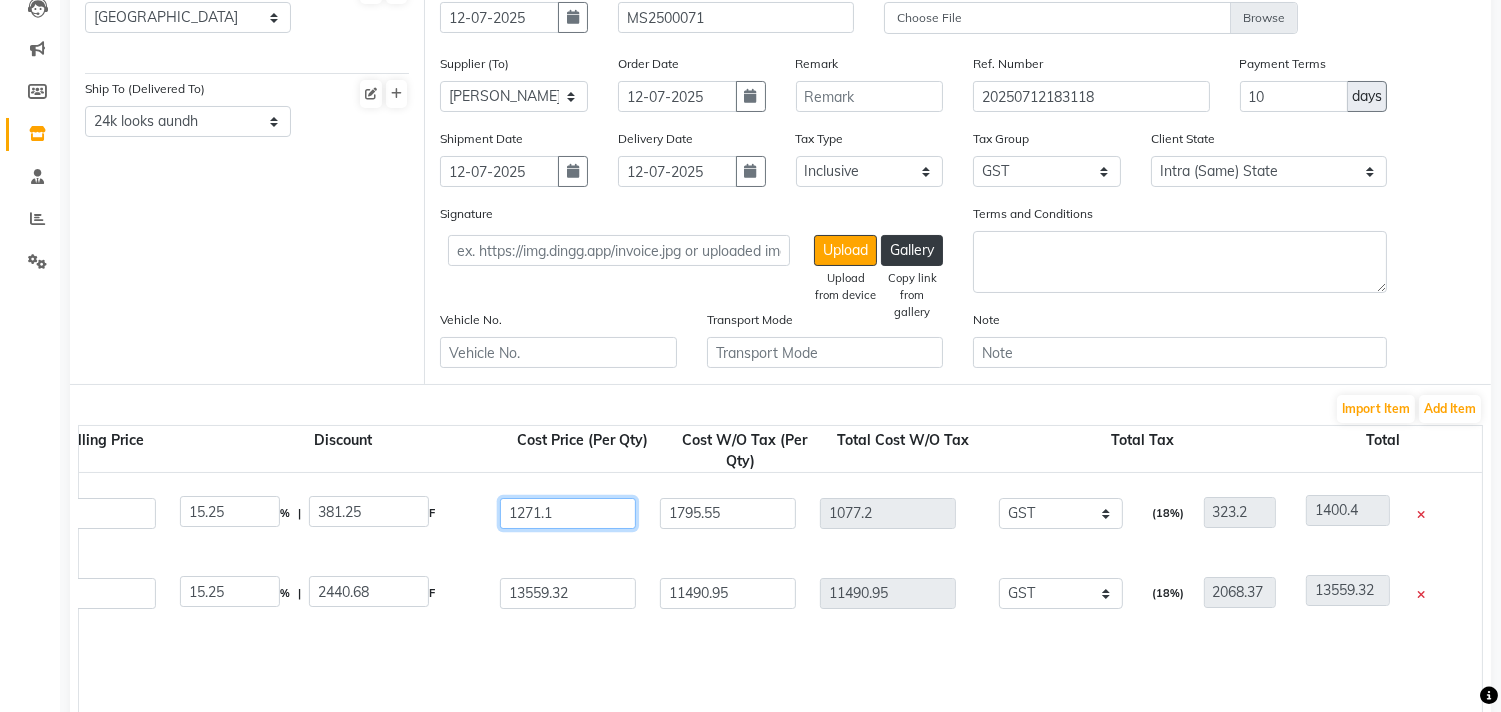 type on "1271.18" 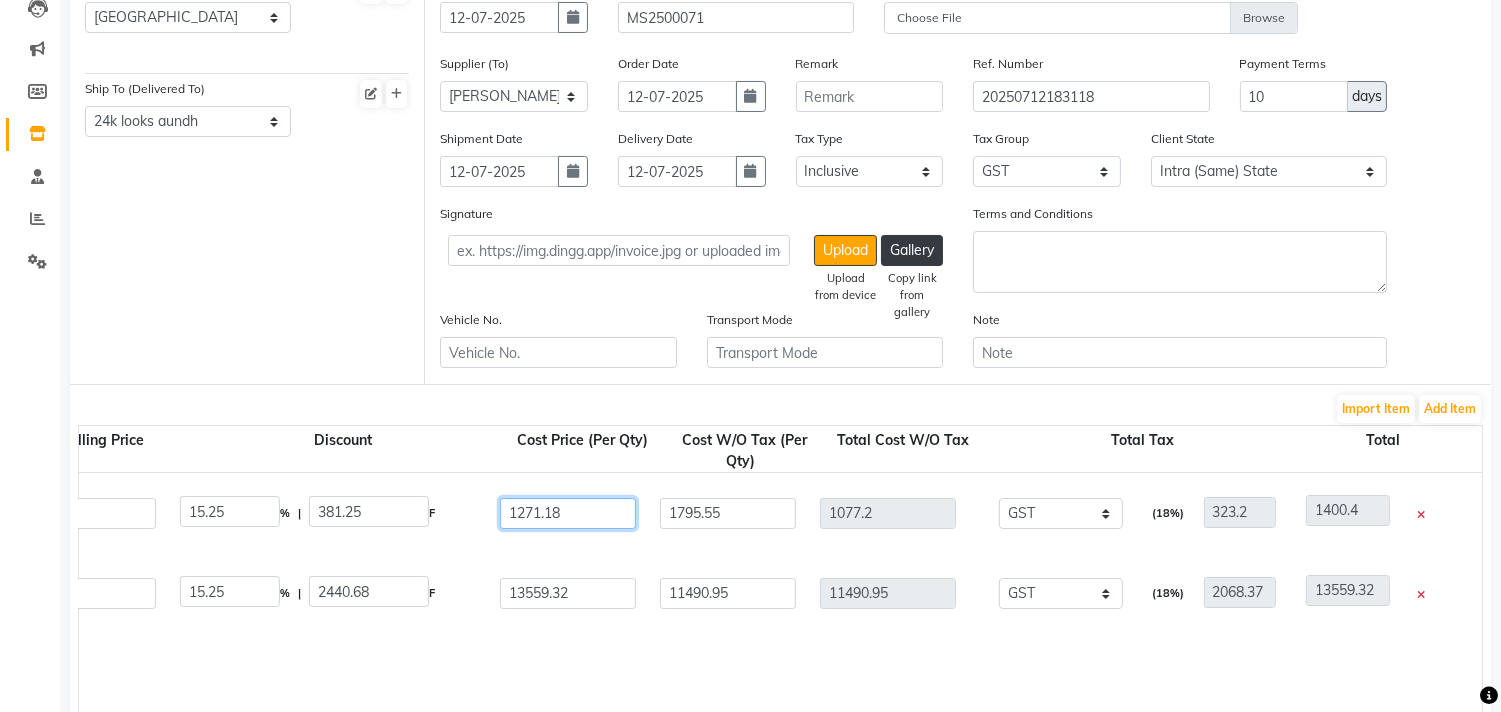 type on "1077.27" 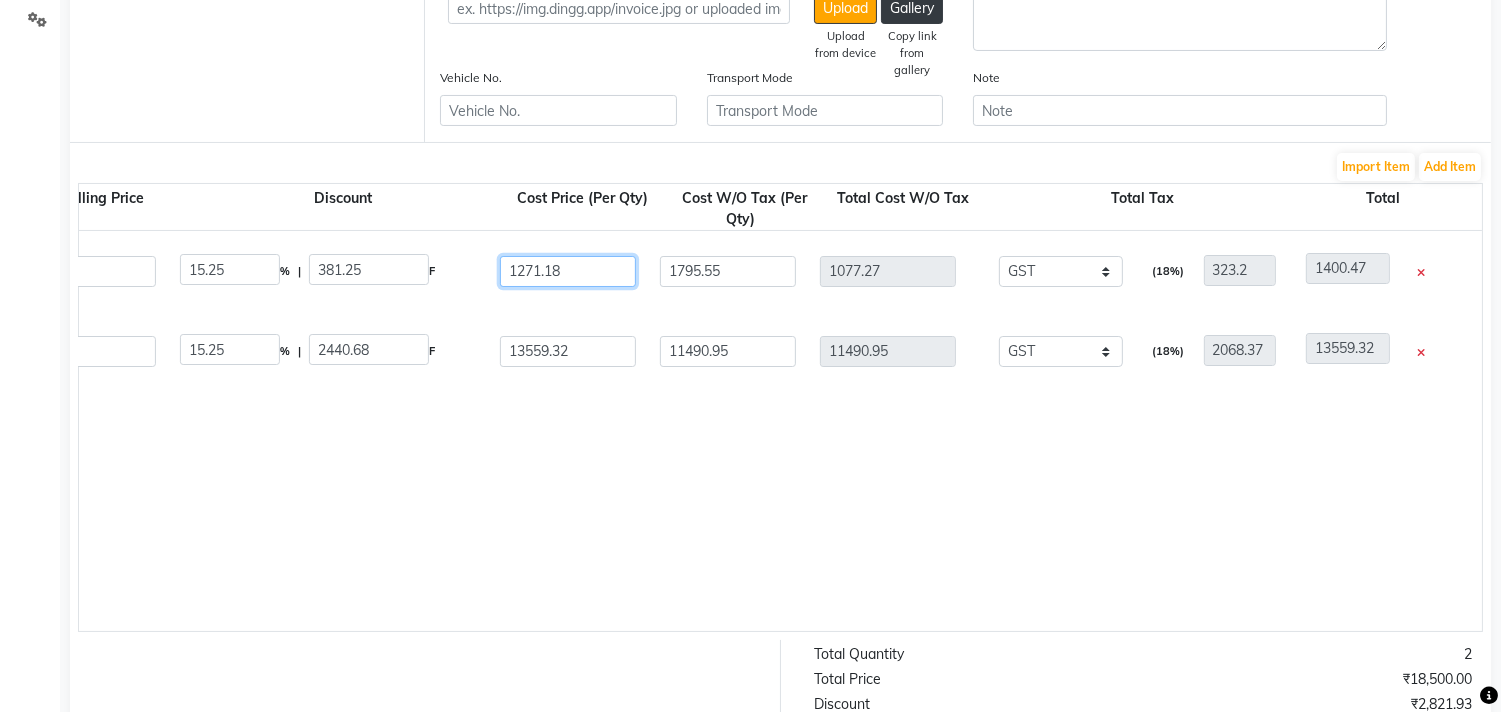 scroll, scrollTop: 224, scrollLeft: 0, axis: vertical 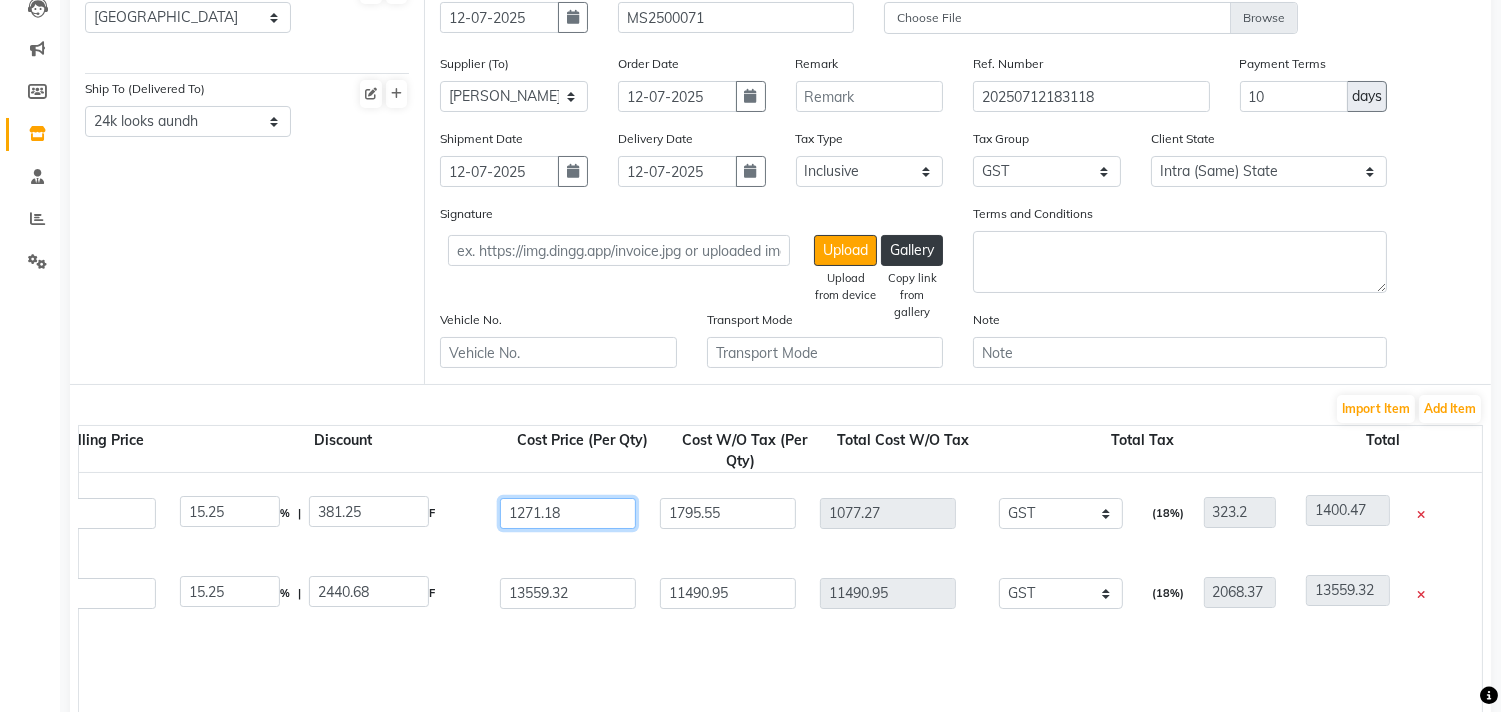 type on "1271.18" 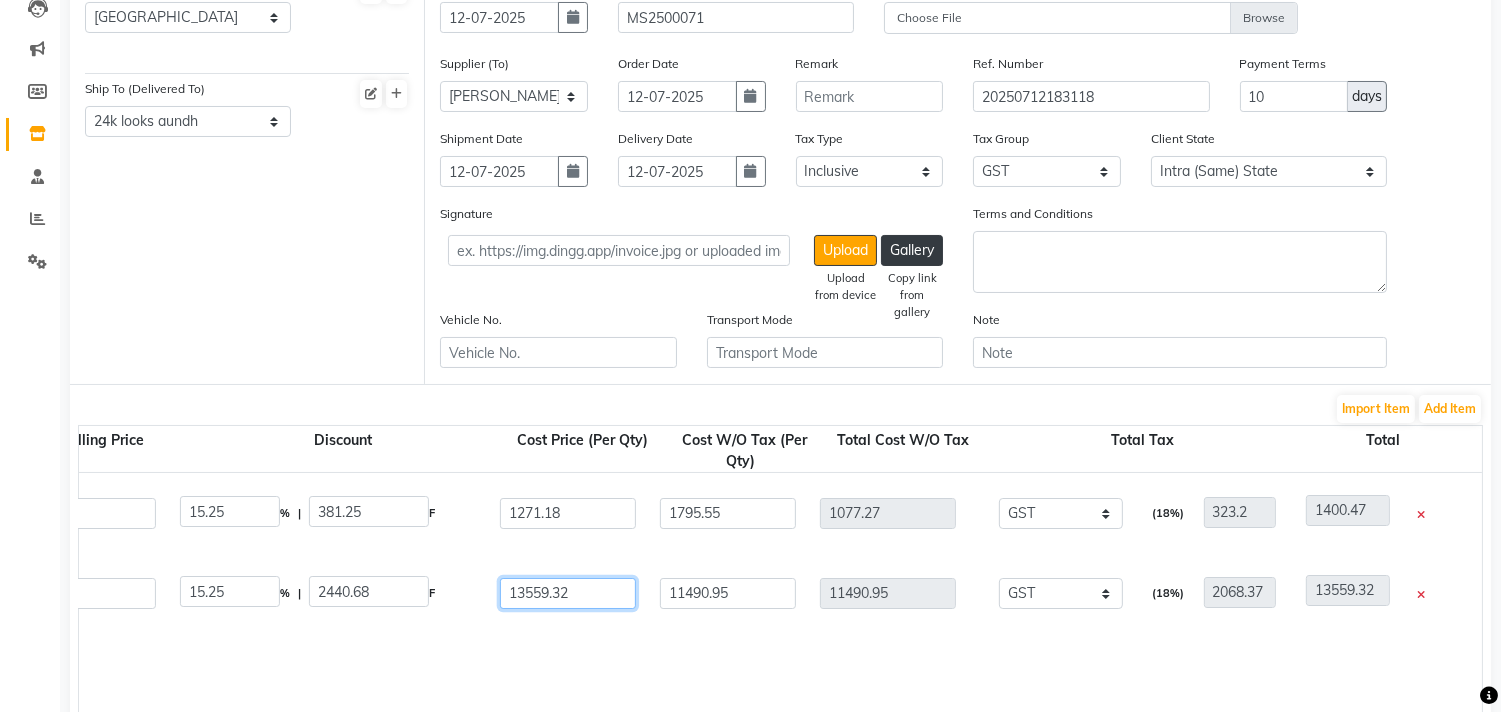 type on "49.15" 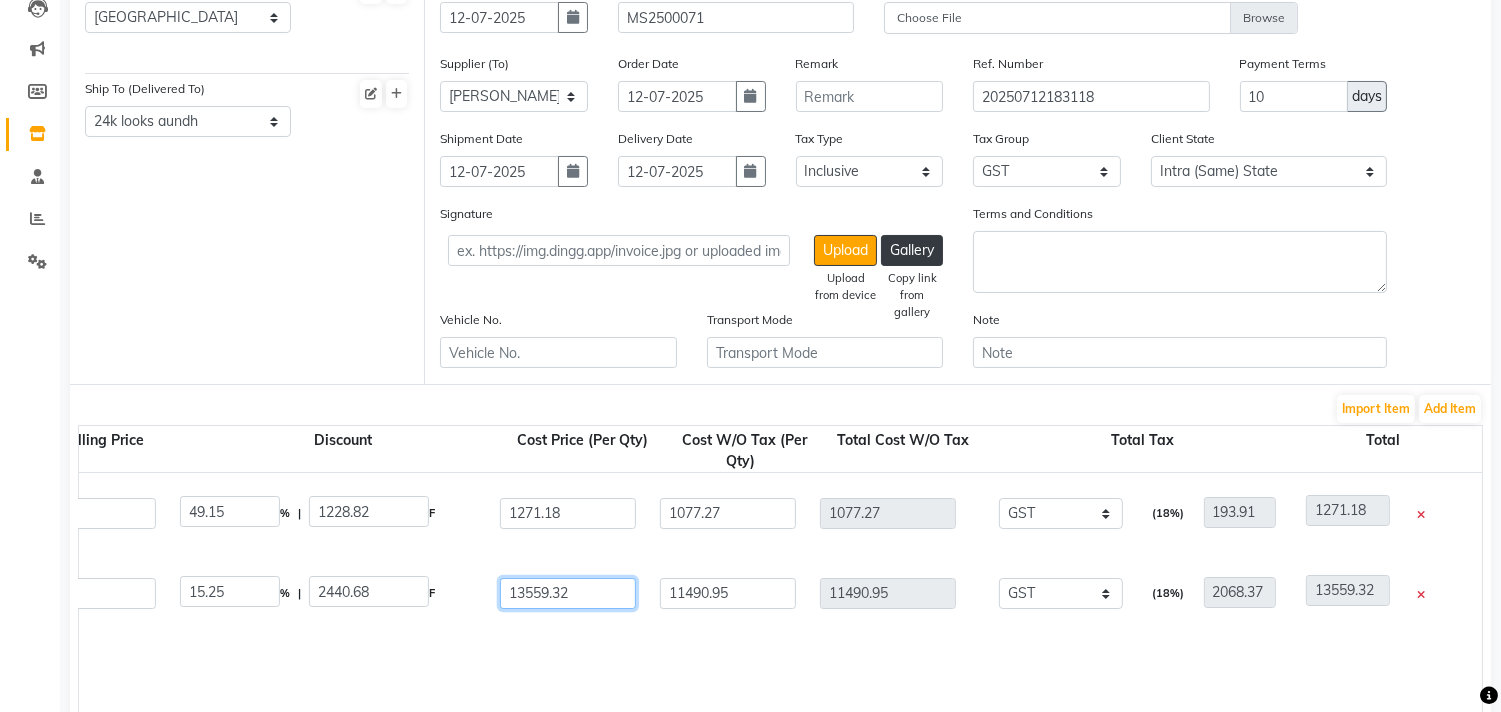 type on "13559.3" 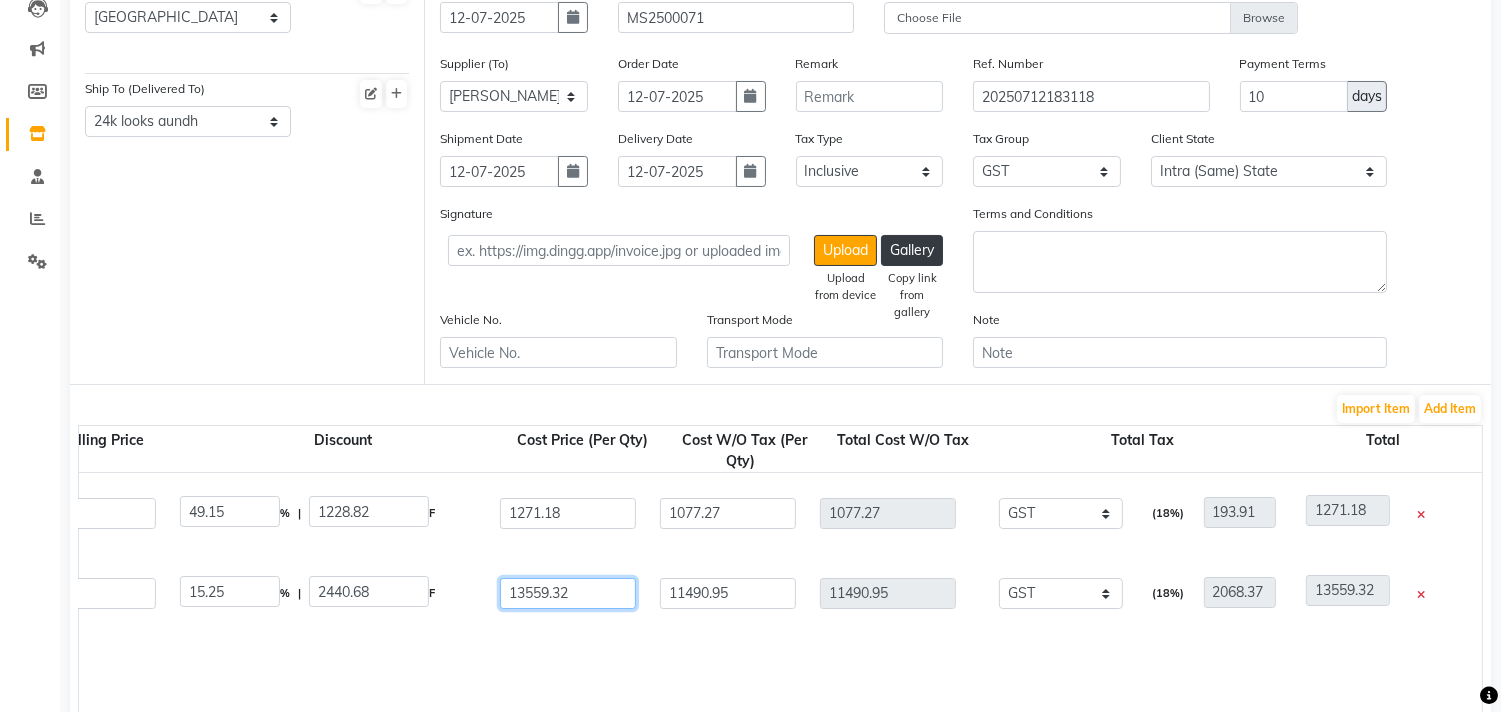 type on "11490.93" 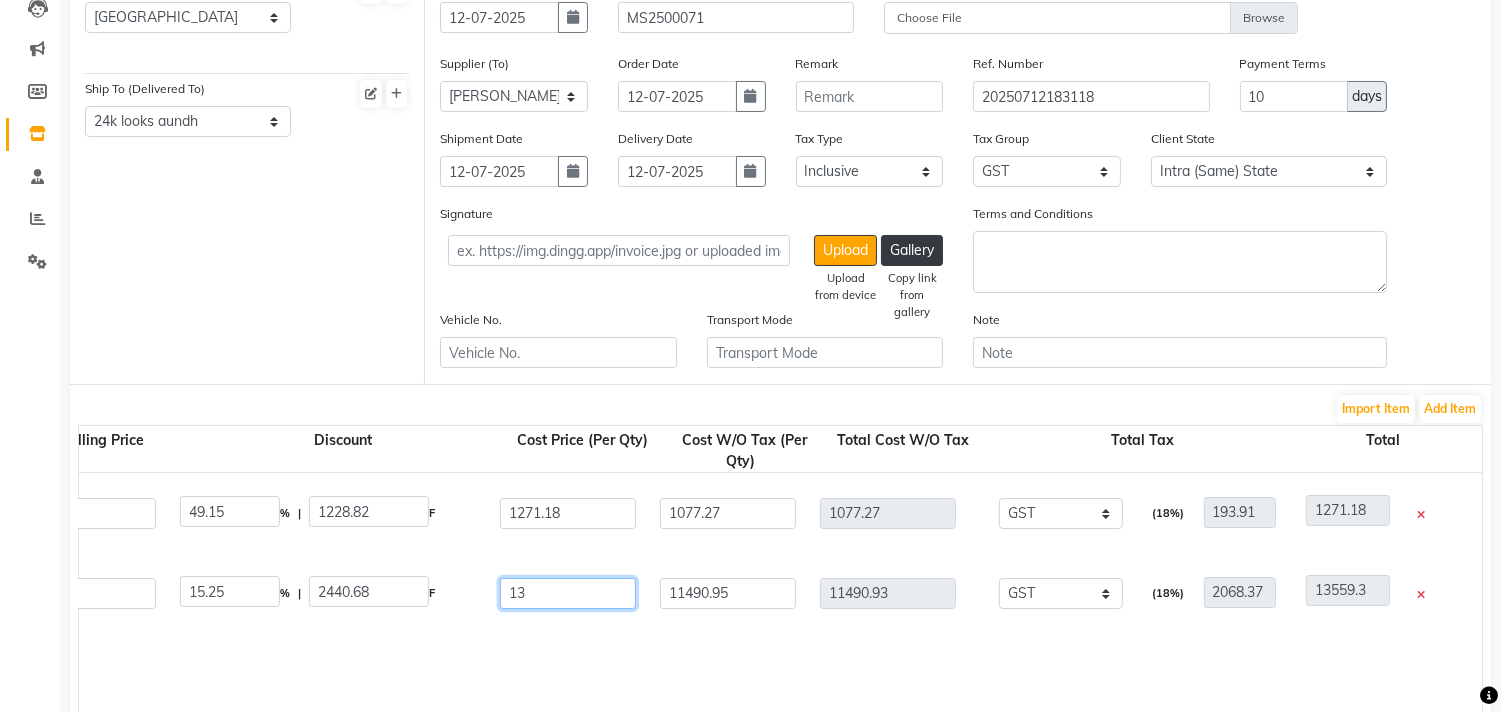 type on "1" 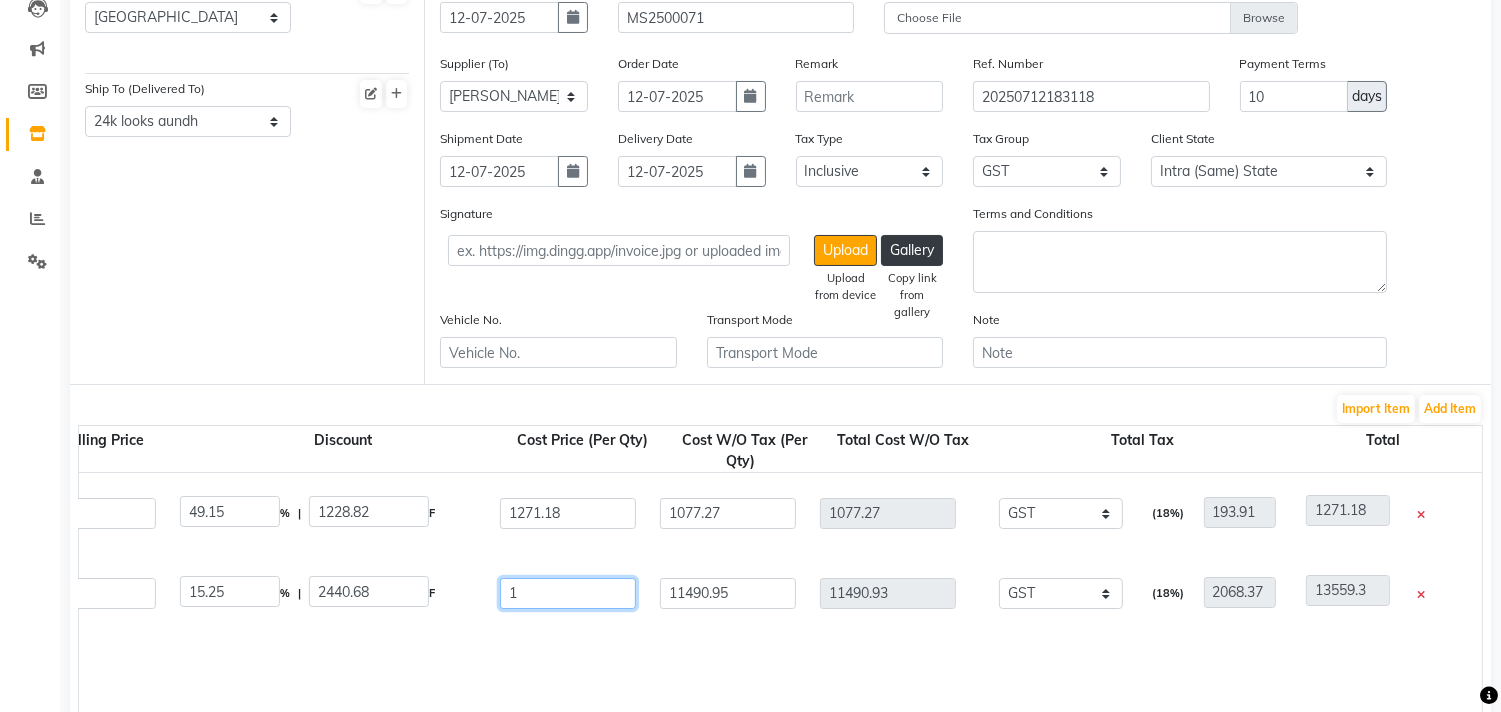 type 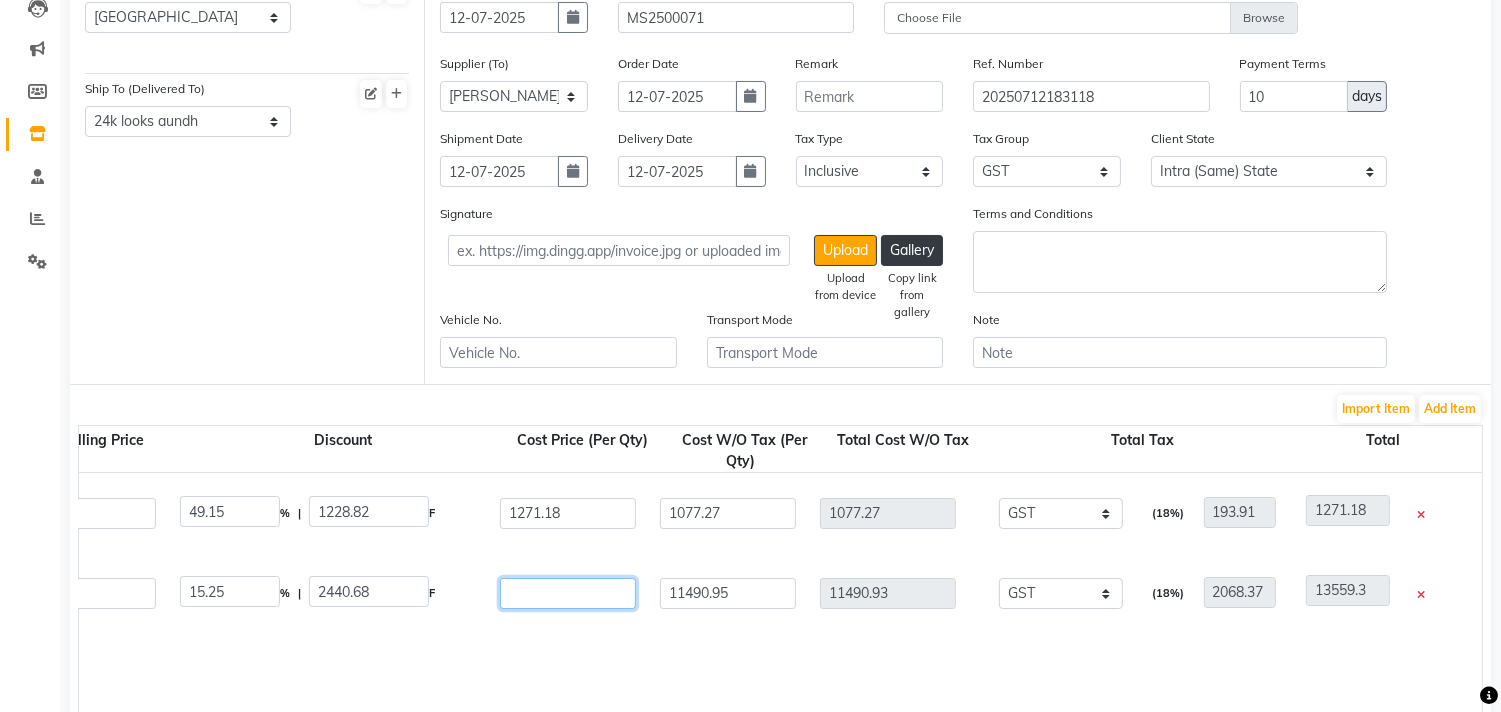 type on "0" 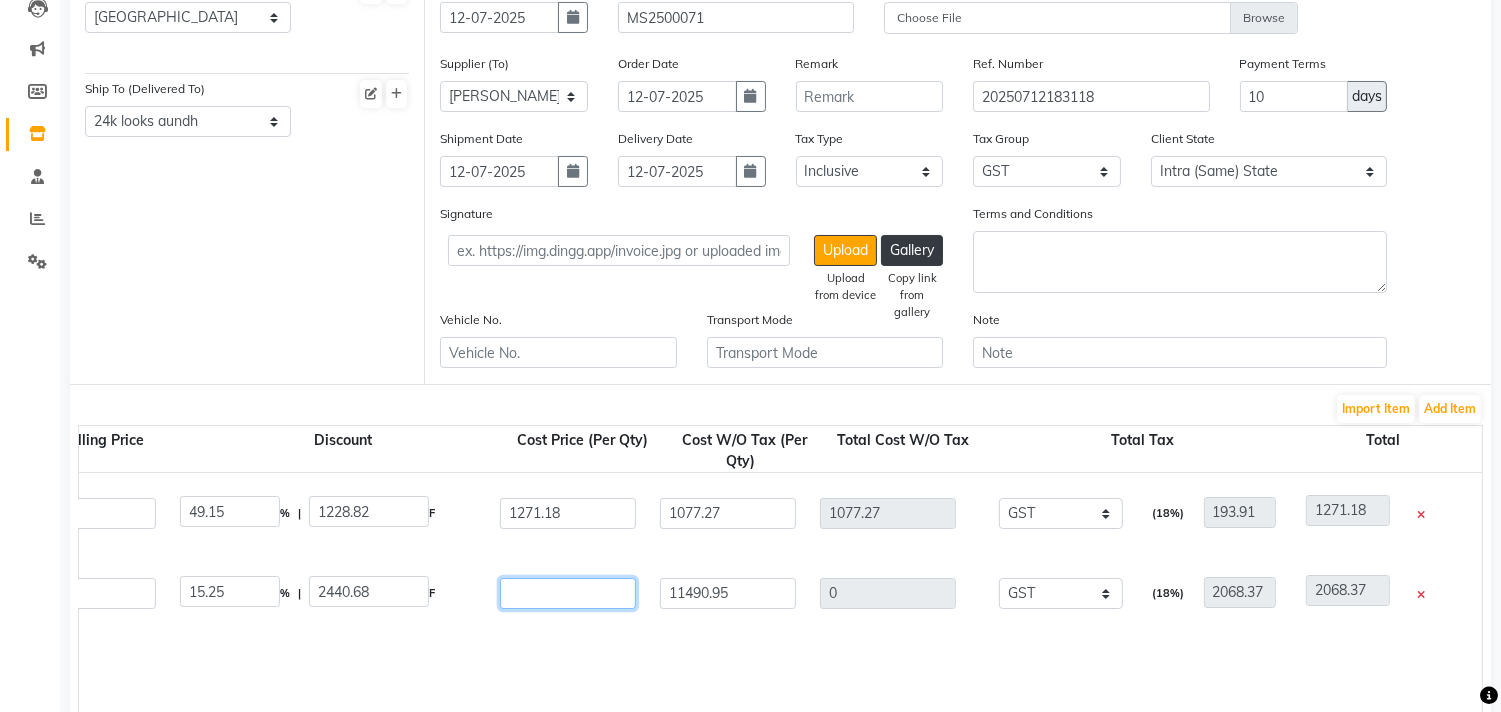 type on "8" 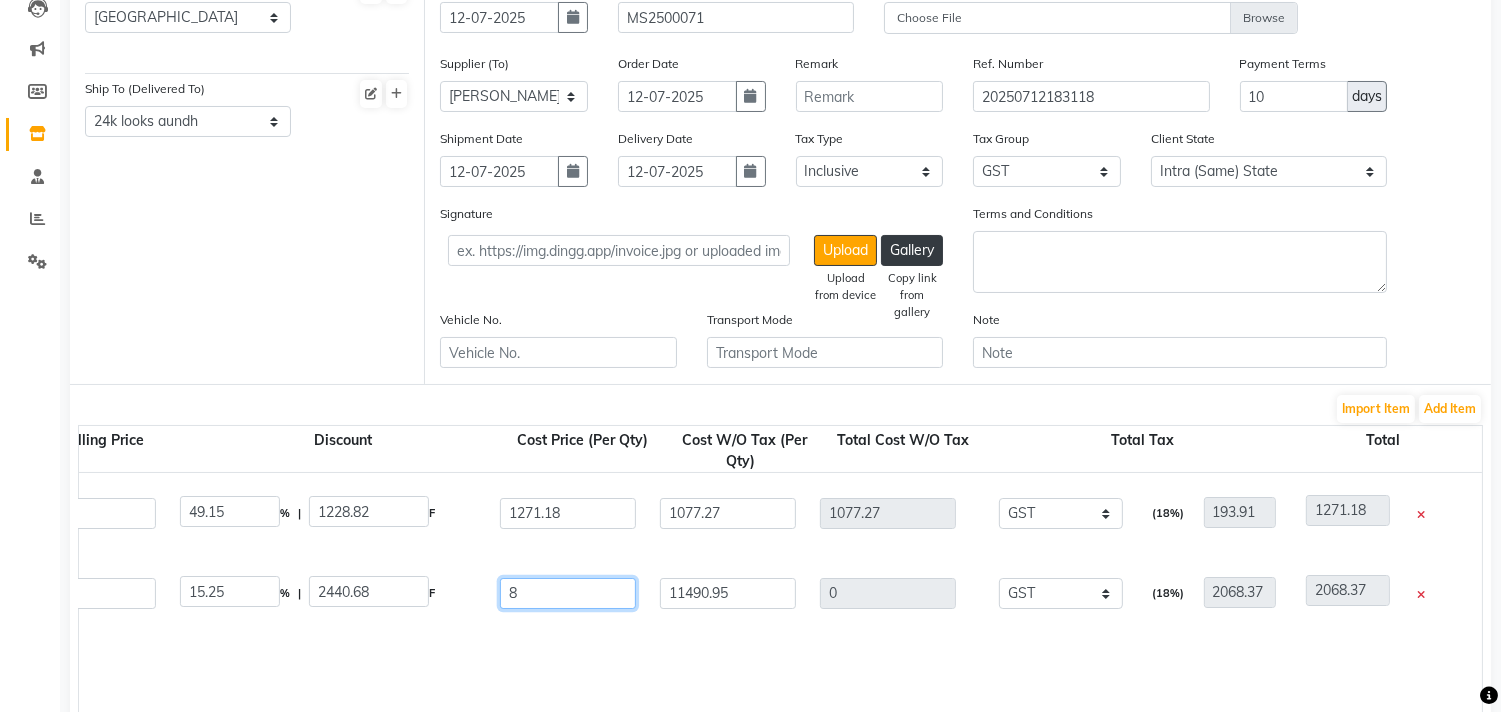 type on "6.78" 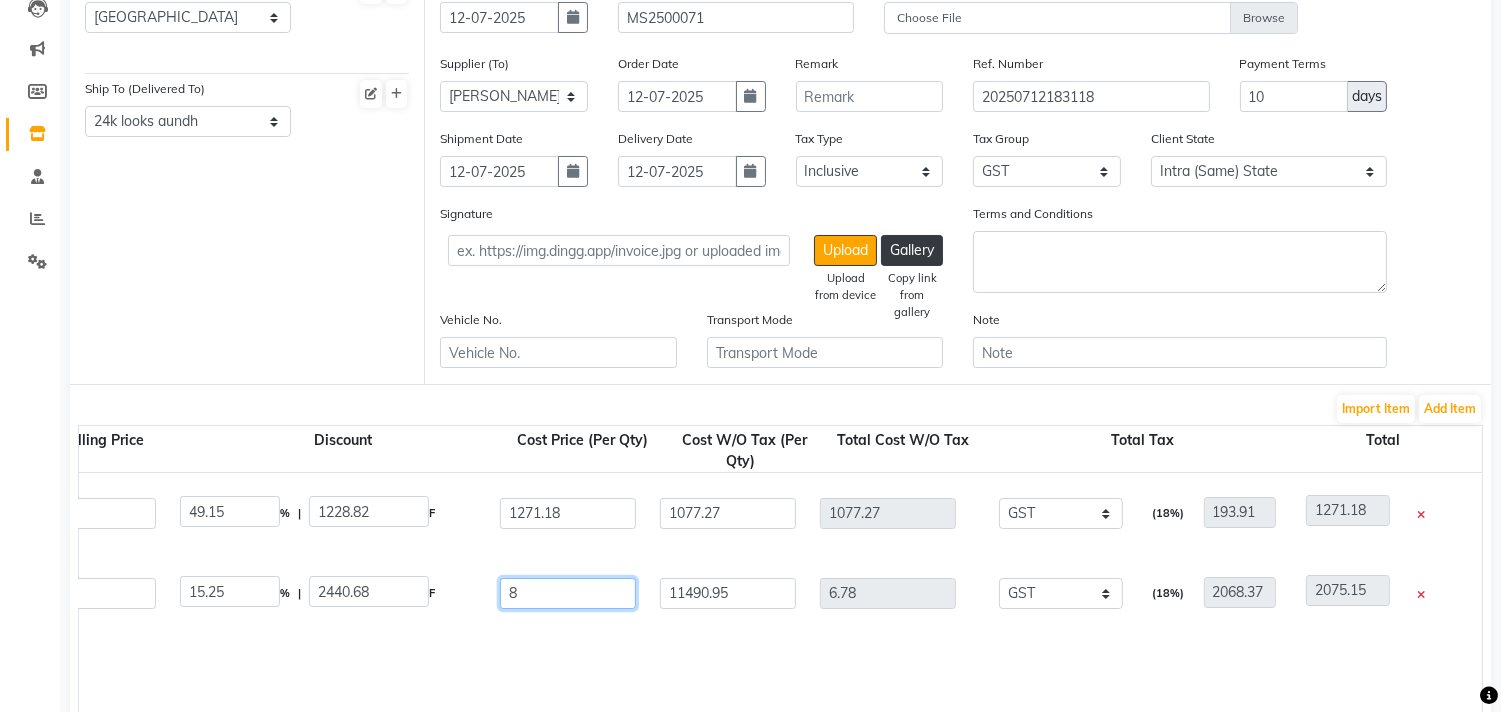 type on "81" 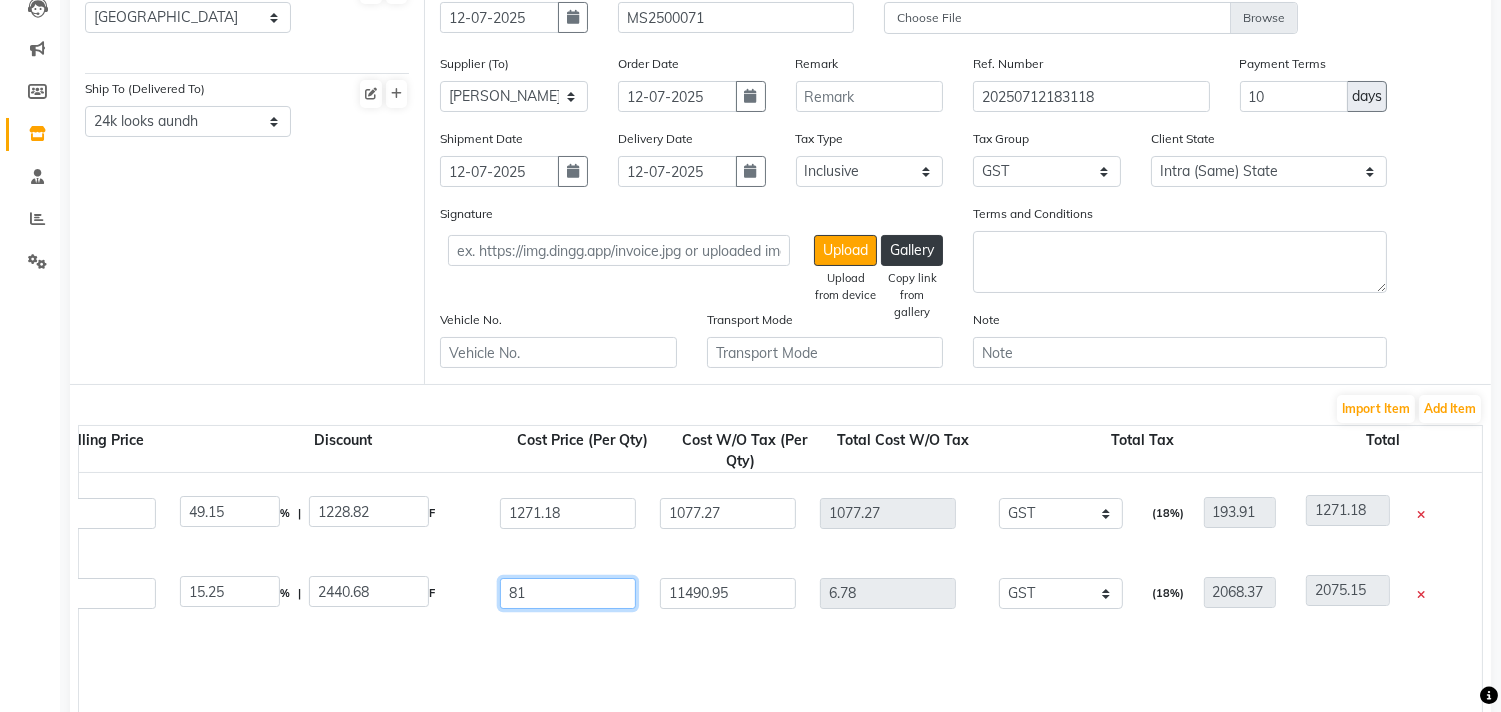 type on "68.64" 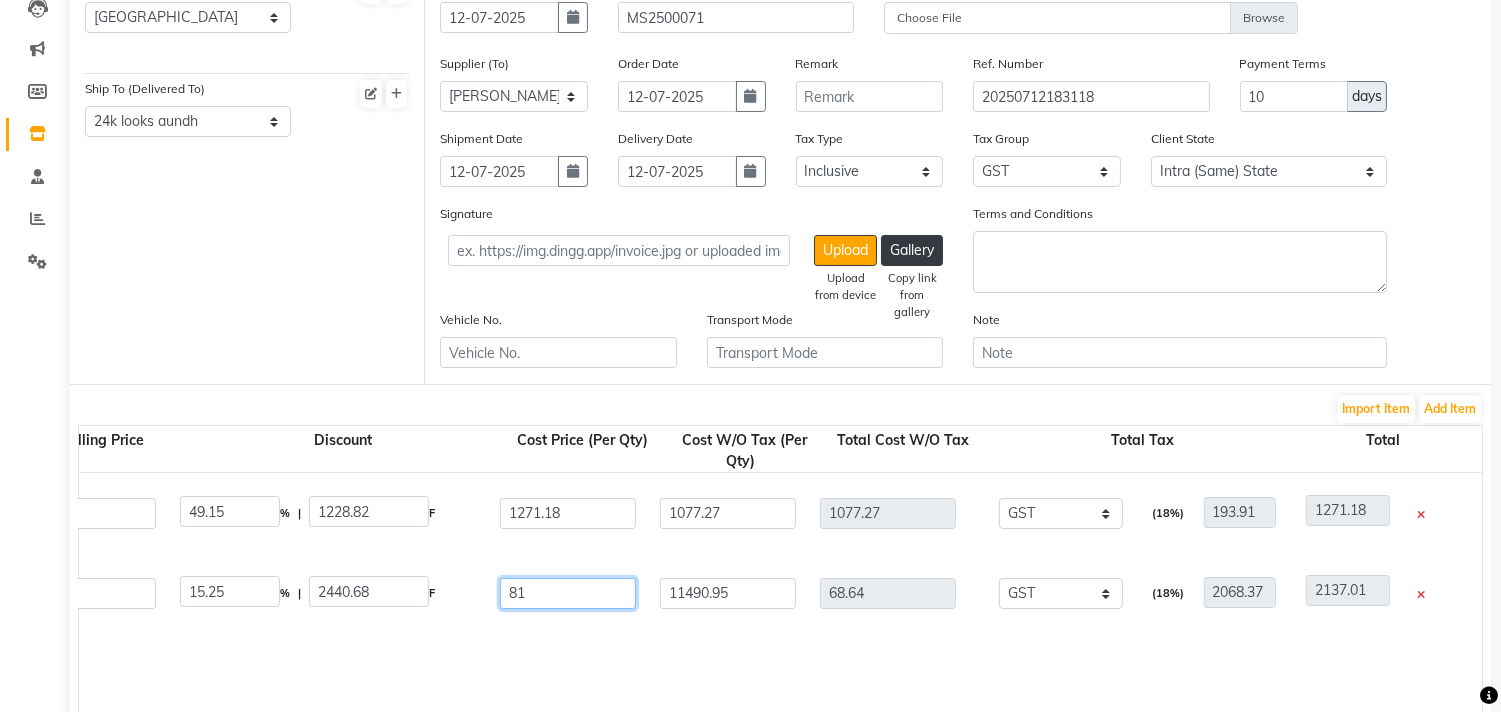 type on "813" 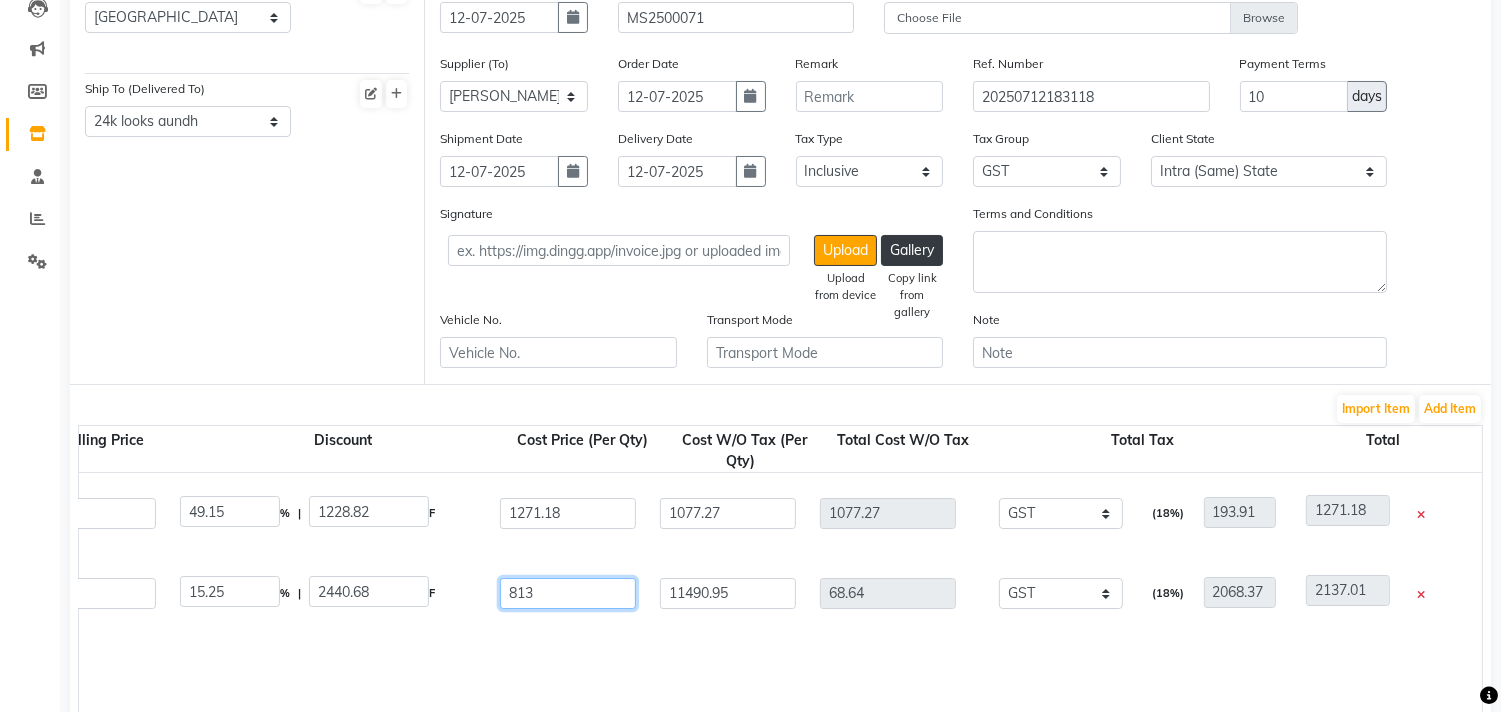 type on "688.98" 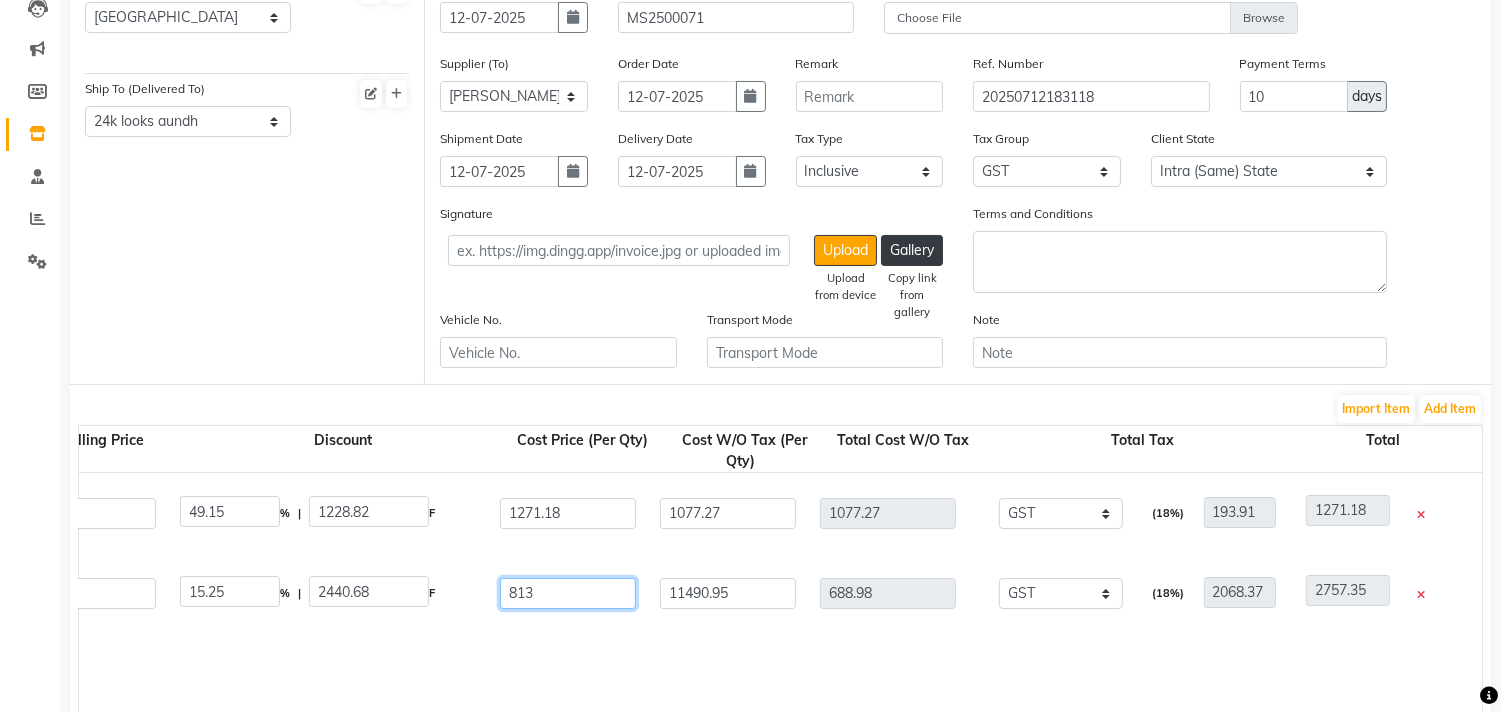 type on "8135" 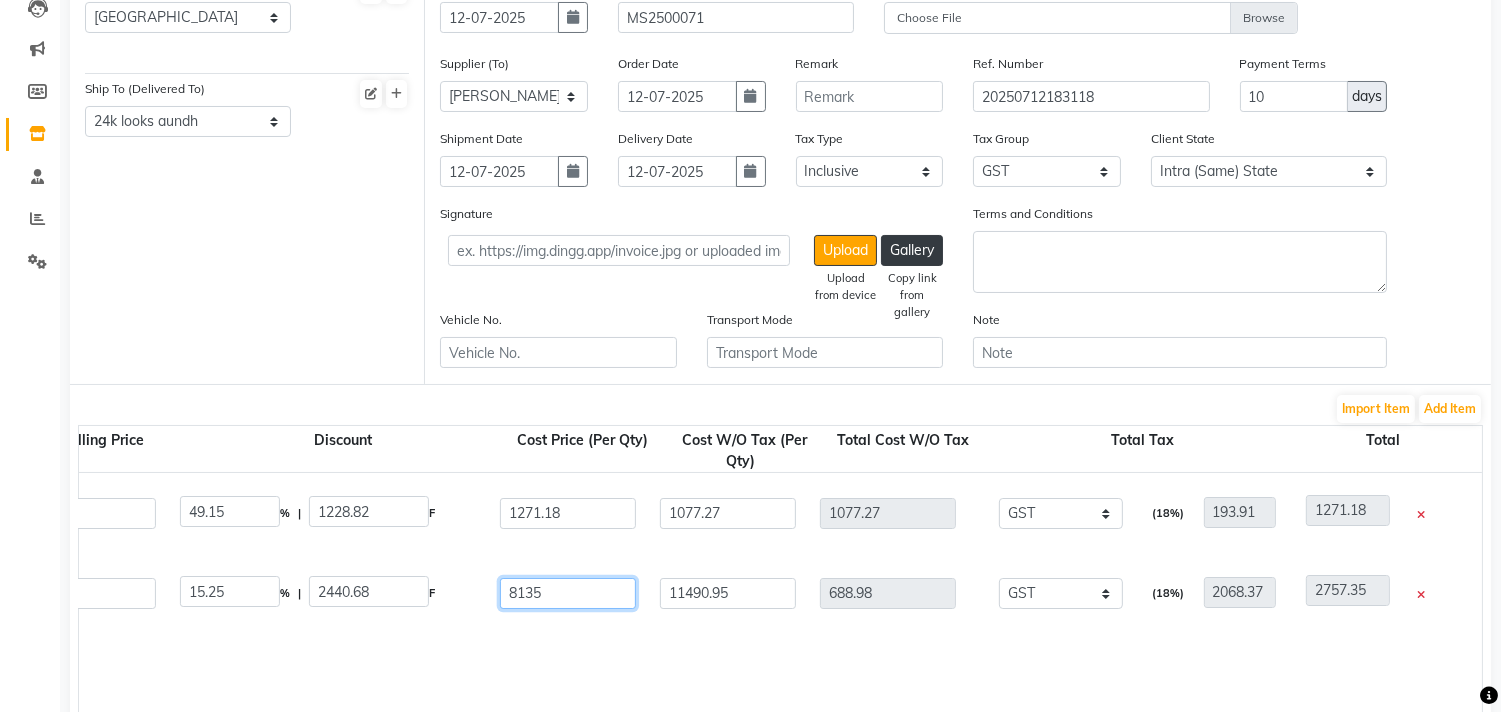 type on "6894.07" 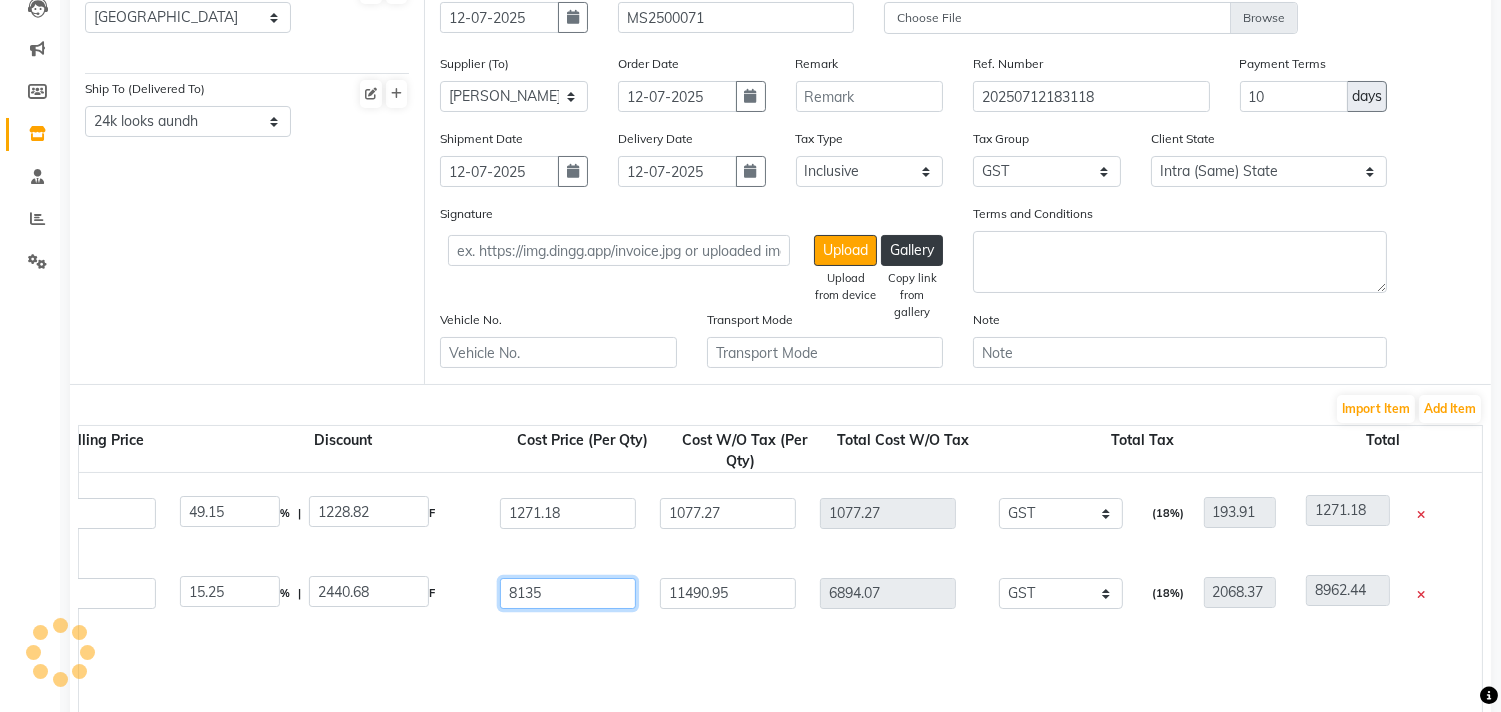 type on "8135" 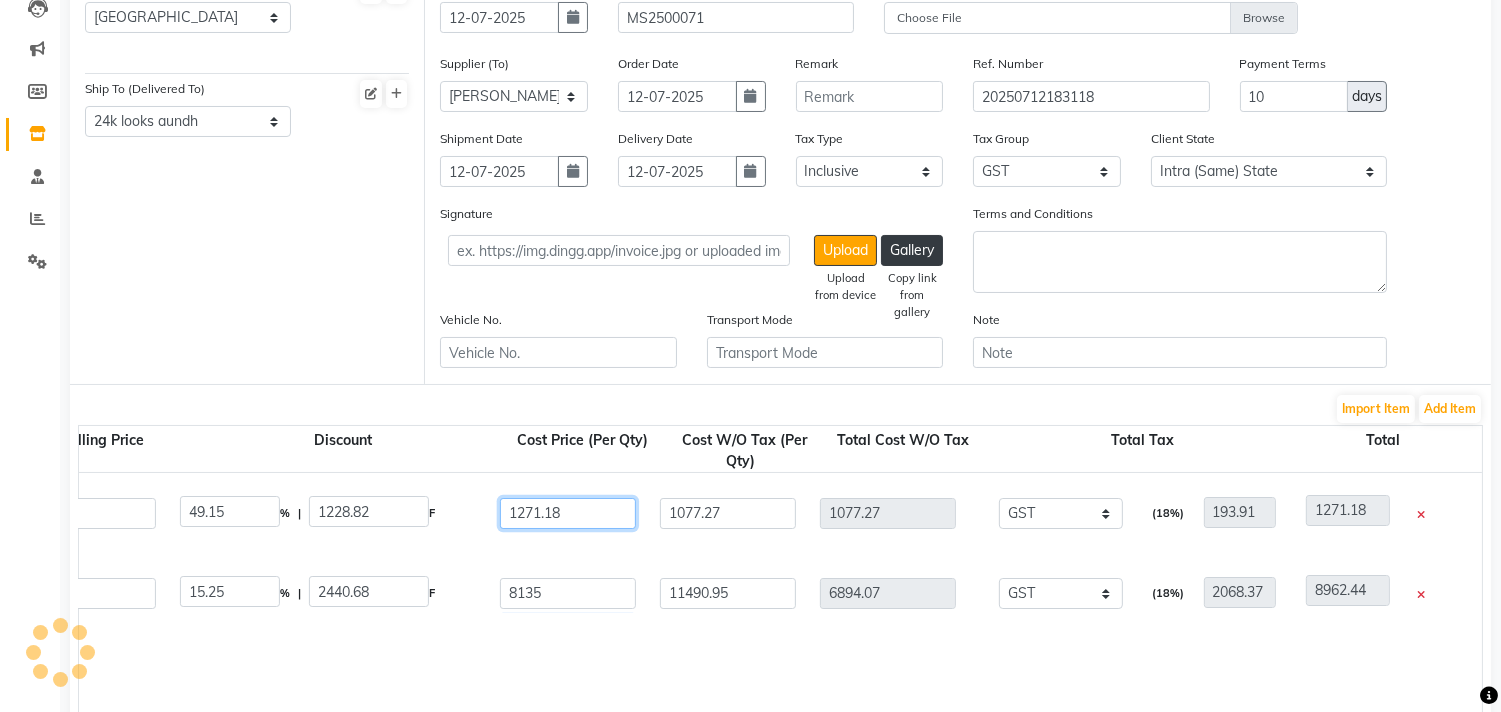 click on "1271.18" 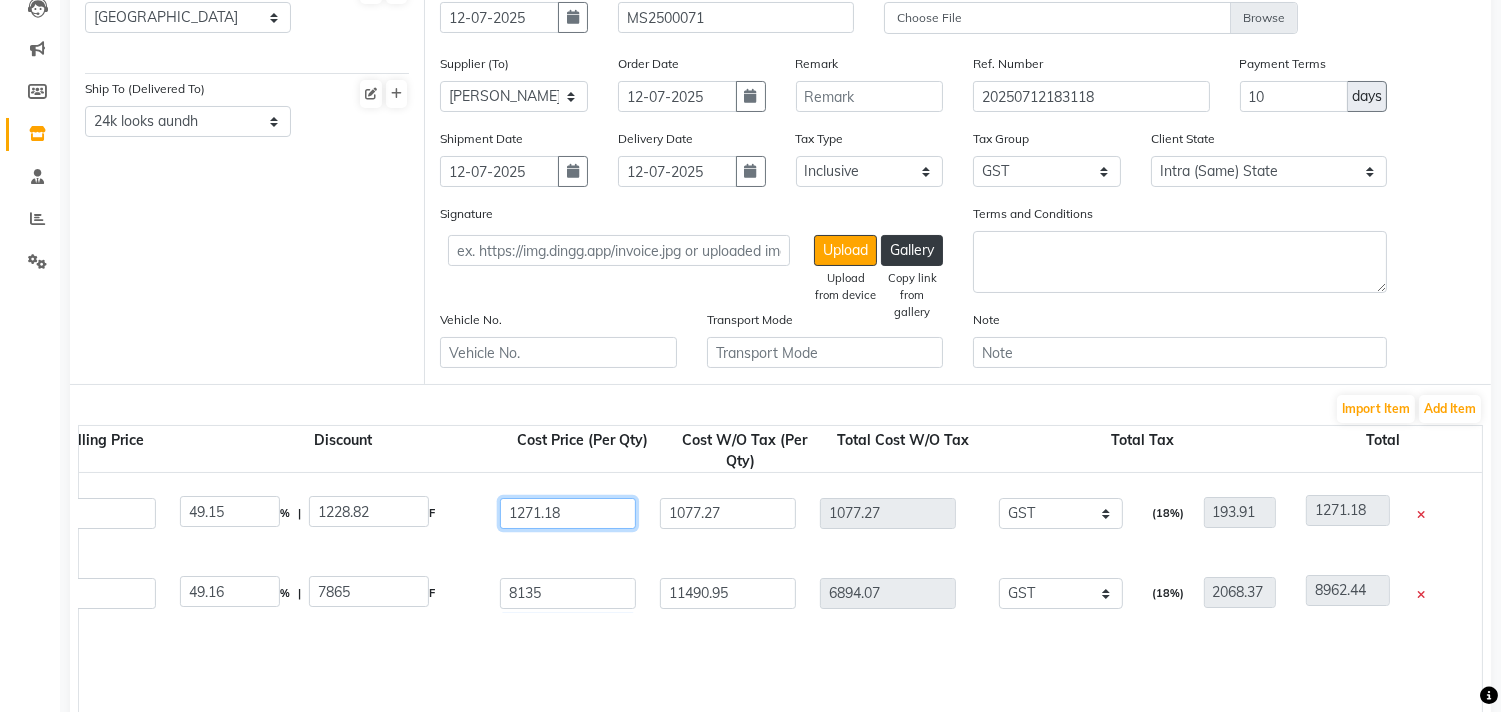 type on "6894.07" 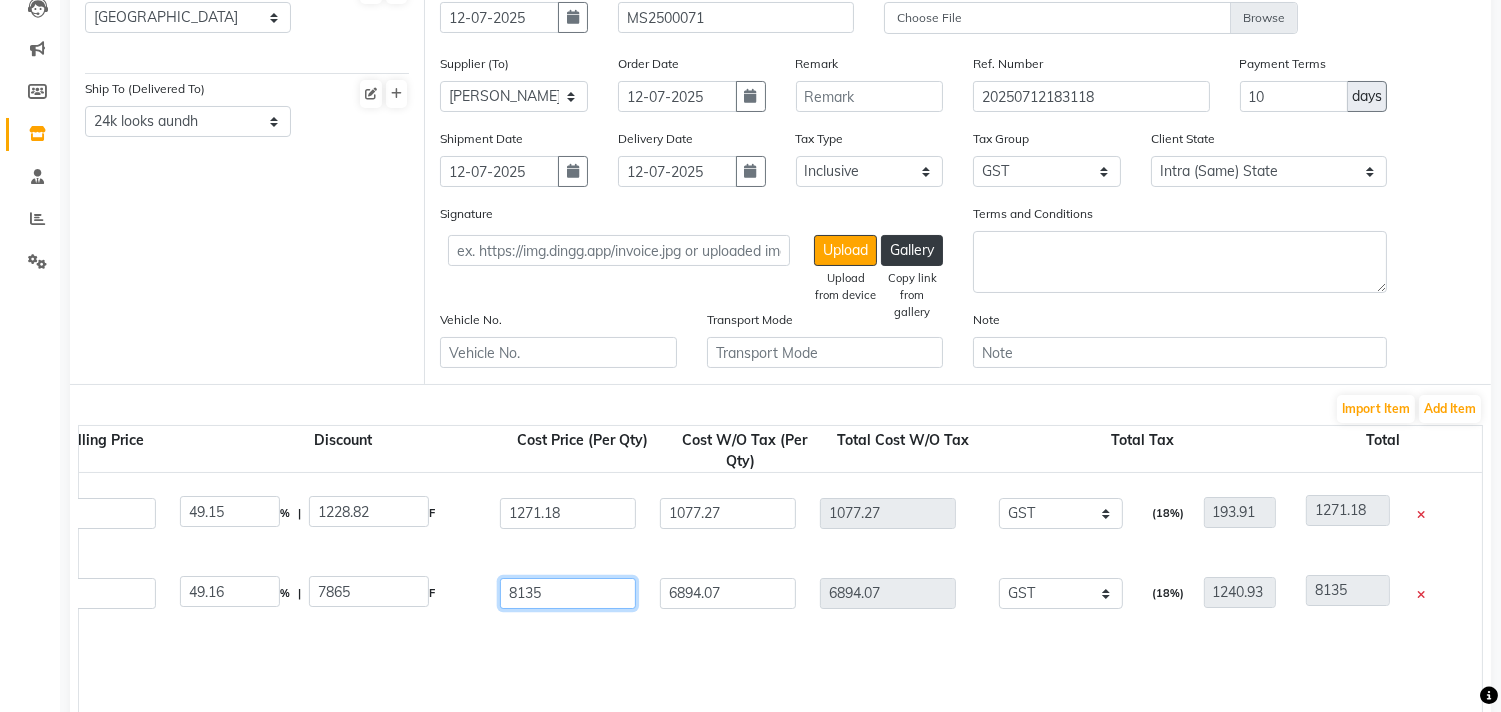 click on "8135" 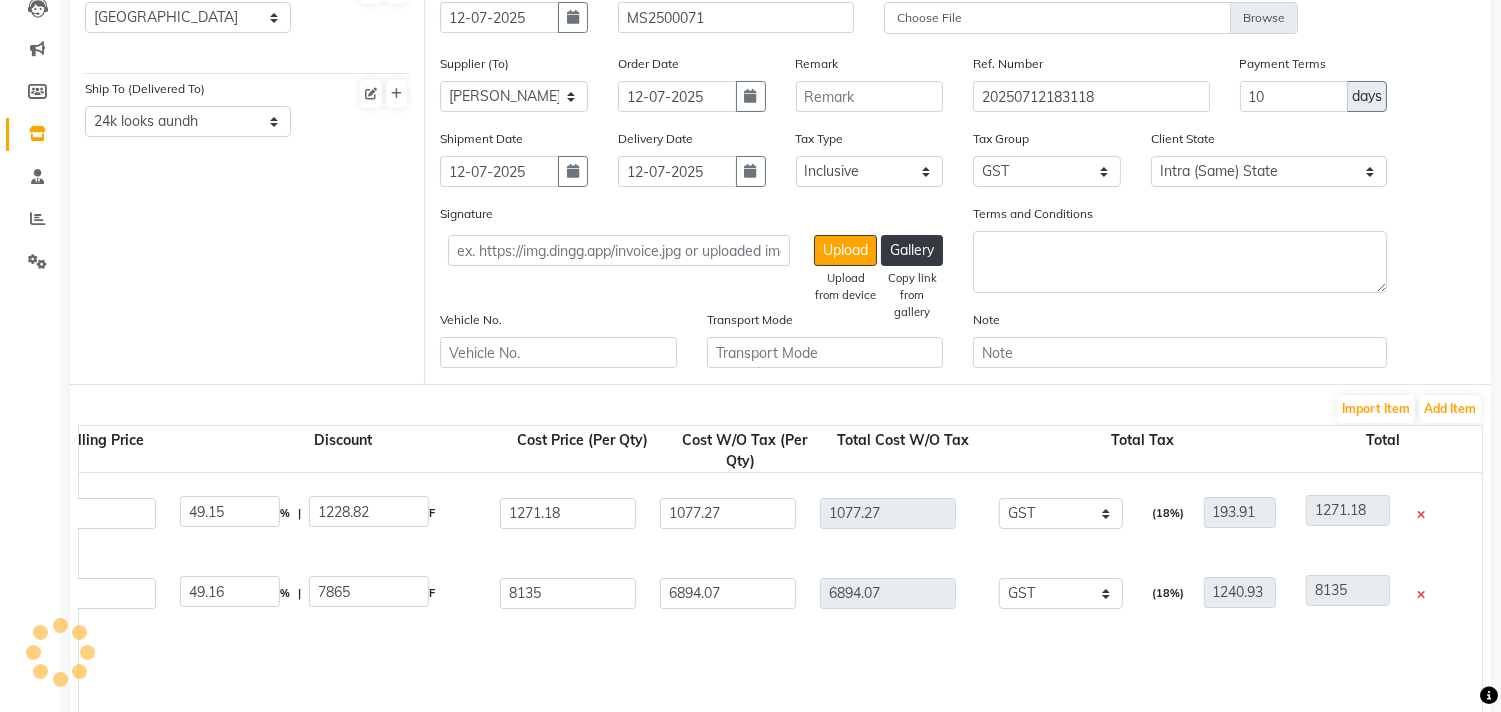 click on "Ms [PERSON_NAME] Dryer Stand  1 PC  P10004  1 1 2500 49.15 % | 1228.82 F 1271.18 1077.27 1077.27 None GST  (18%)  193.91 1271.18" 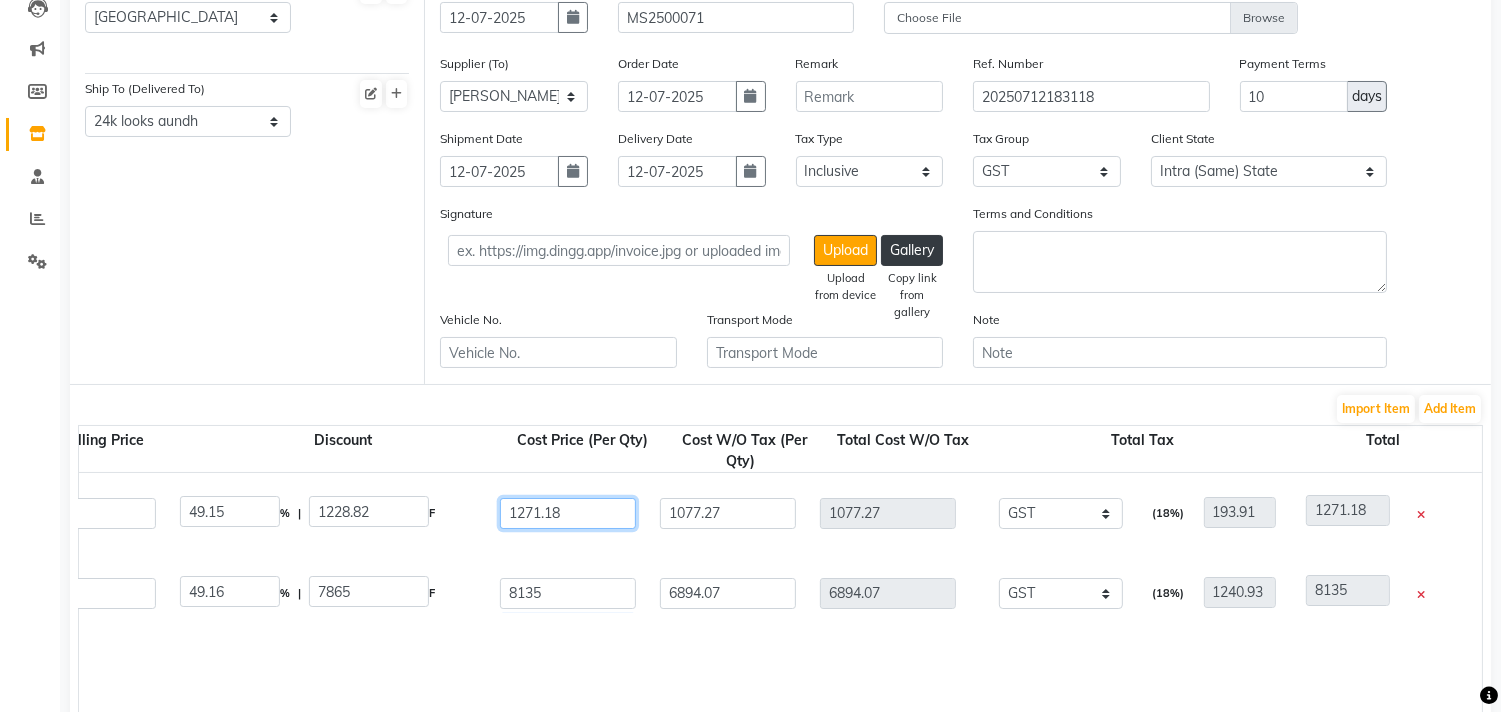 click on "1271.18" 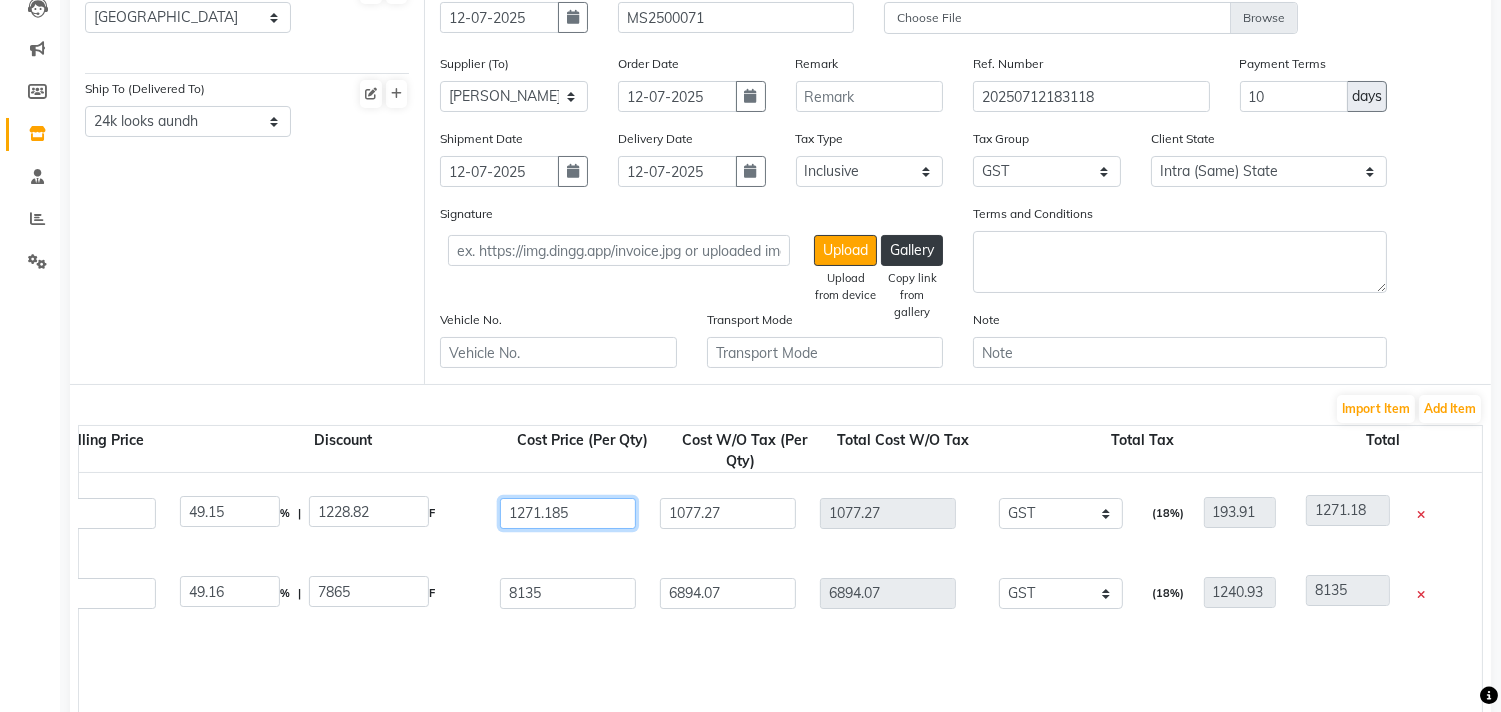type on "1077.28" 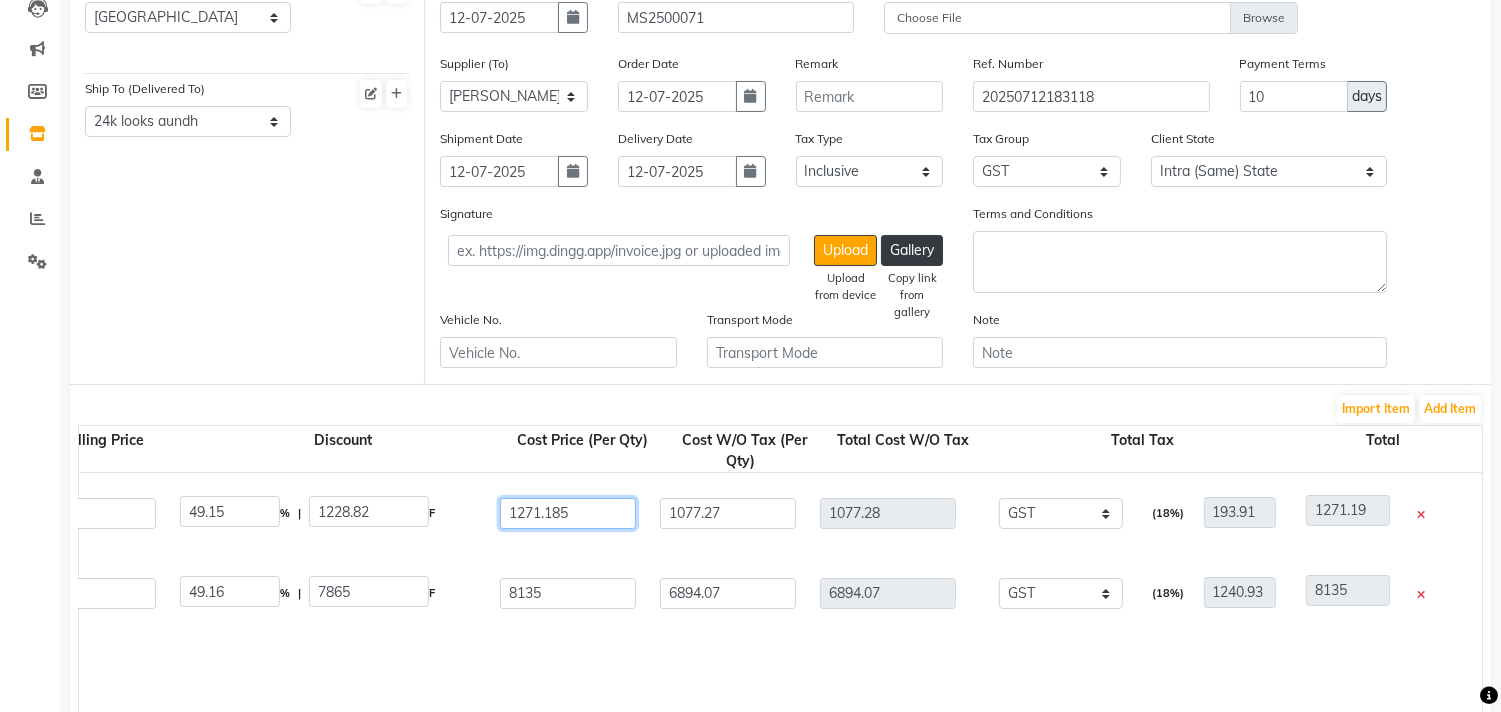 type on "1271.18" 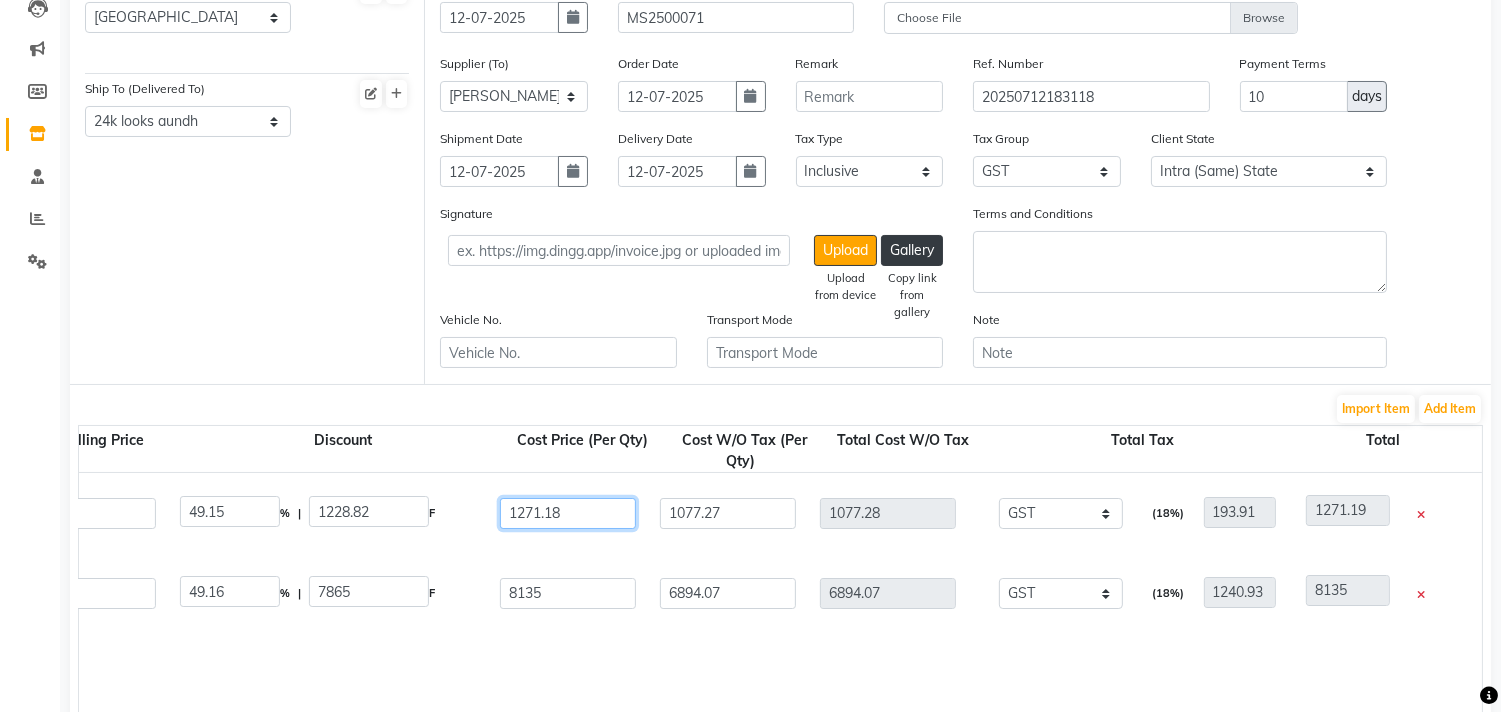 type on "1077.27" 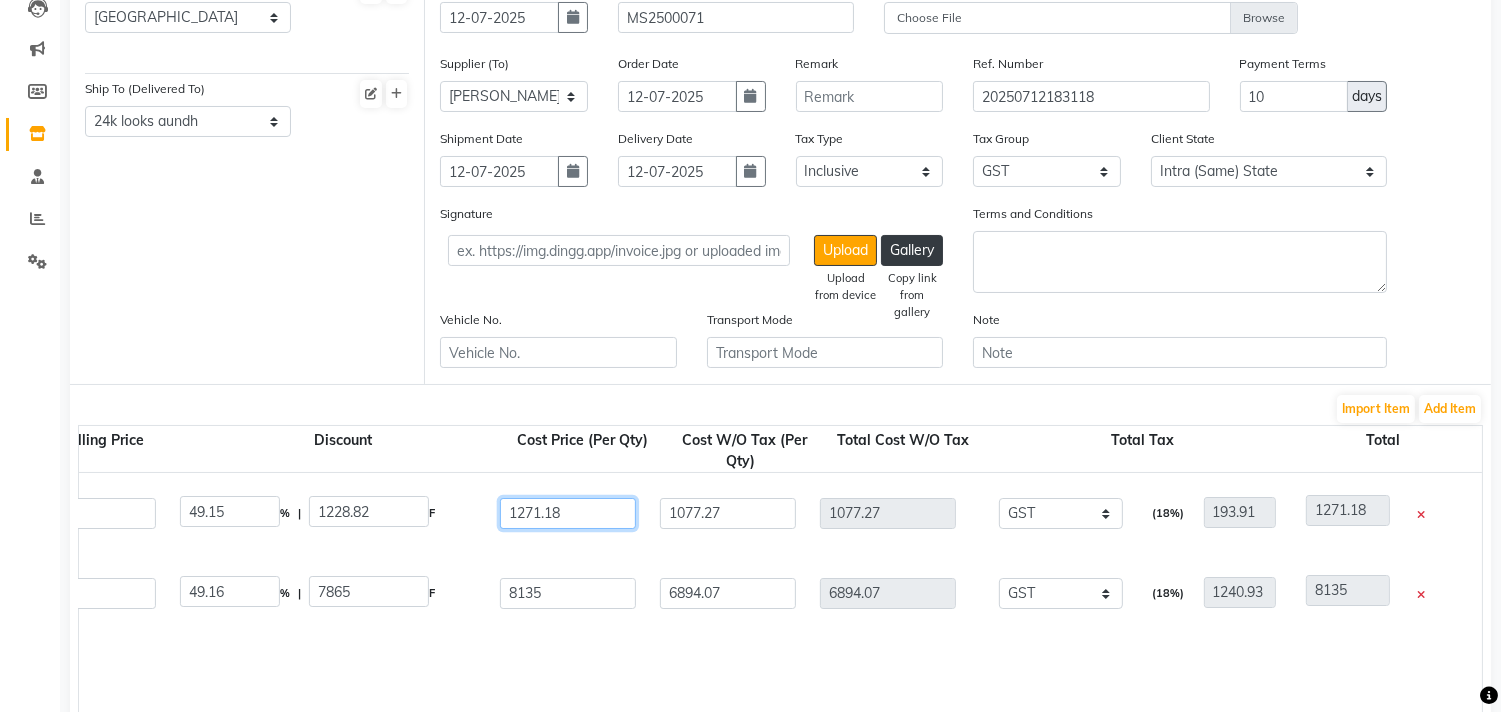 drag, startPoint x: 603, startPoint y: 537, endPoint x: 566, endPoint y: 598, distance: 71.34424 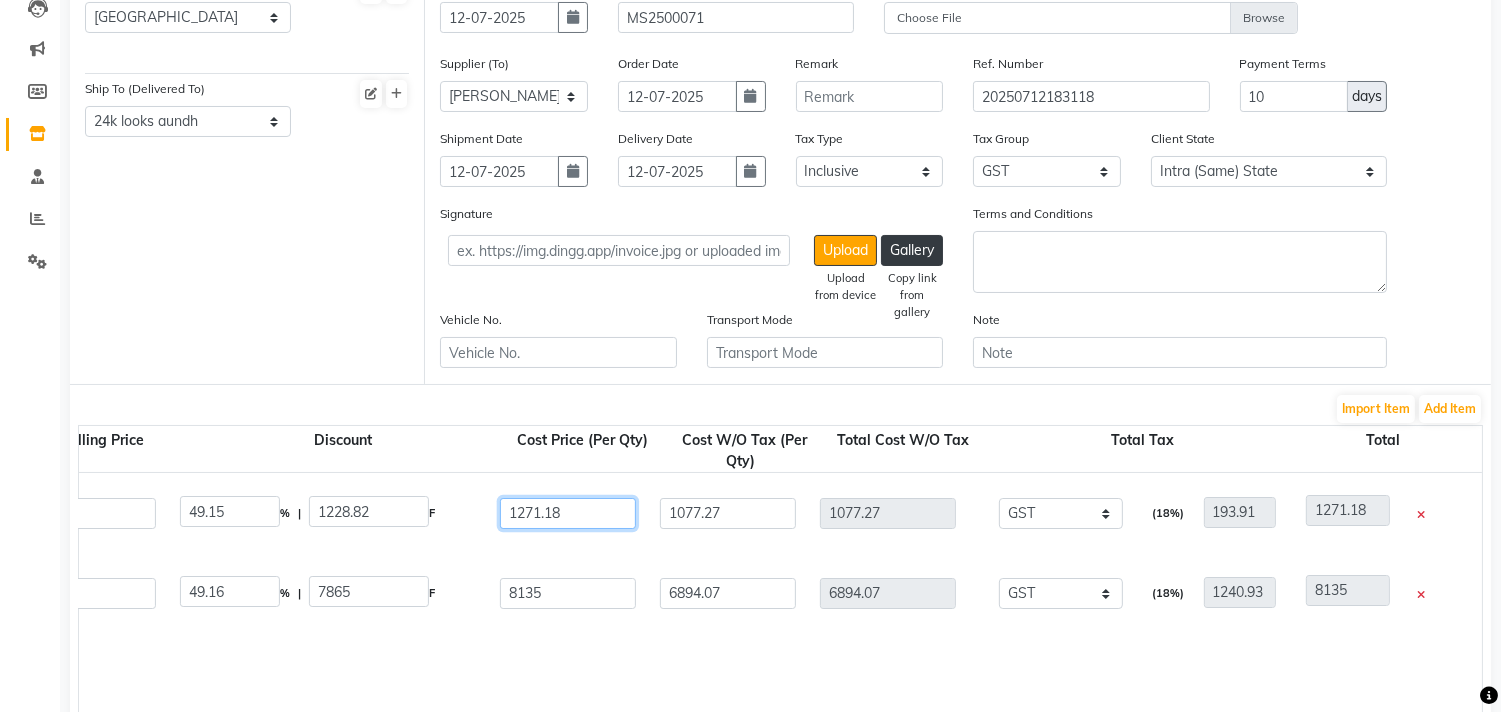 click on "Ms [PERSON_NAME] Dryer Stand  1 PC  P10004  1 1 2500 49.15 % | 1228.82 F 1271.18 1077.27 1077.27 None GST  (18%)  193.91 1271.18  Ms [PERSON_NAME] Hybrid Dryer   1 PC  P10001  1 1 16000 49.16 % | 7865 F 8135 6894.07 6894.07 None GST  (18%)  1240.93 8135" 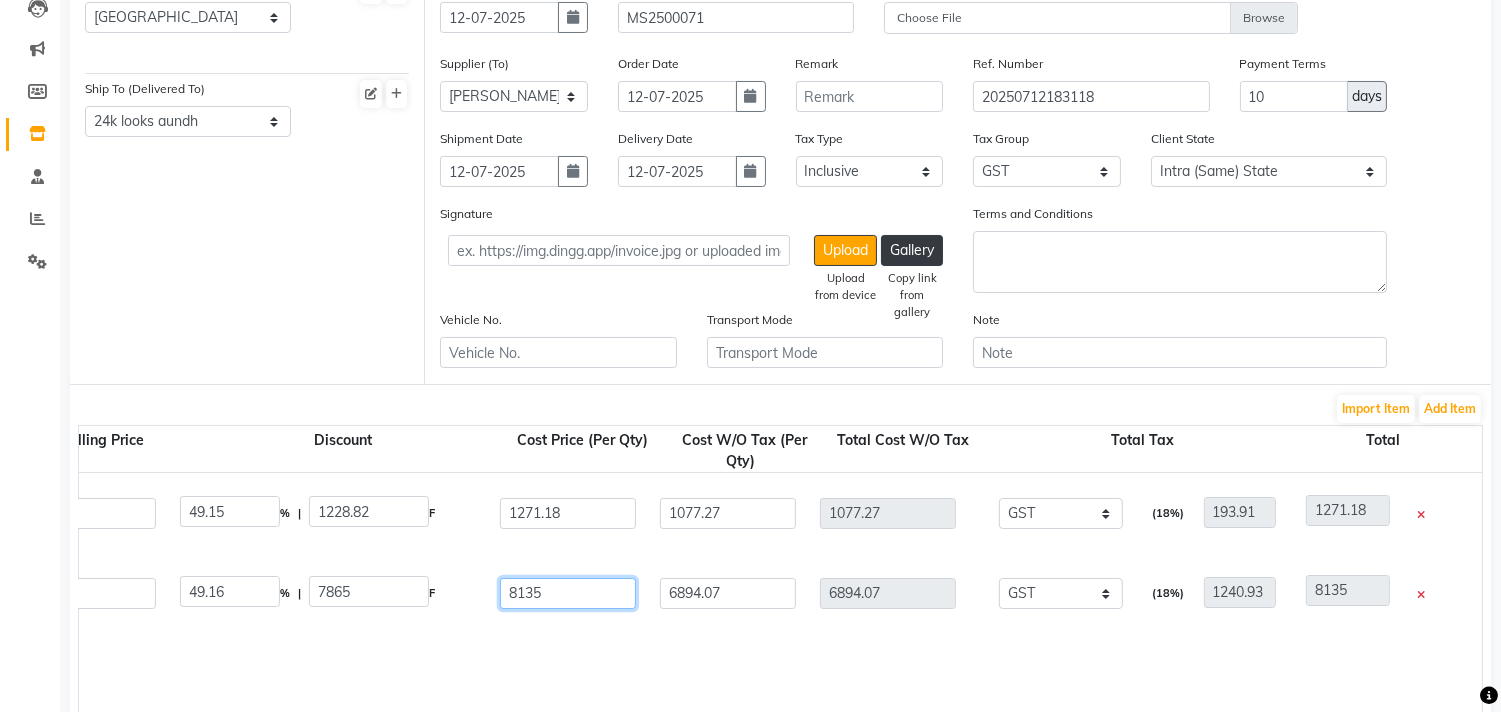 click on "8135" 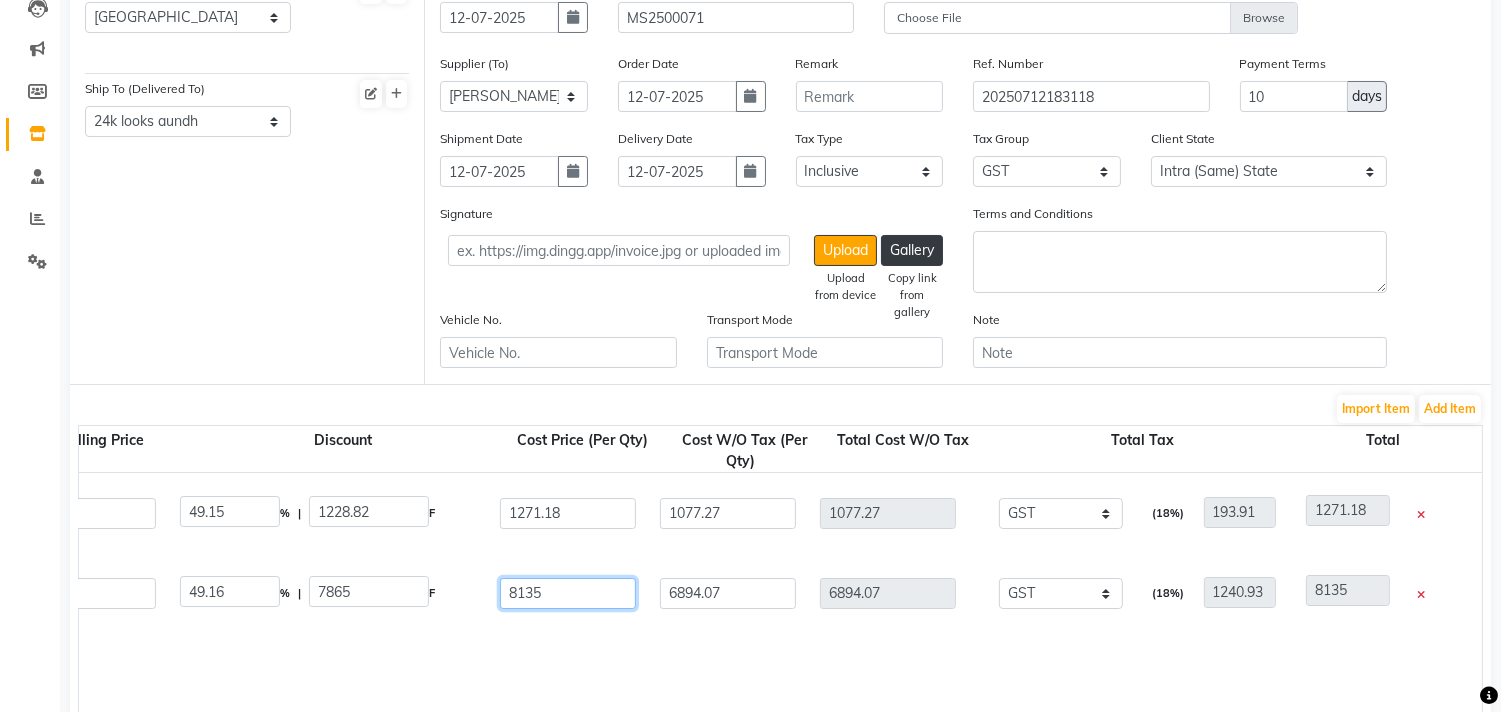type on "8135.5" 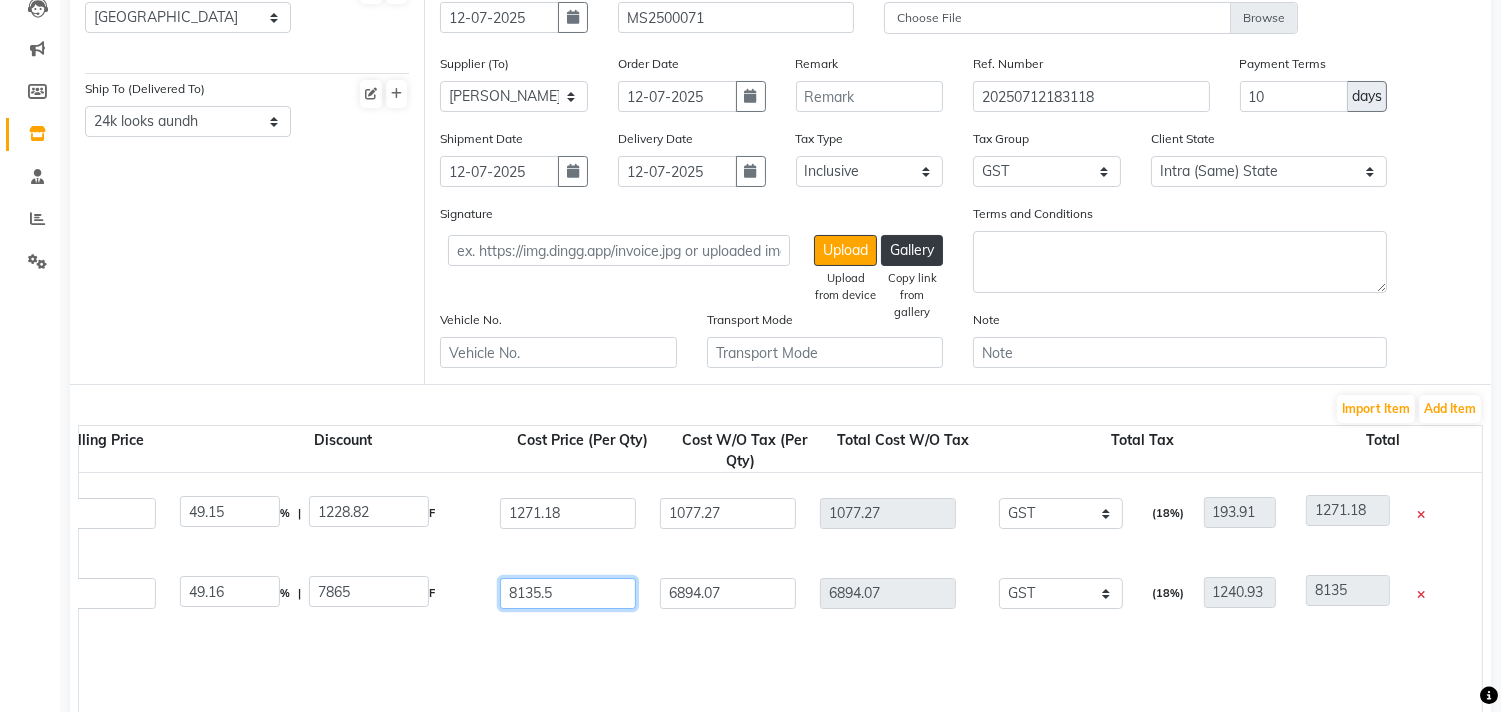 type on "6894.49" 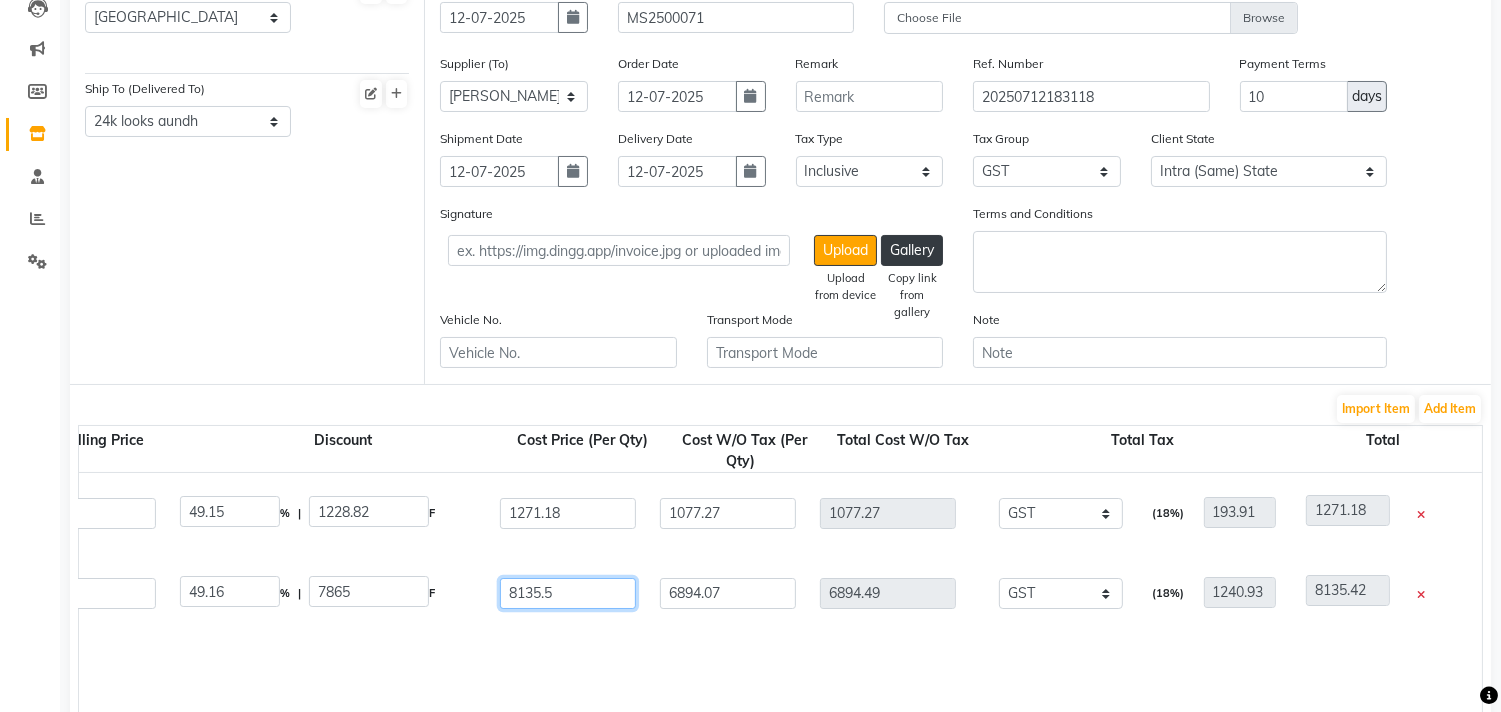 type on "8135.59" 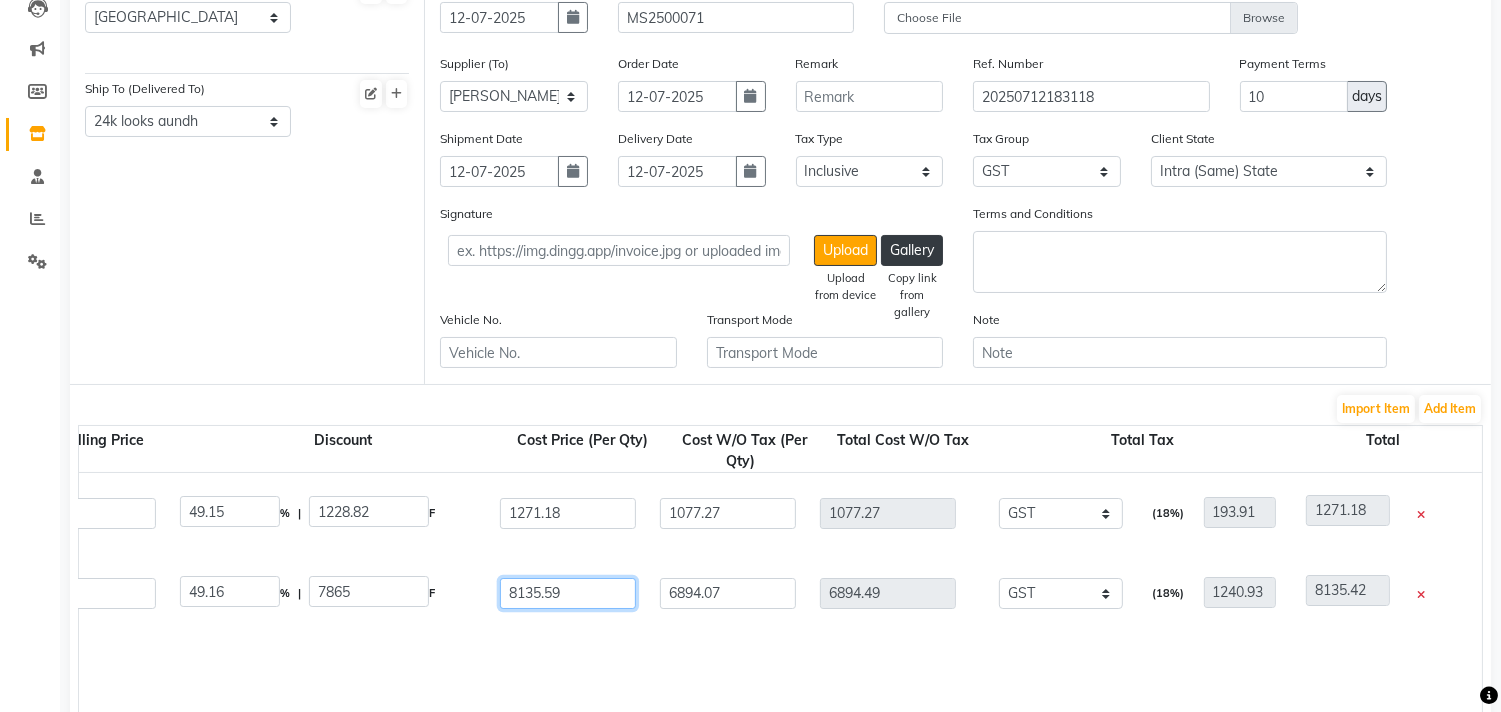 type on "6894.57" 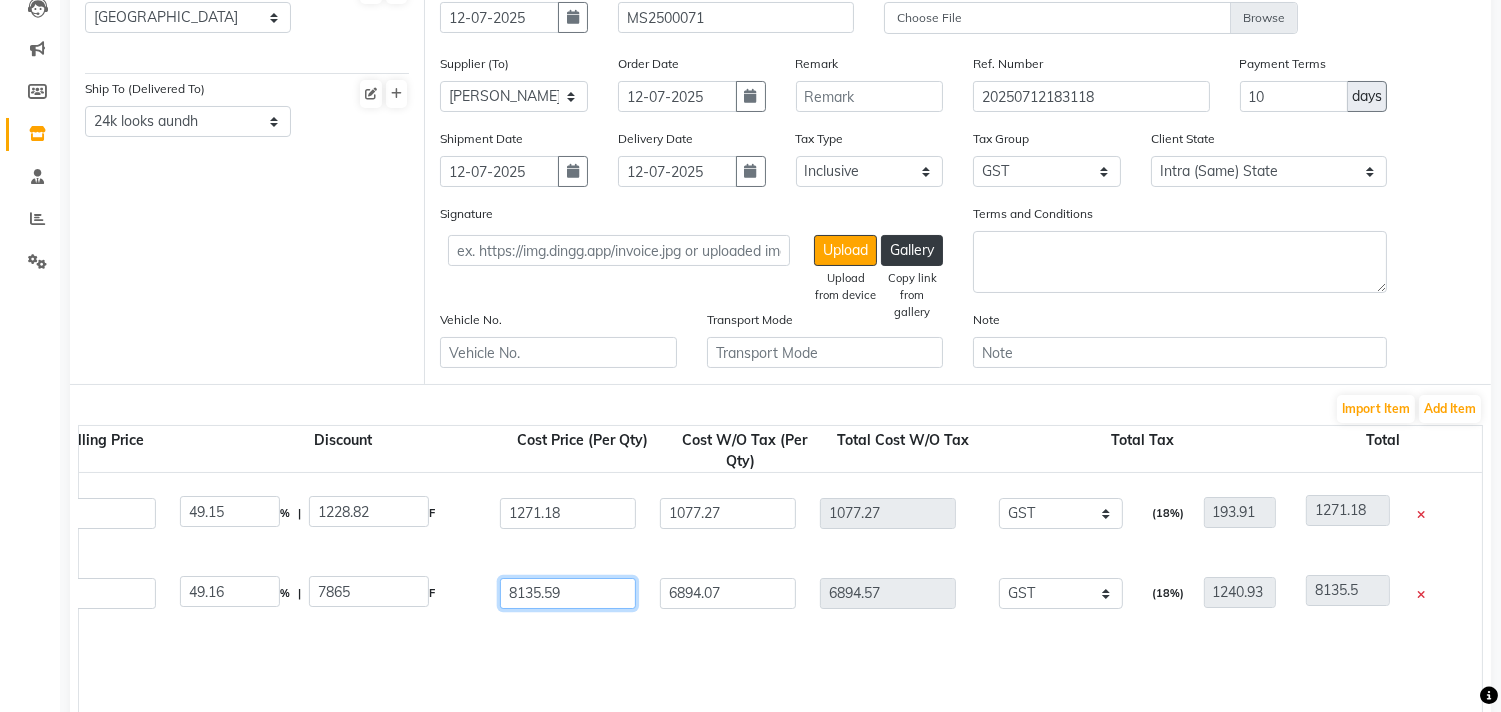 type on "8135.59" 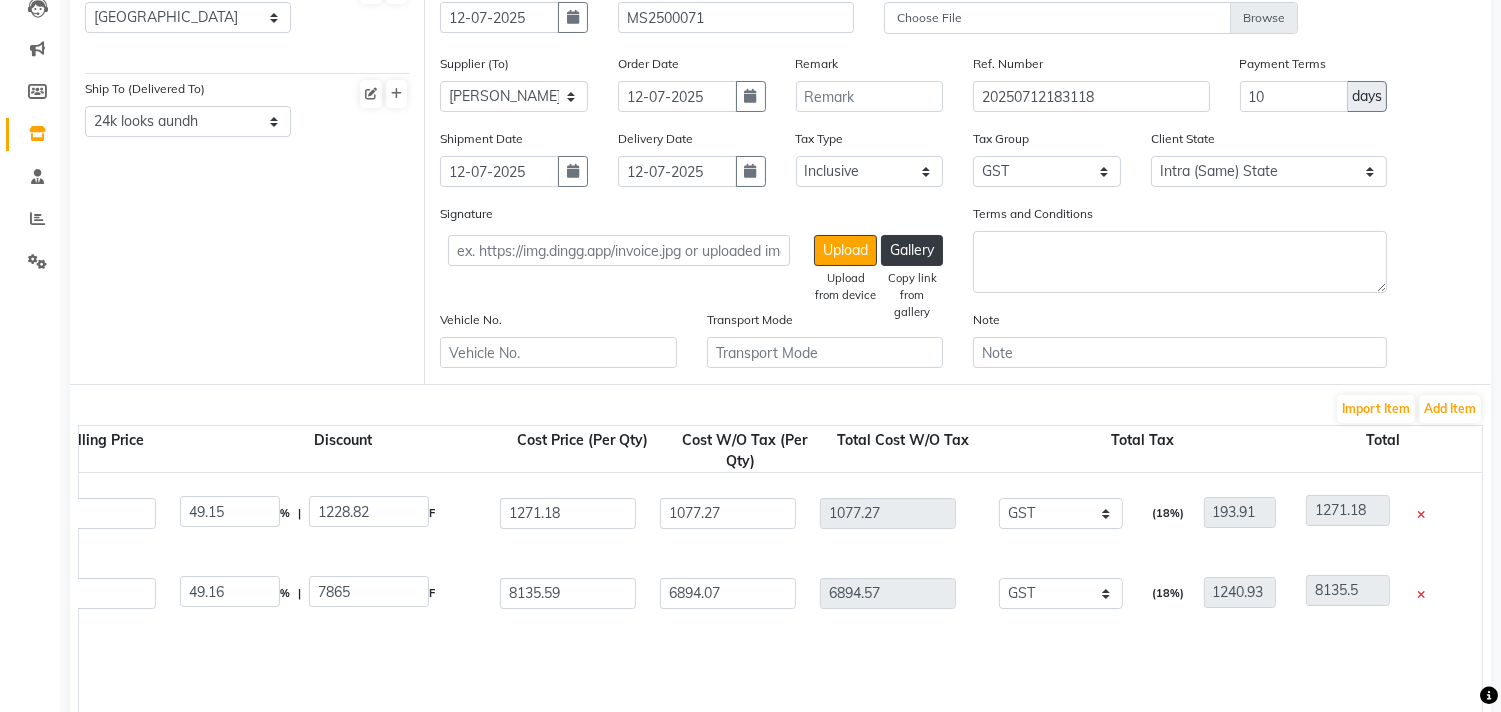 type on "49.15" 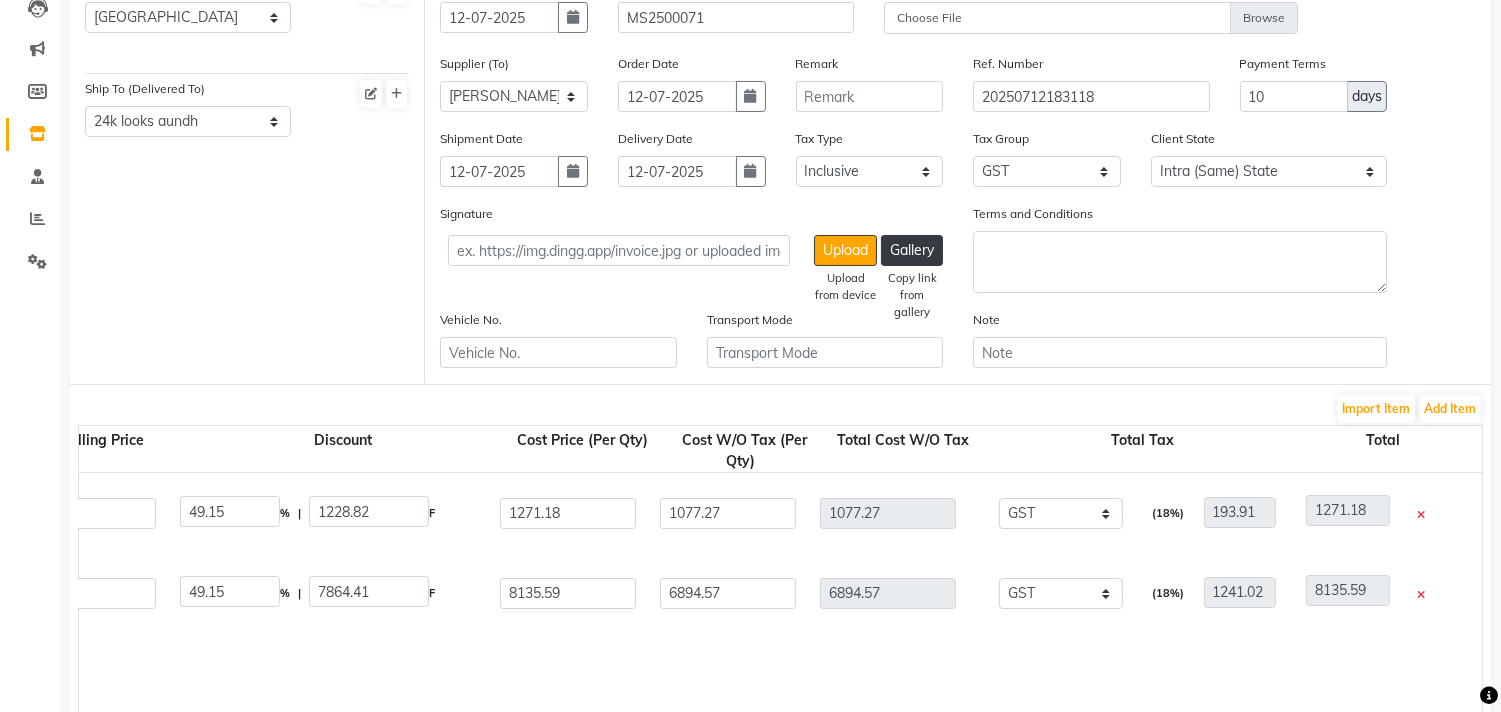 click on "Ms [PERSON_NAME] Dryer   1 PC  P10001  1 1 16000 49.15 % | 7864.41 F 8135.59 6894.57 6894.57 None GST  (18%)  1241.02 8135.59" 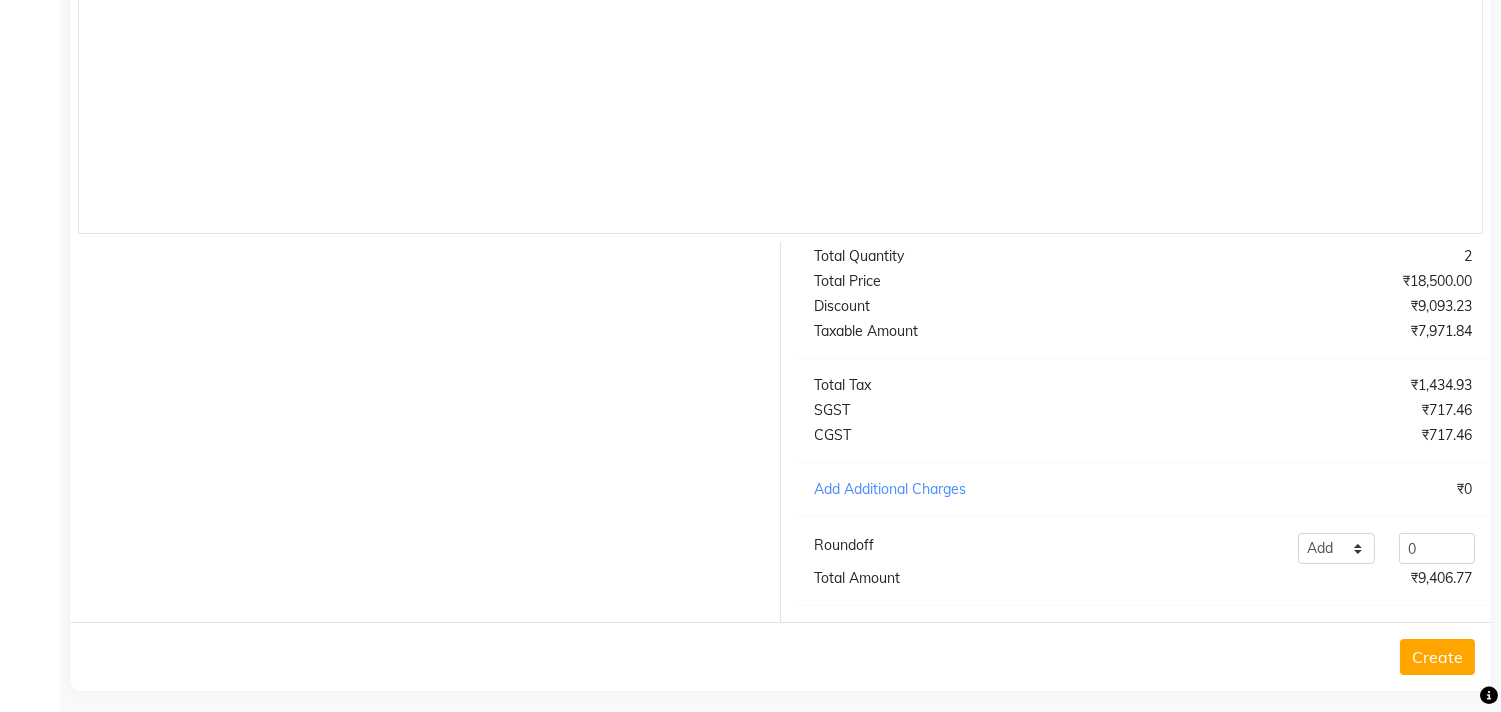 scroll, scrollTop: 870, scrollLeft: 0, axis: vertical 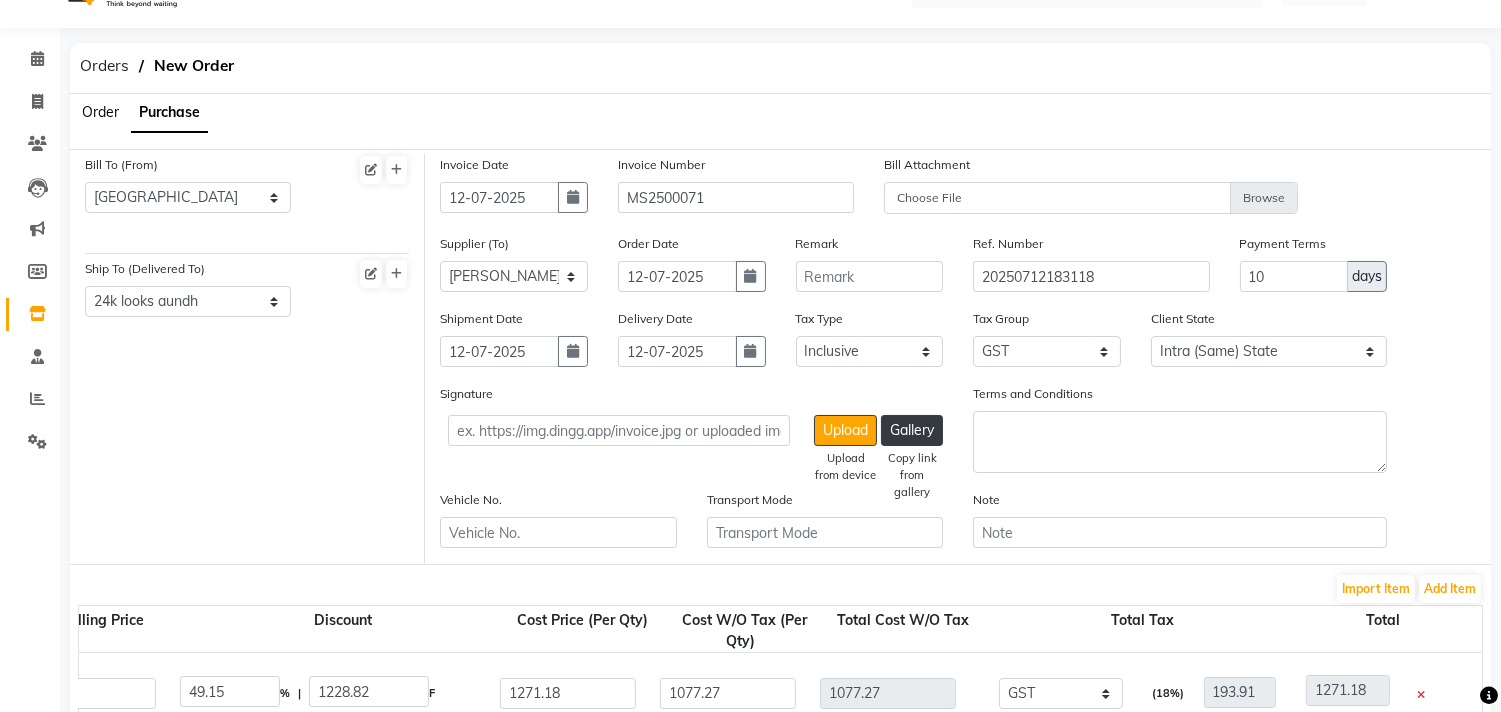 click on "Order Purchase" 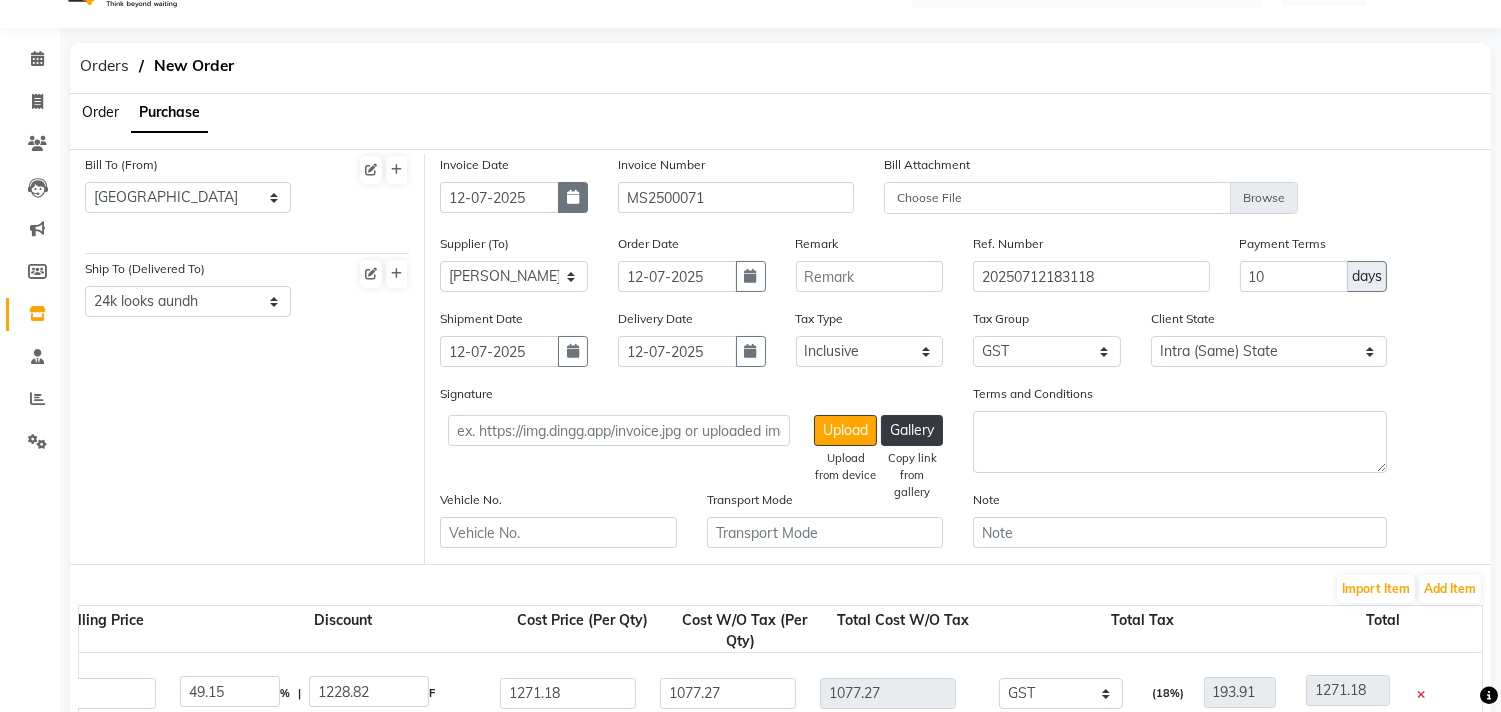 click 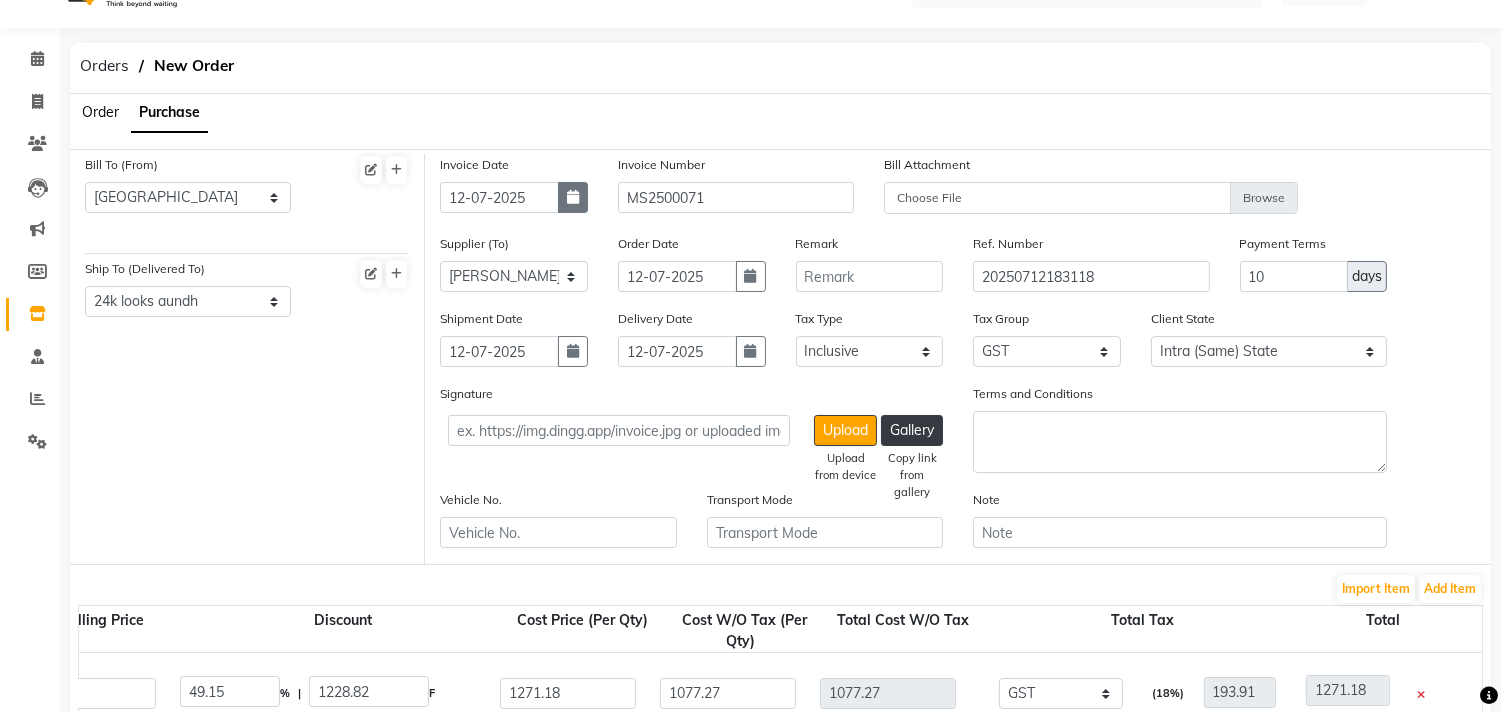 select on "7" 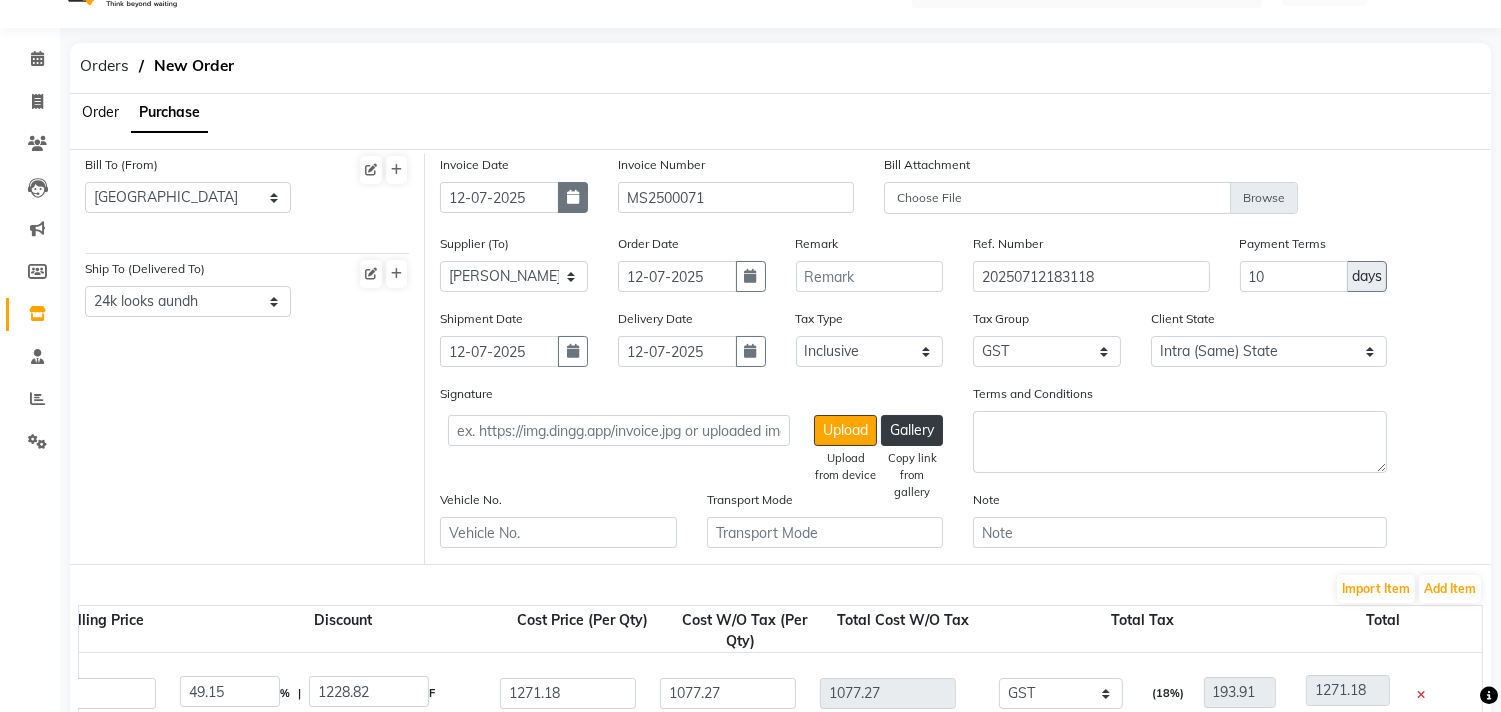 select on "2025" 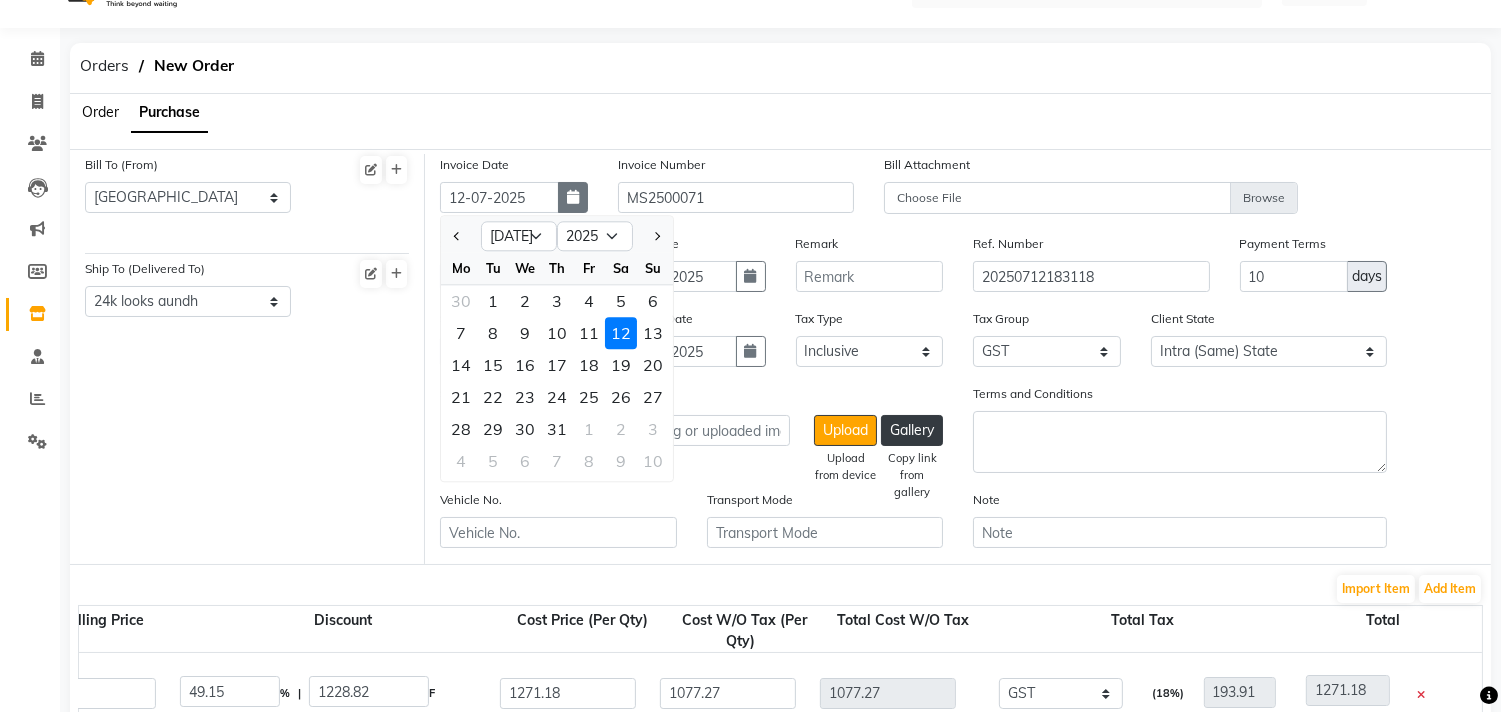 click 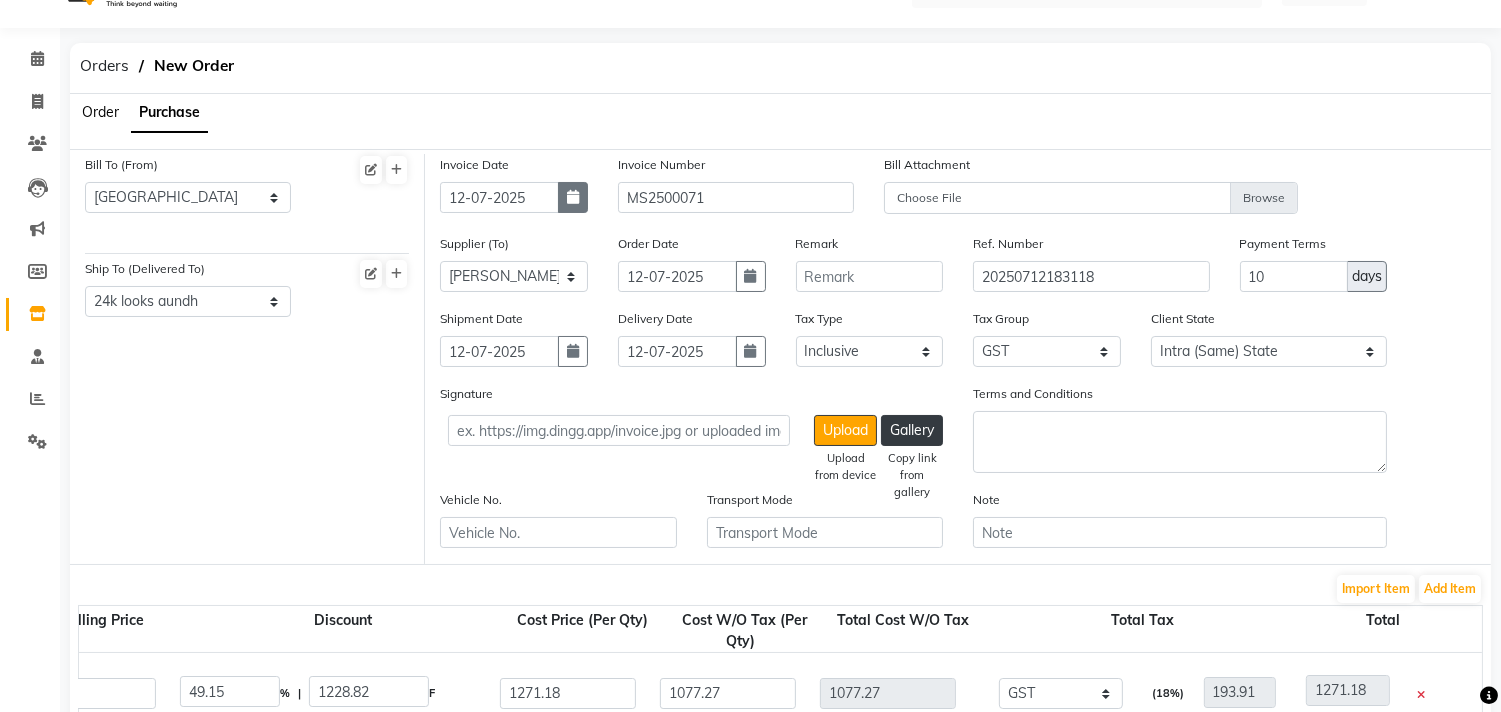 click 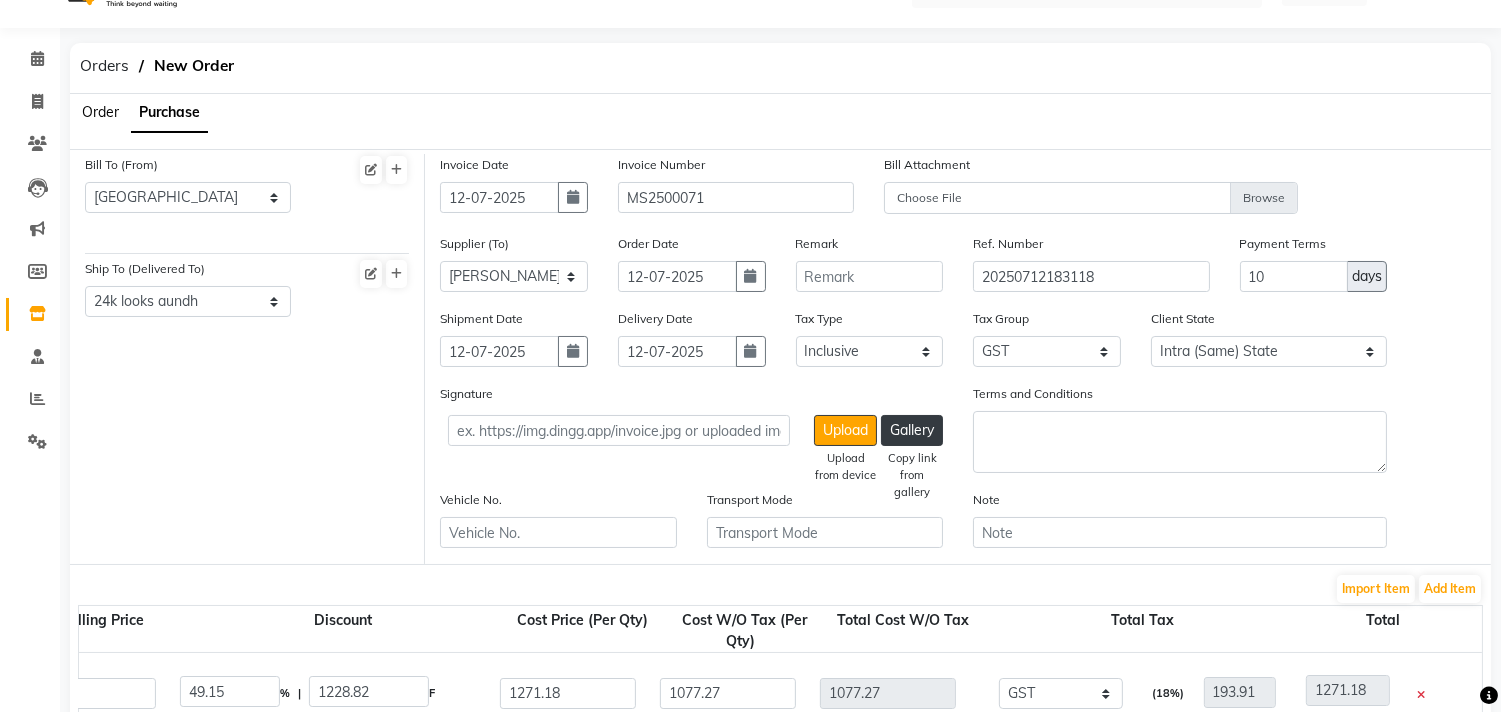 select on "7" 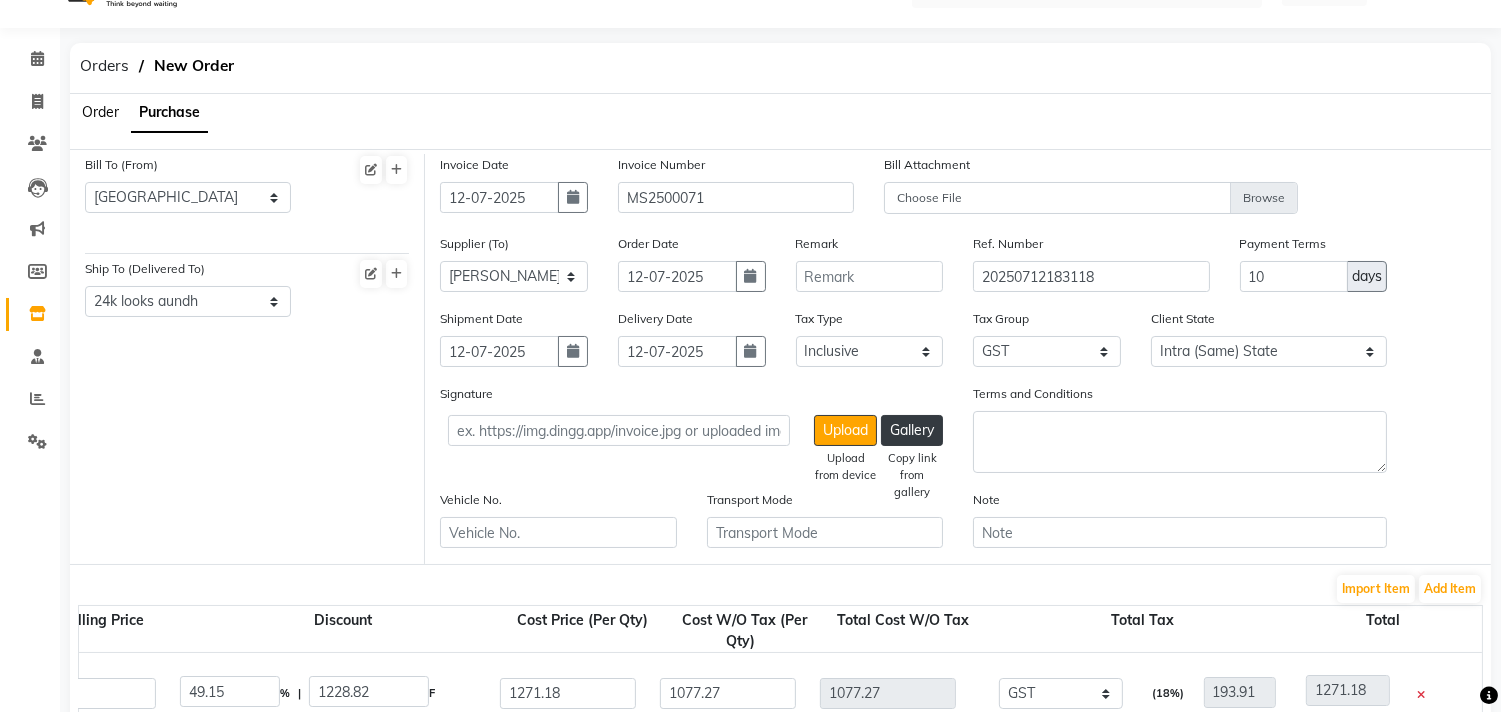 select on "2025" 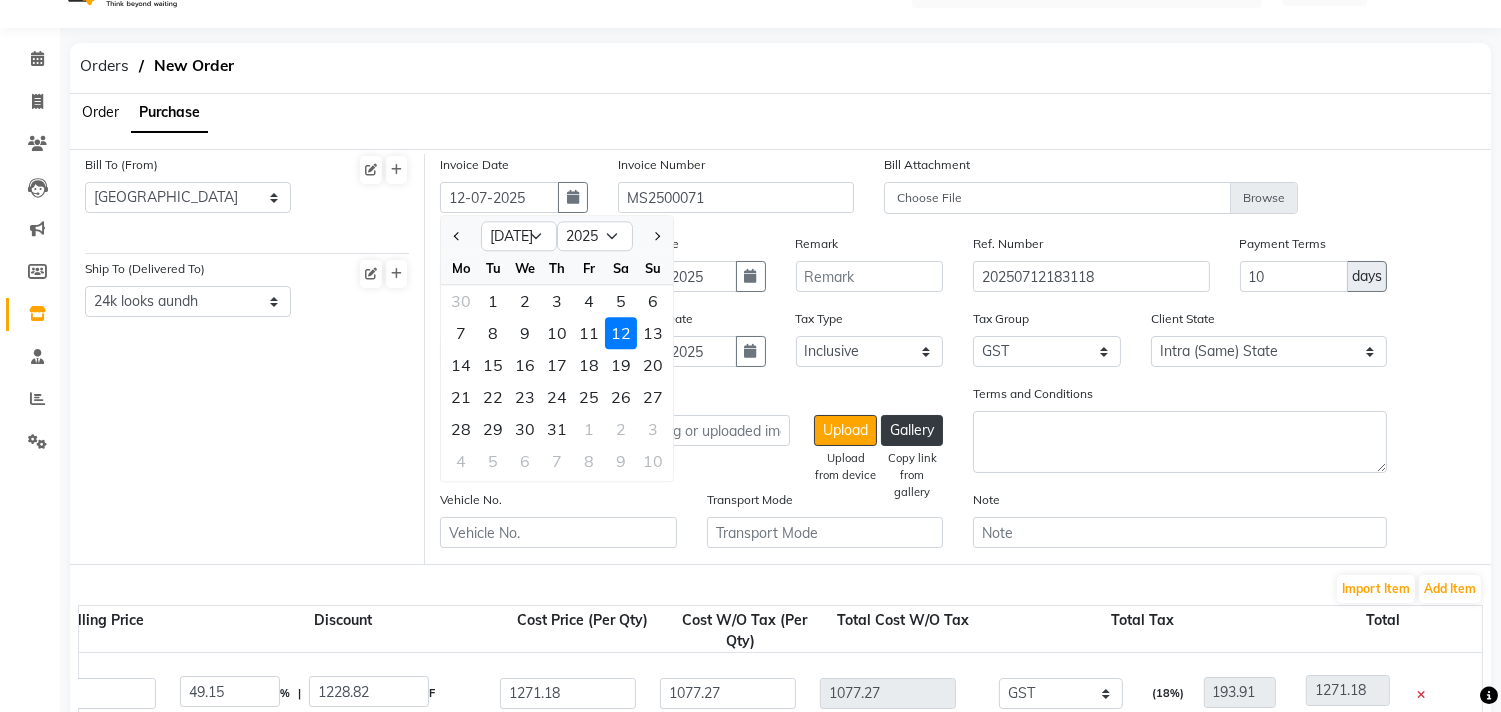 click on "Import Item Add Item" 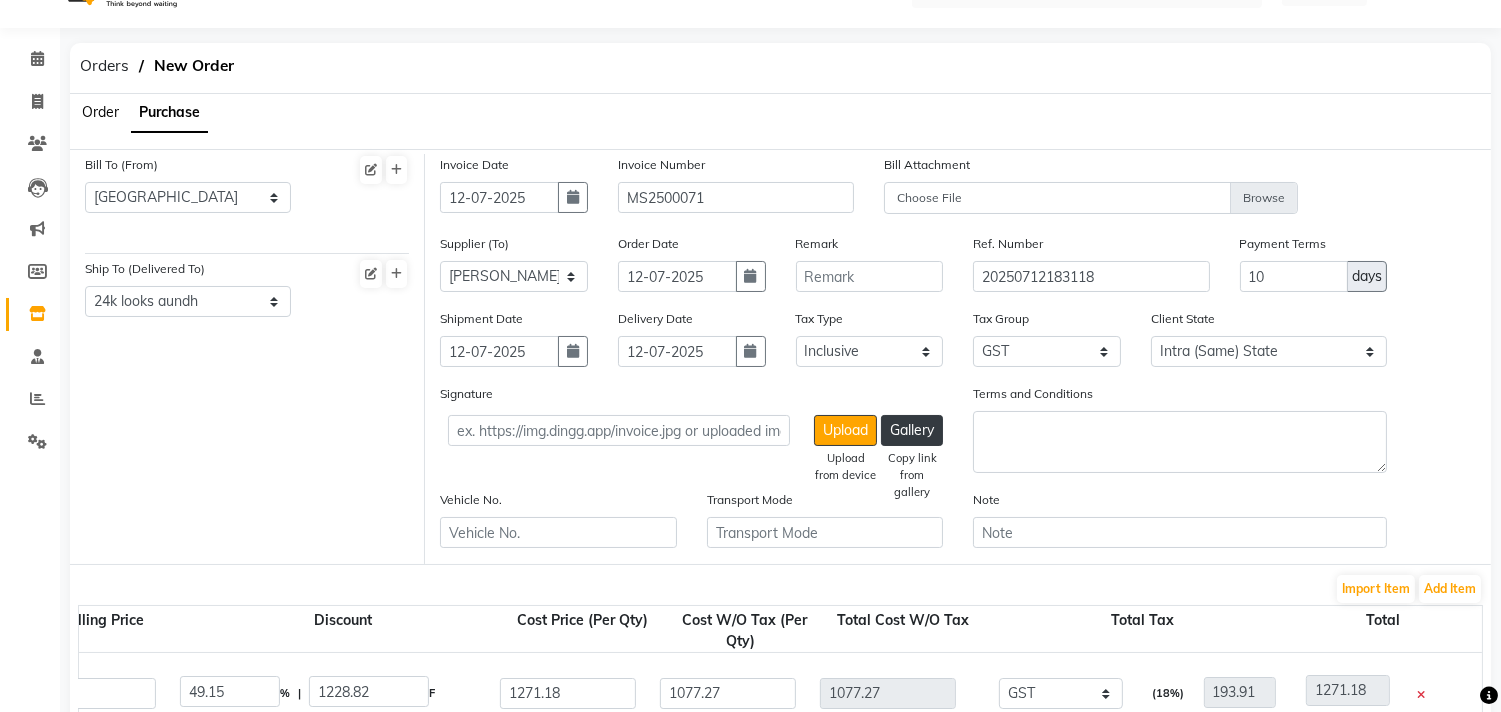 click on "Total Cost W/O Tax" 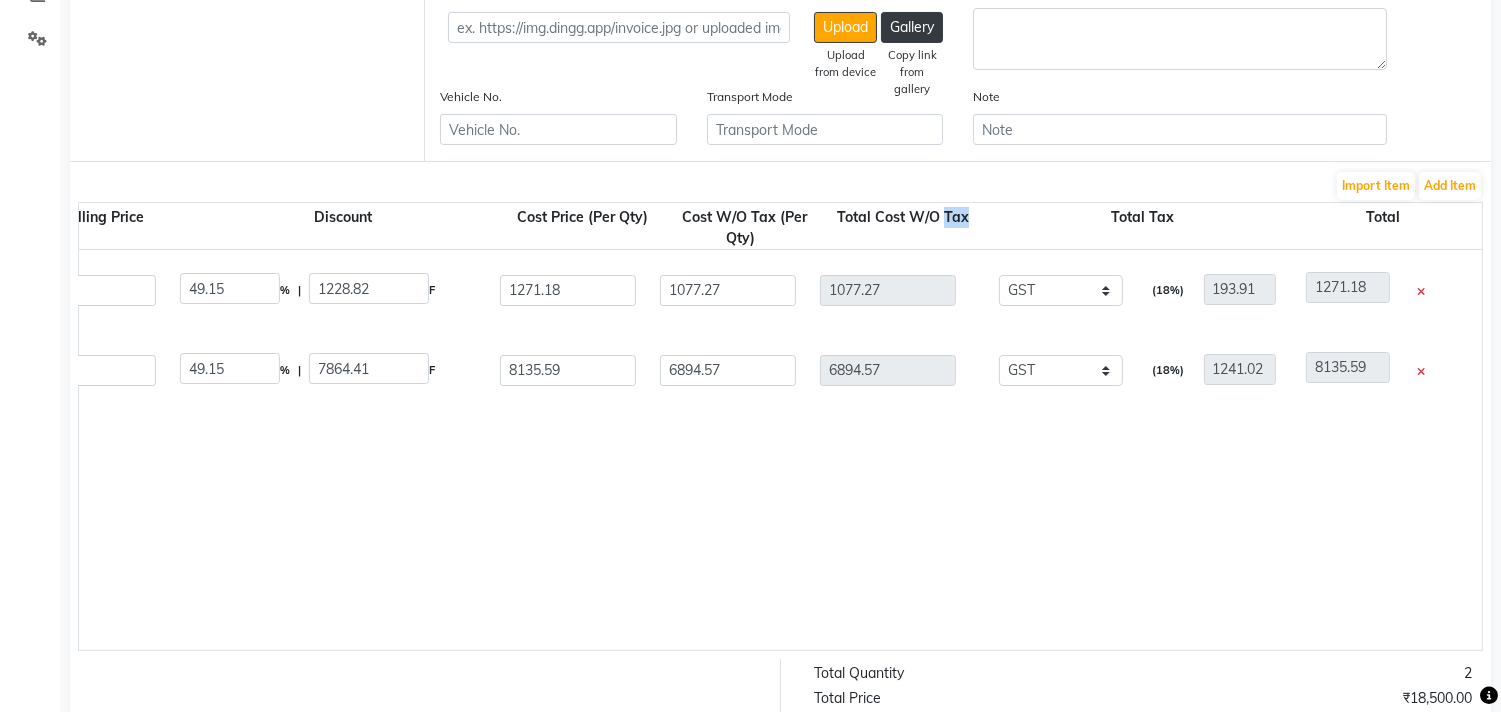 scroll, scrollTop: 476, scrollLeft: 0, axis: vertical 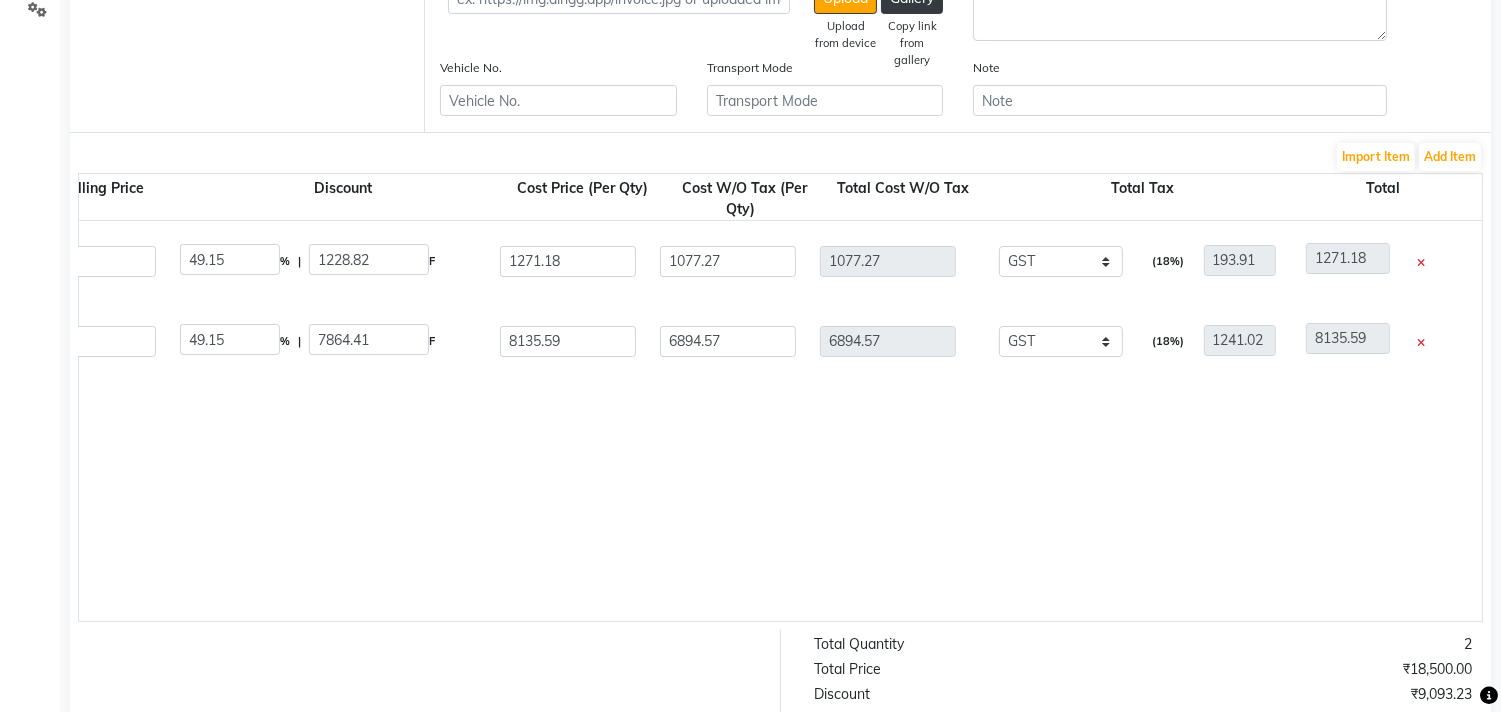 click on "Ms [PERSON_NAME] Dryer   1 PC  P10001  1 1 16000 49.15 % | 7864.41 F 8135.59 6894.57 6894.57 None GST  (18%)  1241.02 8135.59" 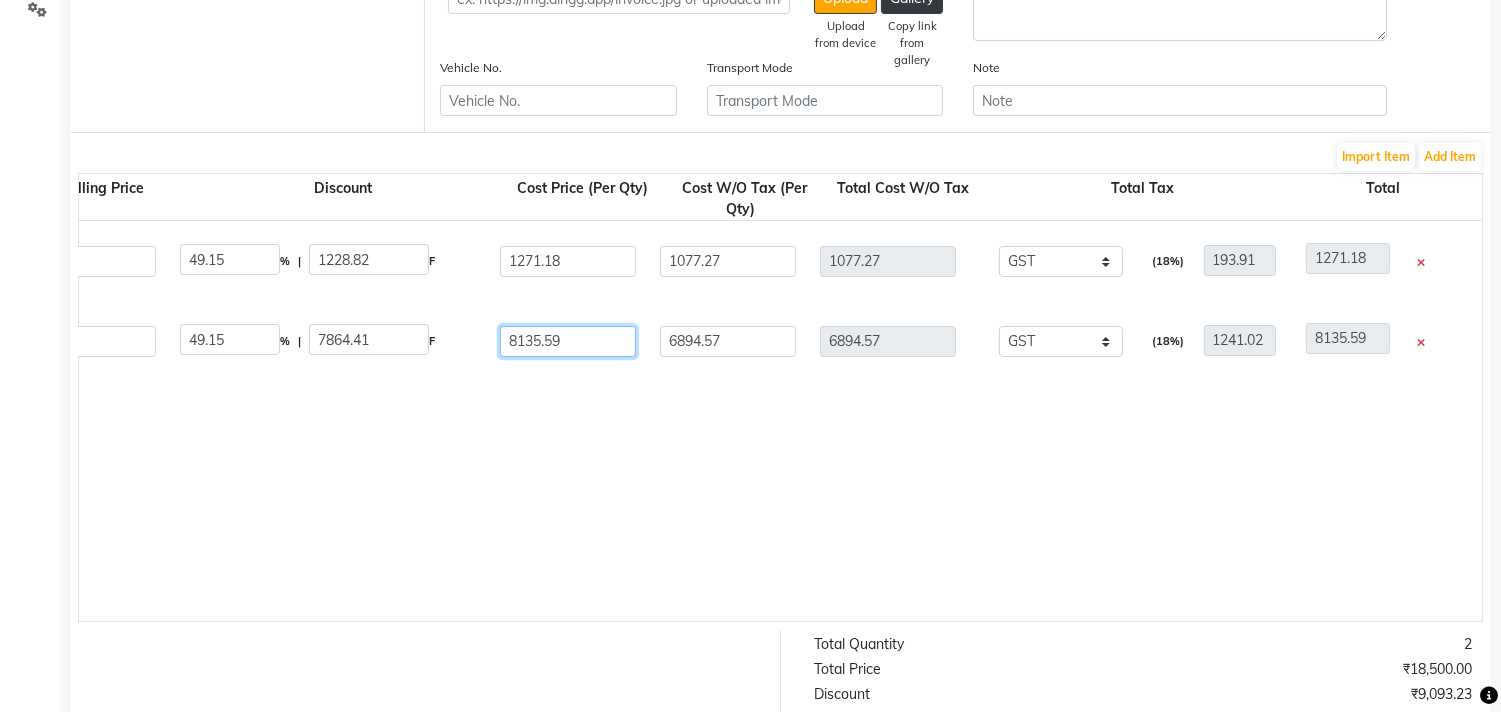 click on "8135.59" 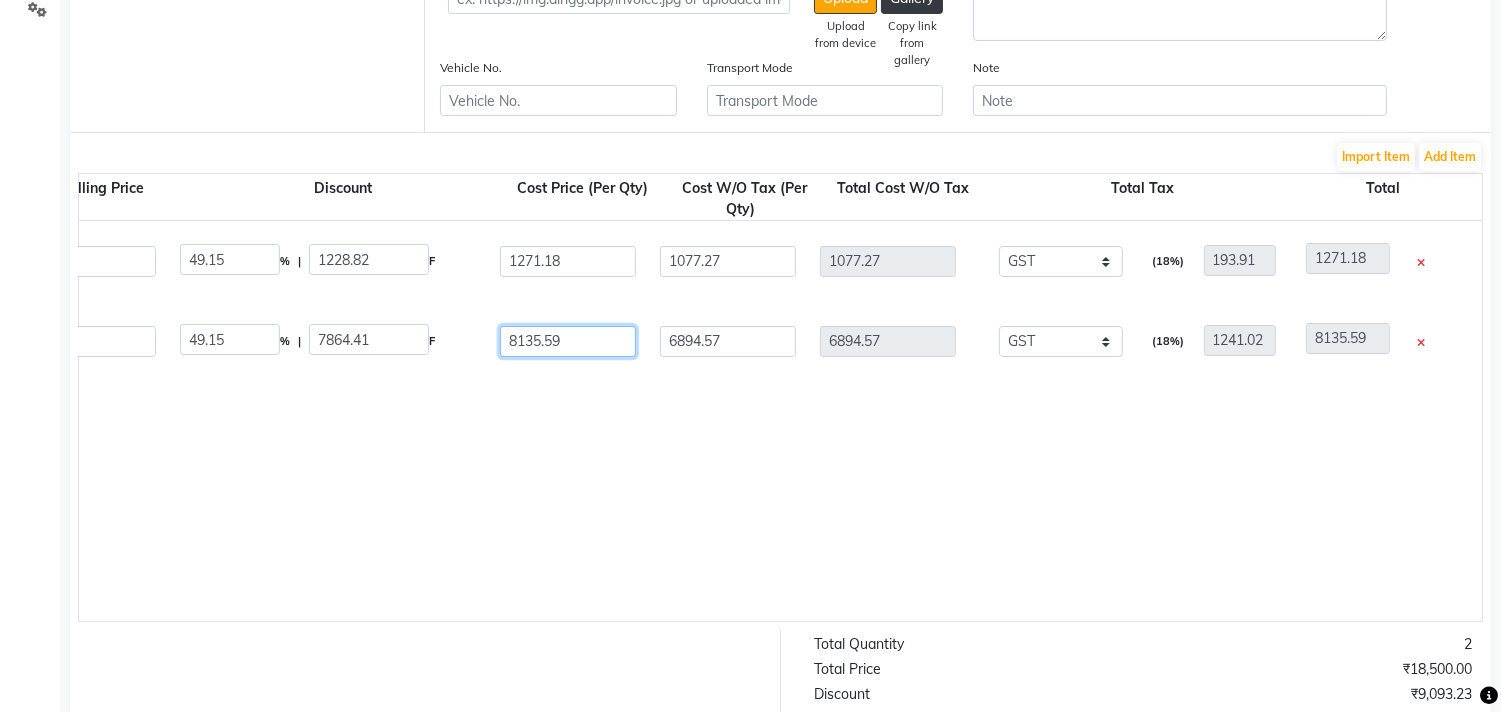 type on "8135.5" 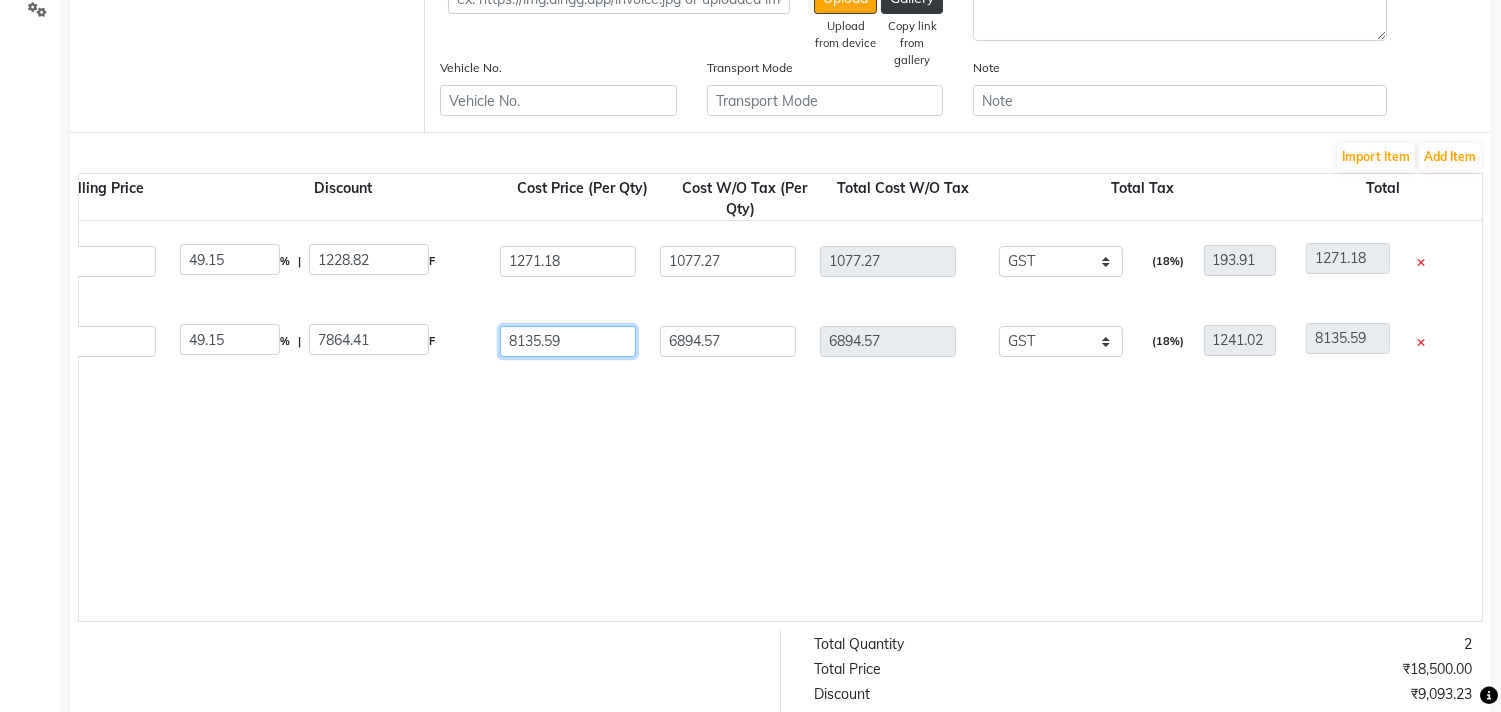 type on "6894.49" 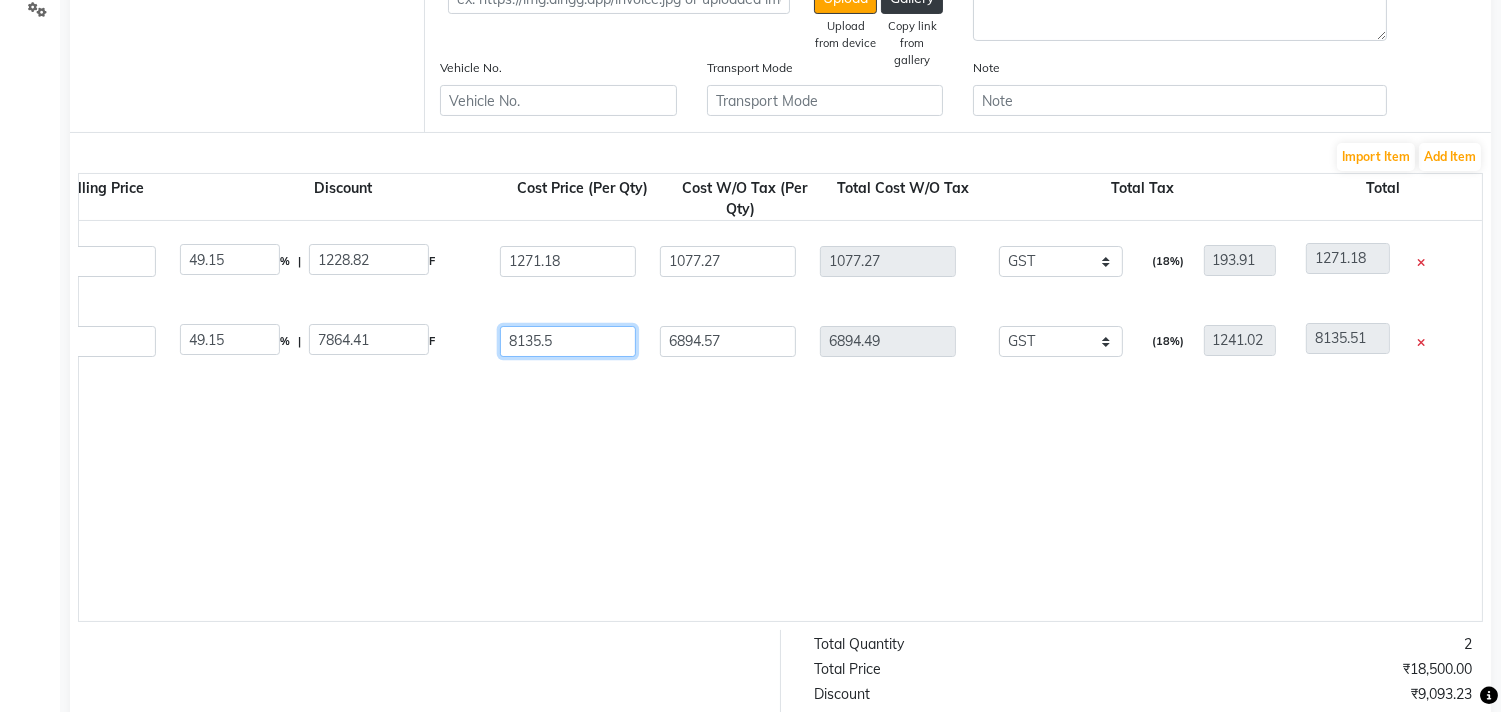 type on "8135" 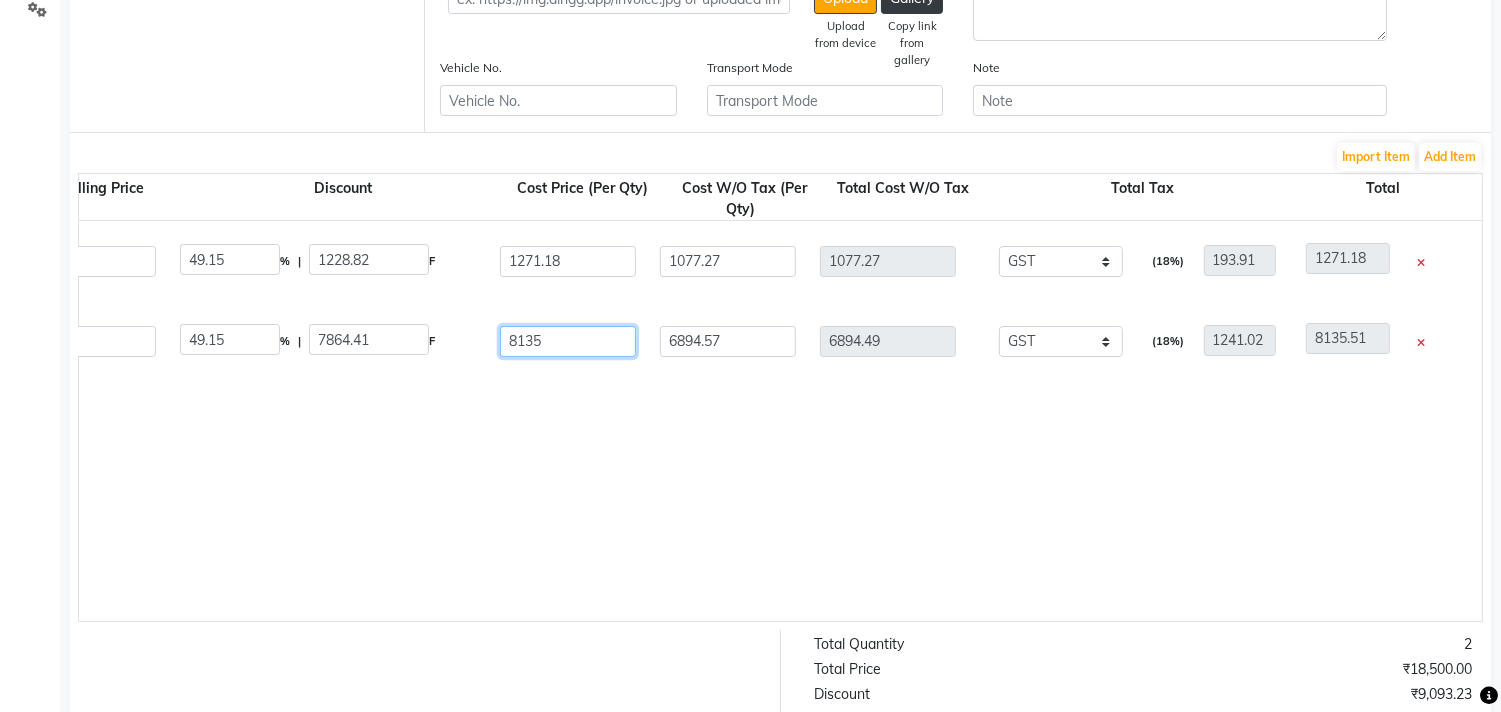 type on "6894.07" 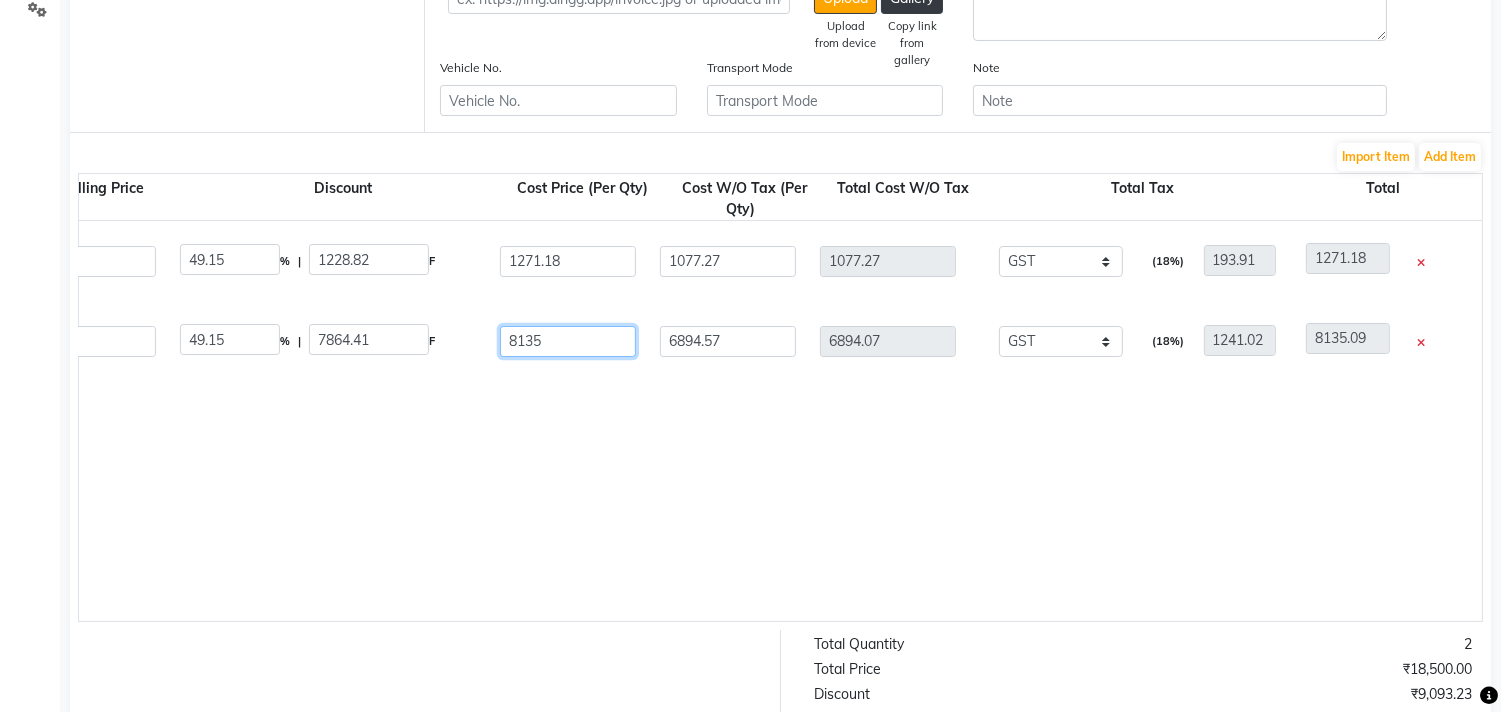 type on "813" 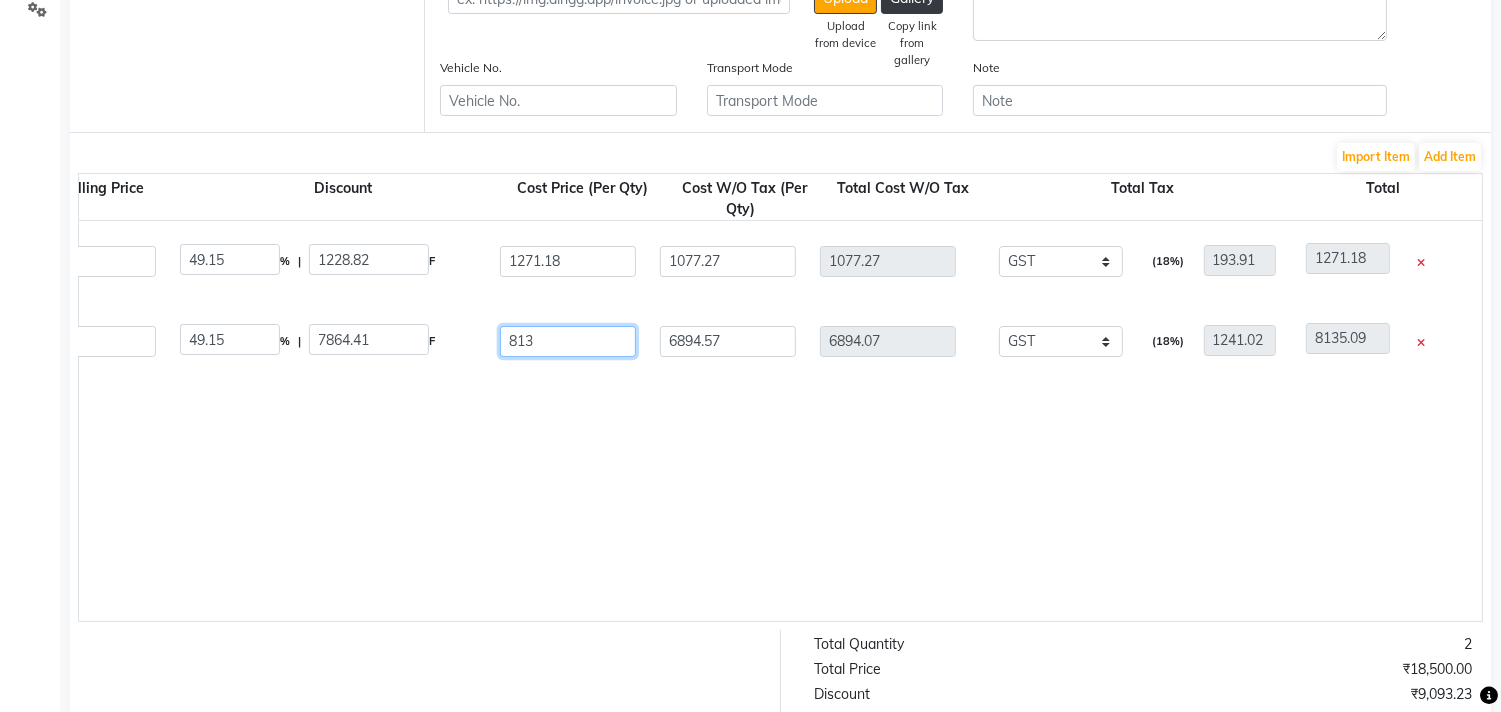 type on "688.98" 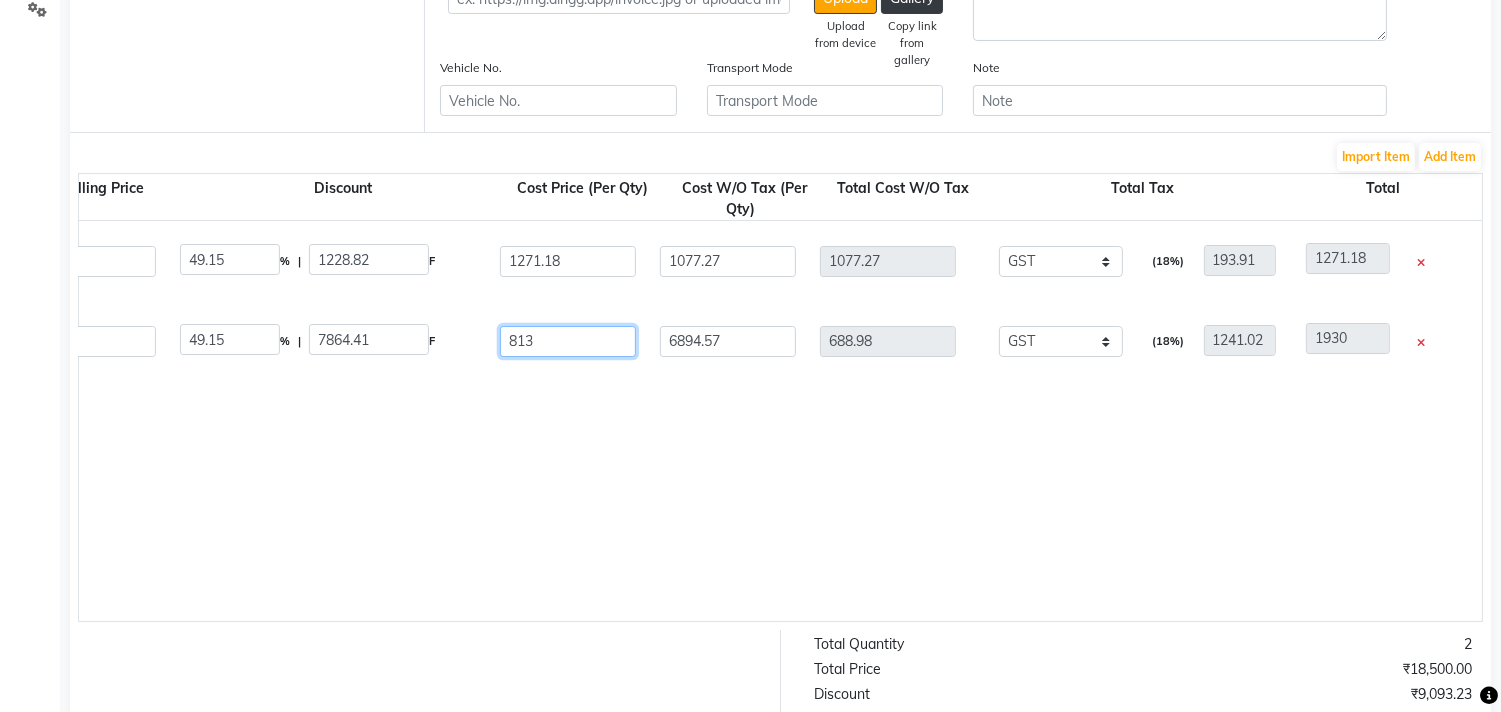 type on "81" 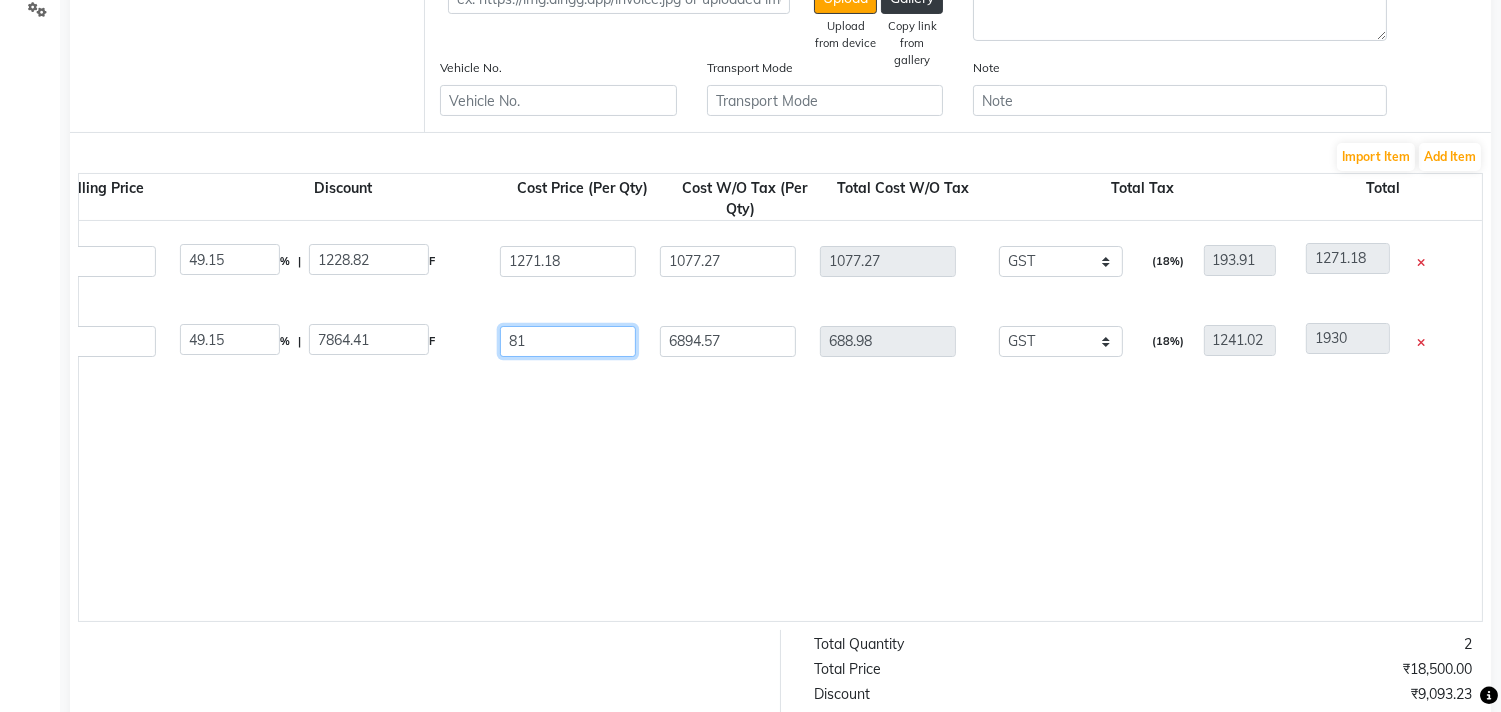 type on "68.64" 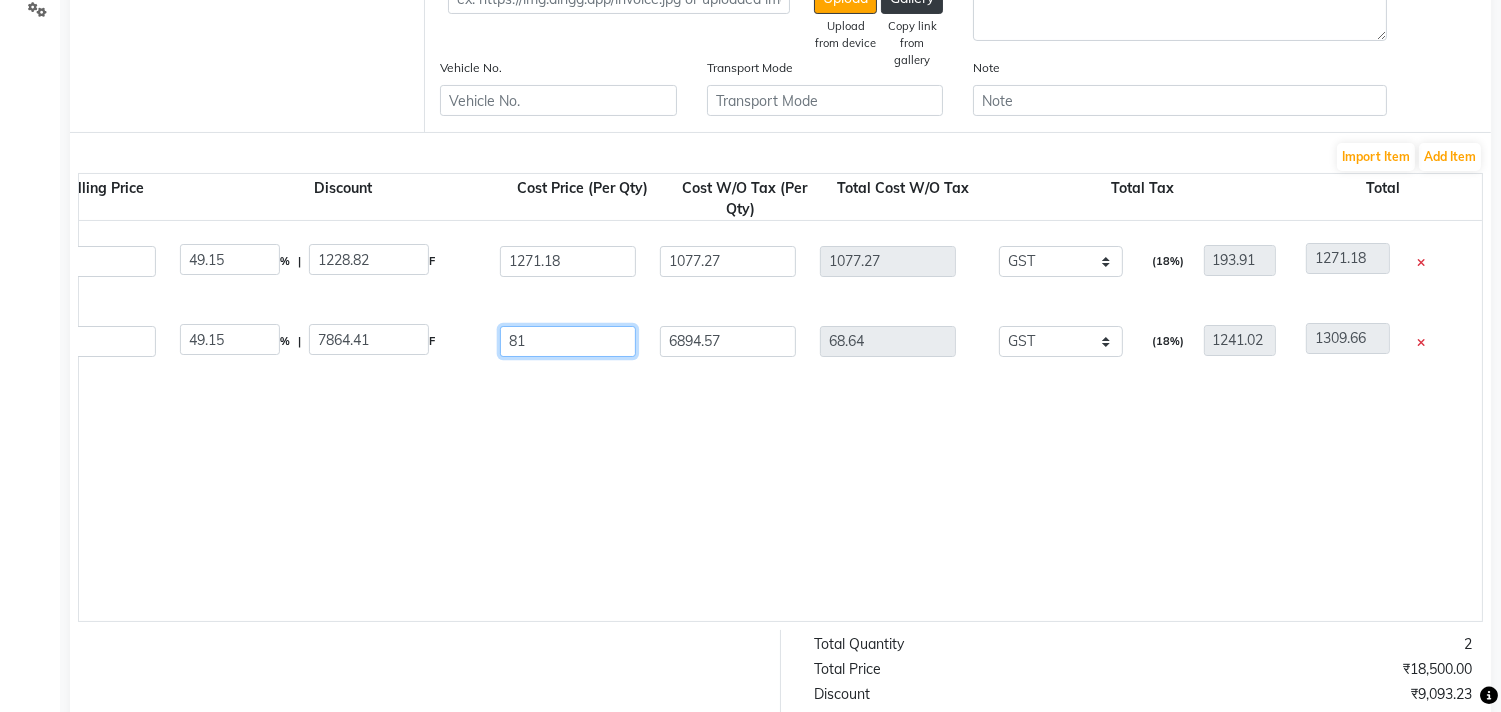 type on "8" 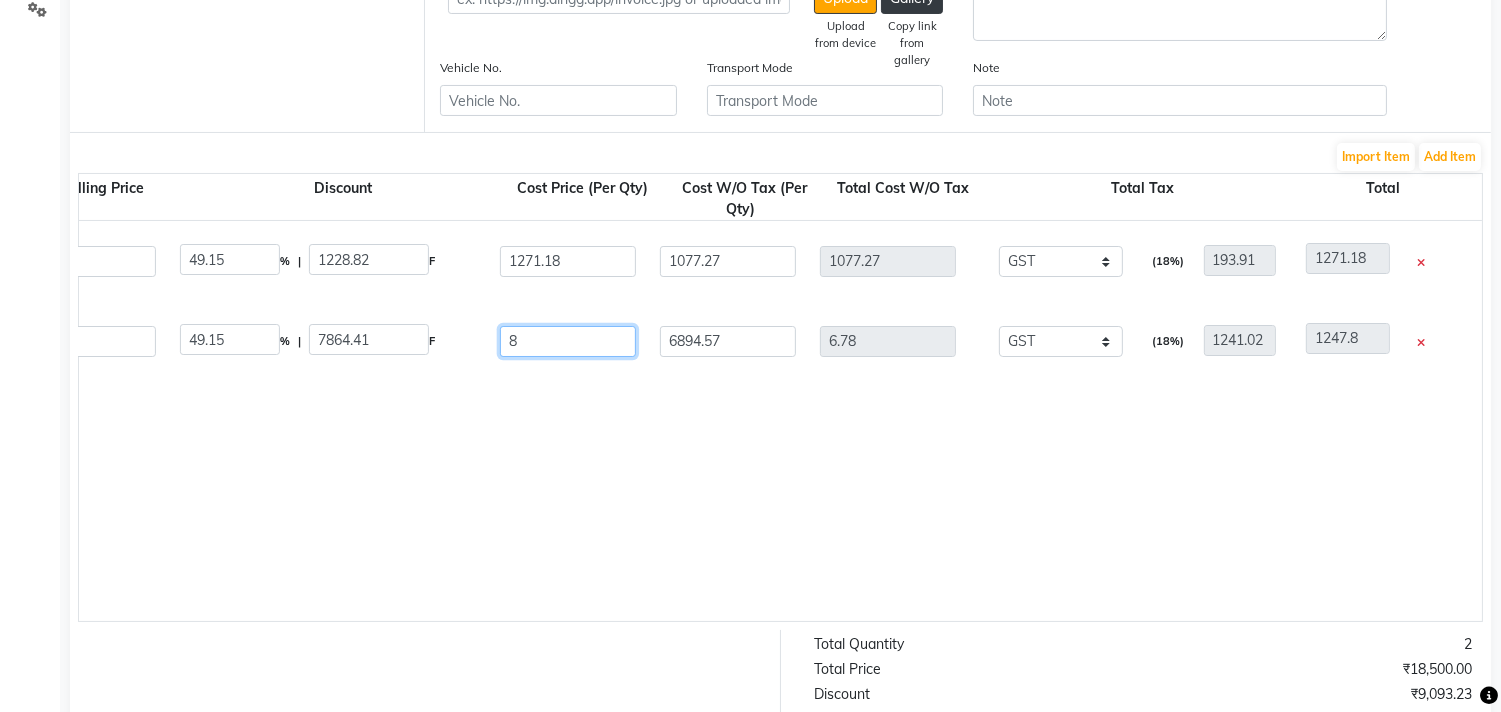 type 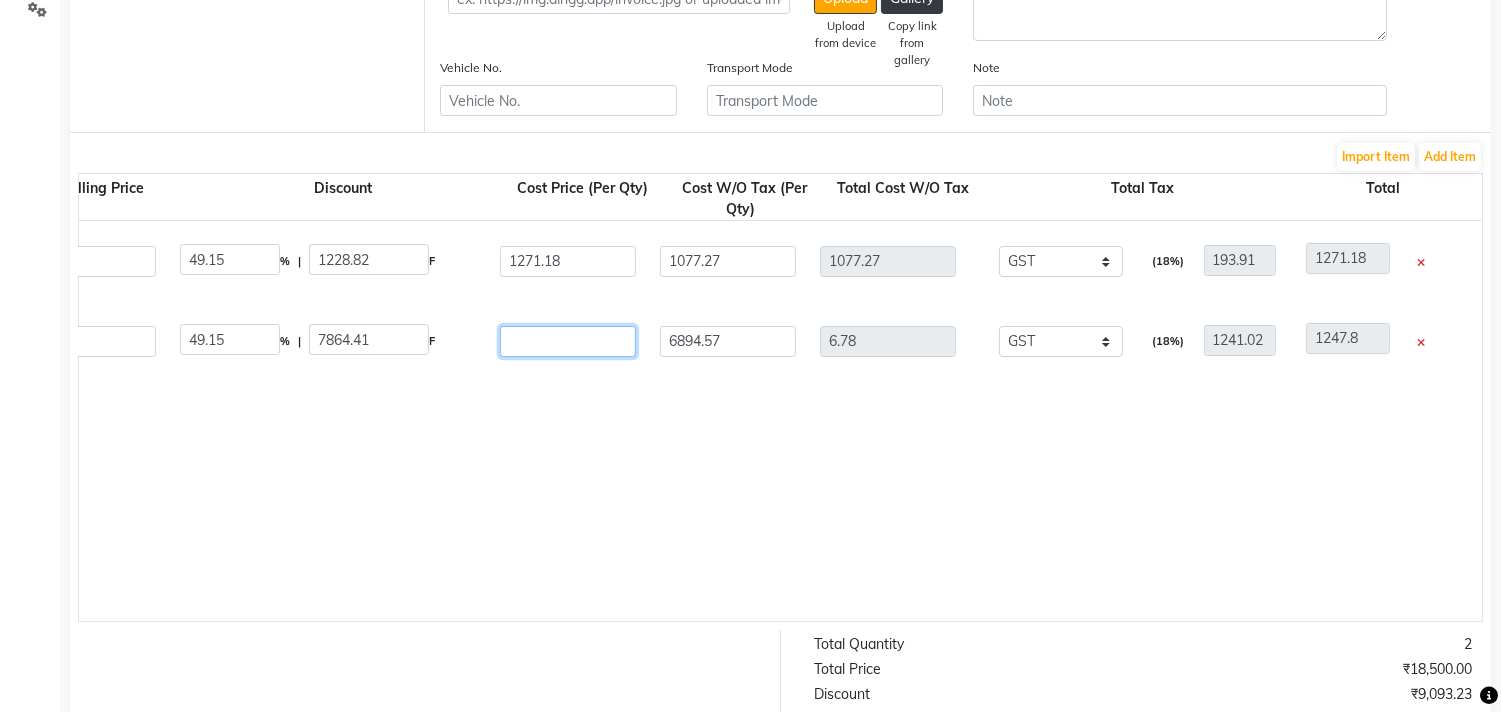 type on "0" 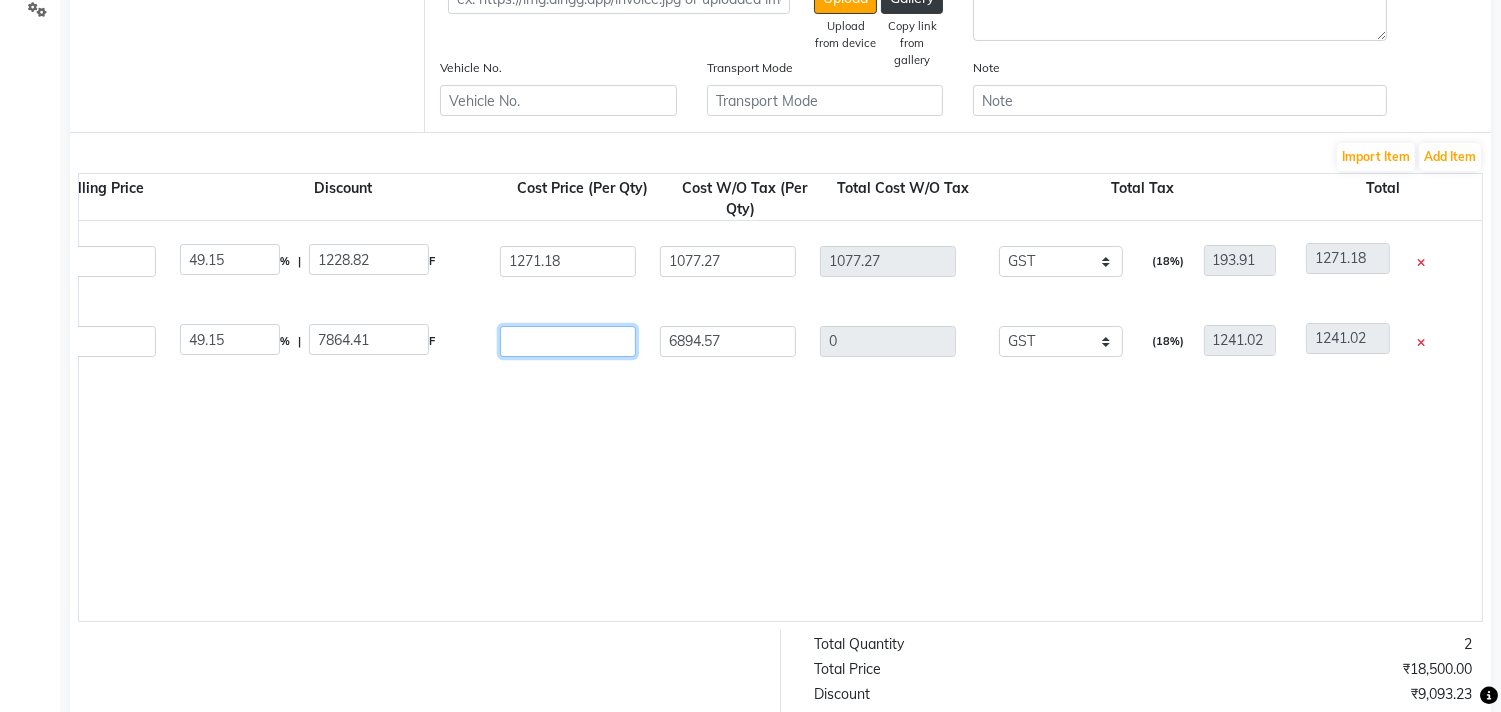 type on "1" 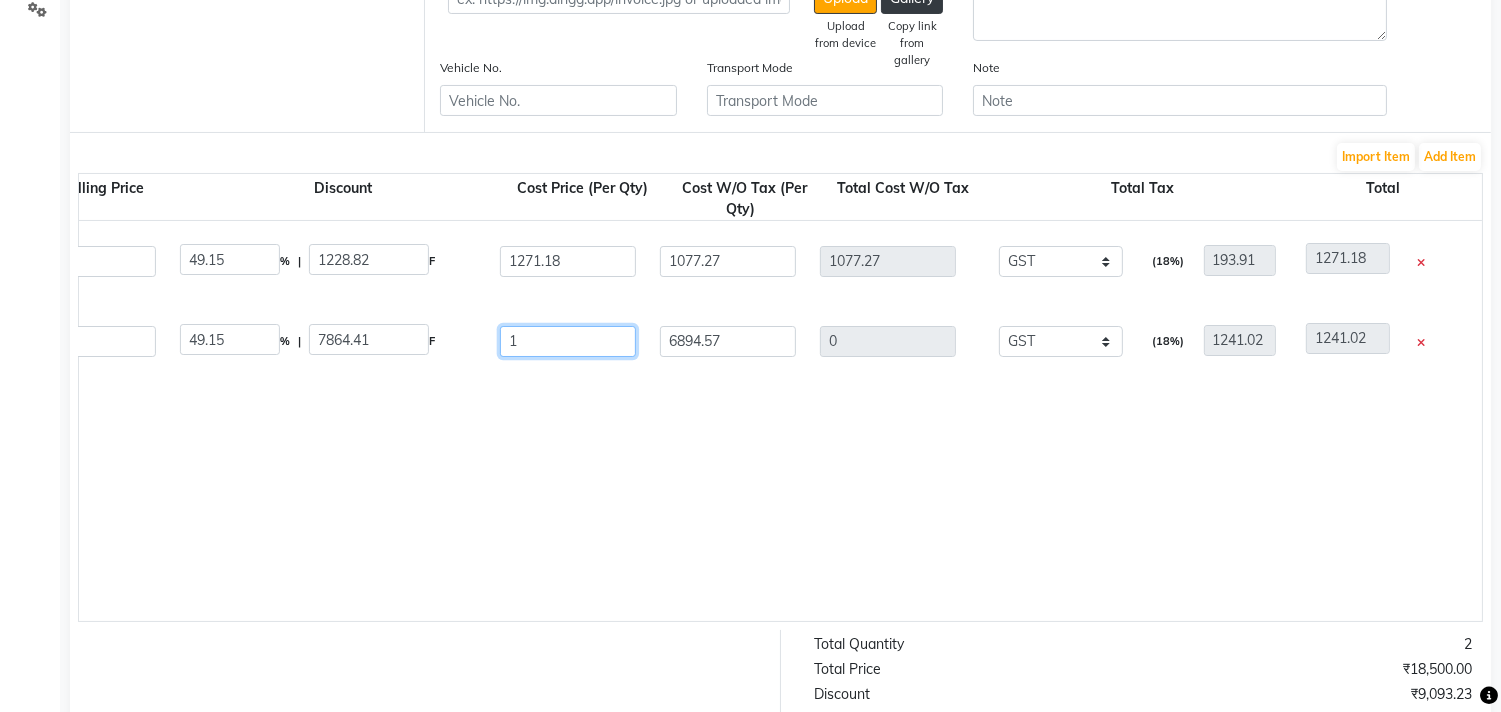 type on "0.85" 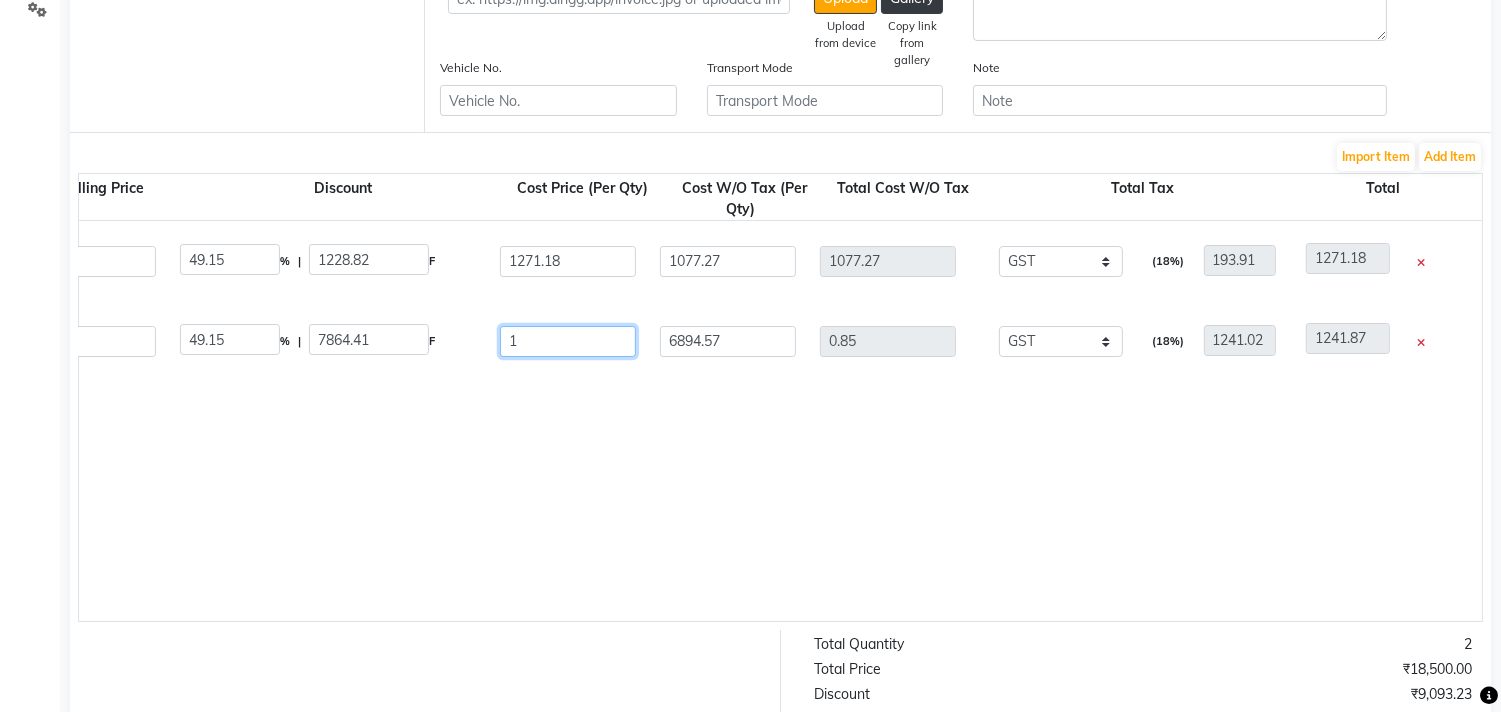 type on "14" 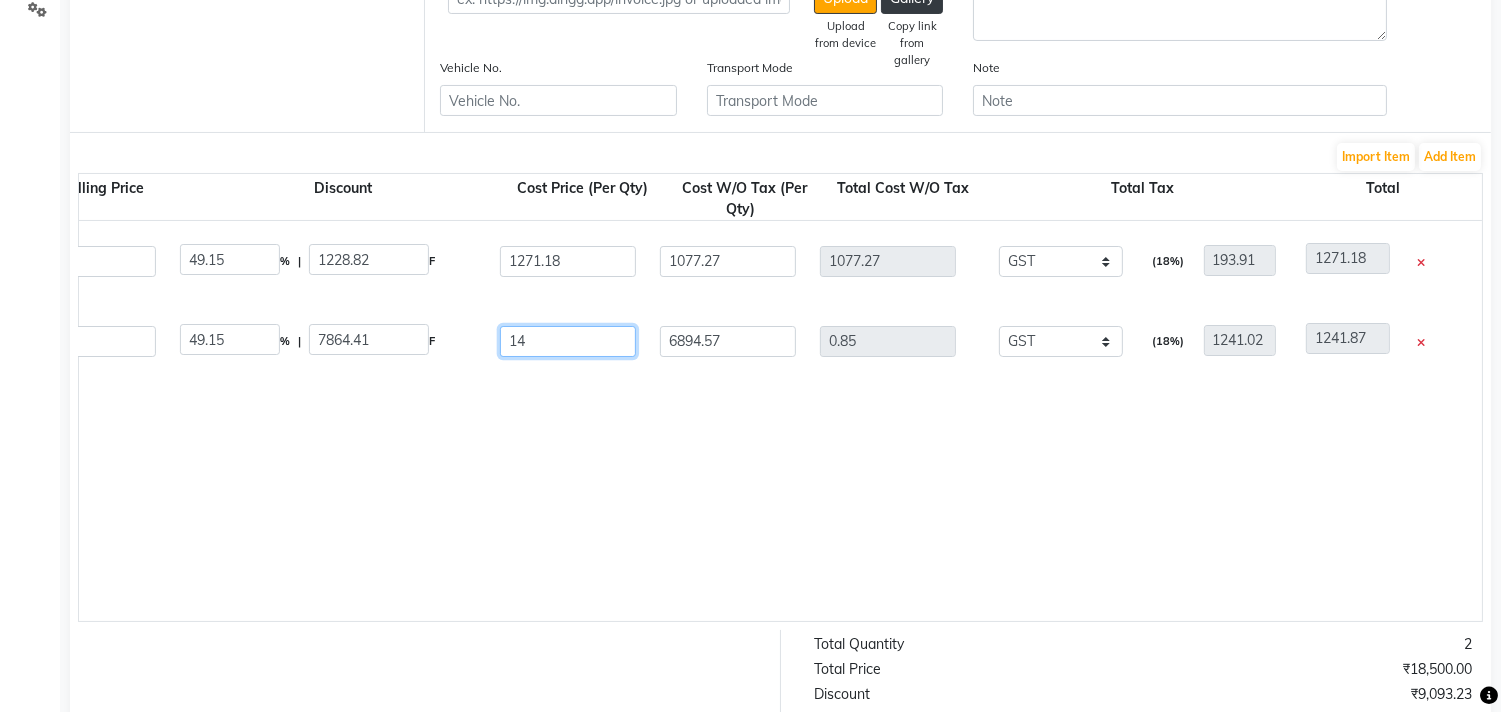 type on "11.86" 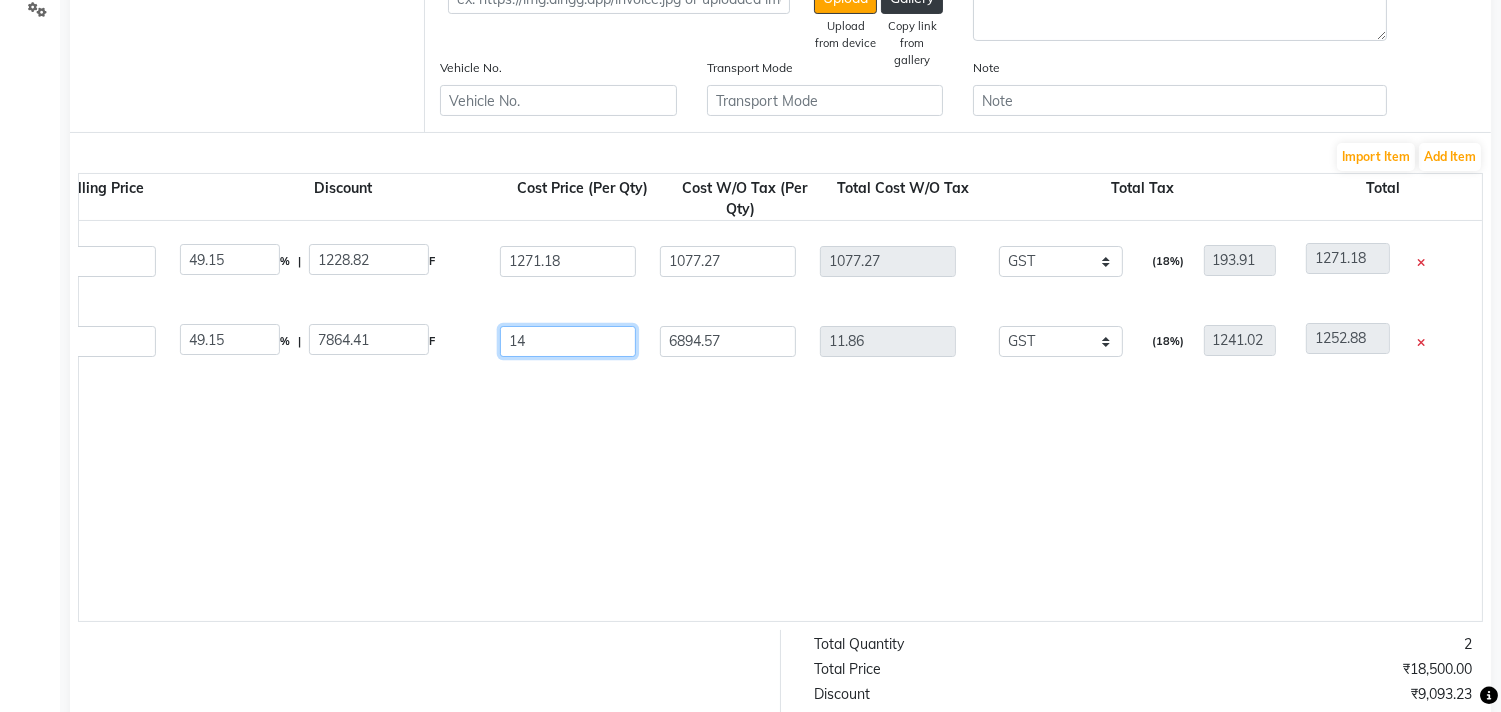 type 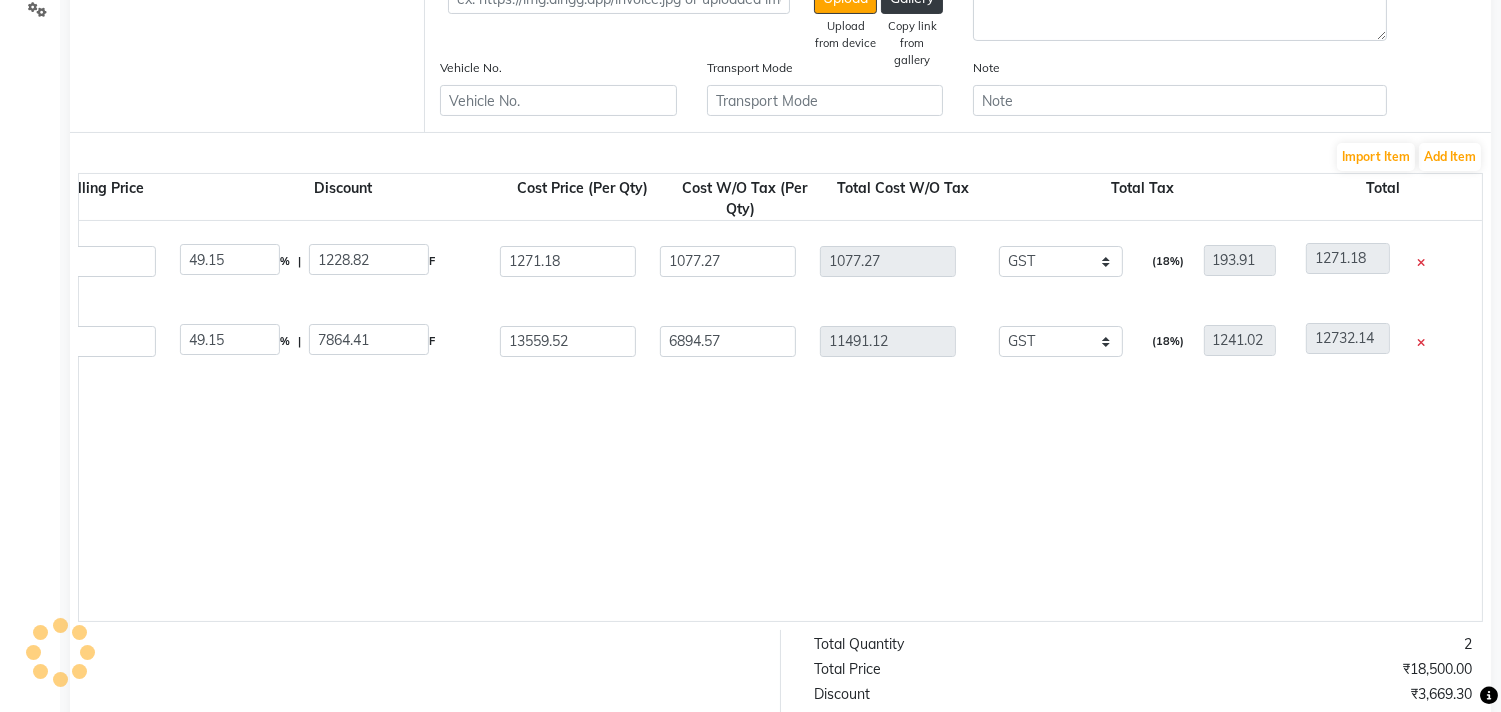 click on "Ms [PERSON_NAME] Dryer Stand  1 PC  P10004  1 1 2500 49.15 % | 1228.82 F 1271.18 1077.27 1077.27 None GST  (18%)  193.91 1271.18  Ms [PERSON_NAME] Hybrid Dryer   1 PC  P10001  1 1 16000 49.15 % | 7864.41 F 13559.52 6894.57 11491.12 None GST  (18%)  1241.02 12732.14" 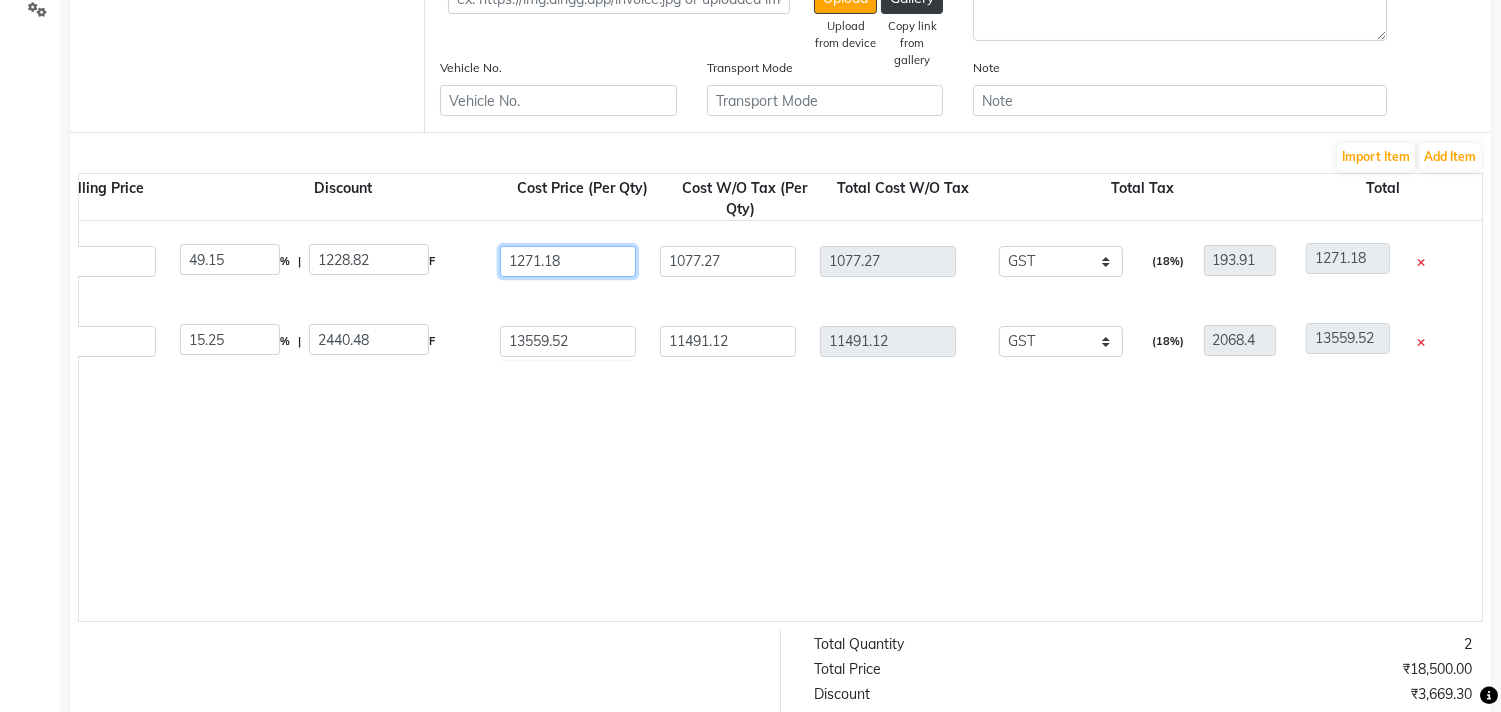 click on "1271.18" 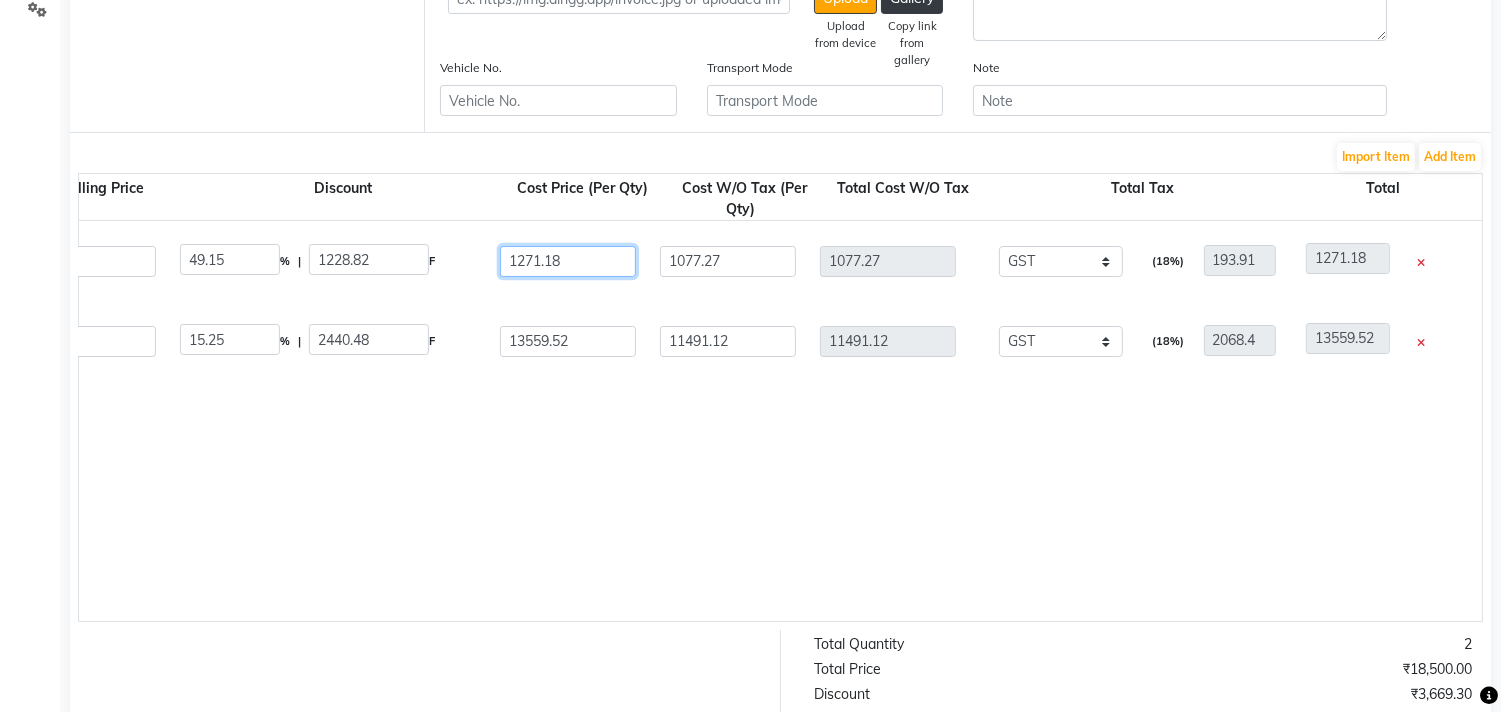 click on "1271.18" 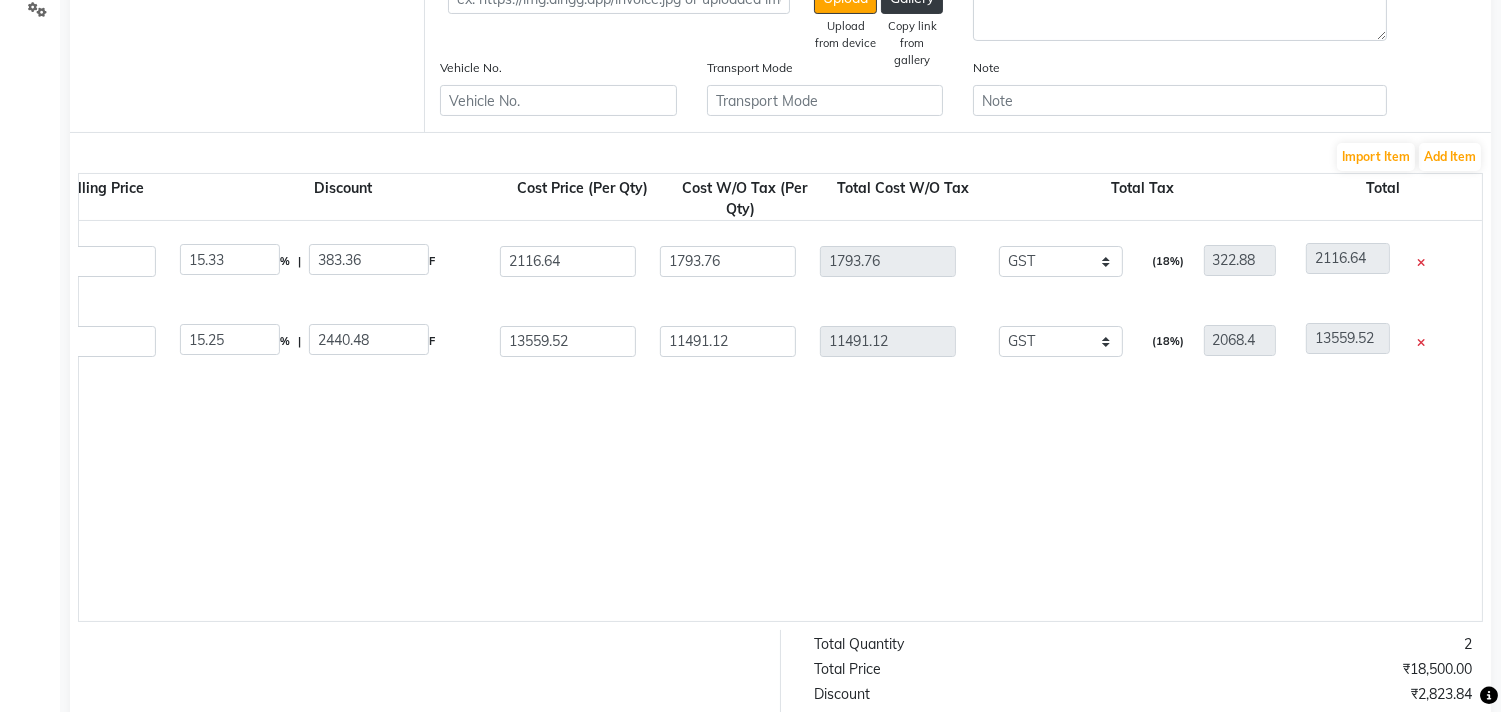click on "Ms [PERSON_NAME] Dryer Stand  1 PC  P10004  1 1 2500 15.33 % | 383.36 F 2116.64 1793.76 1793.76 None GST  (18%)  322.88 2116.64  Ms [PERSON_NAME] Hybrid Dryer   1 PC  P10001  1 1 16000 15.25 % | 2440.48 F 13559.52 11491.12 11491.12 None GST  (18%)  2068.4 13559.52" 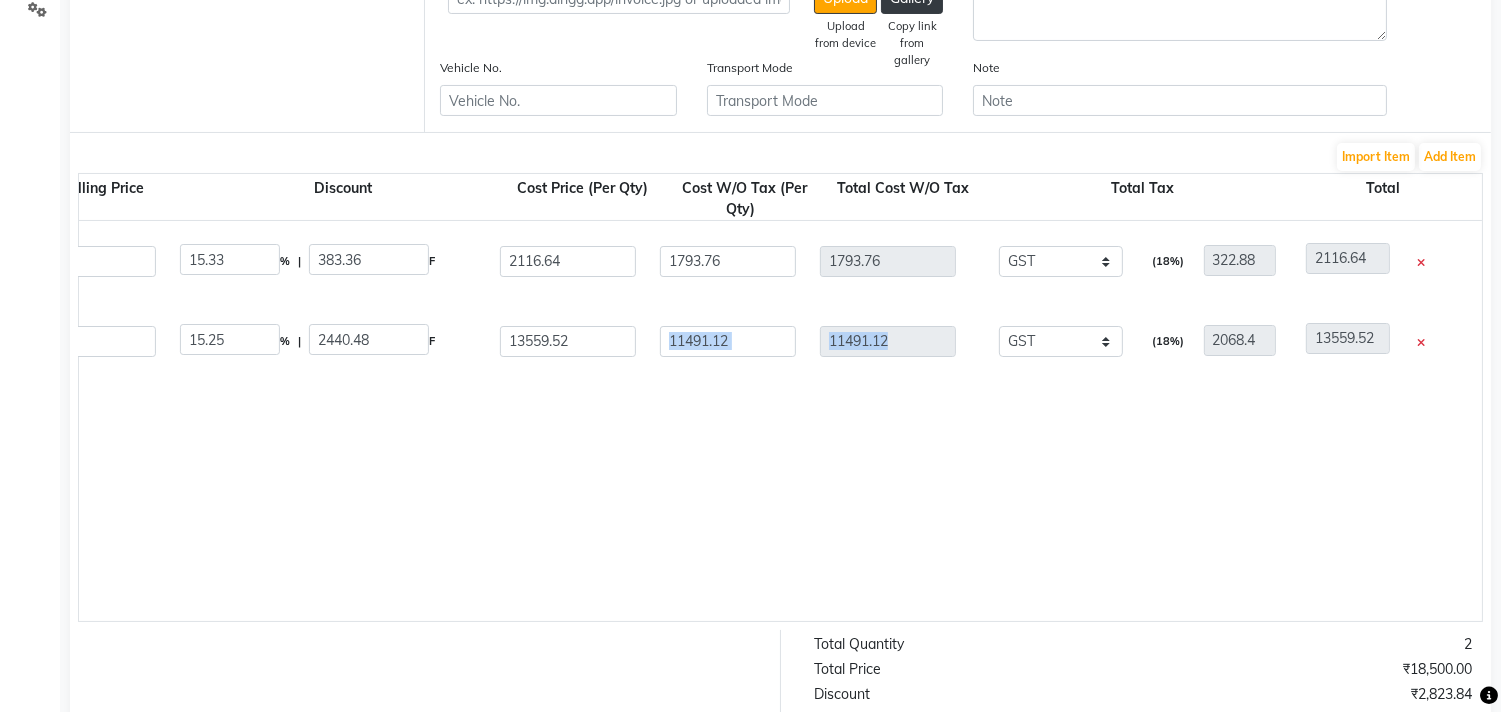 drag, startPoint x: 1121, startPoint y: 617, endPoint x: 675, endPoint y: 602, distance: 446.25217 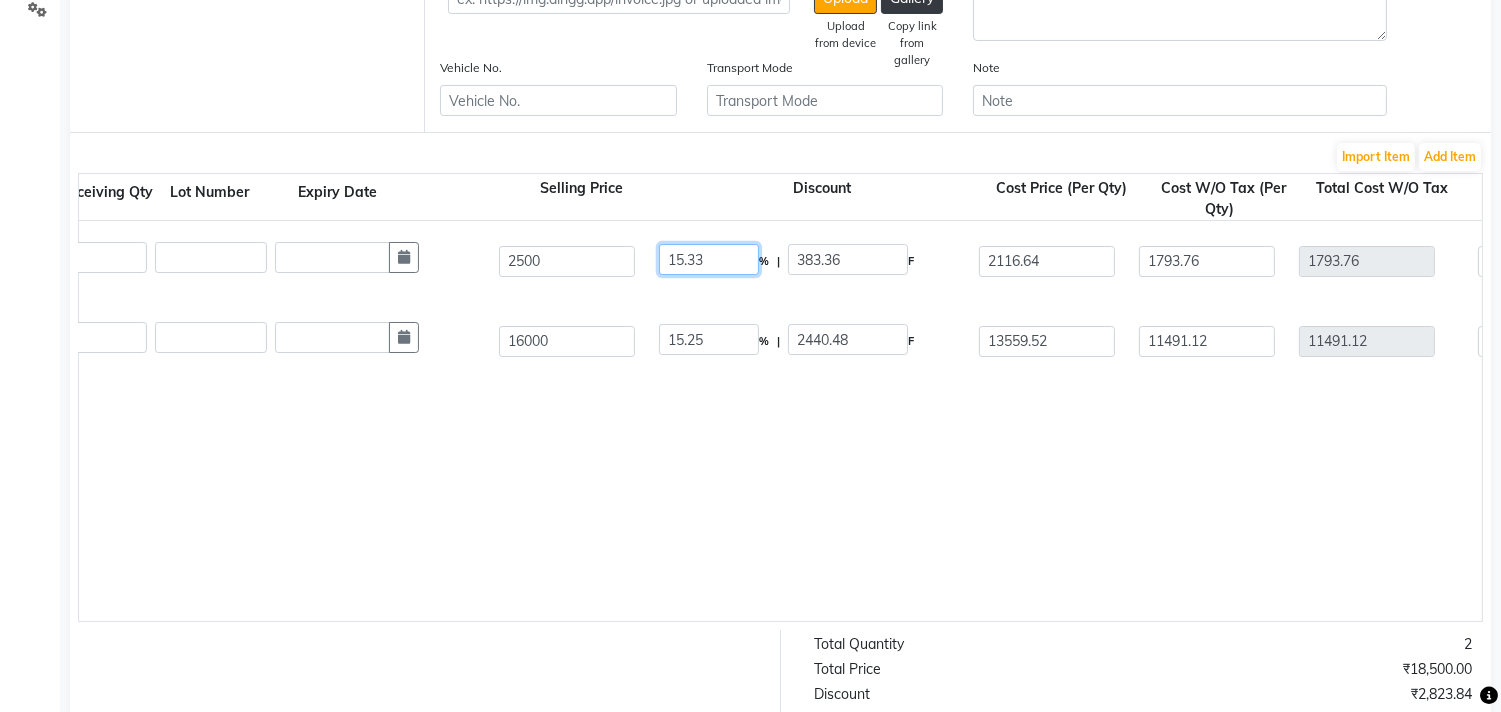 click on "15.33" 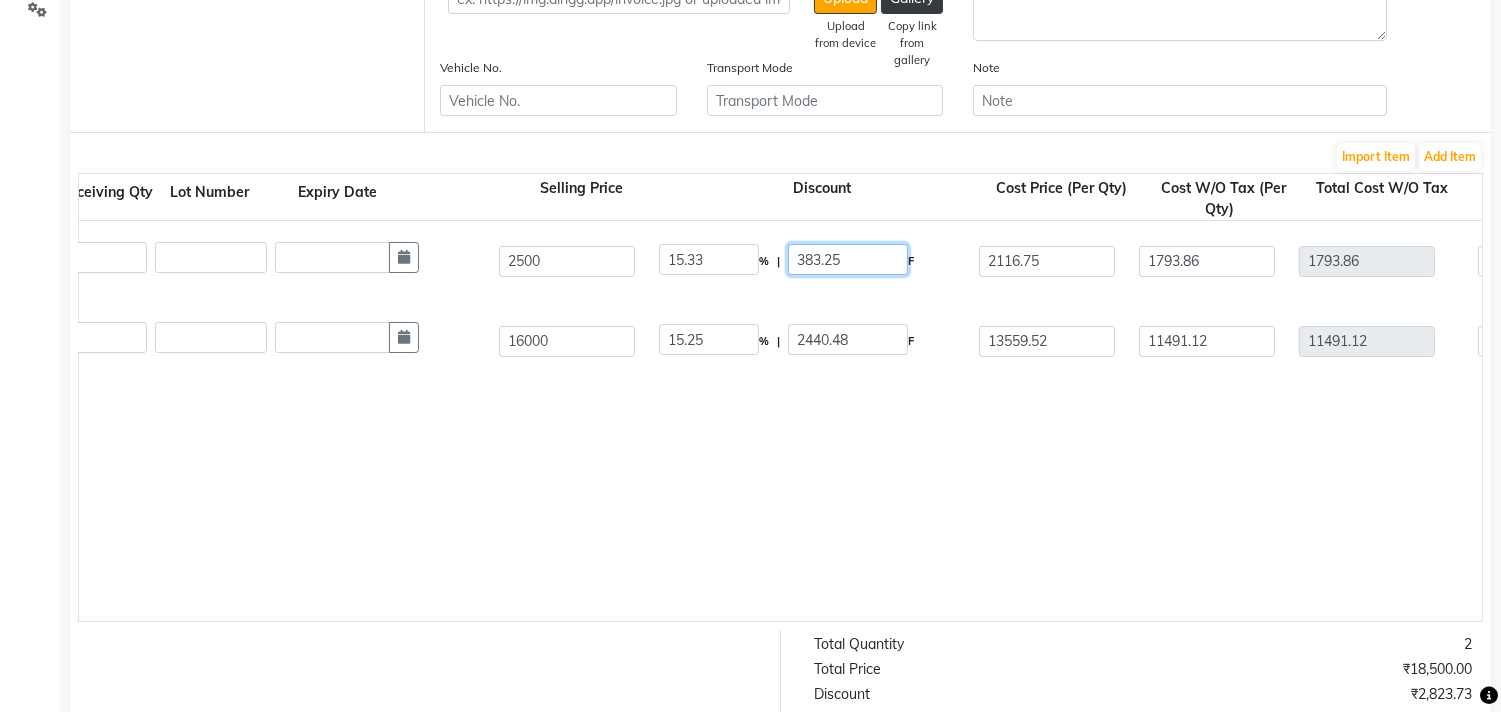 click on "383.25" 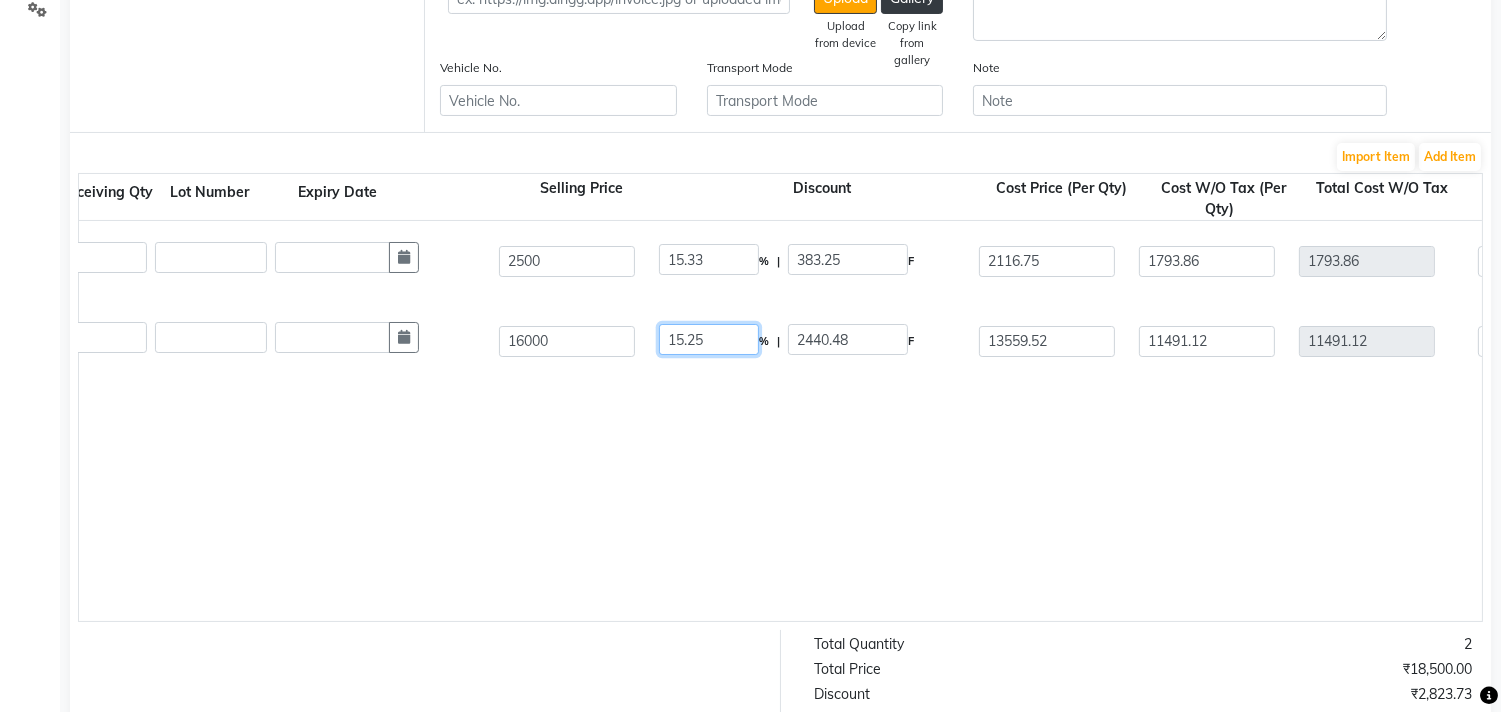 click on "15.25" 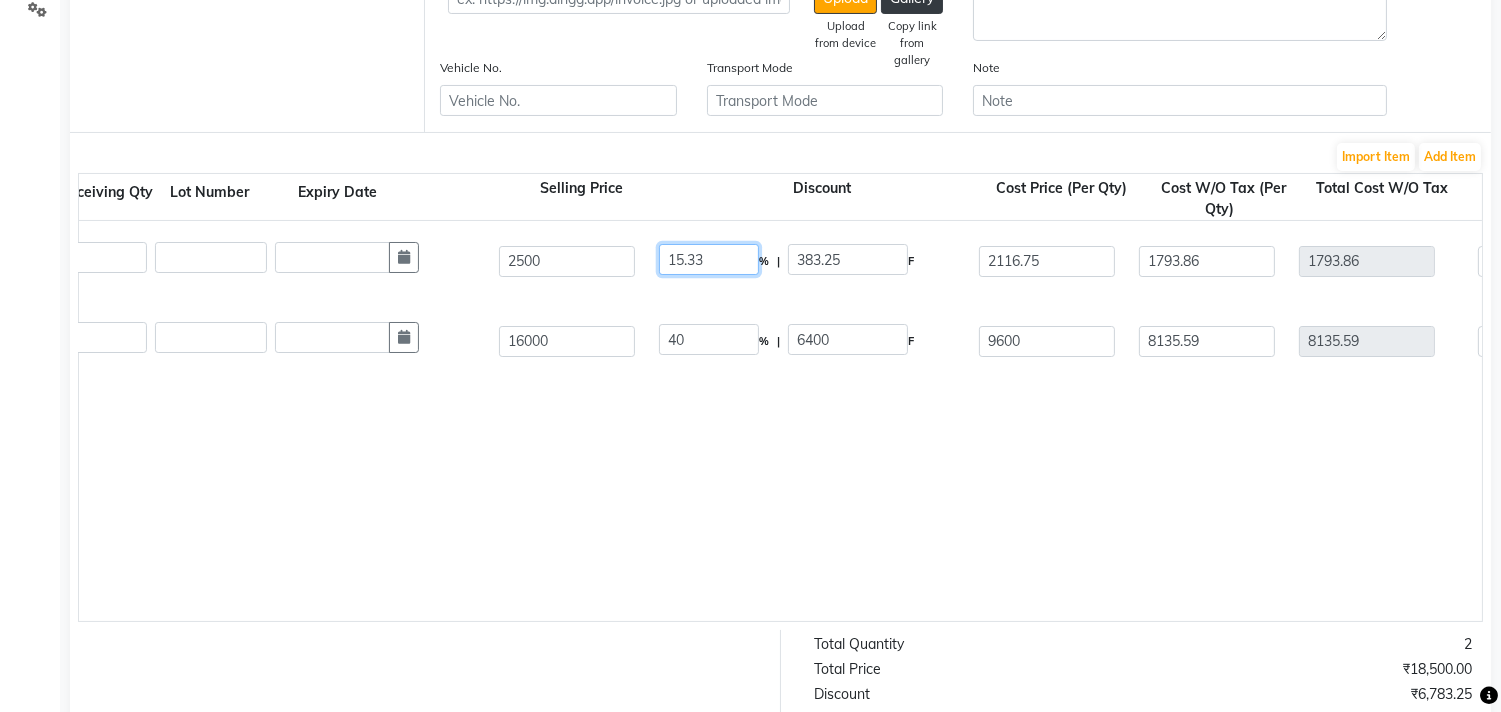 click on "15.33" 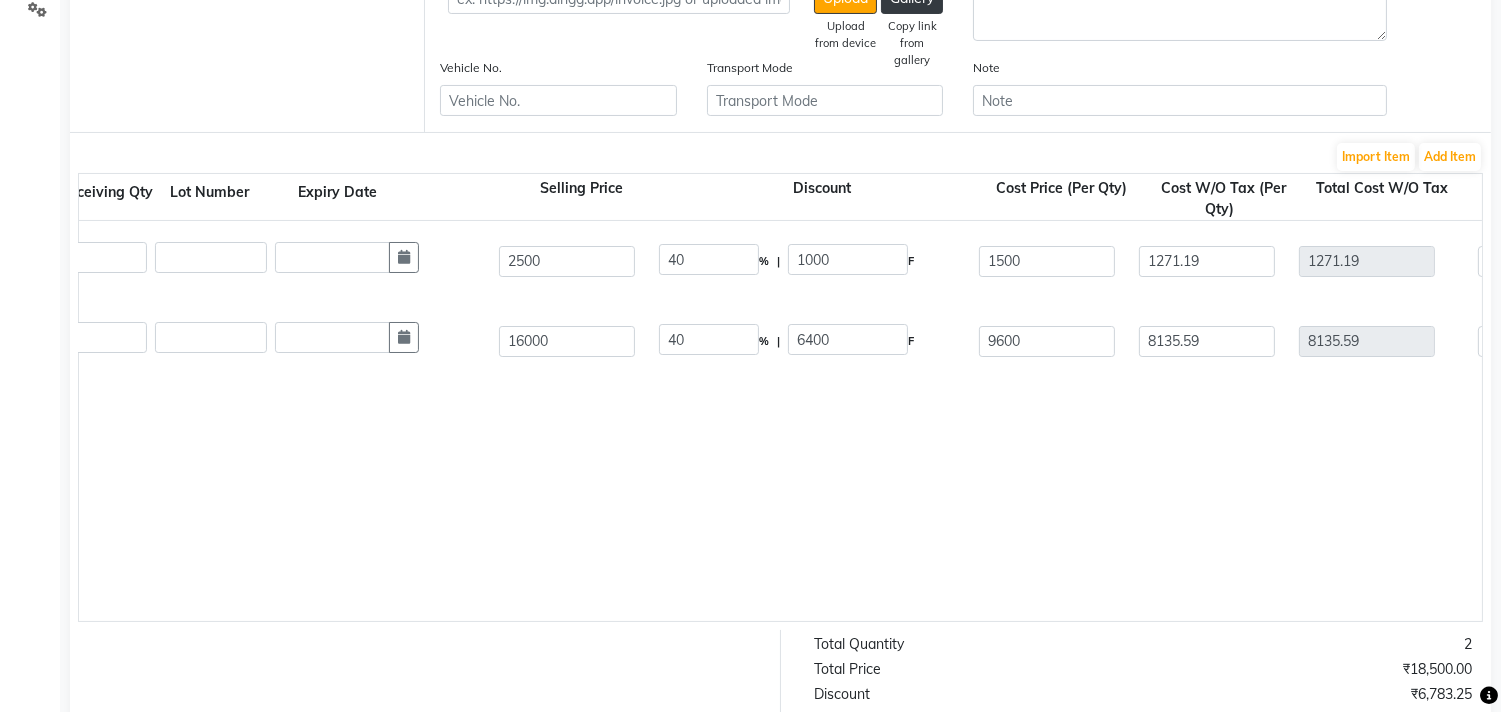 click on "Ms [PERSON_NAME] Dryer Stand  1 PC  P10004  1 1 2500 40 % | 1000 F 1500 1271.19 1271.19 None GST  (18%)  228.81 1500  Ms [PERSON_NAME] Dryer   1 PC  P10001  1 1 16000 40 % | 6400 F 9600 8135.59 8135.59 None GST  (18%)  1464.41 9600" 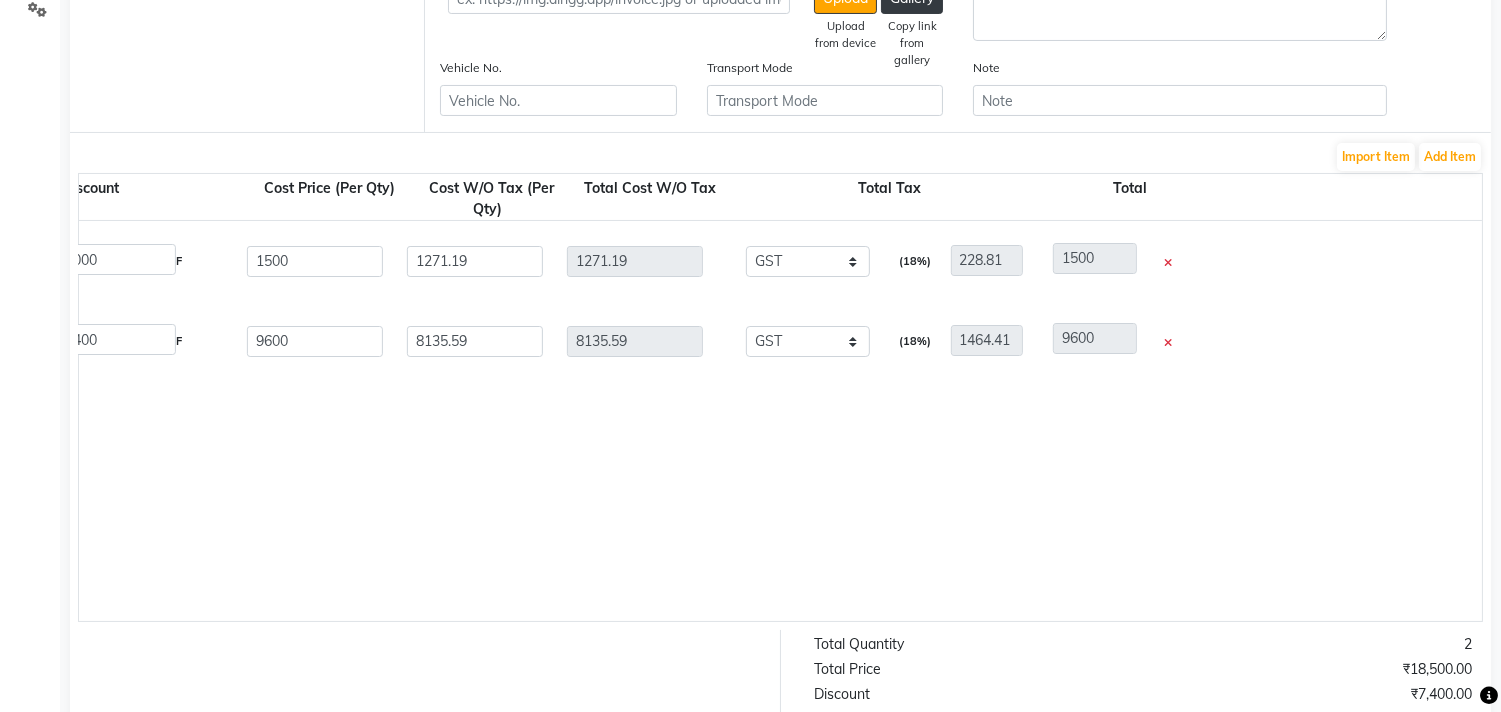 scroll, scrollTop: 0, scrollLeft: 1402, axis: horizontal 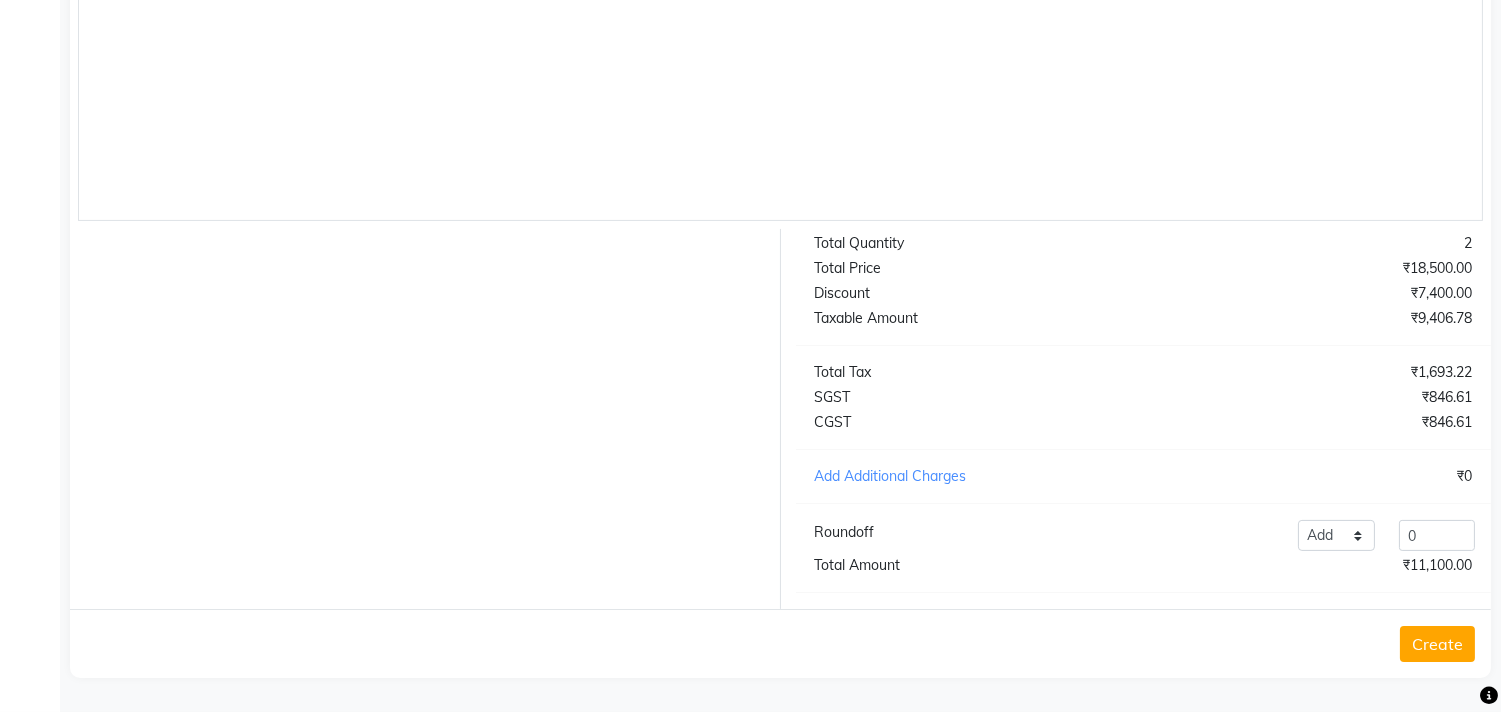 click on "Orders   New Order  Order Purchase Bill To (From) Select Address  24k [GEOGRAPHIC_DATA] [GEOGRAPHIC_DATA]  Ship To (Delivered To) Select Address  24k looks aundh  Invoice Date [DATE] Invoice Number MS2500071 Bill Attachment Choose File Supplier (To) Select LOREAL,[PERSON_NAME] ENTERPRISES  Order Date [DATE] Remark Ref. Number 20250712183118 Payment Terms 10 days Shipment Date [DATE] Delivery Date [DATE] Tax Type Select Inclusive Exclusive Tax Group None GST Client State Intra (Same) State Inter (Other) State Signature  Upload   Upload from device   Gallery   Copy link from gallery  Terms and Conditions Vehicle No. Transport Mode Note Import Item Add Item Product  Product Code   Qty   Receiving Qty   Lot Number   Expiry Date  Selling Price Discount Cost Price (Per Qty) Cost W/O Tax (Per Qty) Total Cost W/O Tax Total Tax Total  Ms [PERSON_NAME] Dryer Stand  1 PC  P10004  1 1 2500 40 % | 1000 F 1500 1271.19 1271.19 None GST  (18%)  228.81 1500  Ms [PERSON_NAME] Hybrid Dryer   1 PC  P10001  1 1 16000 40 %" 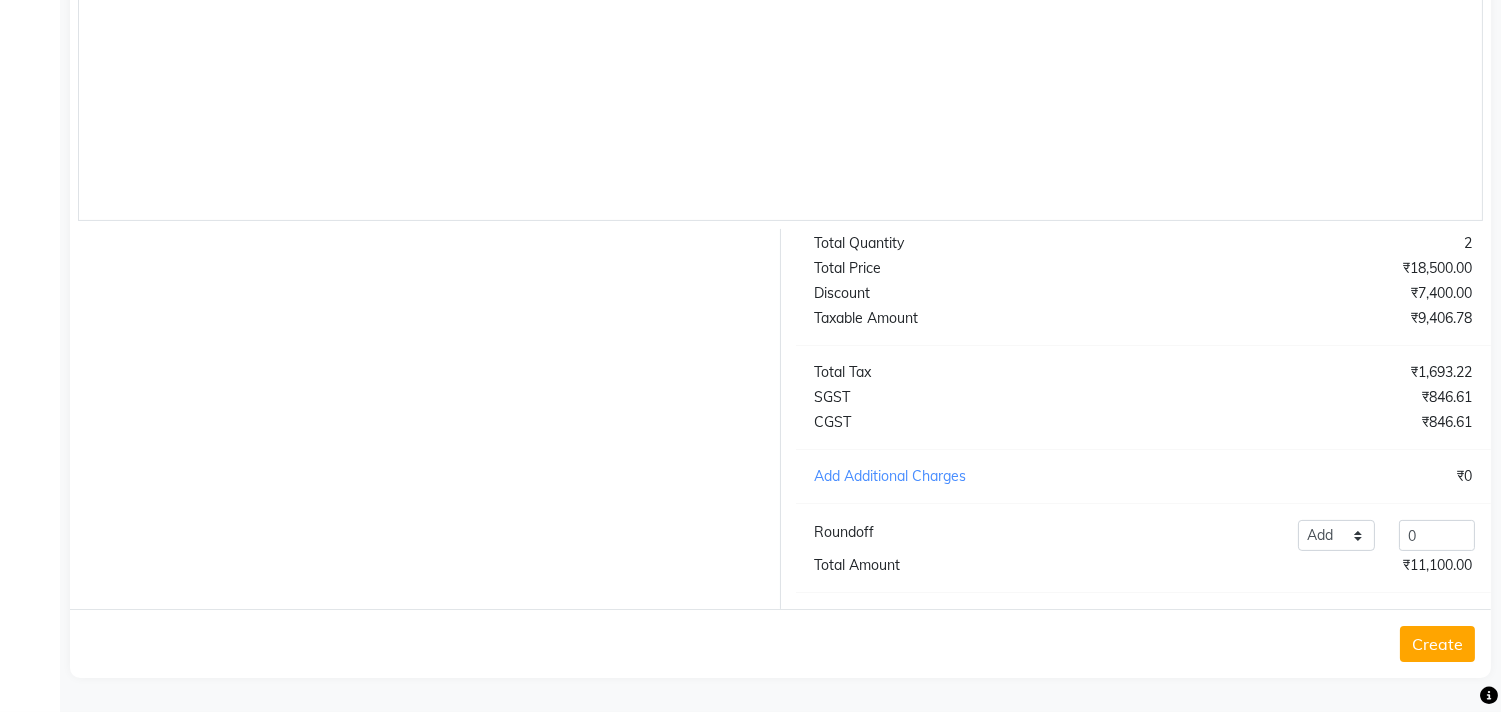click on "Create" 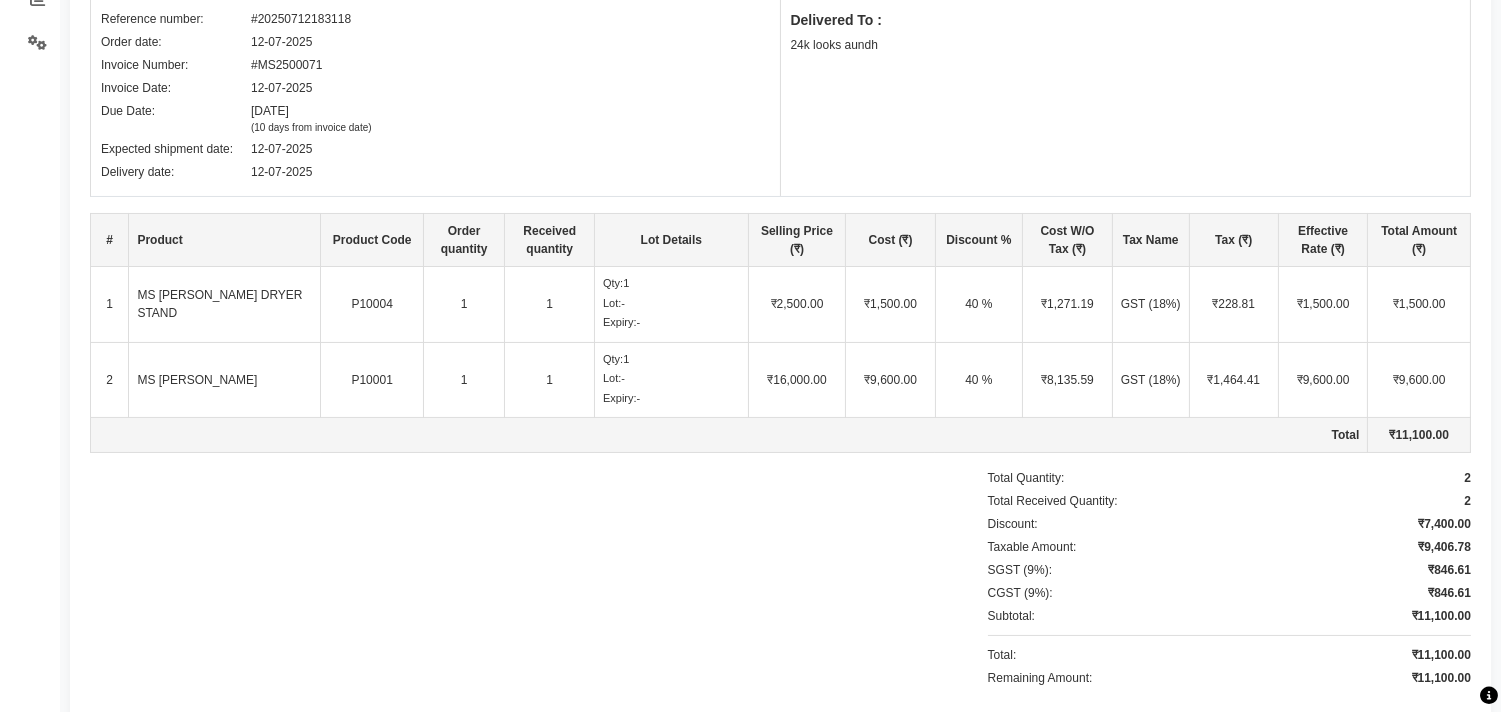 scroll, scrollTop: 0, scrollLeft: 0, axis: both 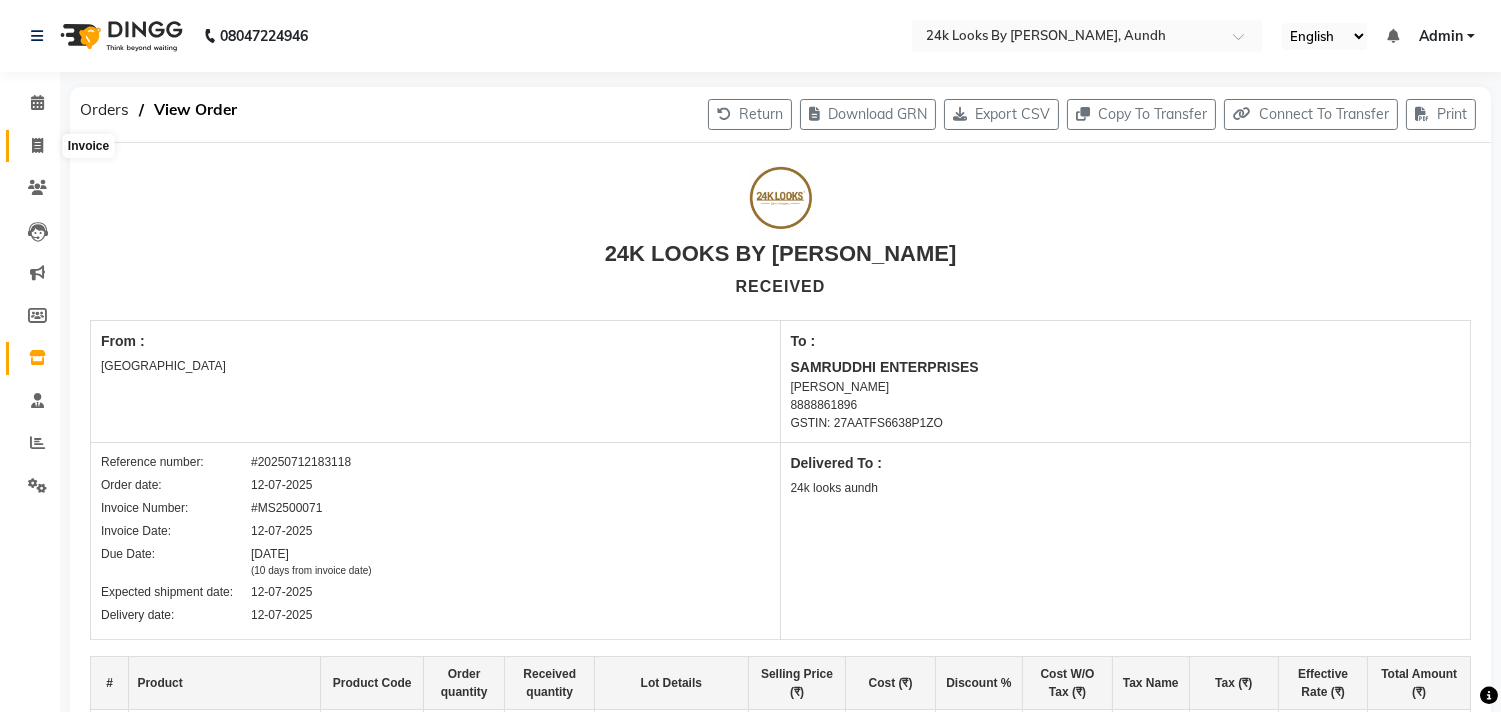 click 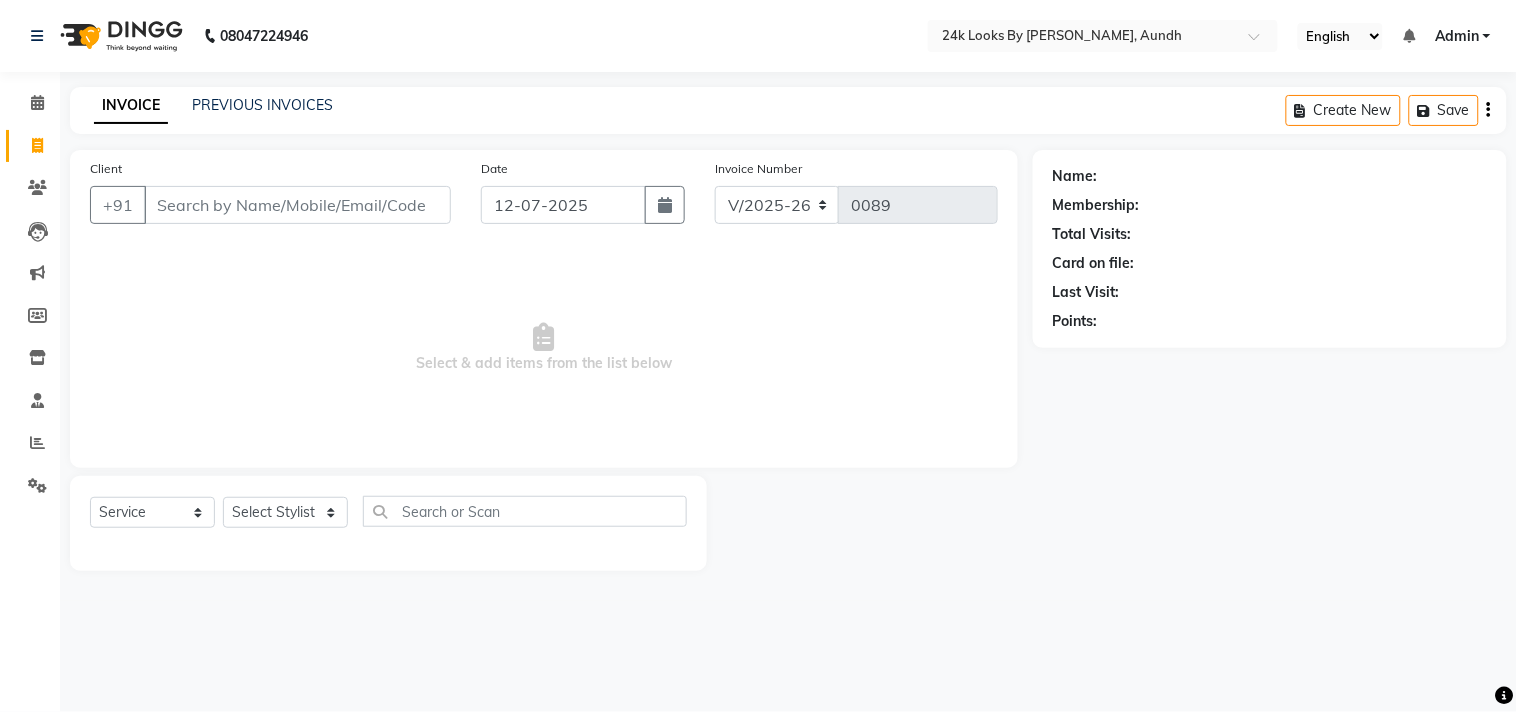 click on "Client" at bounding box center (297, 205) 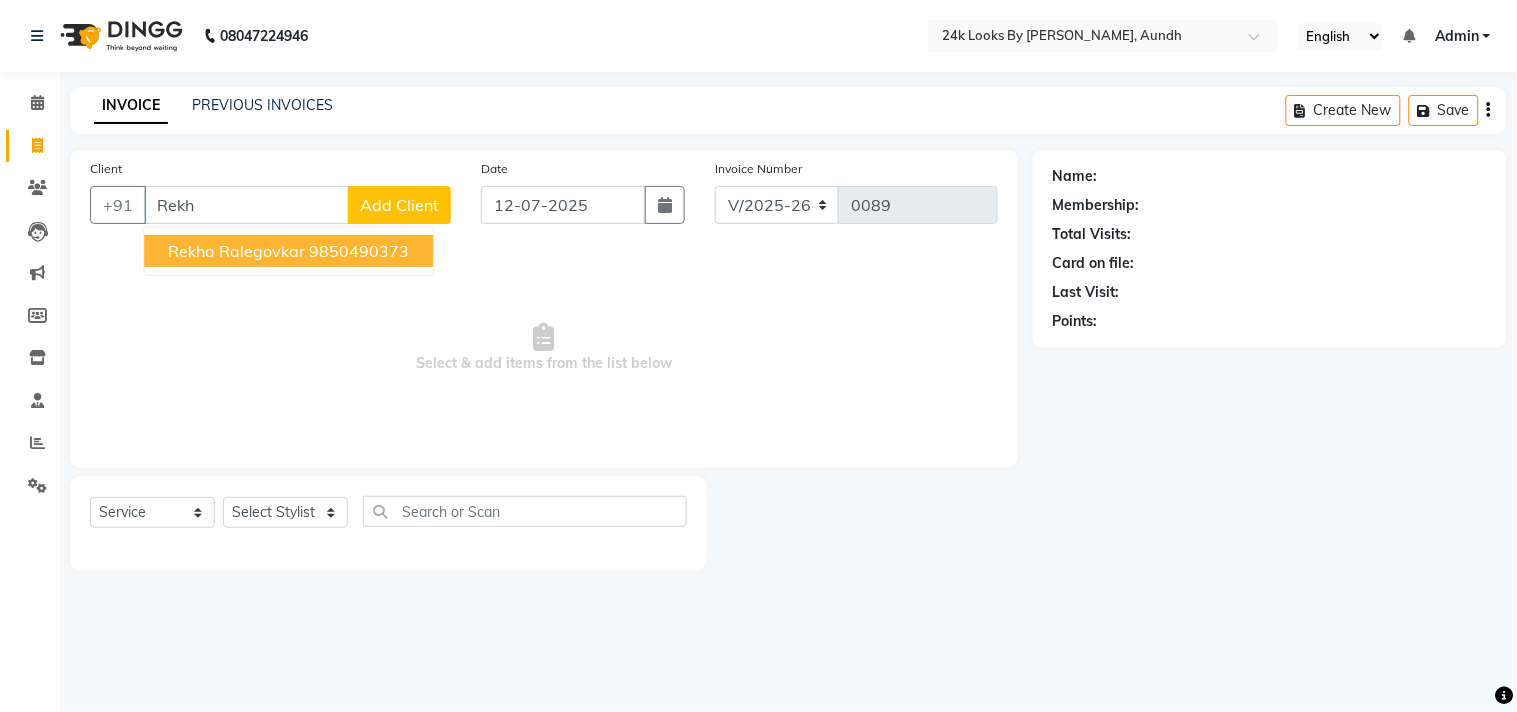 click on "Rekha Ralegovkar" at bounding box center (236, 251) 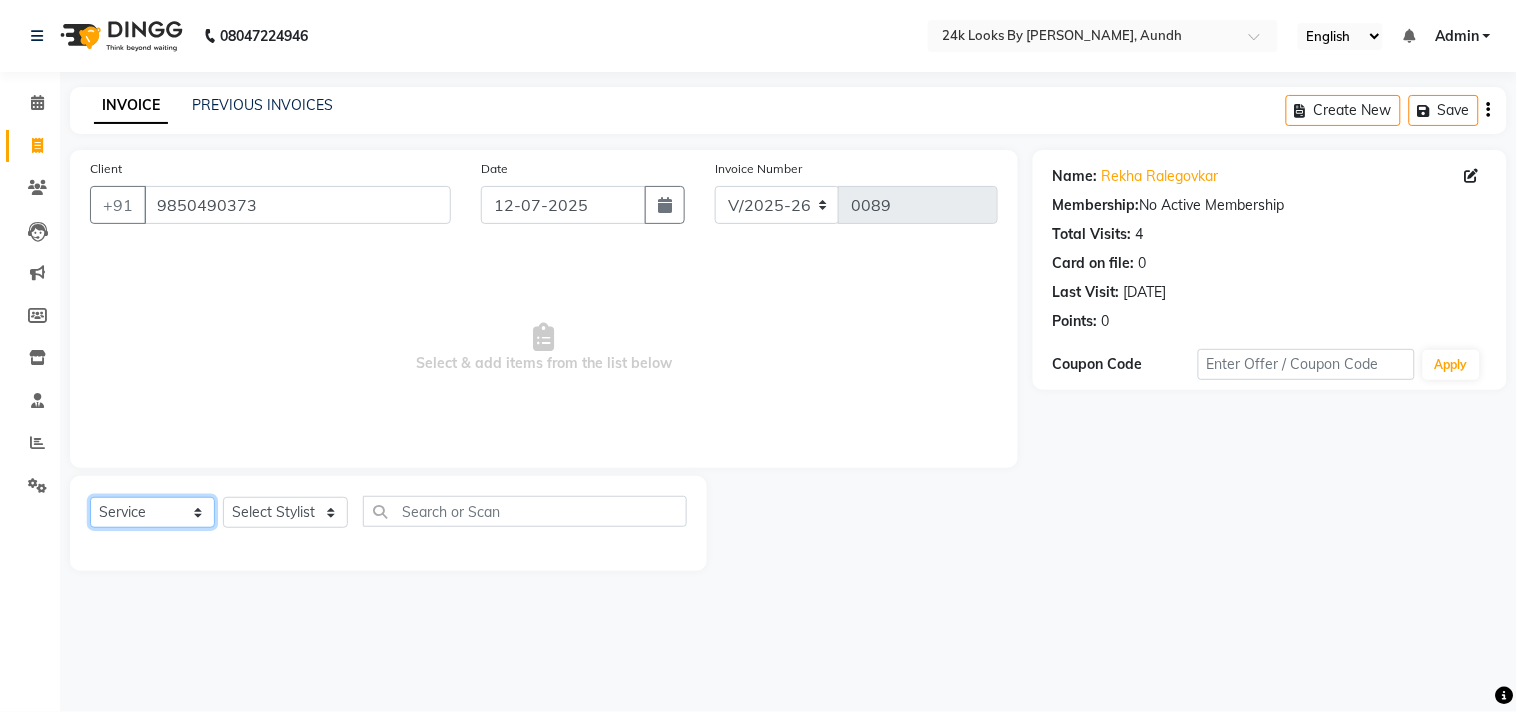 click on "Select  Service  Product  Membership  Package Voucher Prepaid Gift Card" 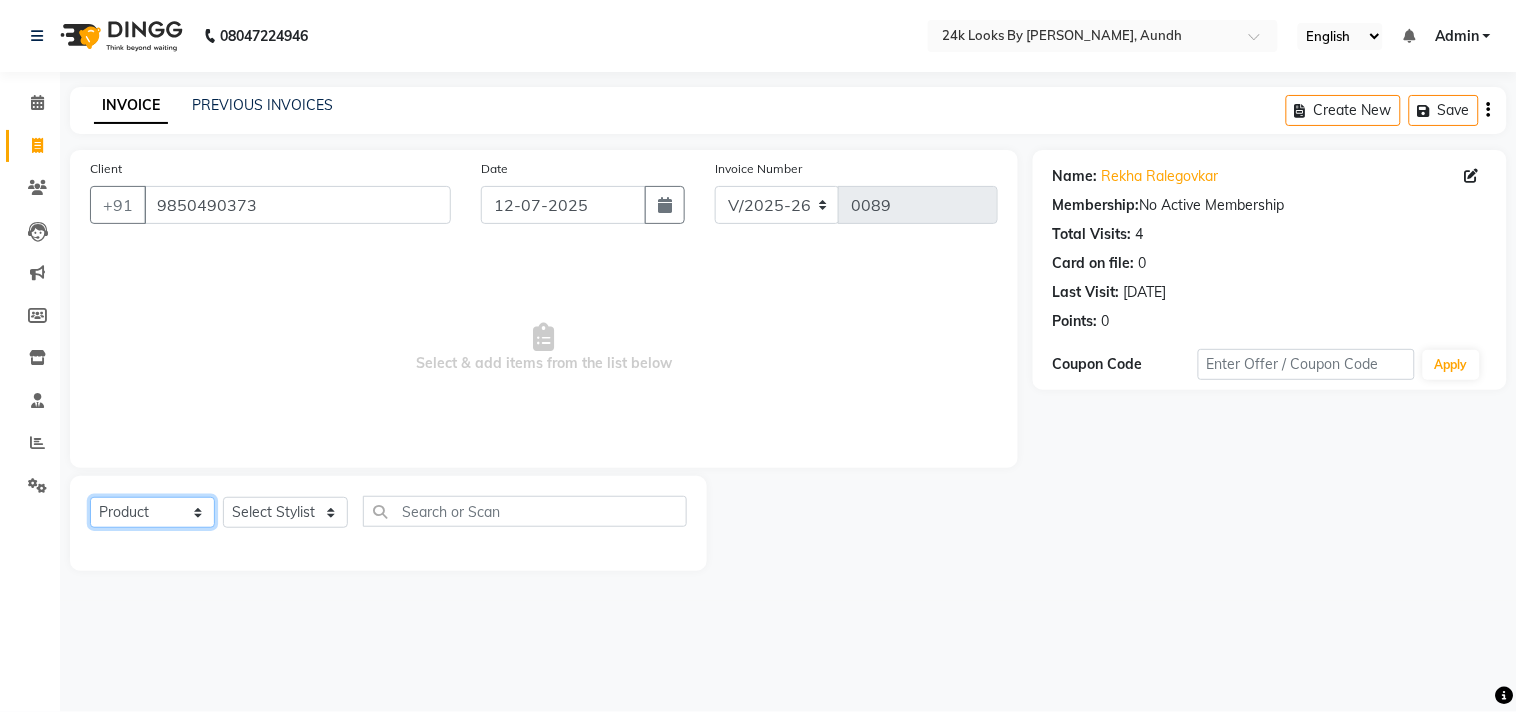 click on "Select  Service  Product  Membership  Package Voucher Prepaid Gift Card" 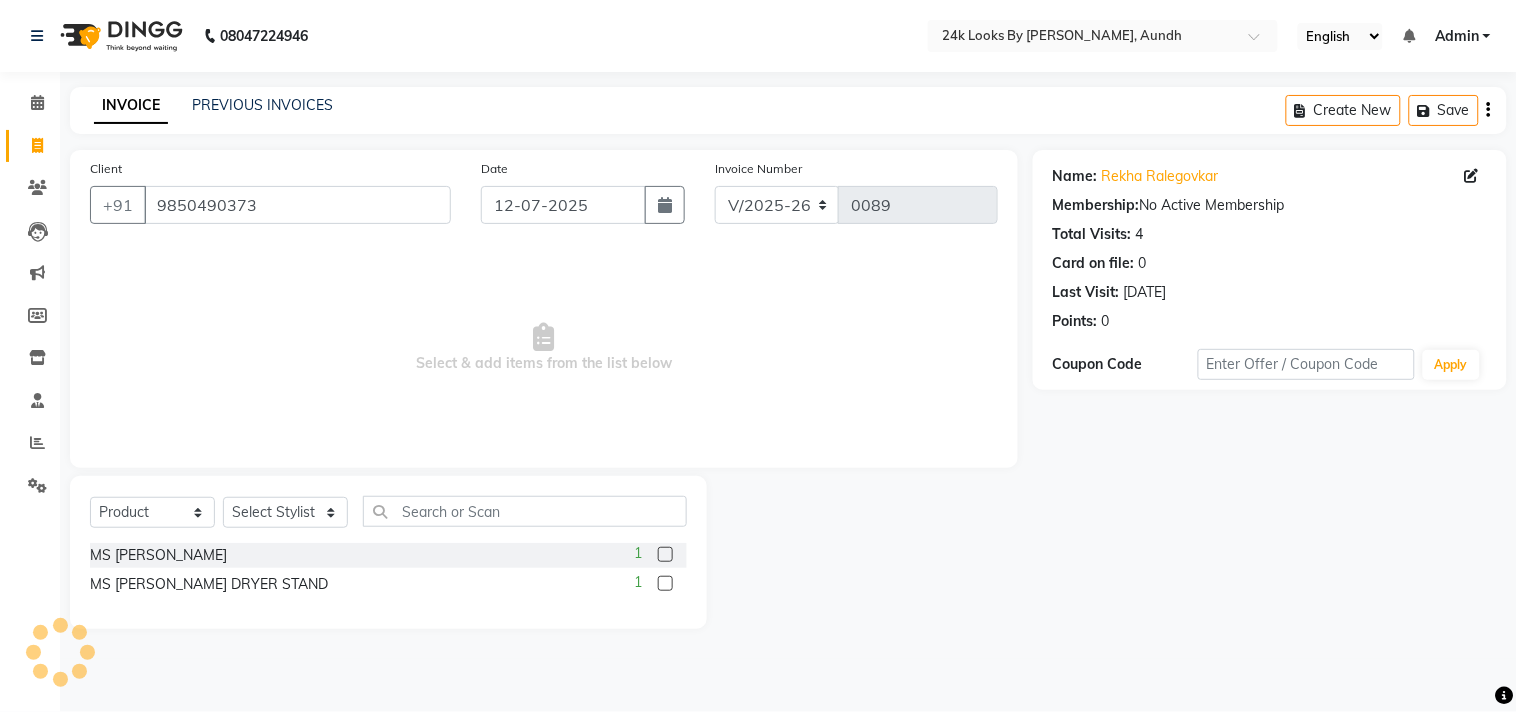 click 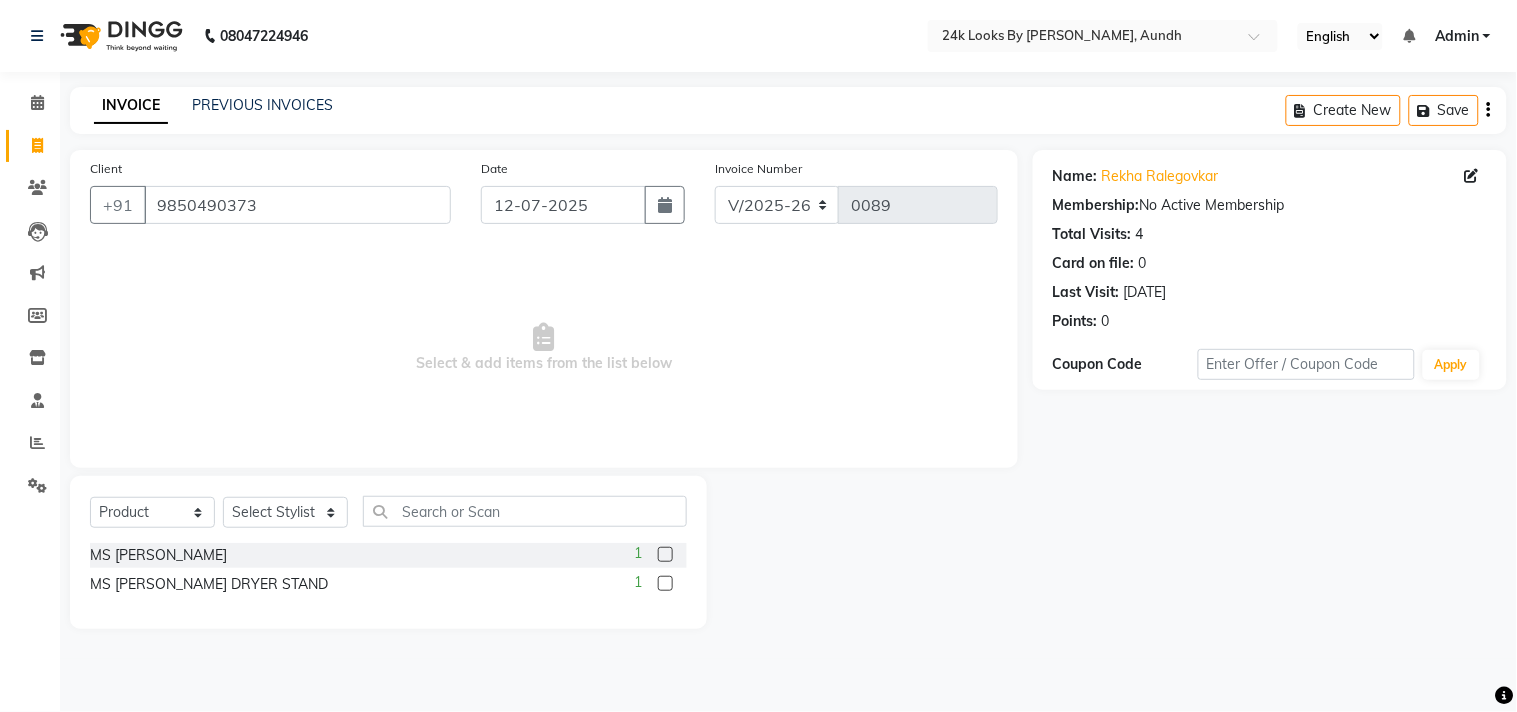 click 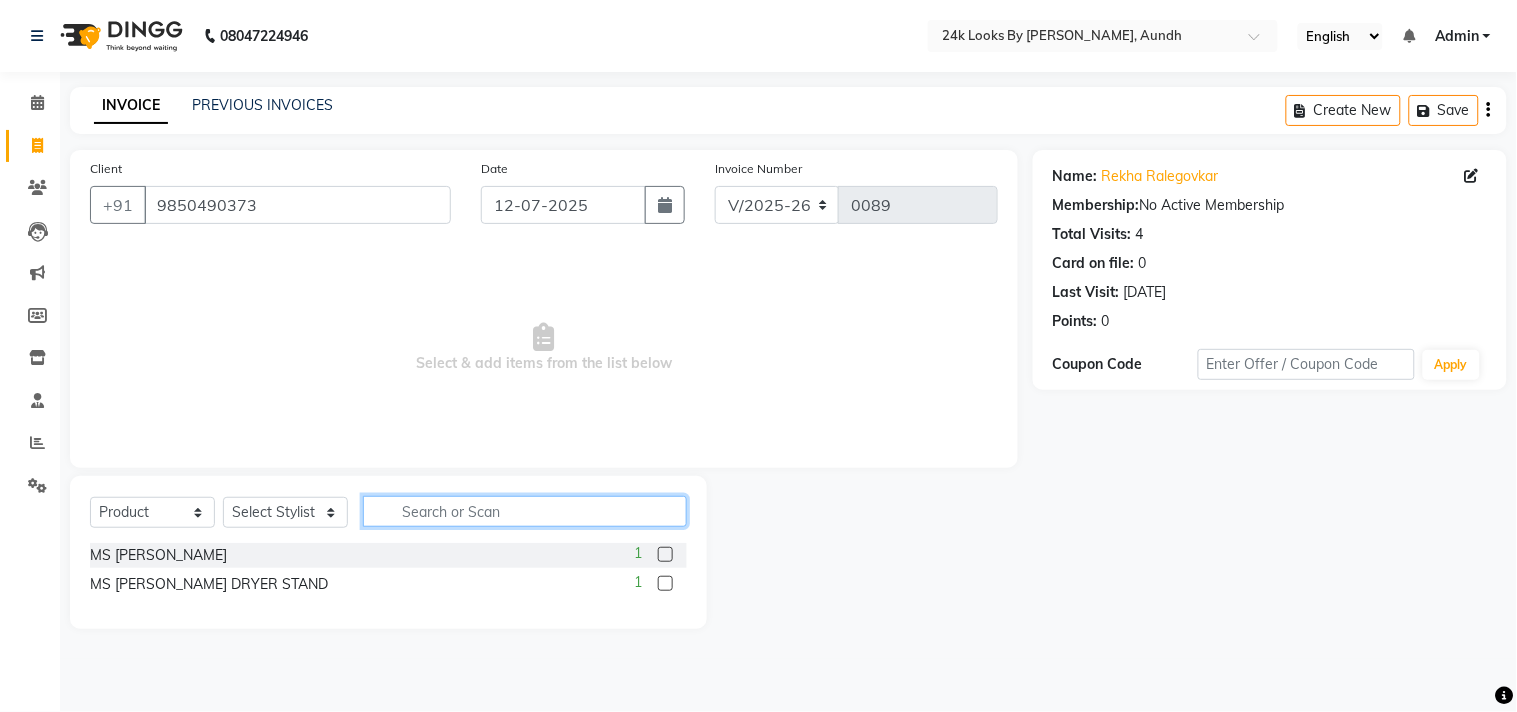 click 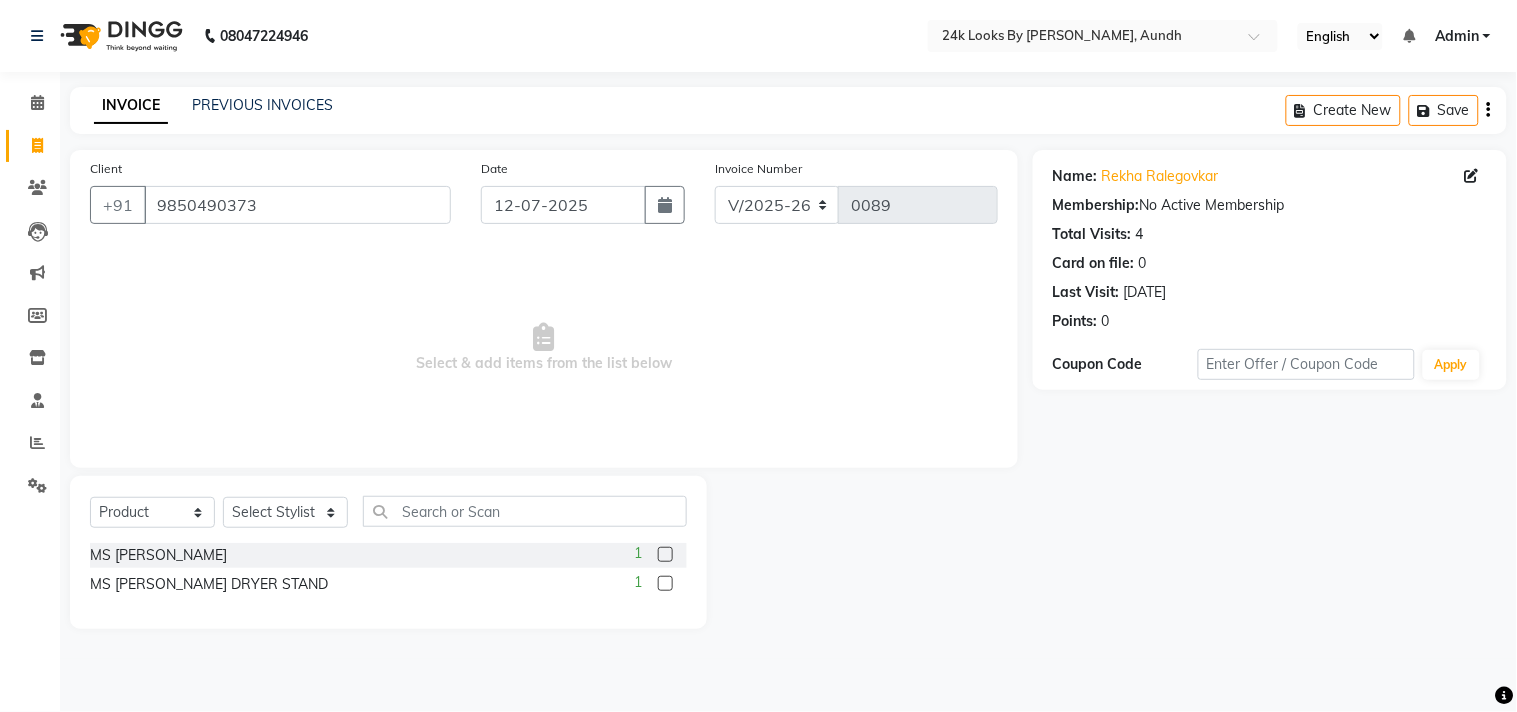 click 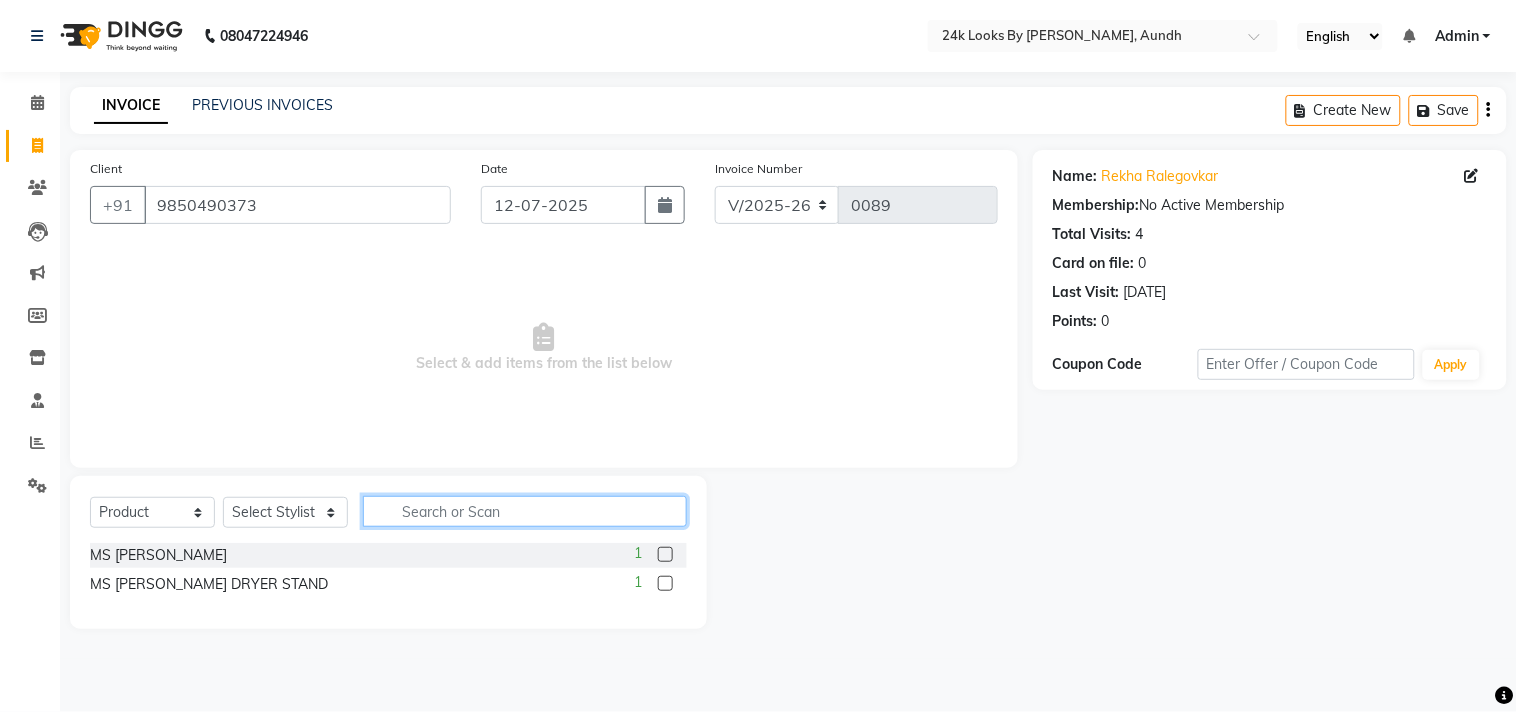 click 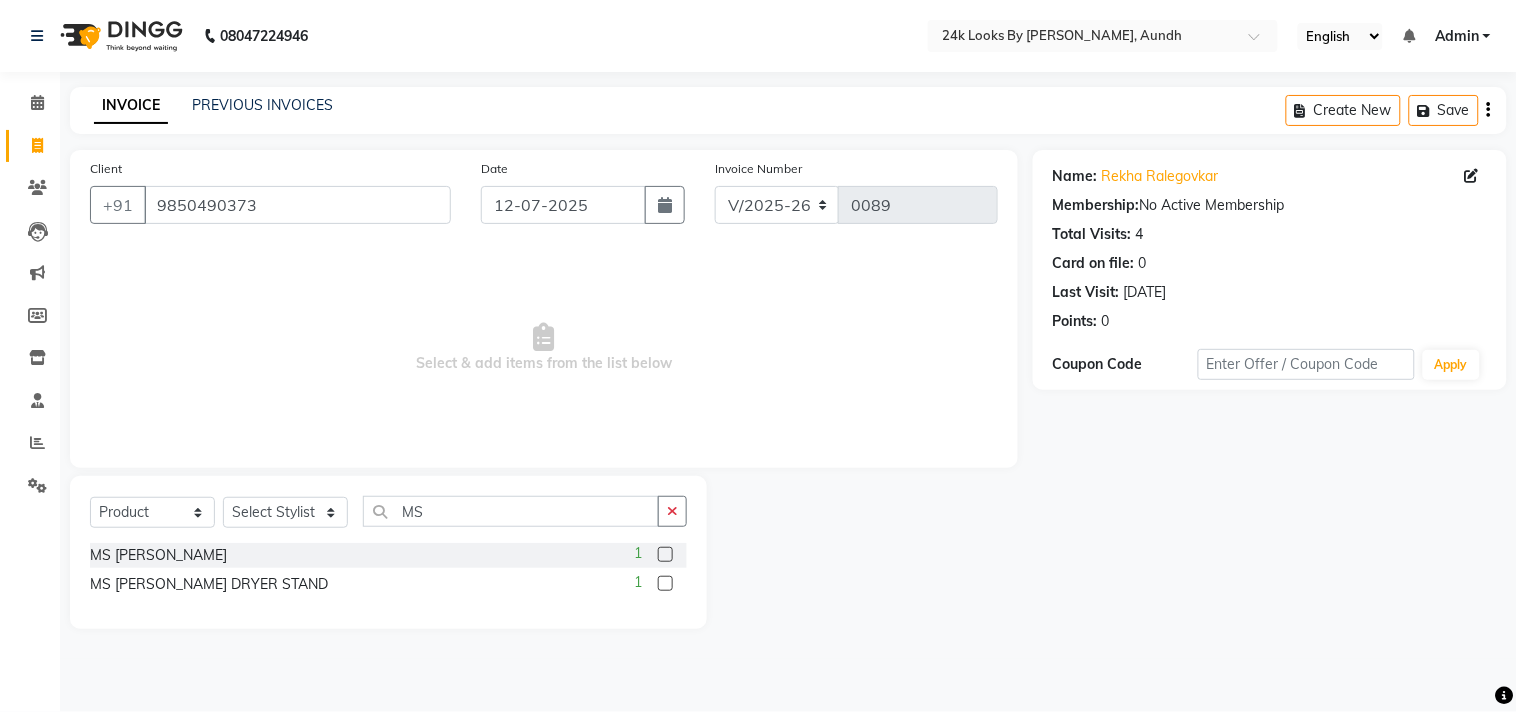 click 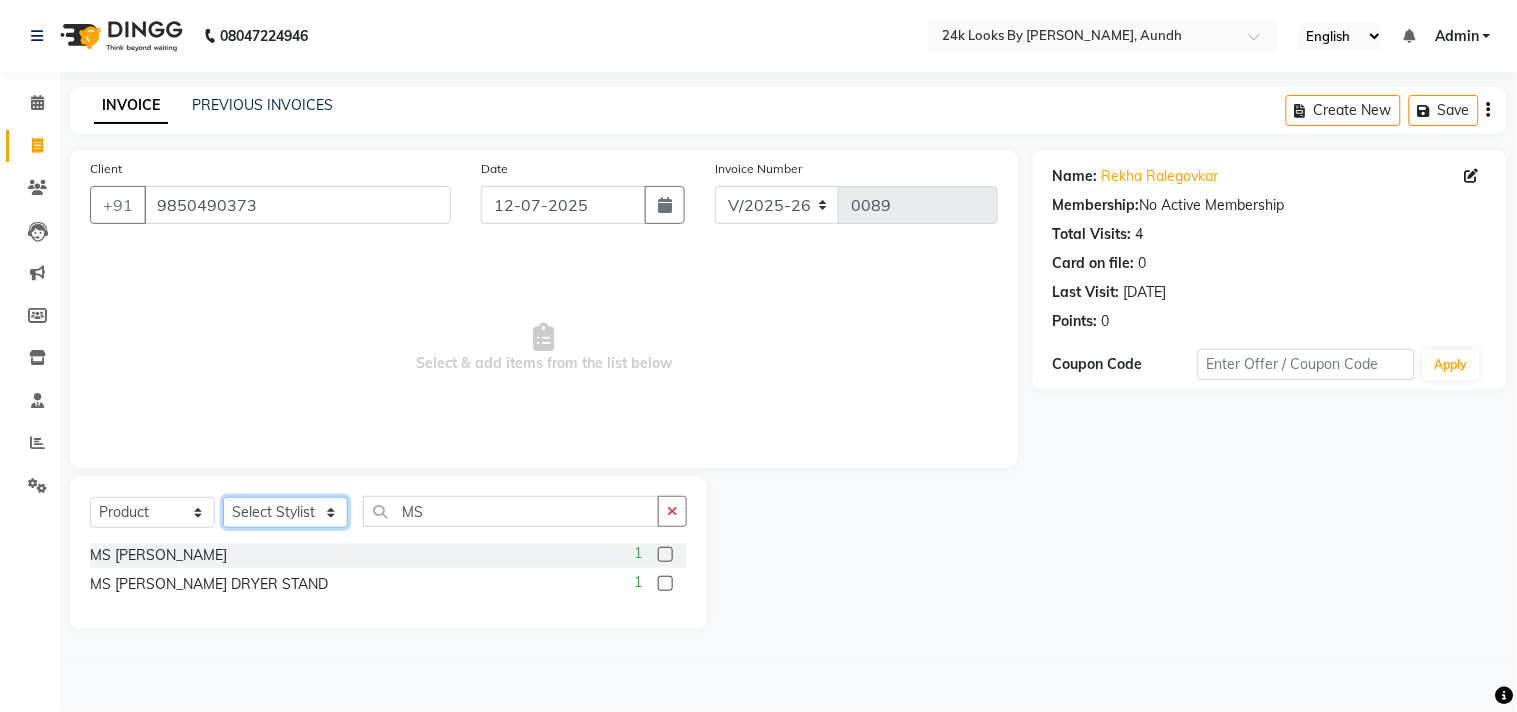 click on "Select Stylist Manager  [PERSON_NAME] mam [MEDICAL_DATA] [PERSON_NAME] [PERSON_NAME] [PERSON_NAME]" 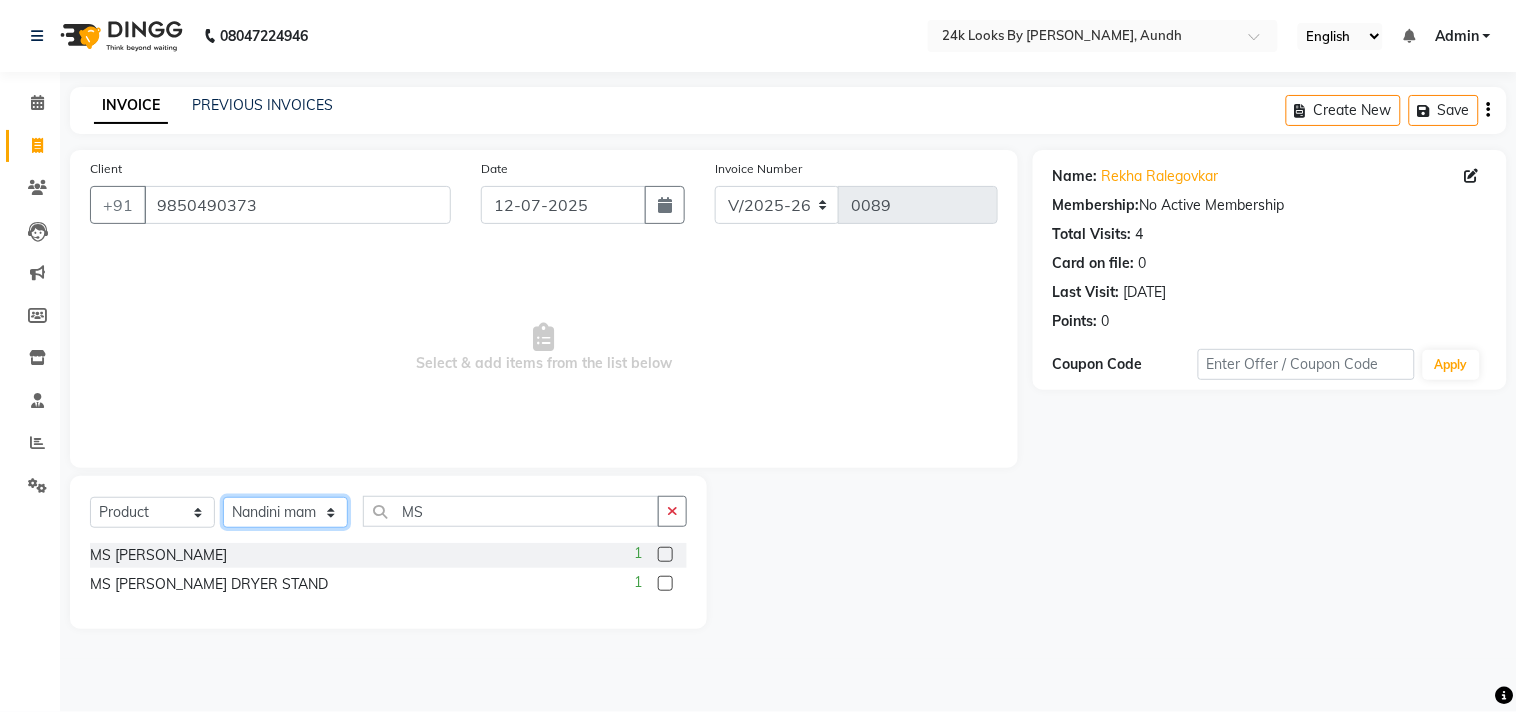 click on "Select Stylist Manager  [PERSON_NAME] mam [MEDICAL_DATA] [PERSON_NAME] [PERSON_NAME] [PERSON_NAME]" 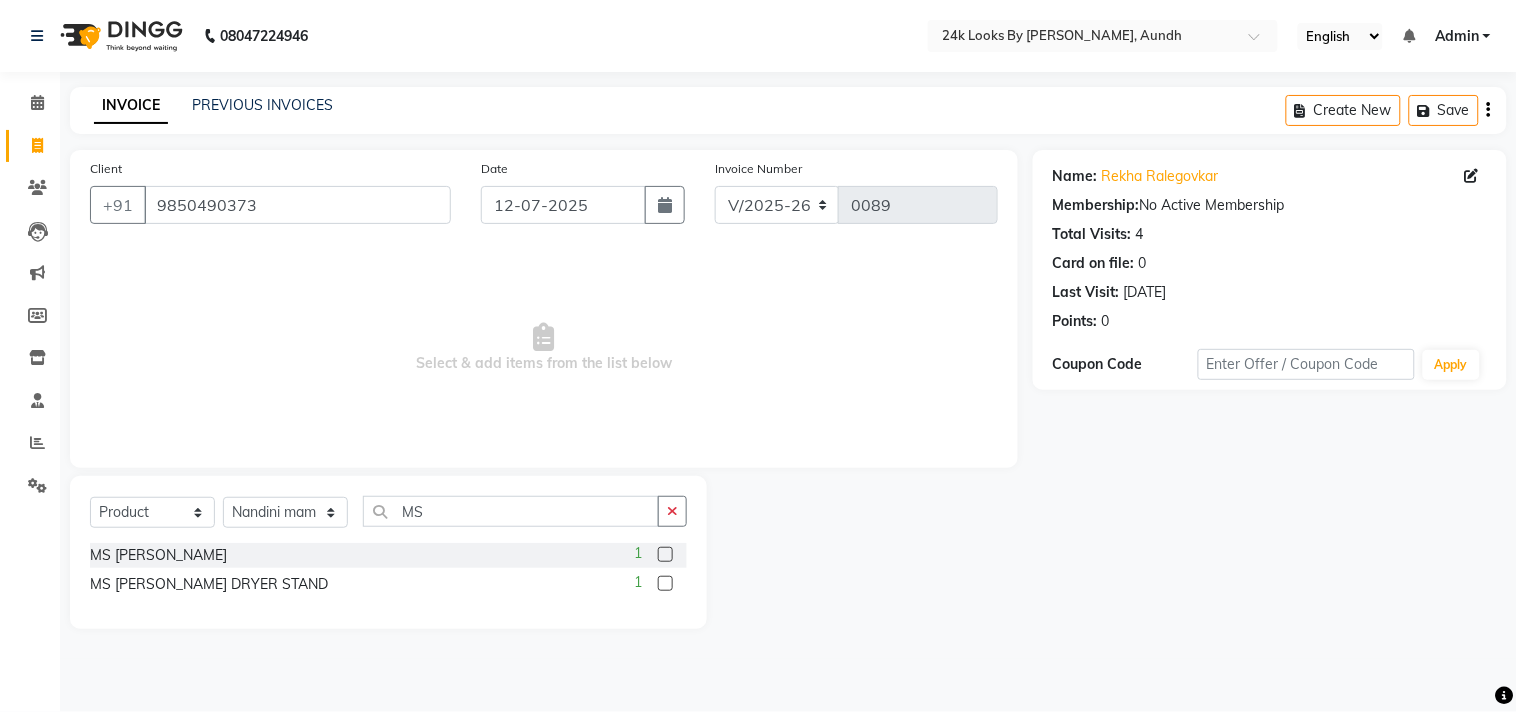 click 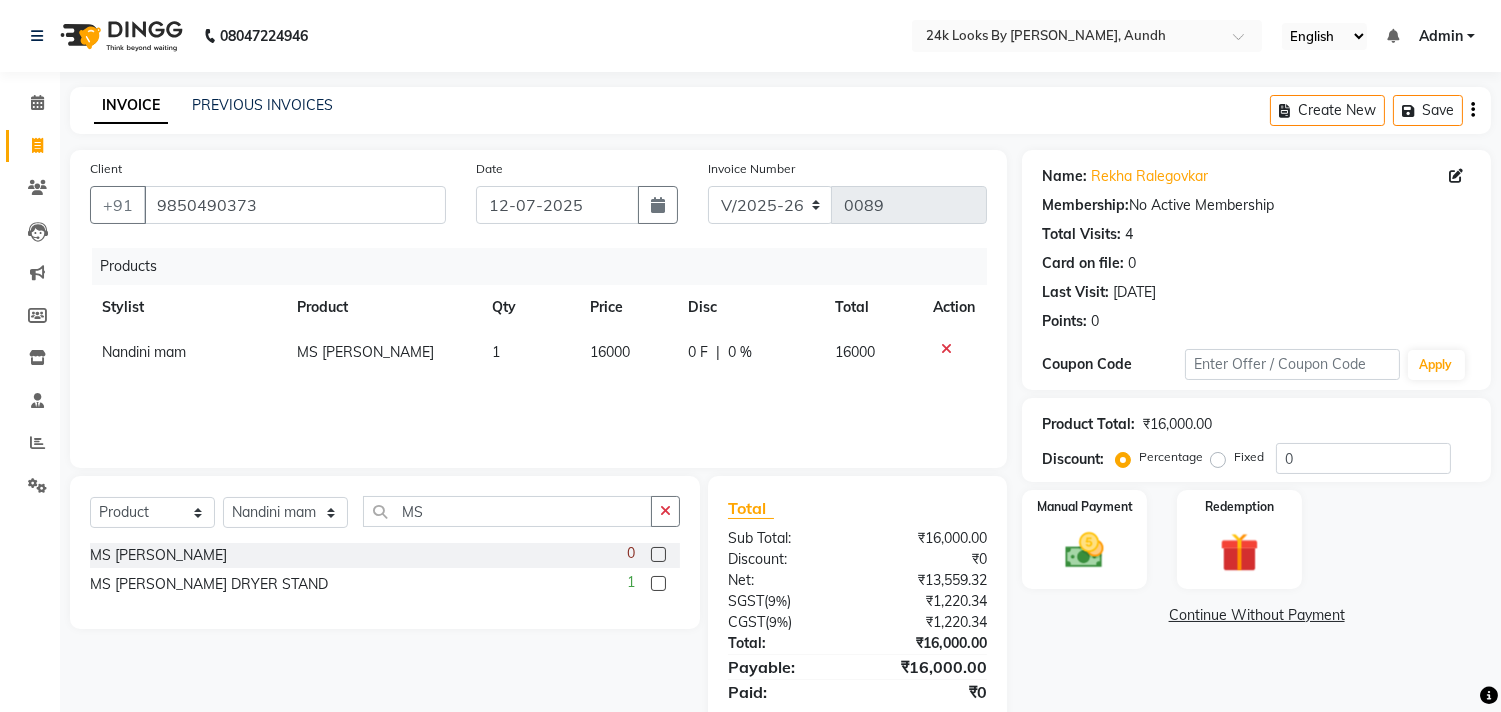 click 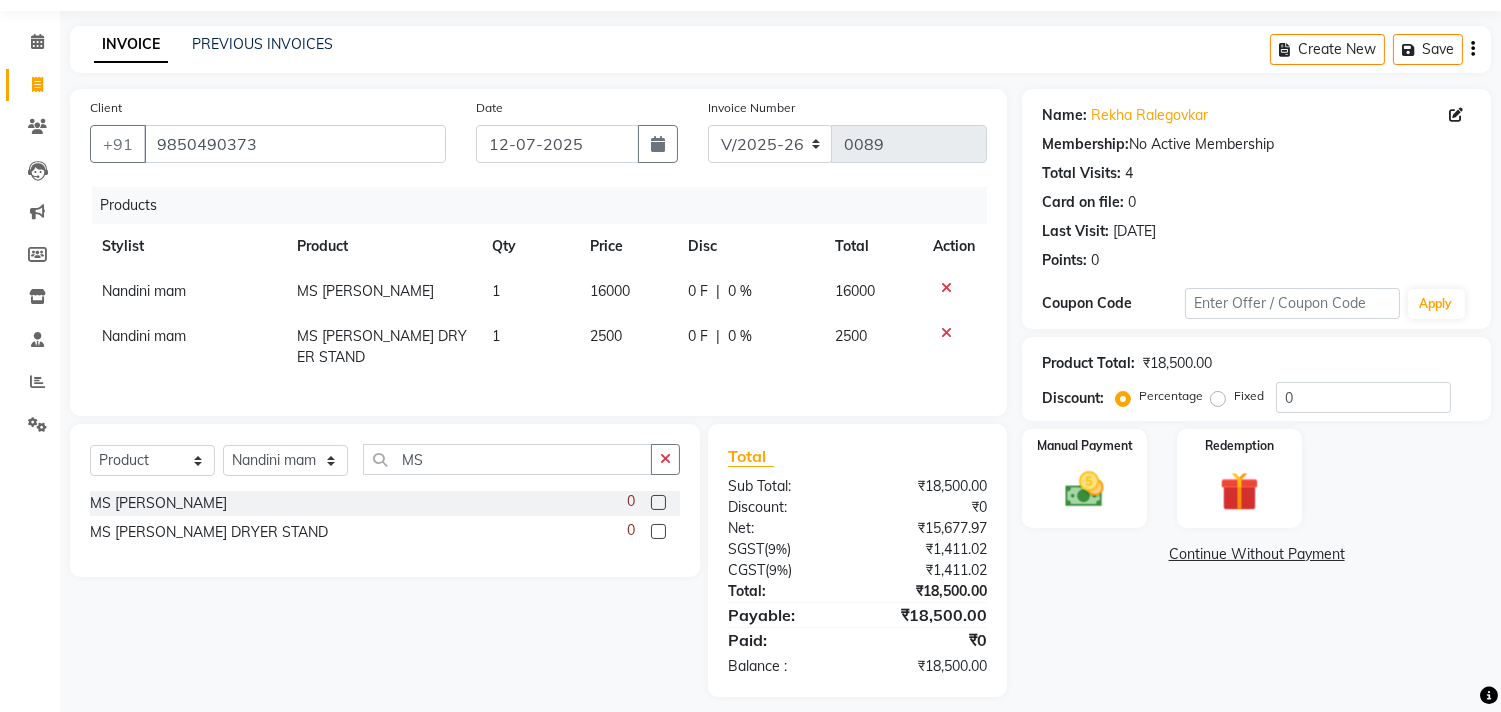 scroll, scrollTop: 113, scrollLeft: 0, axis: vertical 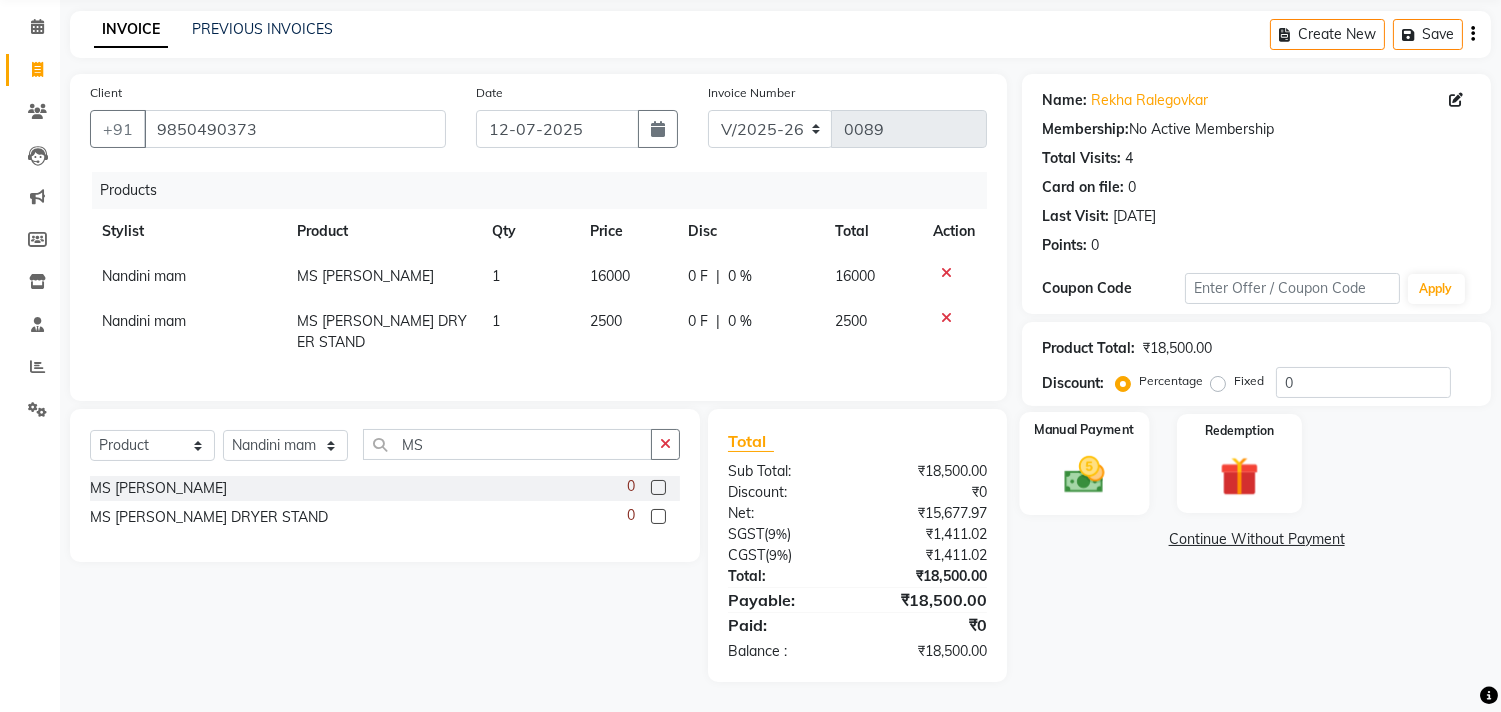click 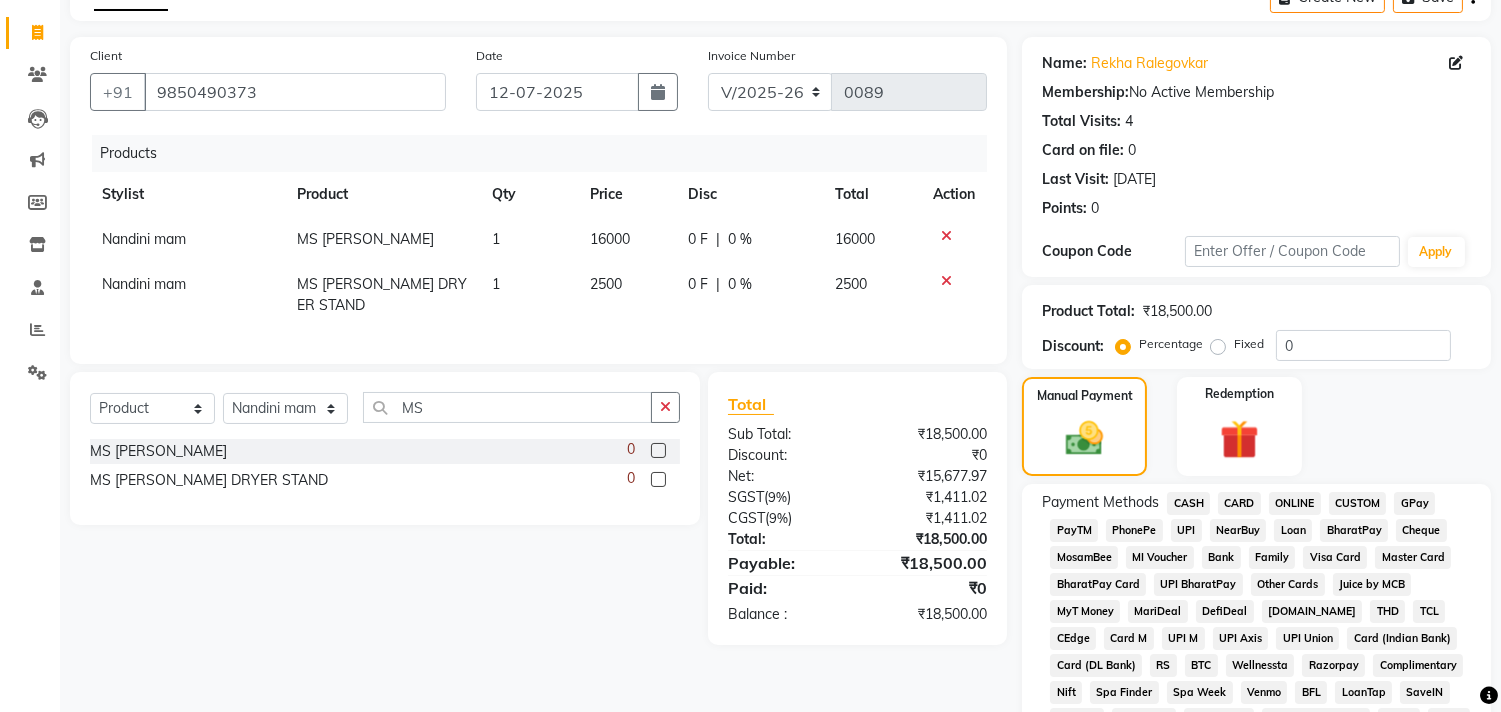 scroll, scrollTop: 592, scrollLeft: 0, axis: vertical 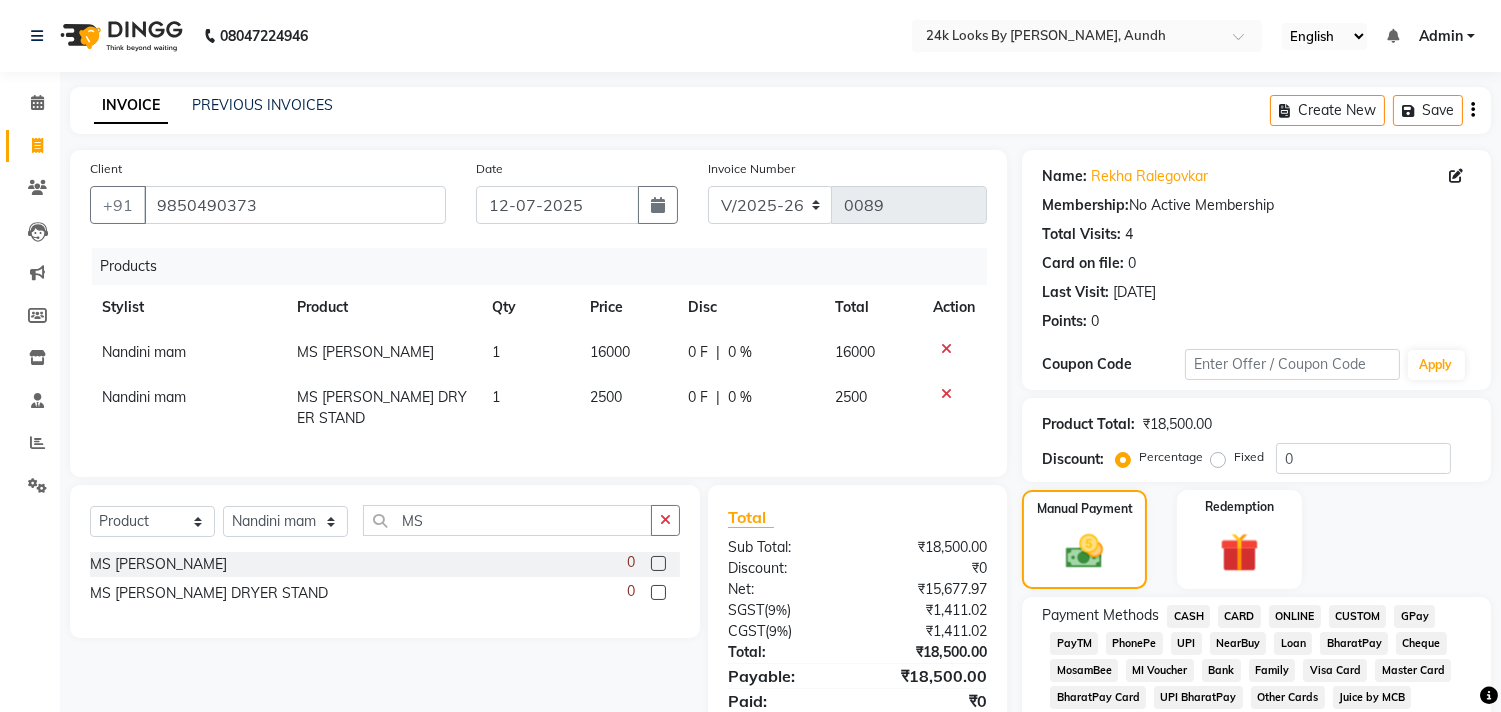 click on "GPay" 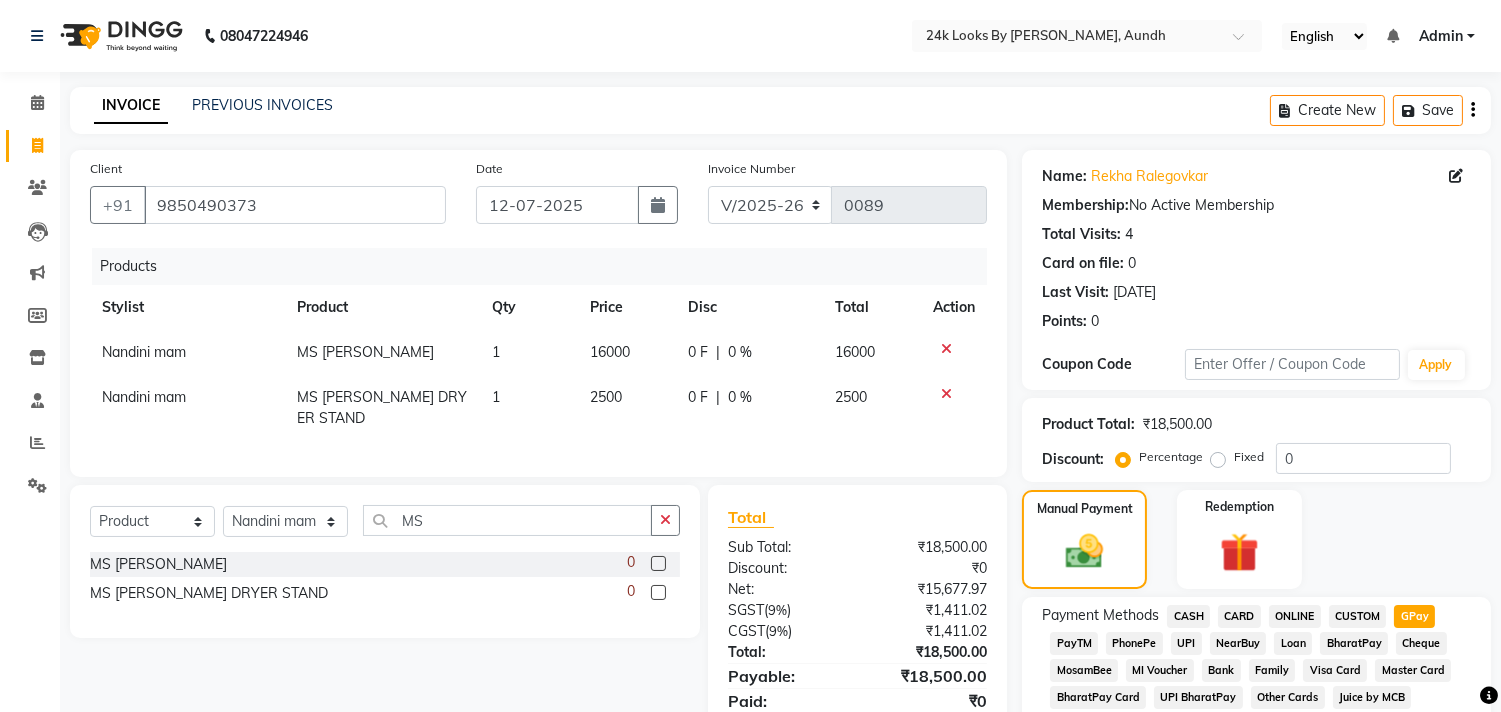 scroll, scrollTop: 622, scrollLeft: 0, axis: vertical 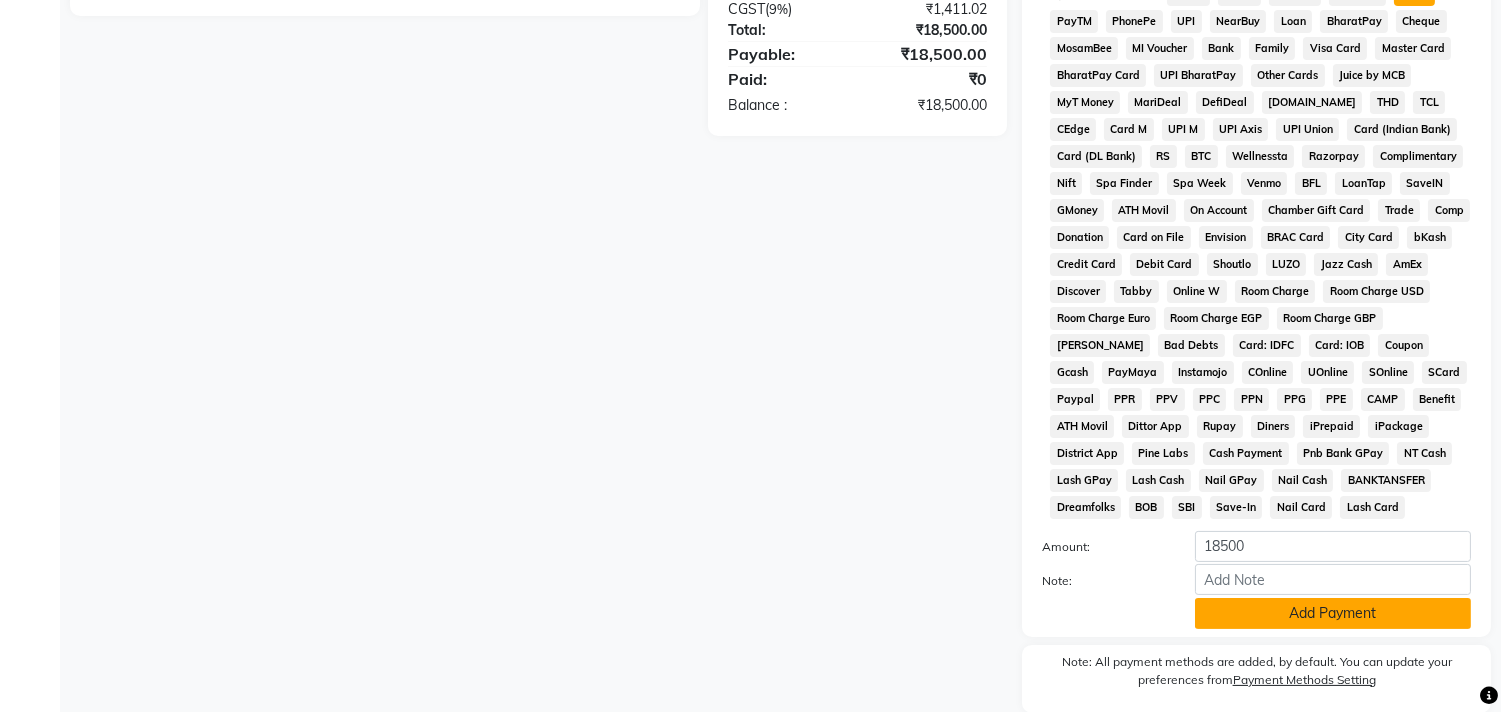 click on "Add Payment" 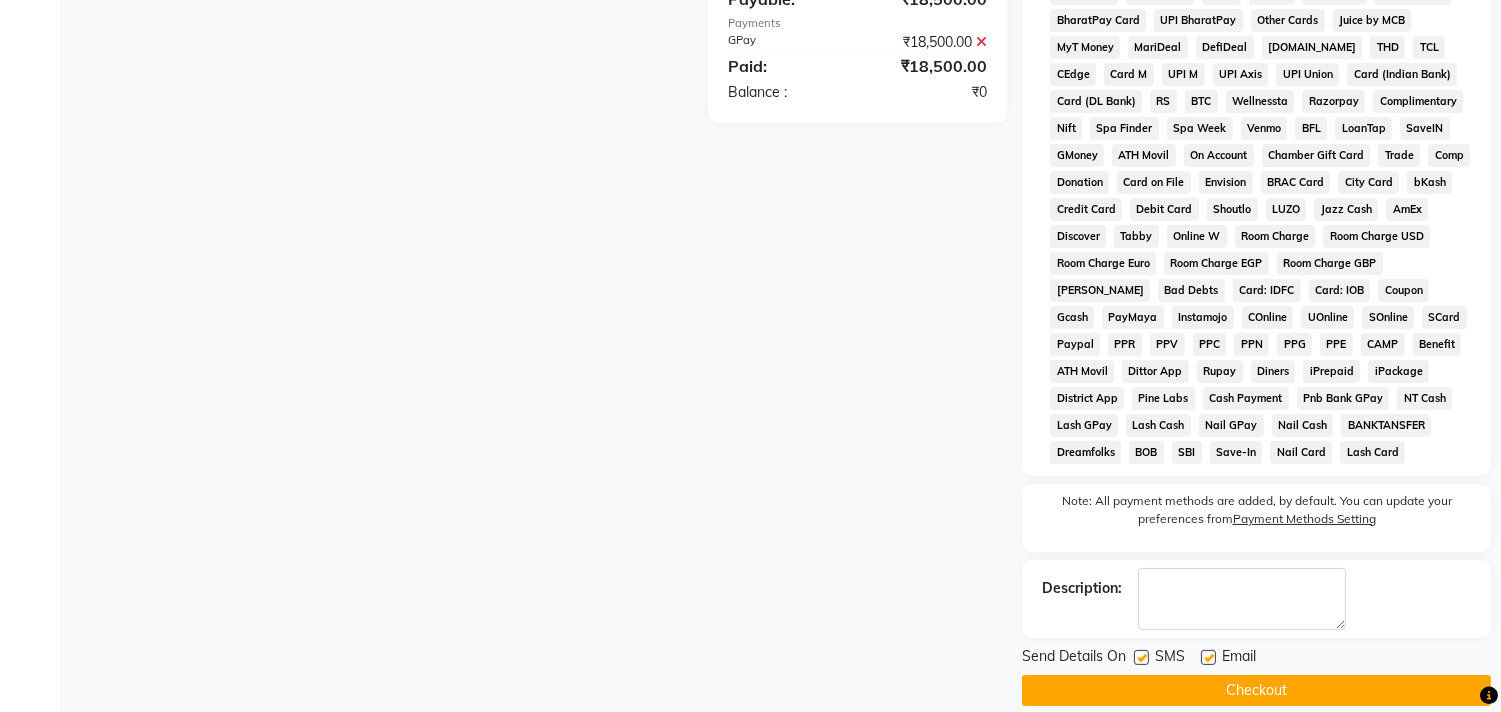 scroll, scrollTop: 705, scrollLeft: 0, axis: vertical 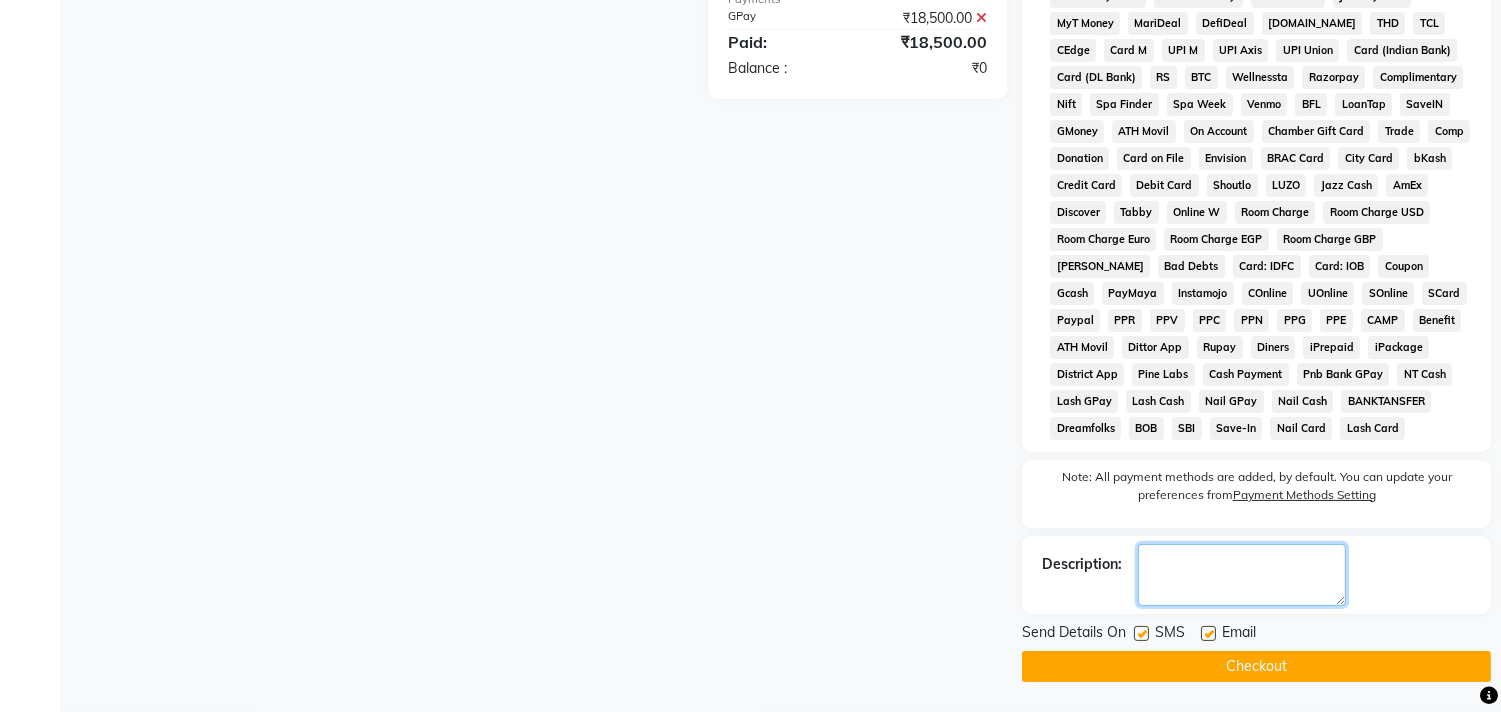 click 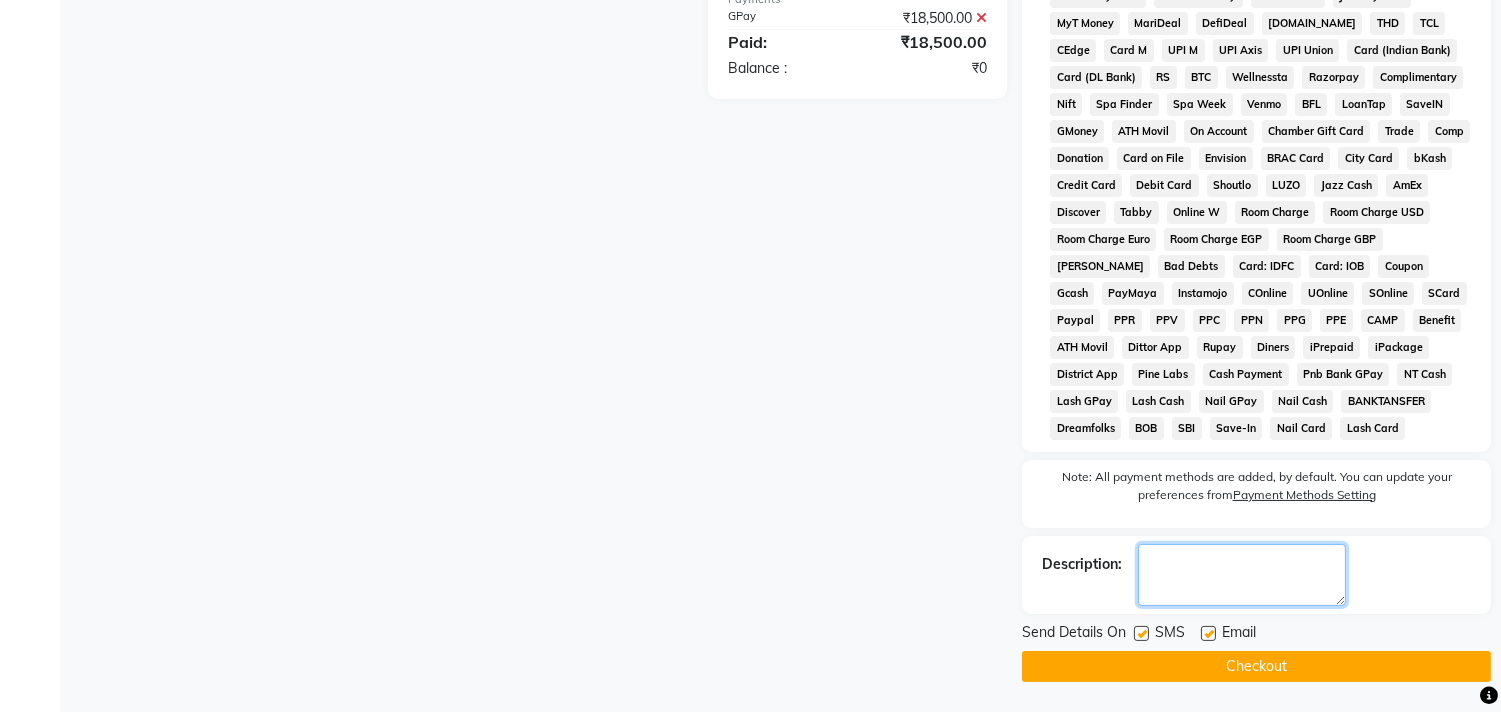 click 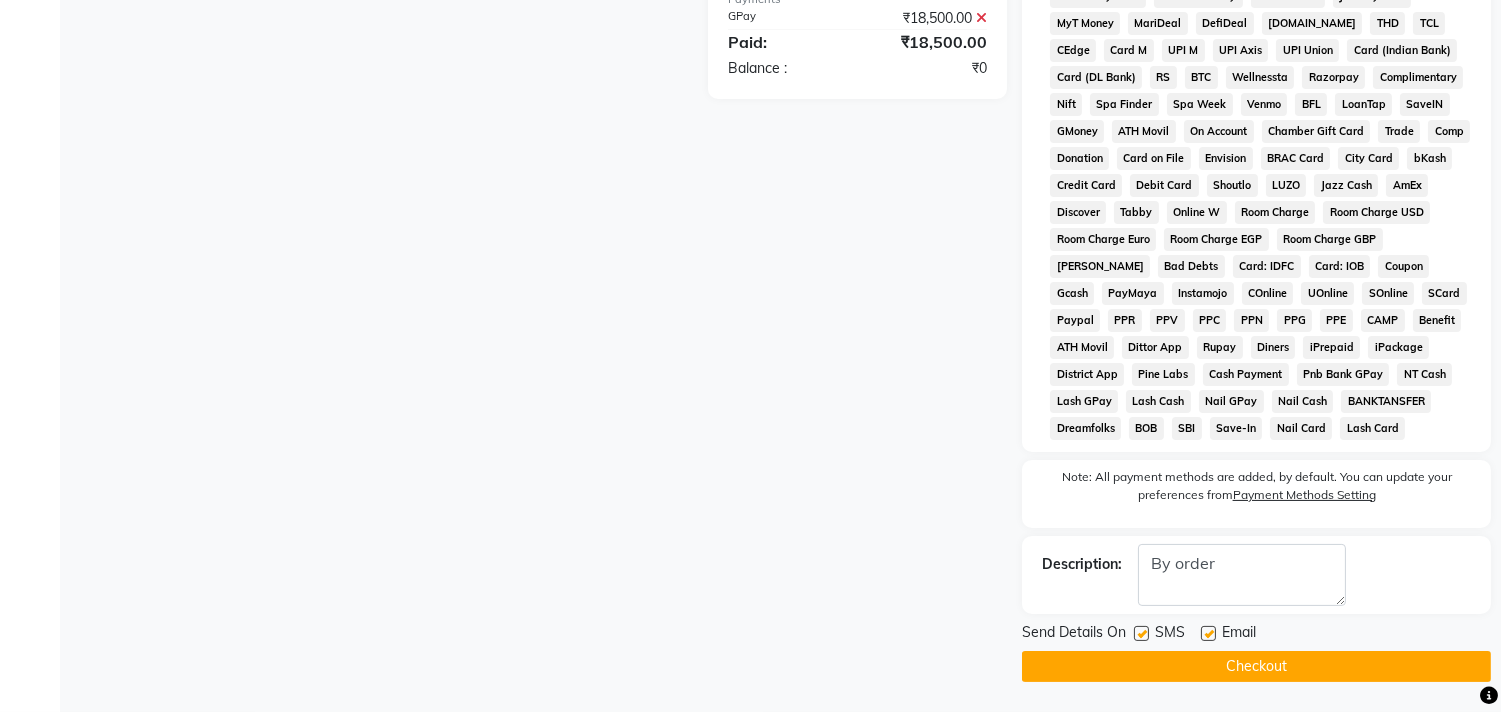click on "Checkout" 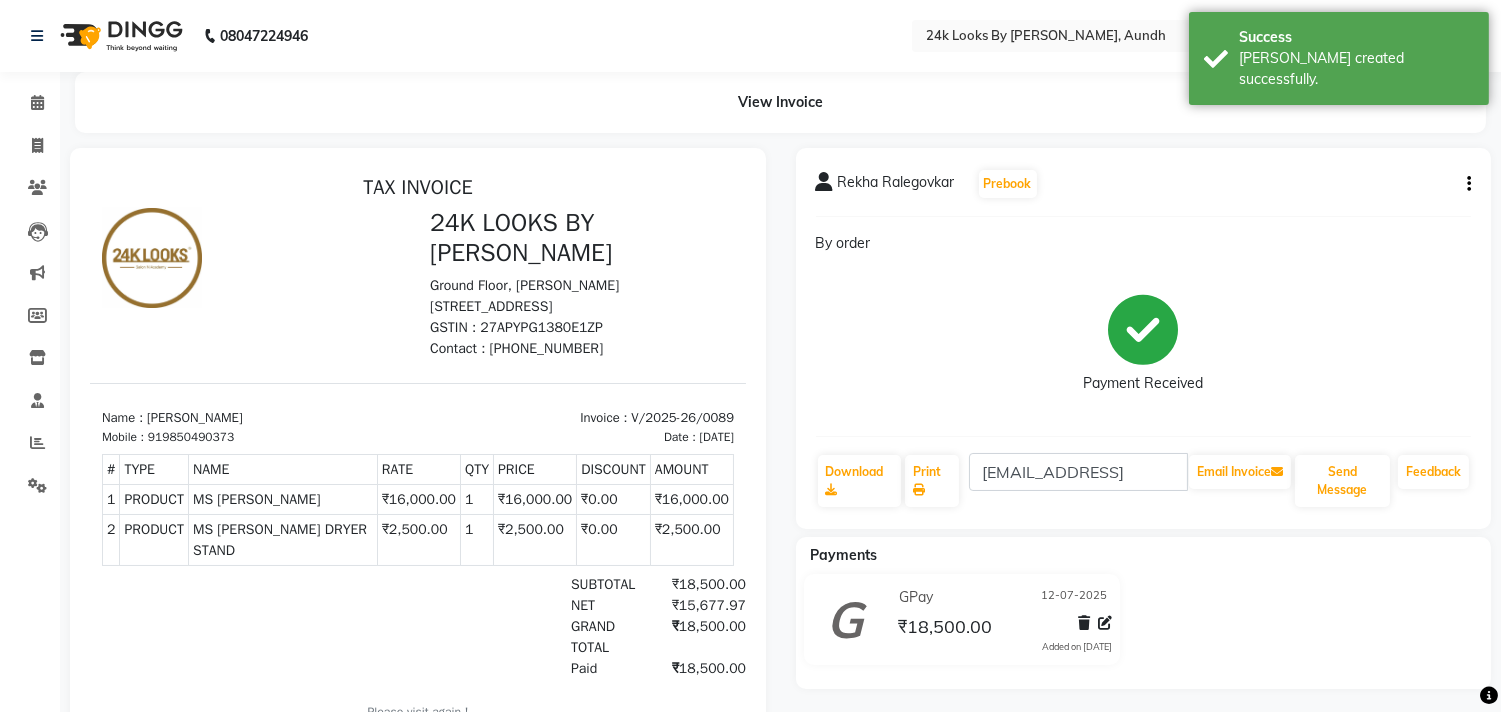 scroll, scrollTop: 0, scrollLeft: 0, axis: both 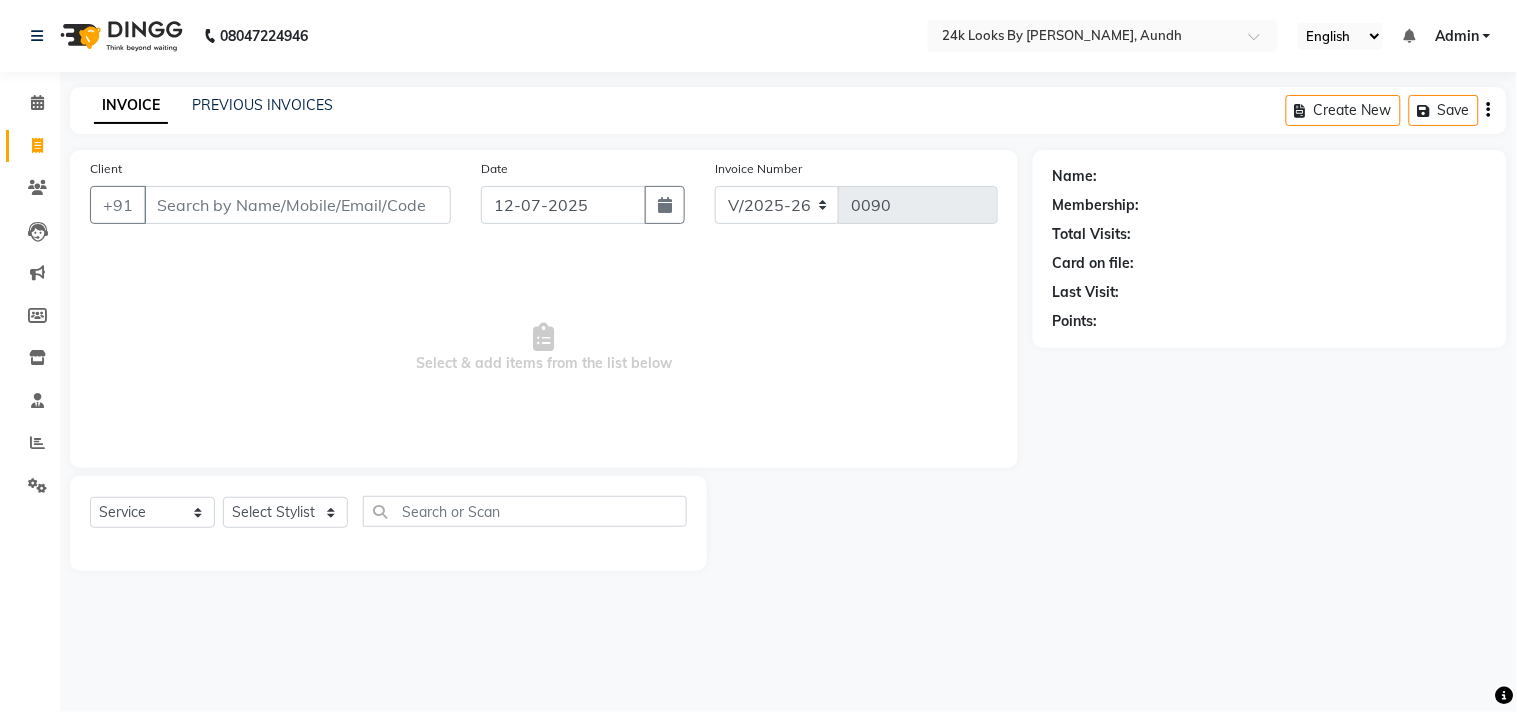 click on "Client" at bounding box center [297, 205] 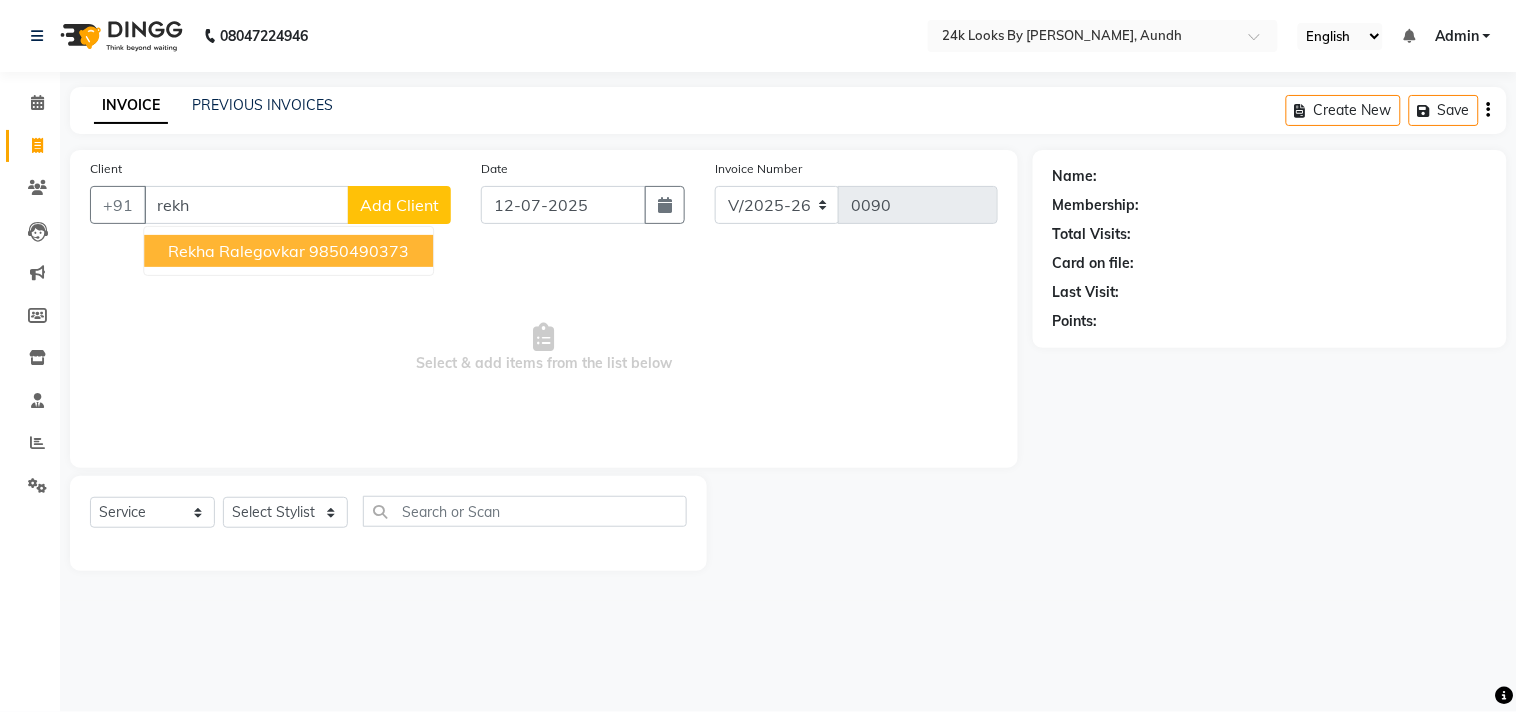 click on "Rekha Ralegovkar" at bounding box center (236, 251) 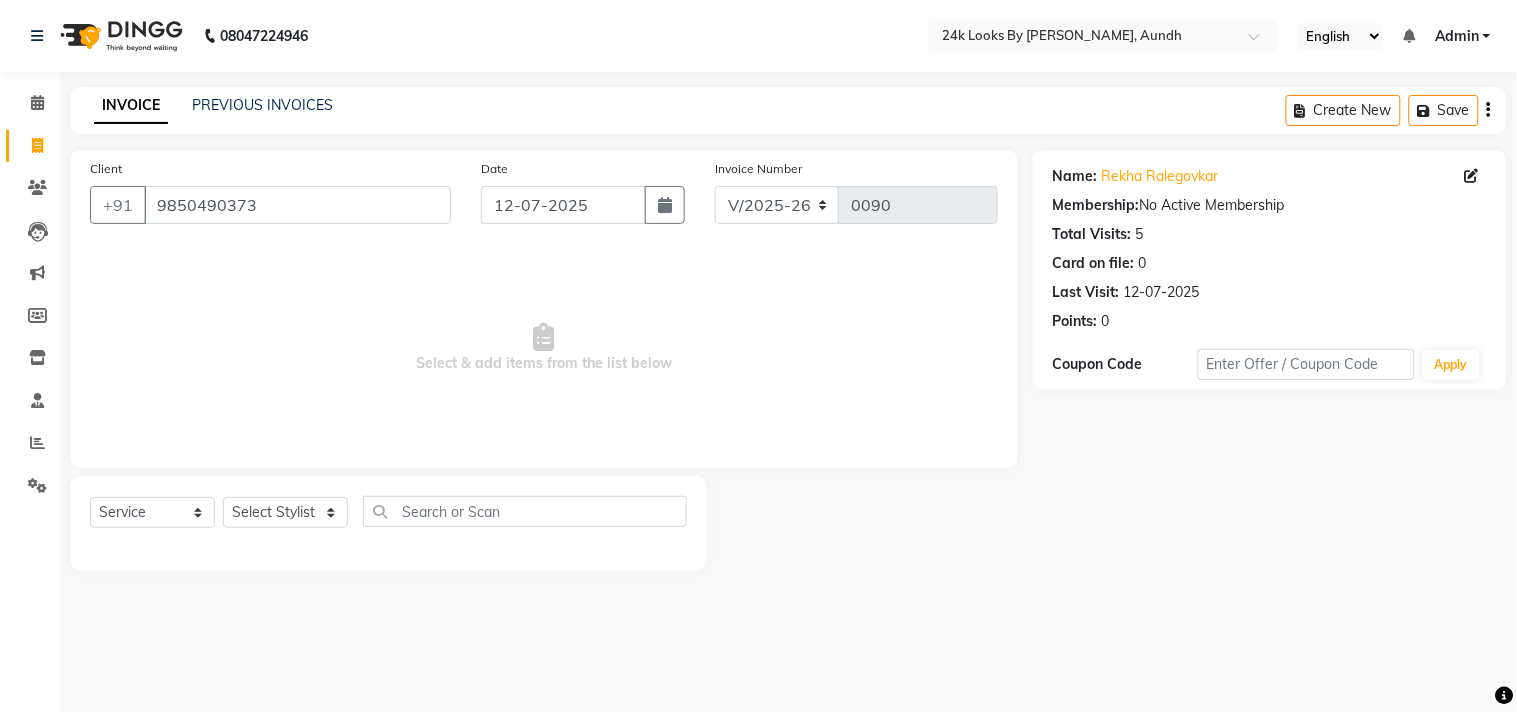 click on "INVOICE PREVIOUS INVOICES Create New   Save" 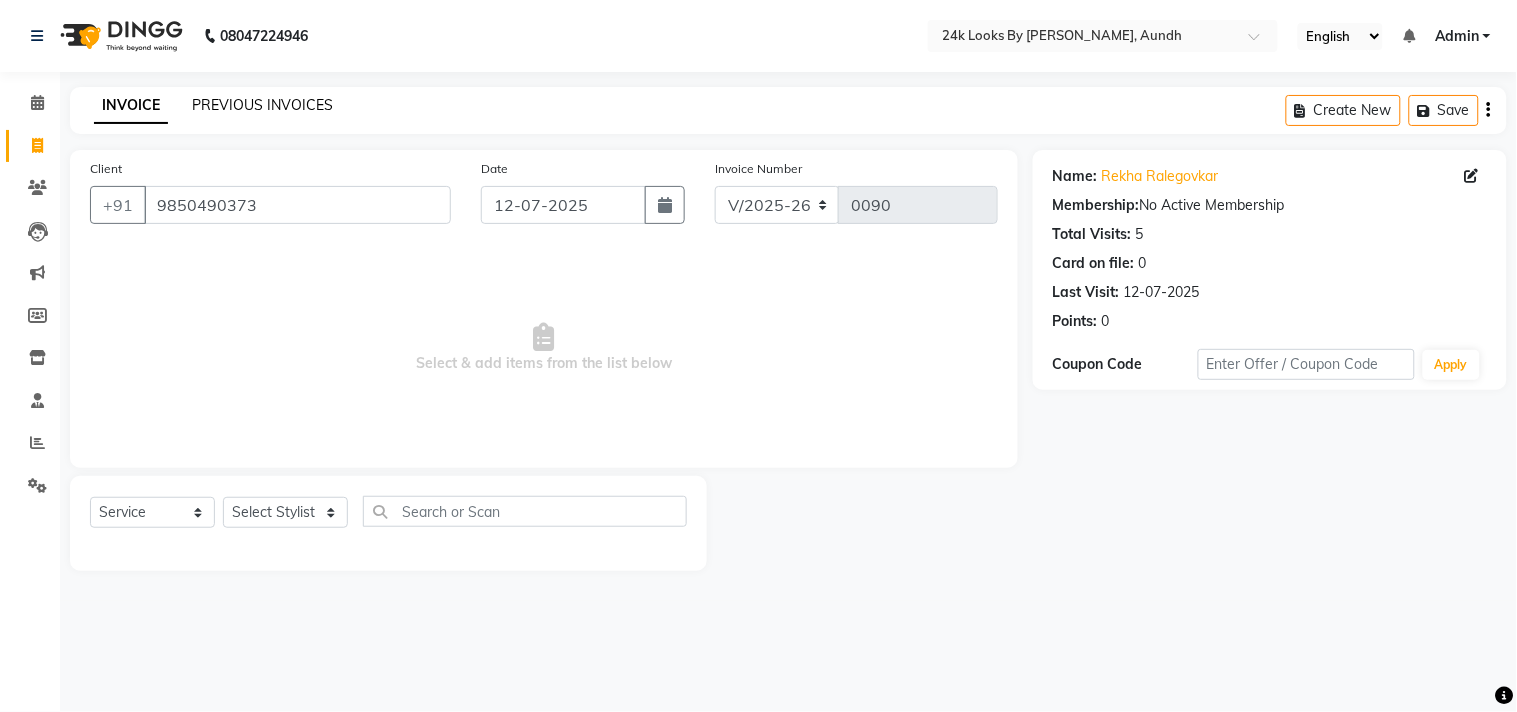 click on "PREVIOUS INVOICES" 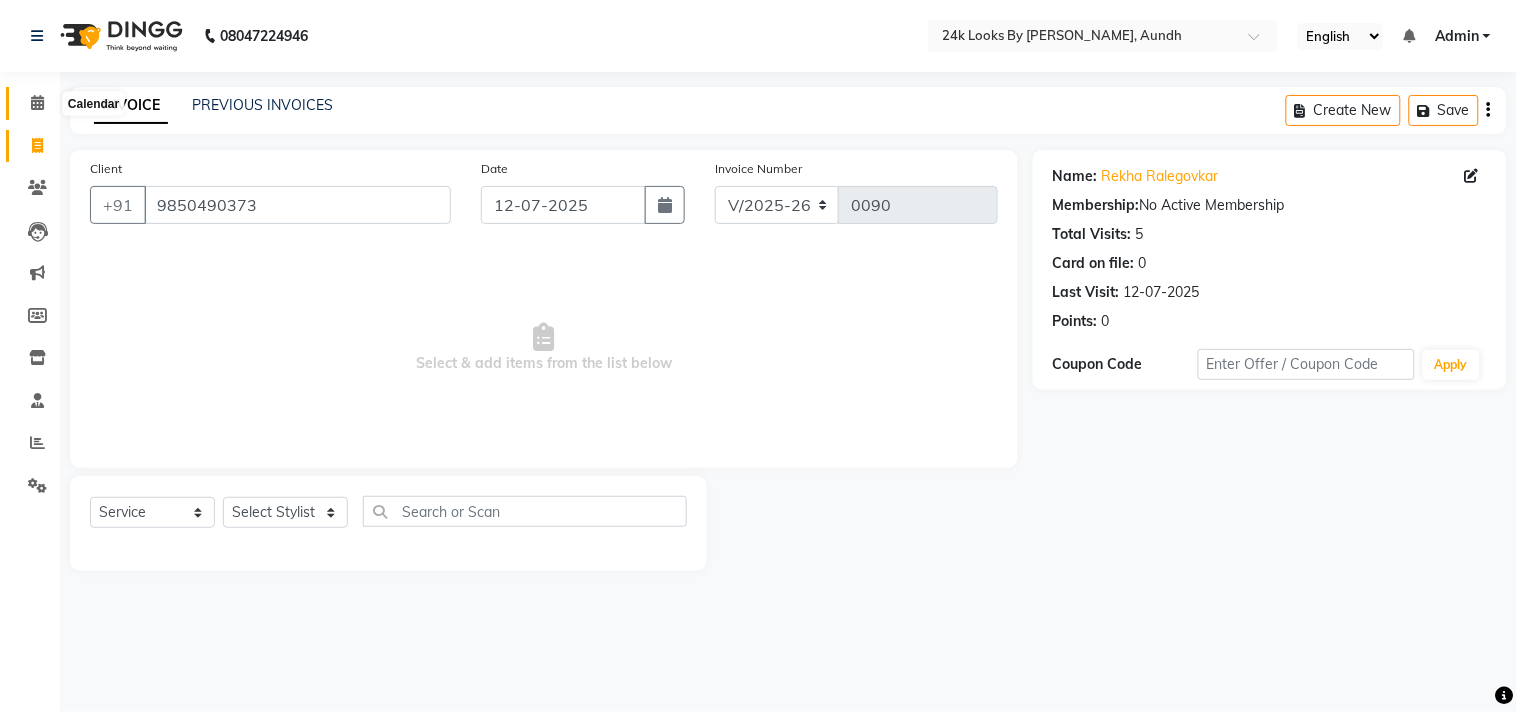 click 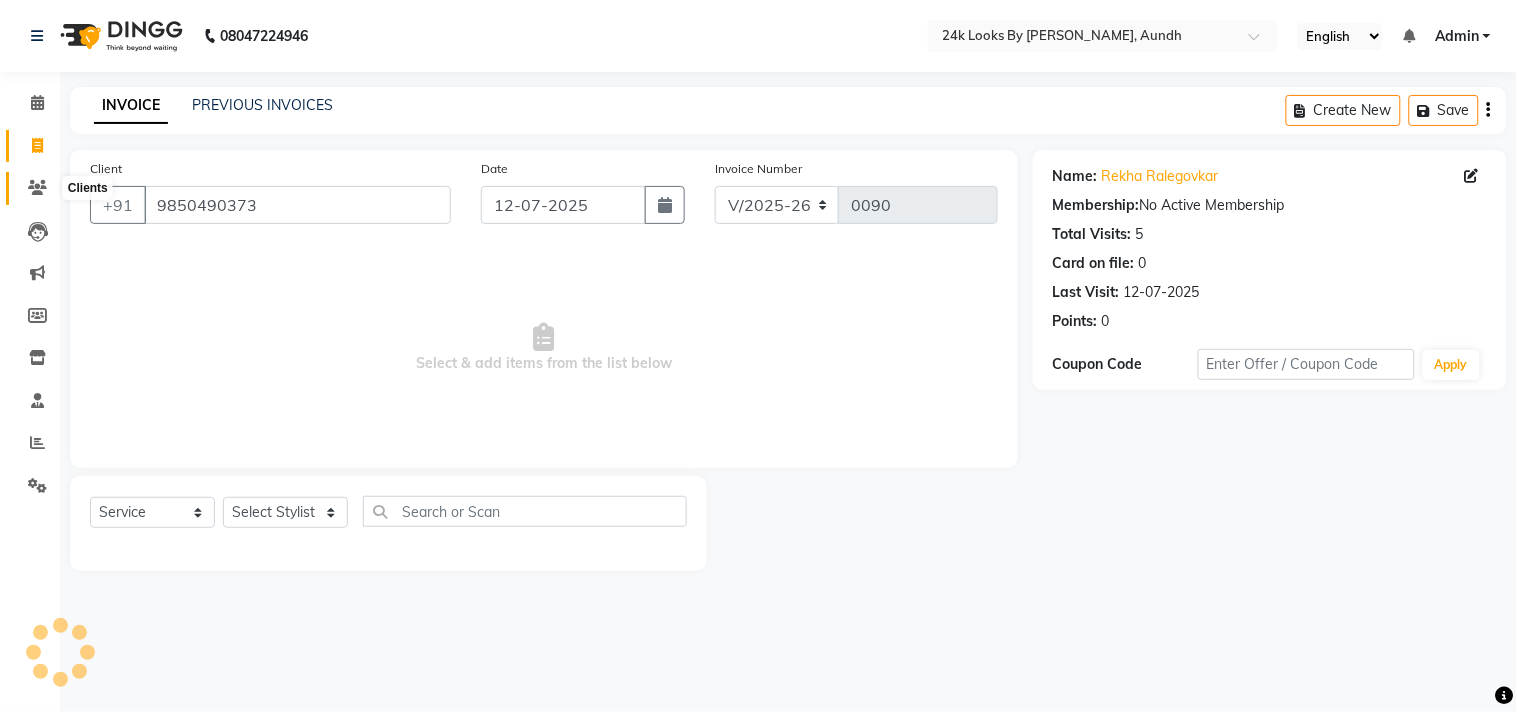 click 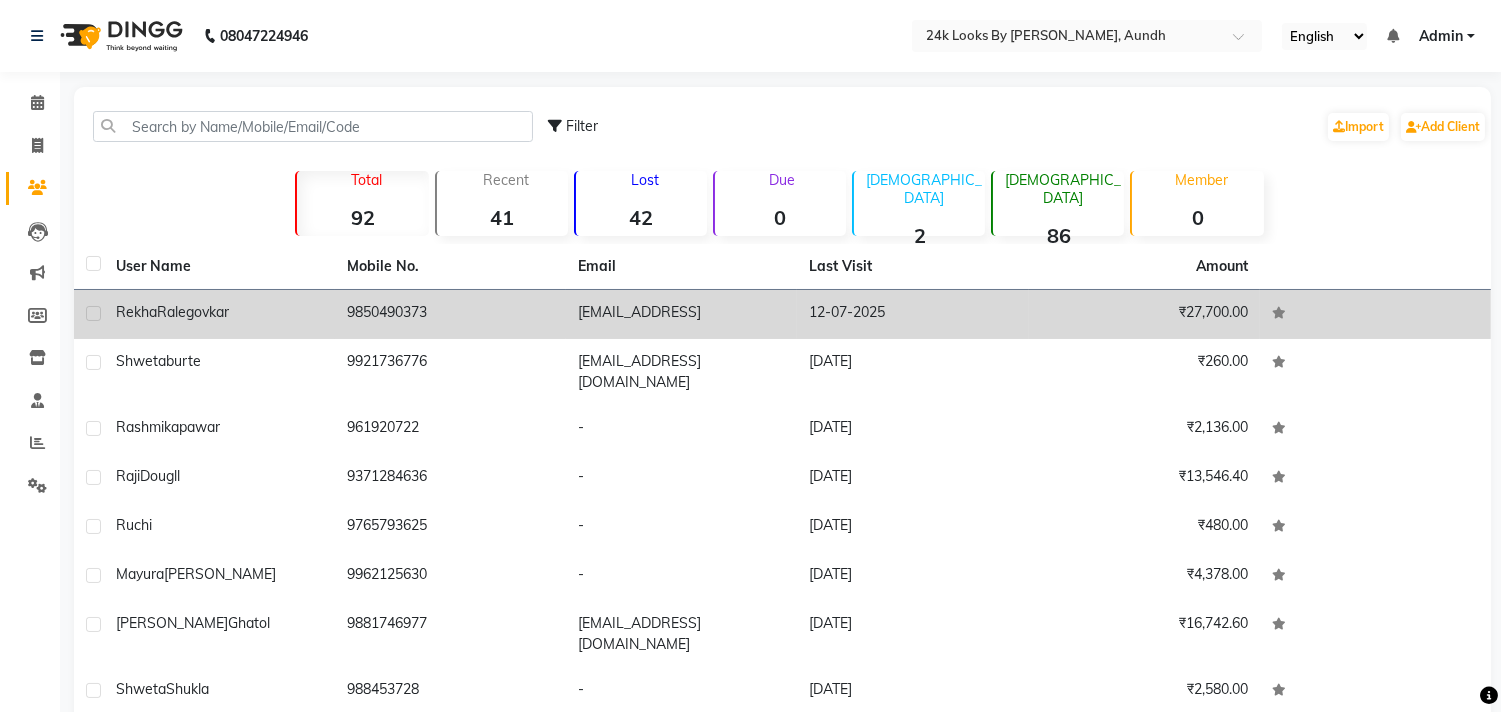click on "Rekha  Ralegovkar" 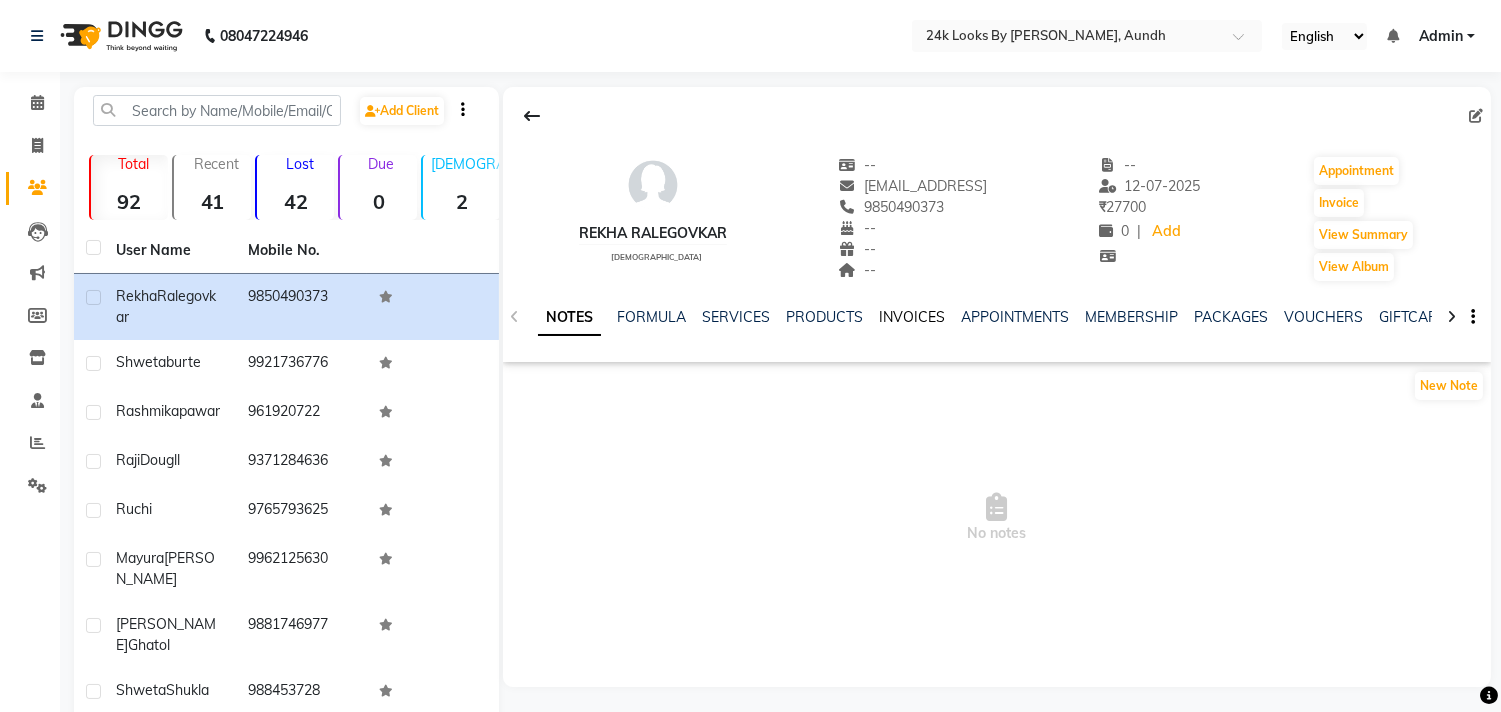 click on "INVOICES" 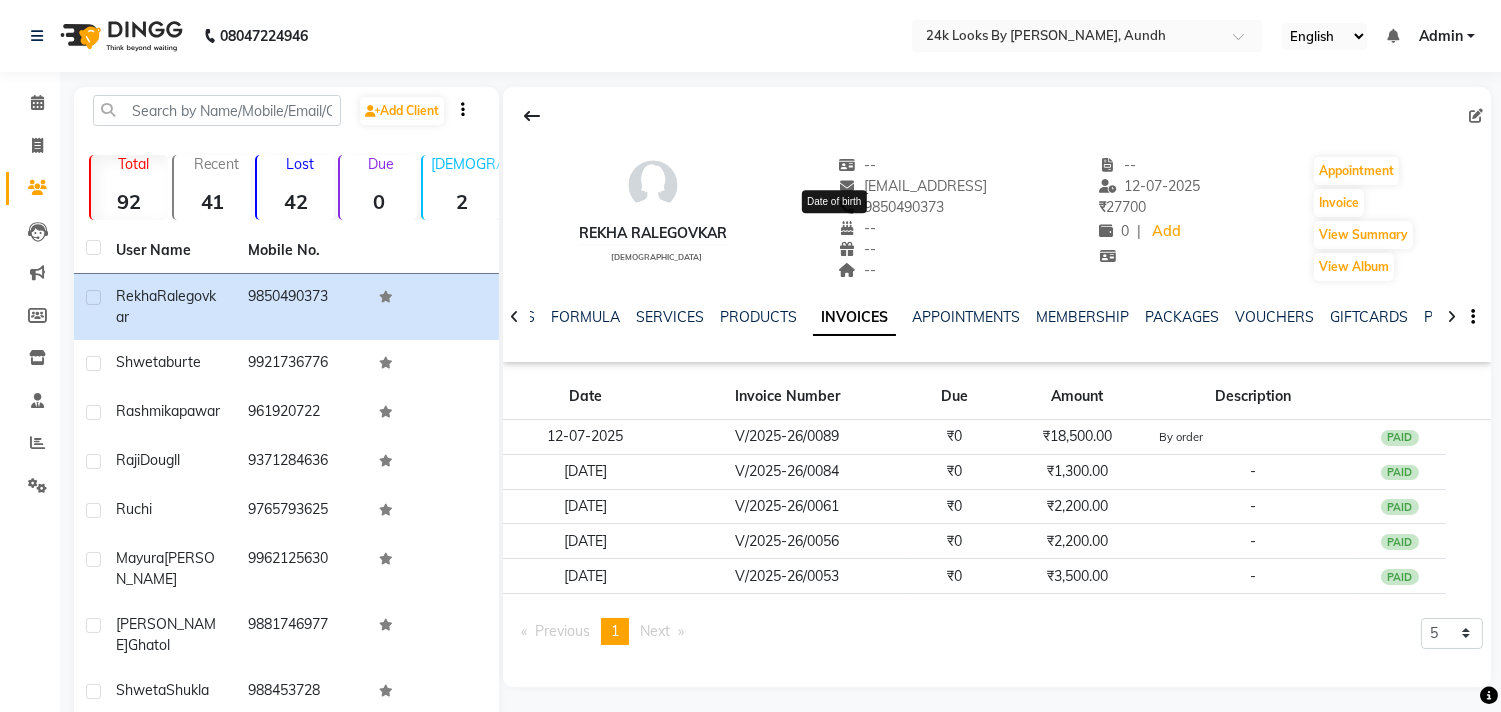 click on "--" 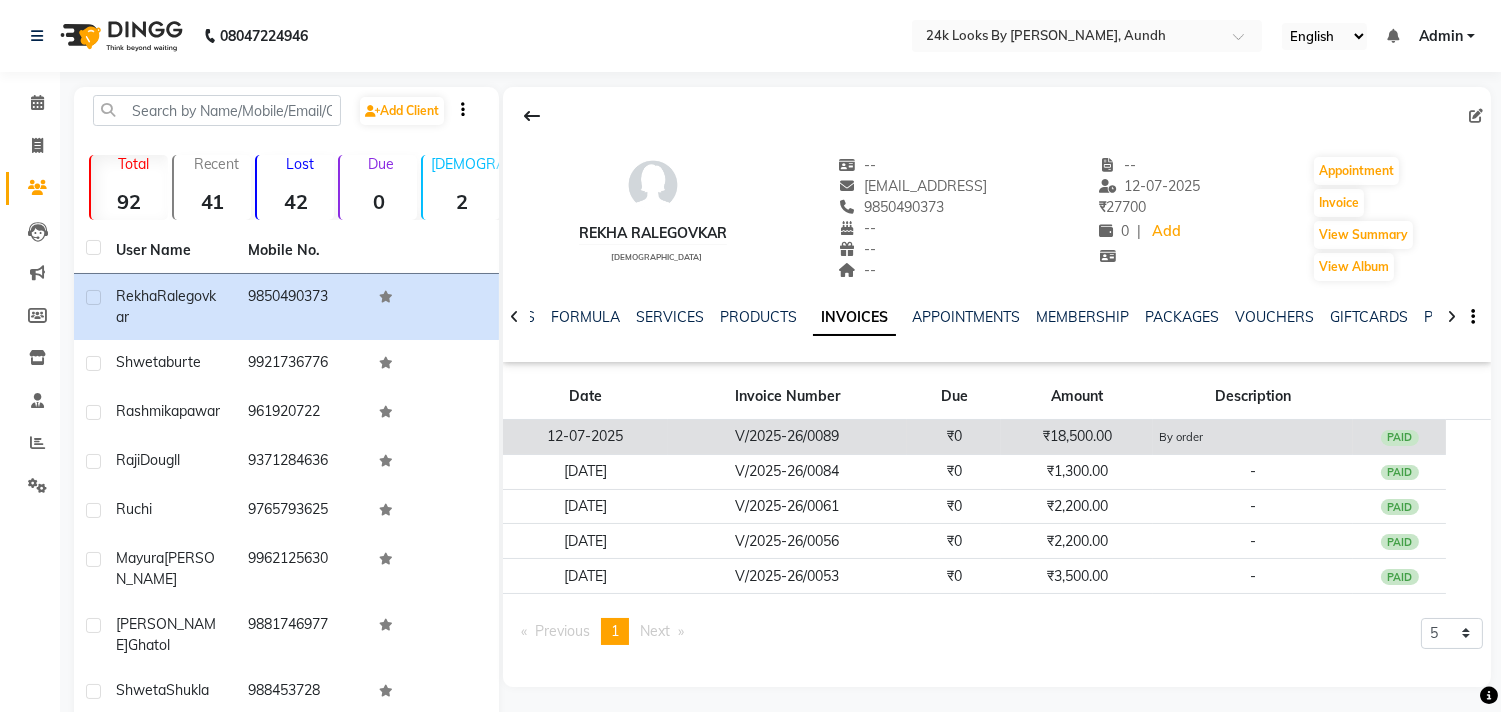 click on "By order" 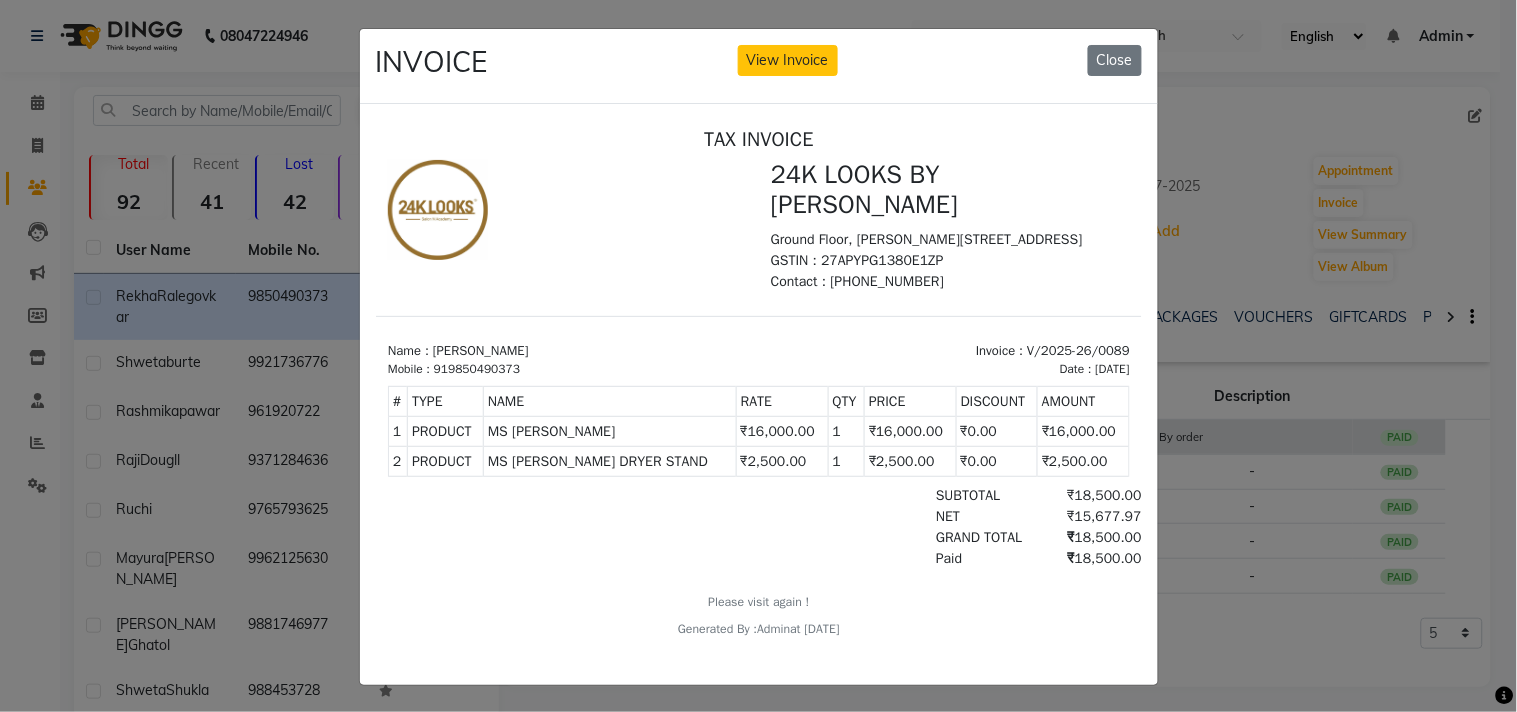 scroll, scrollTop: 0, scrollLeft: 0, axis: both 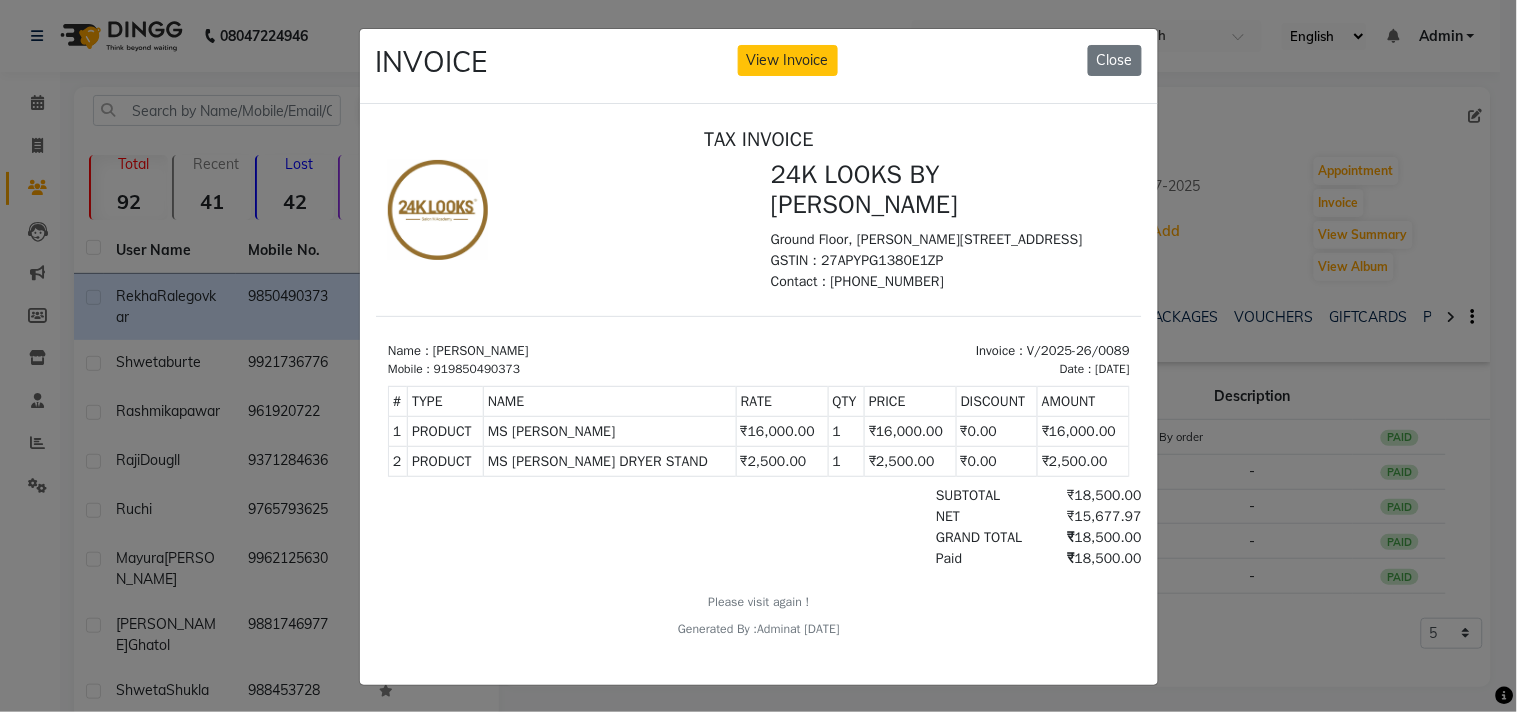 click on "INVOICE View Invoice Close" 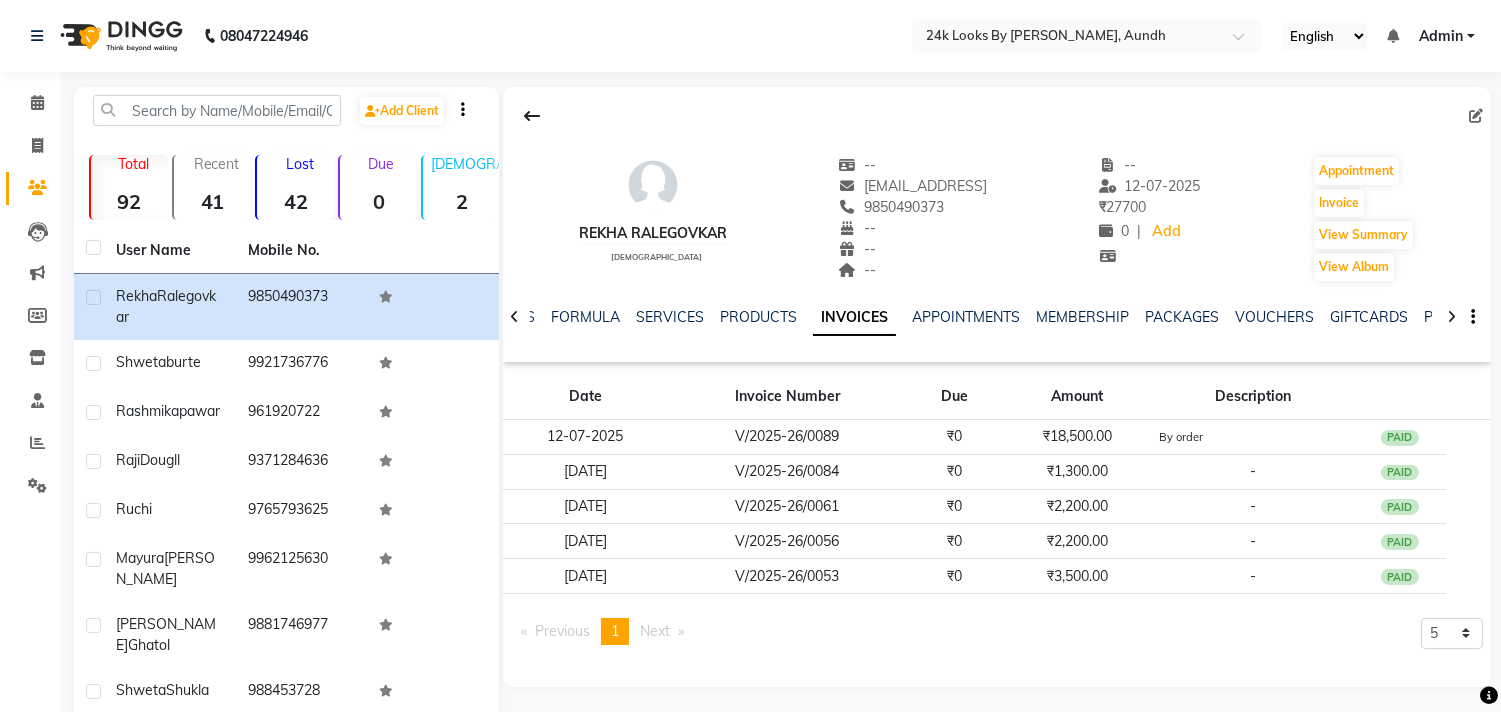 click on "NOTES FORMULA SERVICES PRODUCTS INVOICES APPOINTMENTS MEMBERSHIP PACKAGES VOUCHERS GIFTCARDS POINTS FORMS FAMILY CARDS WALLET" 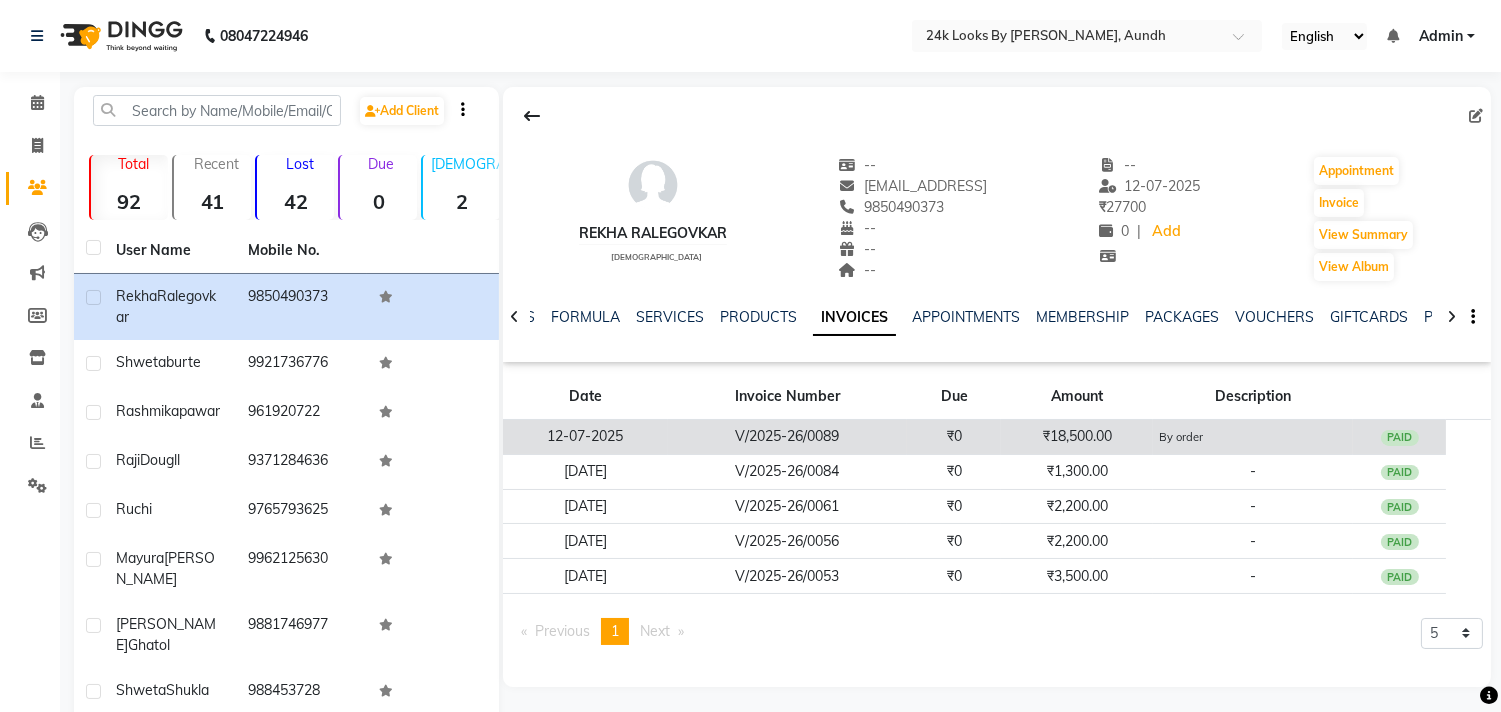 click on "By order" 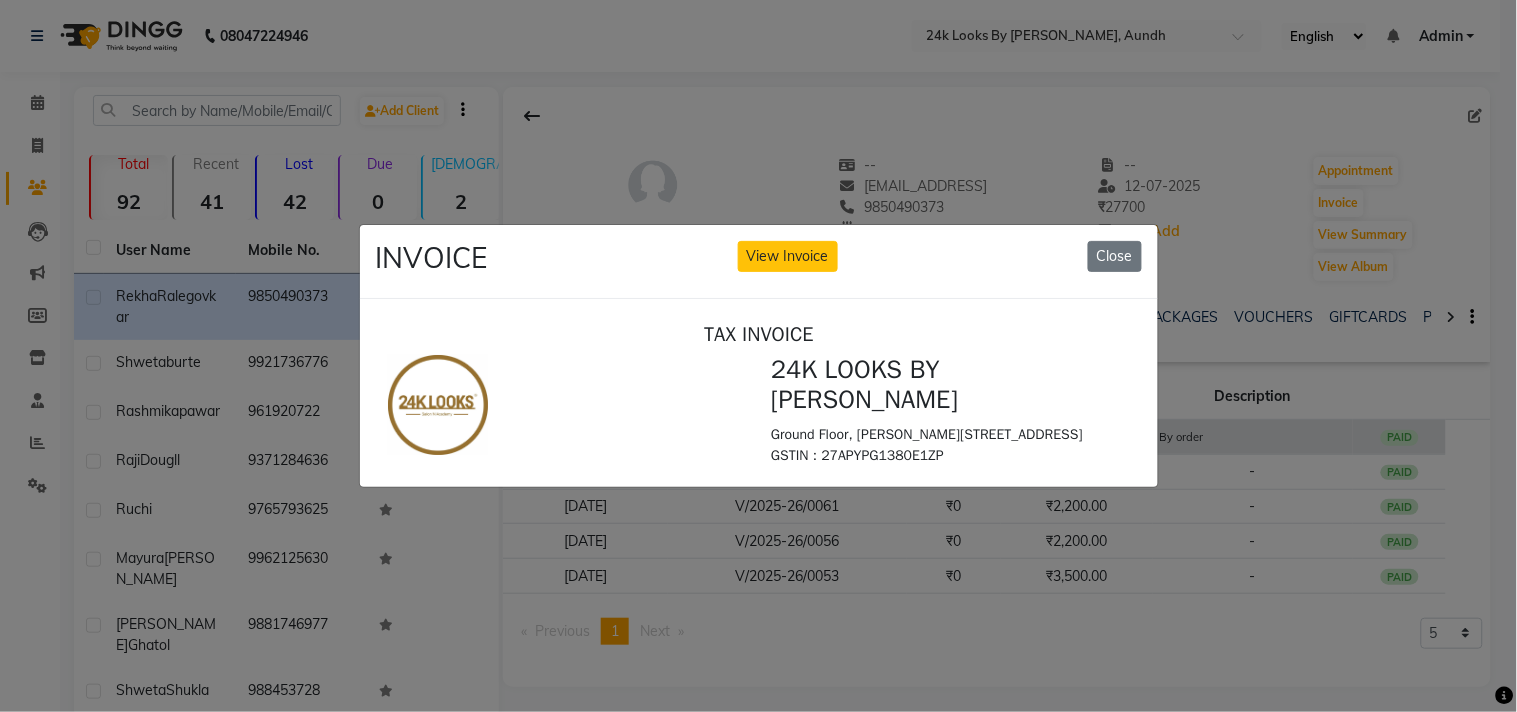 scroll, scrollTop: 0, scrollLeft: 0, axis: both 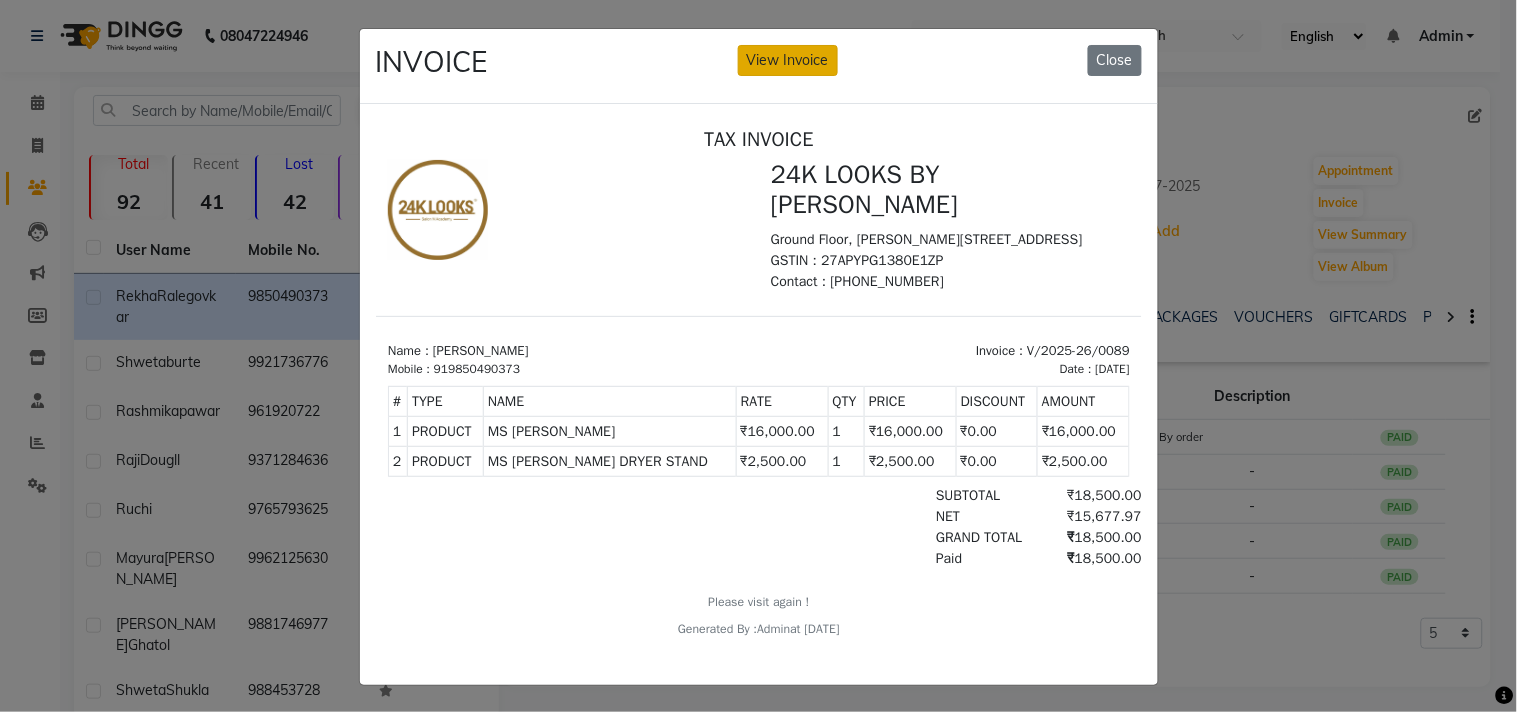 click on "View Invoice" 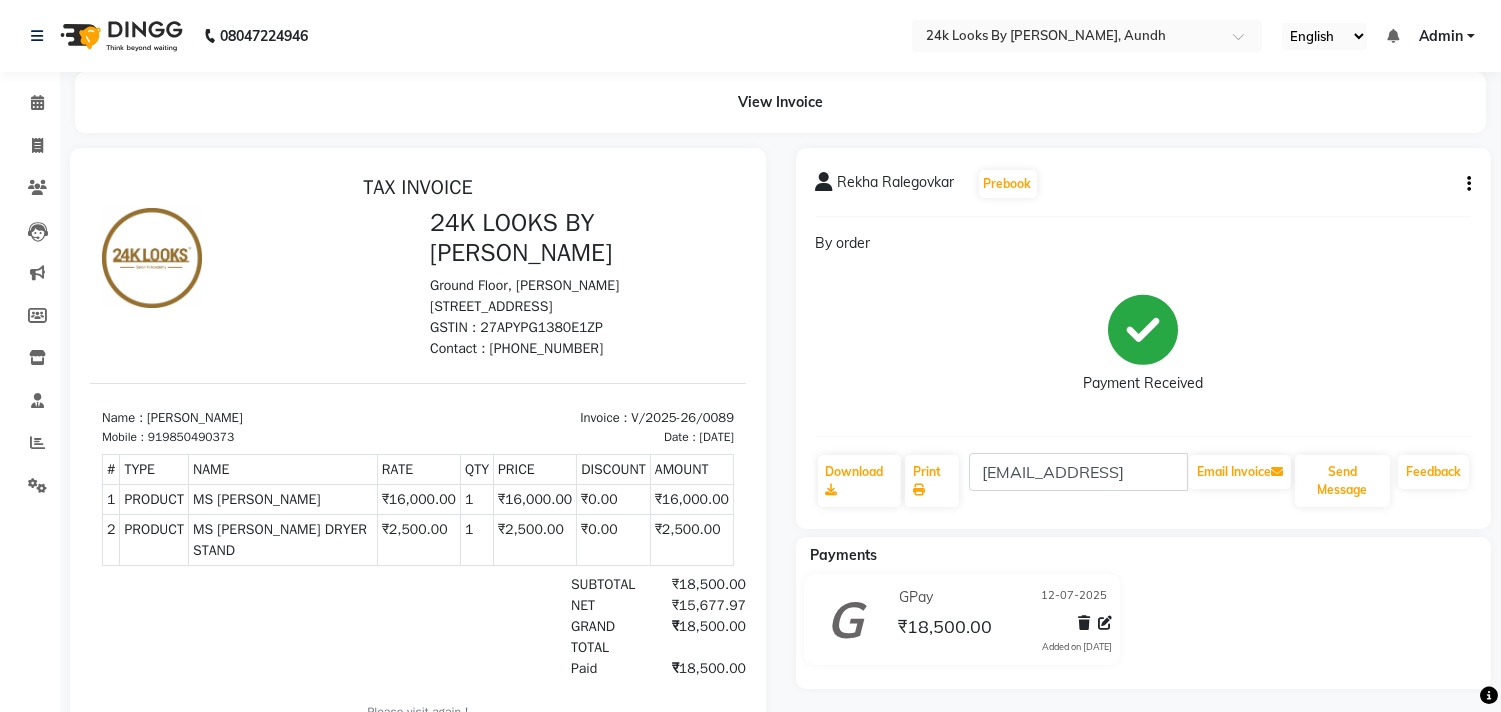 scroll, scrollTop: 0, scrollLeft: 0, axis: both 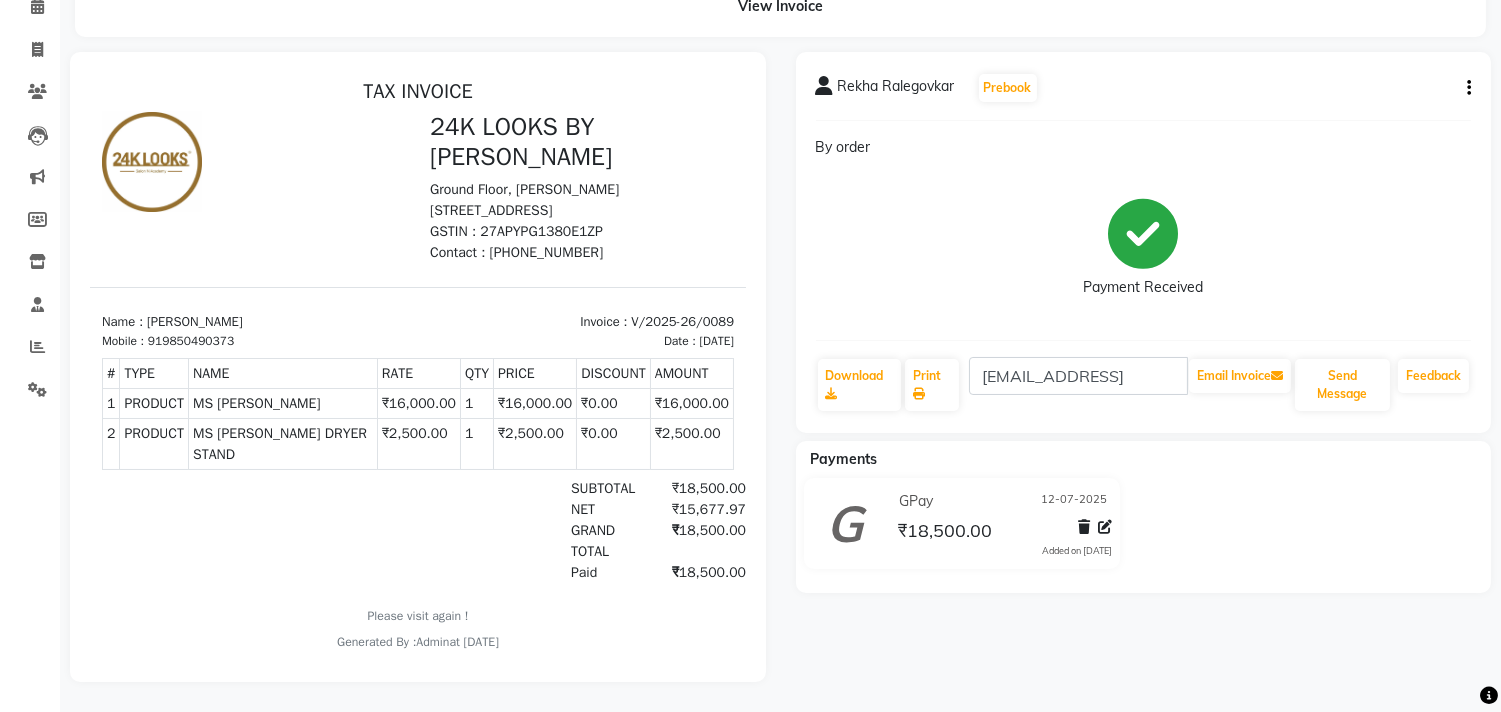 click 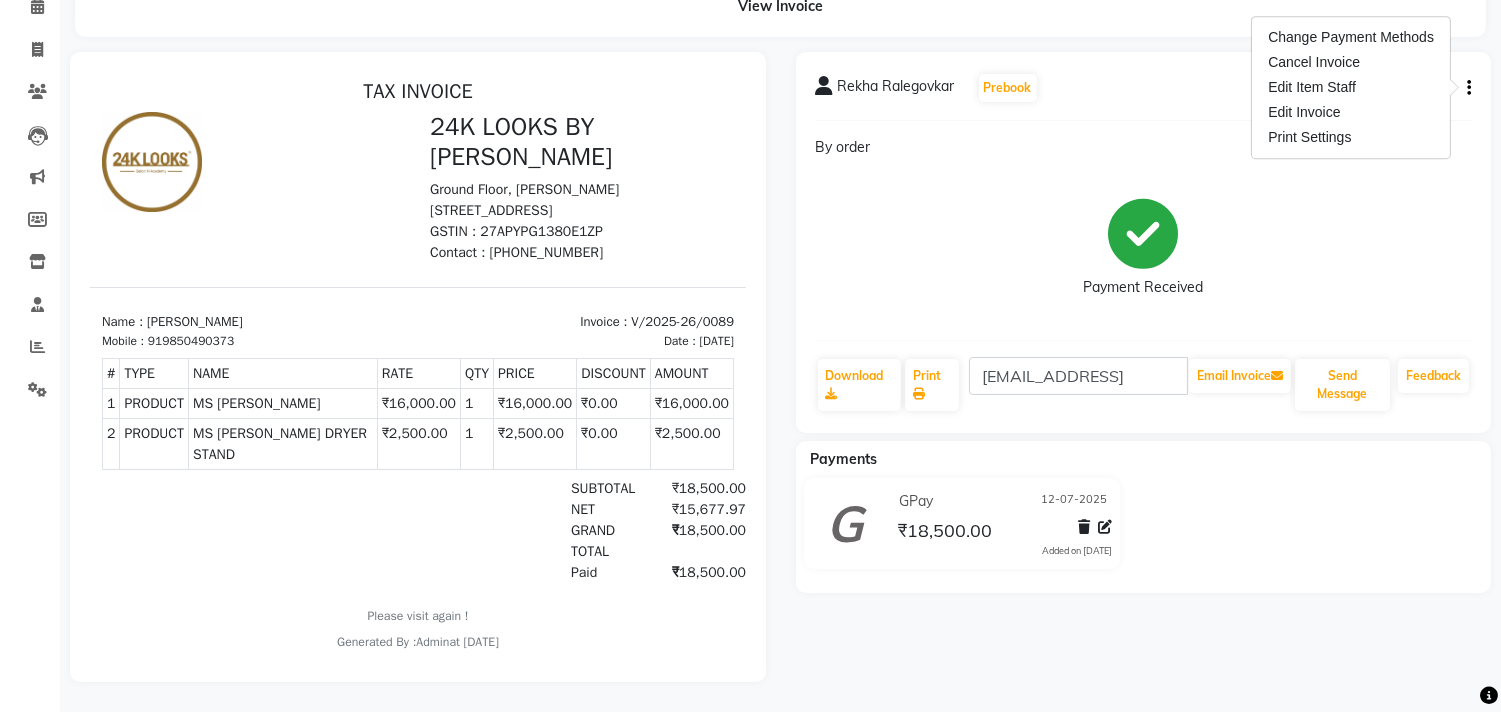 click on "Payment Received" 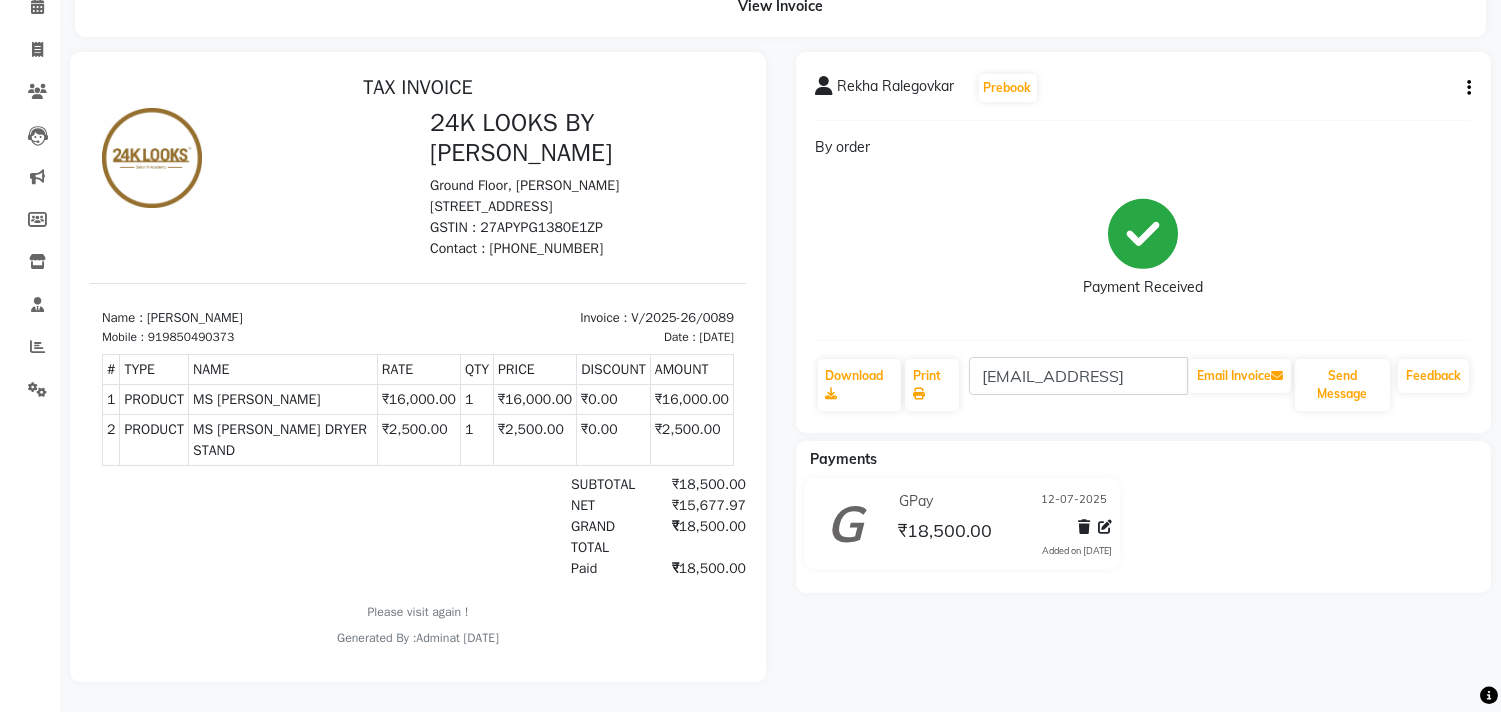 scroll, scrollTop: 0, scrollLeft: 0, axis: both 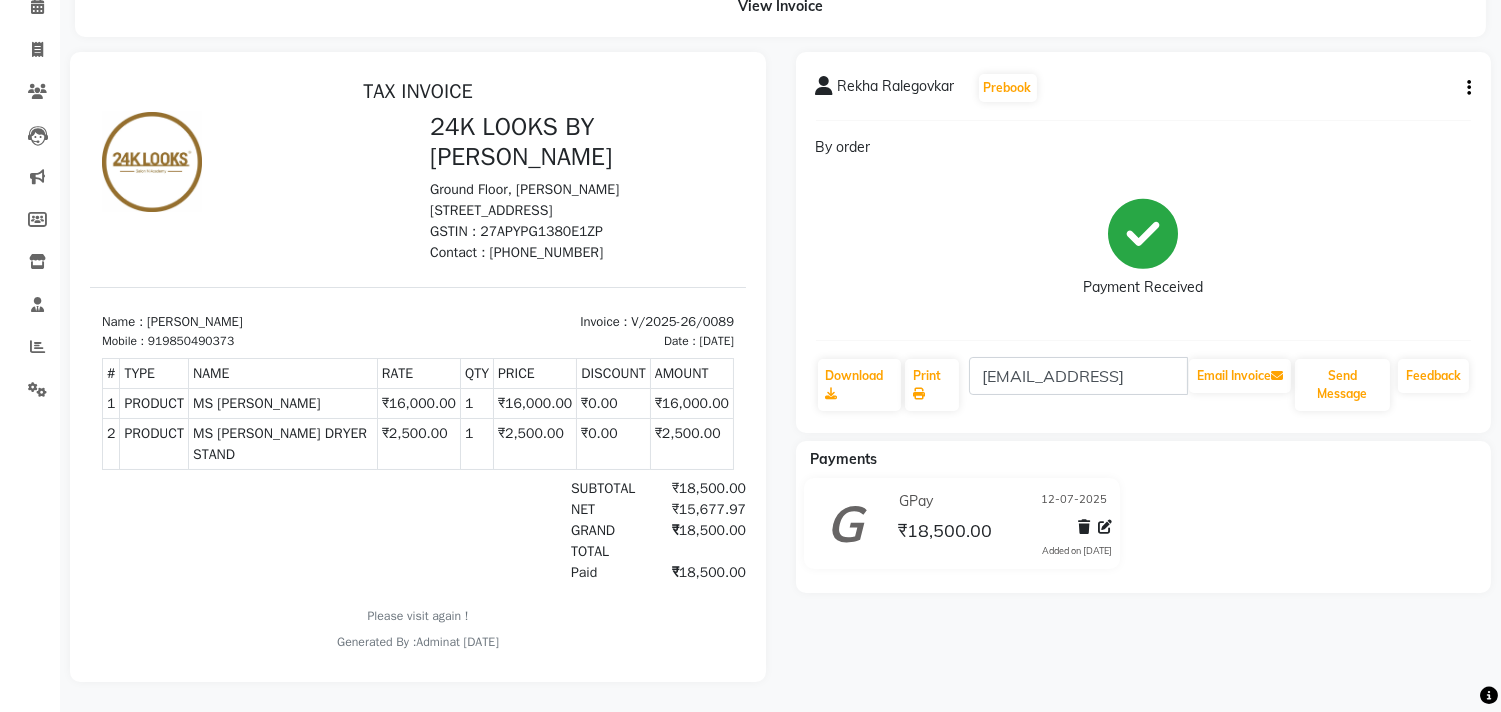 click on "Name  : [PERSON_NAME]
Mobile :
919850490373
Invoice : V/2025-26/0089
Date  :
[DATE]" at bounding box center [418, 318] 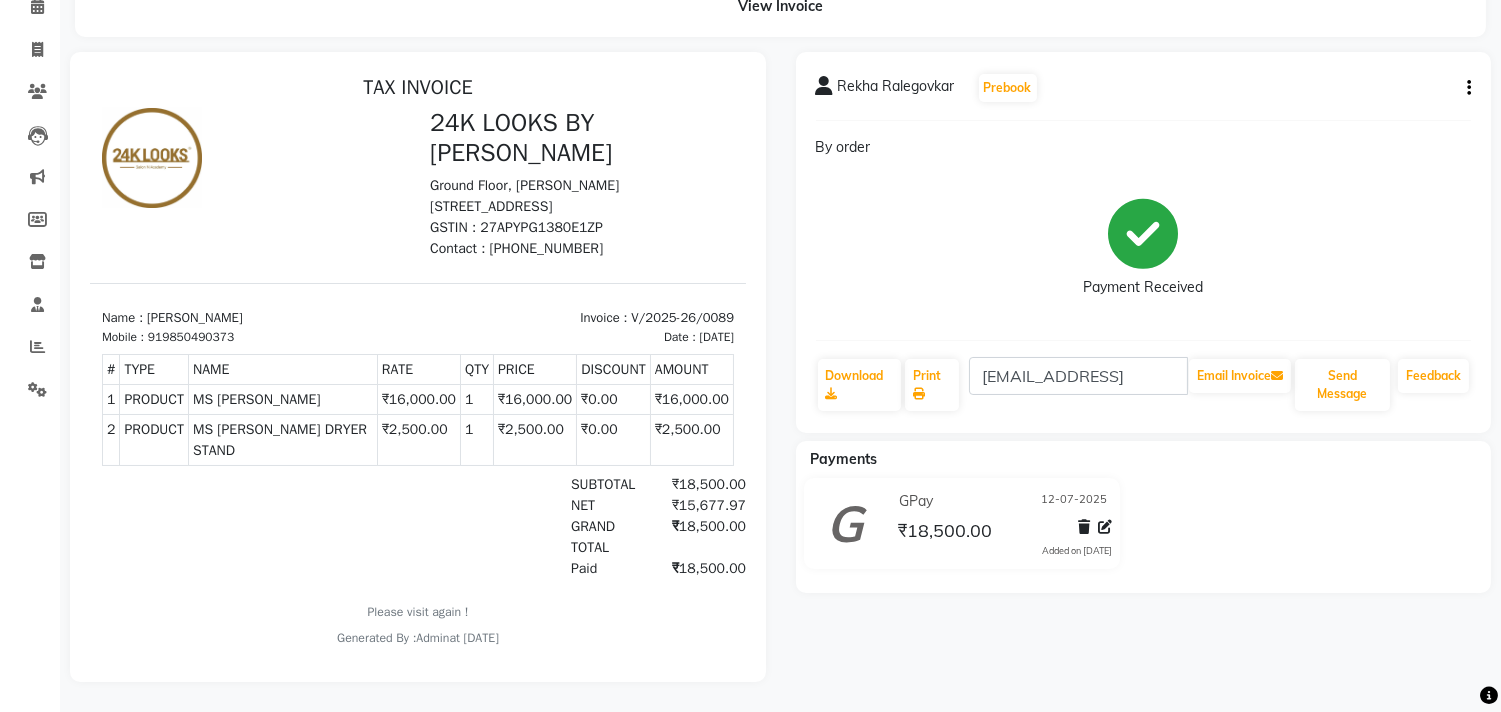 scroll, scrollTop: 15, scrollLeft: 0, axis: vertical 